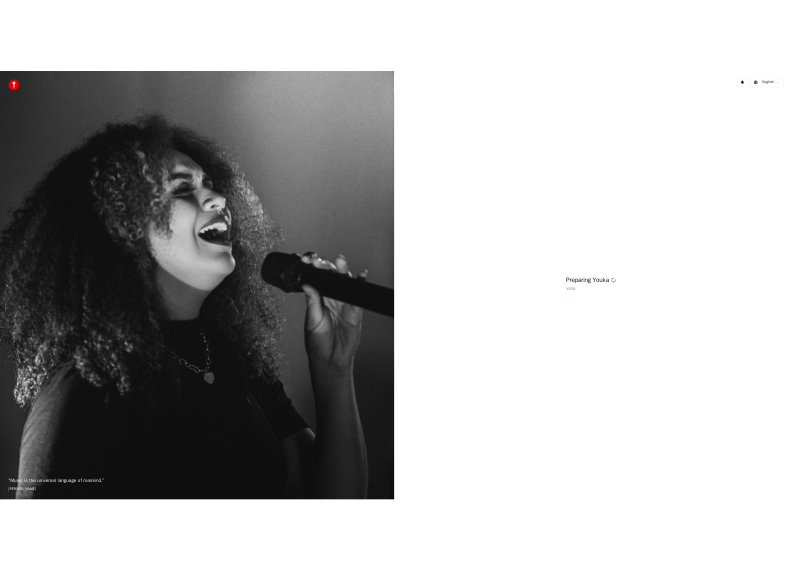 scroll, scrollTop: 0, scrollLeft: 0, axis: both 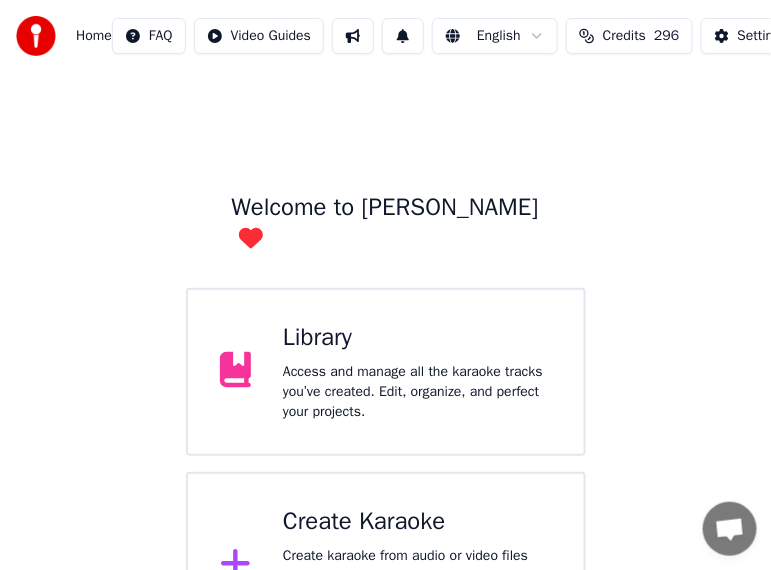 click on "Create Karaoke" at bounding box center (417, 522) 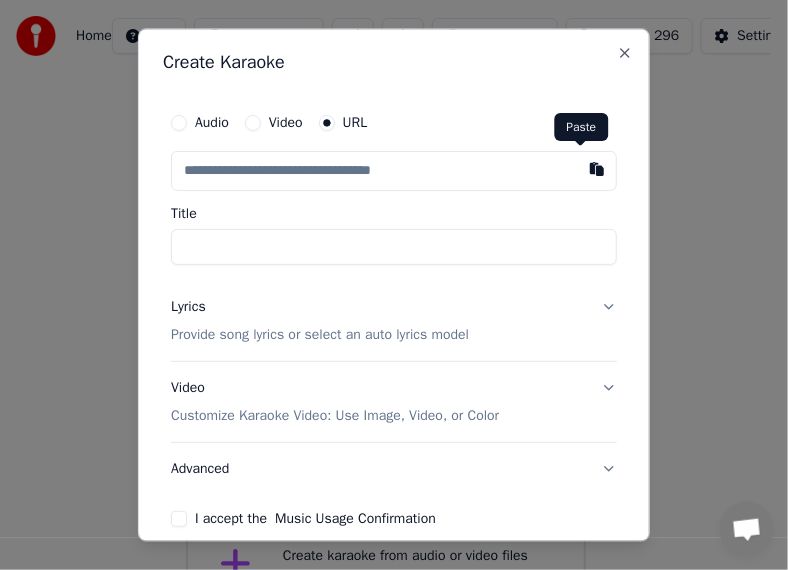 click at bounding box center [597, 170] 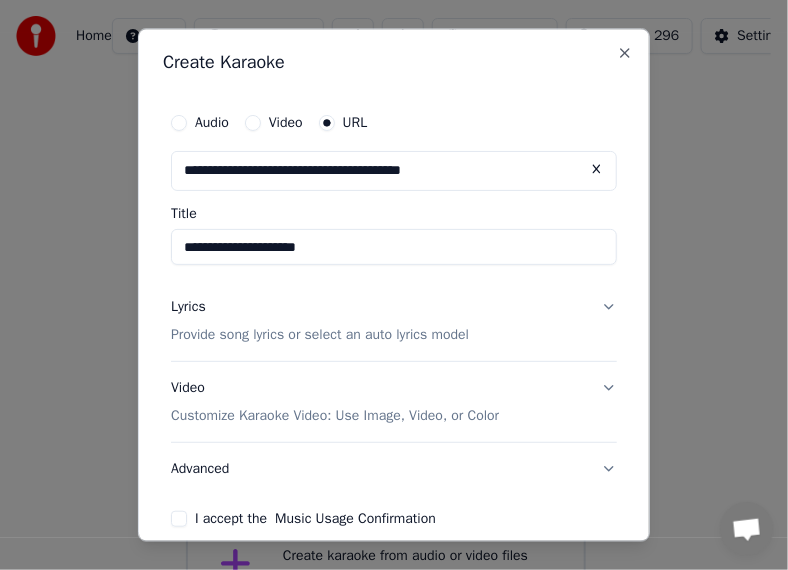 click on "**********" at bounding box center (394, 248) 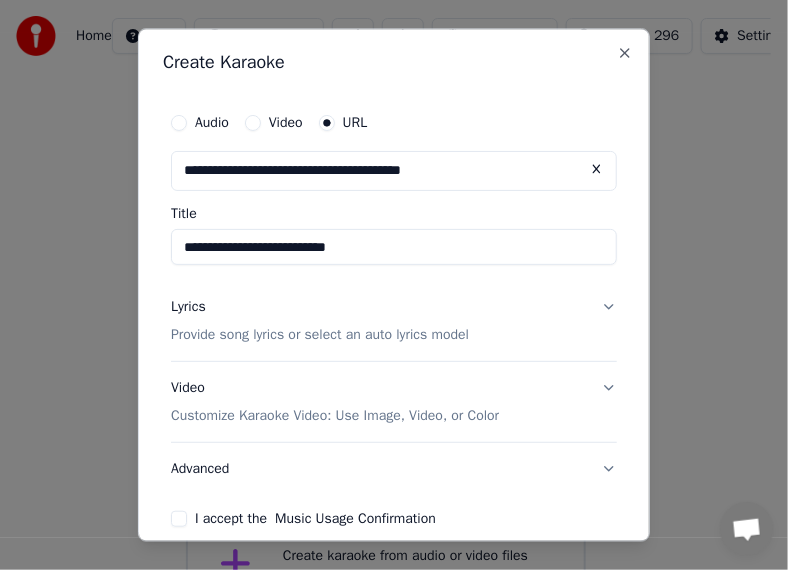 click on "**********" at bounding box center (394, 248) 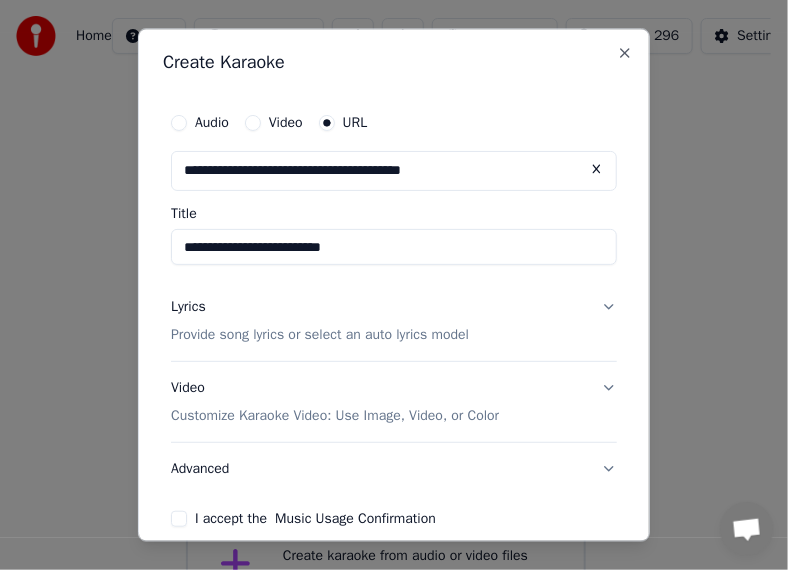 type on "**********" 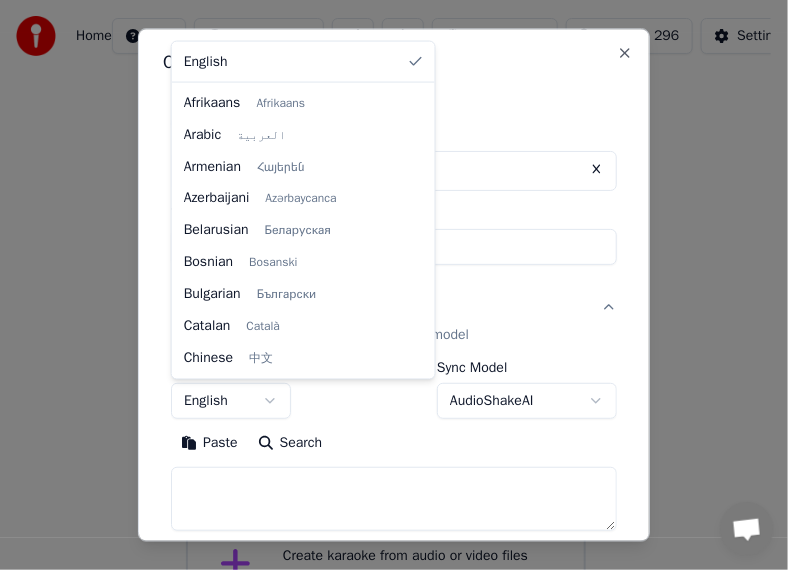 click on "**********" at bounding box center (385, 330) 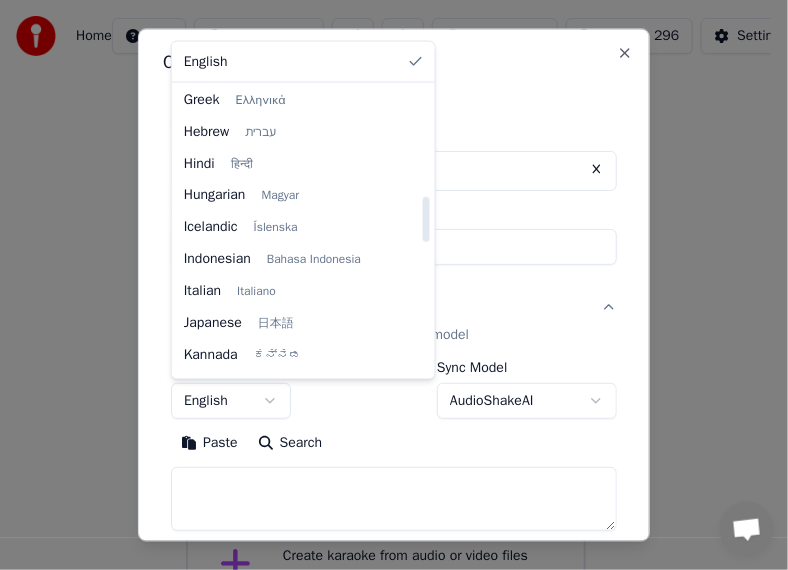 scroll, scrollTop: 700, scrollLeft: 0, axis: vertical 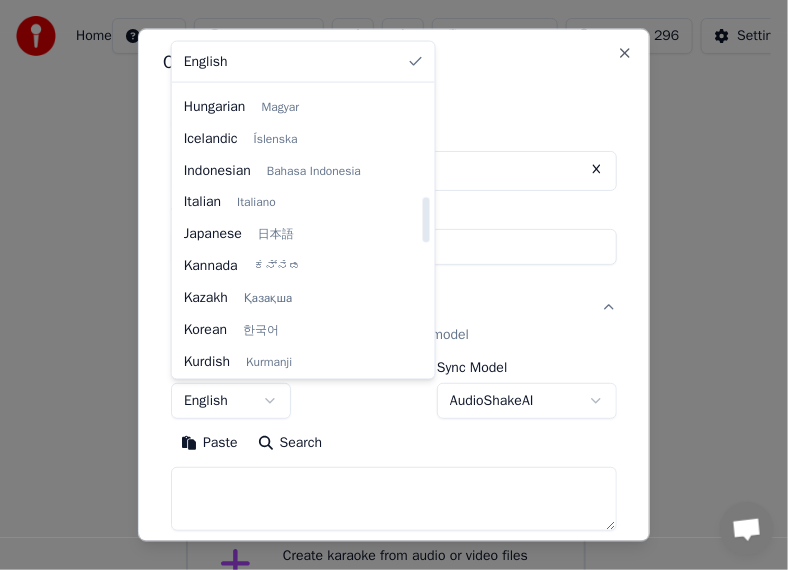 select on "**" 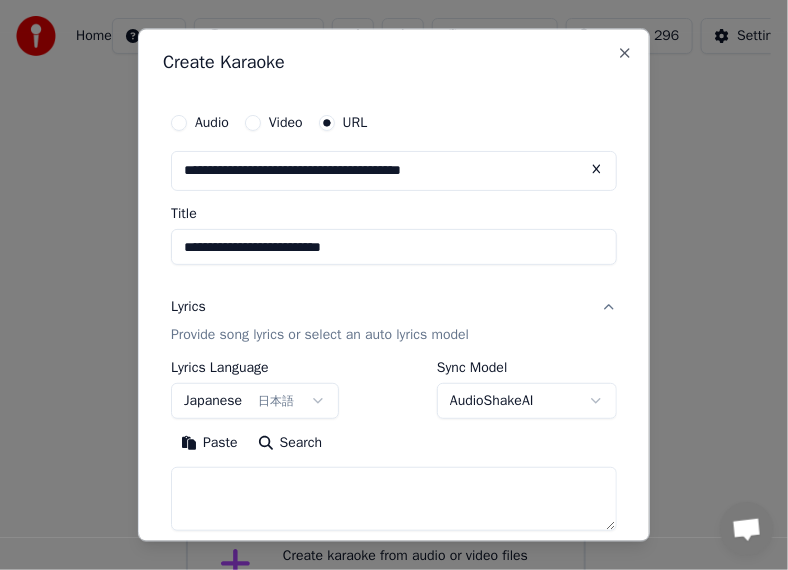 click on "Paste" at bounding box center [209, 443] 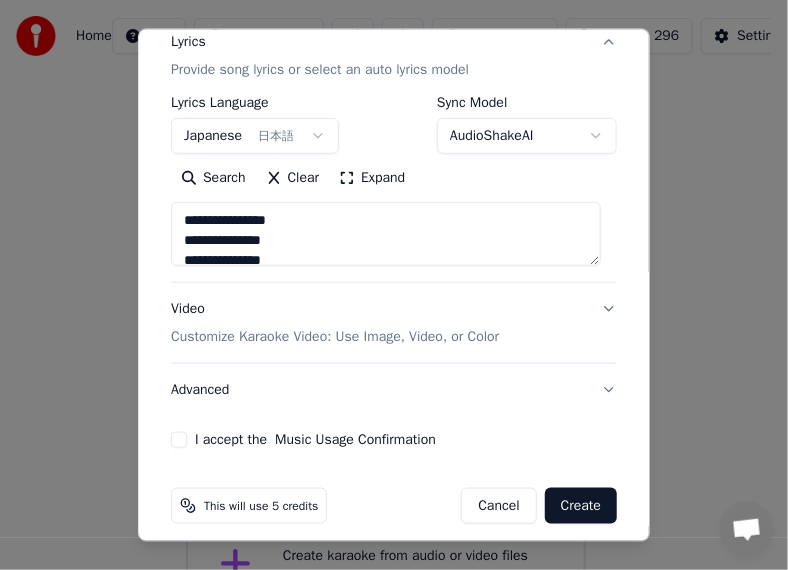 scroll, scrollTop: 280, scrollLeft: 0, axis: vertical 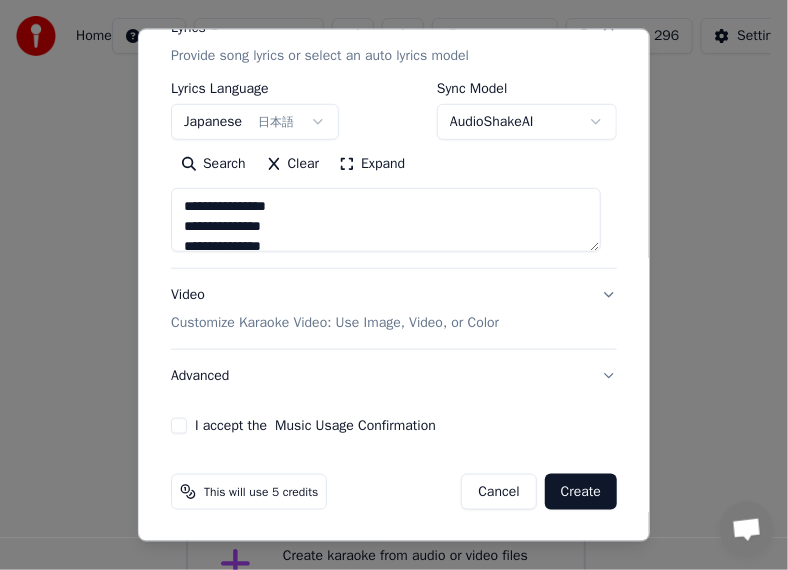 click on "Advanced" at bounding box center (394, 375) 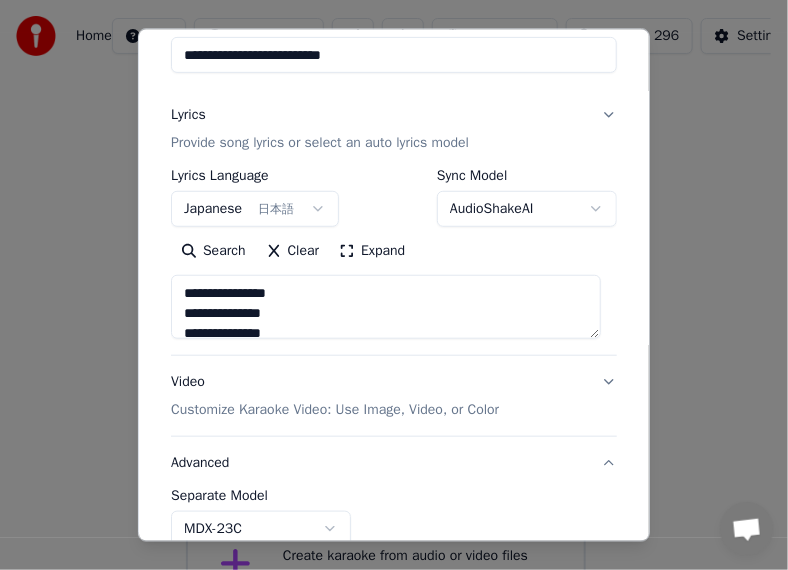 scroll, scrollTop: 167, scrollLeft: 0, axis: vertical 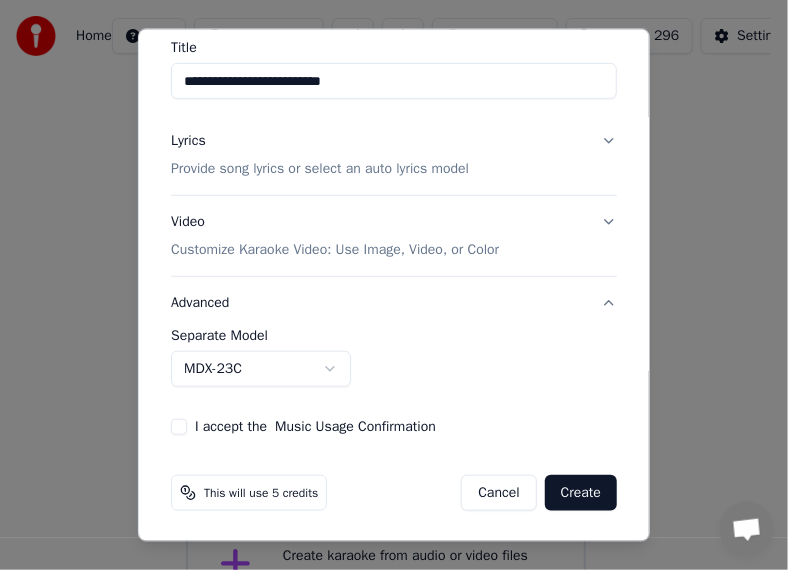 click on "**********" at bounding box center [385, 330] 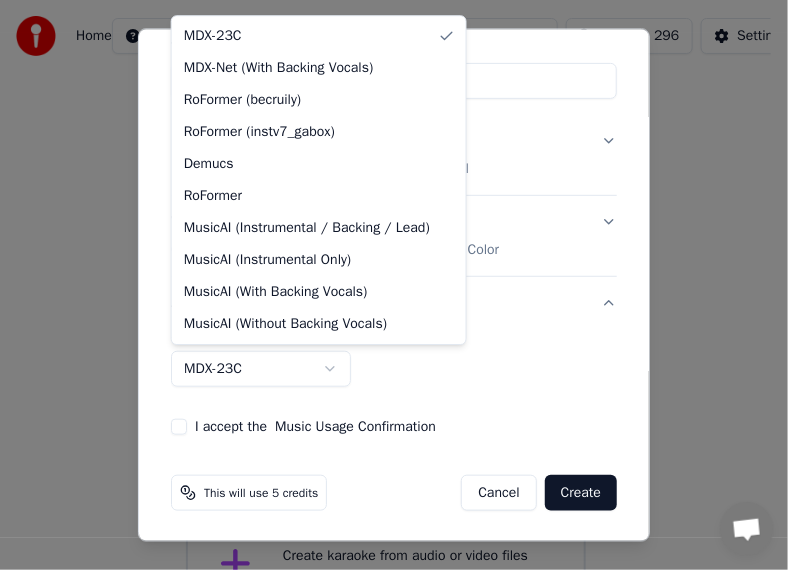 select on "**********" 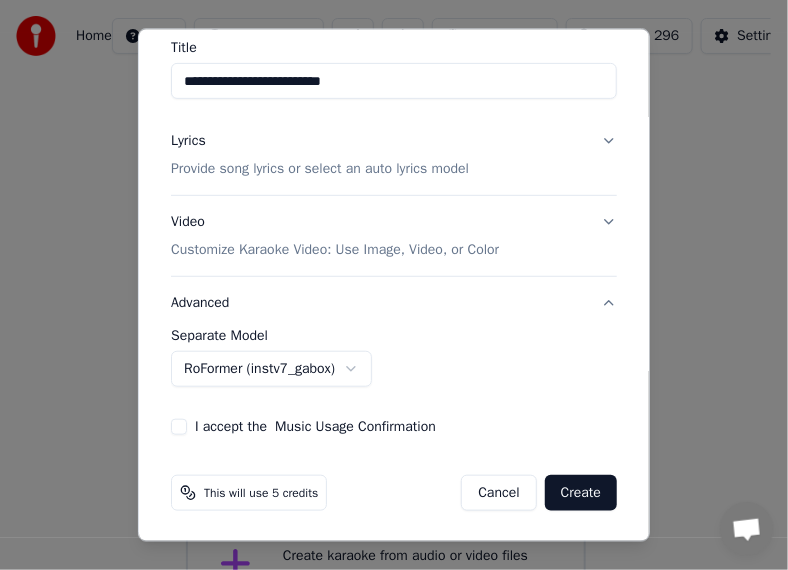 click on "Lyrics Provide song lyrics or select an auto lyrics model" at bounding box center [394, 155] 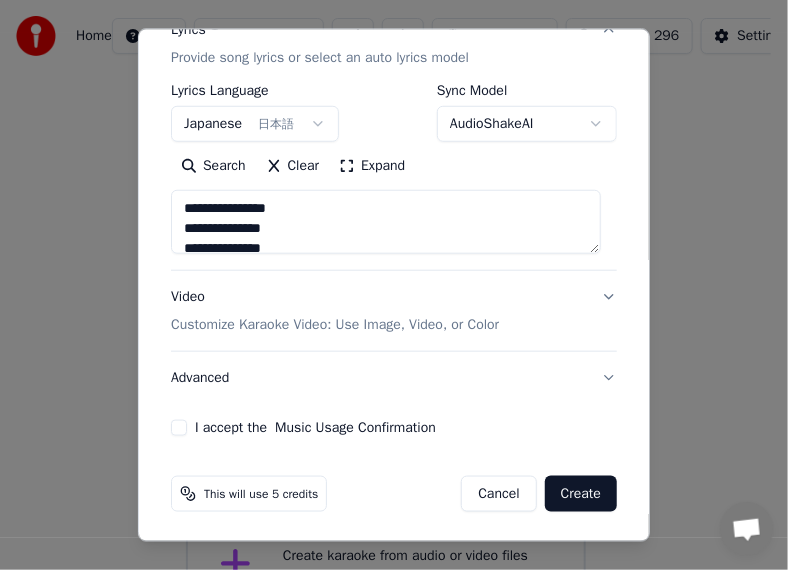 scroll, scrollTop: 280, scrollLeft: 0, axis: vertical 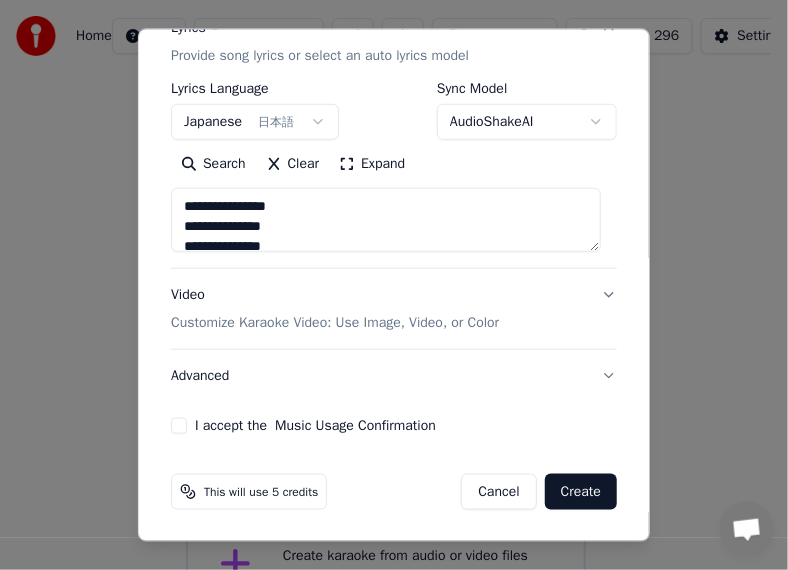 click on "Advanced" at bounding box center [394, 375] 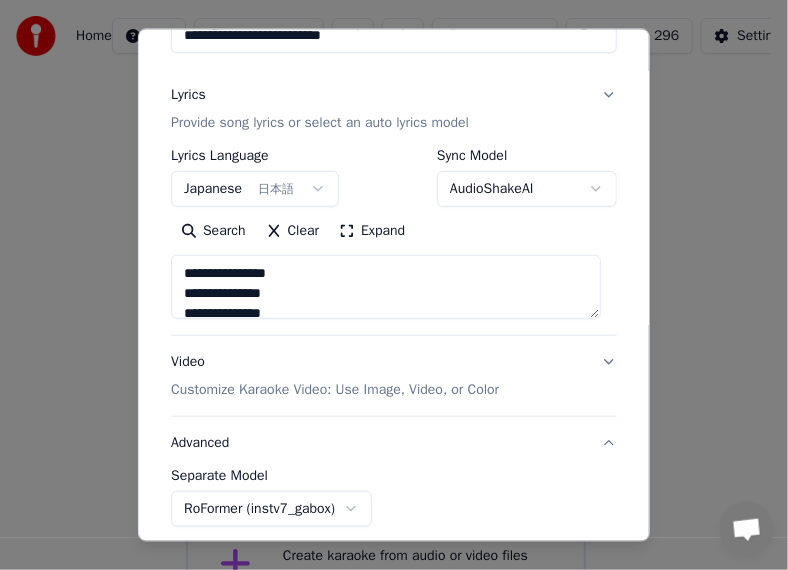 scroll, scrollTop: 167, scrollLeft: 0, axis: vertical 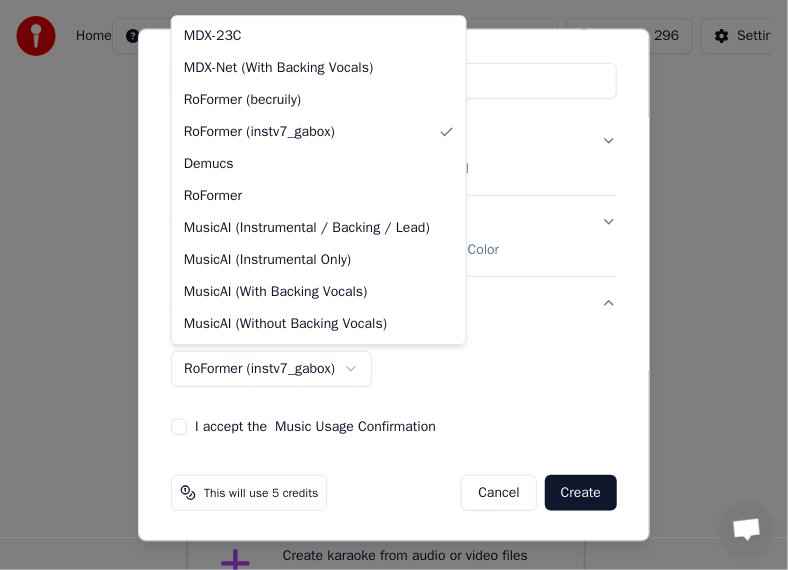 click on "**********" at bounding box center (385, 330) 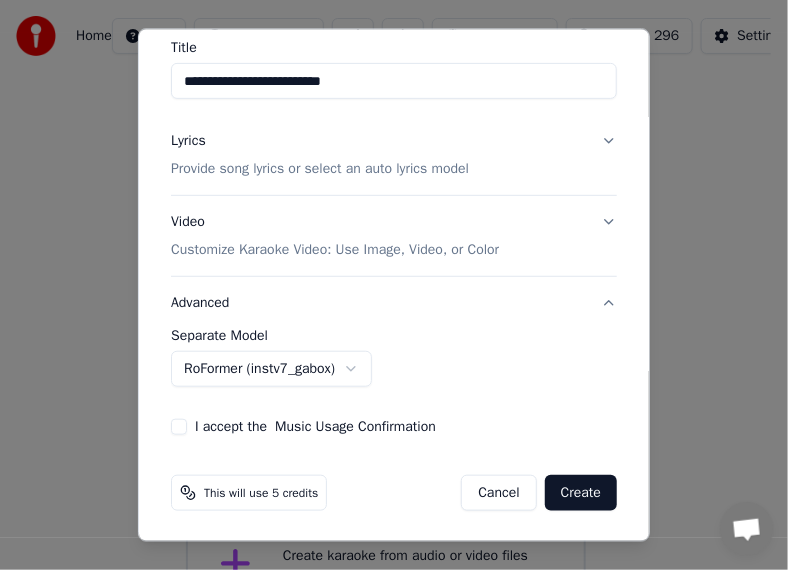 click on "Create" at bounding box center [581, 492] 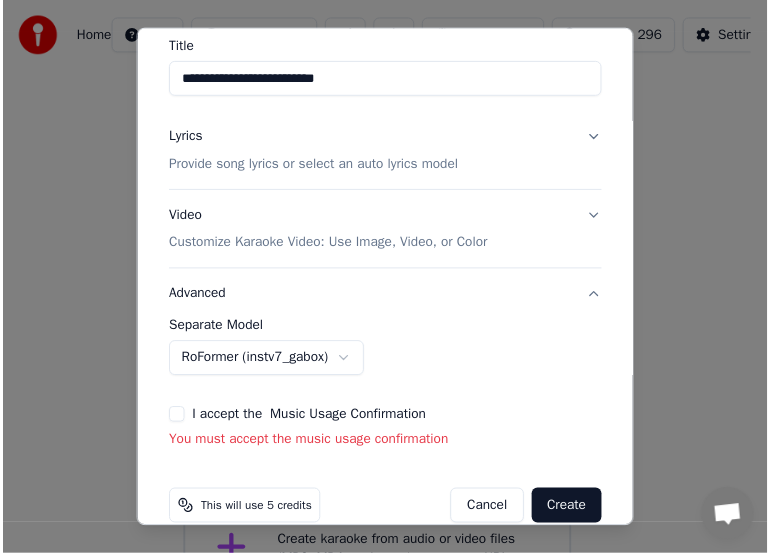 scroll, scrollTop: 166, scrollLeft: 0, axis: vertical 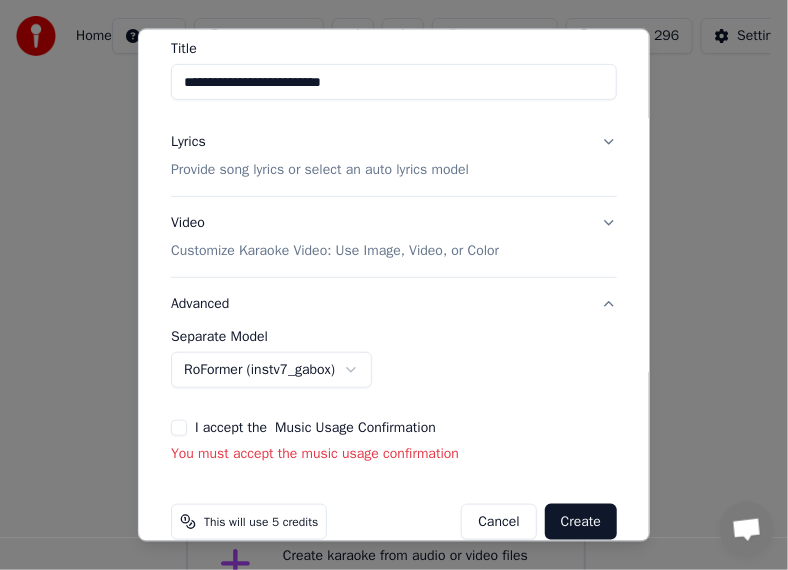 click on "**********" at bounding box center [394, 201] 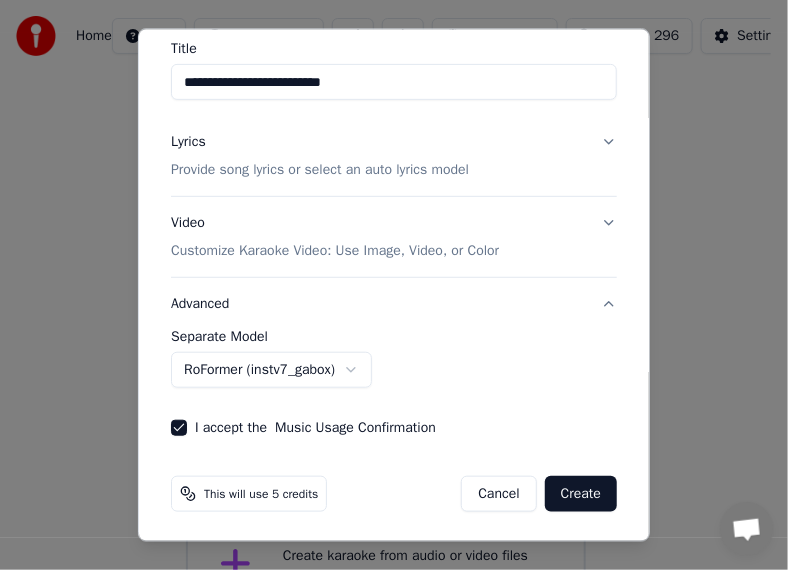 click on "Create" at bounding box center [581, 493] 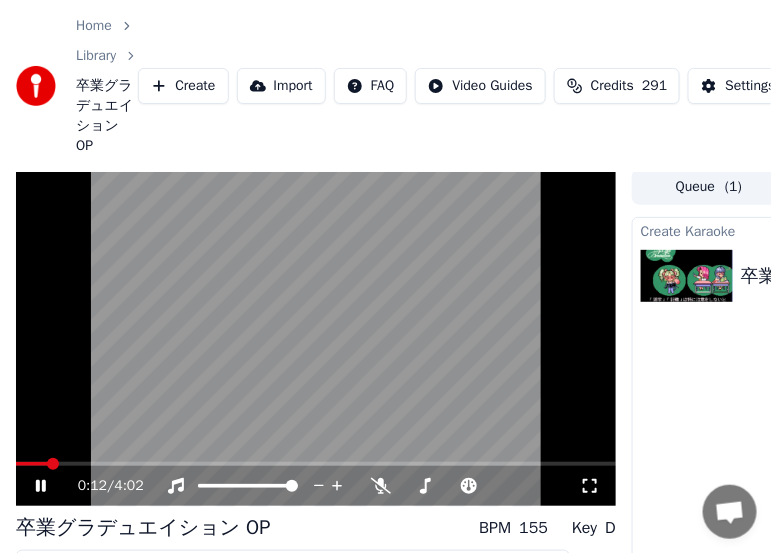 scroll, scrollTop: 0, scrollLeft: 0, axis: both 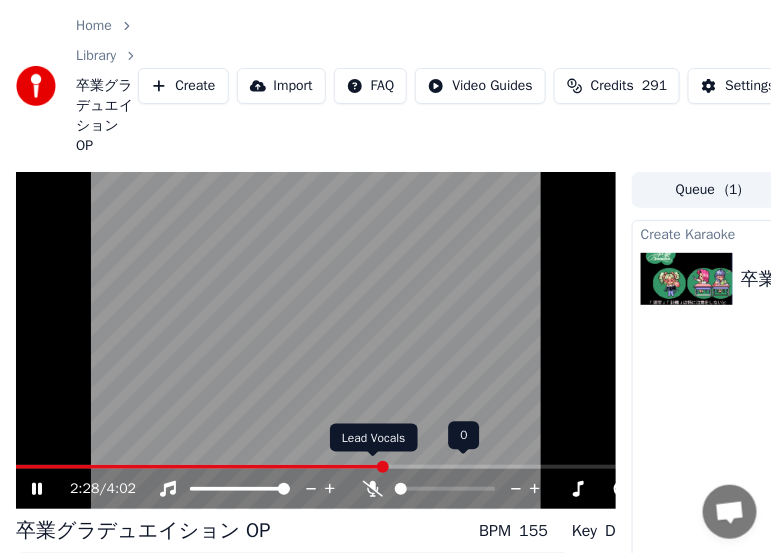click 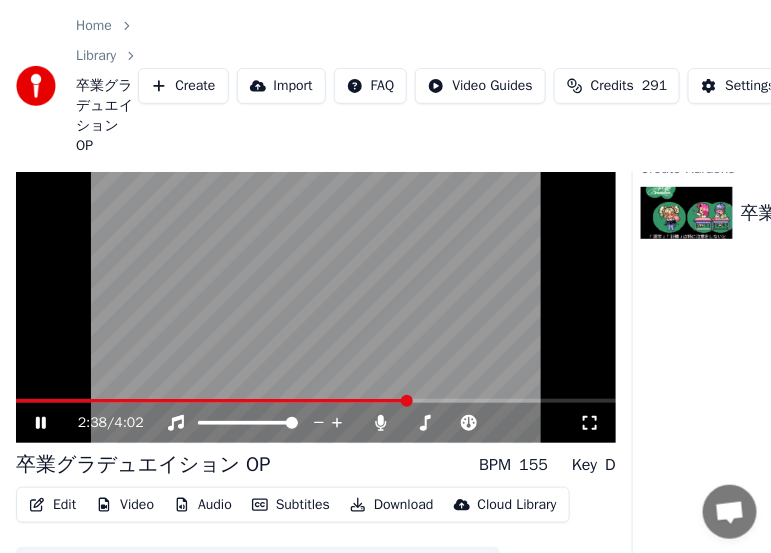 scroll, scrollTop: 100, scrollLeft: 0, axis: vertical 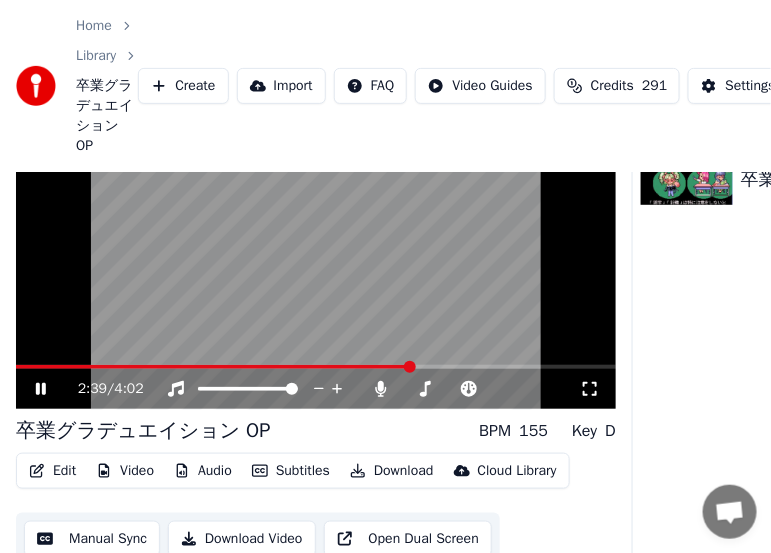 click at bounding box center (316, 241) 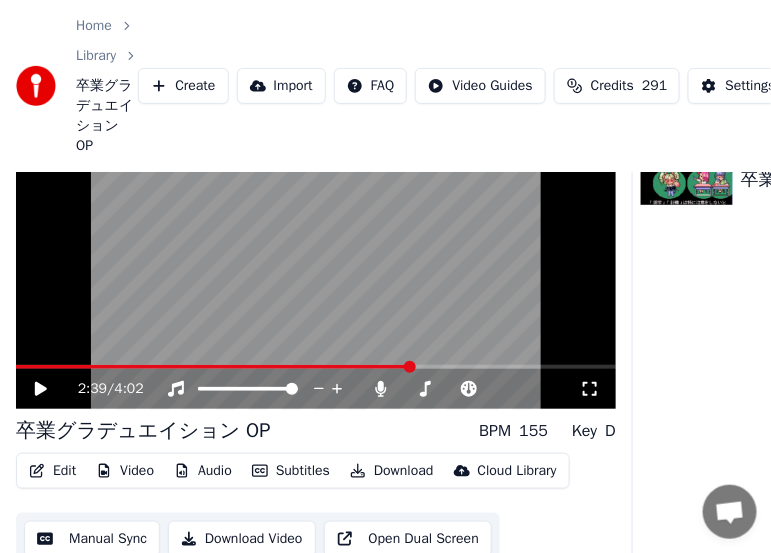 click at bounding box center [316, 241] 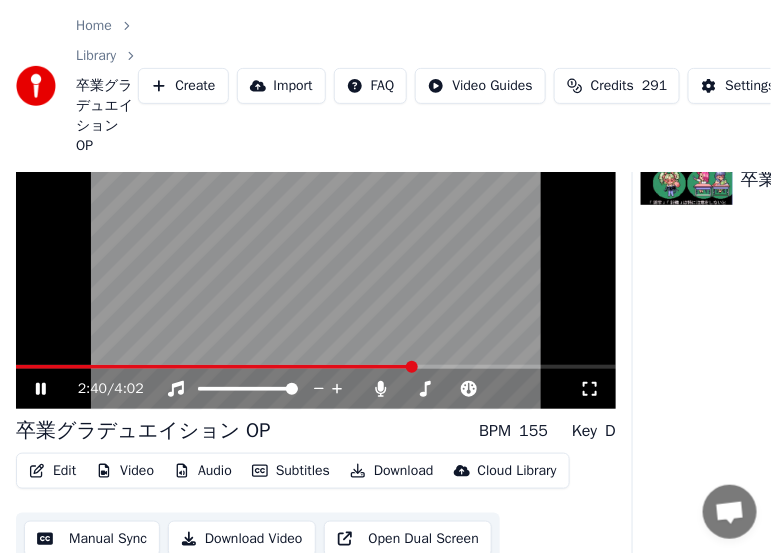 click at bounding box center [316, 241] 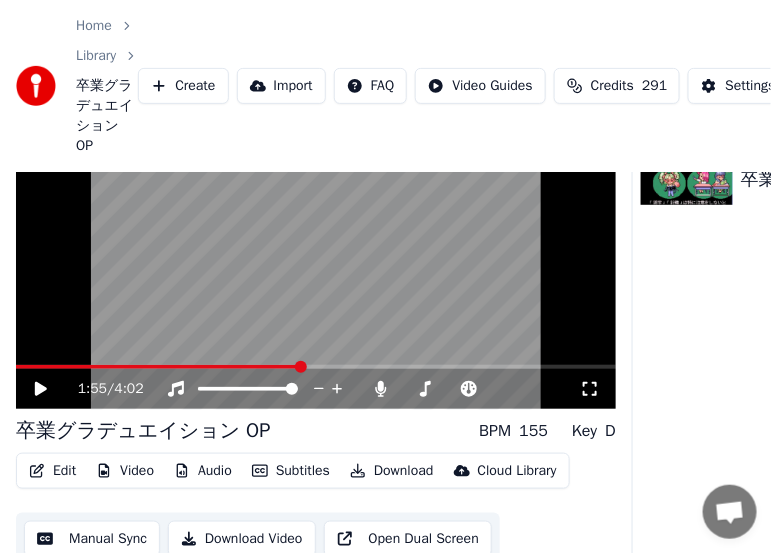 click at bounding box center [301, 367] 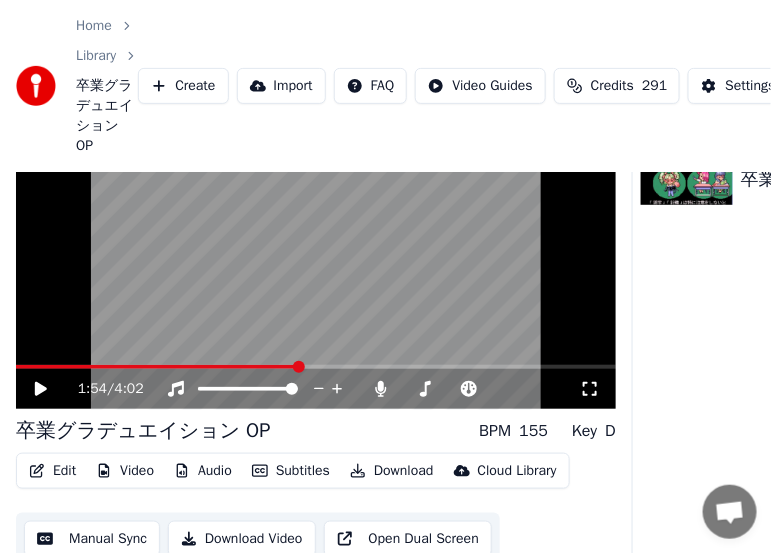 click at bounding box center (316, 241) 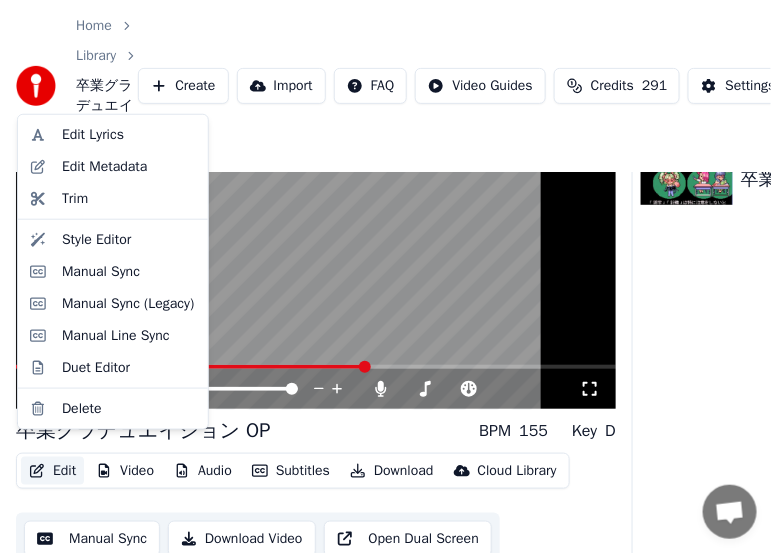 click on "Edit" at bounding box center [52, 471] 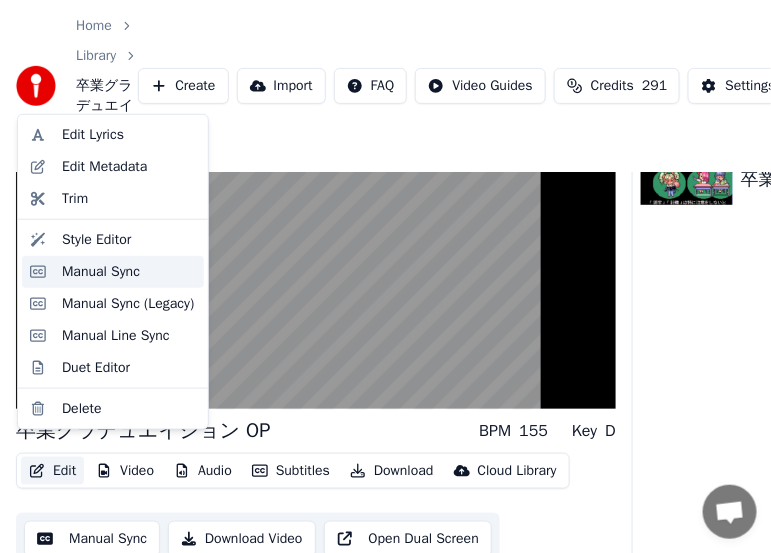 click on "Manual Sync" at bounding box center (113, 272) 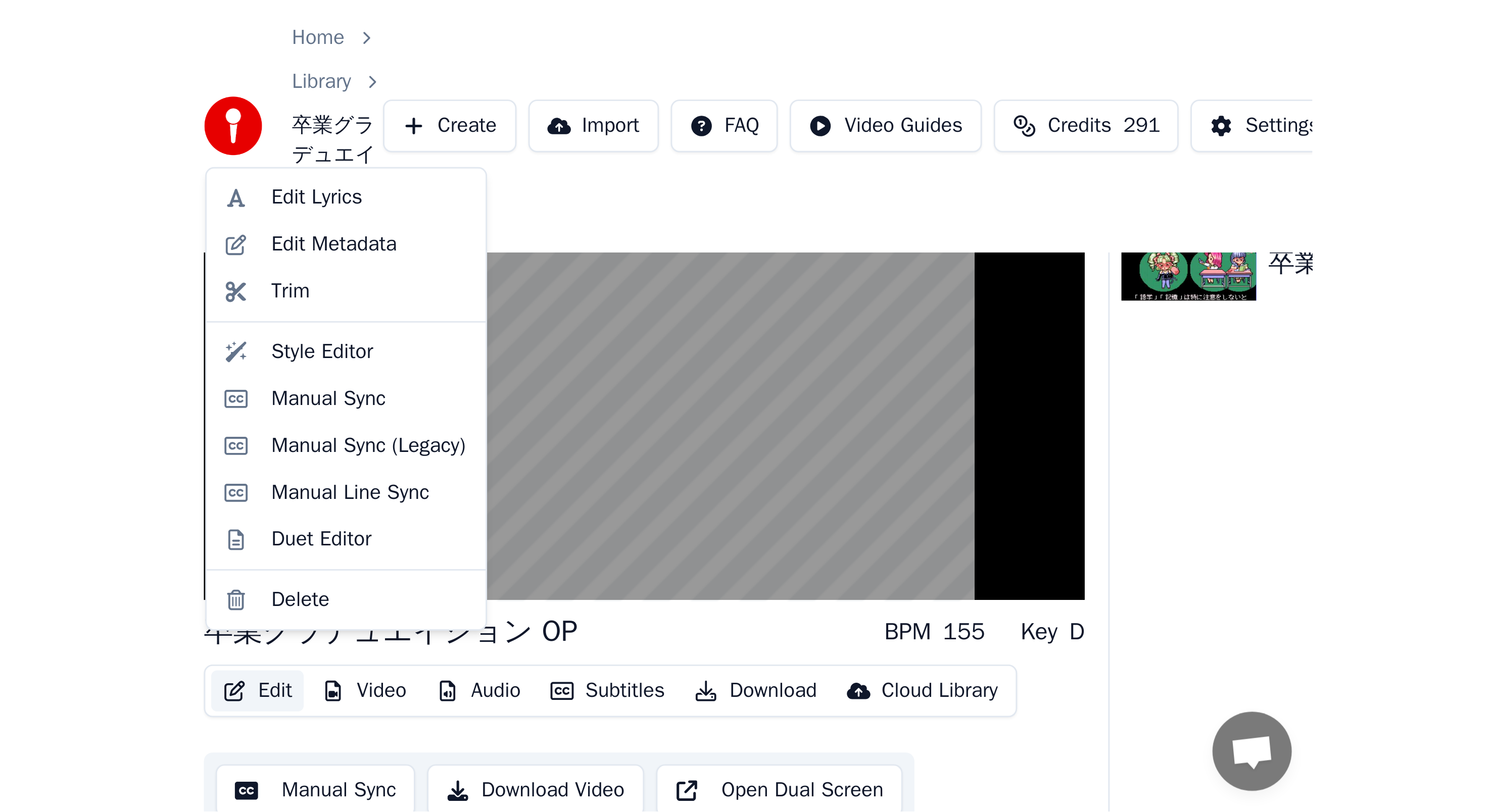 scroll, scrollTop: 0, scrollLeft: 0, axis: both 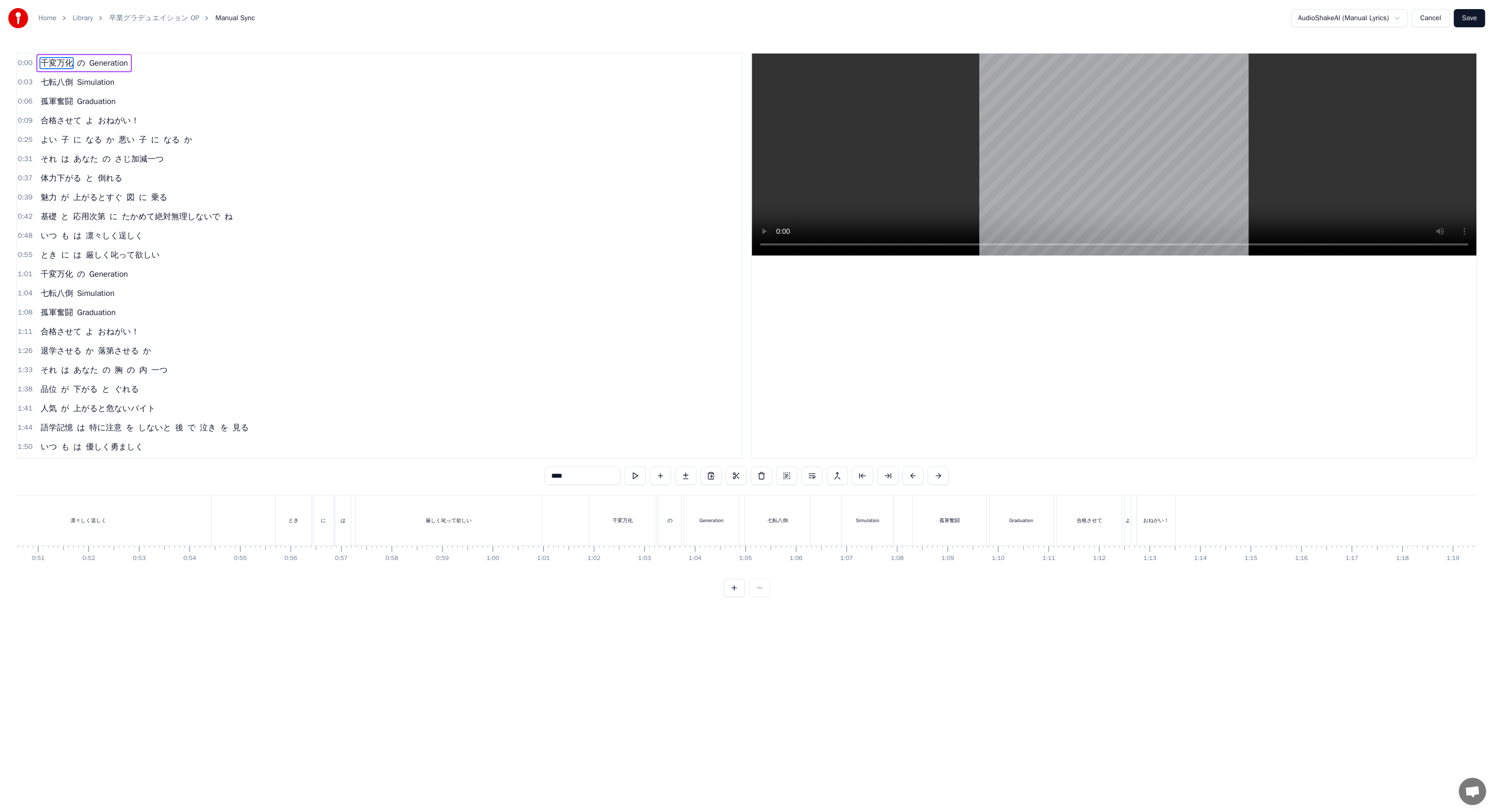 click on "0:00 千変万化 の Generation 0:03 七転八倒 Simulation 0:06 孤軍奮闘 Graduation 0:09 合格させて よ おねがい！ 0:25 よい 子 に なる か 悪い 子 に なる か 0:31 それ は あなた の さじ加減一つ 0:37 体力下がる と 倒れる 0:39 魅力 が 上がるとすぐ 図 に 乗る 0:42 基礎 と 応用次第 に たかめて絶対無理しないで ね 0:48 いつ も は 凛々しく逞しく 0:55 とき に は 厳しく叱って欲しい 1:01 千変万化 の Generation 1:04 七転八倒 Simulation 1:08 孤軍奮闘 Graduation 1:11 合格させて よ おねがい！ 1:26 退学させる か 落第させる か 1:33 それ は あなた の 胸 の 内 一つ 1:38 品位 が 下がる と ぐれる 1:41 人気 が 上がると危ないバイト 1:44 語学記憶 は 特に注意 を しないと 後 で 泣き を 見る 1:50 いつ も は 優しく勇ましく 1:57 時 に は プレゼント送って欲しい 2:03 十人十色 の Generation 2:06 豪華絢爛 0" at bounding box center (746, 325) 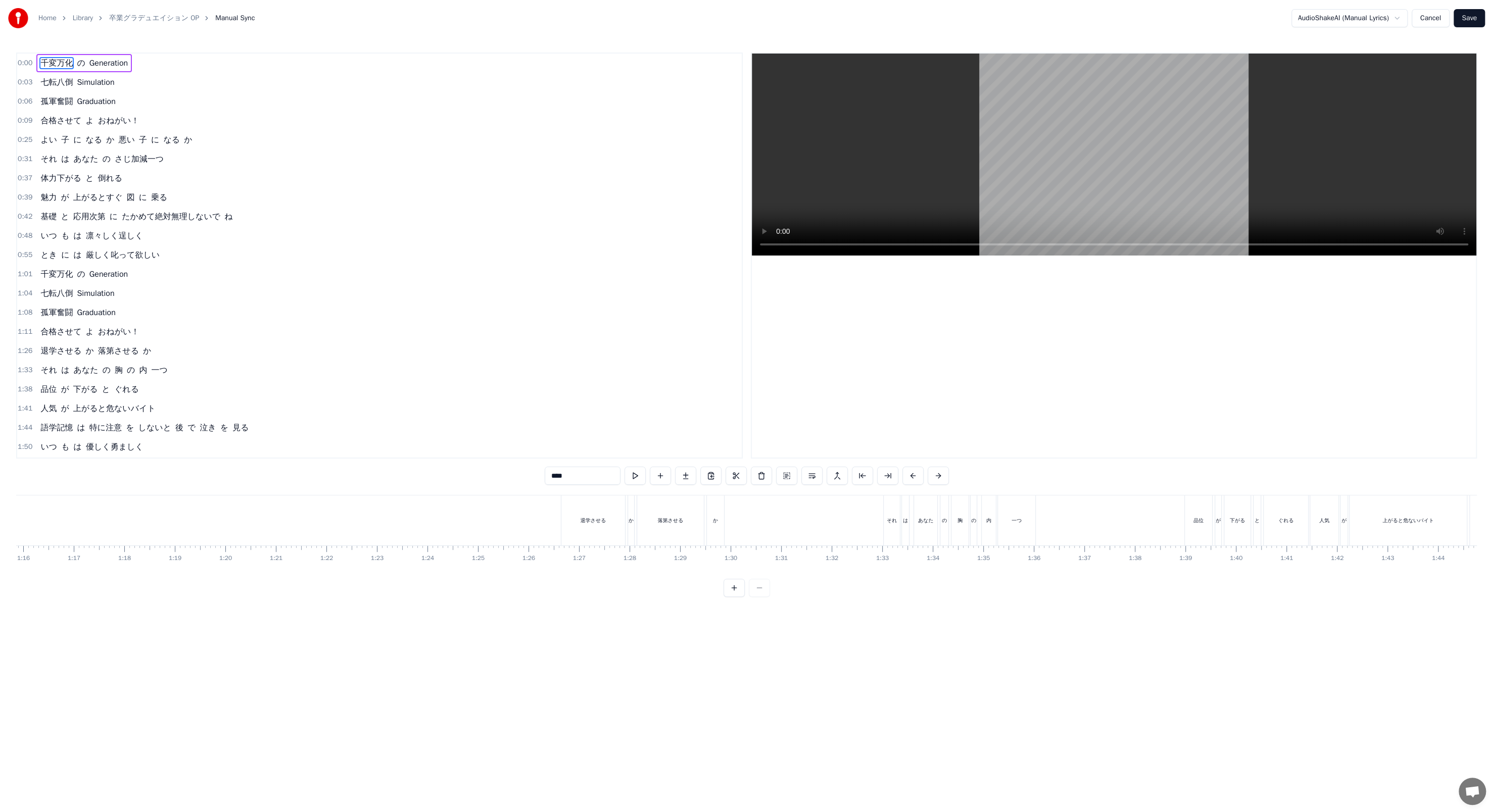 scroll, scrollTop: 0, scrollLeft: 5111, axis: horizontal 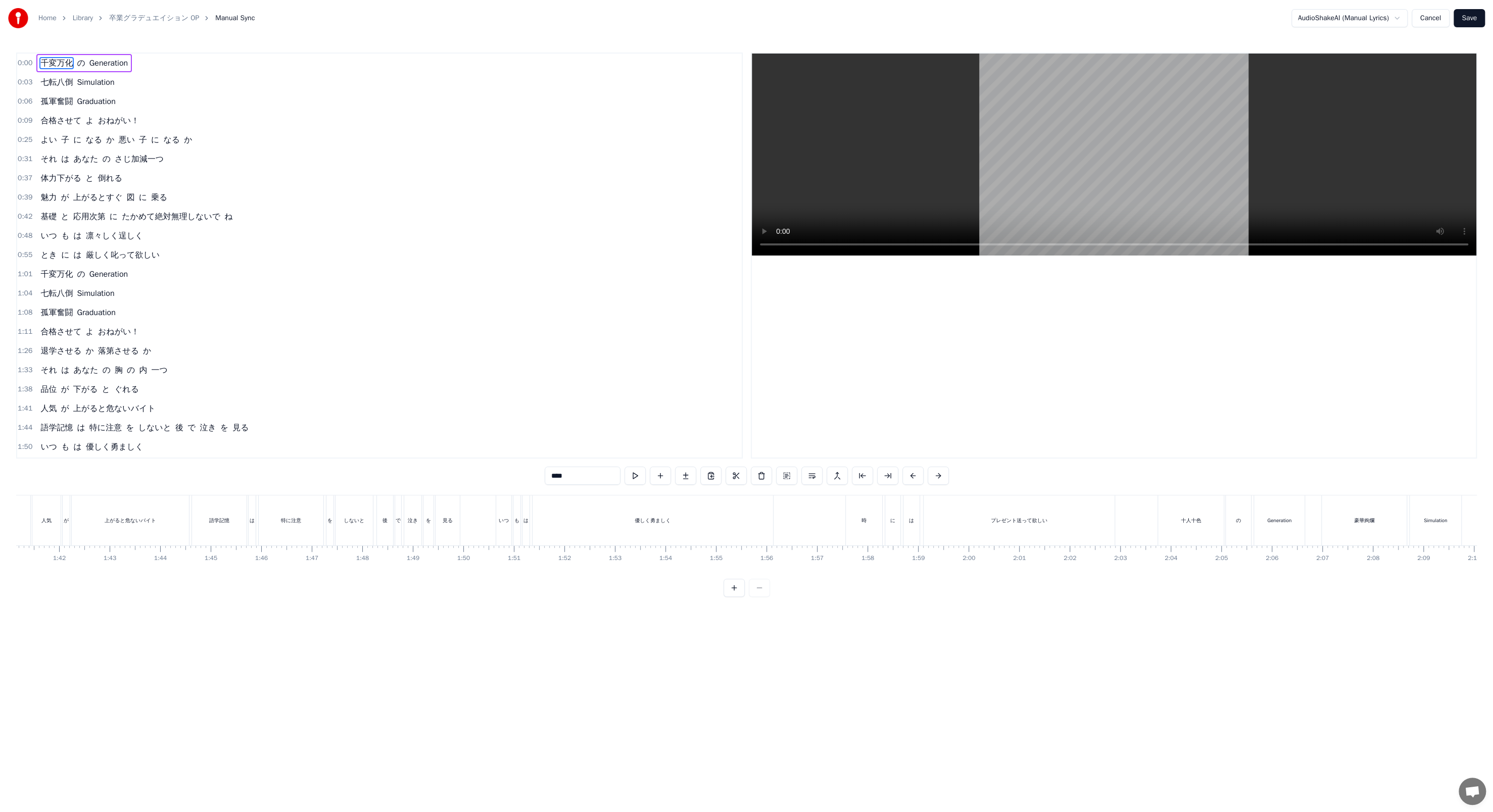 click on "千変万化 の Generation 七転八倒 Simulation 孤軍奮闘 Graduation 合格させて よ おねがい！ よい 子 に なる か 悪い 子 に なる か それ は あなた の さじ加減一つ 体力下がる と 倒れる 魅力 が 上がるとすぐ 図 に 乗る 基礎 と 応用次第 に たかめて絶対無理しないで ね いつ も は 凛々しく逞しく とき に は 厳しく叱って欲しい 千変万化 の Generation 七転八倒 Simulation 孤軍奮闘 Graduation 合格させて よ おねがい！ 退学させる か 落第させる か それ は あなた の 胸 の 内 一つ 品位 が 下がる と ぐれる 人気 が 上がると危ないバイト 語学記憶 は 特に注意 を しないと 後 で 泣き を 見る いつ も は 優しく勇ましく 時 に は プレゼント送って欲しい 十人十色 の Generation 豪華絢爛 Simulation 悪戦苦闘 Graduation 卒業させて よ おねがい！ 欲しい！ 千変万化 の Generation Simulation" at bounding box center [746, 533] 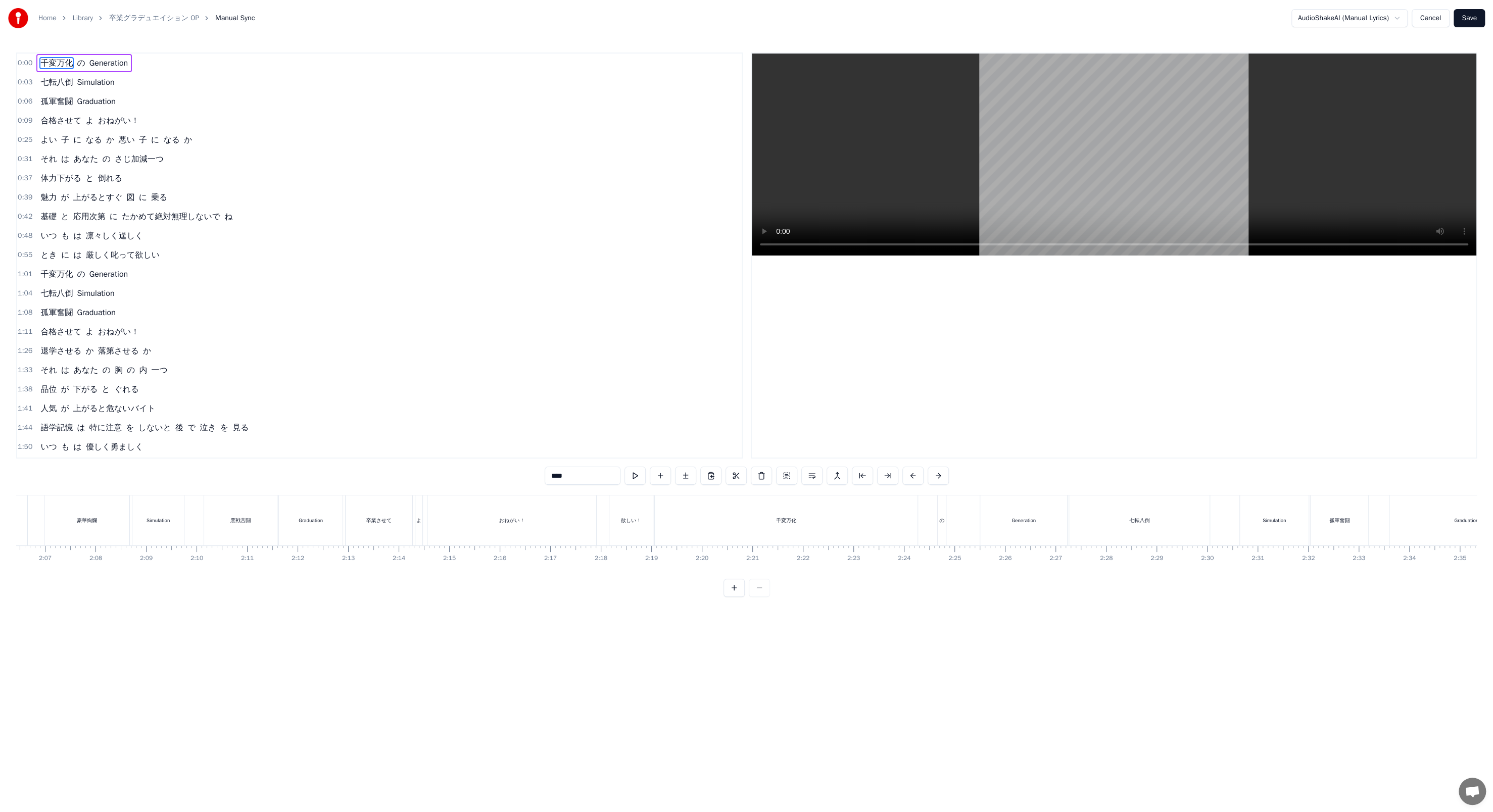 click on "おねがい！" at bounding box center [512, 520] 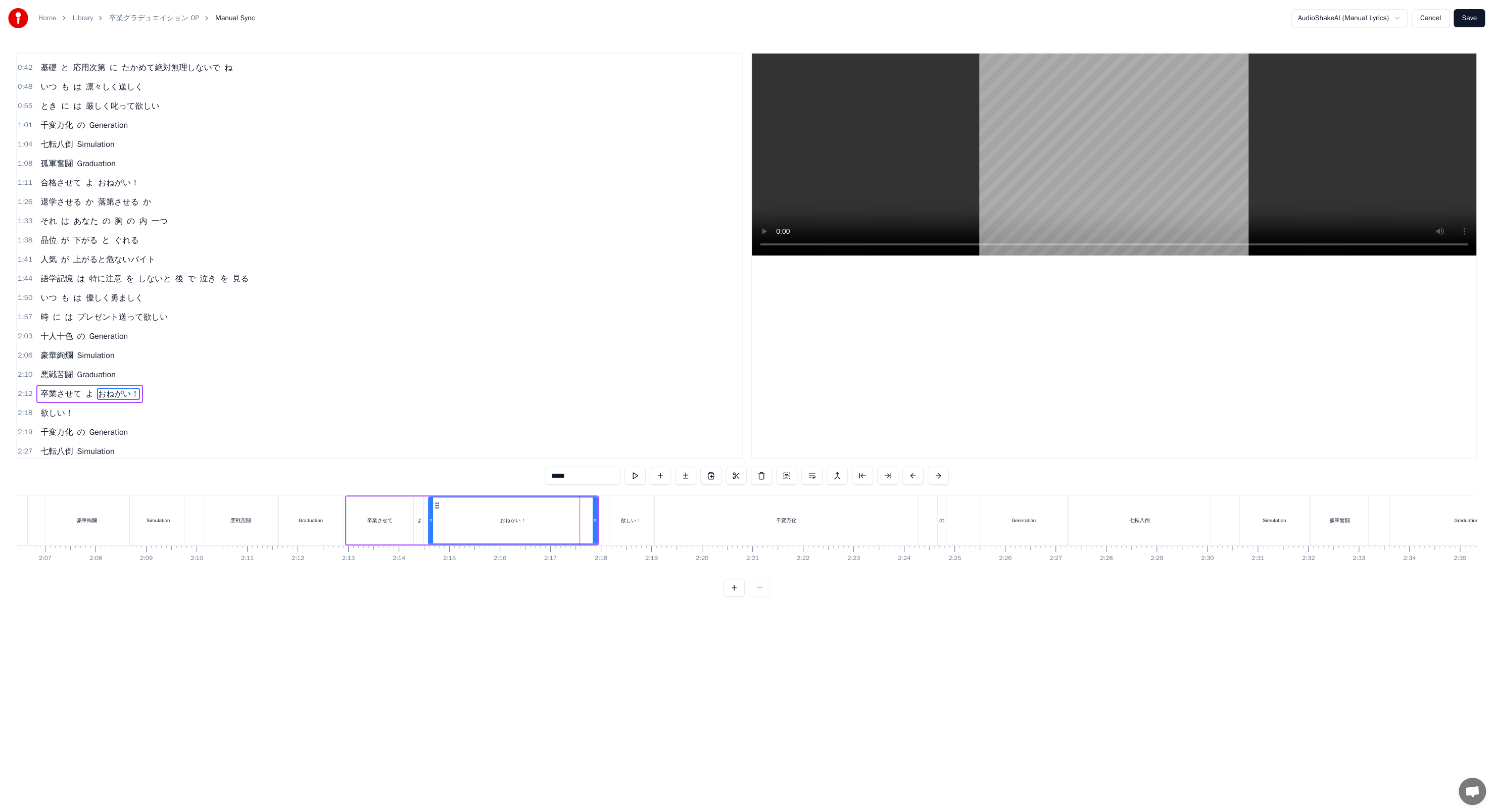 scroll, scrollTop: 269, scrollLeft: 0, axis: vertical 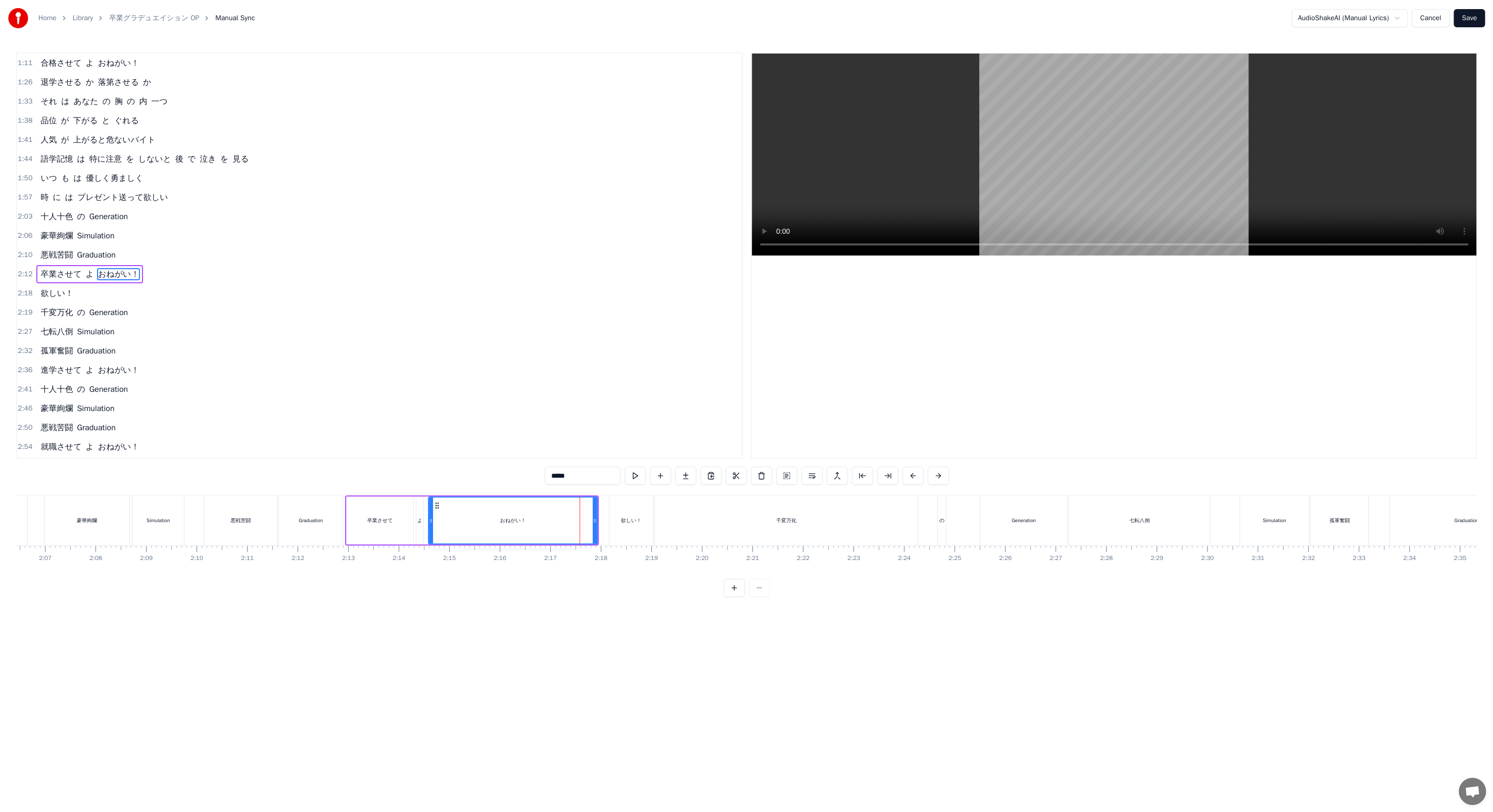 click on "欲しい！" at bounding box center [57, 293] 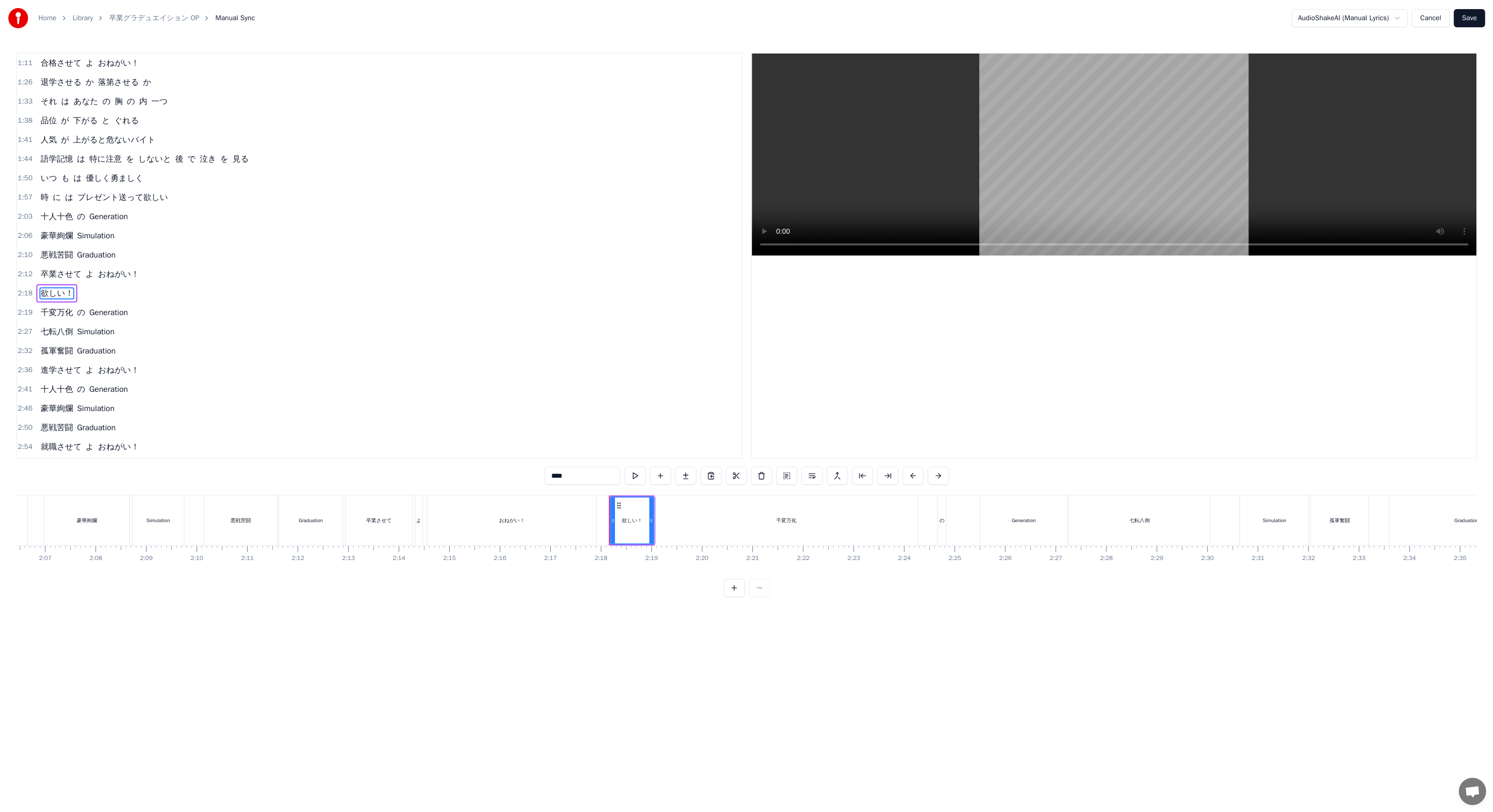 scroll, scrollTop: 287, scrollLeft: 0, axis: vertical 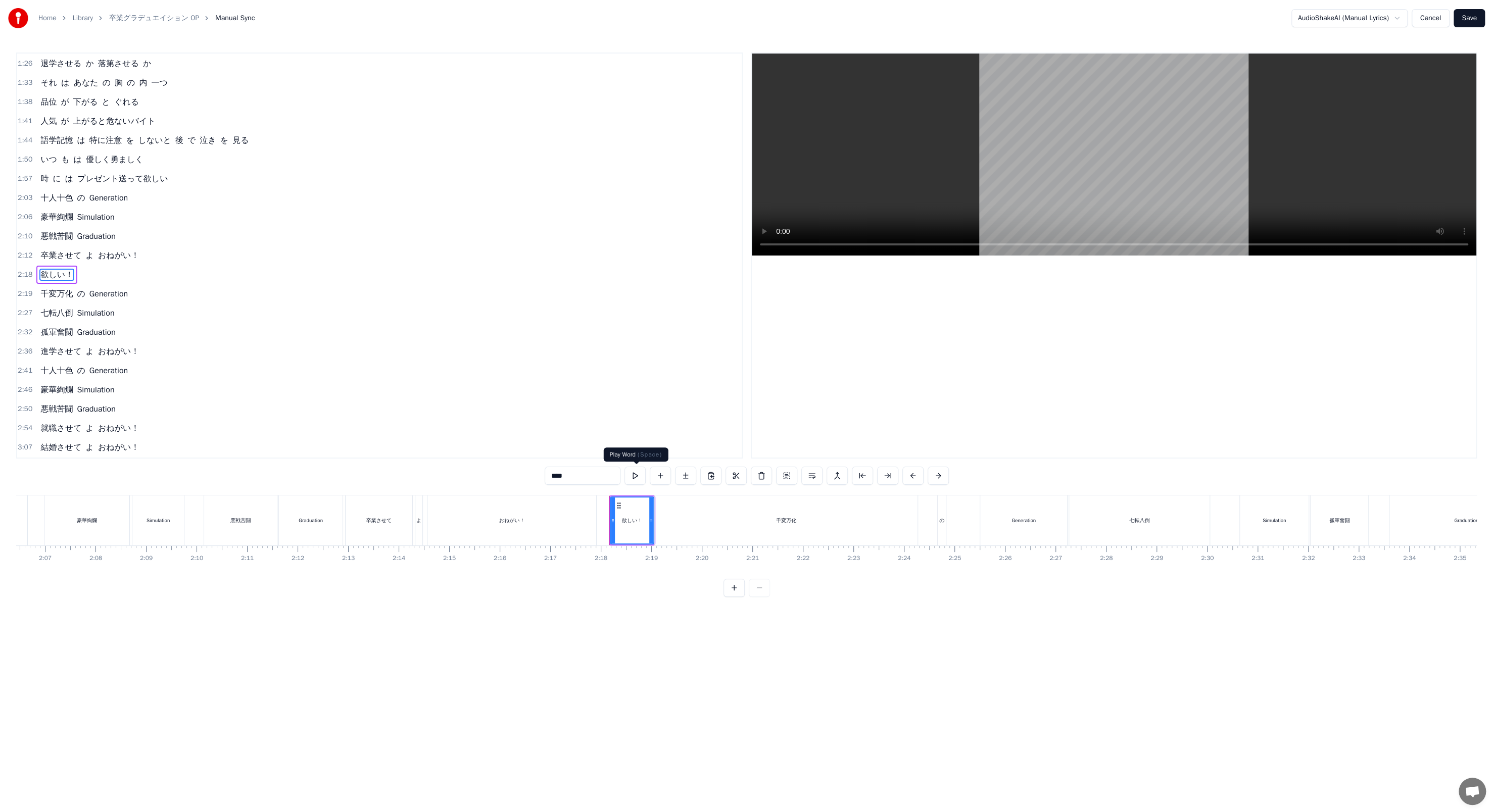 click at bounding box center (635, 476) 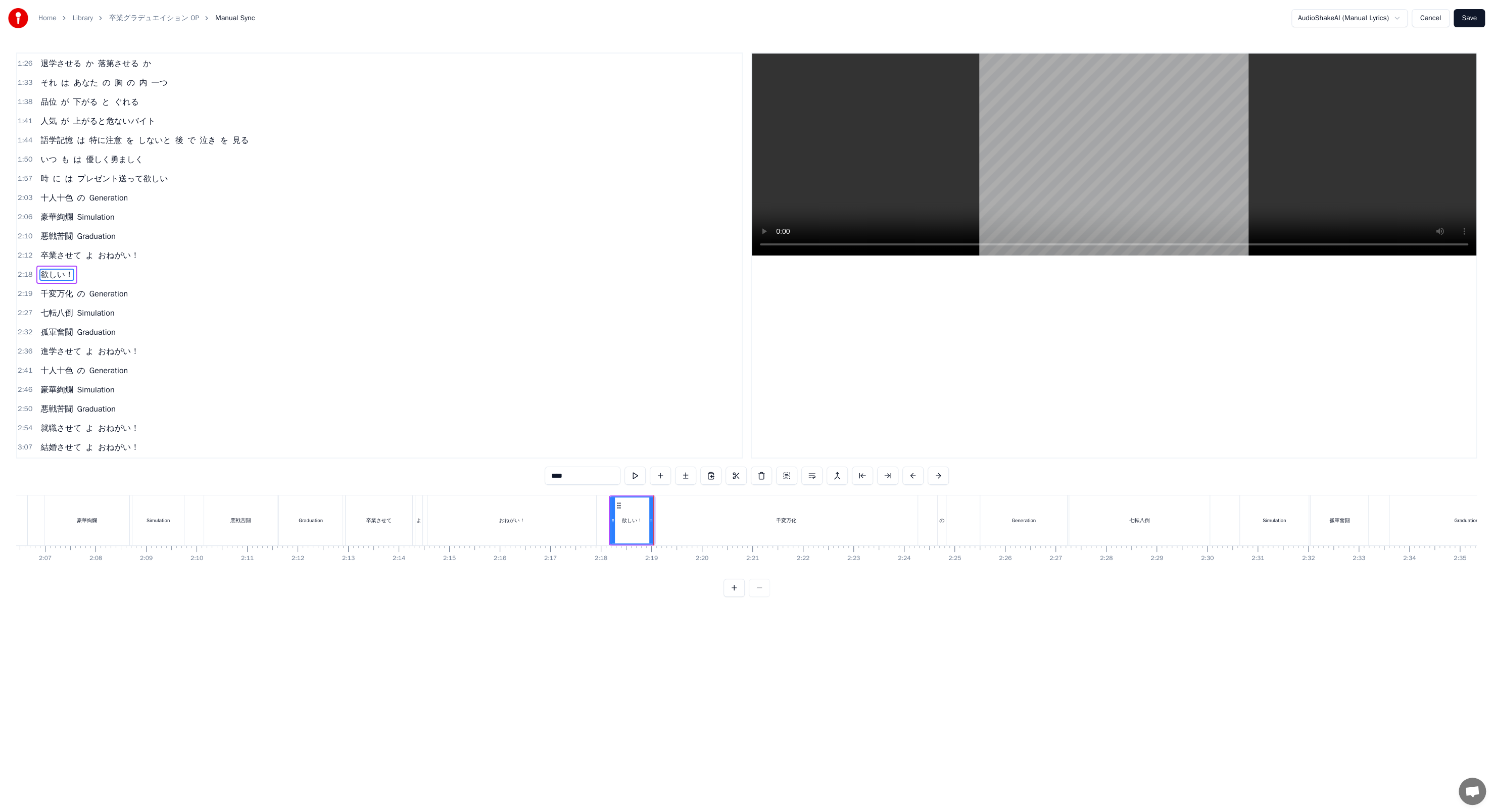 click on "おねがい！" at bounding box center (512, 520) 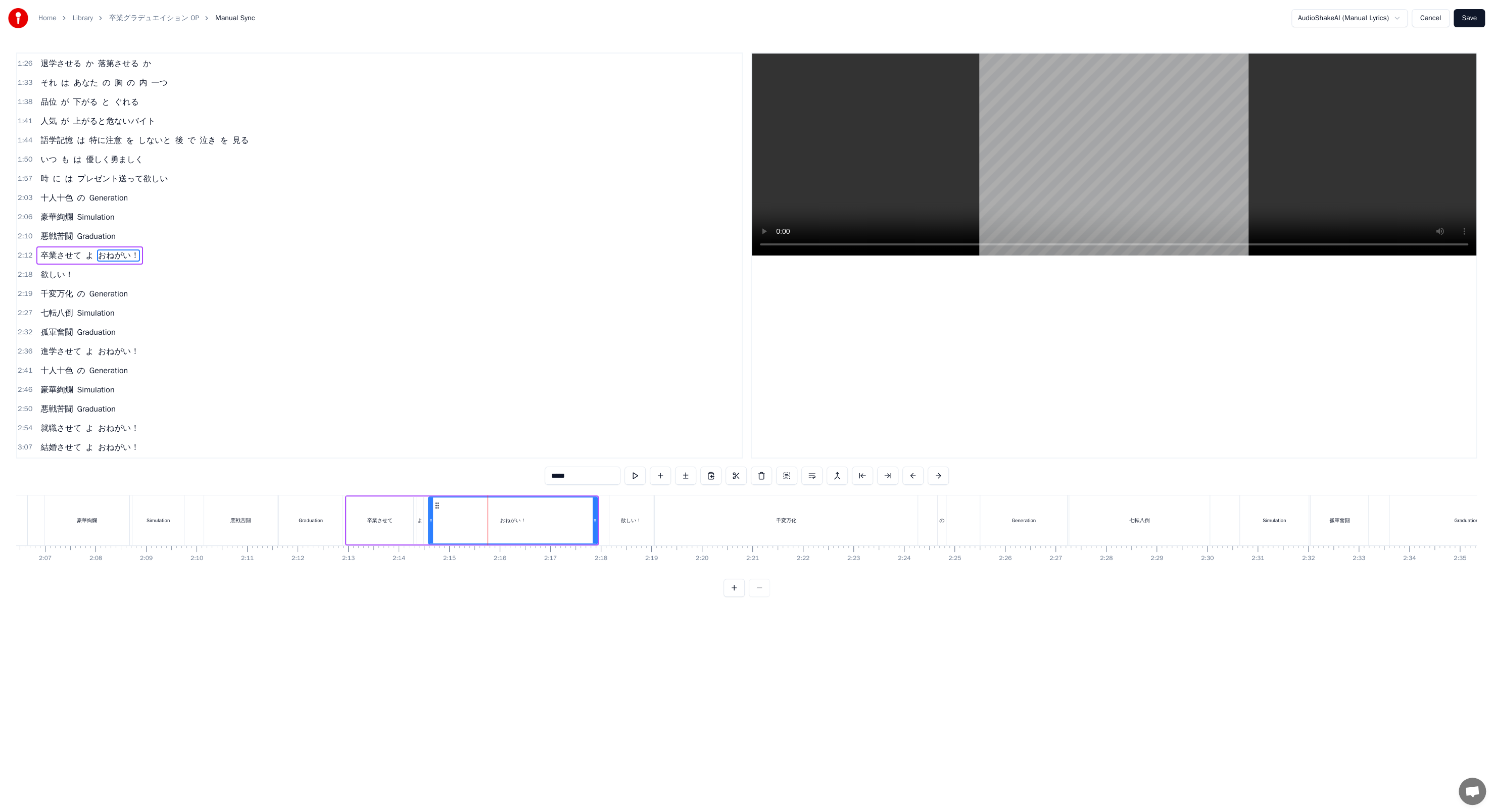 scroll, scrollTop: 269, scrollLeft: 0, axis: vertical 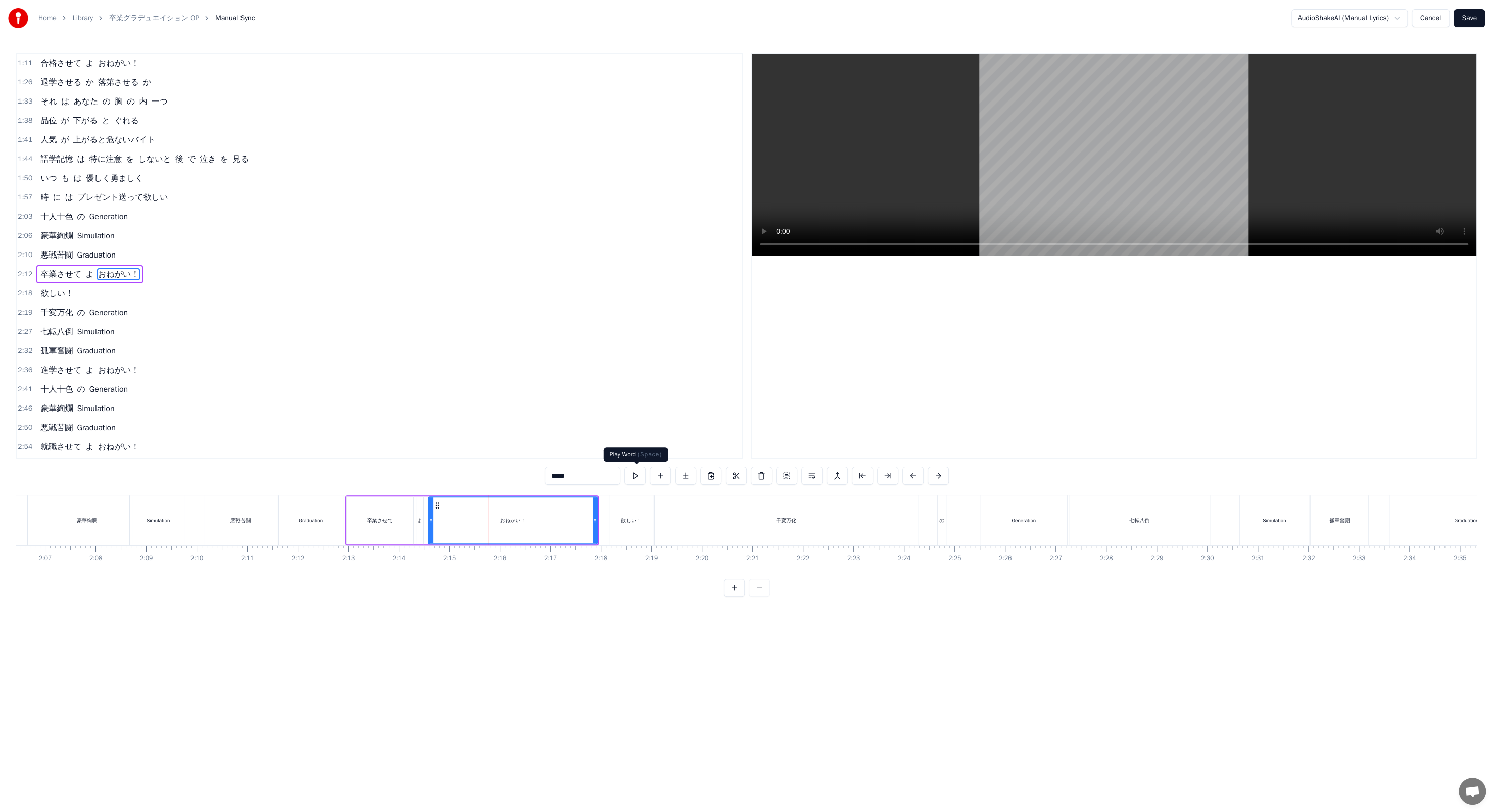 click at bounding box center [635, 476] 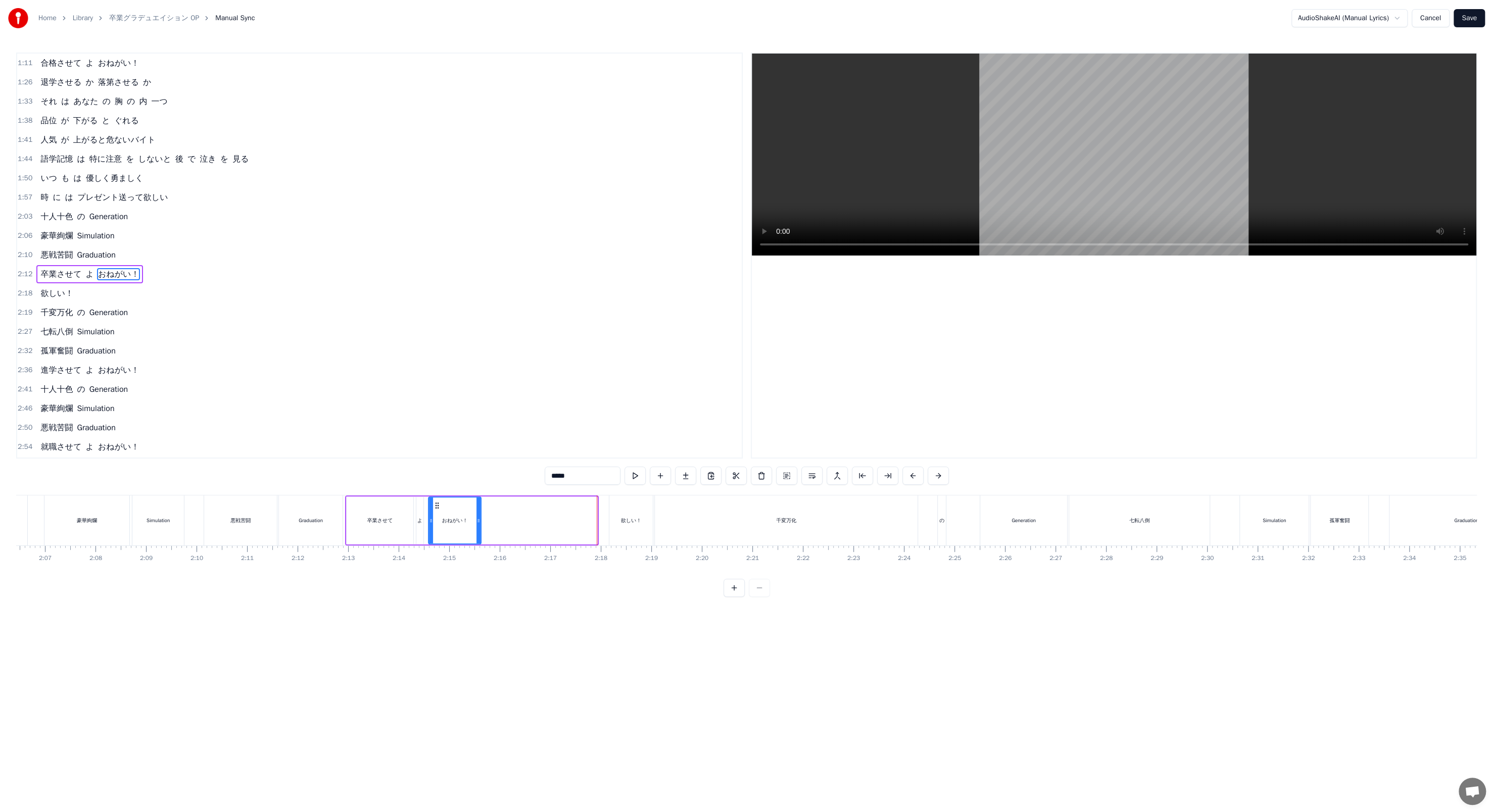drag, startPoint x: 595, startPoint y: 517, endPoint x: 478, endPoint y: 511, distance: 117.15375 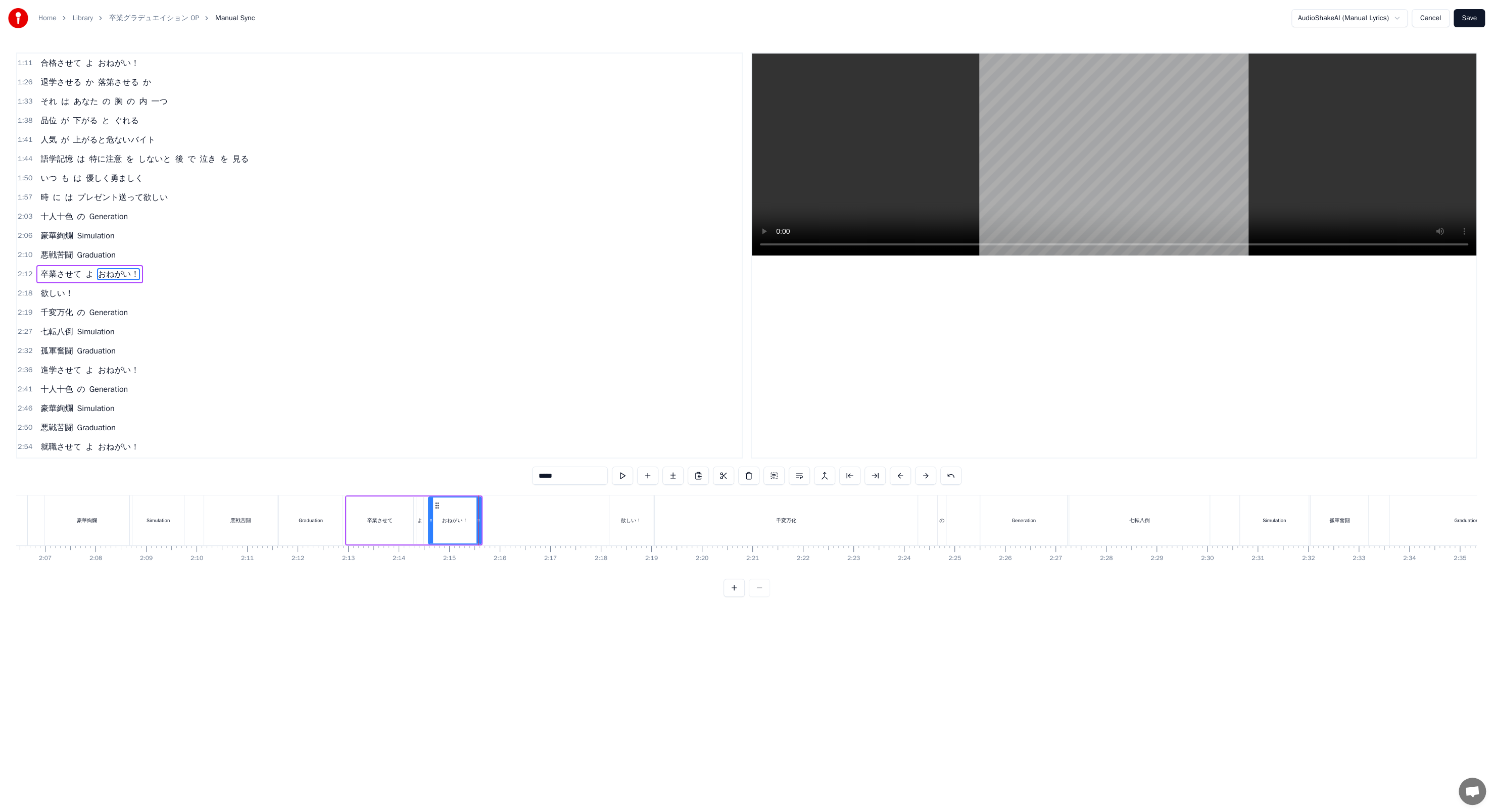 click on "欲しい！" at bounding box center [631, 520] 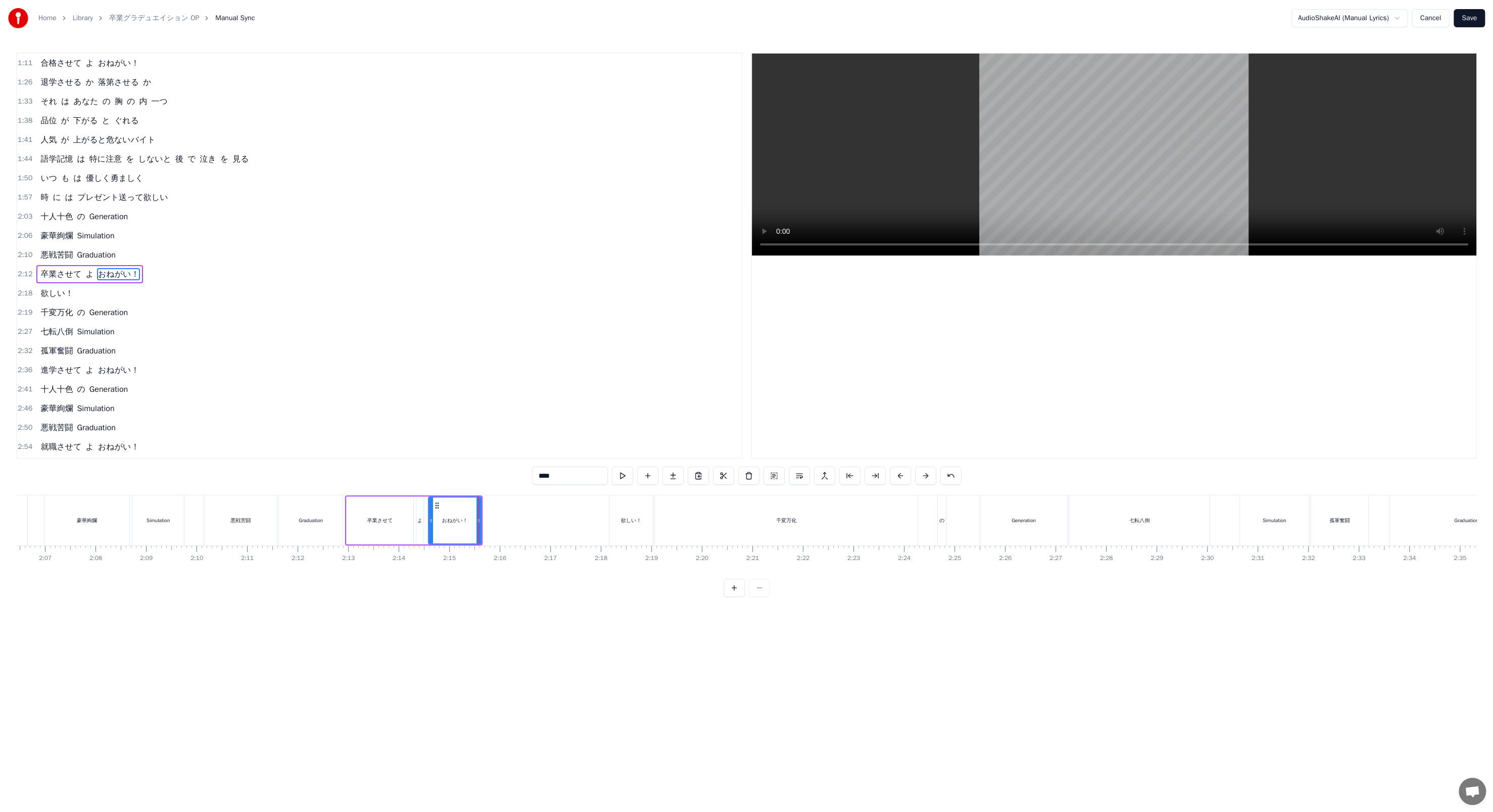 scroll, scrollTop: 287, scrollLeft: 0, axis: vertical 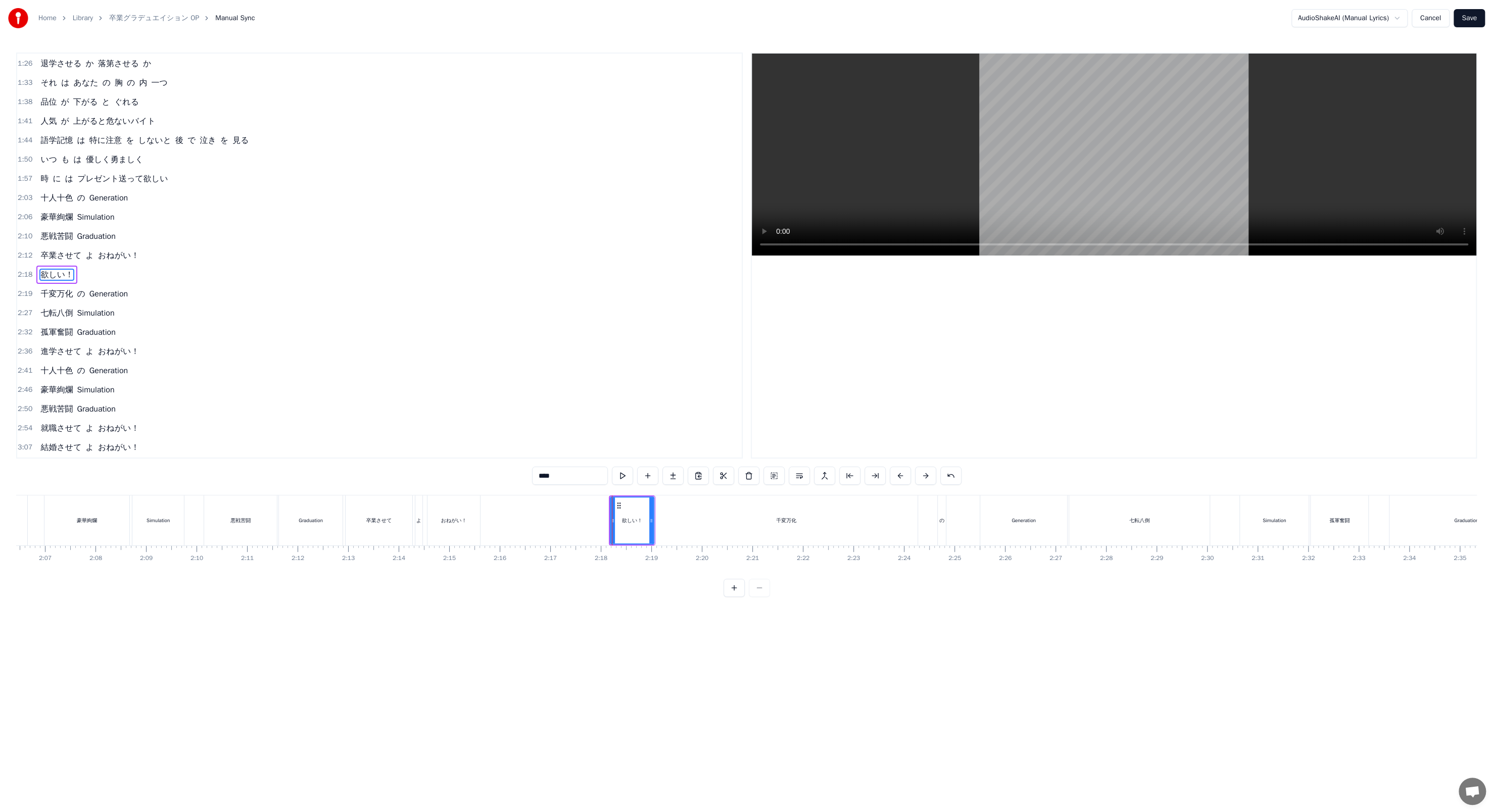 click on "孤軍奮闘" at bounding box center [1339, 520] 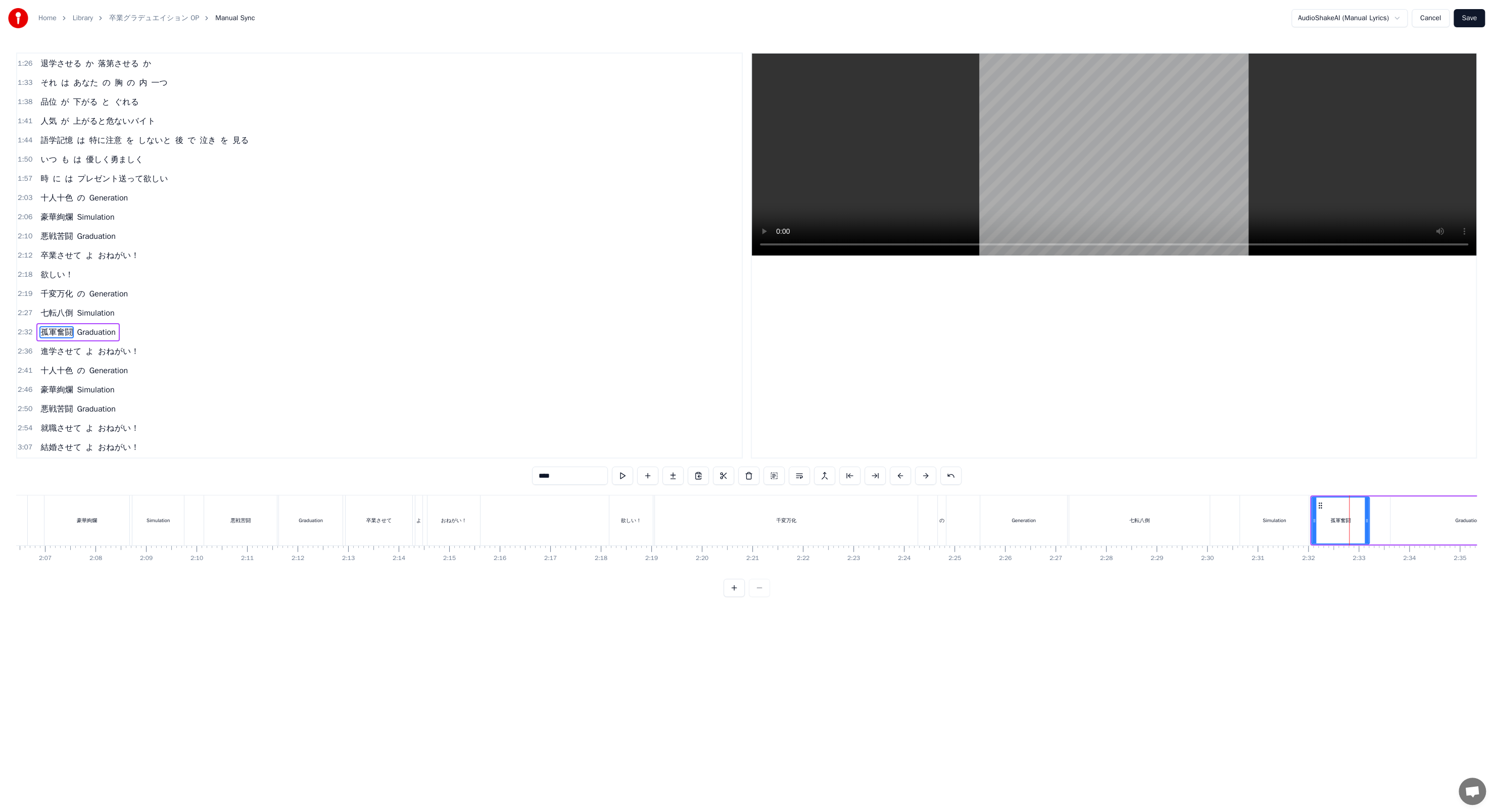 scroll, scrollTop: 297, scrollLeft: 0, axis: vertical 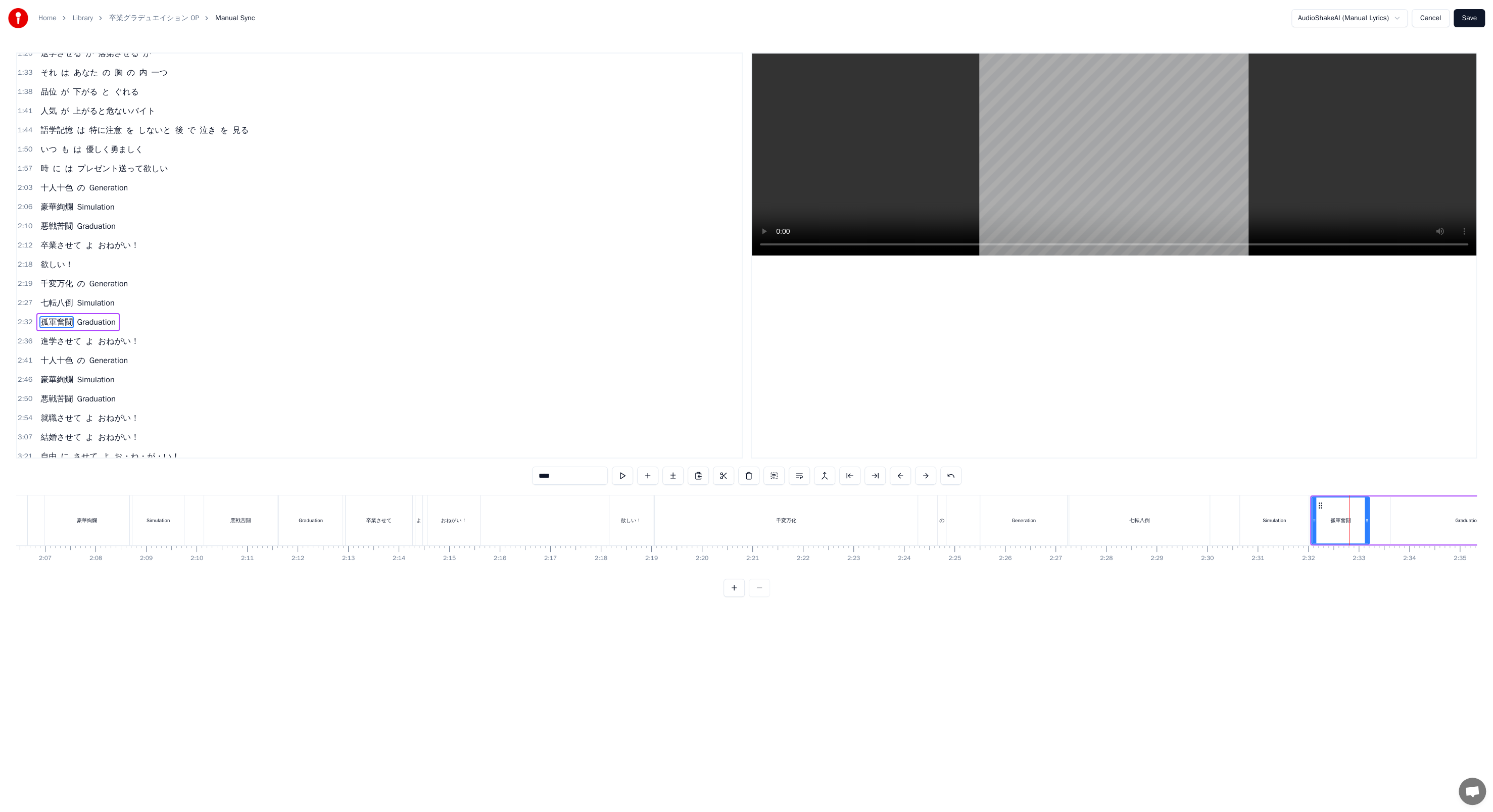 click on "欲しい！" at bounding box center (631, 520) 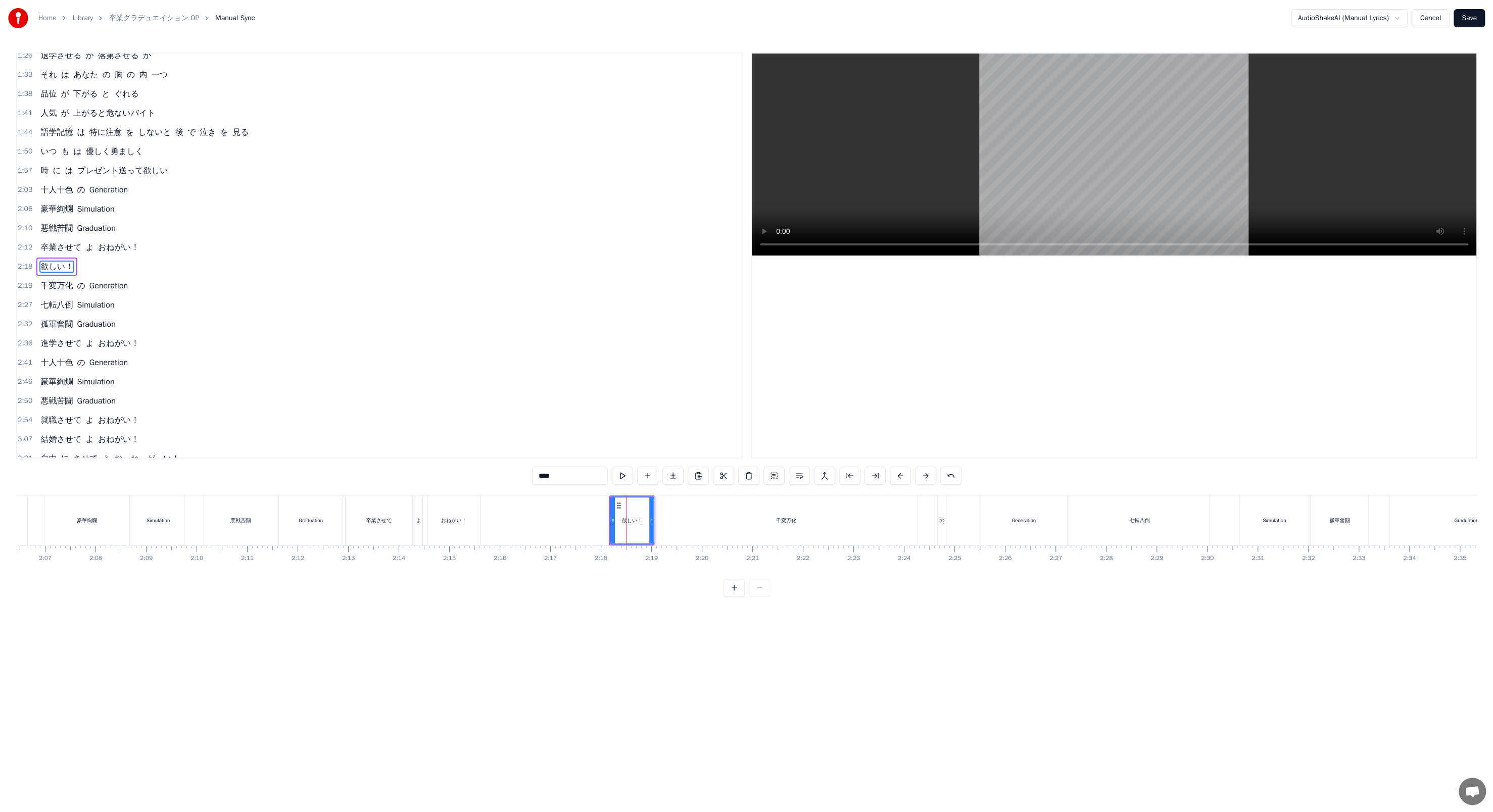 scroll, scrollTop: 297, scrollLeft: 0, axis: vertical 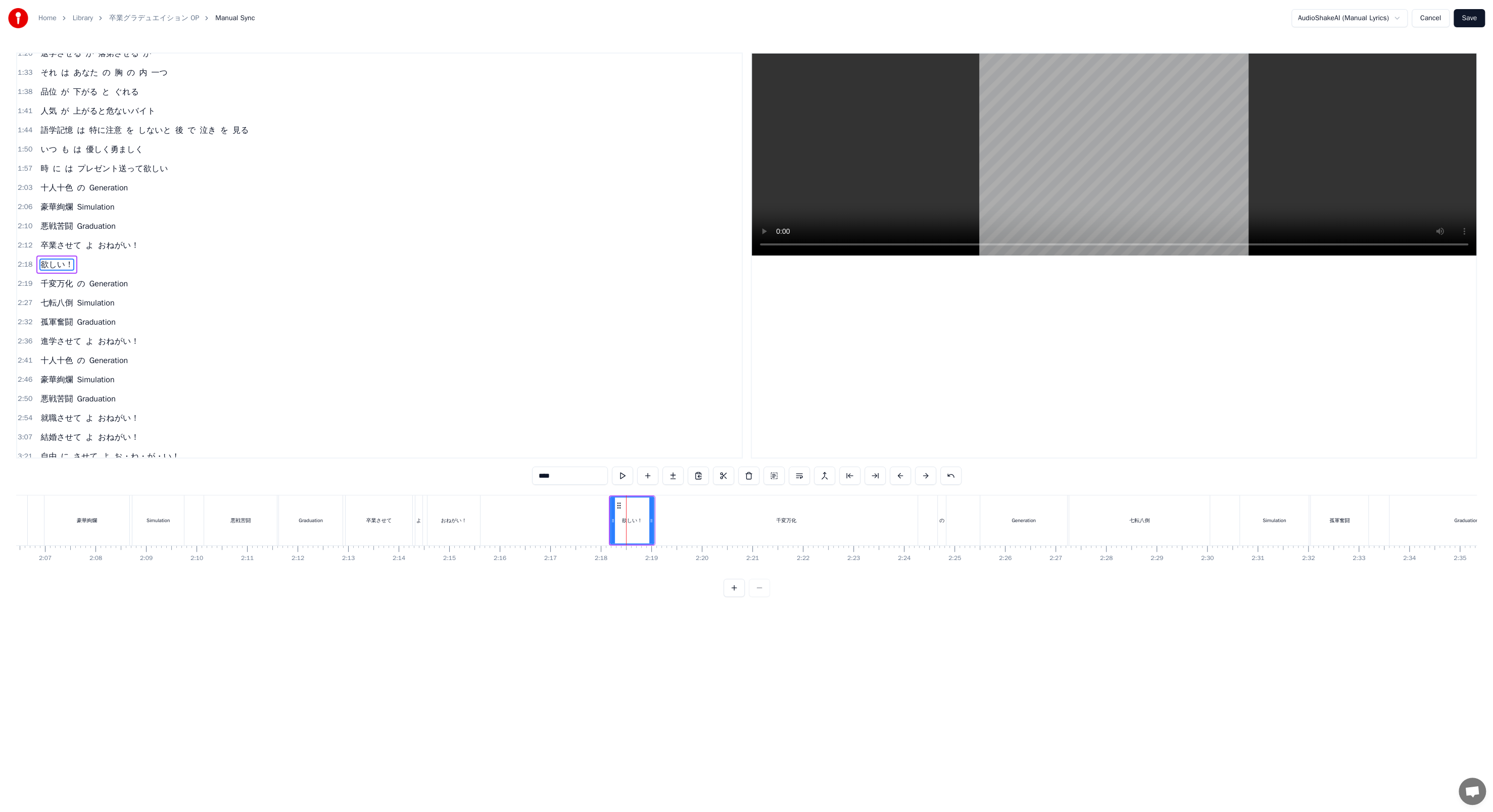 click on "よ" at bounding box center [90, 418] 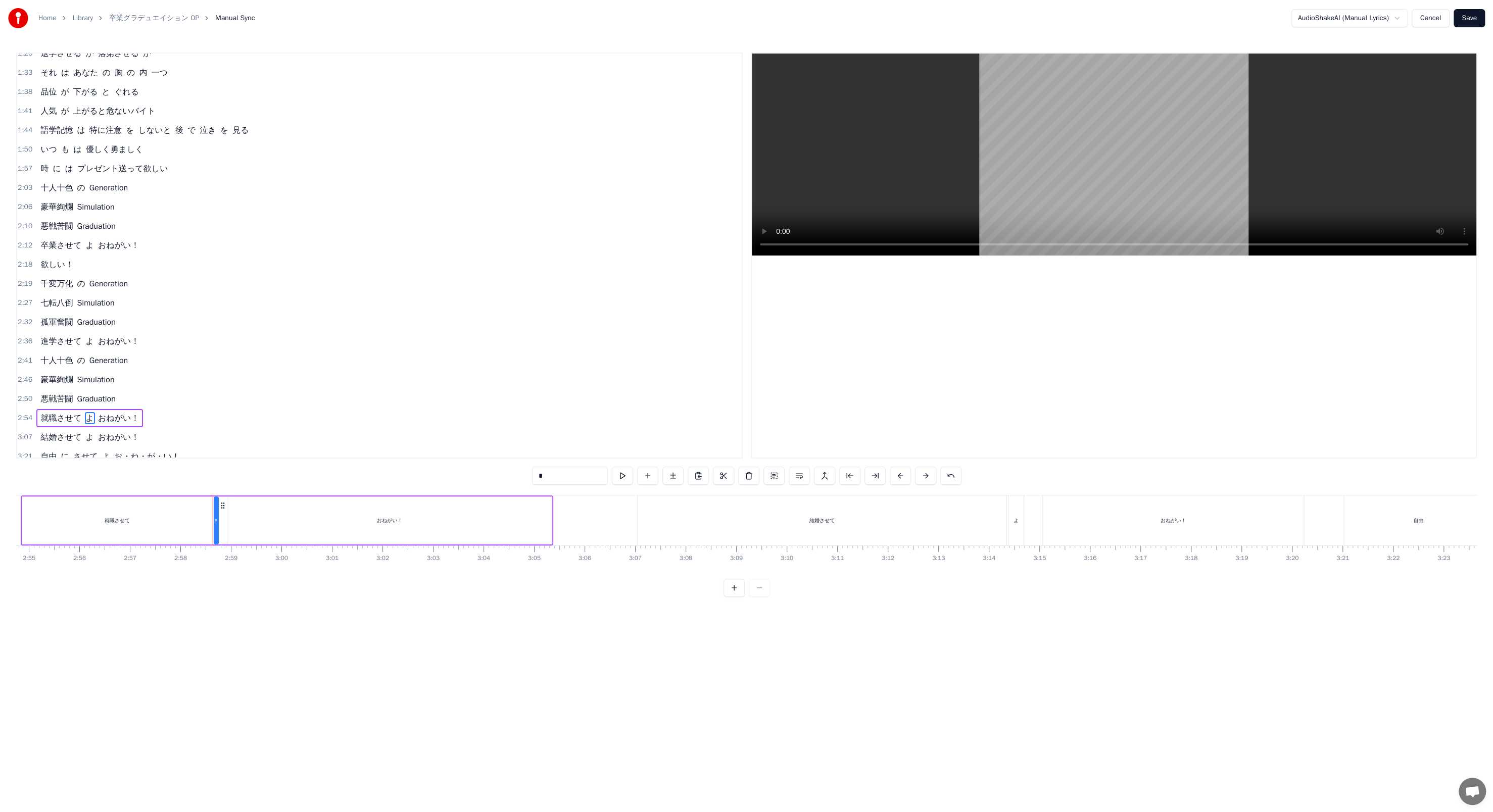 scroll, scrollTop: 0, scrollLeft: 8975, axis: horizontal 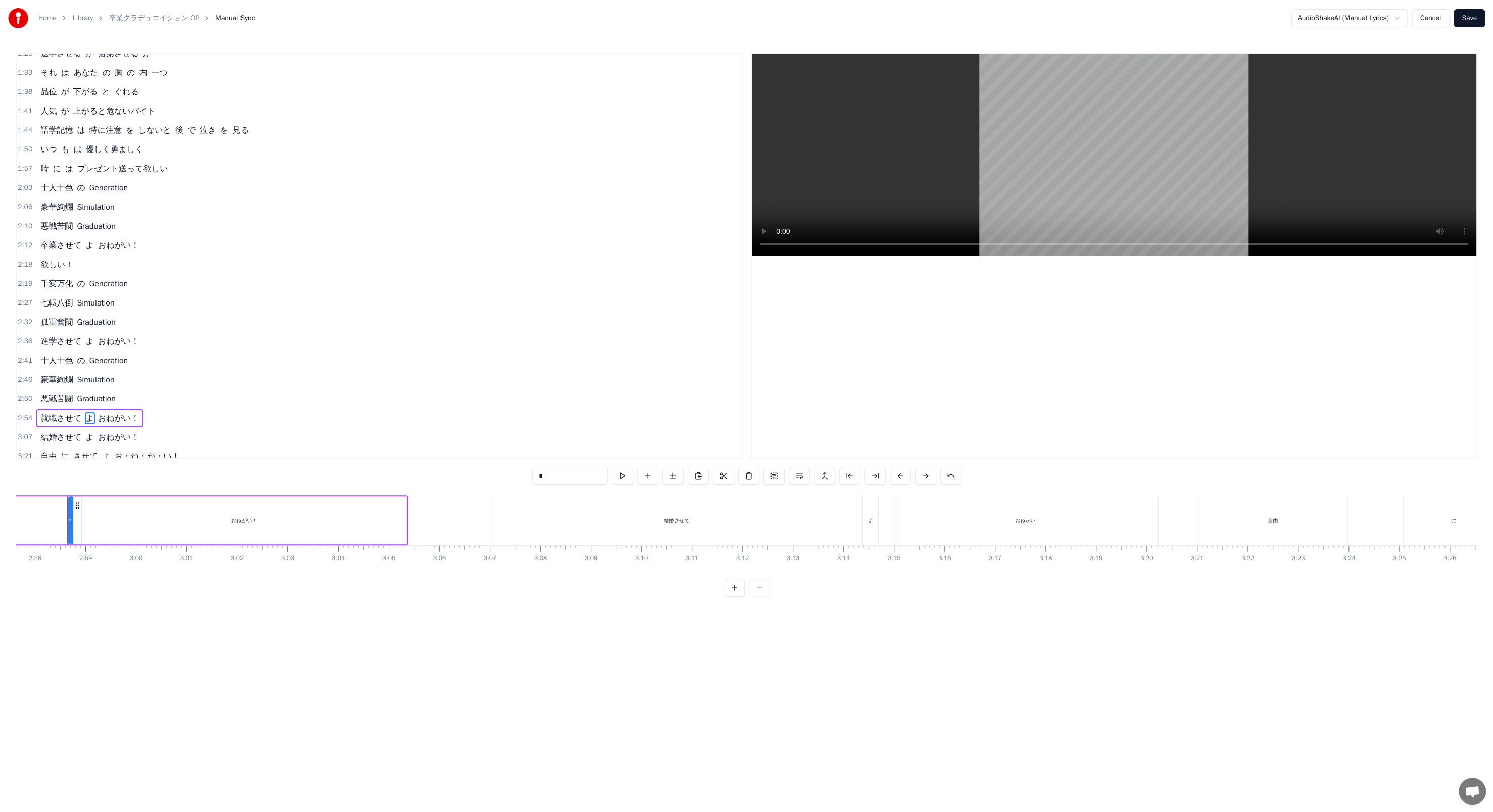 click on "おねがい！" at bounding box center [119, 418] 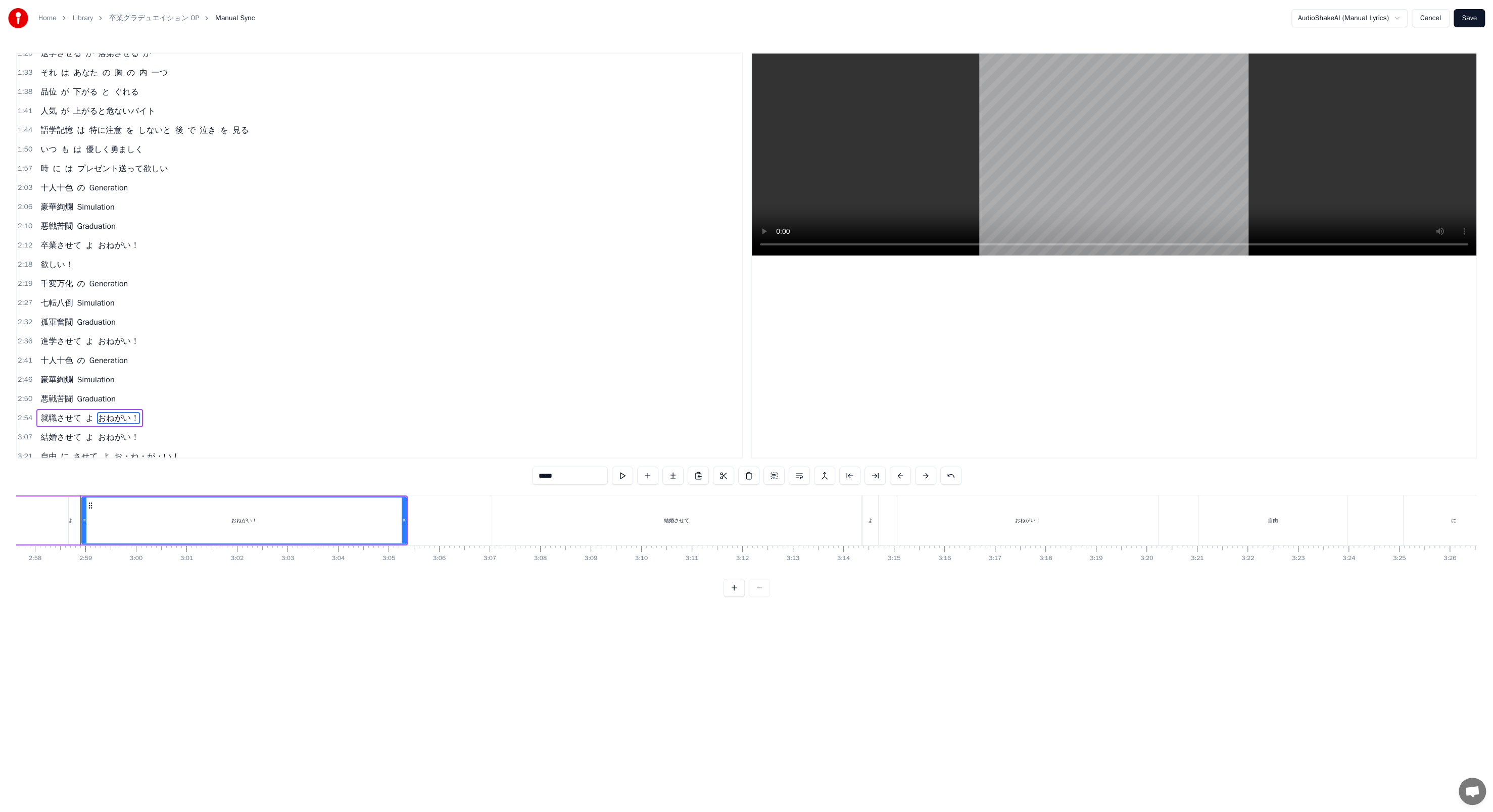 click on "おねがい！" at bounding box center (119, 418) 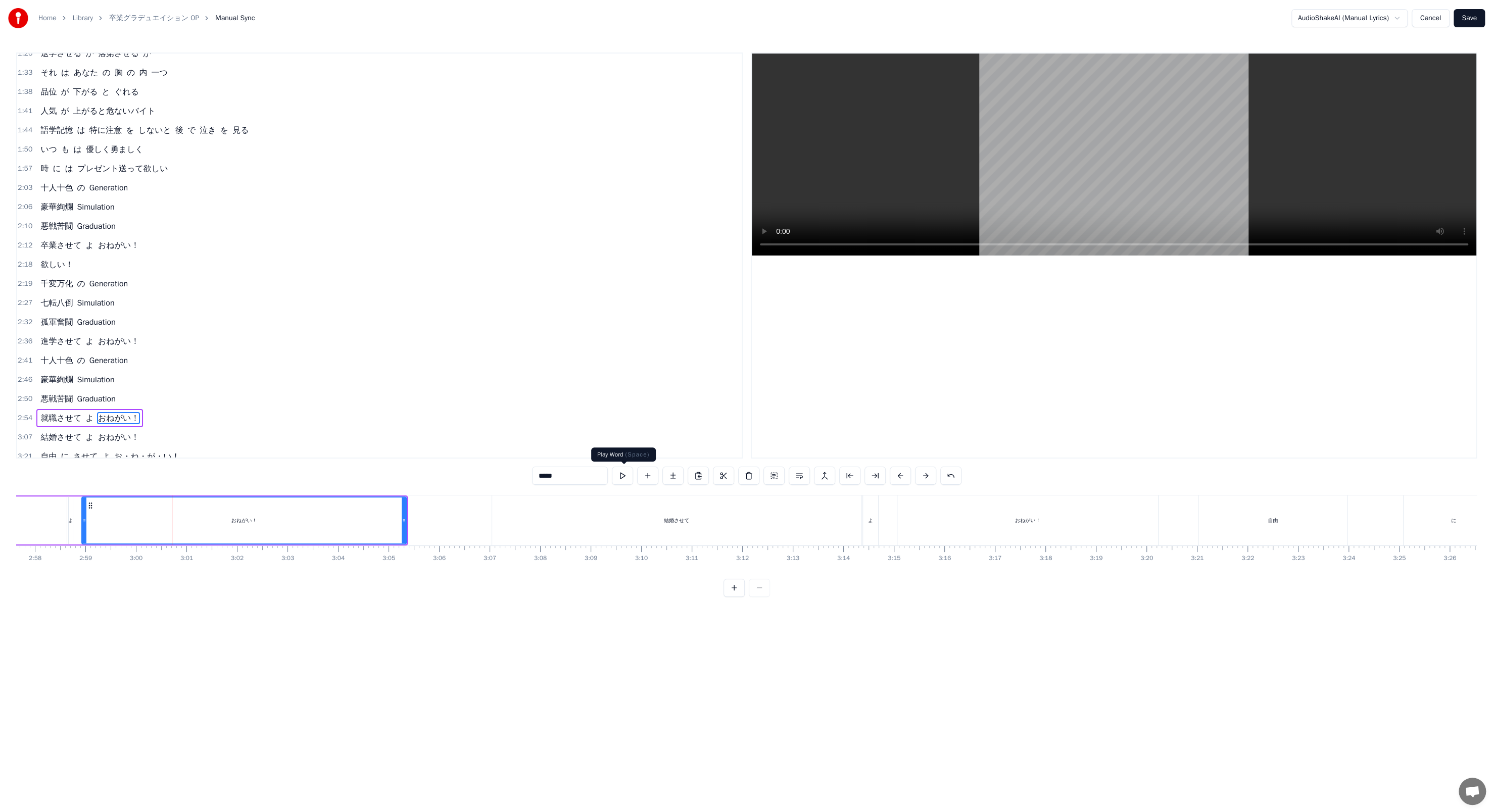 click at bounding box center [622, 476] 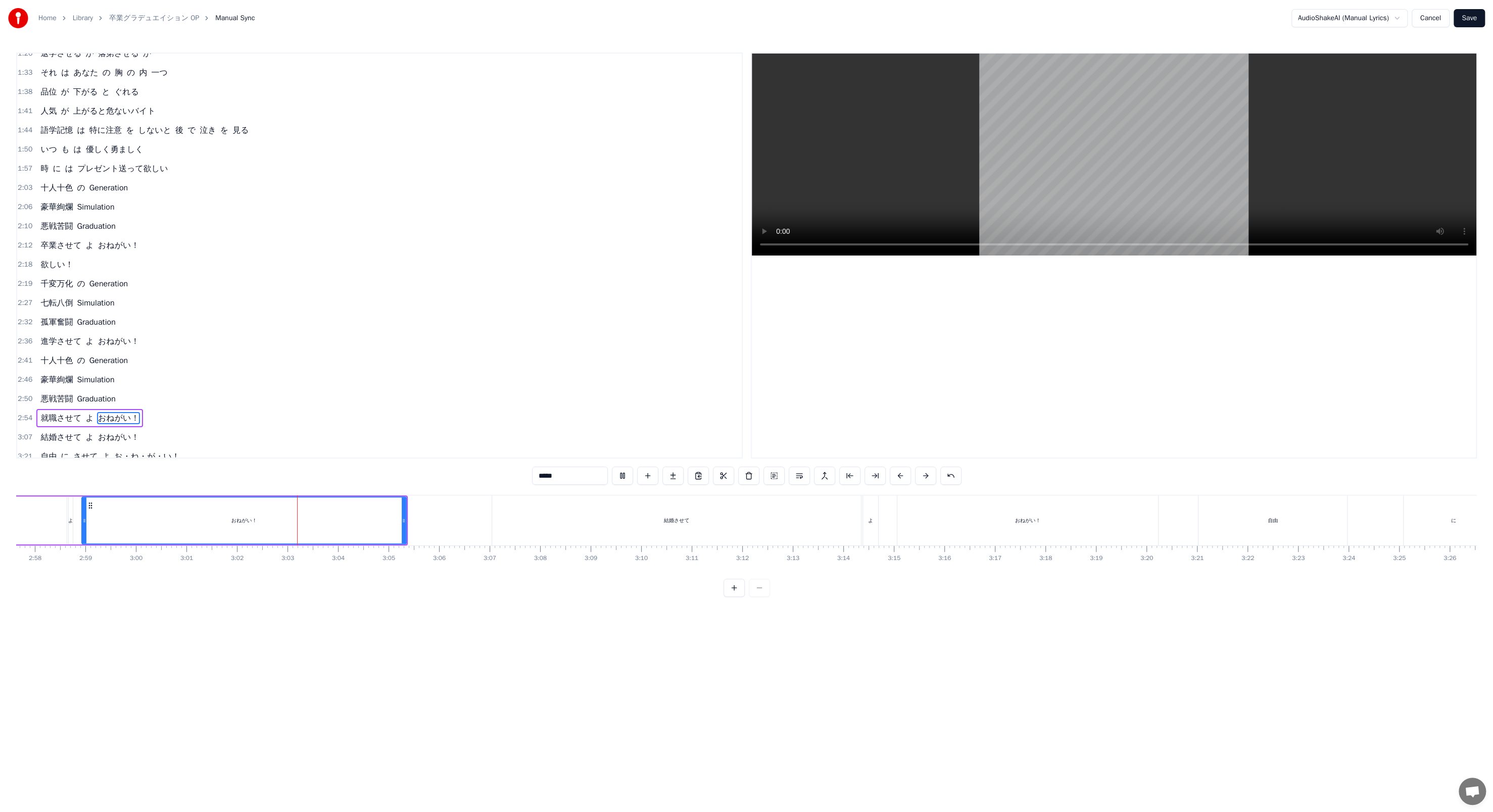 click on "させて" at bounding box center [85, 456] 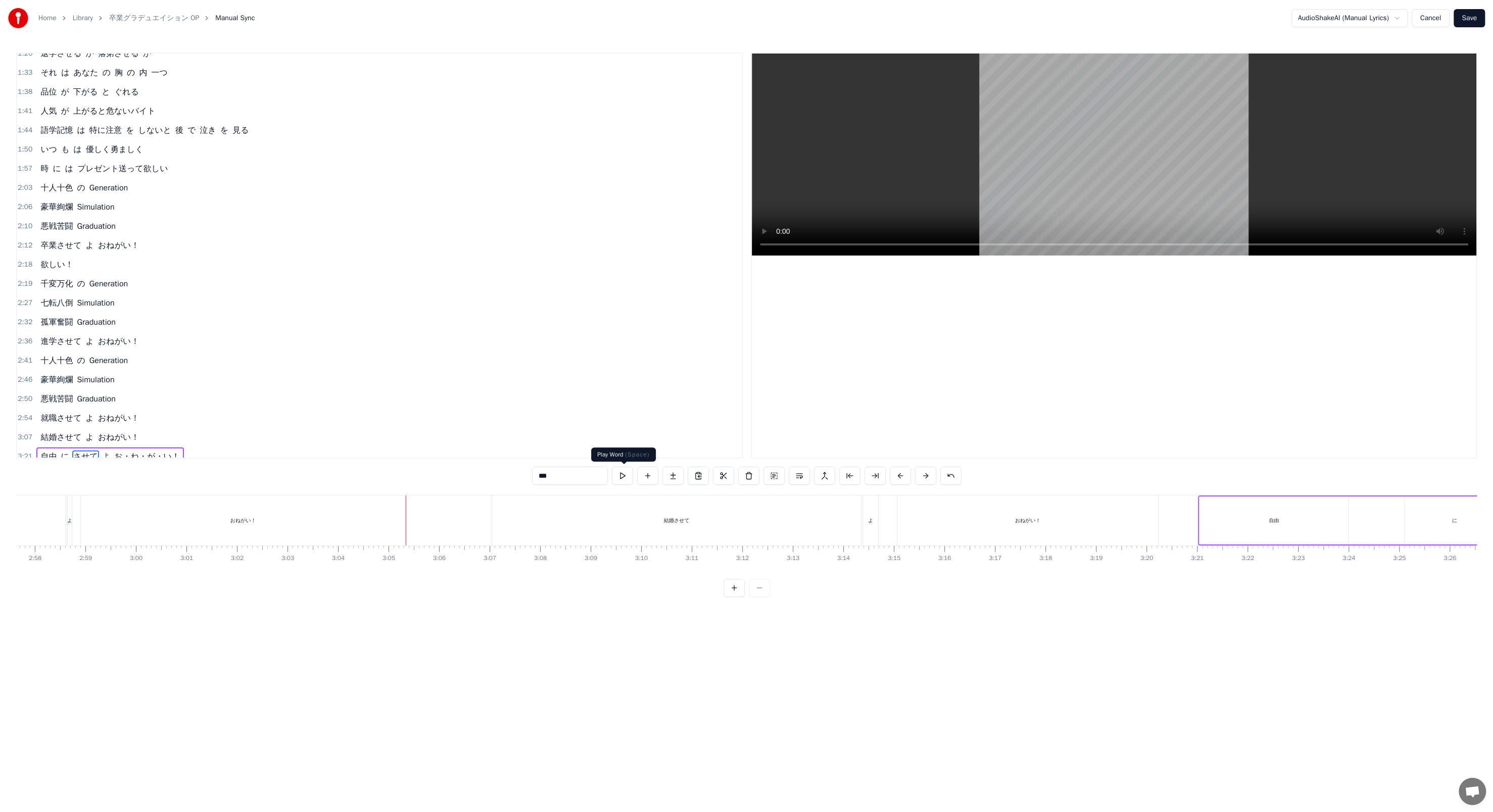 click at bounding box center (622, 476) 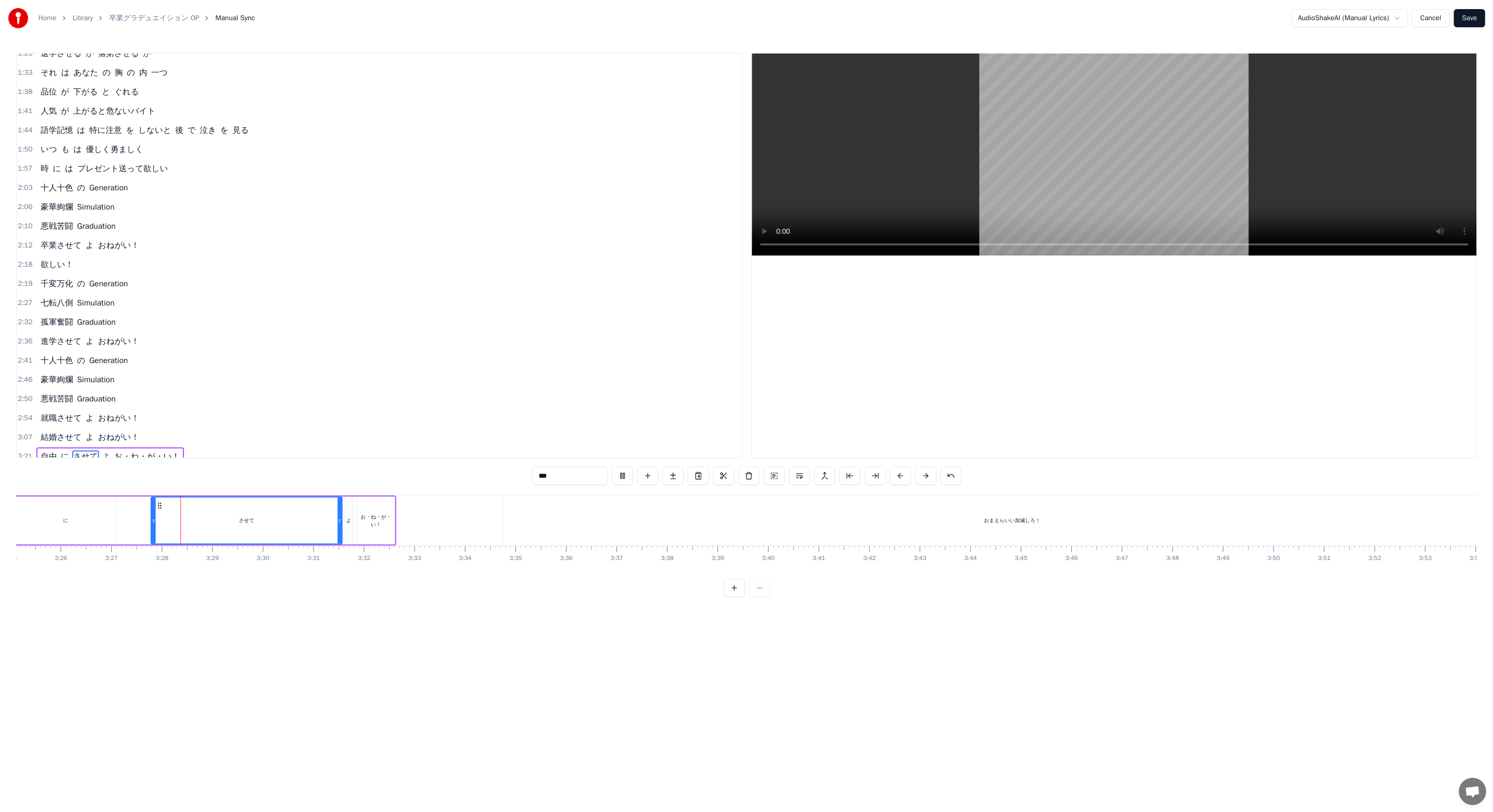 scroll, scrollTop: 0, scrollLeft: 10446, axis: horizontal 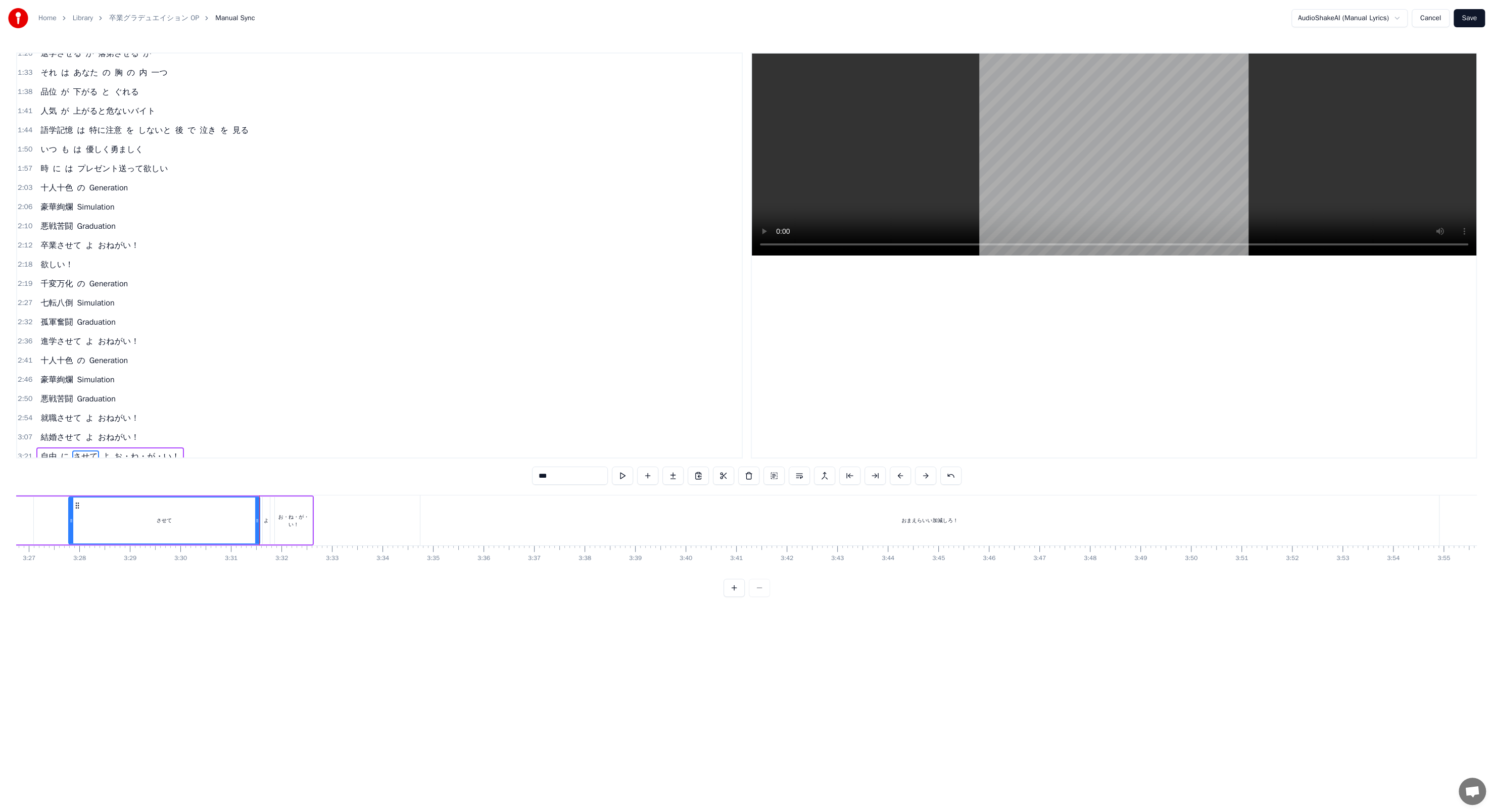 click on "おまえらいい加減しろ！" at bounding box center [930, 520] 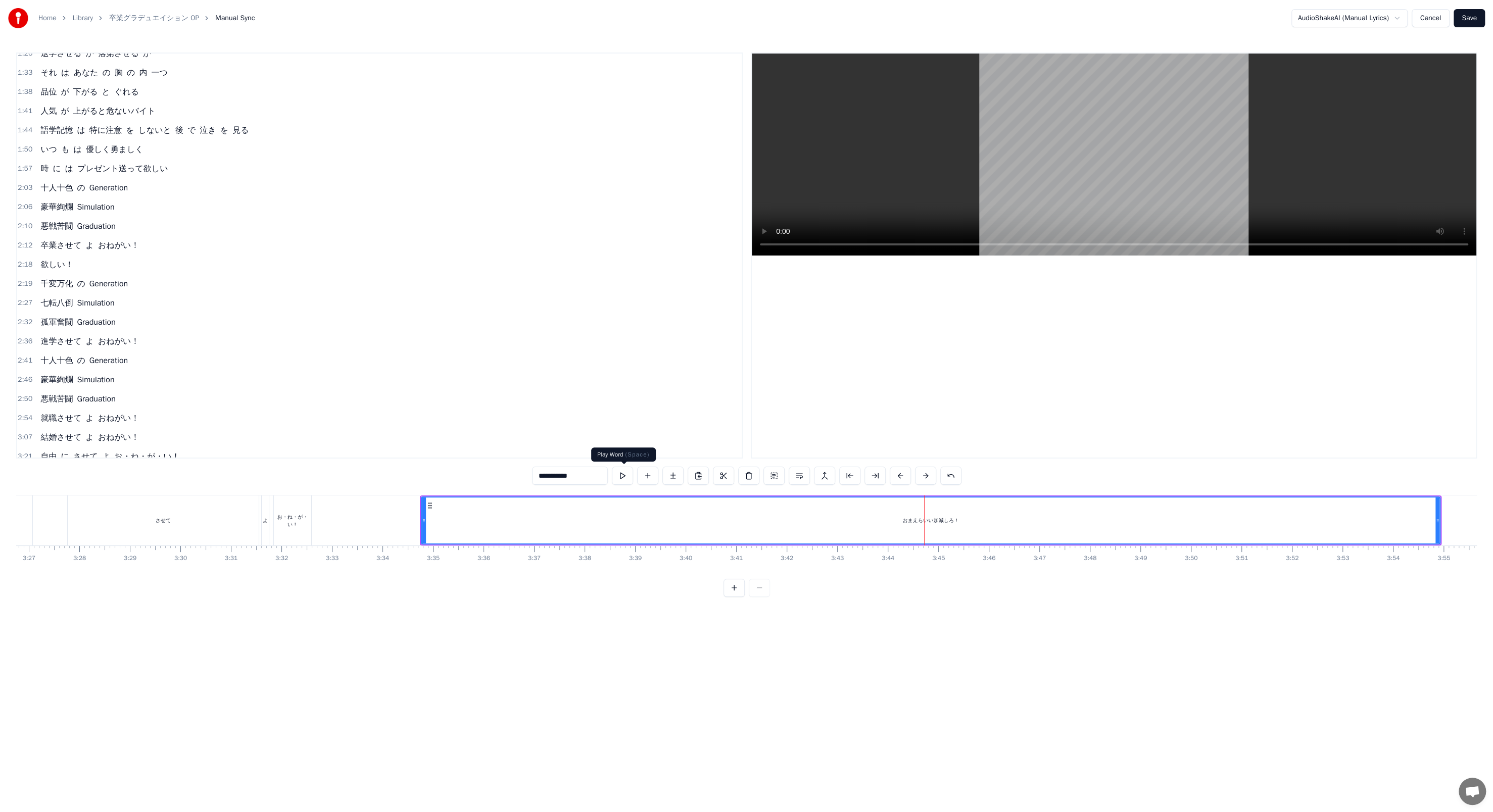 click at bounding box center (622, 476) 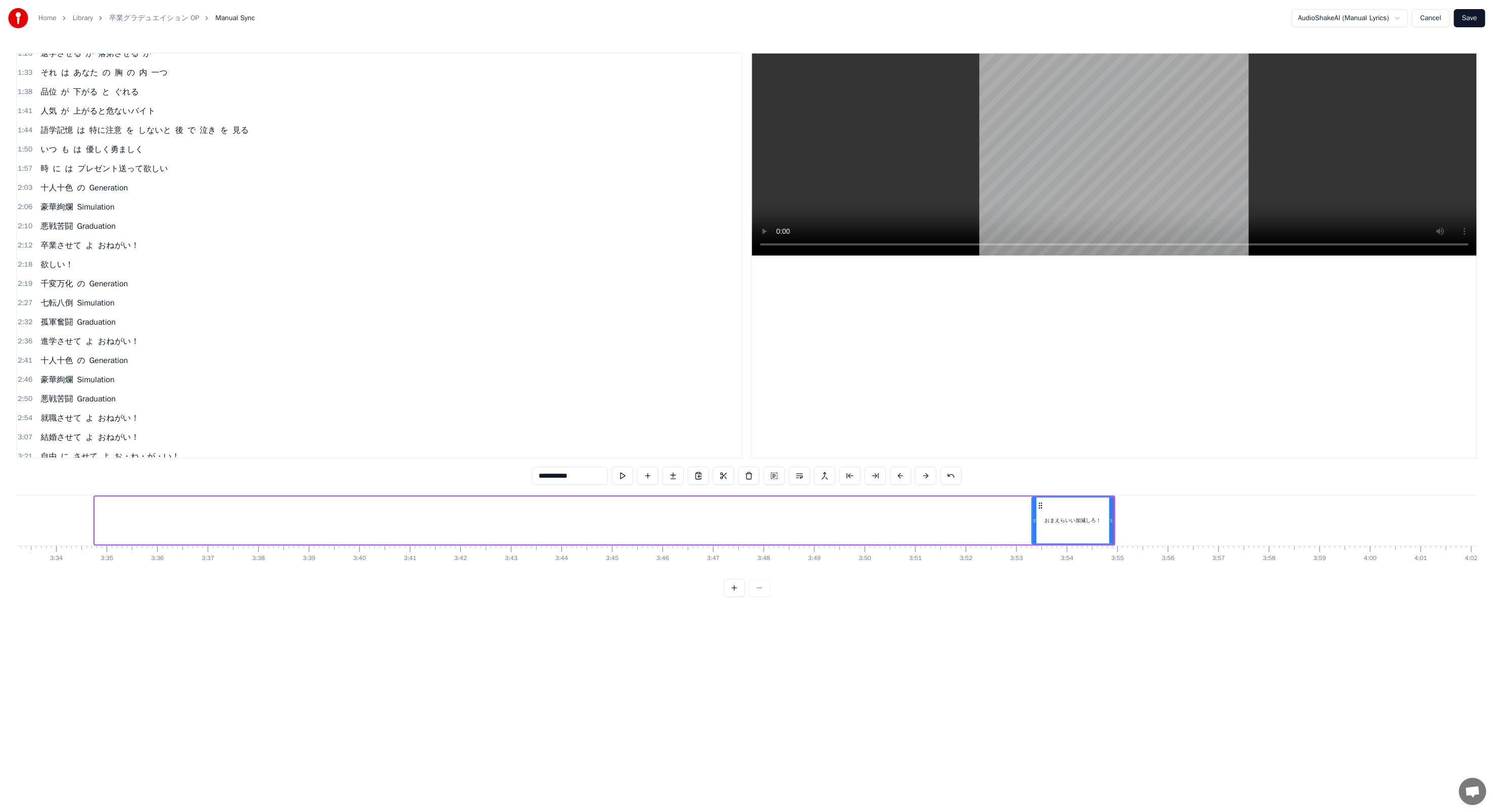 scroll, scrollTop: 0, scrollLeft: 10774, axis: horizontal 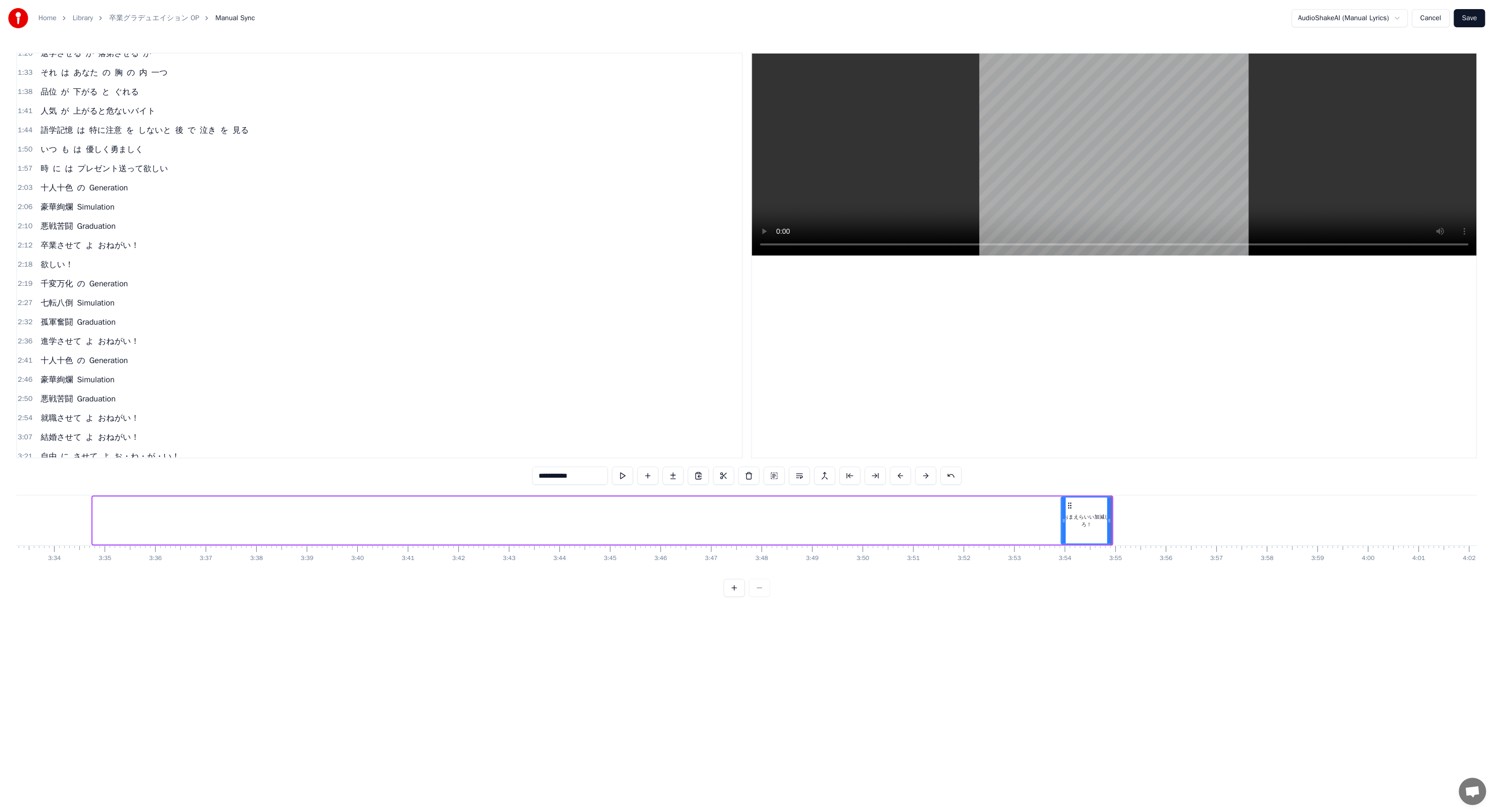 drag, startPoint x: 422, startPoint y: 516, endPoint x: 1390, endPoint y: 601, distance: 971.7248 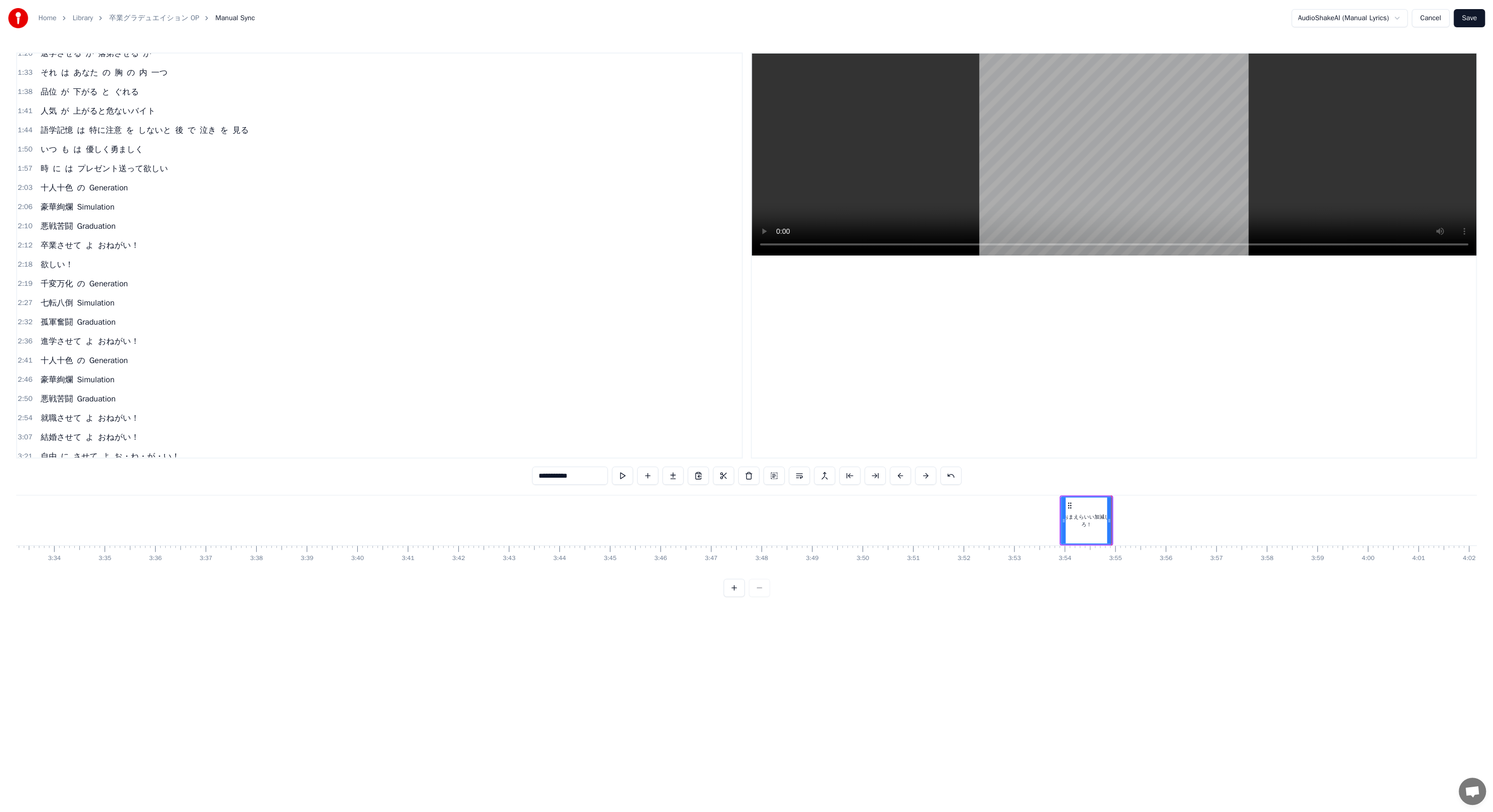 click on "おまえらいい加減しろ！" at bounding box center (1086, 520) 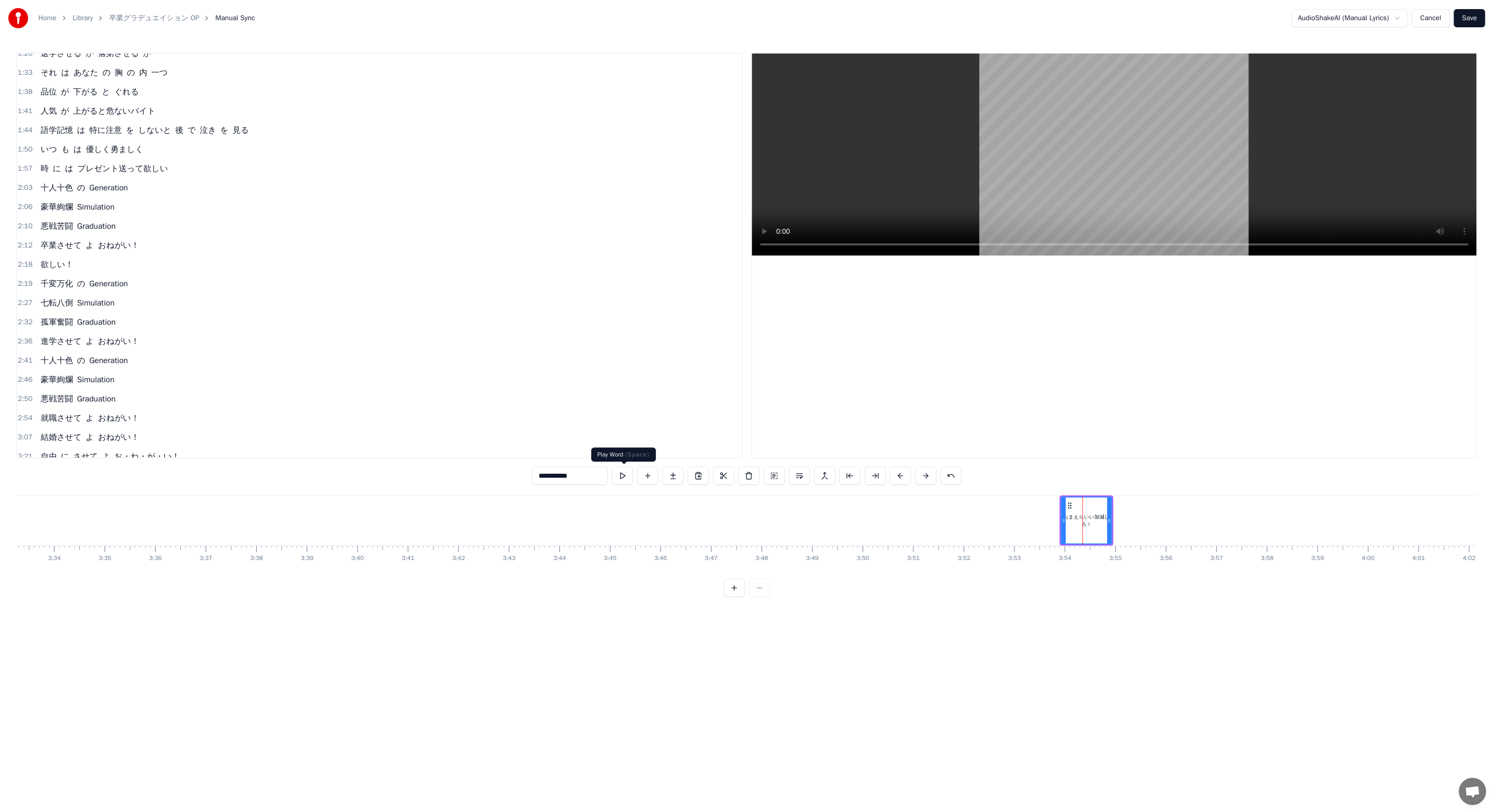 click at bounding box center [622, 476] 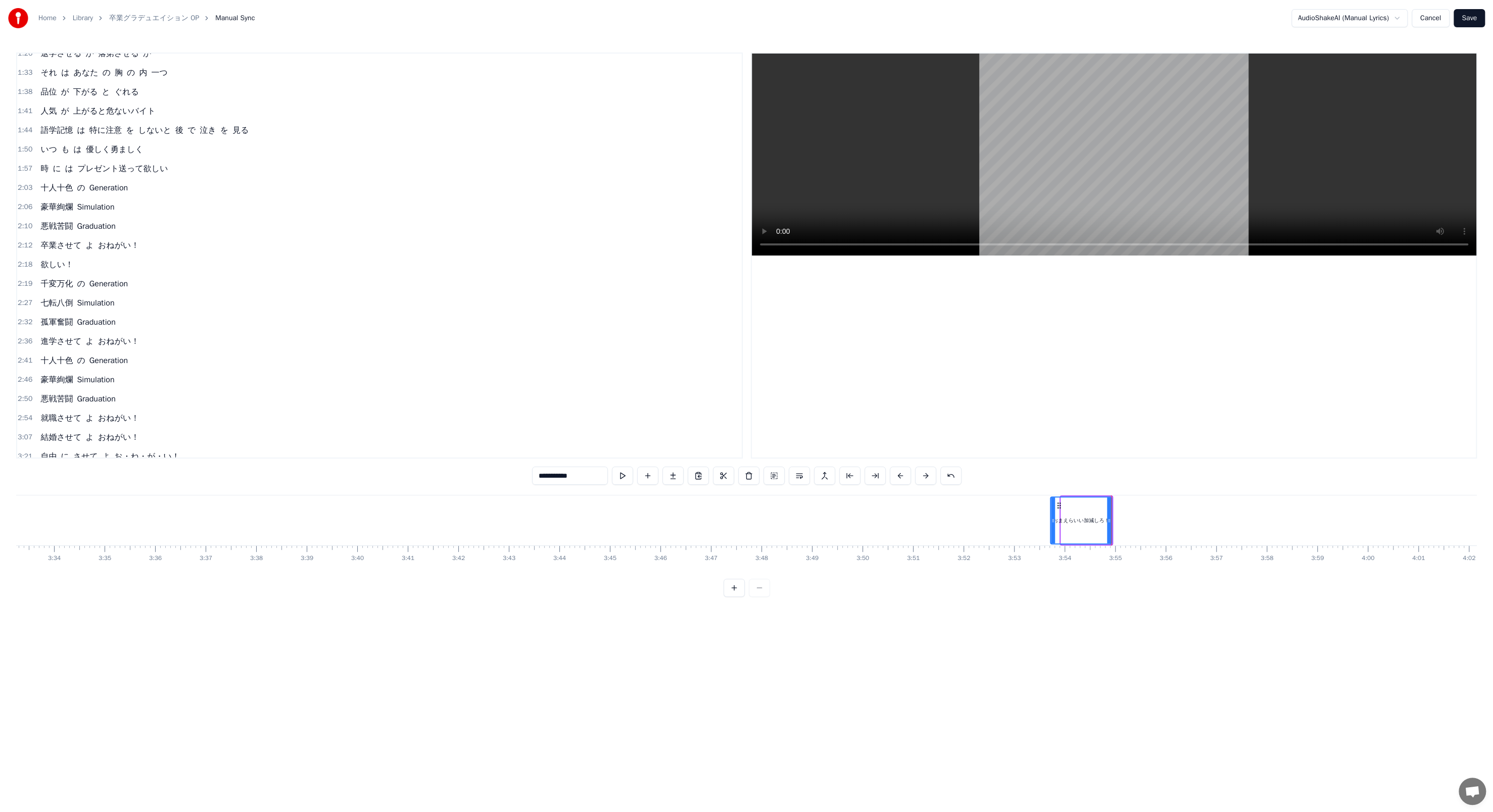 drag, startPoint x: 1064, startPoint y: 520, endPoint x: 1053, endPoint y: 520, distance: 11 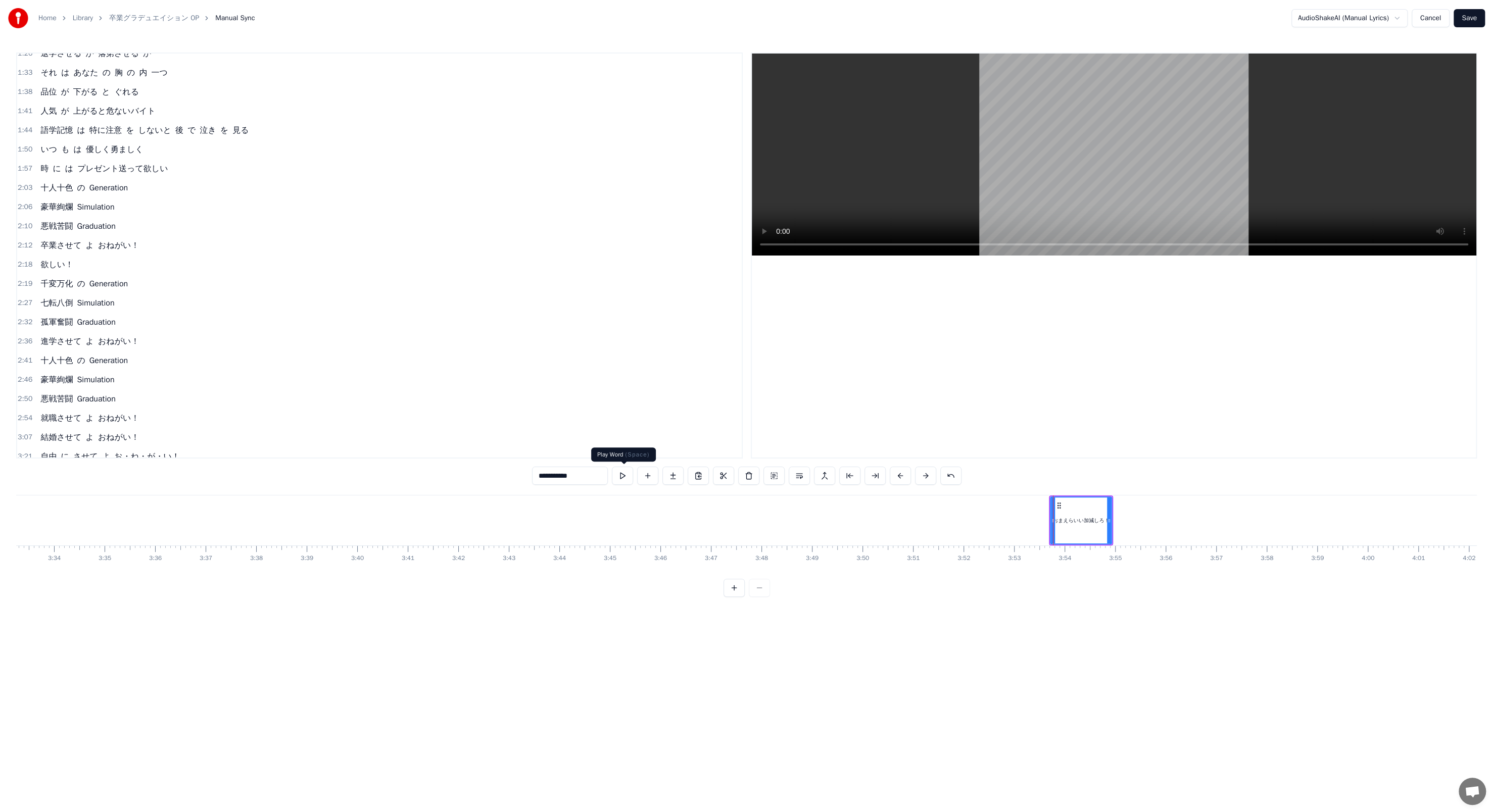 click at bounding box center (622, 476) 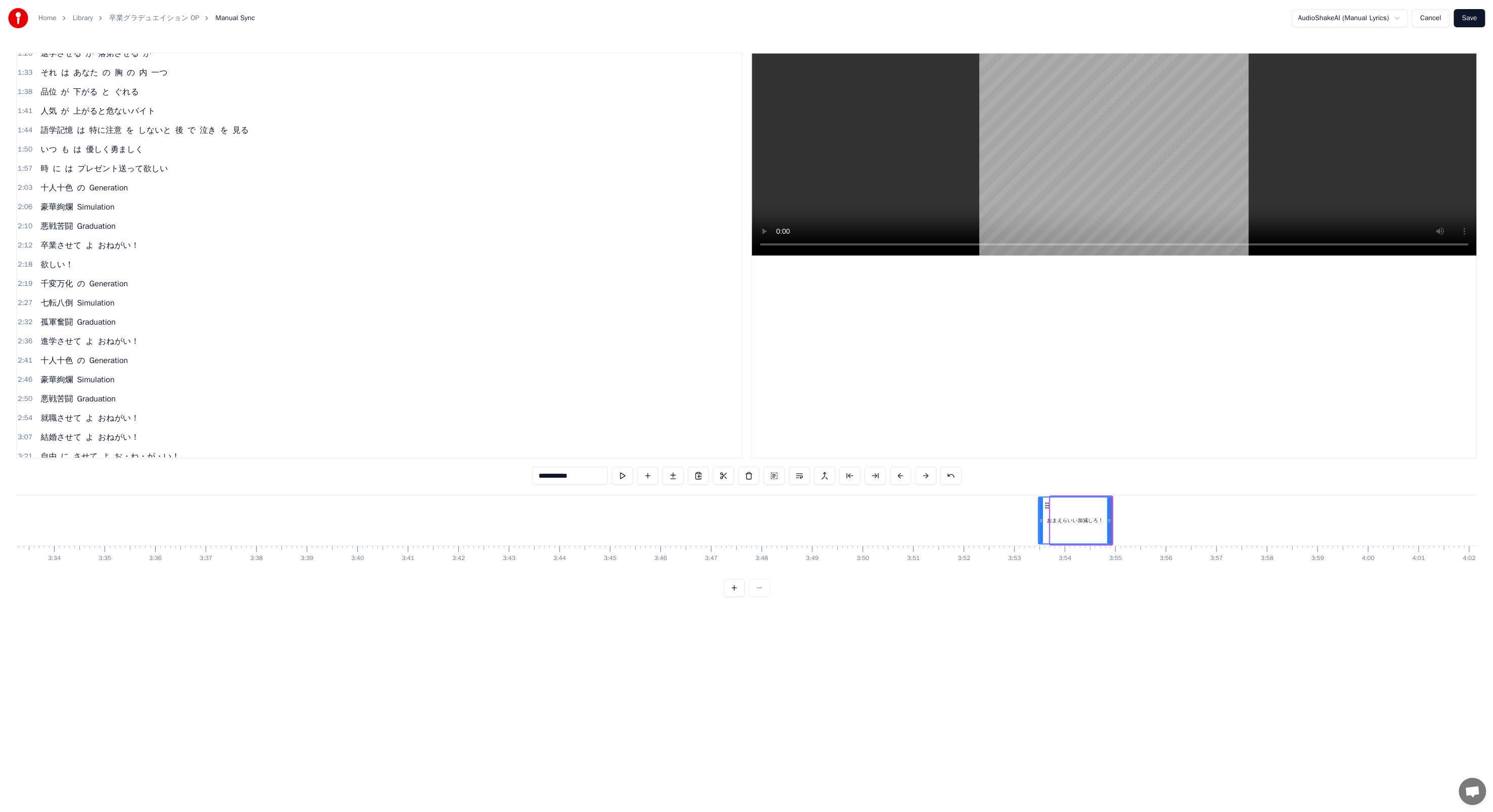 drag, startPoint x: 1051, startPoint y: 522, endPoint x: 1039, endPoint y: 522, distance: 12 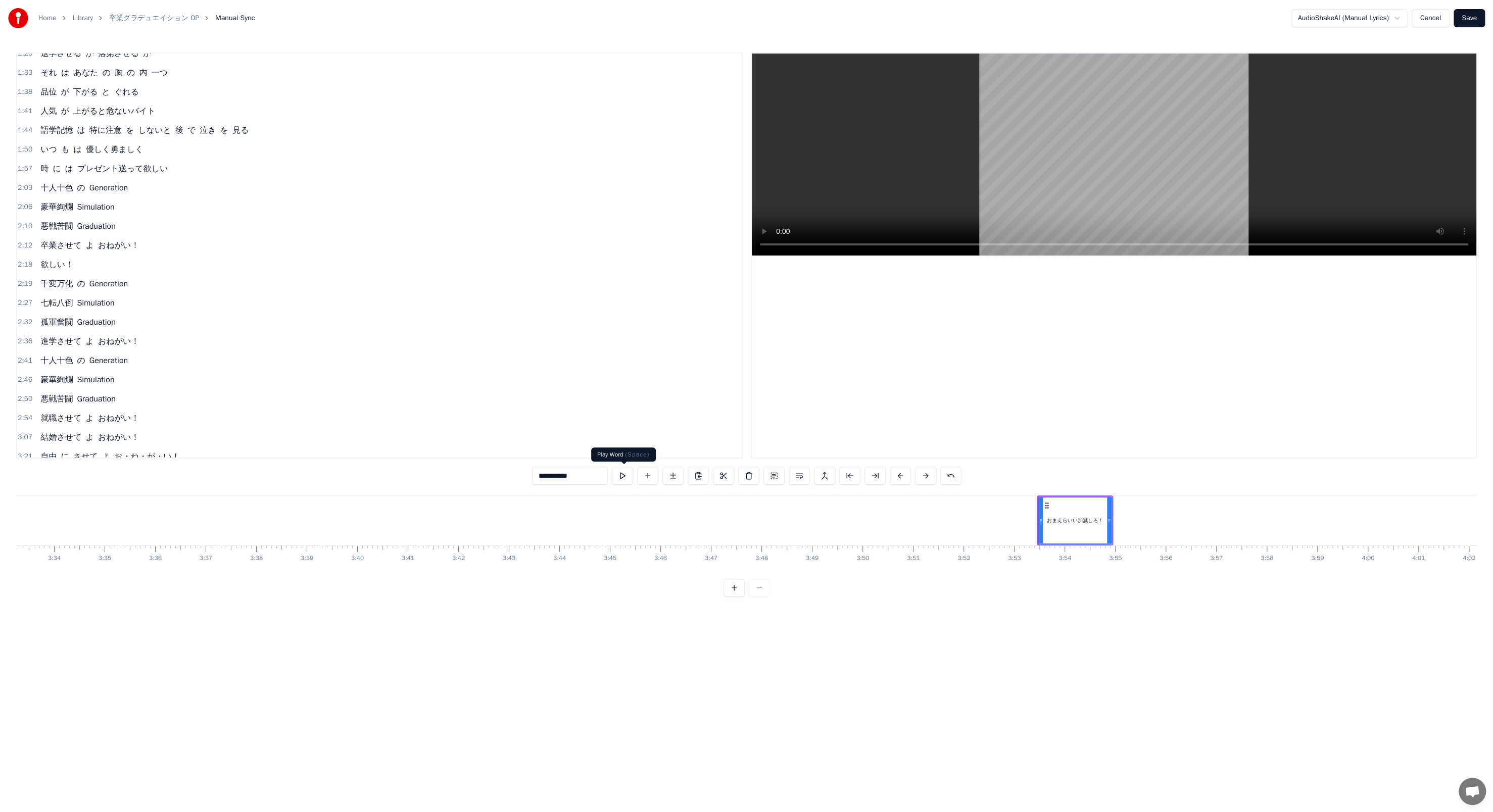 click at bounding box center (622, 476) 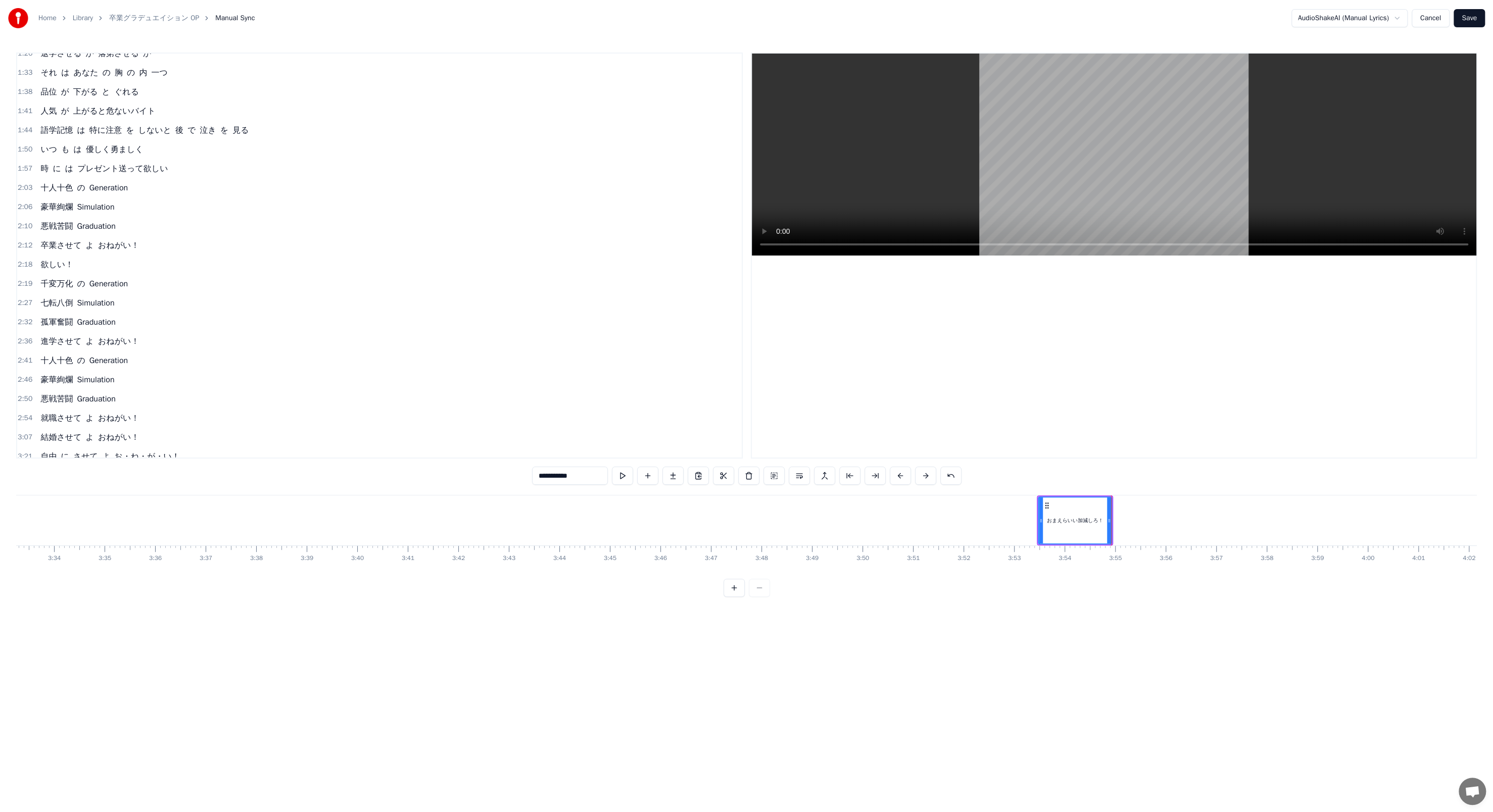 scroll, scrollTop: 0, scrollLeft: 9497, axis: horizontal 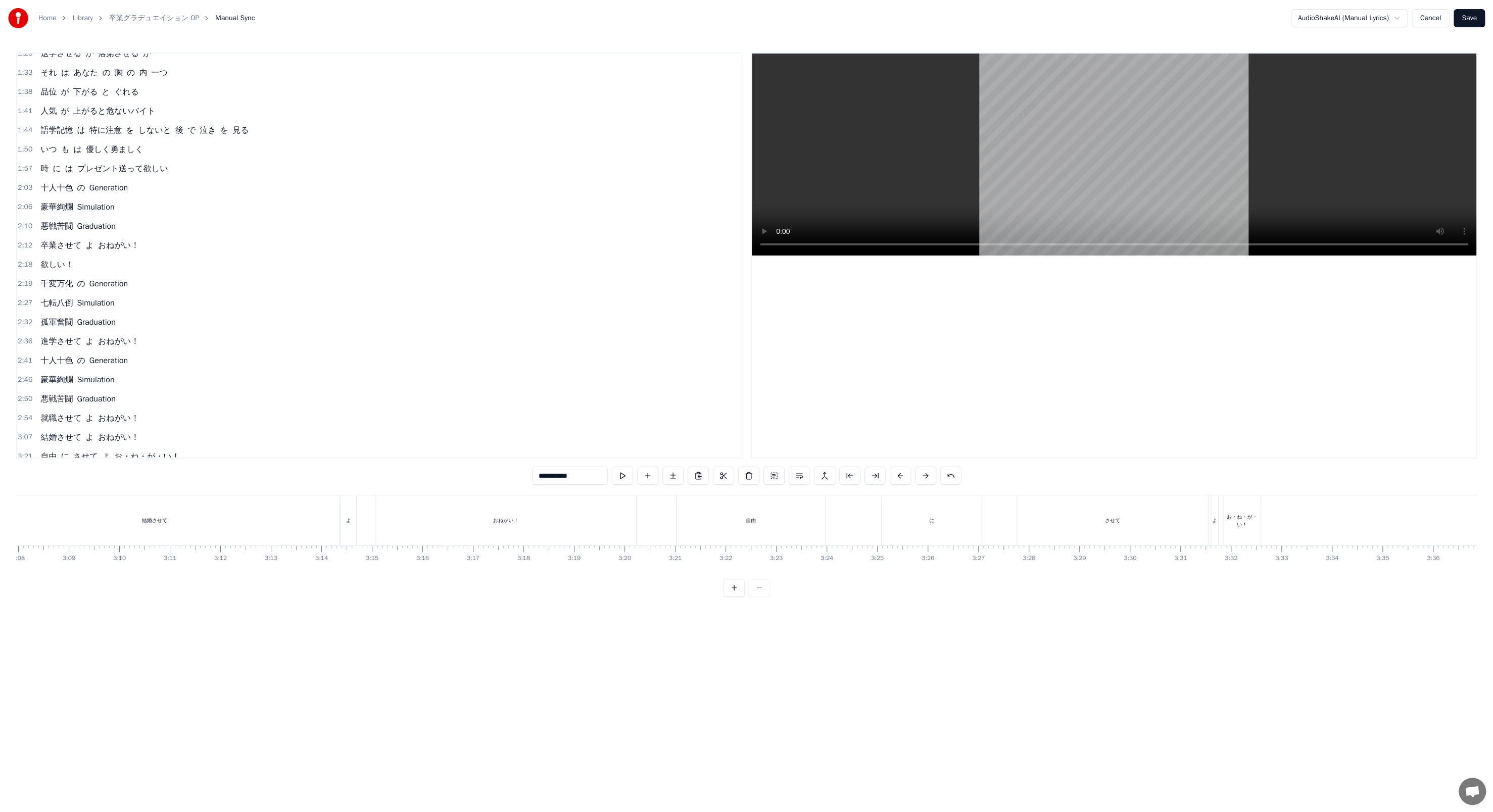click on "お・ね・が・い！" at bounding box center [1242, 521] 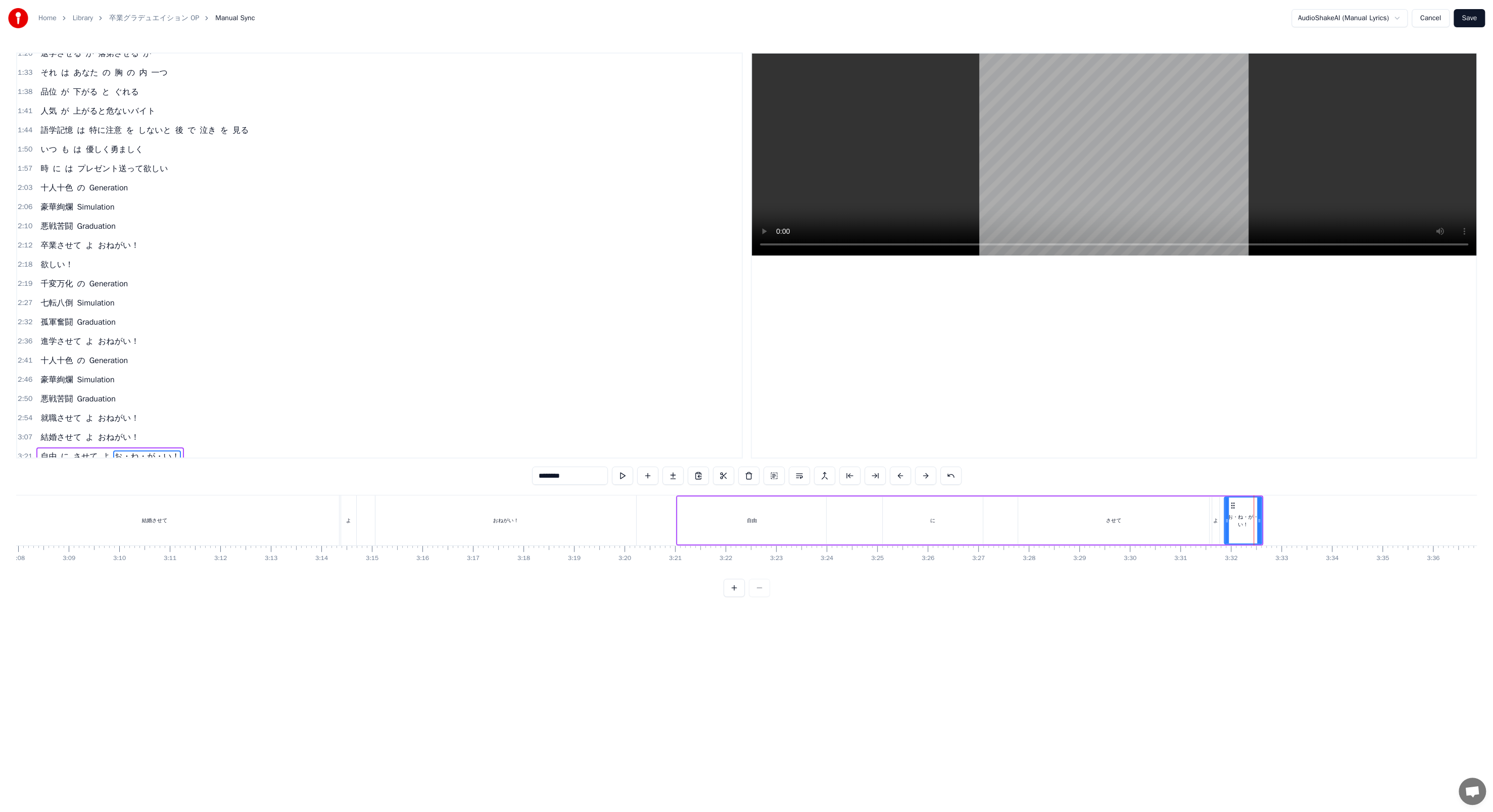 drag, startPoint x: 1234, startPoint y: 528, endPoint x: 1254, endPoint y: 525, distance: 20.223748 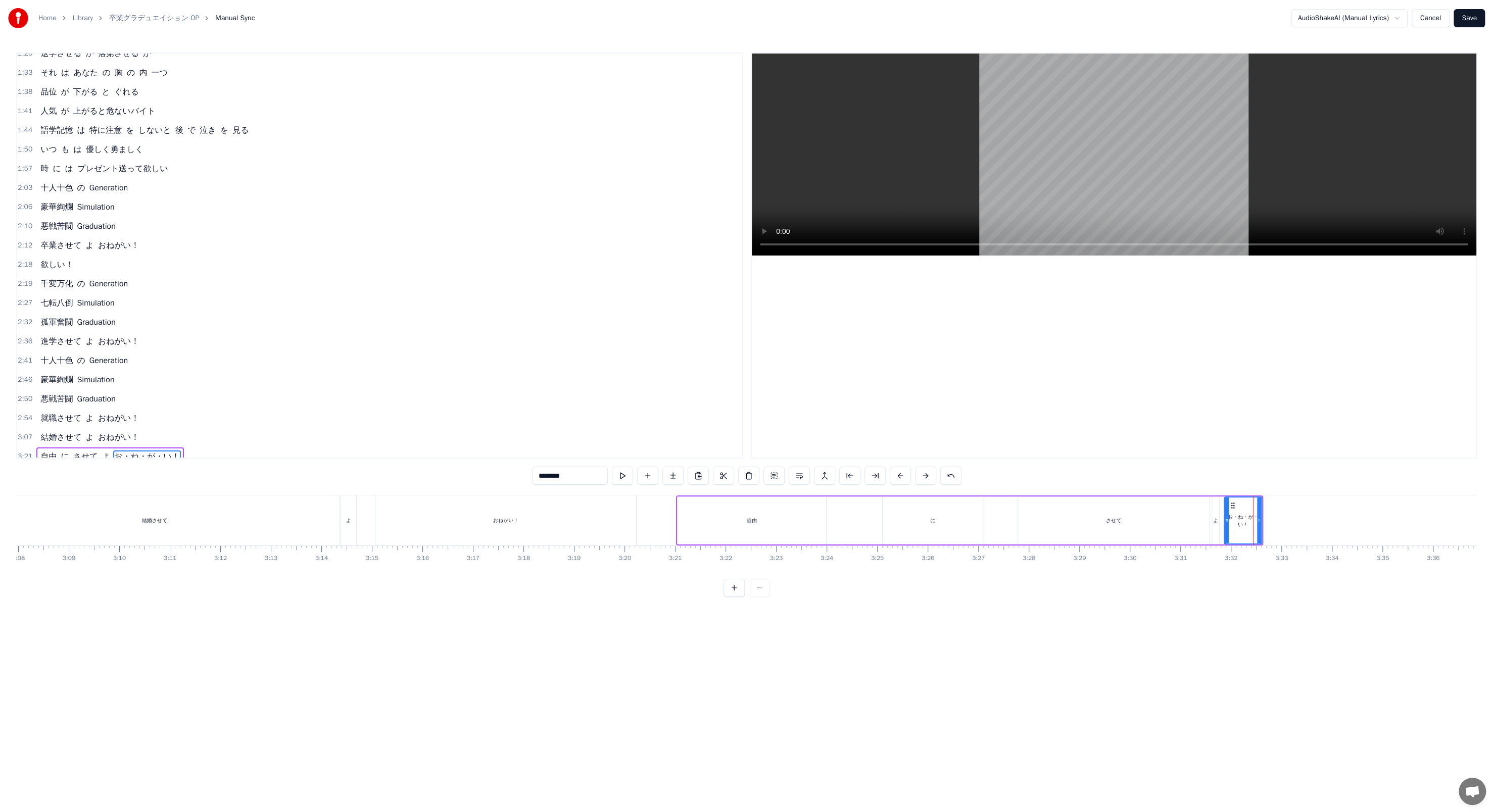 click on "お・ね・が・い！" at bounding box center [1243, 520] 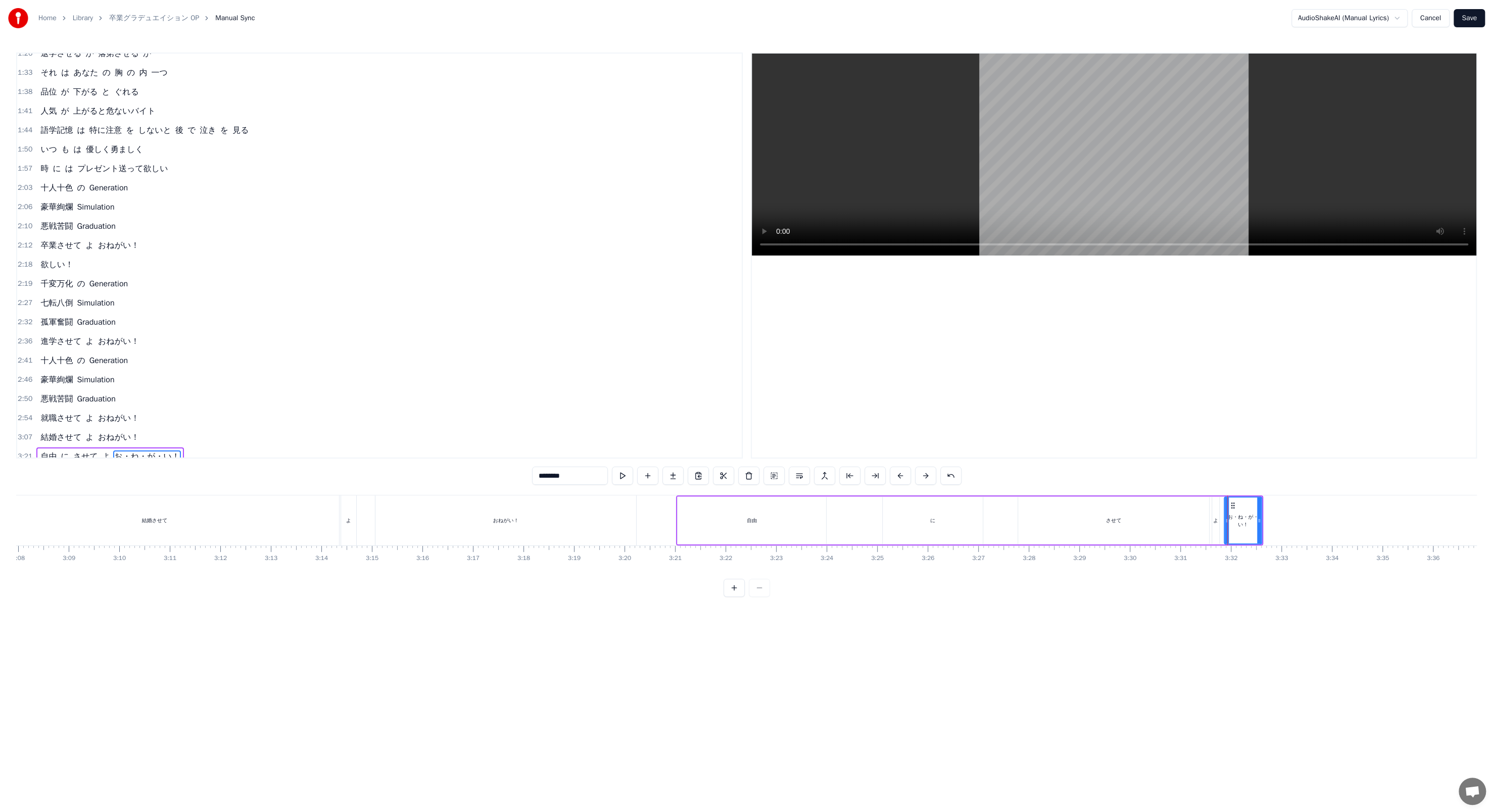 click on "させて" at bounding box center [1114, 520] 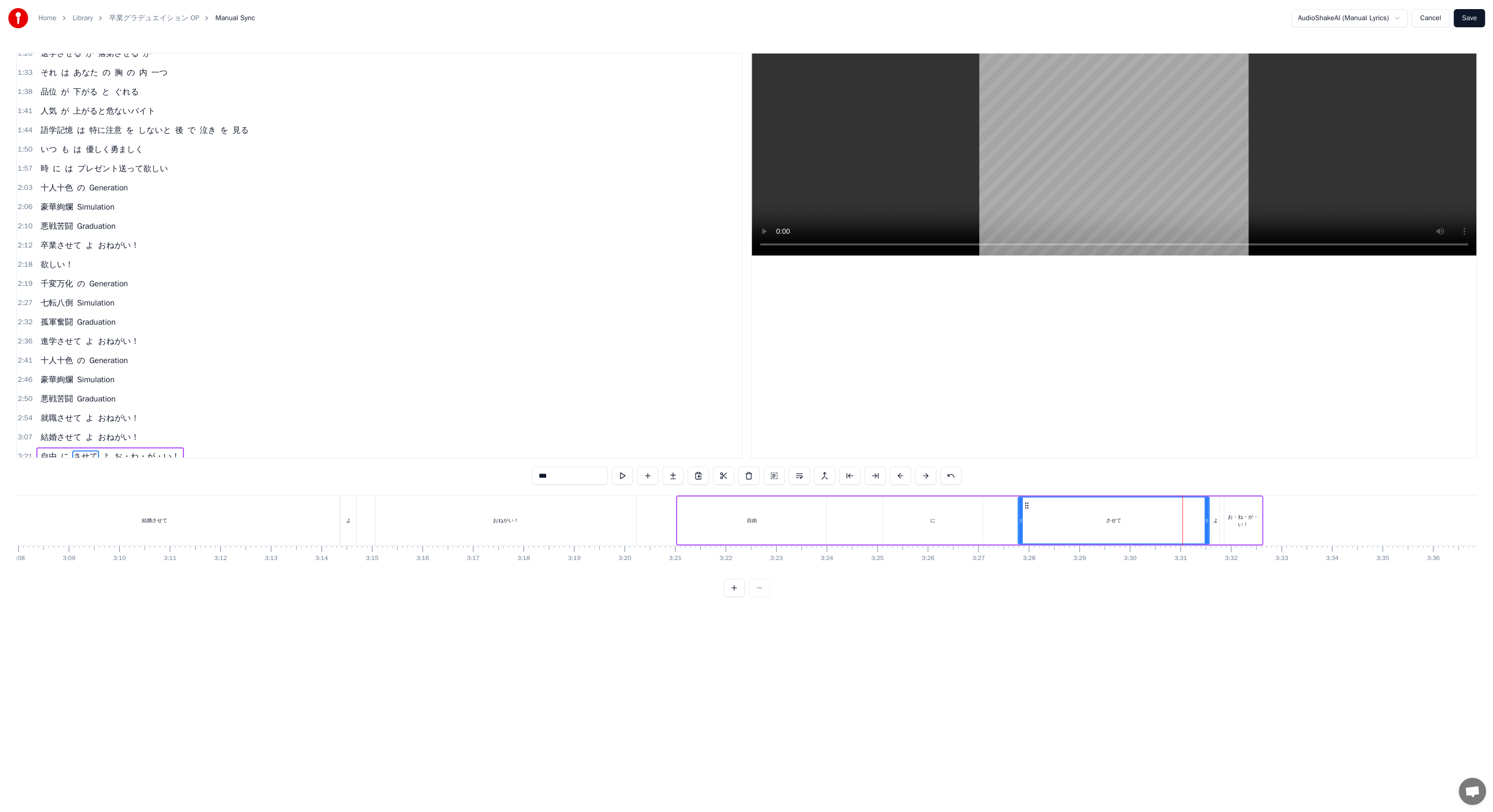 click on "自由" at bounding box center [752, 520] 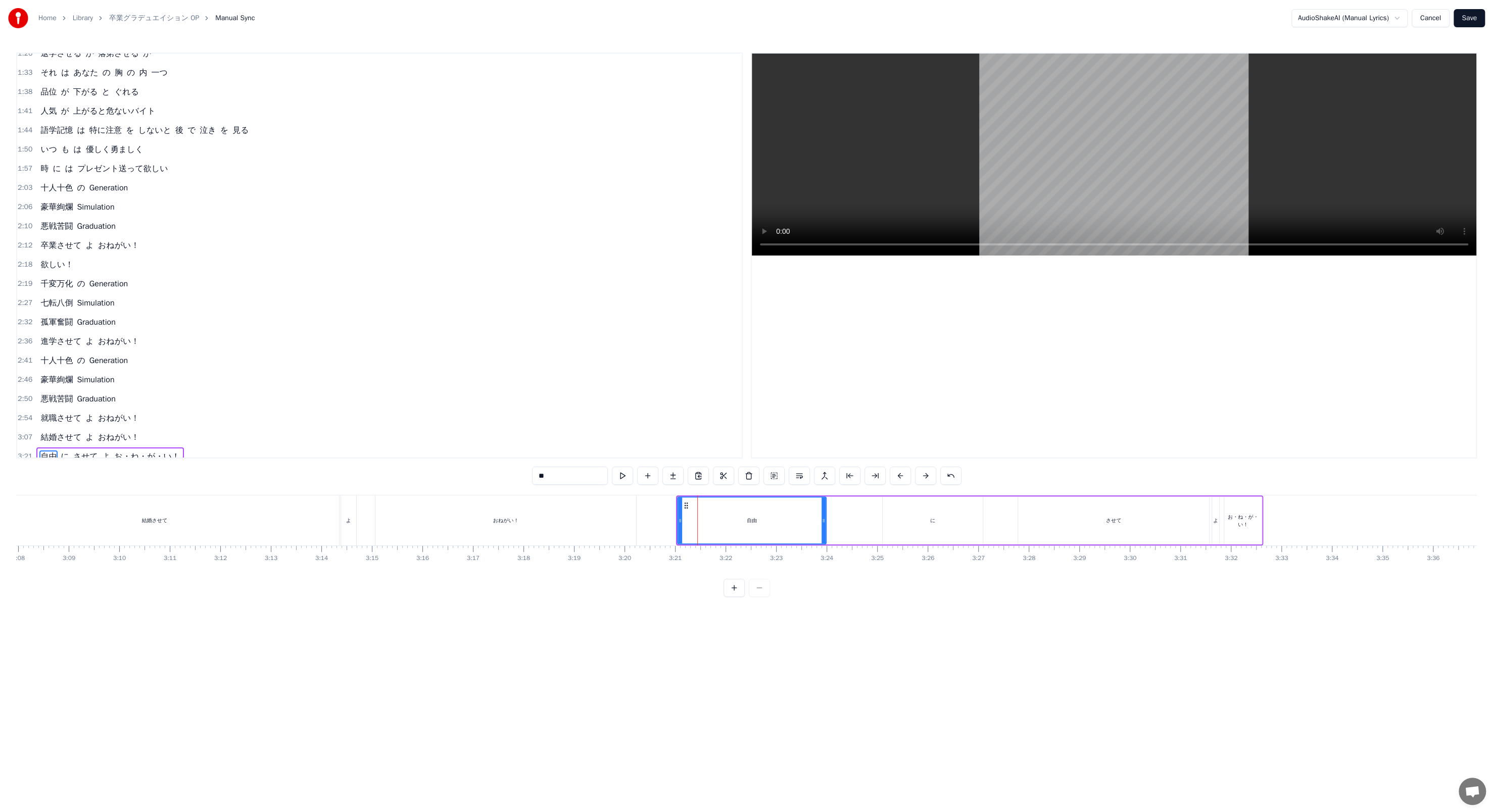 click on "よ" at bounding box center [1216, 520] 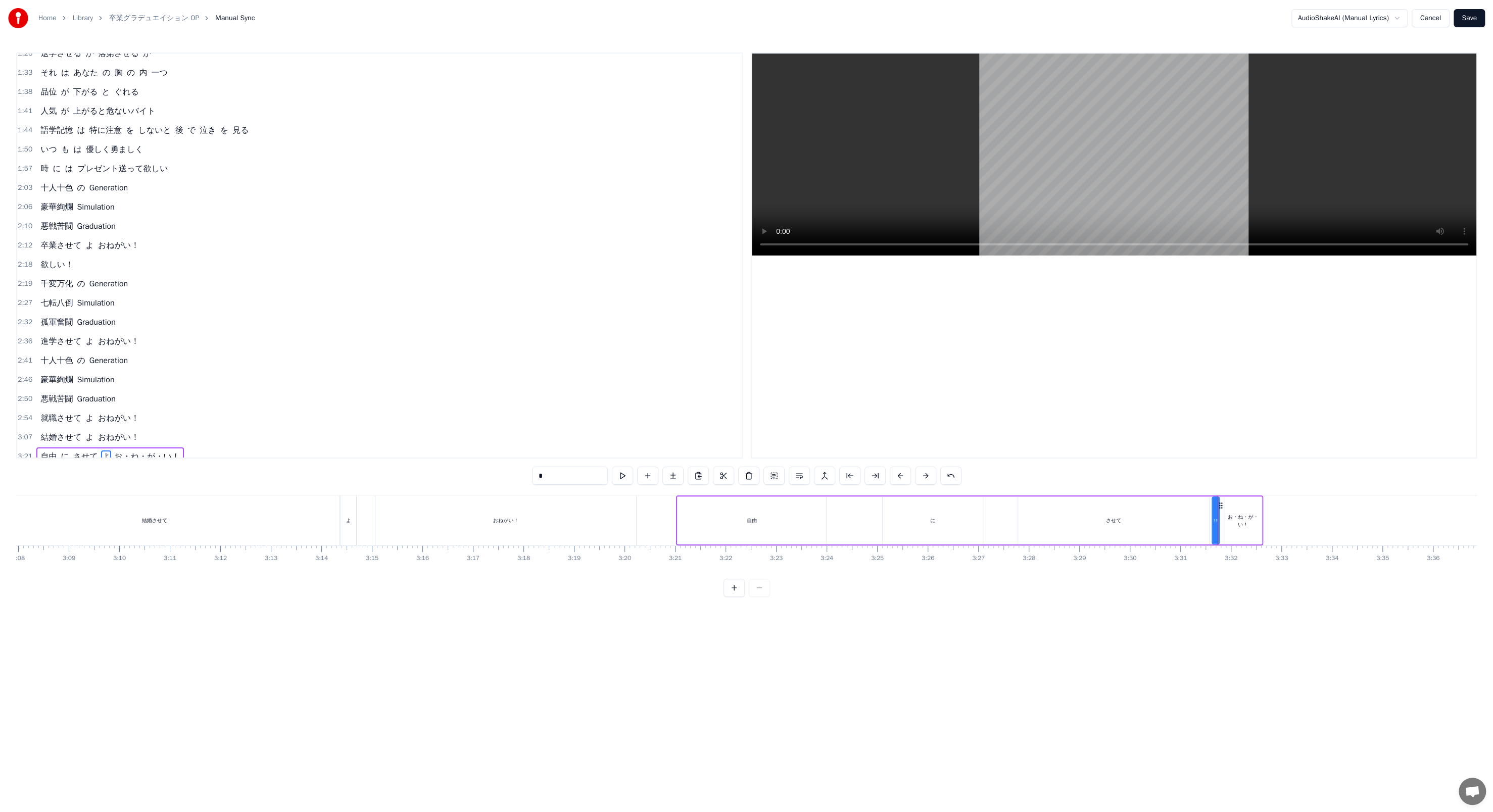 click on "に" at bounding box center [65, 456] 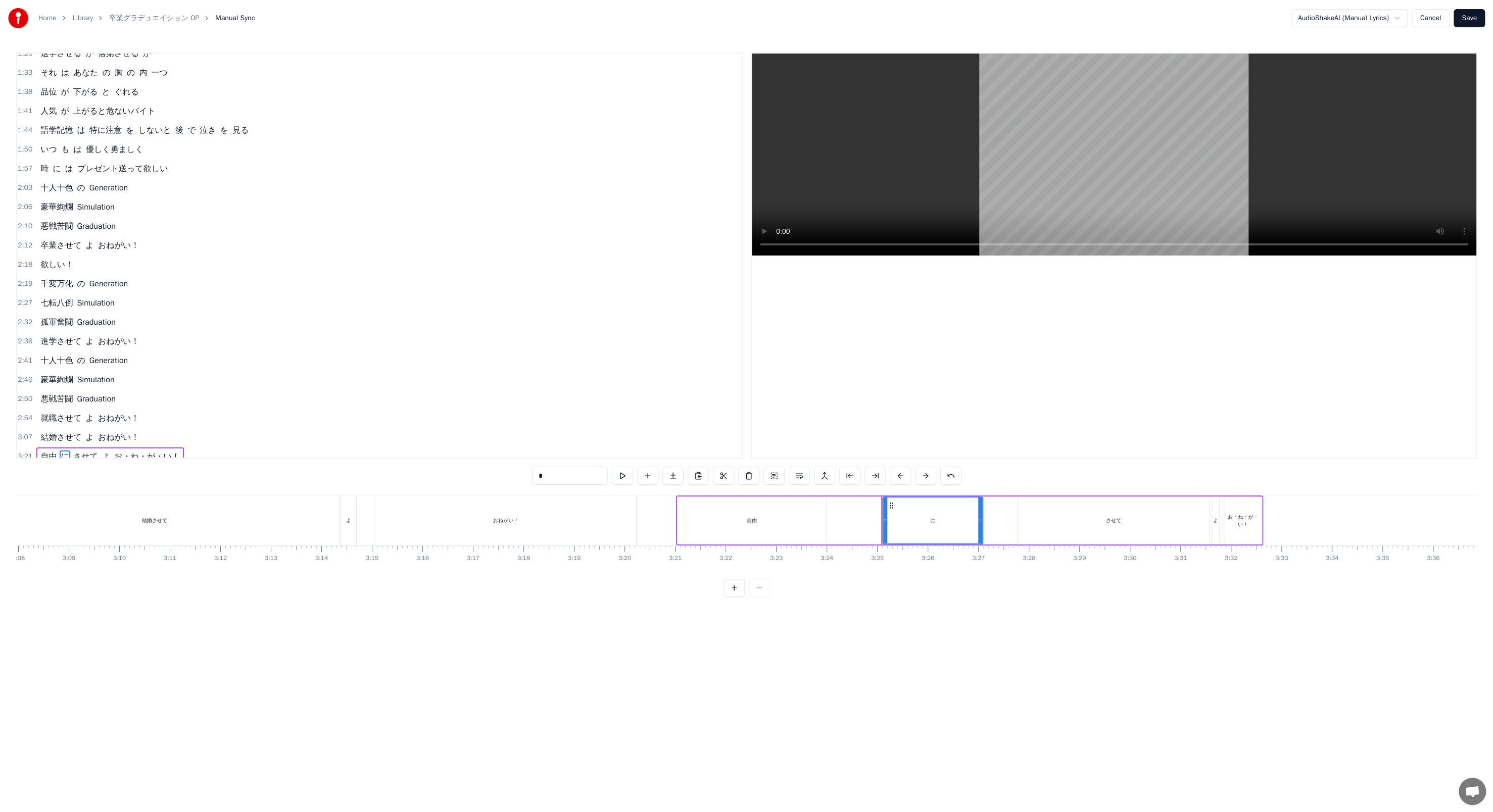 click on "3:21" at bounding box center (25, 456) 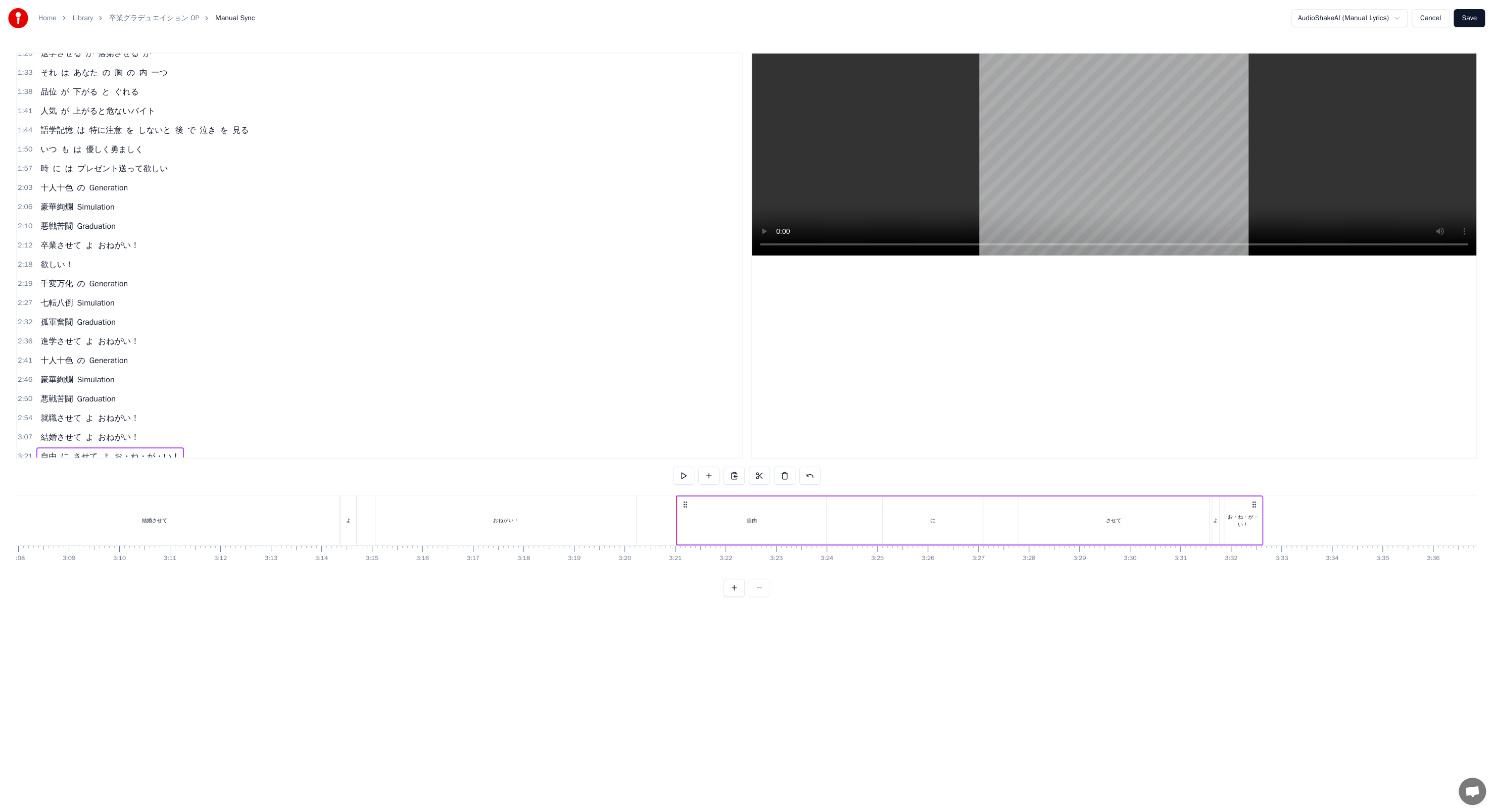 click on "3:21" at bounding box center [25, 456] 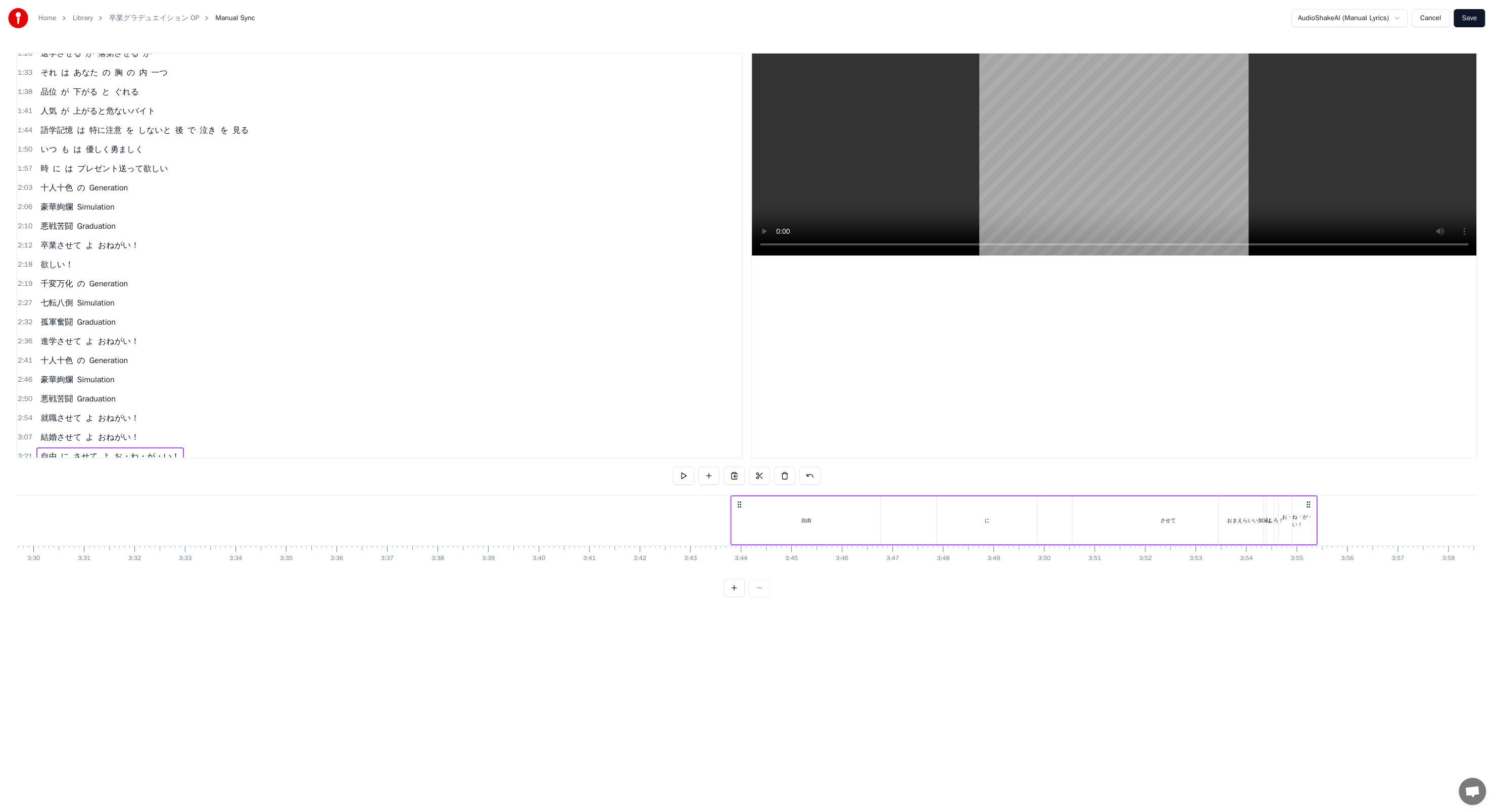 scroll, scrollTop: 0, scrollLeft: 10604, axis: horizontal 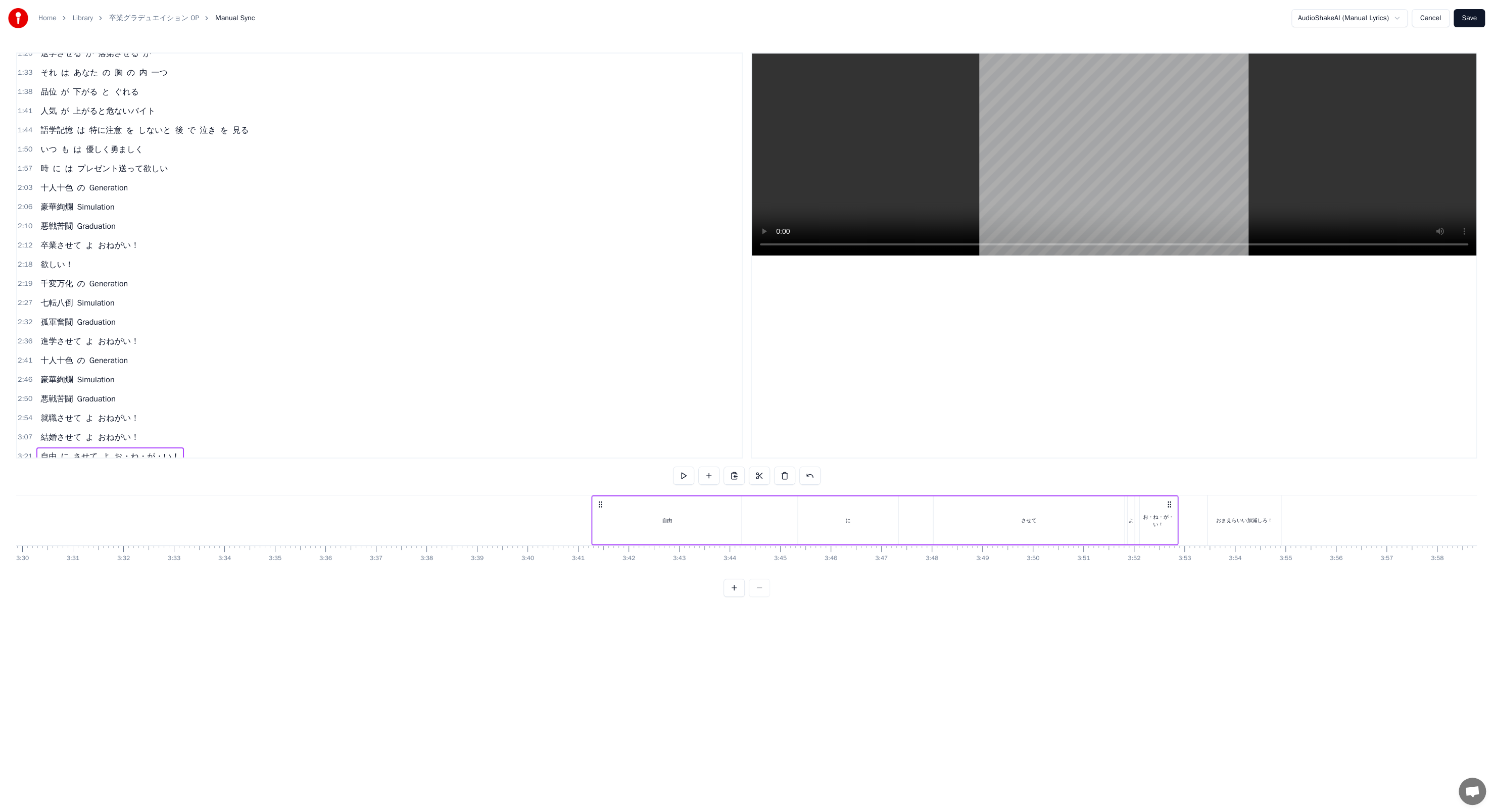 drag, startPoint x: 1256, startPoint y: 502, endPoint x: 1172, endPoint y: 491, distance: 84.71718 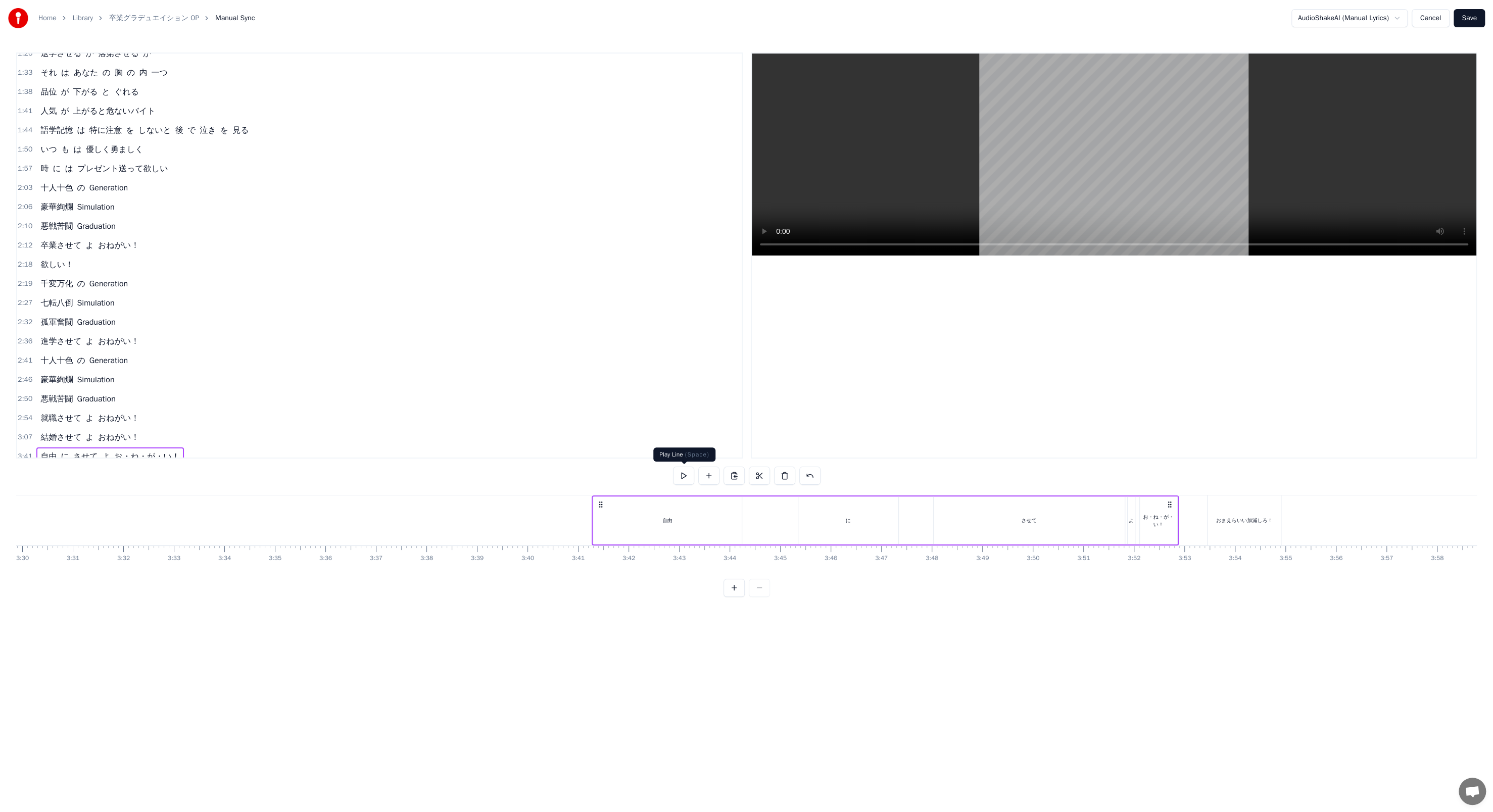 click at bounding box center (684, 476) 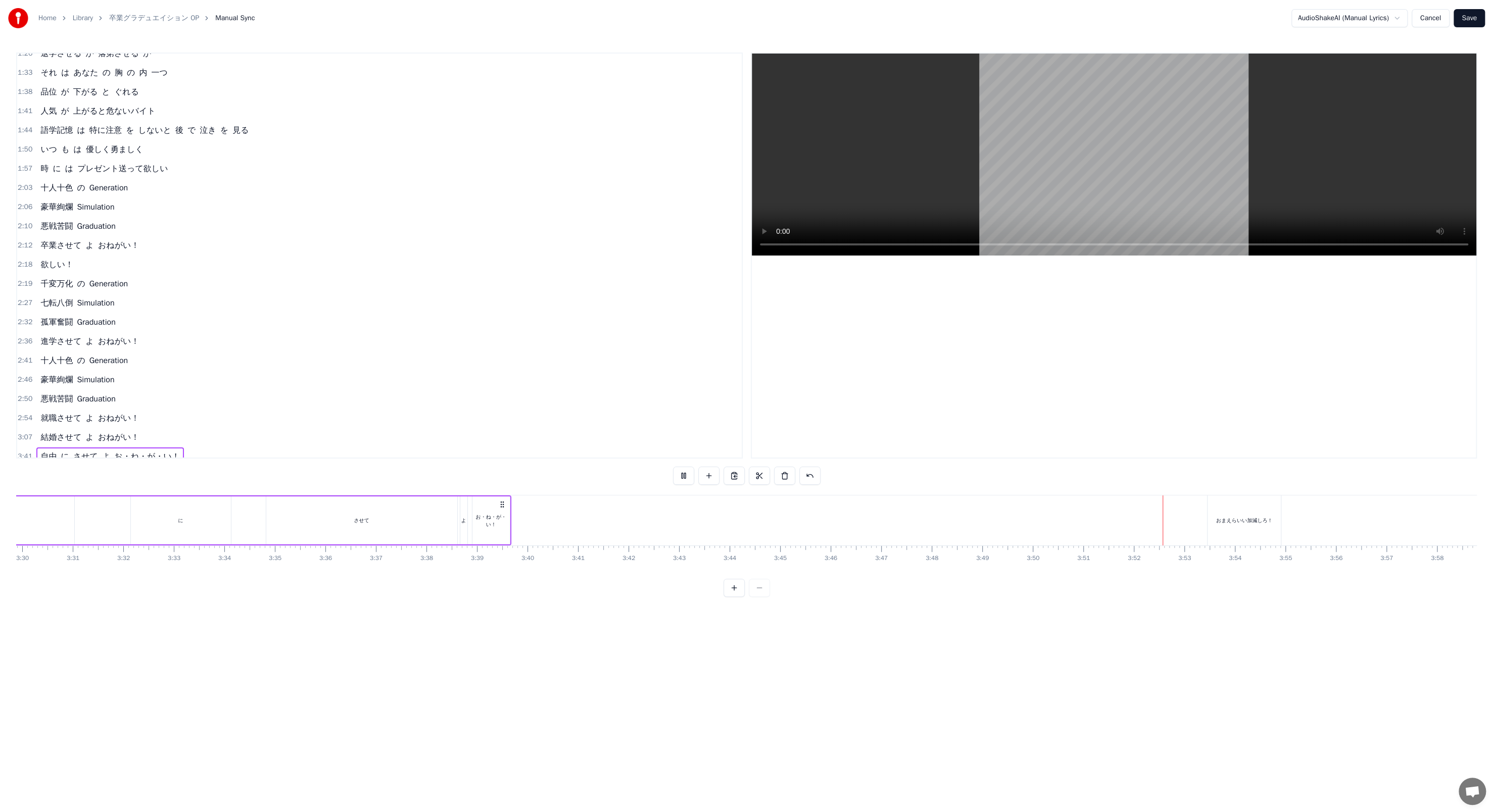 drag, startPoint x: 1170, startPoint y: 503, endPoint x: 503, endPoint y: 527, distance: 667.4316 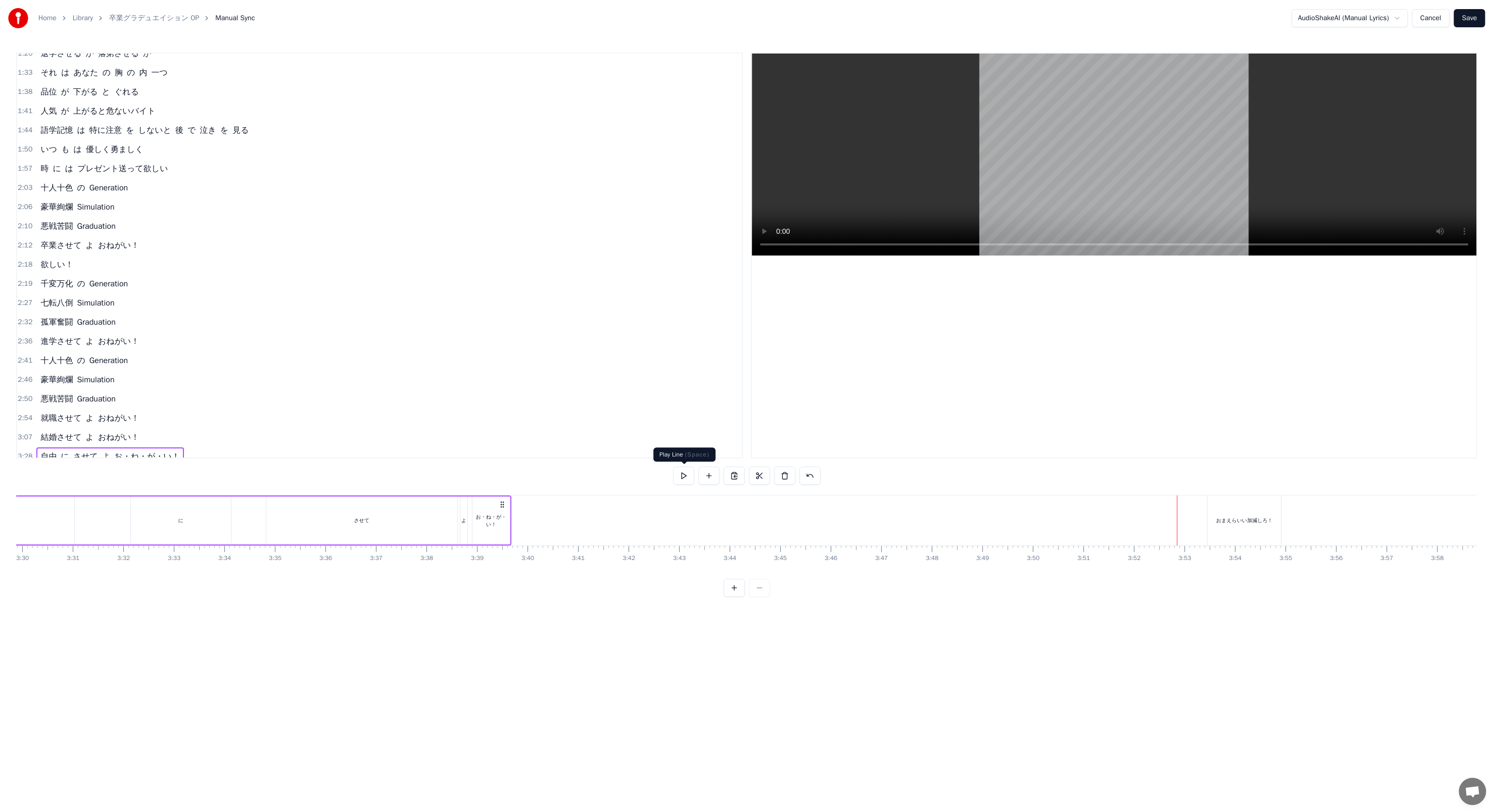 click at bounding box center (684, 476) 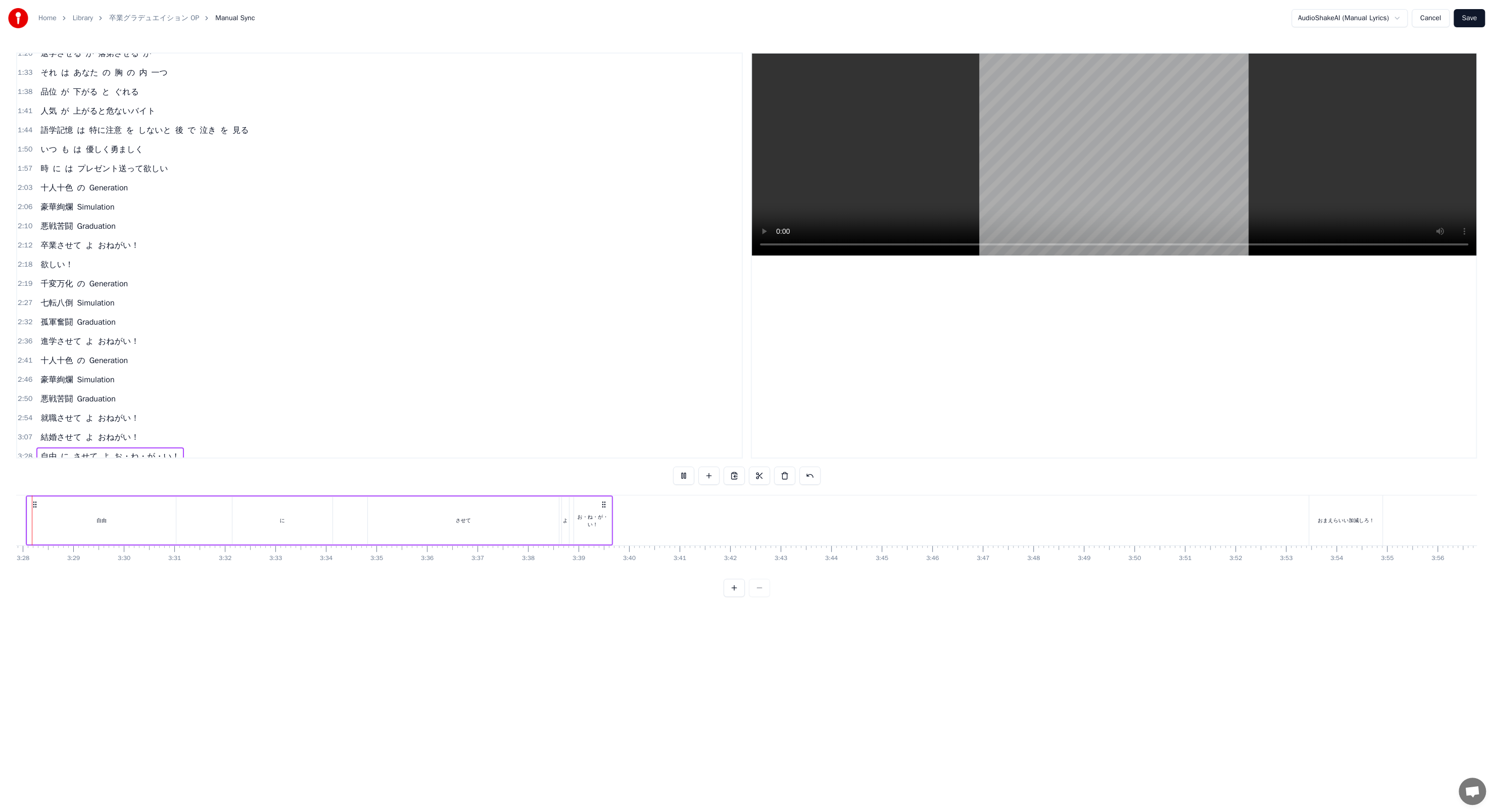 scroll, scrollTop: 0, scrollLeft: 10472, axis: horizontal 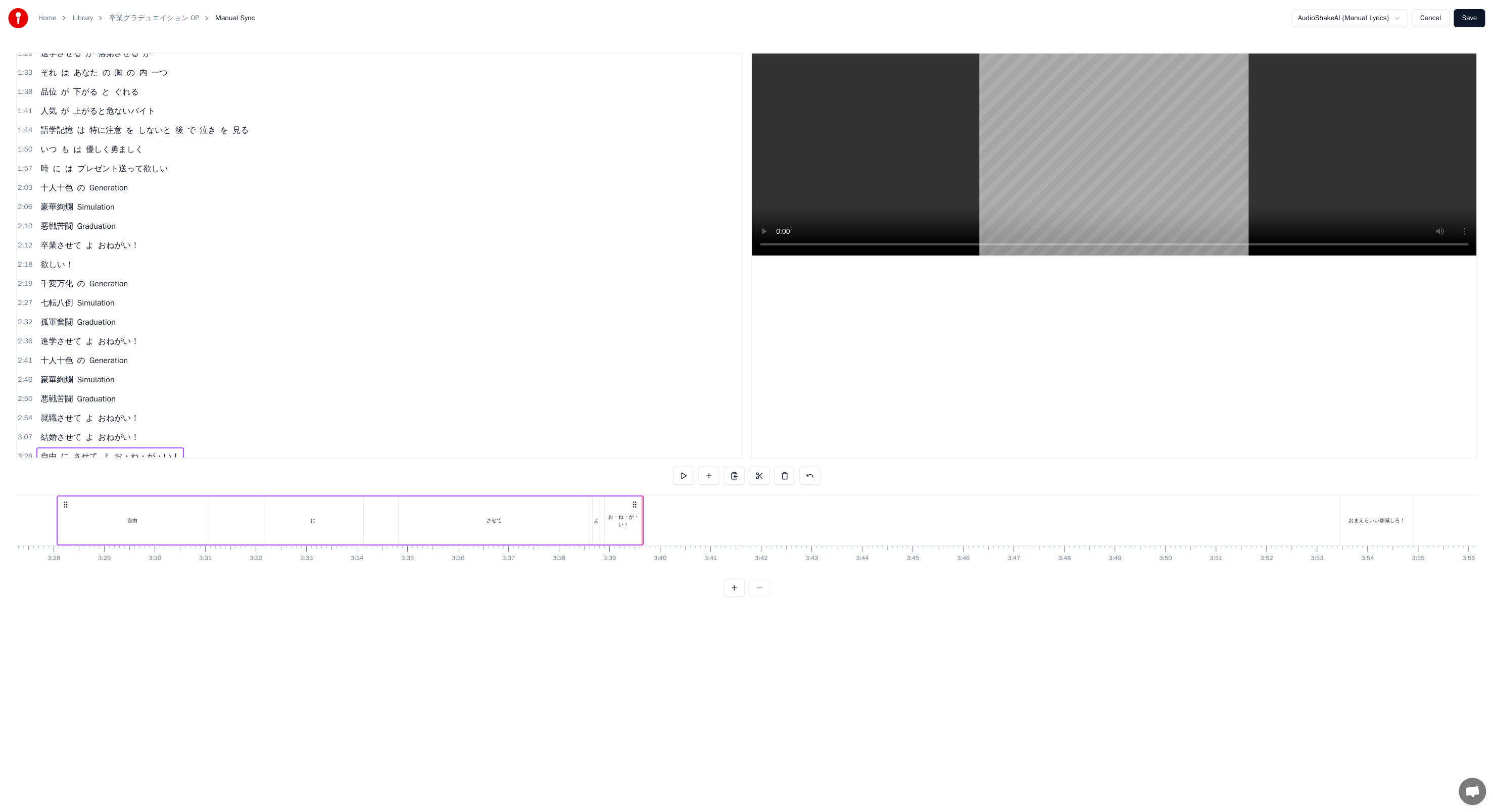 click on "お・ね・が・い！" at bounding box center [623, 521] 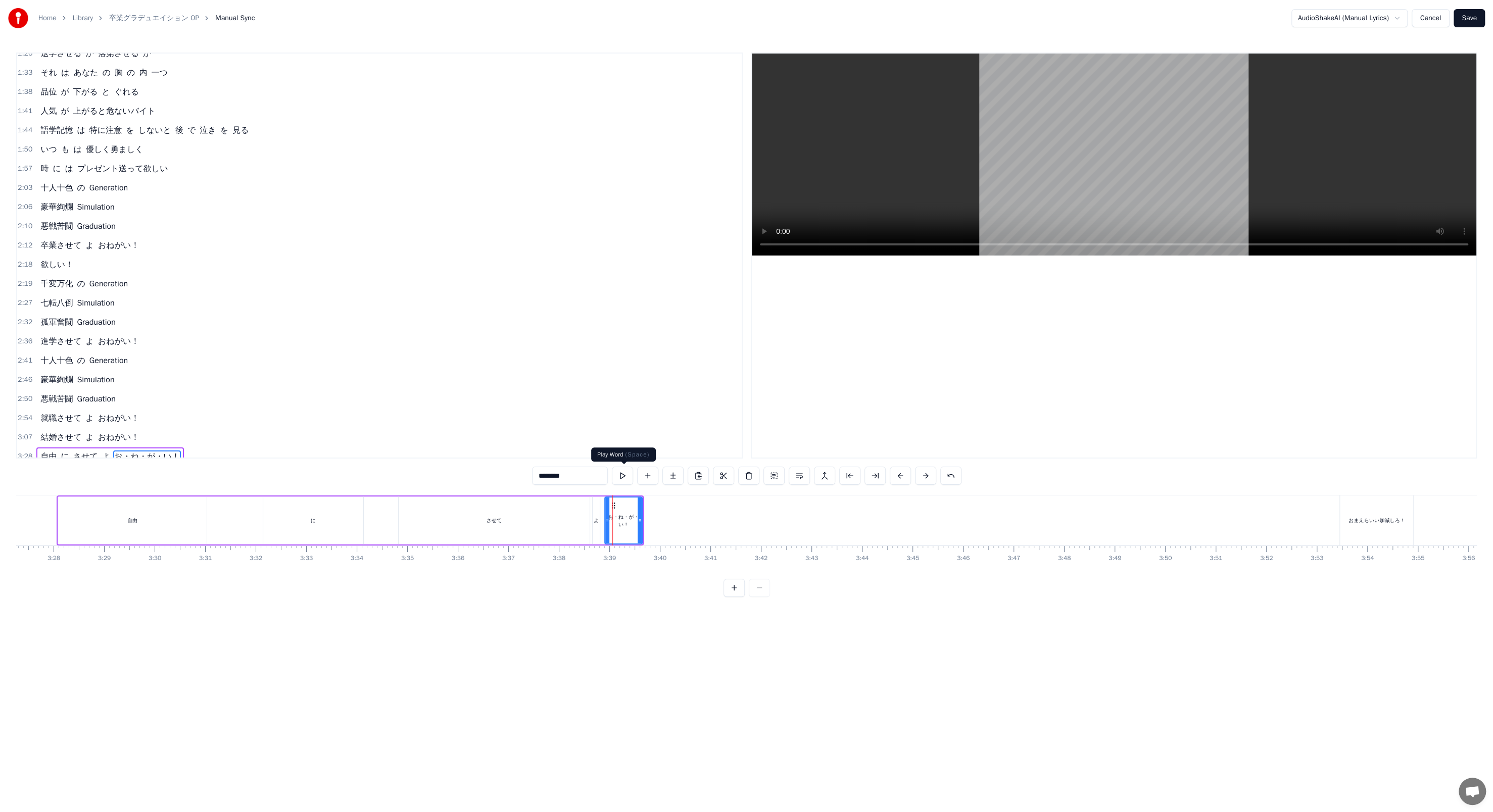 click at bounding box center [622, 476] 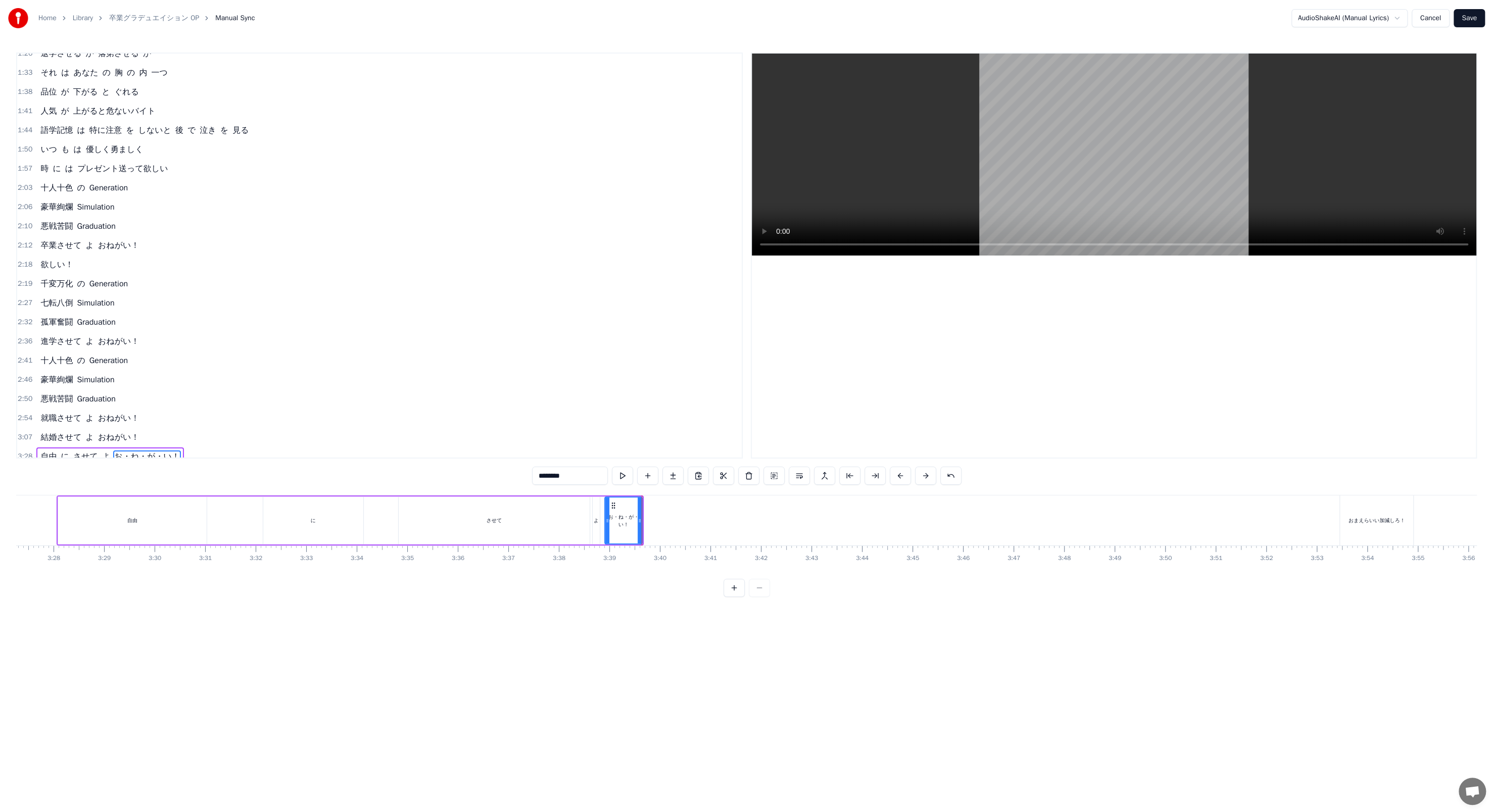 click on "よ" at bounding box center [596, 520] 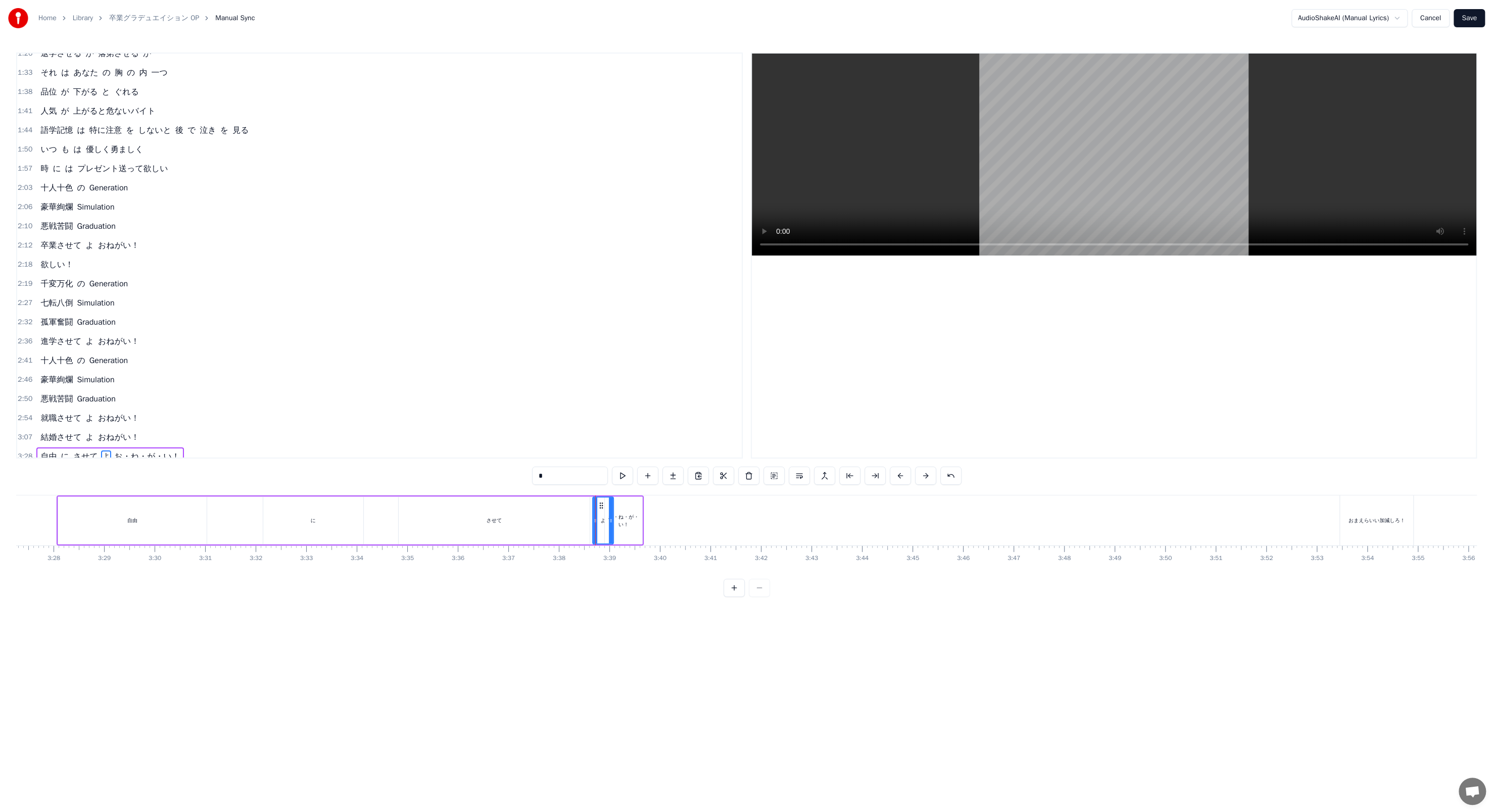 drag, startPoint x: 596, startPoint y: 516, endPoint x: 609, endPoint y: 518, distance: 13.152946 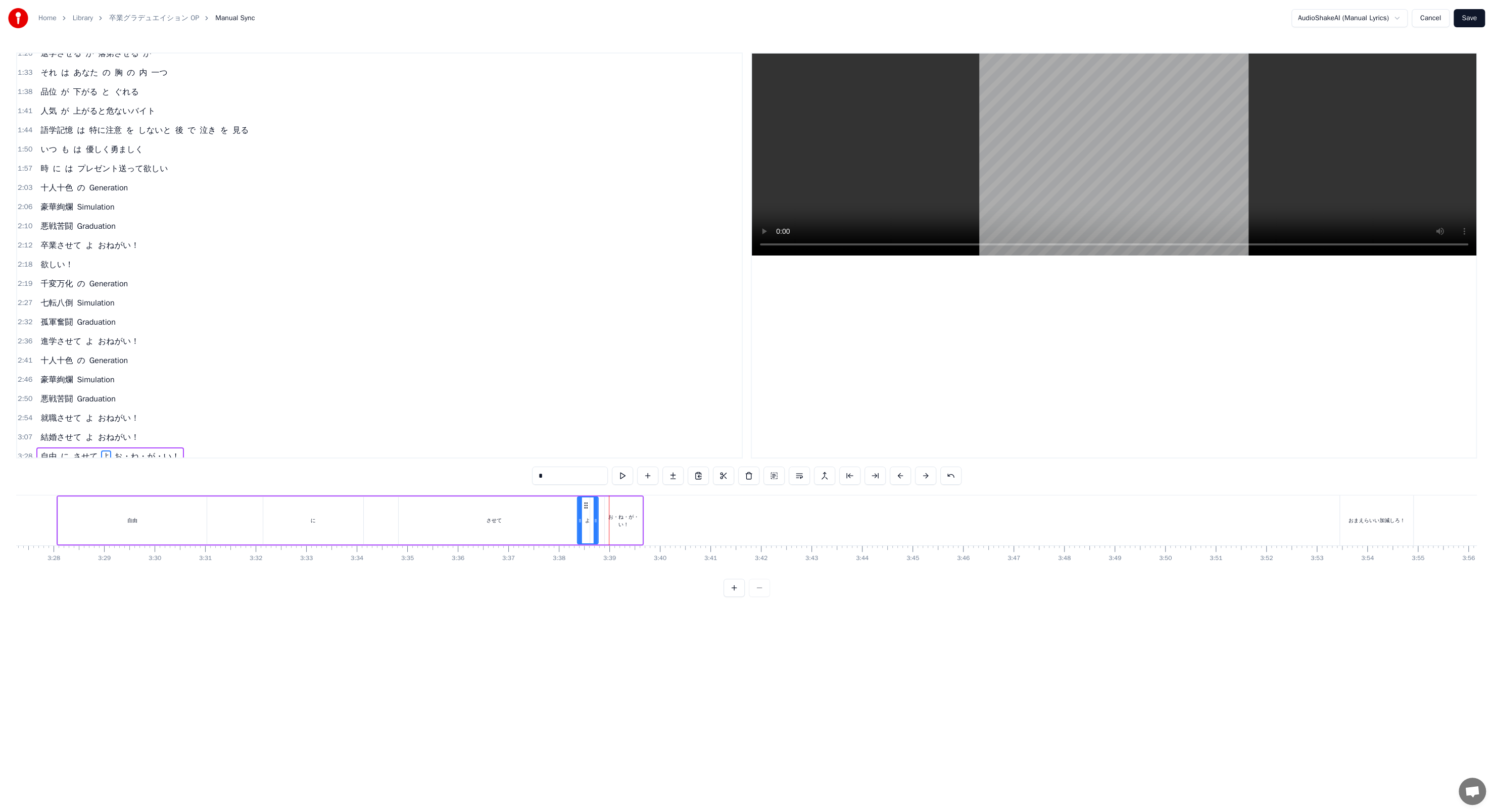 drag, startPoint x: 600, startPoint y: 504, endPoint x: 585, endPoint y: 501, distance: 15.297059 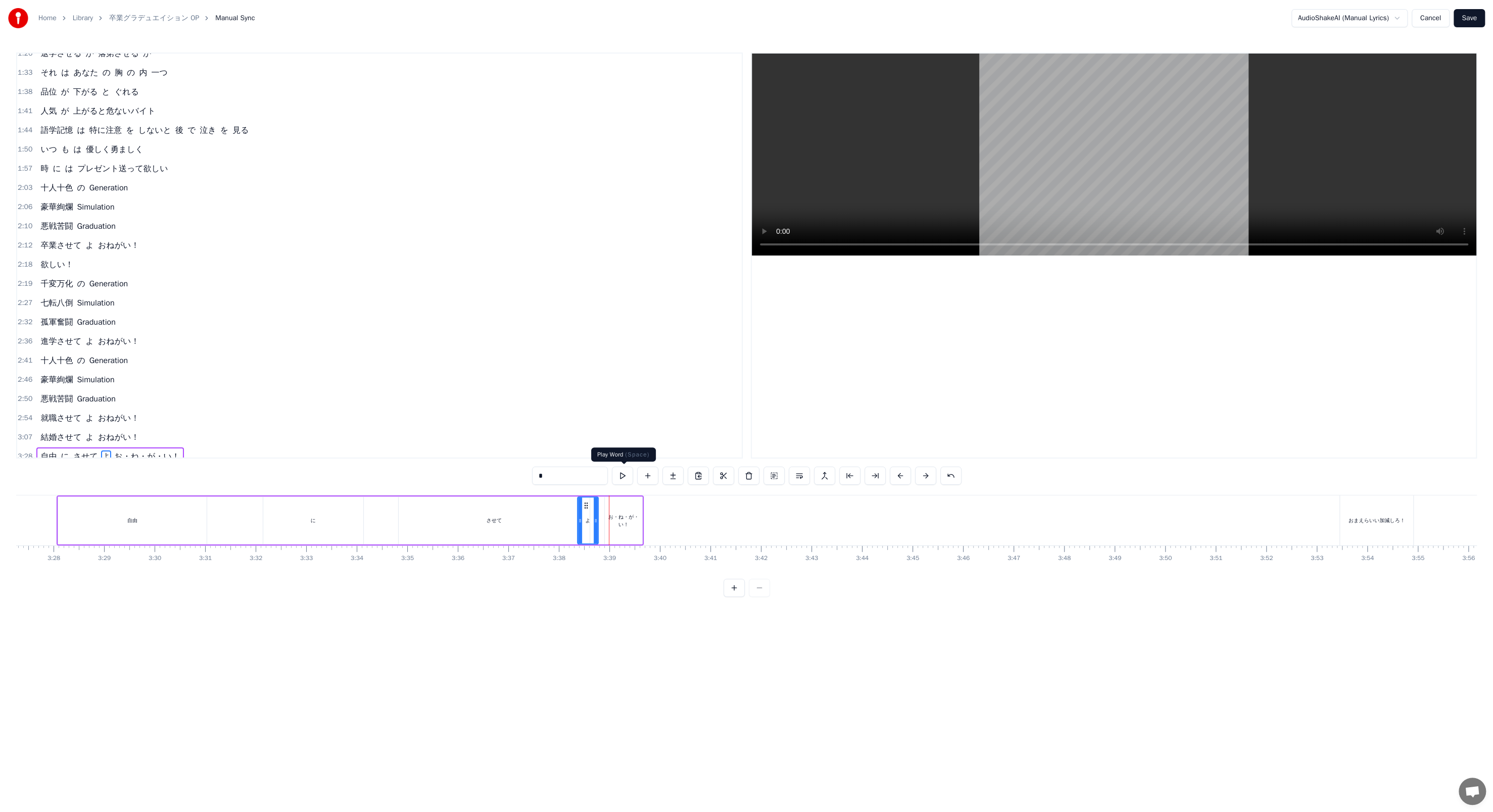 click at bounding box center (622, 476) 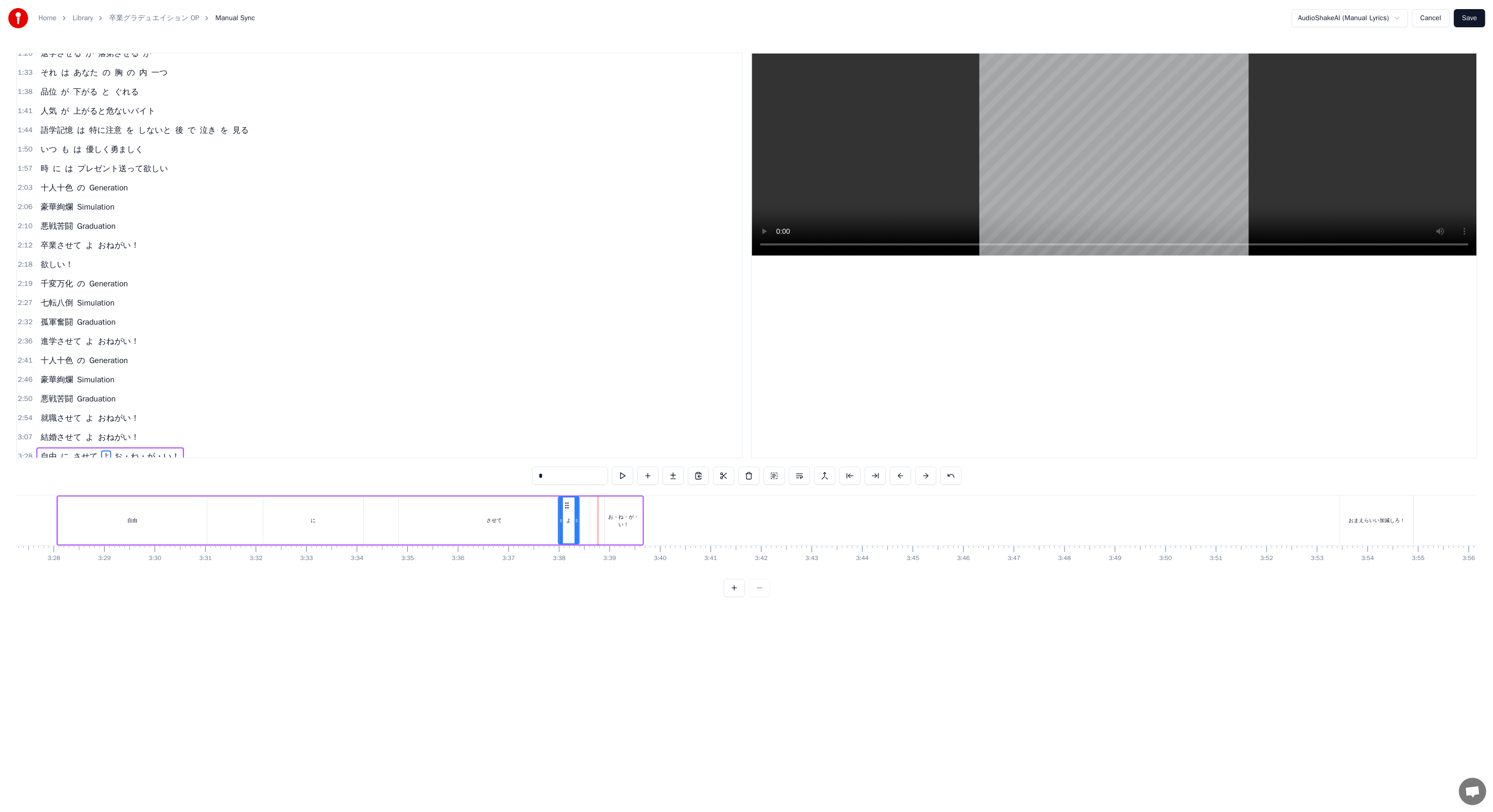 drag, startPoint x: 585, startPoint y: 503, endPoint x: 566, endPoint y: 502, distance: 19.026298 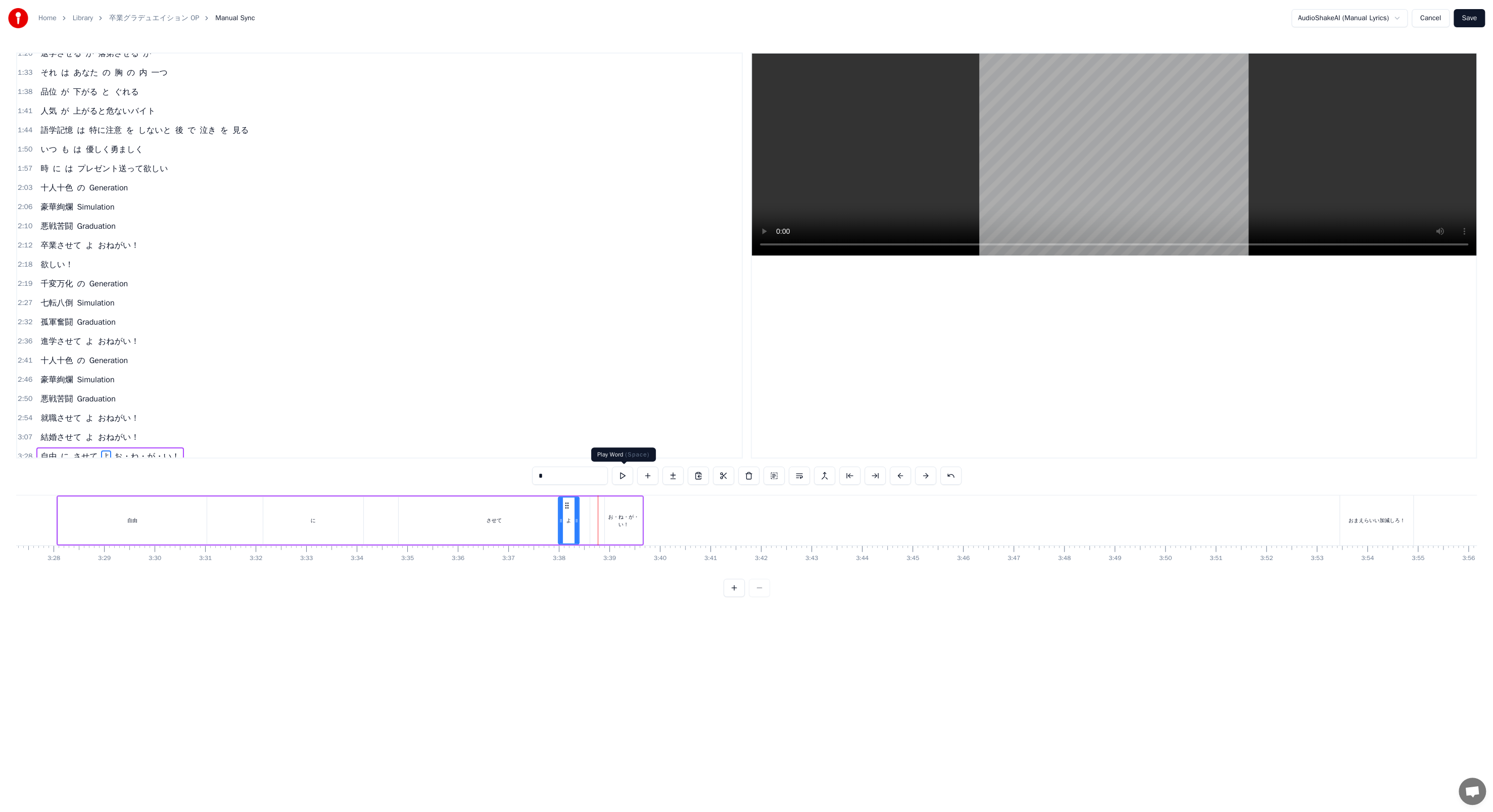 click at bounding box center [622, 476] 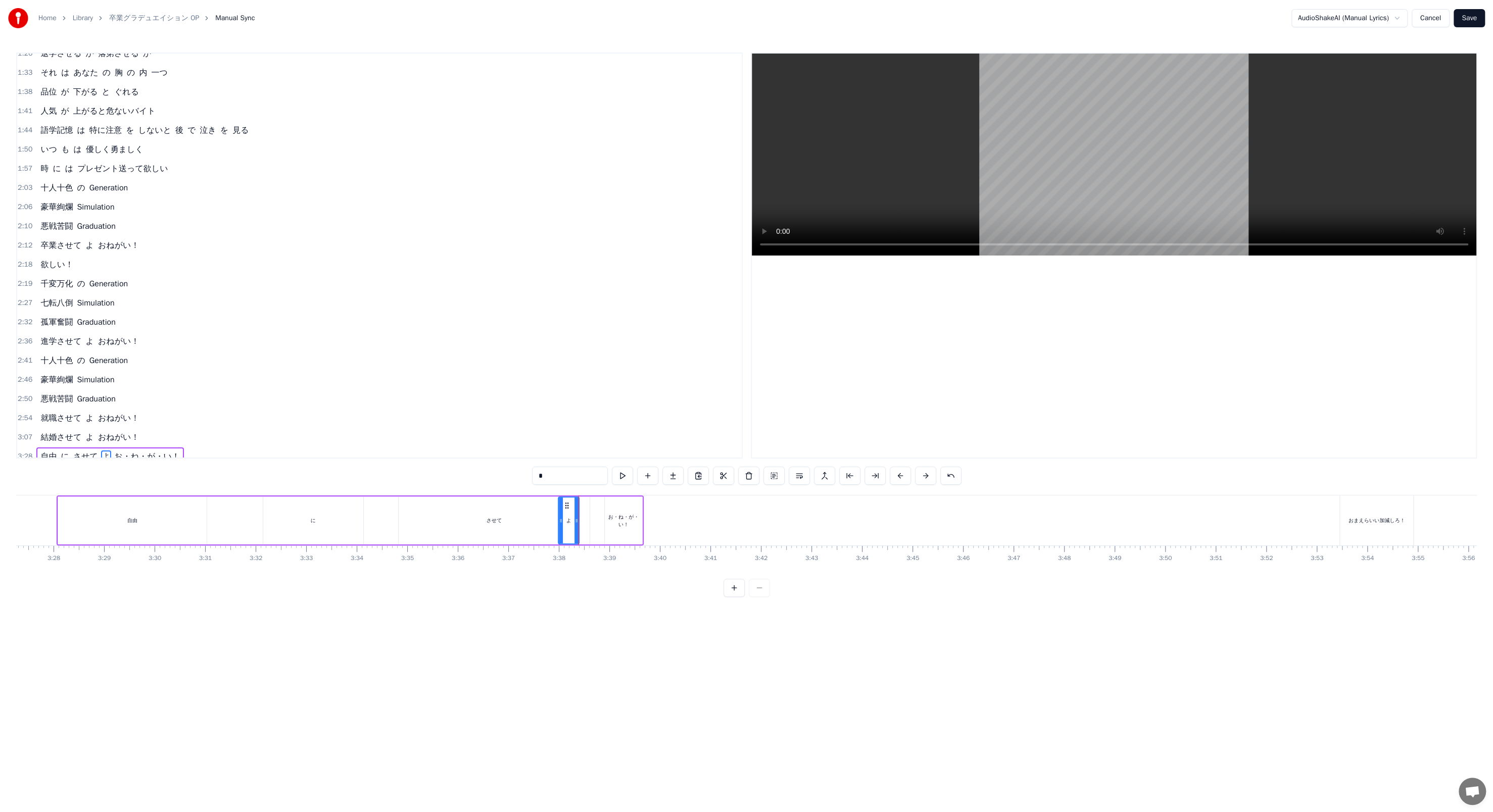 drag, startPoint x: 563, startPoint y: 509, endPoint x: 549, endPoint y: 507, distance: 14.14214 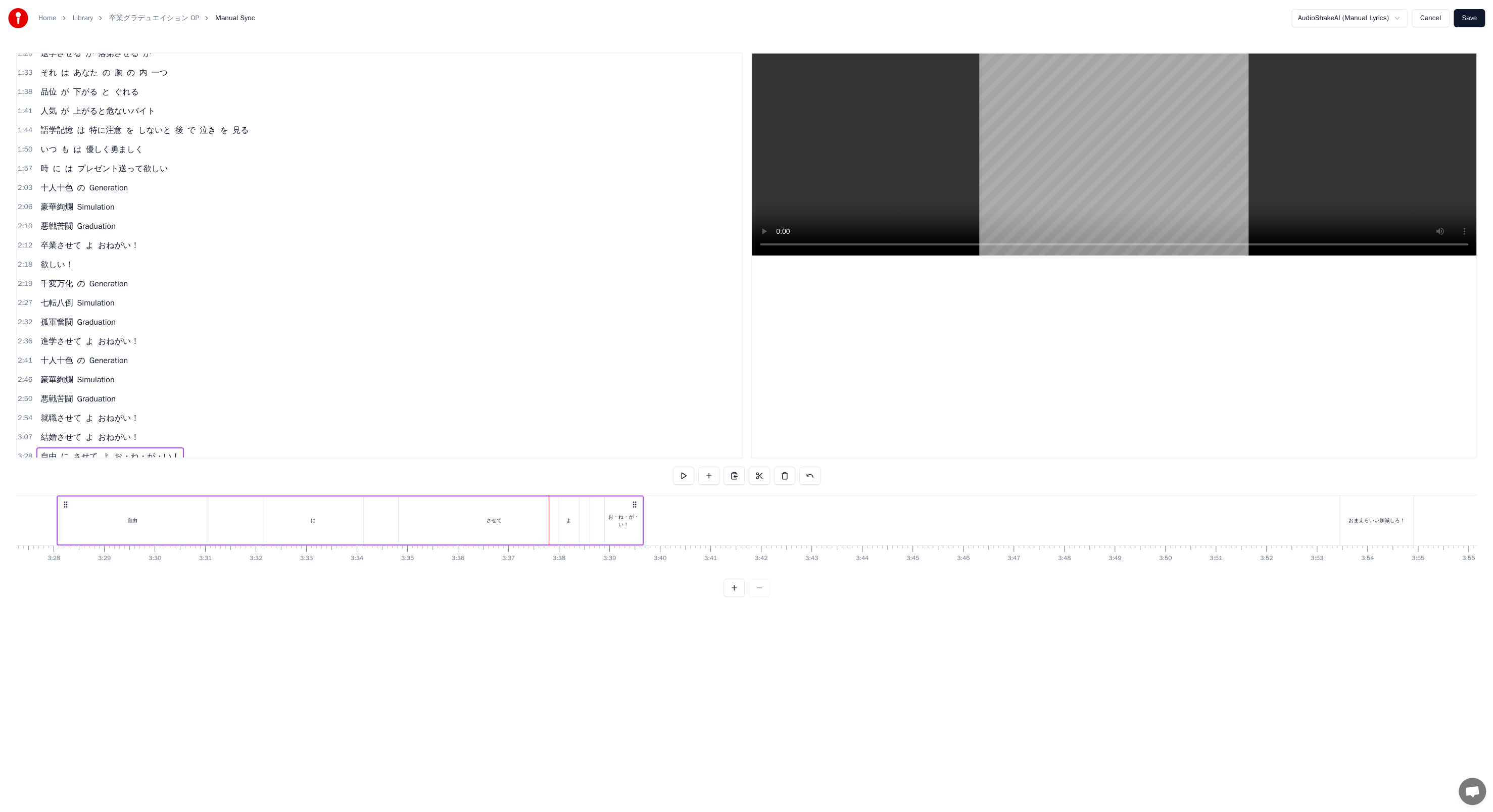 click on "よ" at bounding box center [568, 520] 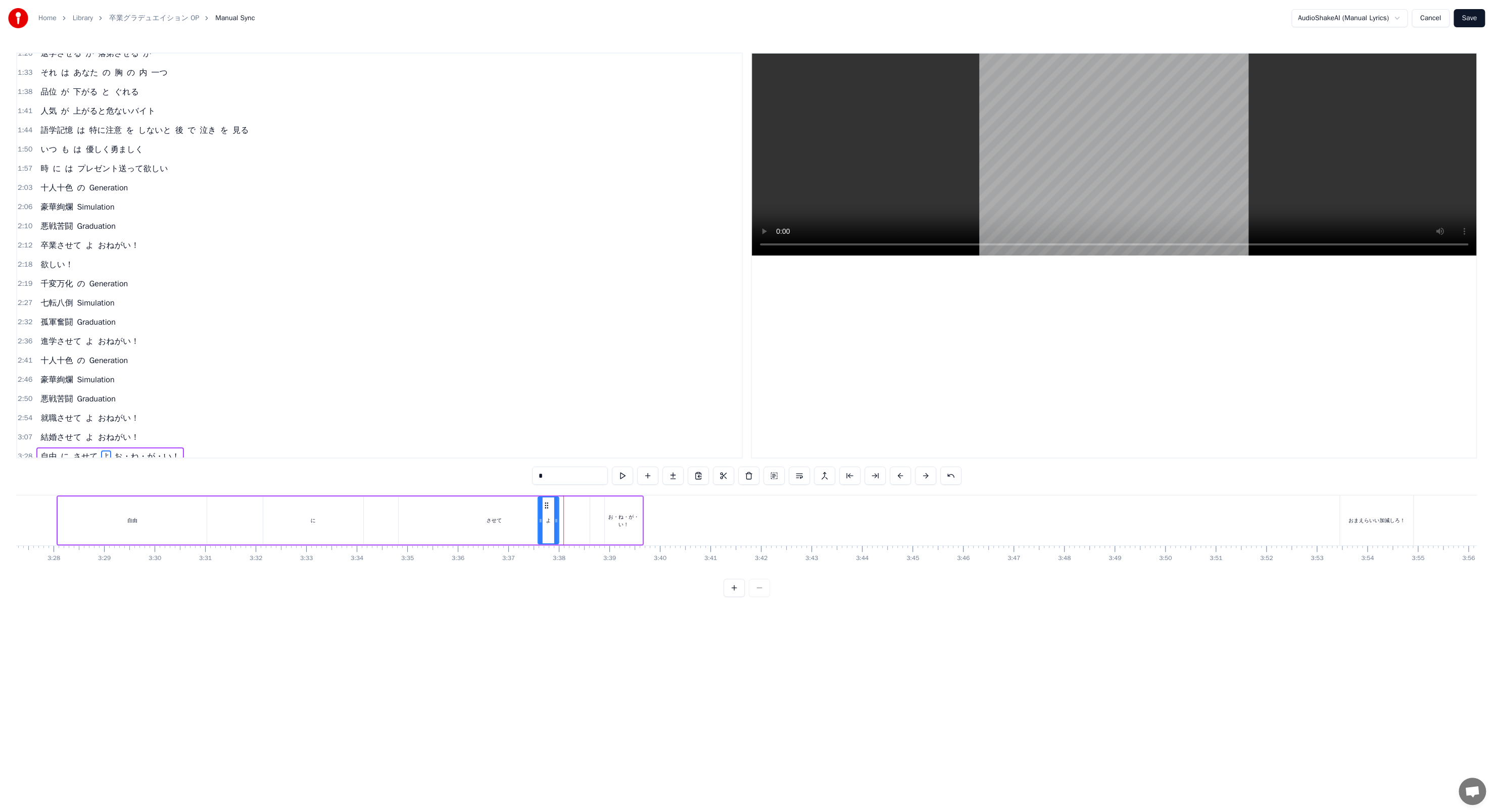 drag, startPoint x: 565, startPoint y: 505, endPoint x: 545, endPoint y: 504, distance: 20.02498 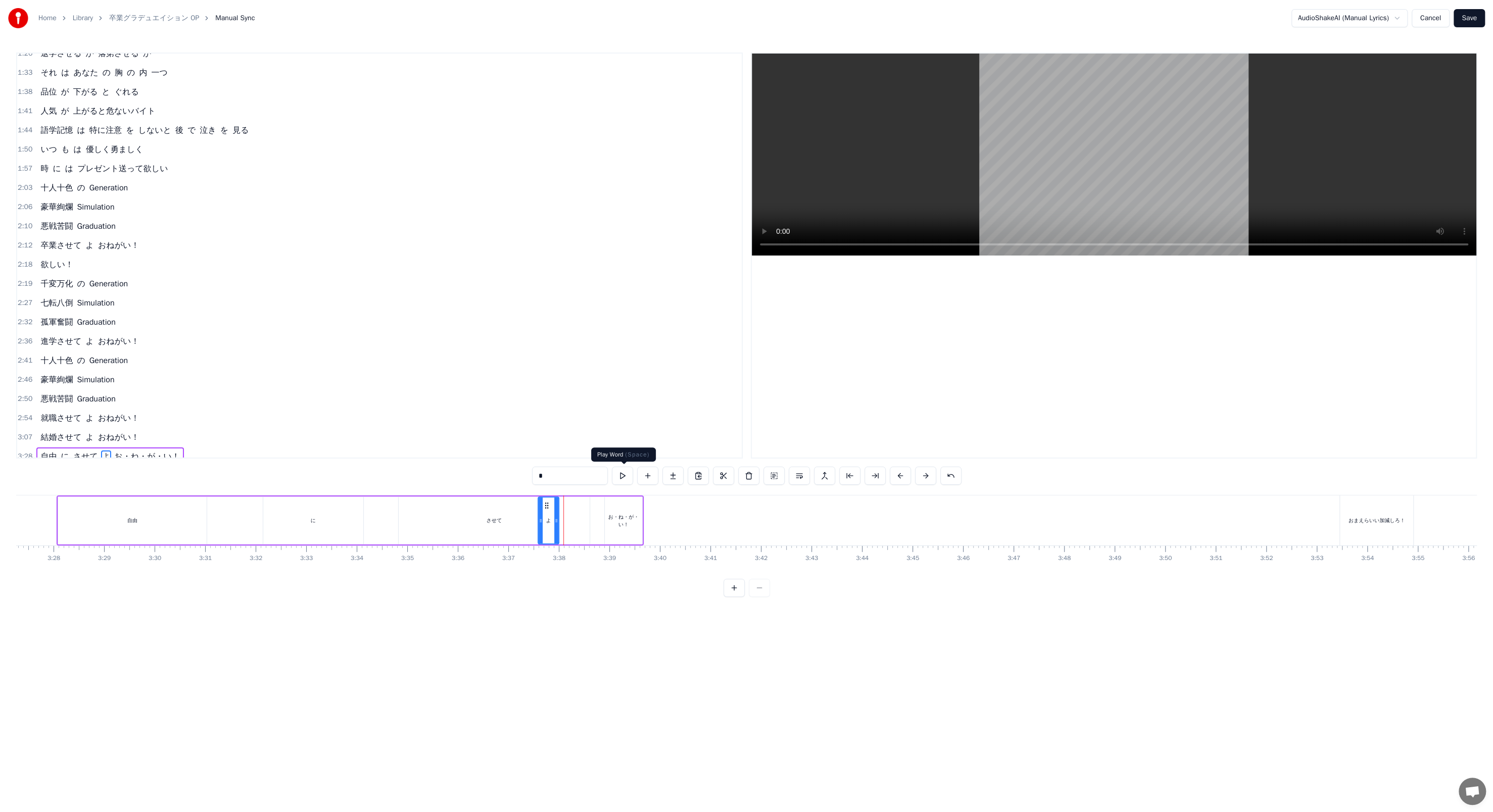 click at bounding box center [622, 476] 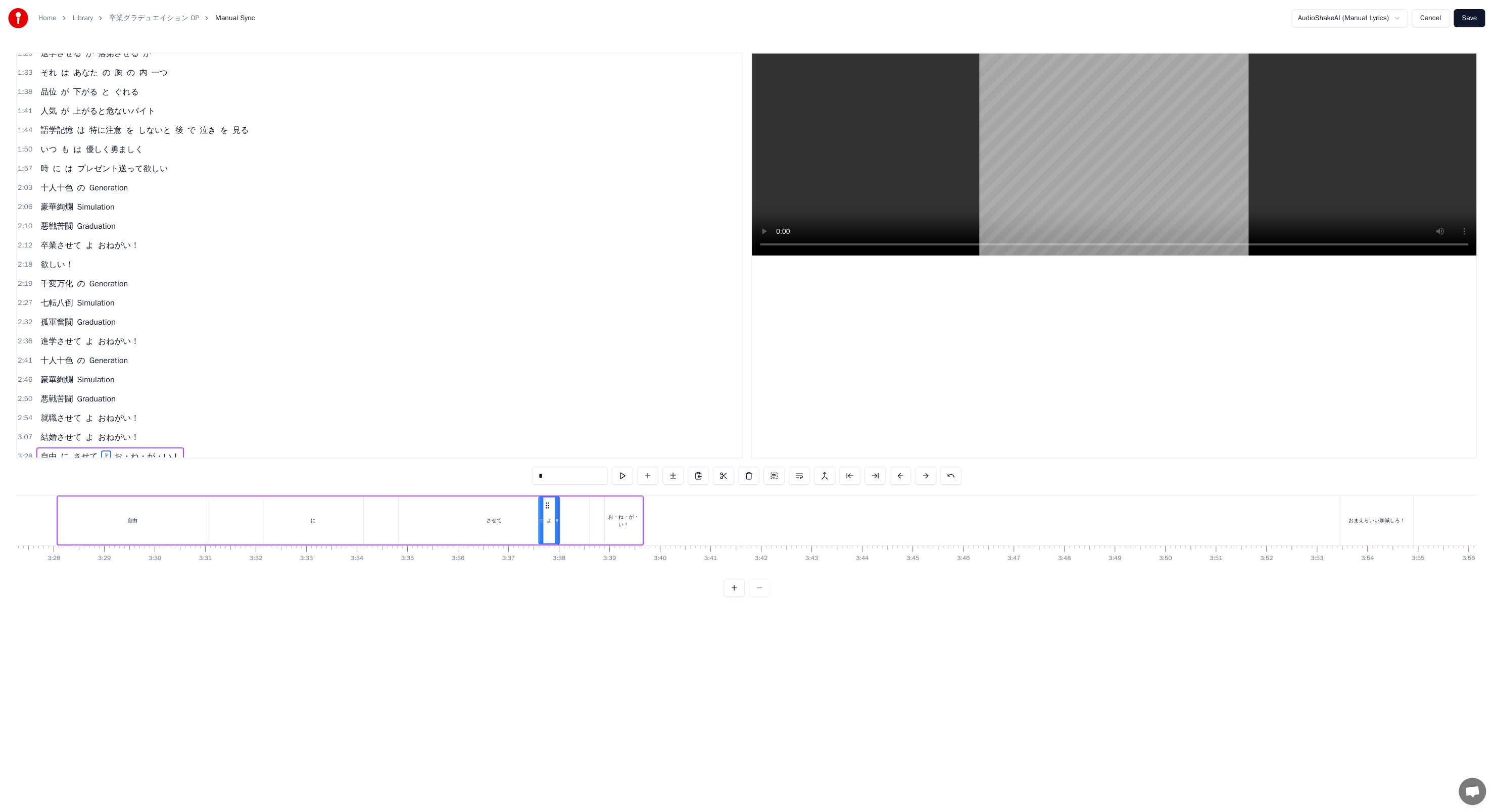 click 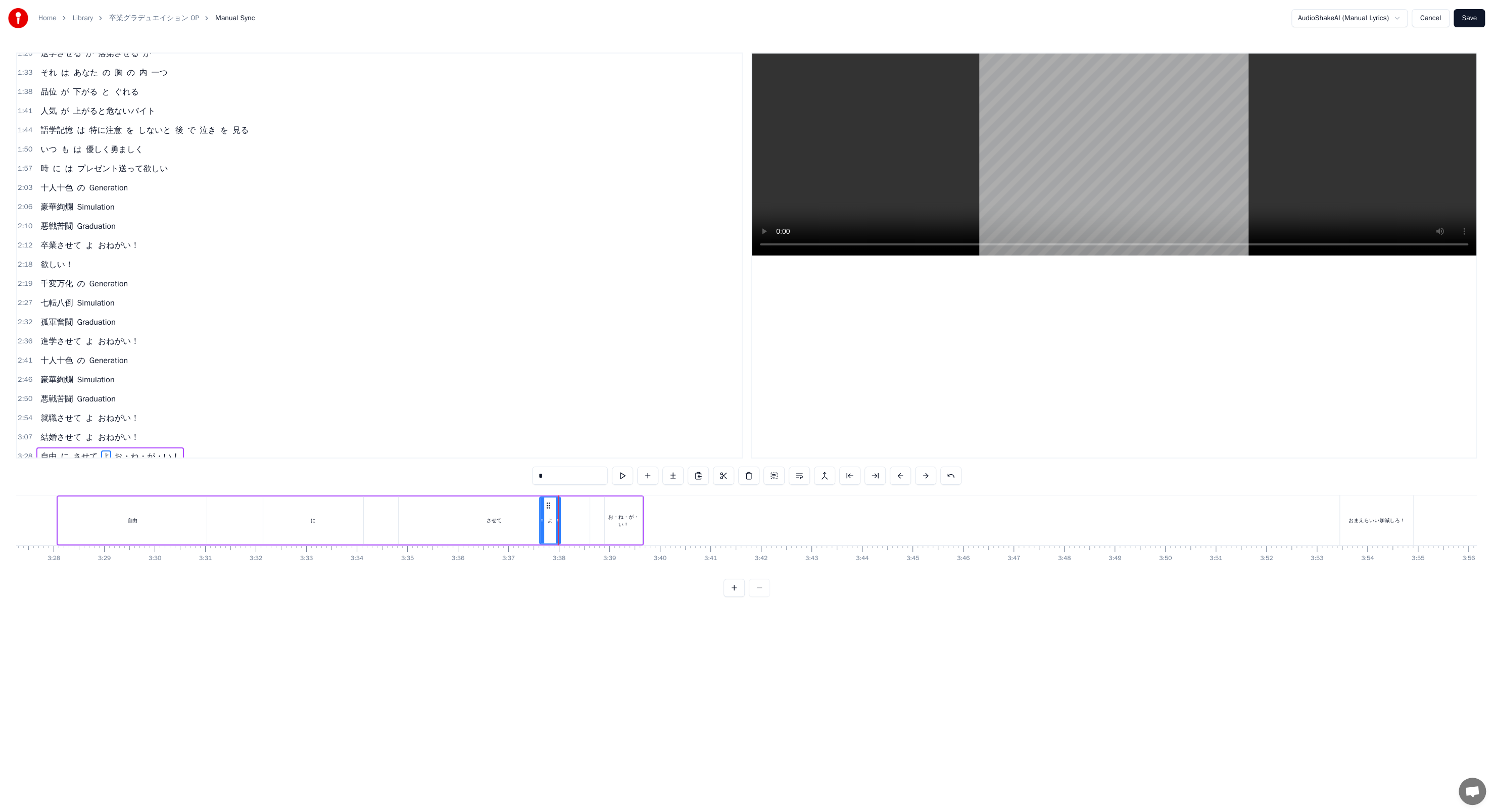 click on "させて" at bounding box center (494, 520) 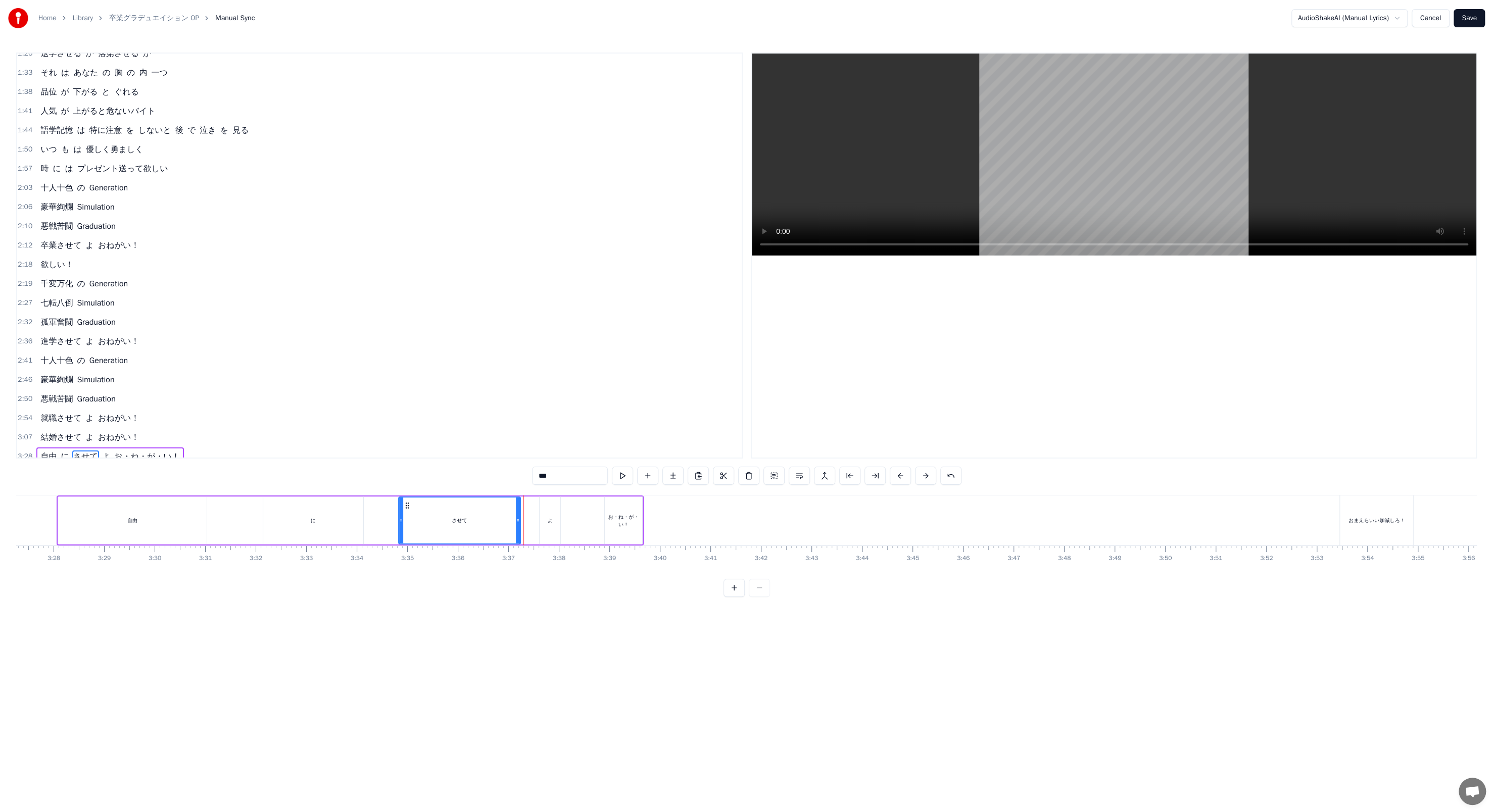 drag, startPoint x: 588, startPoint y: 513, endPoint x: 519, endPoint y: 504, distance: 69.58448 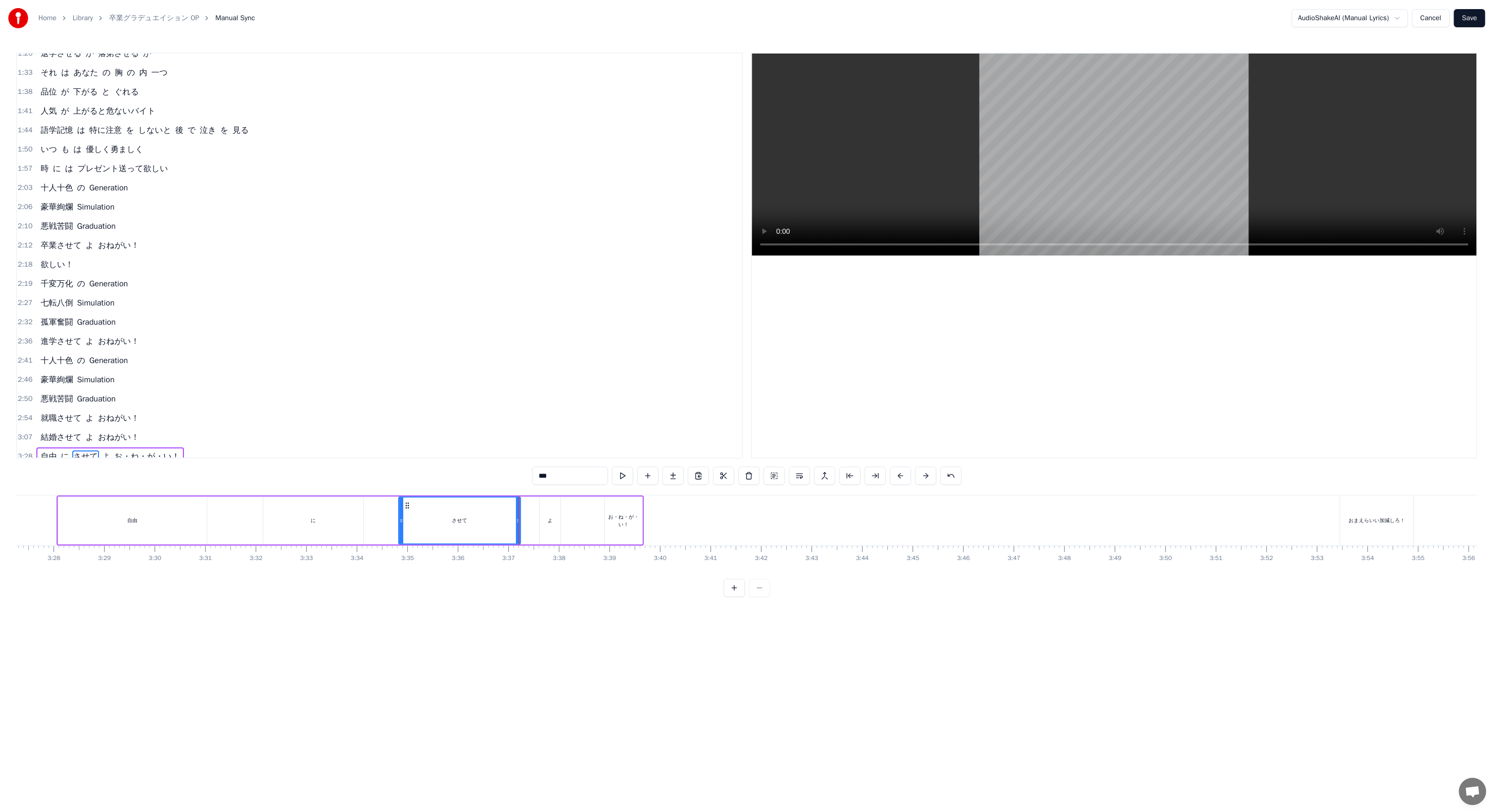 drag, startPoint x: 518, startPoint y: 505, endPoint x: 527, endPoint y: 504, distance: 9.055385 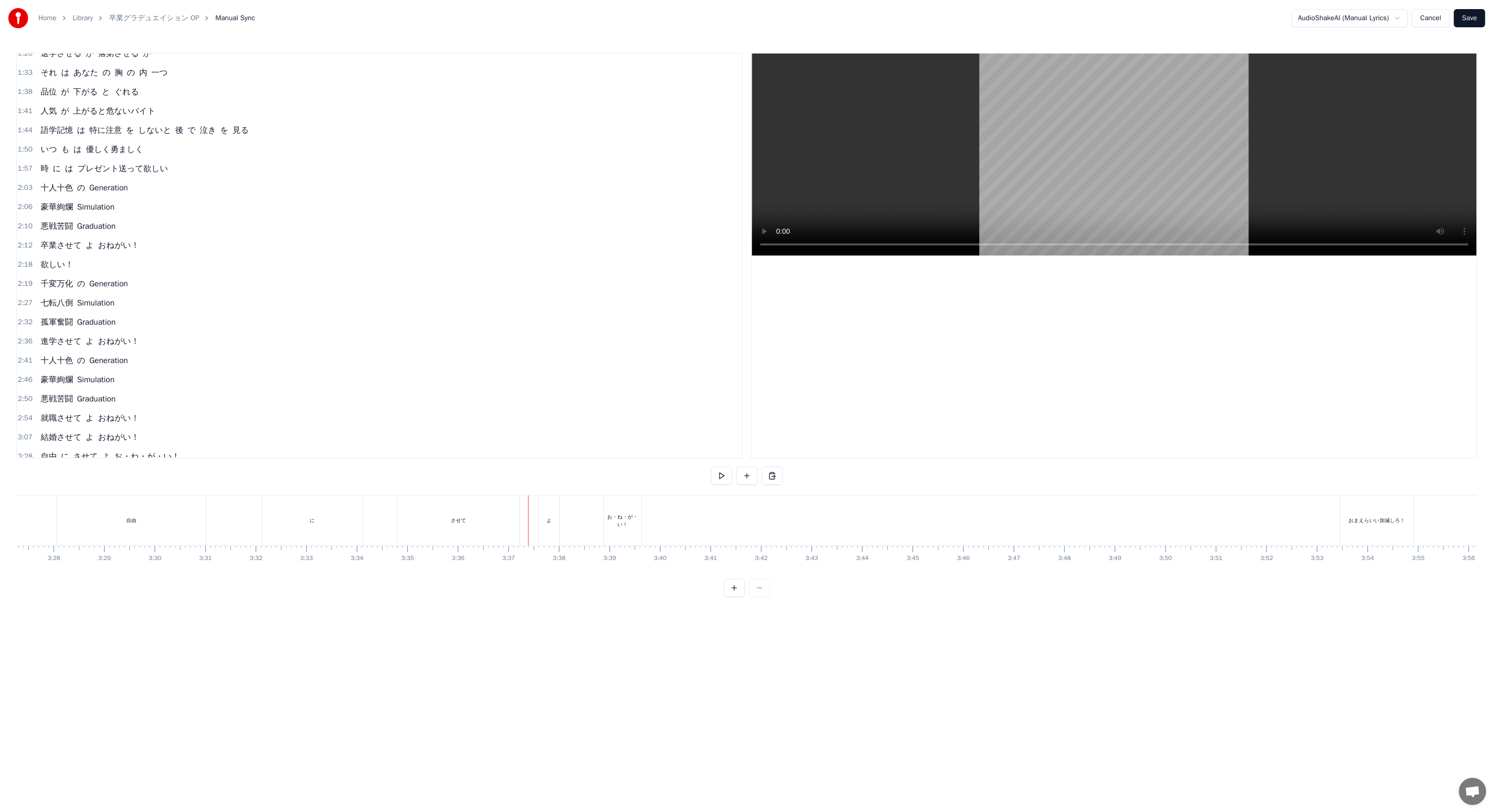 click on "させて" at bounding box center (458, 520) 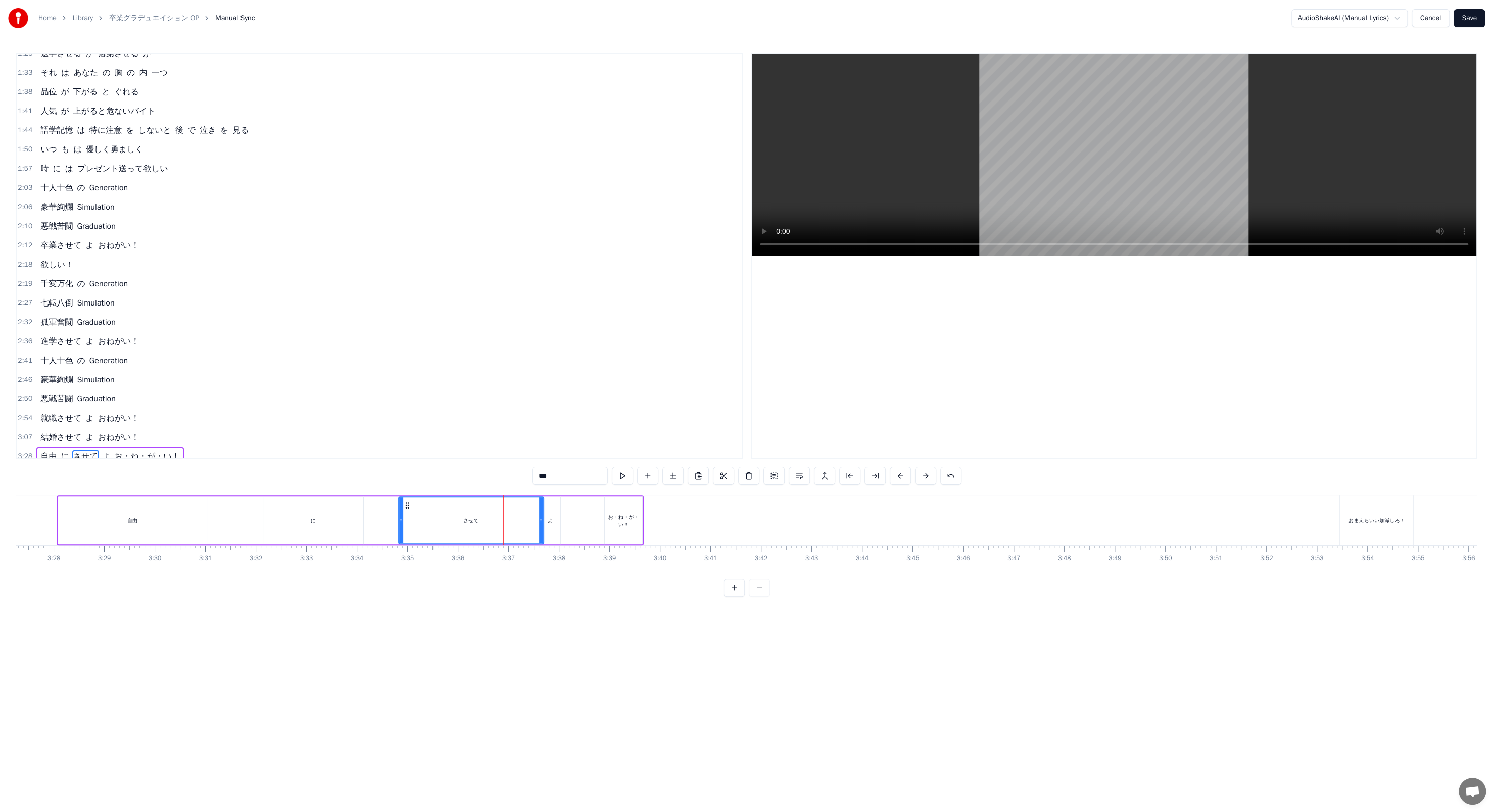 drag, startPoint x: 517, startPoint y: 512, endPoint x: 541, endPoint y: 512, distance: 24 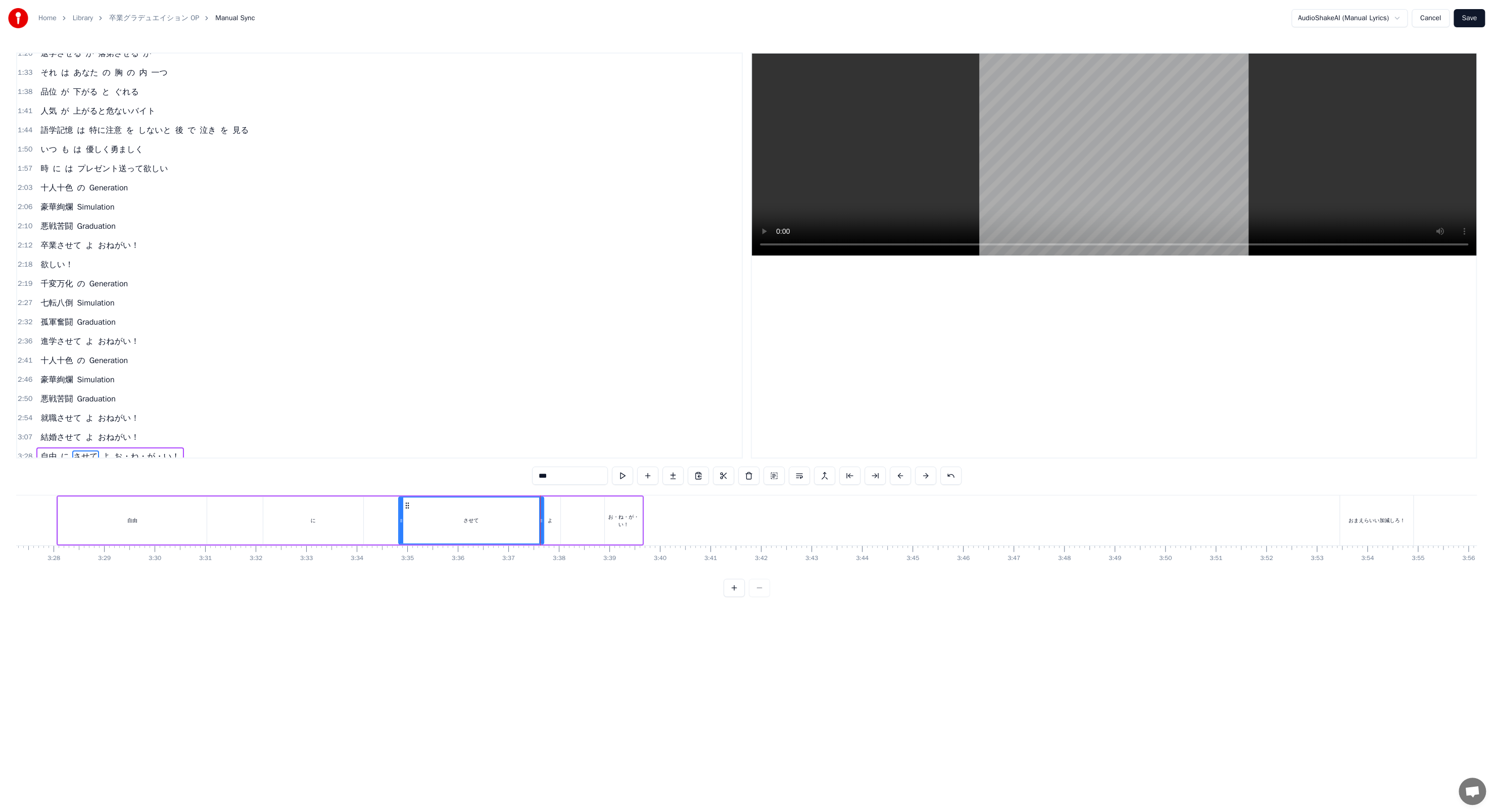 click on "お・ね・が・い！" at bounding box center [623, 520] 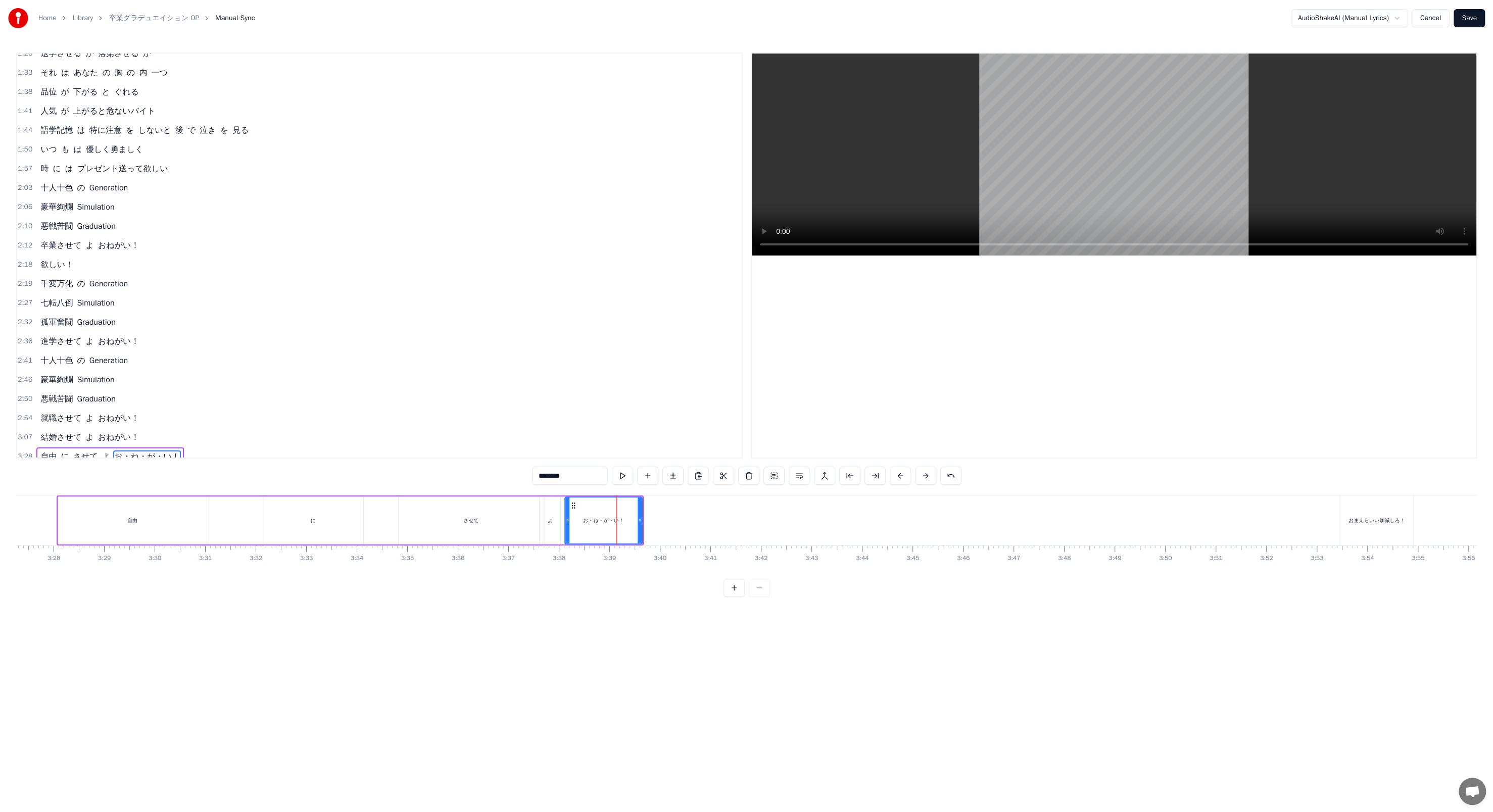 drag, startPoint x: 606, startPoint y: 518, endPoint x: 566, endPoint y: 513, distance: 40.31129 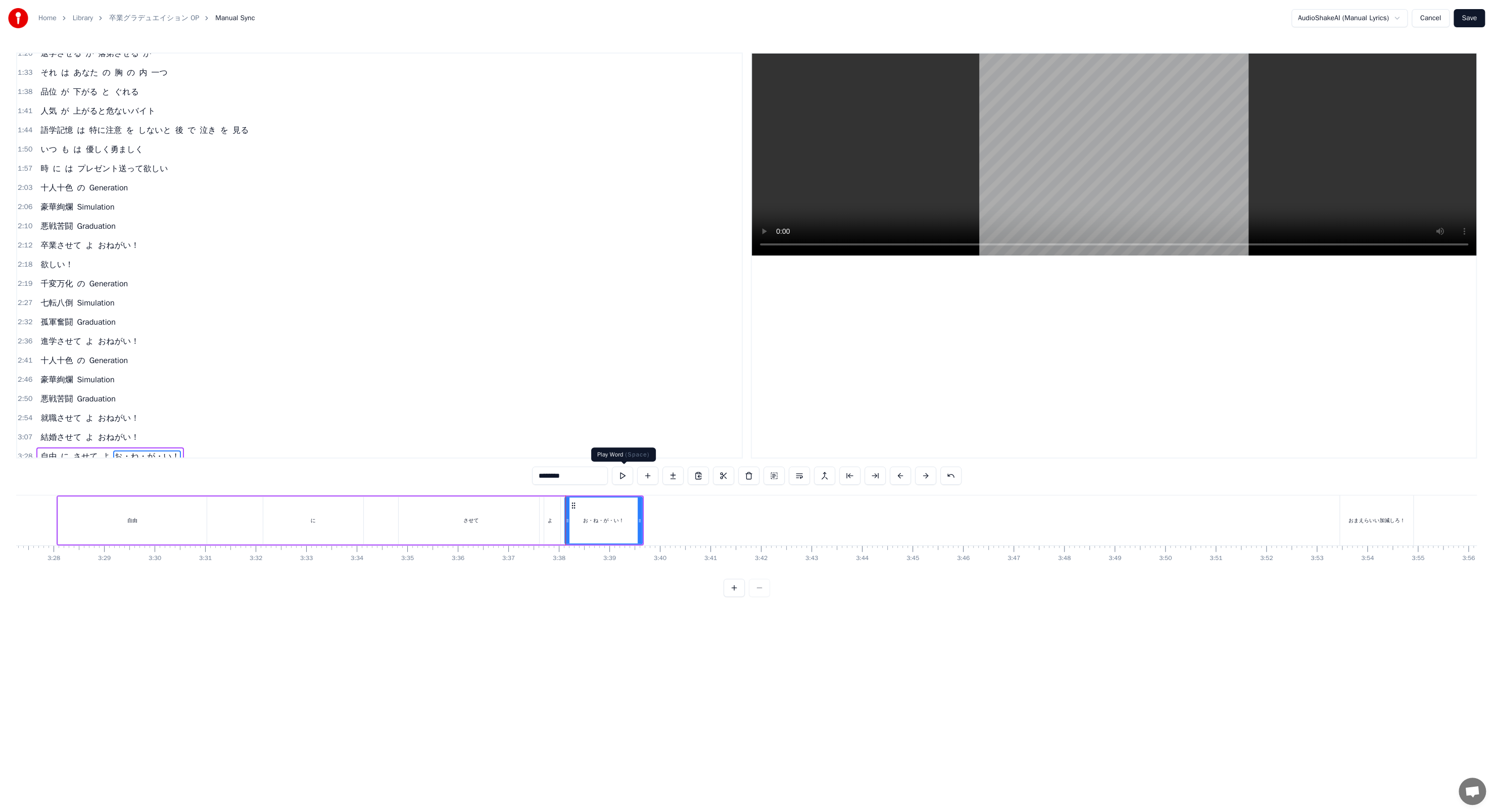 click at bounding box center [622, 476] 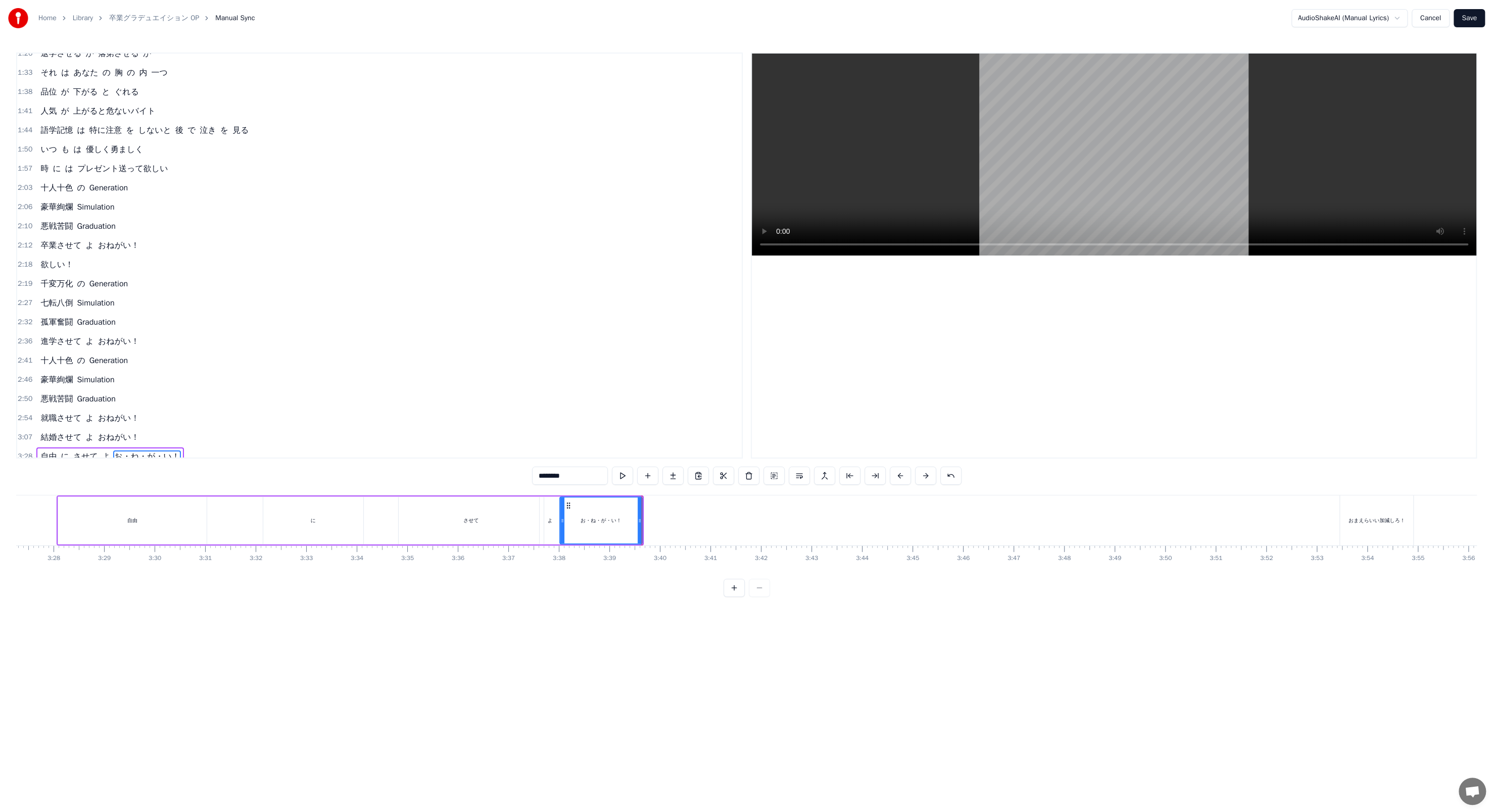 click 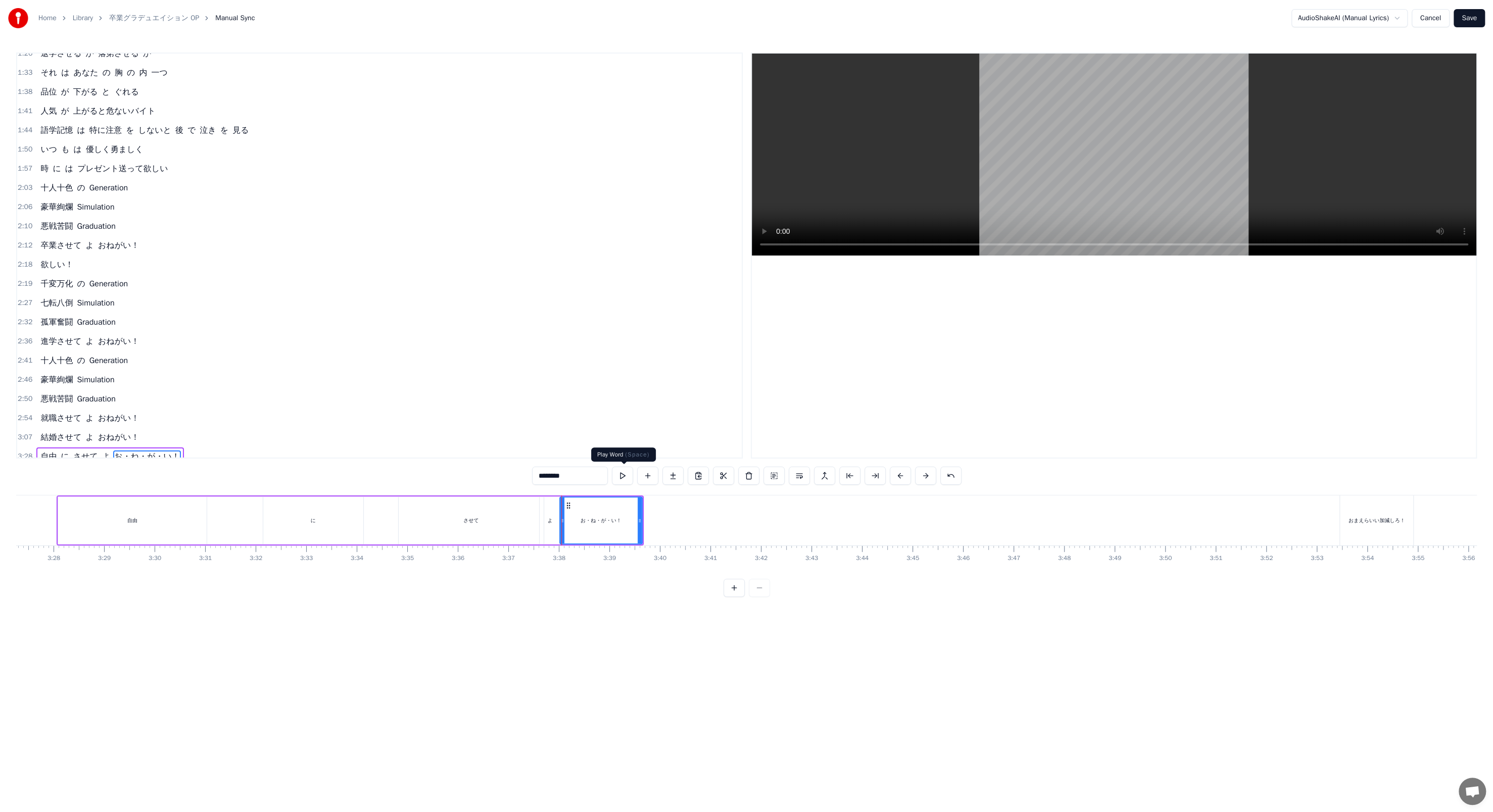 click at bounding box center [622, 476] 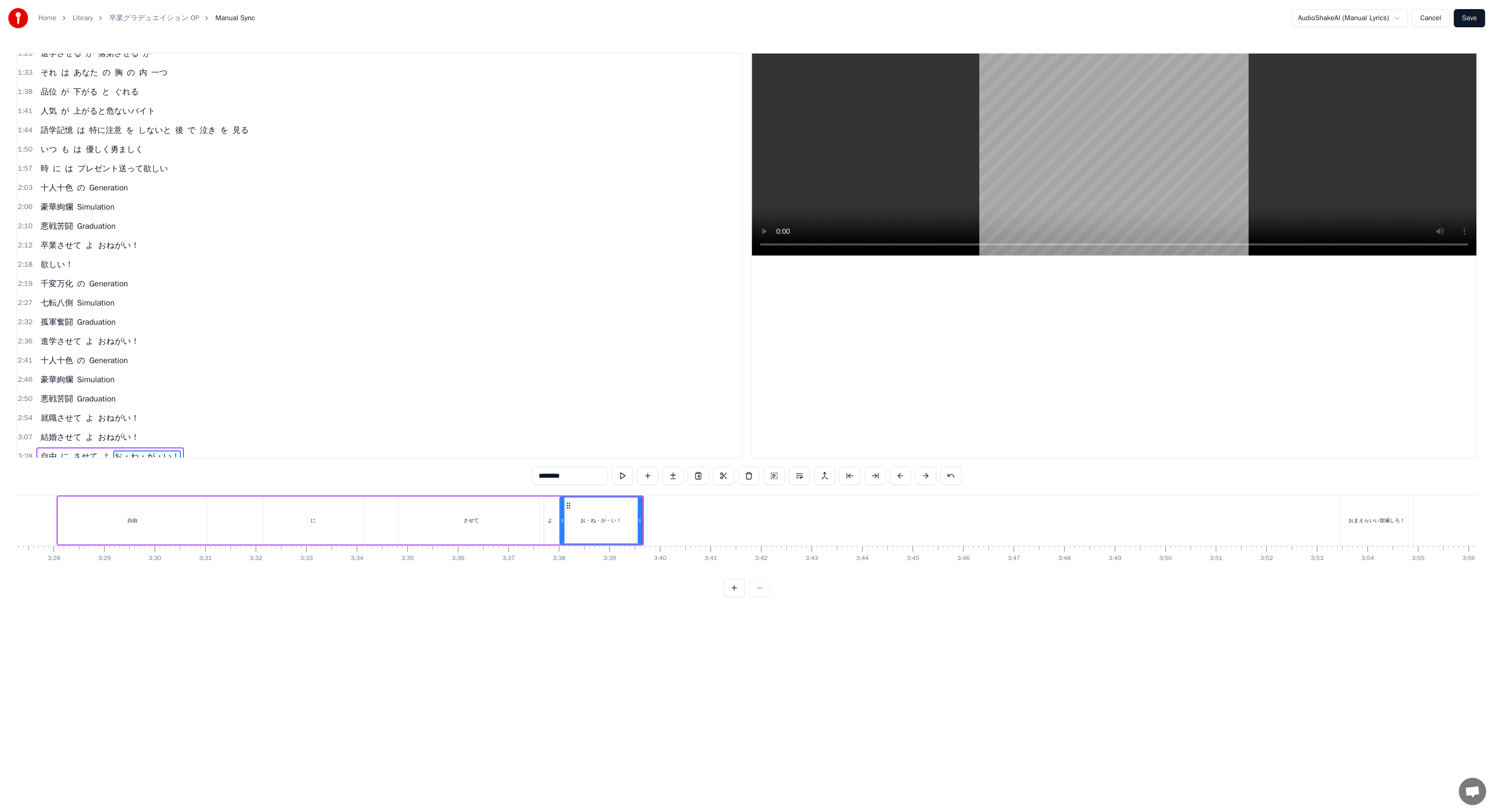 click on "させて" at bounding box center (471, 520) 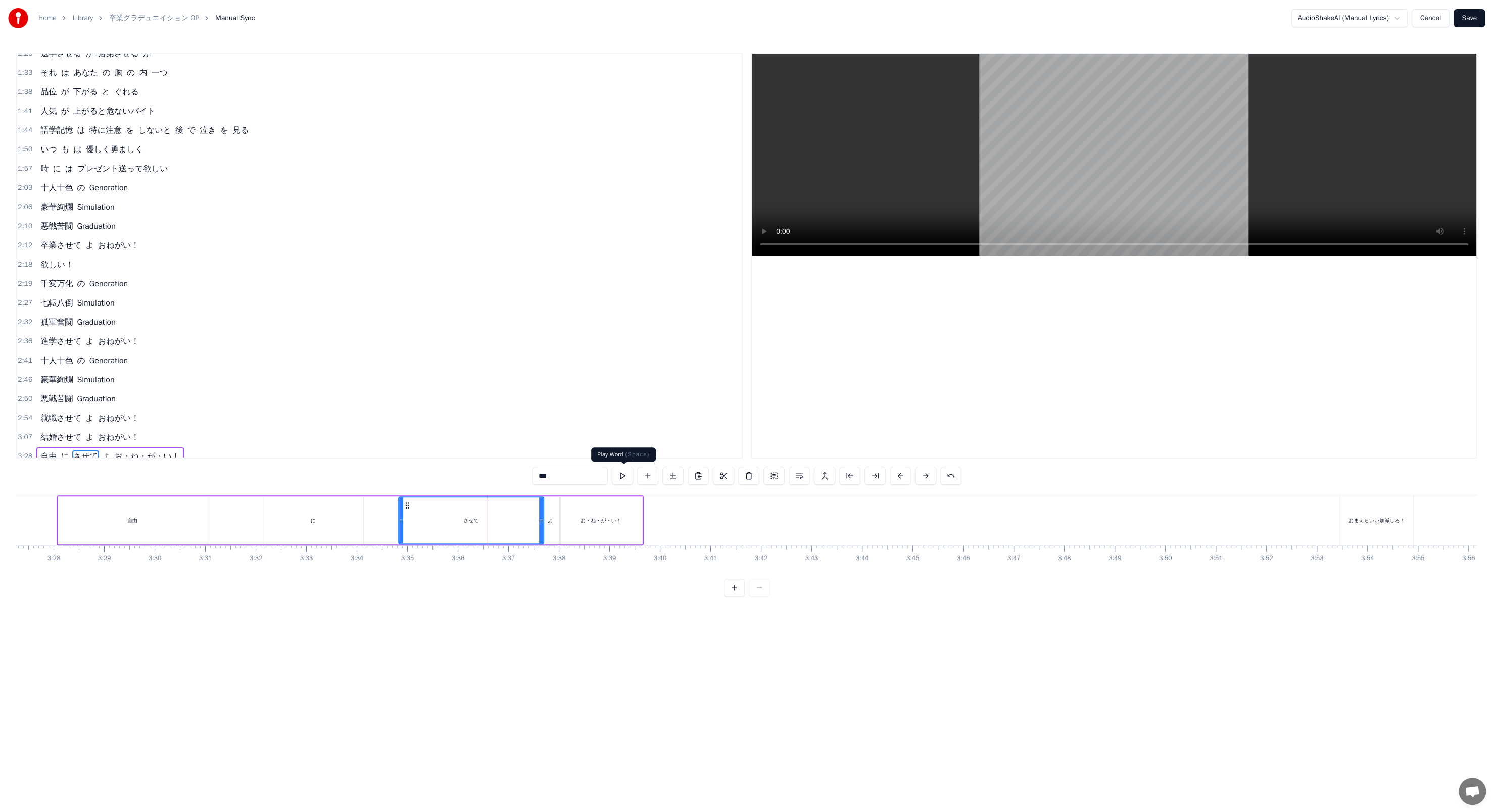 click at bounding box center [622, 476] 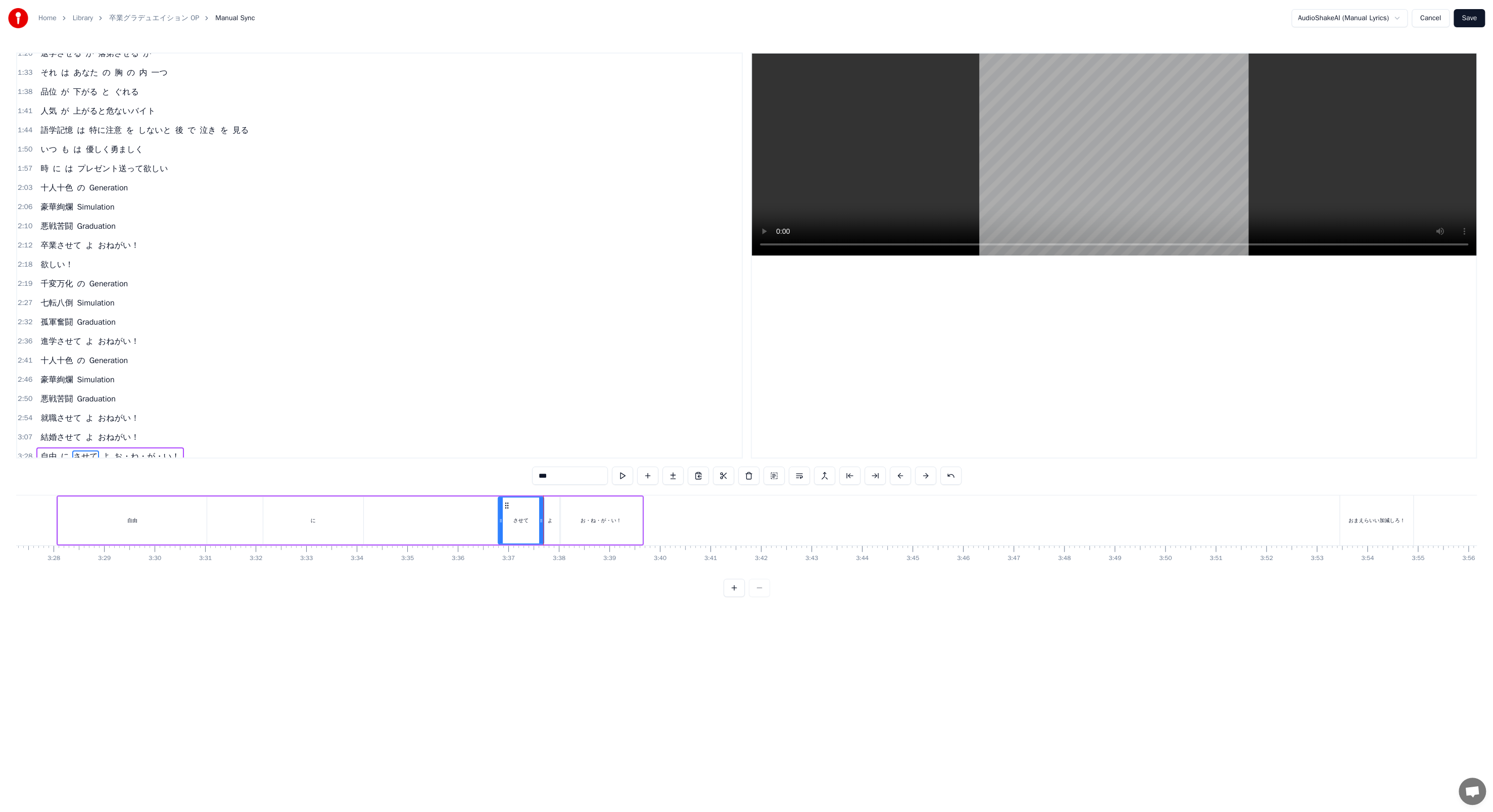 drag, startPoint x: 402, startPoint y: 502, endPoint x: 502, endPoint y: 503, distance: 100.005 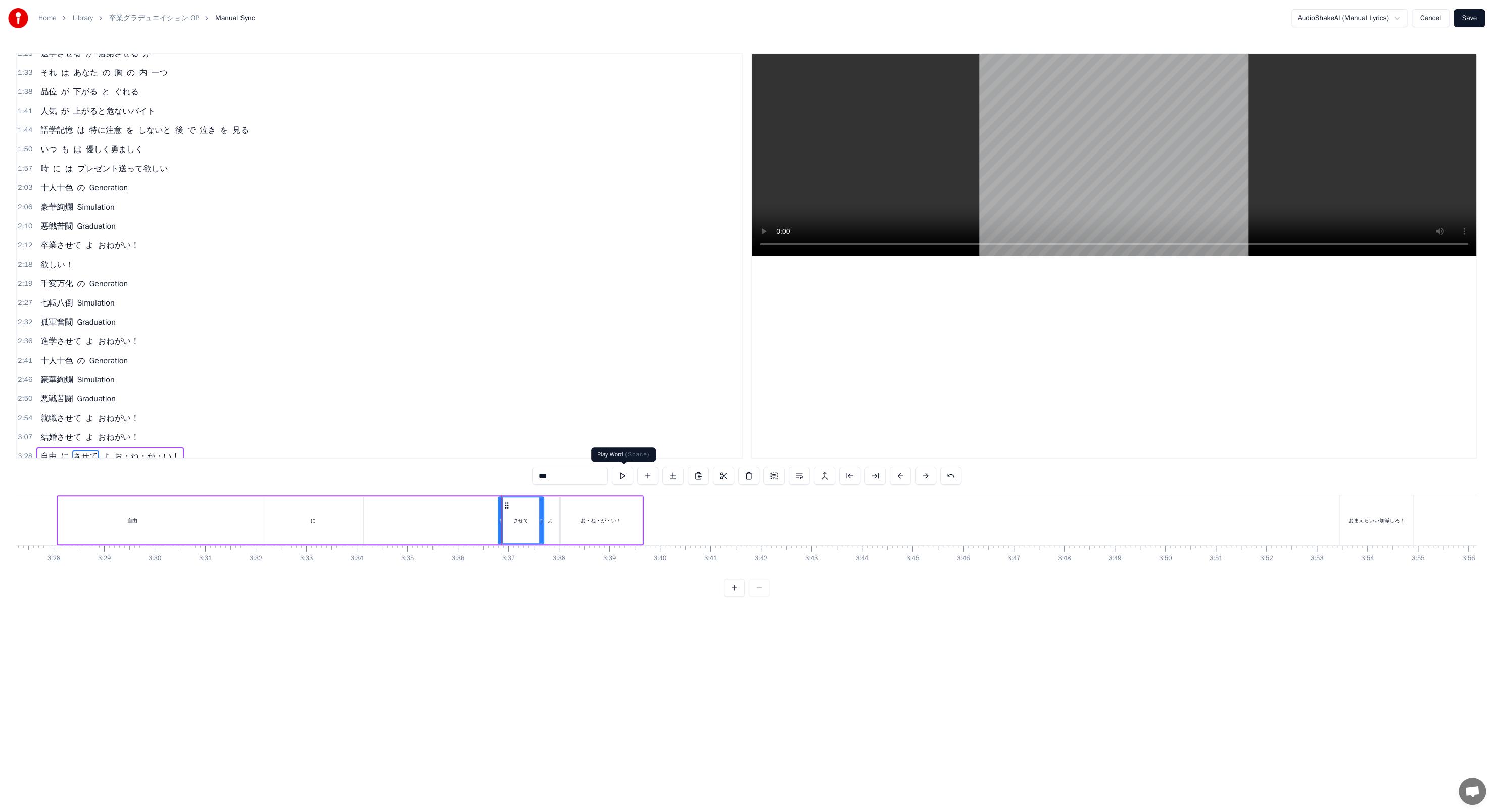 click at bounding box center [622, 476] 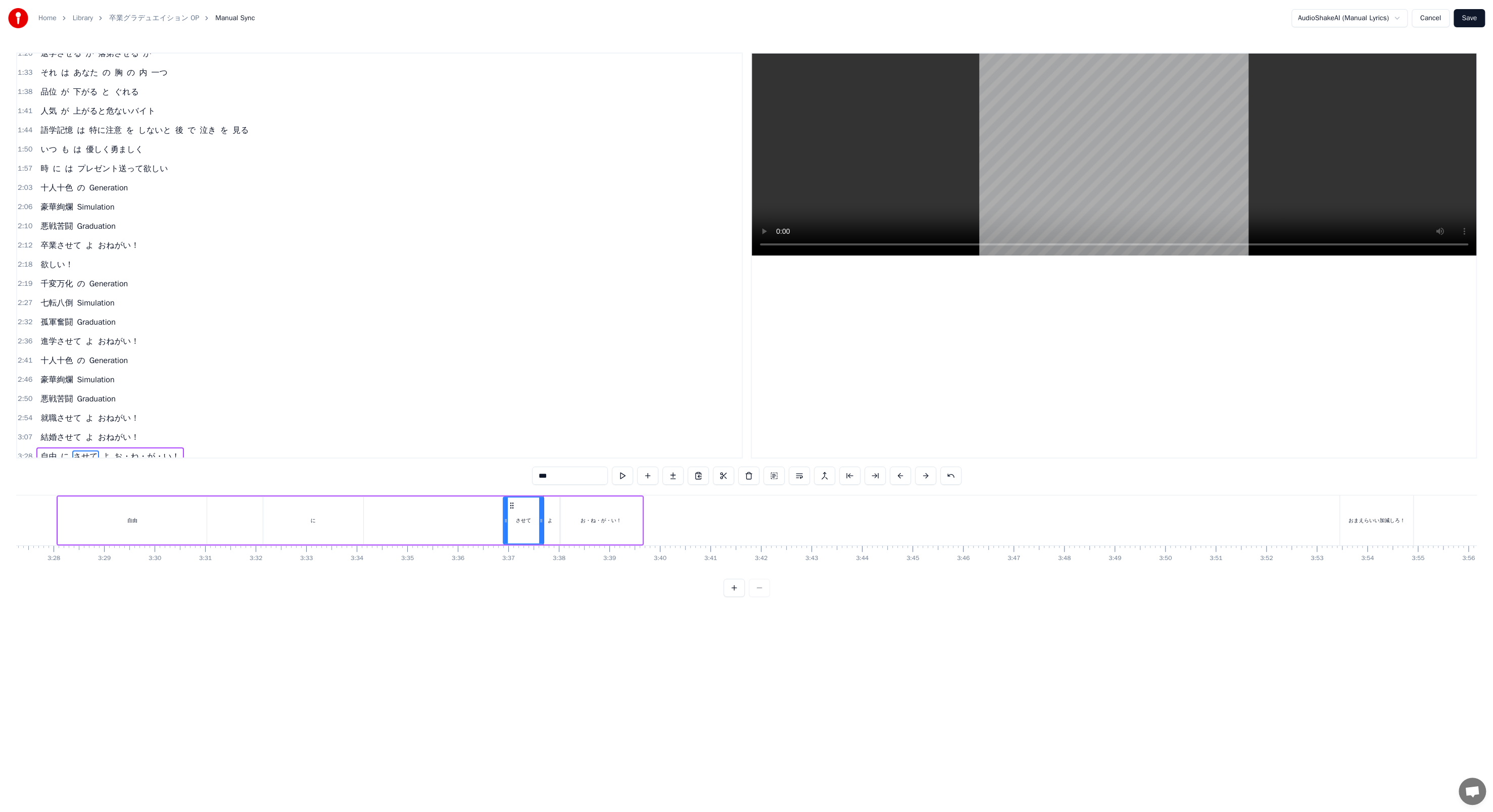 drag, startPoint x: 500, startPoint y: 514, endPoint x: 522, endPoint y: 502, distance: 25.05993 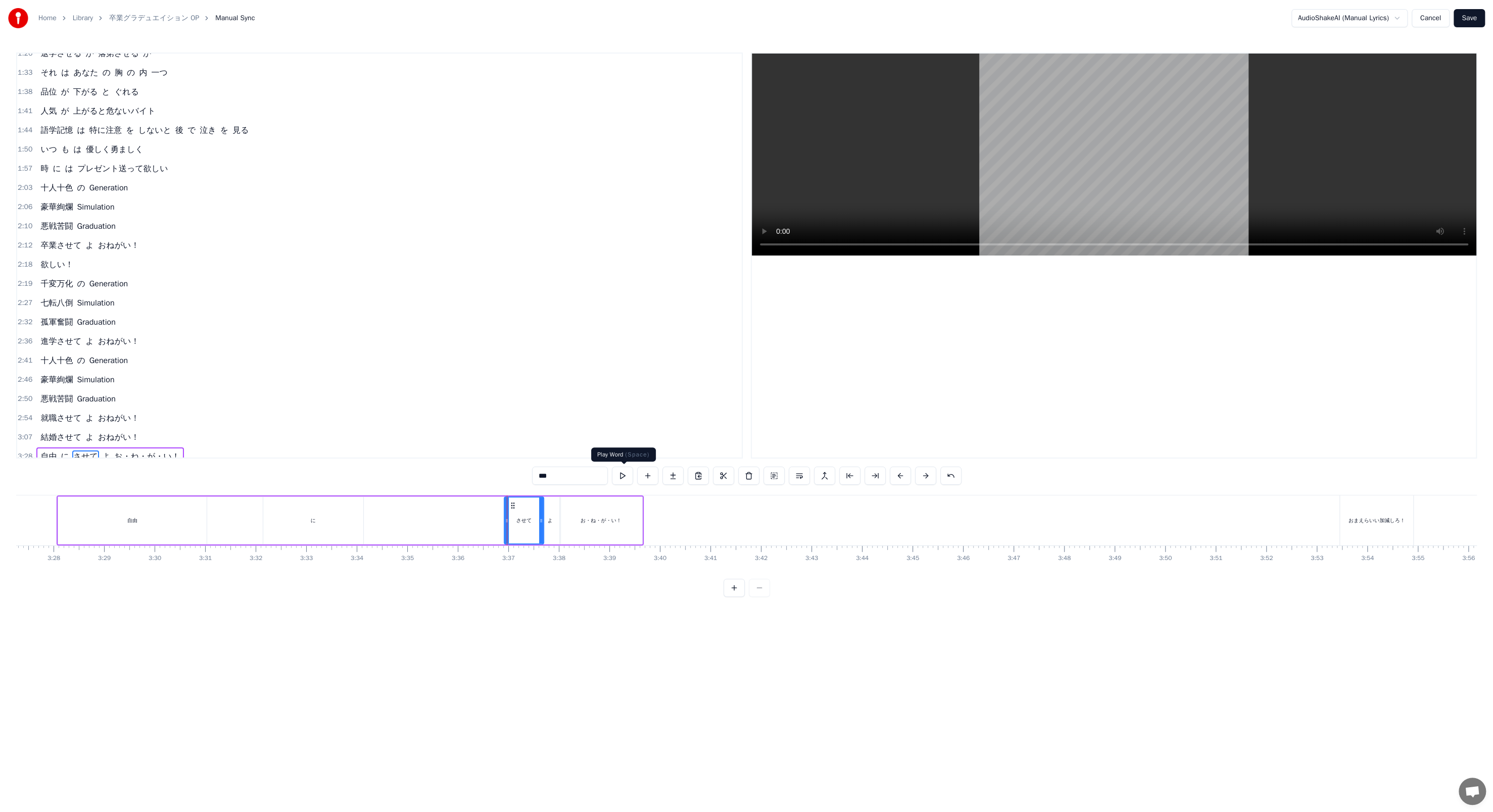 click at bounding box center (622, 476) 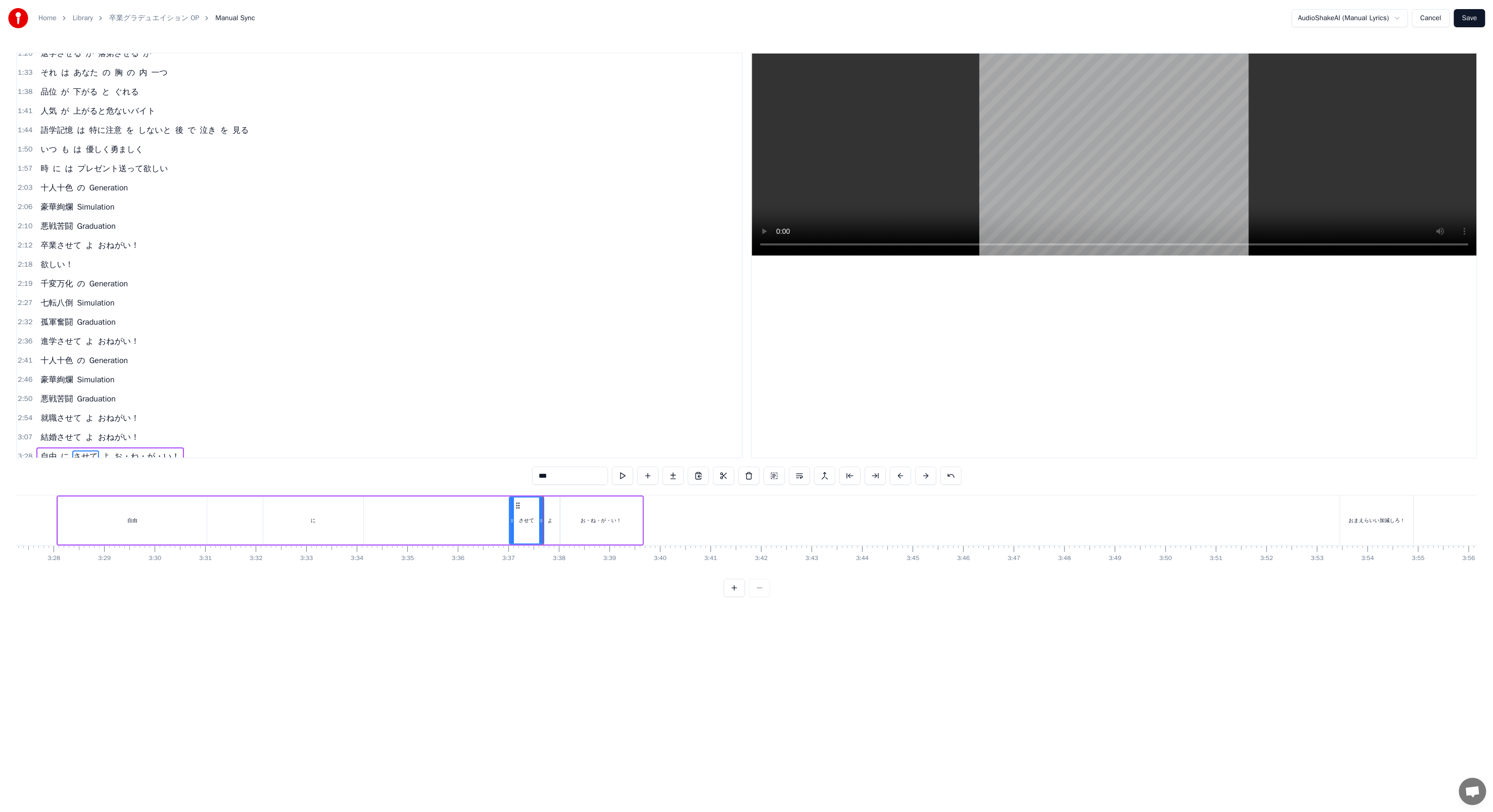 drag, startPoint x: 505, startPoint y: 526, endPoint x: 510, endPoint y: 525, distance: 5.09902 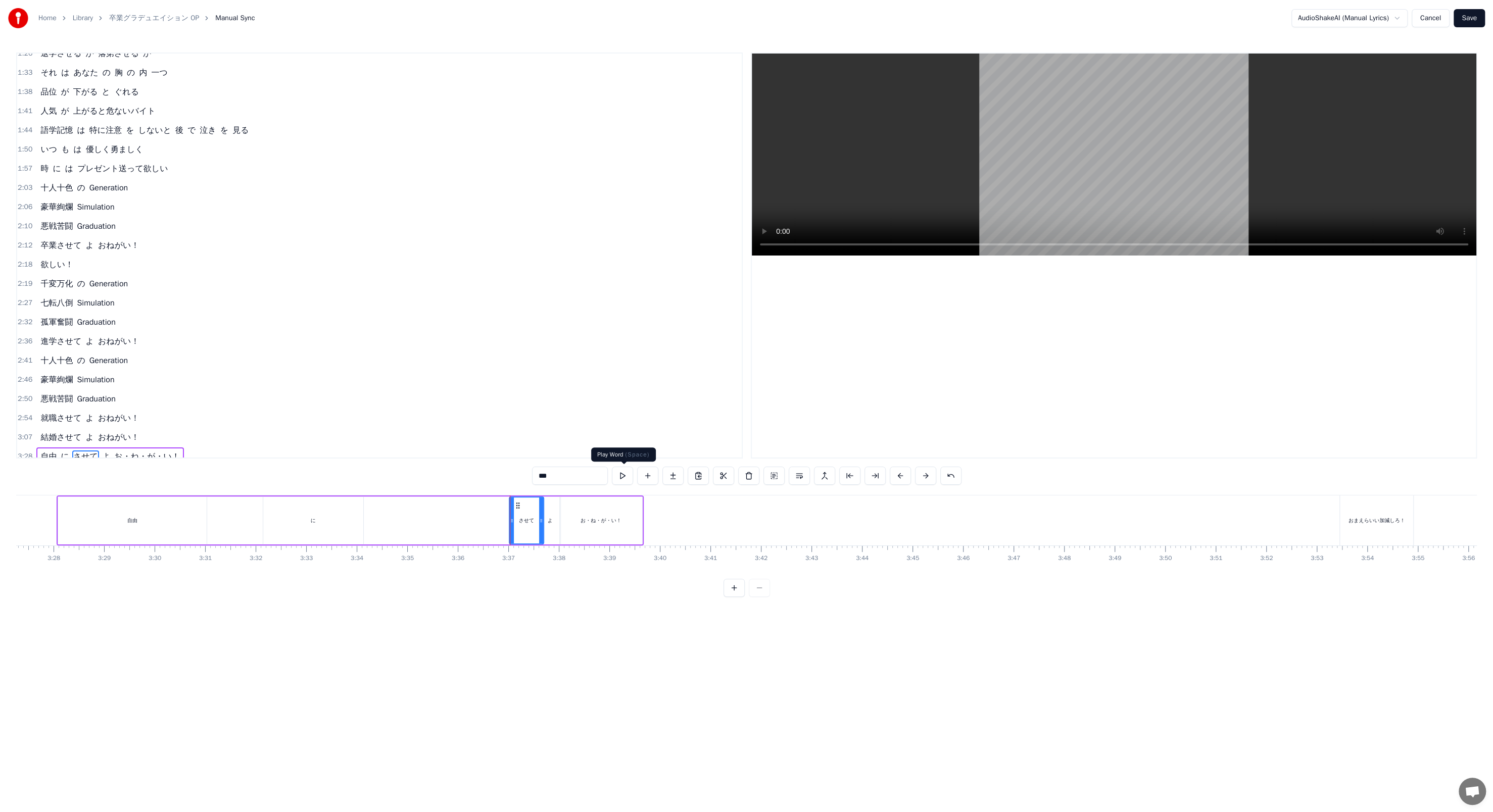 click at bounding box center [622, 476] 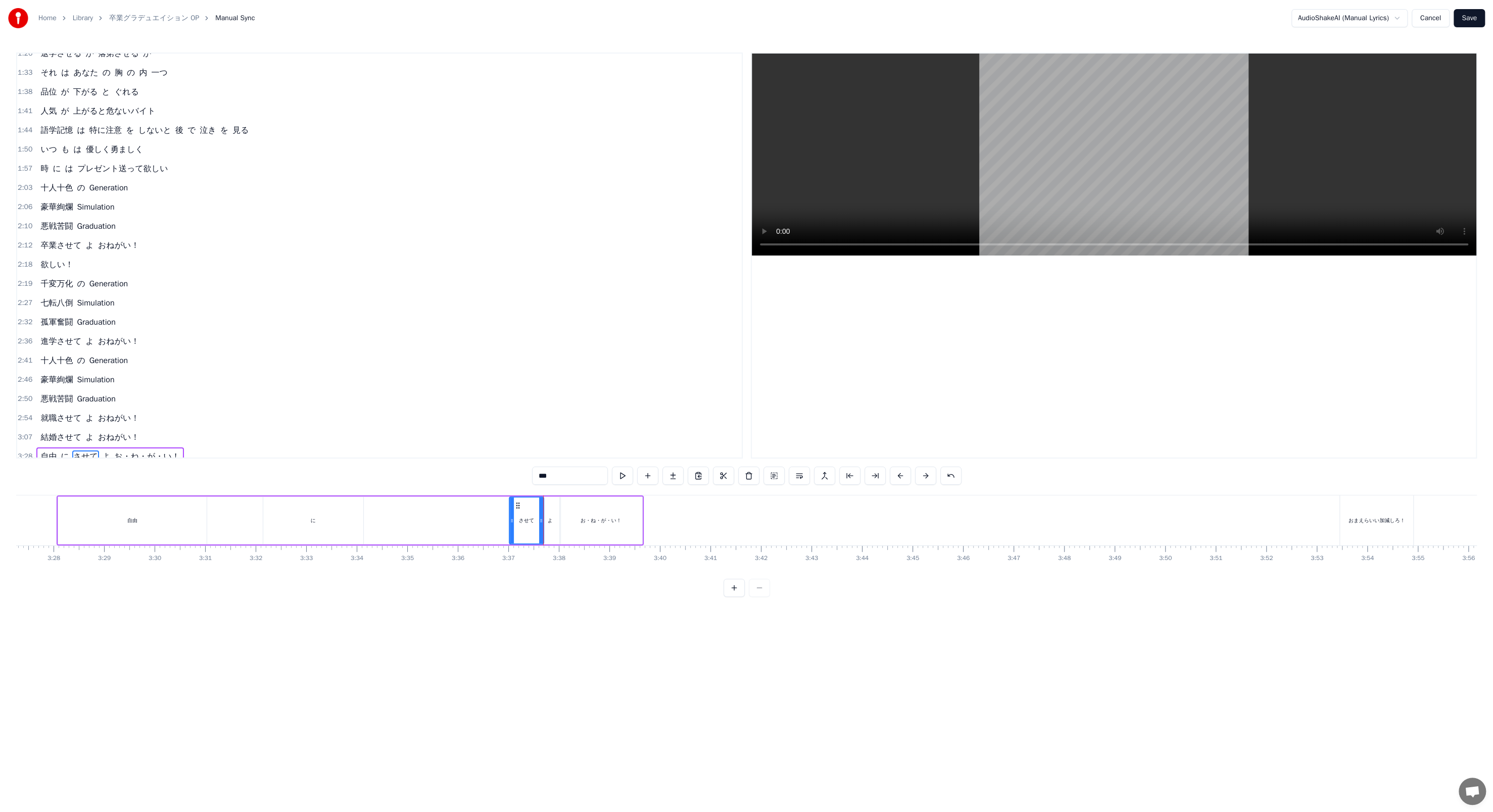 click on "に" at bounding box center [313, 520] 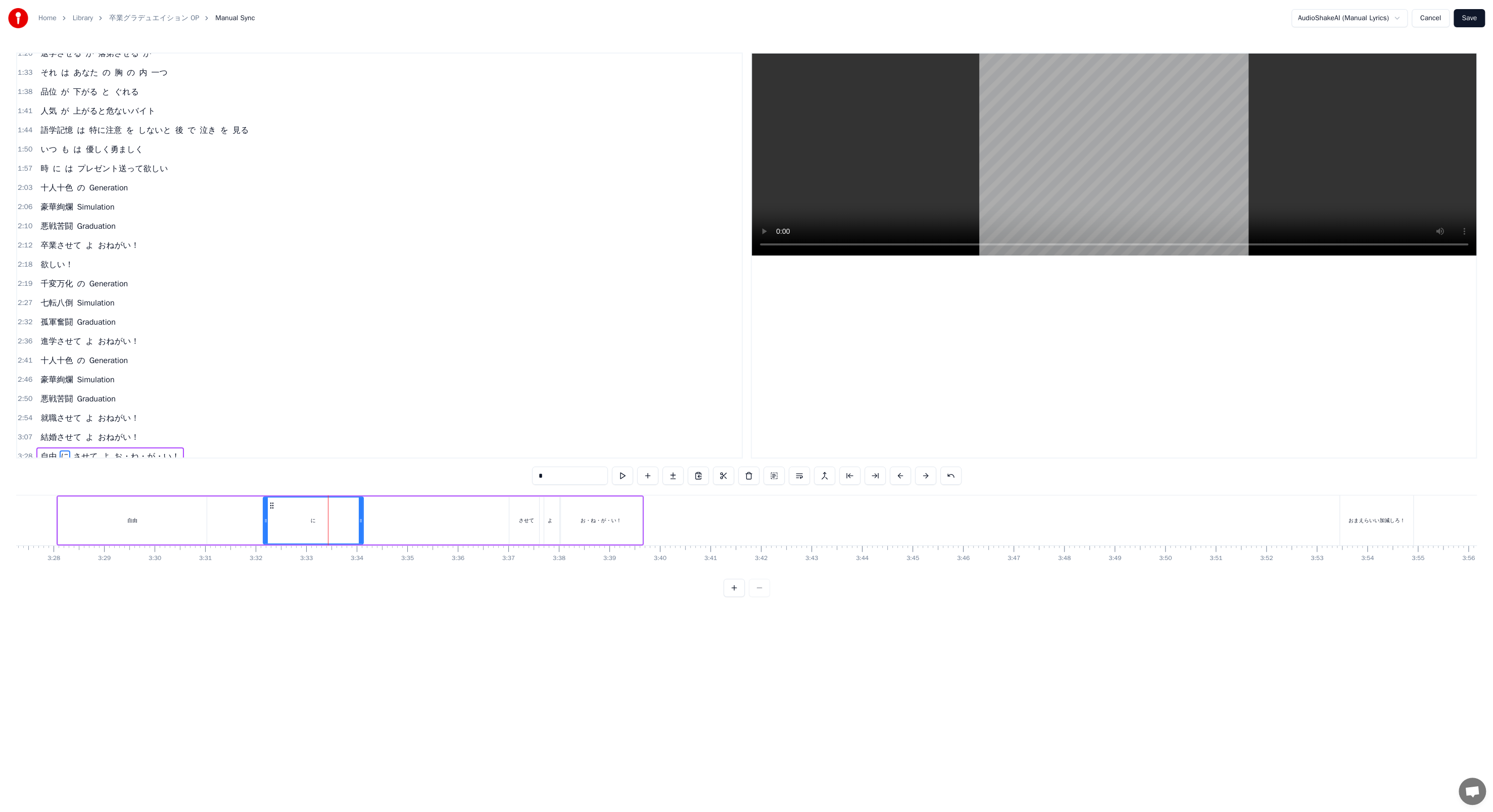 click on "に" at bounding box center [313, 520] 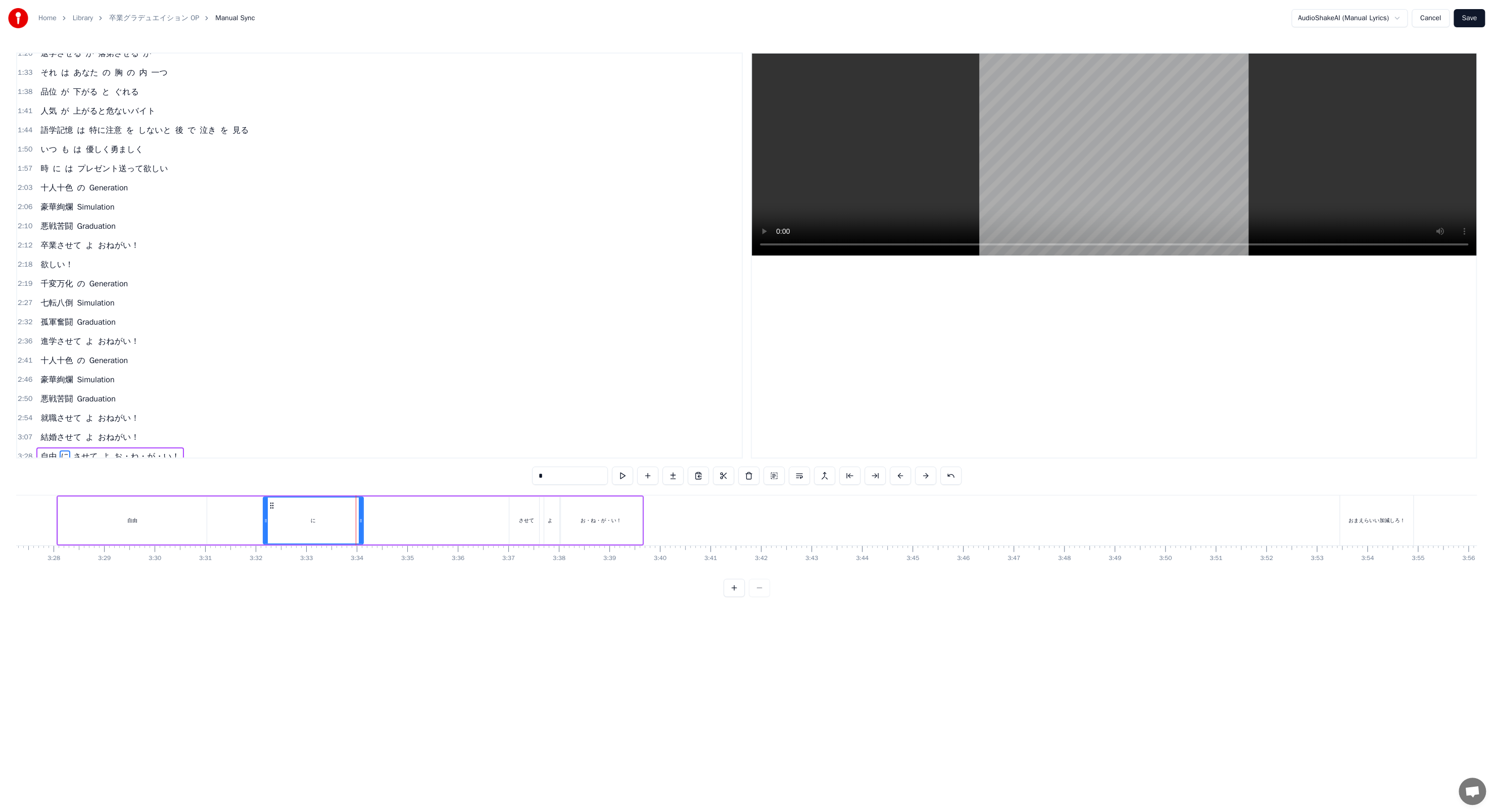 click on "に" at bounding box center (313, 520) 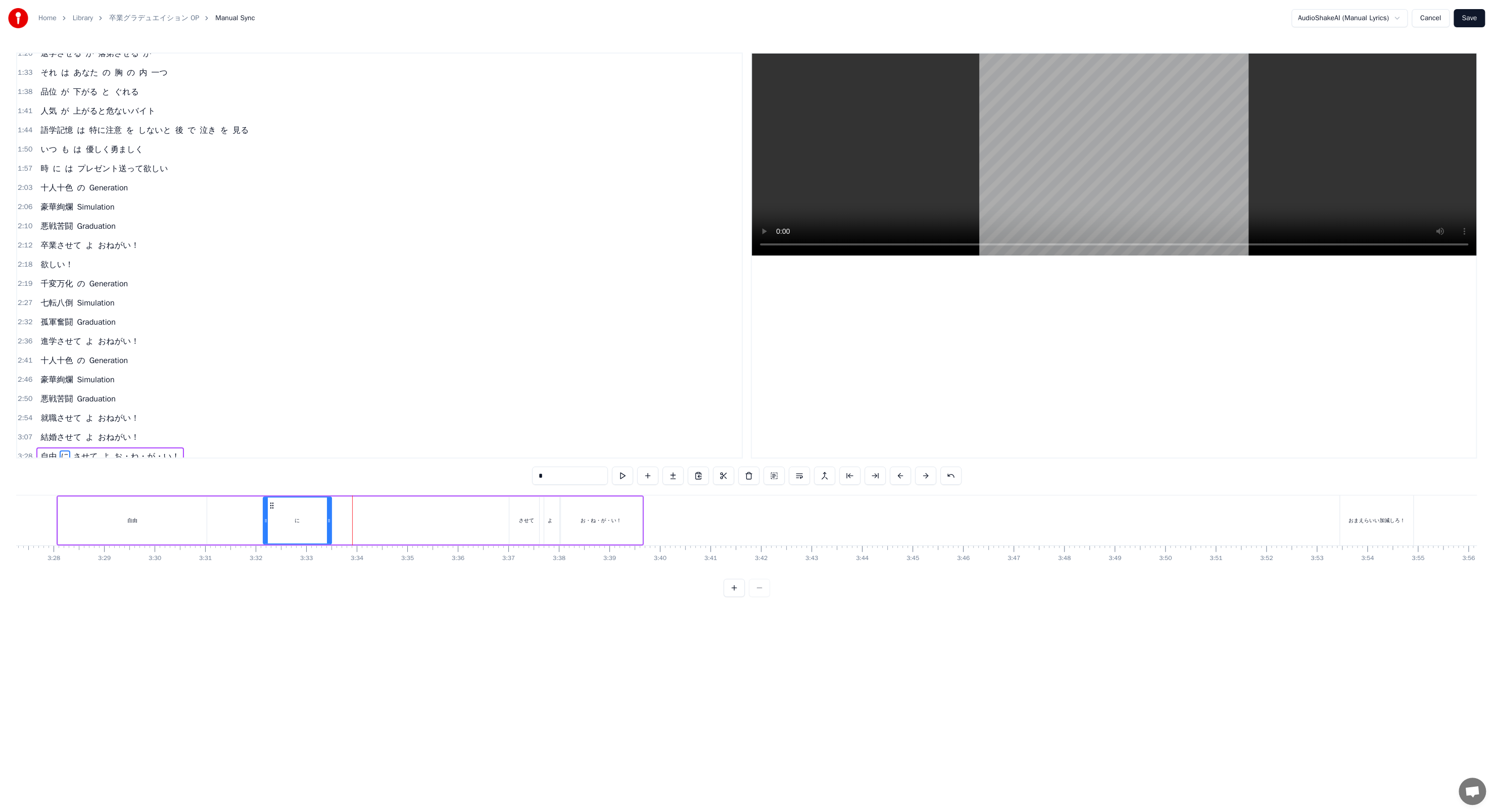 drag, startPoint x: 360, startPoint y: 515, endPoint x: 328, endPoint y: 511, distance: 32.249031 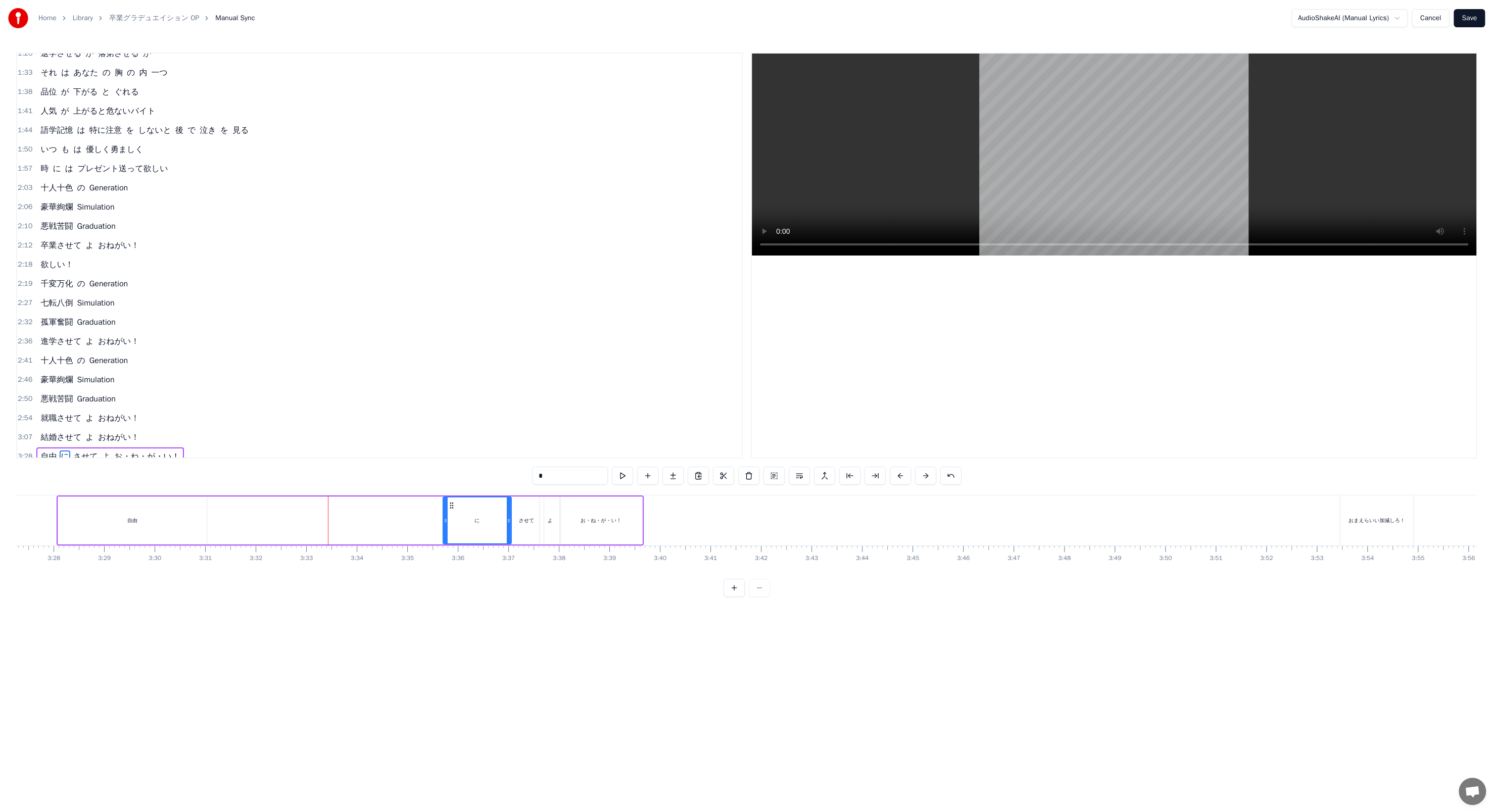 drag, startPoint x: 269, startPoint y: 501, endPoint x: 440, endPoint y: 513, distance: 171.42054 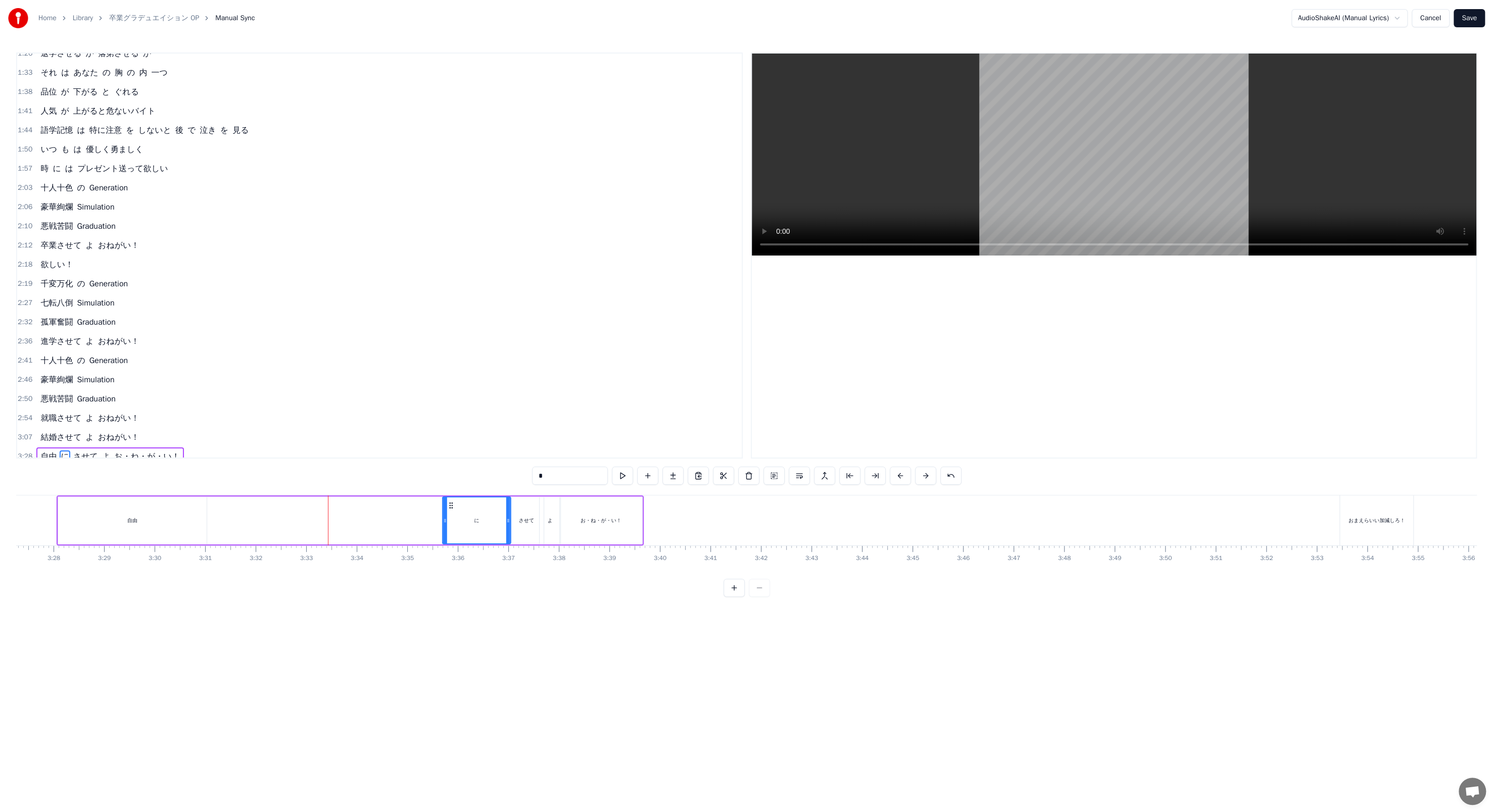 click 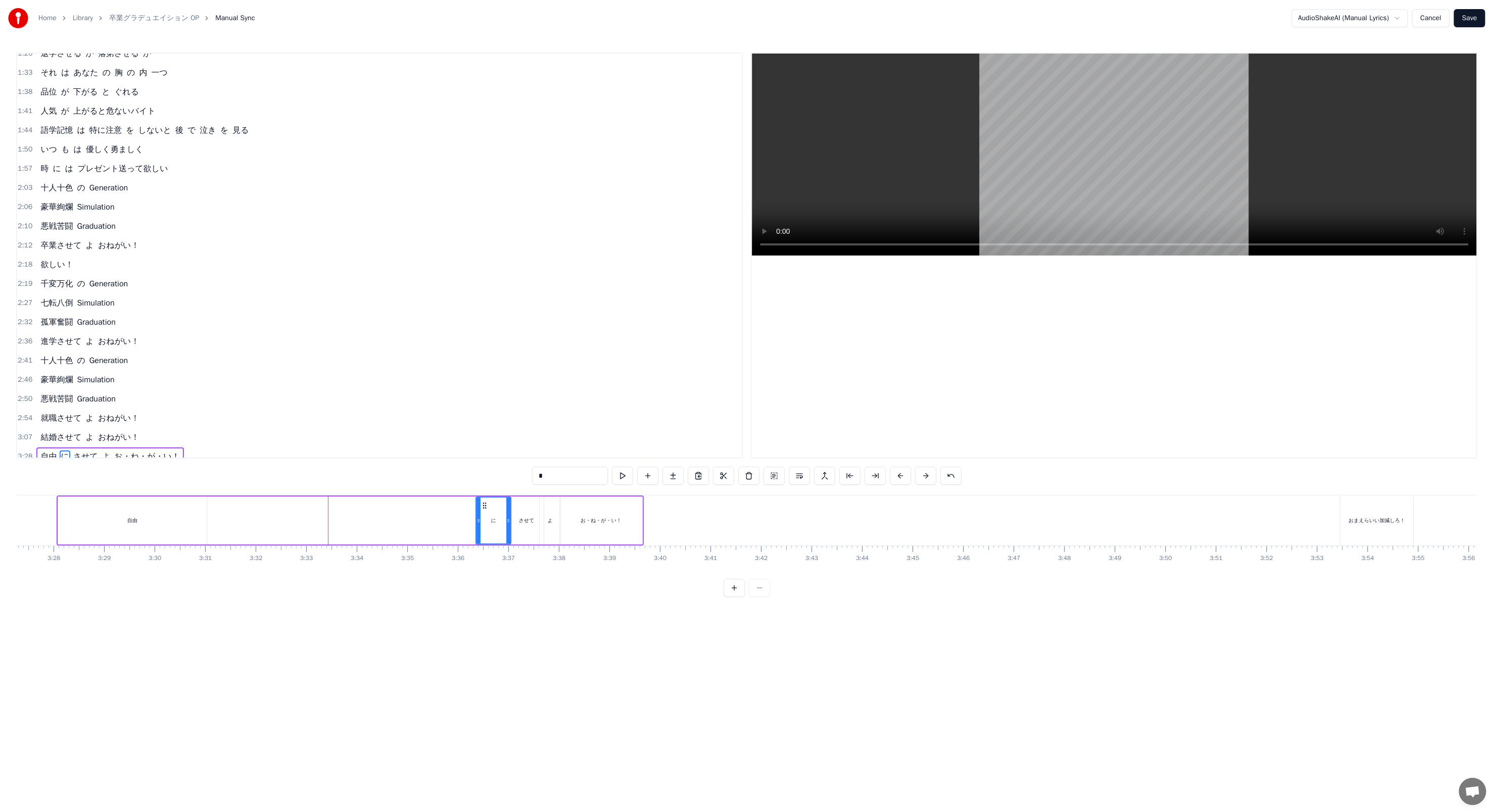 drag, startPoint x: 446, startPoint y: 516, endPoint x: 479, endPoint y: 517, distance: 33.015148 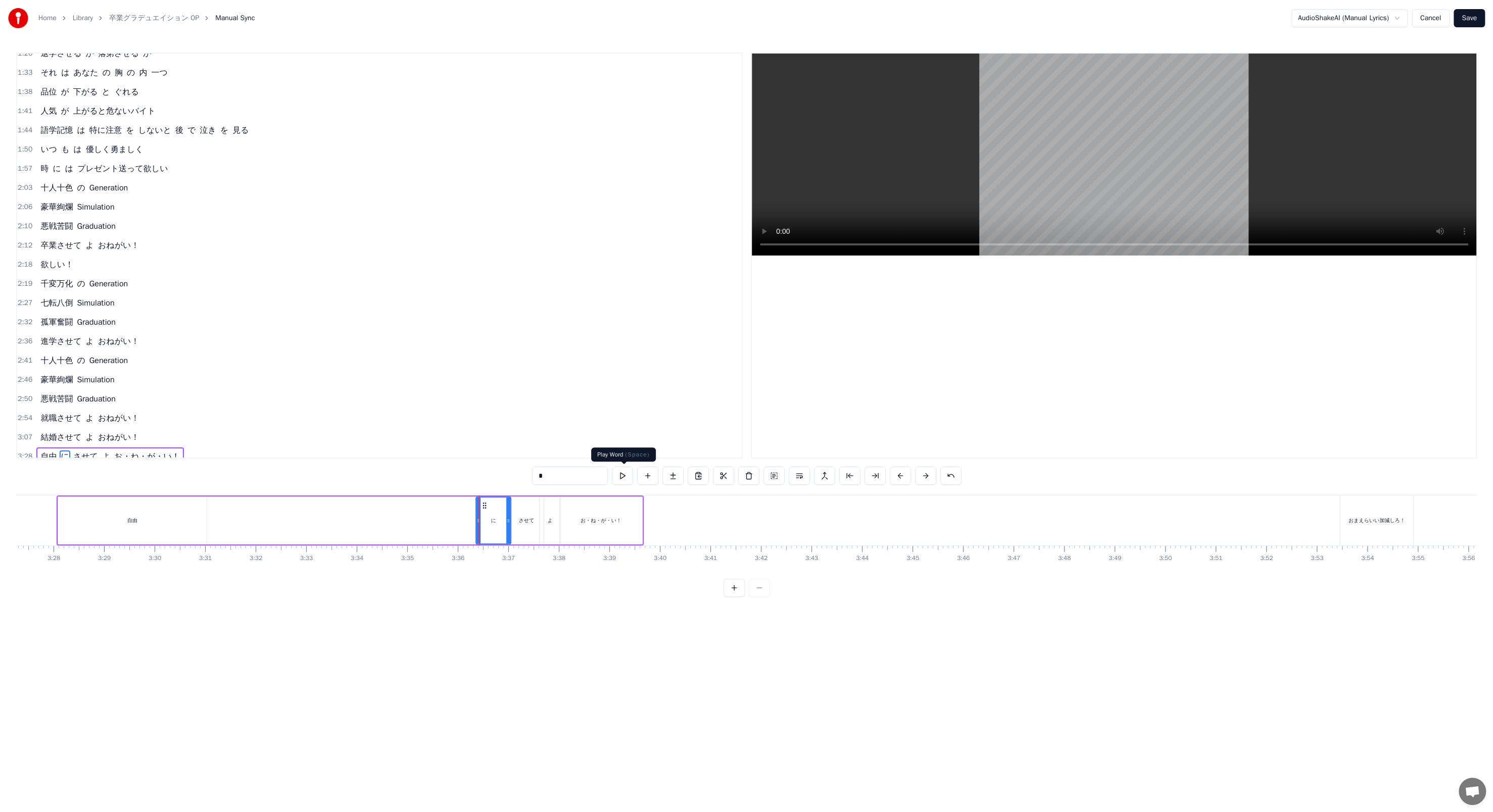 click at bounding box center [622, 476] 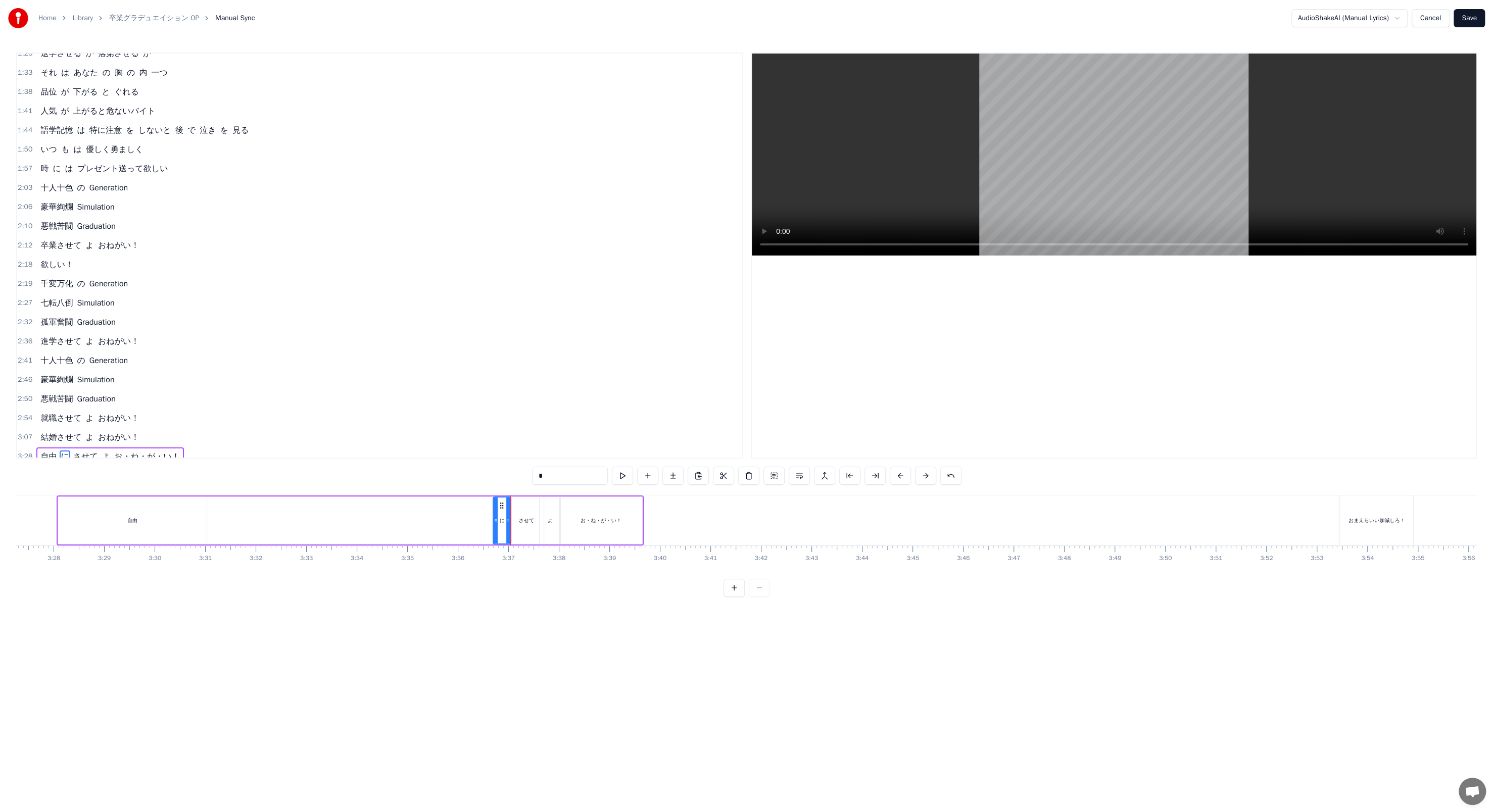 drag, startPoint x: 478, startPoint y: 513, endPoint x: 496, endPoint y: 513, distance: 18 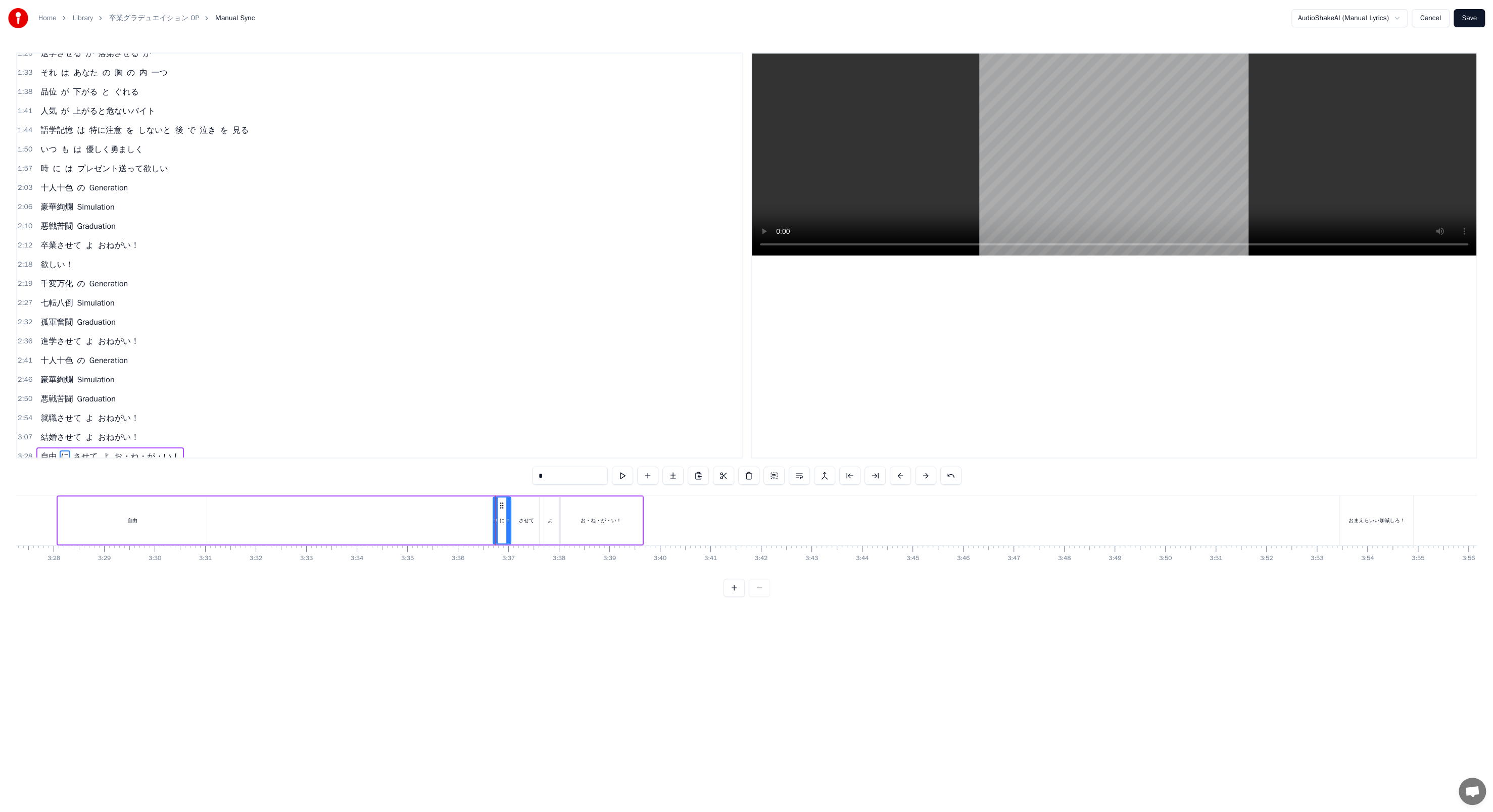 click on "自由" at bounding box center (132, 520) 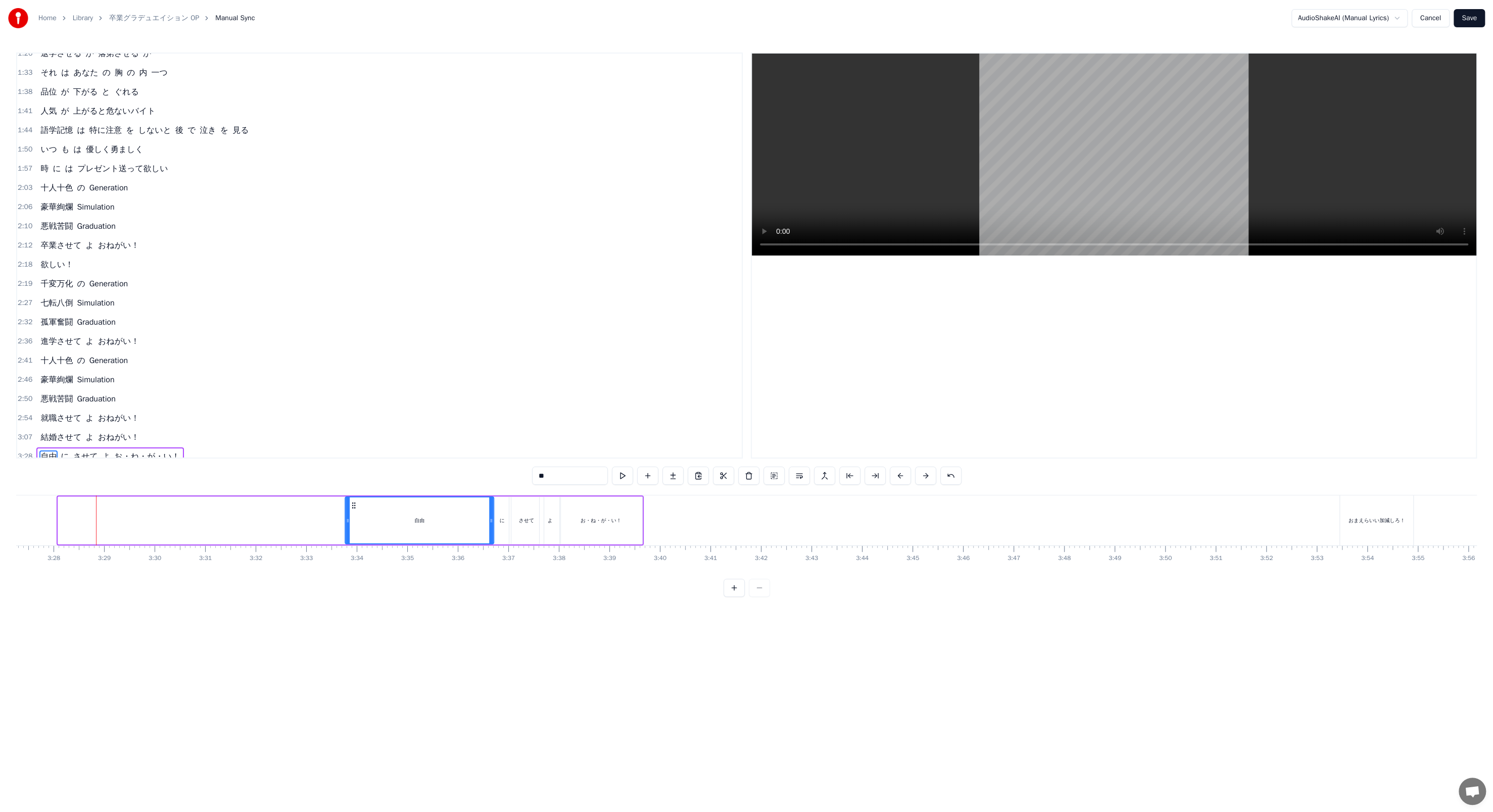 drag, startPoint x: 68, startPoint y: 501, endPoint x: 355, endPoint y: 501, distance: 287 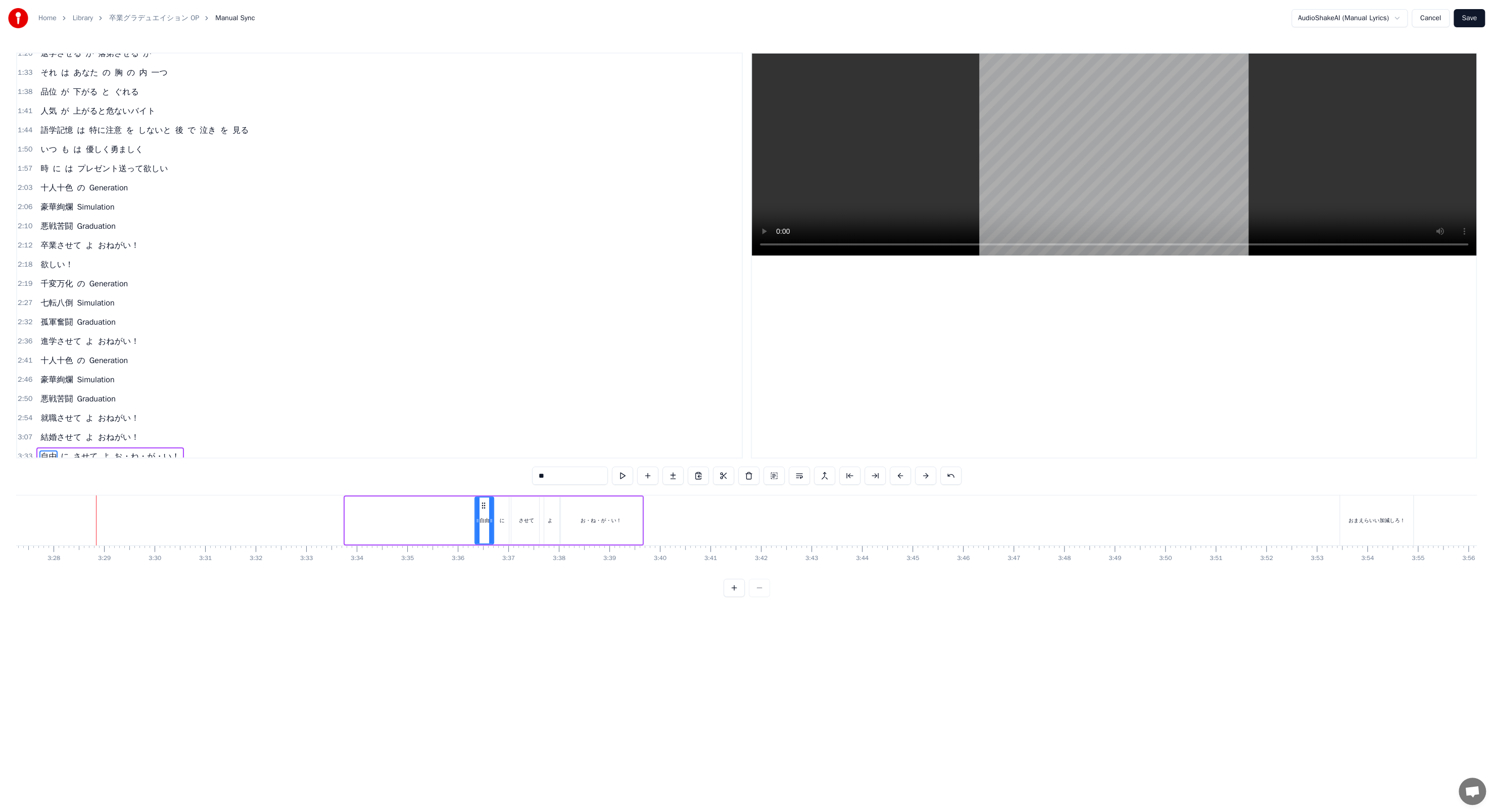 drag, startPoint x: 347, startPoint y: 513, endPoint x: 476, endPoint y: 511, distance: 129.0155 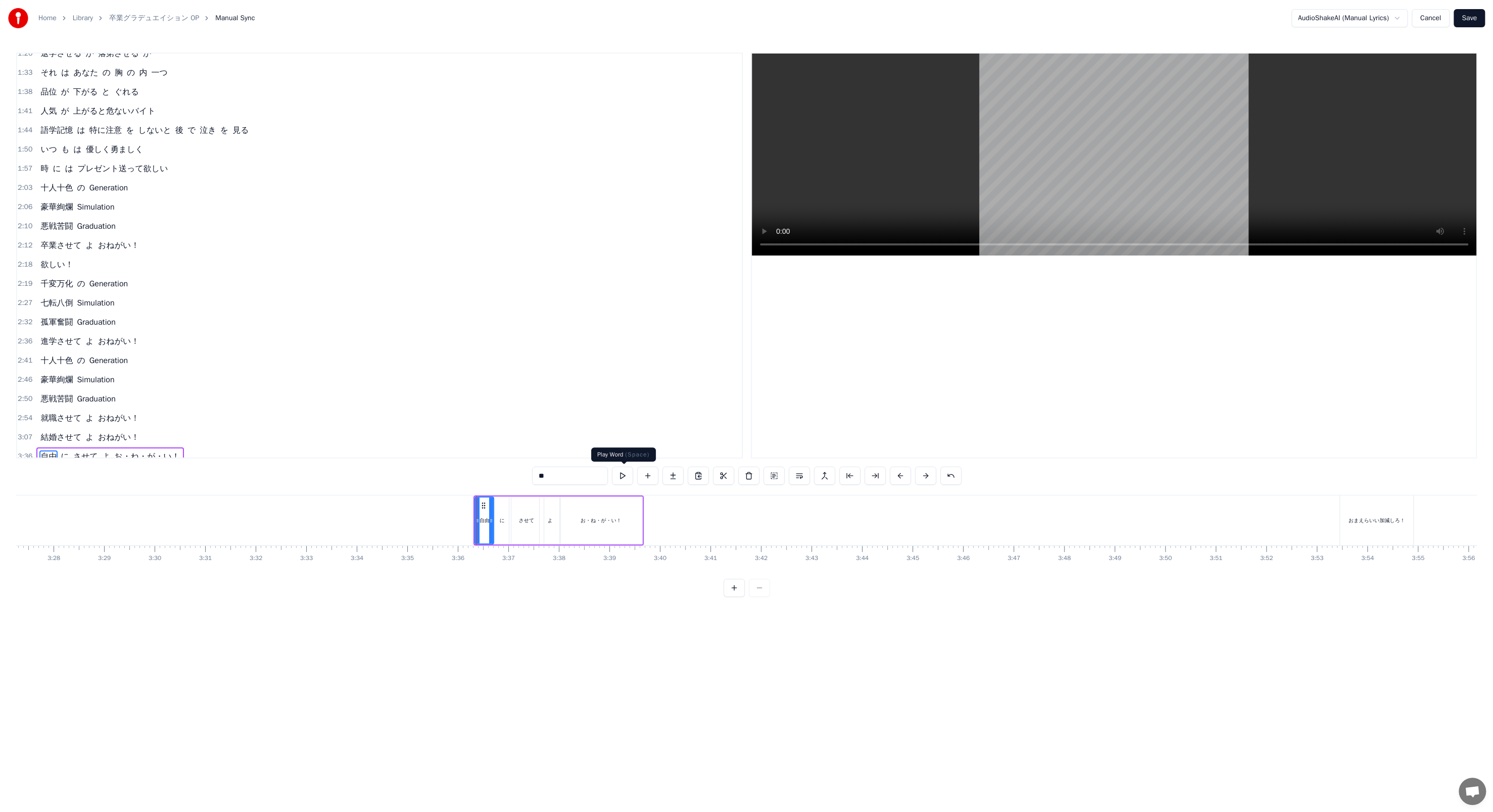 click at bounding box center [622, 476] 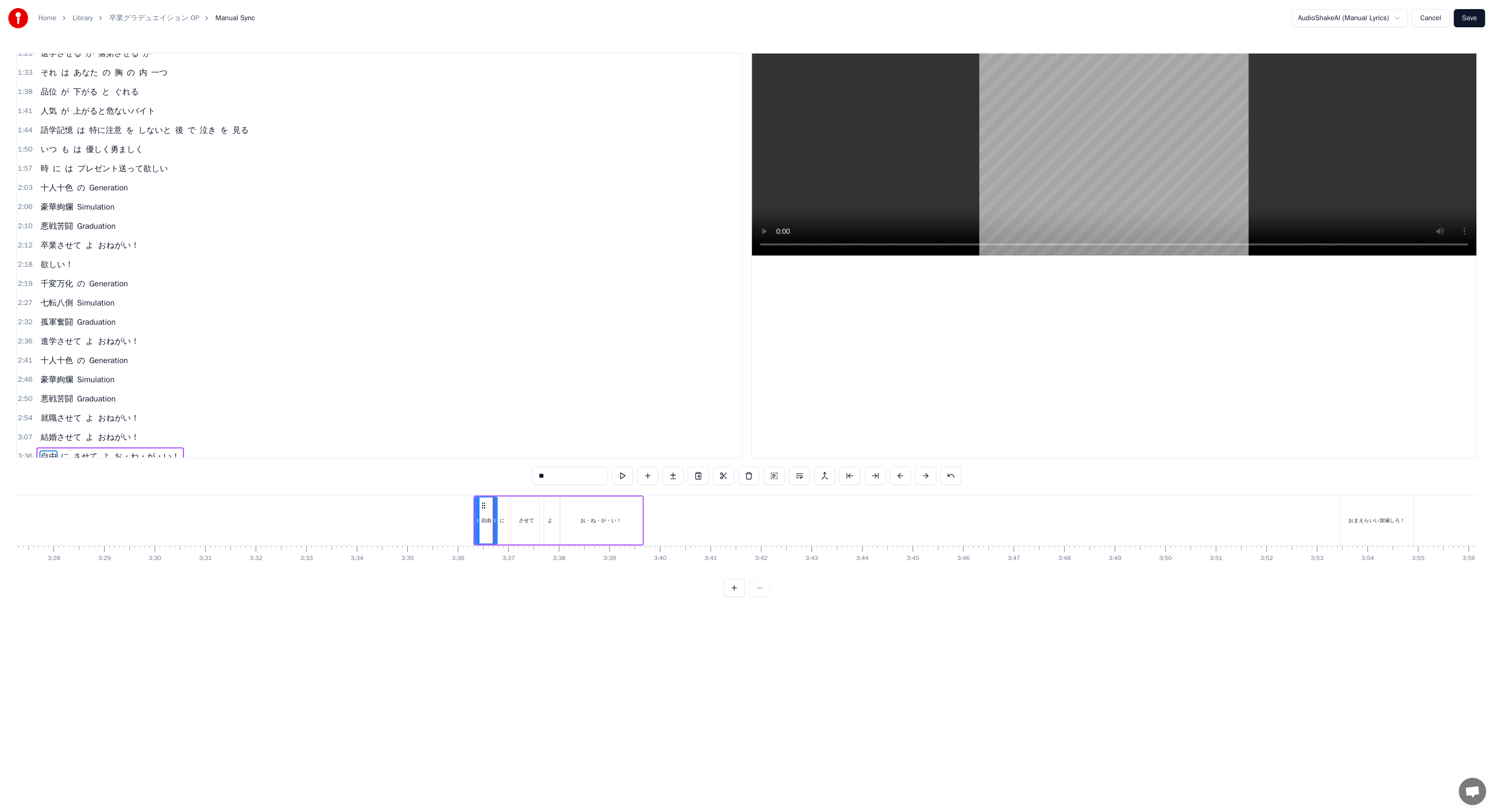 click 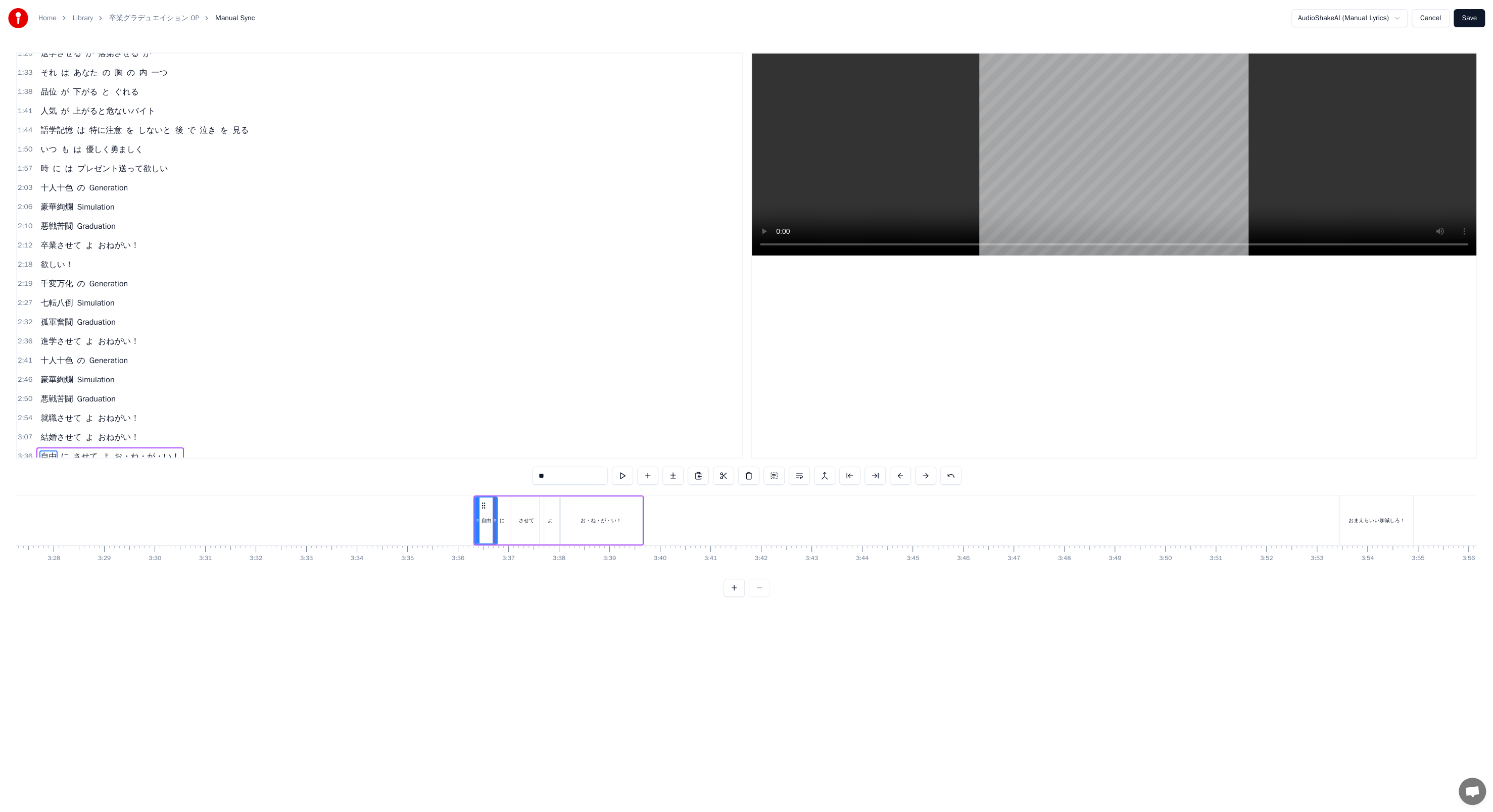 click on "に" at bounding box center (502, 520) 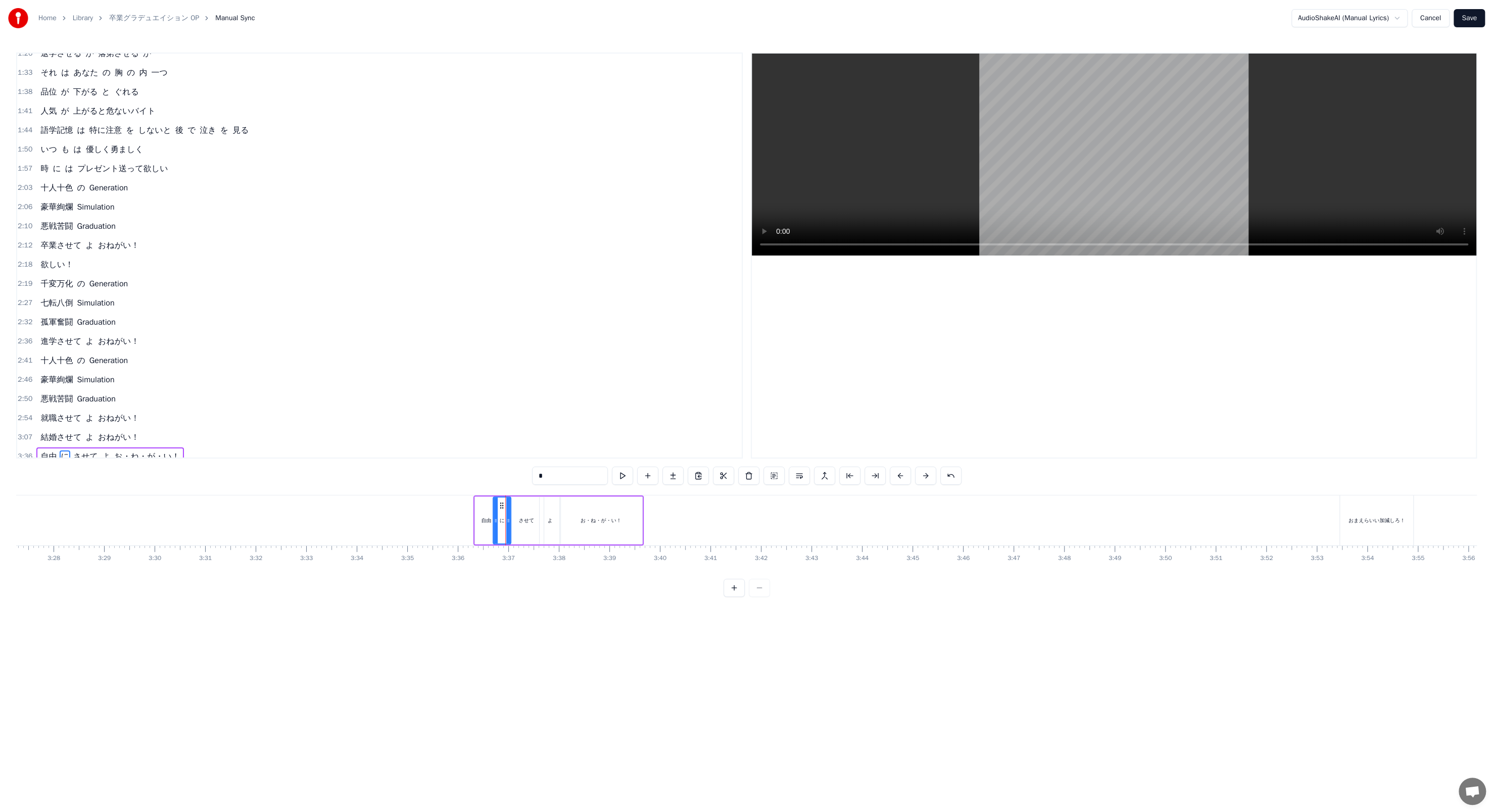 click 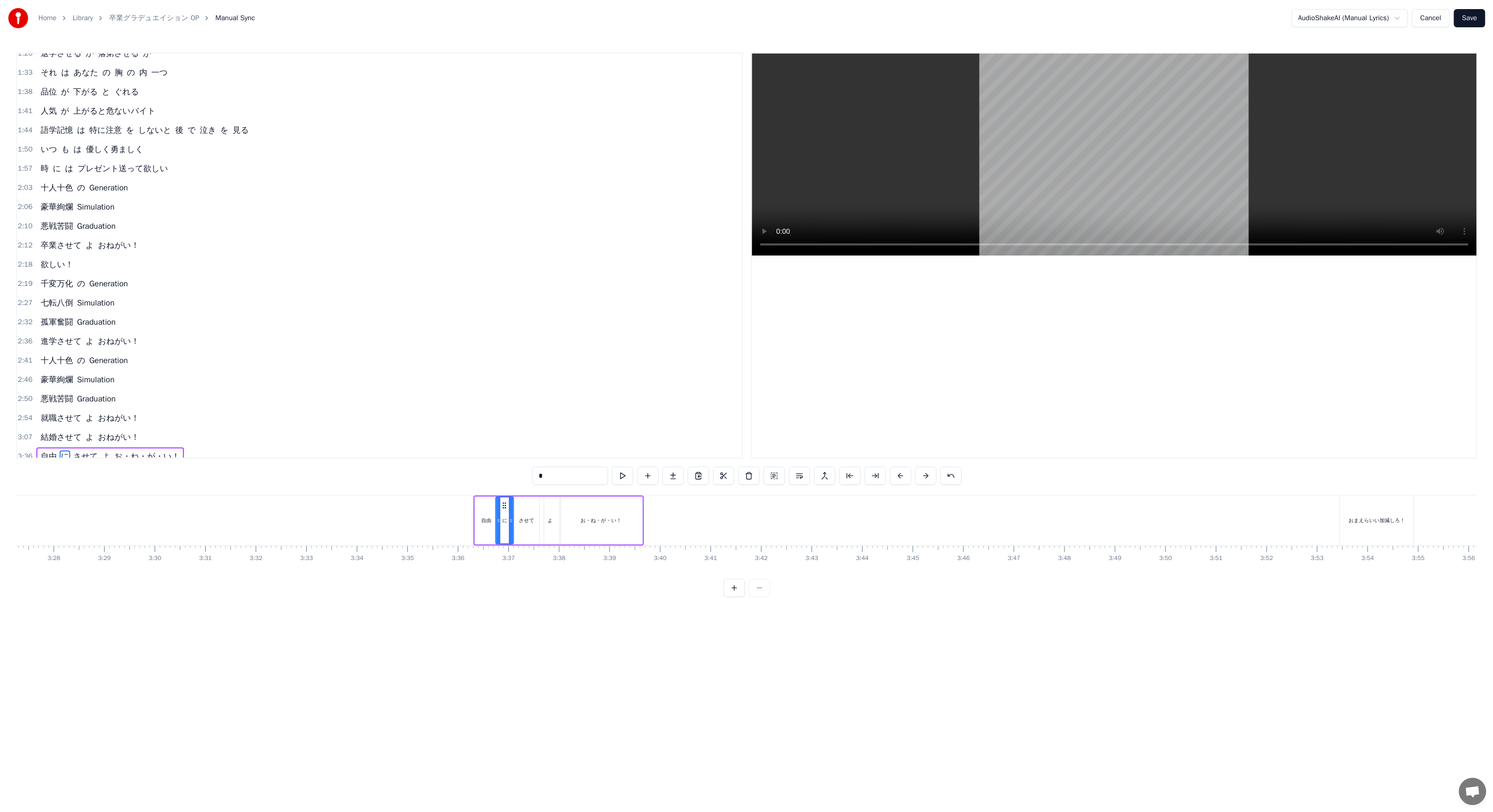 click 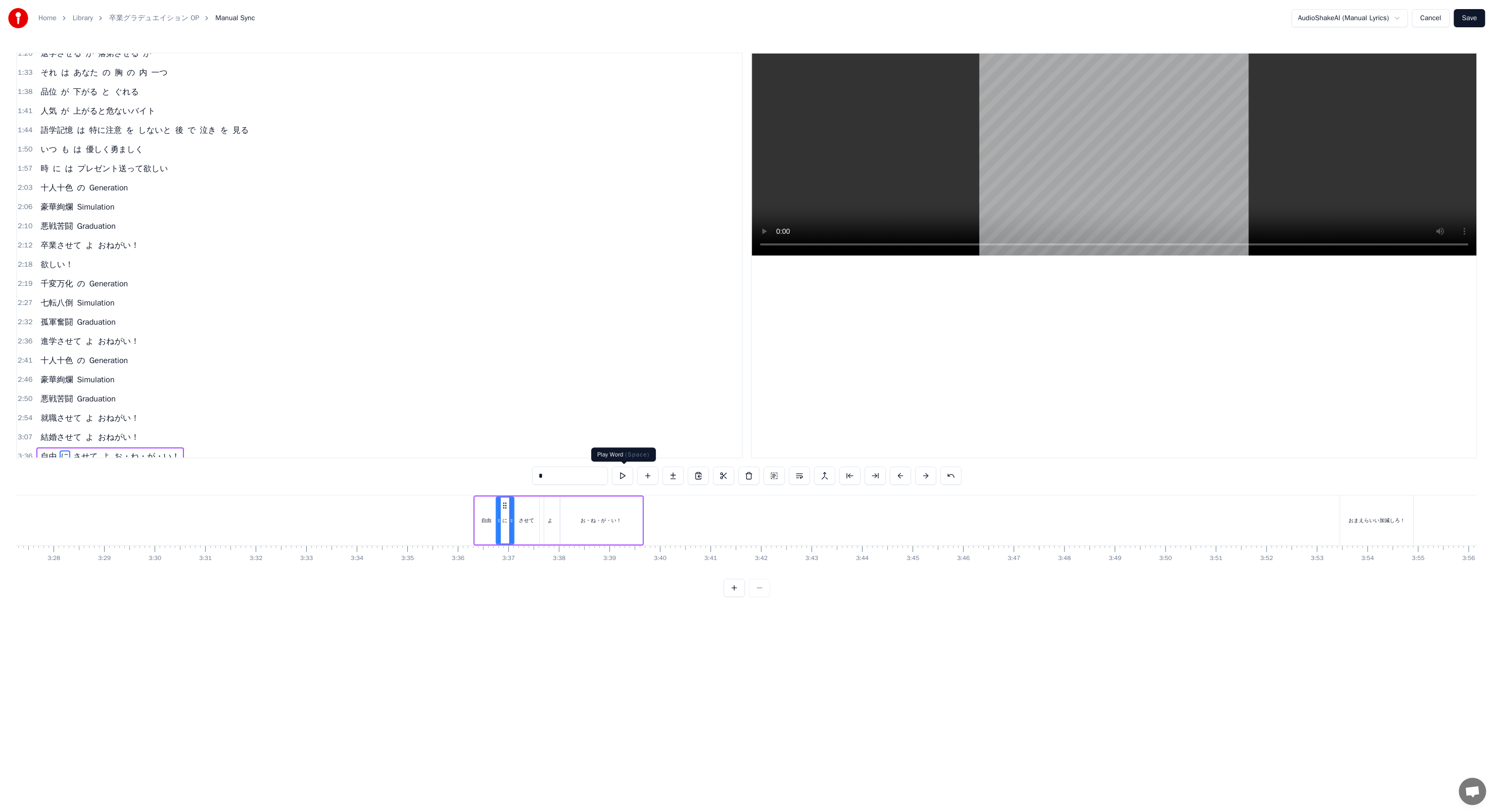 click at bounding box center (622, 476) 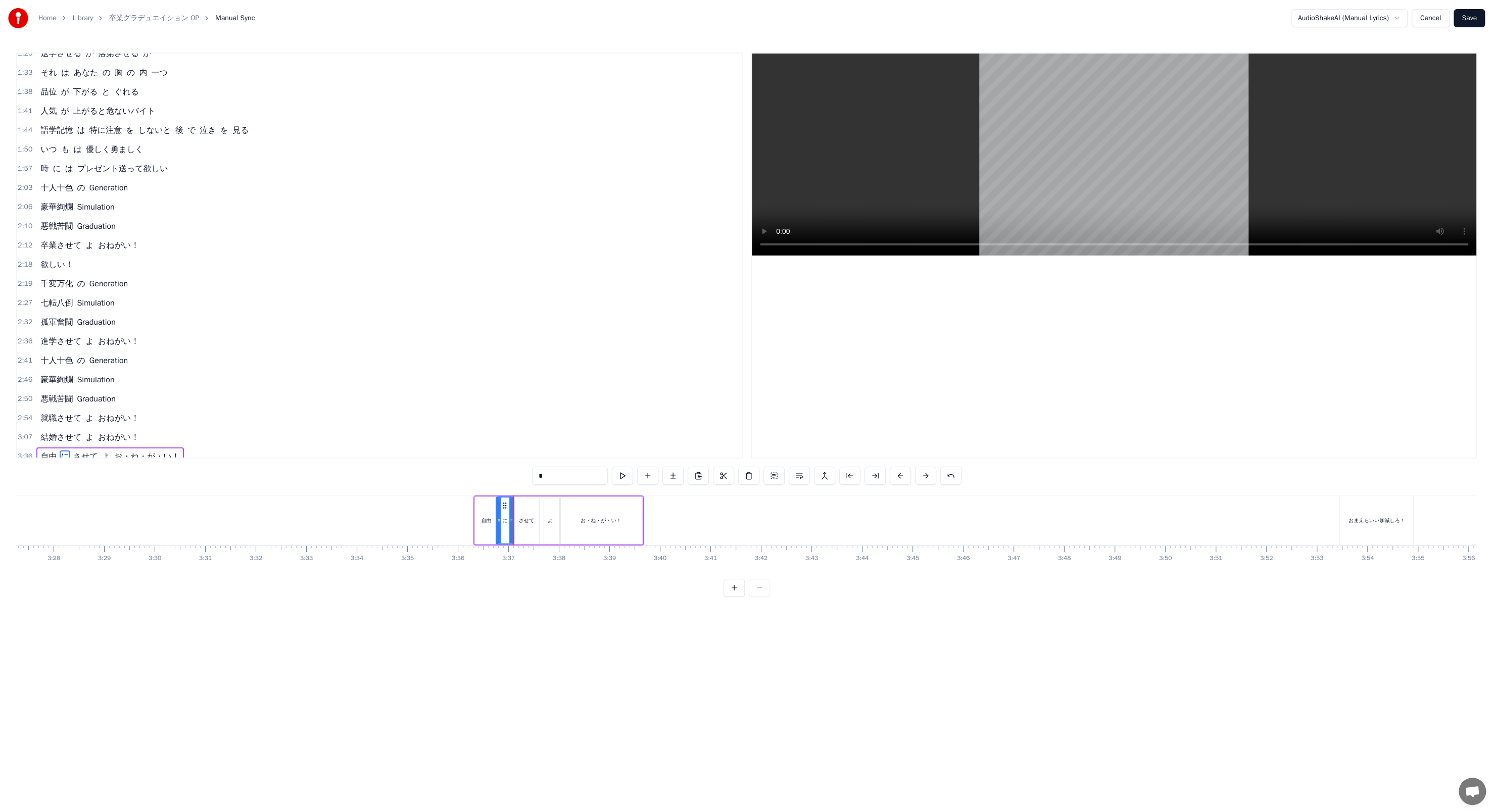 click on "自由" at bounding box center (486, 520) 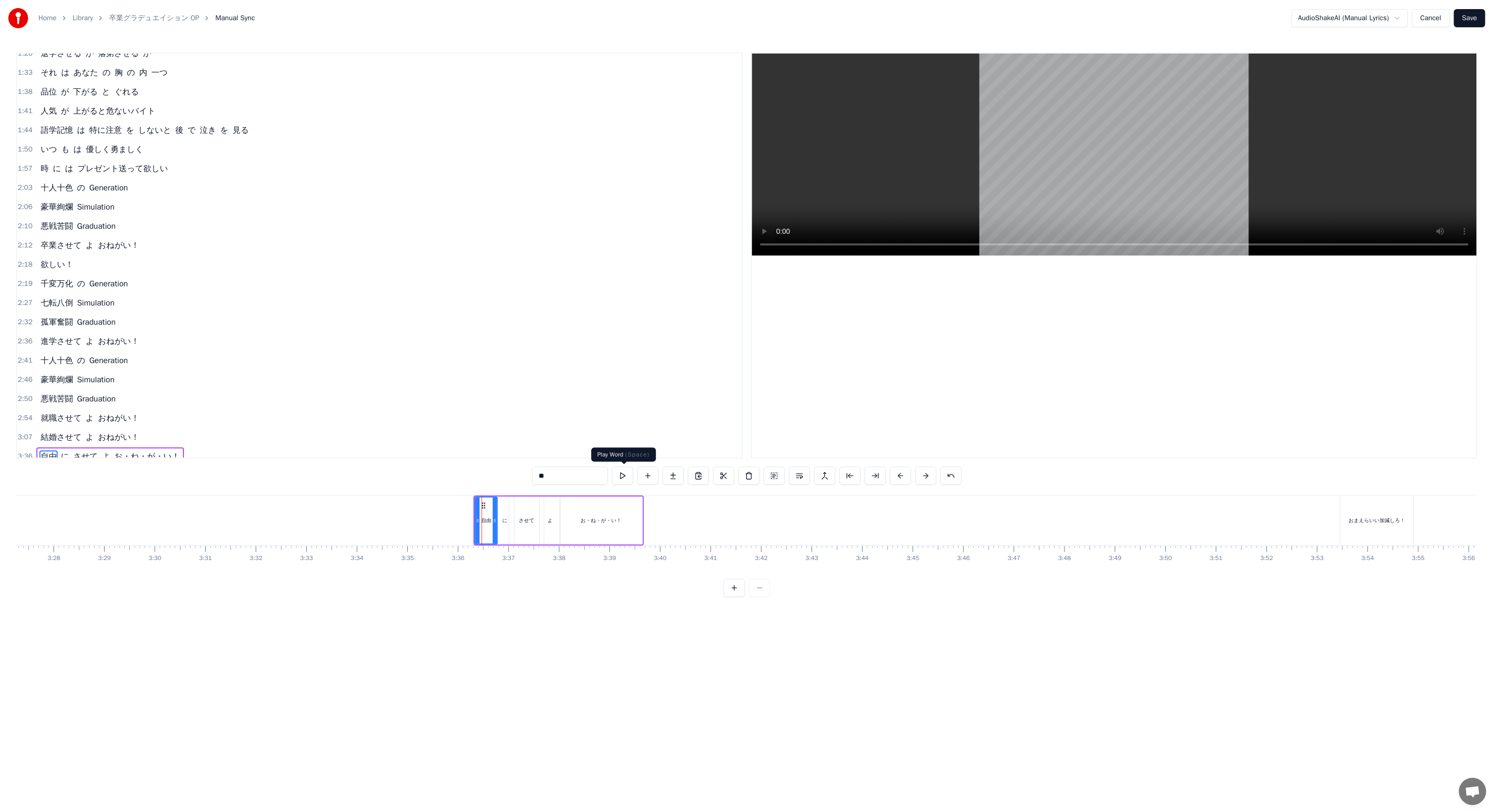 click at bounding box center (622, 476) 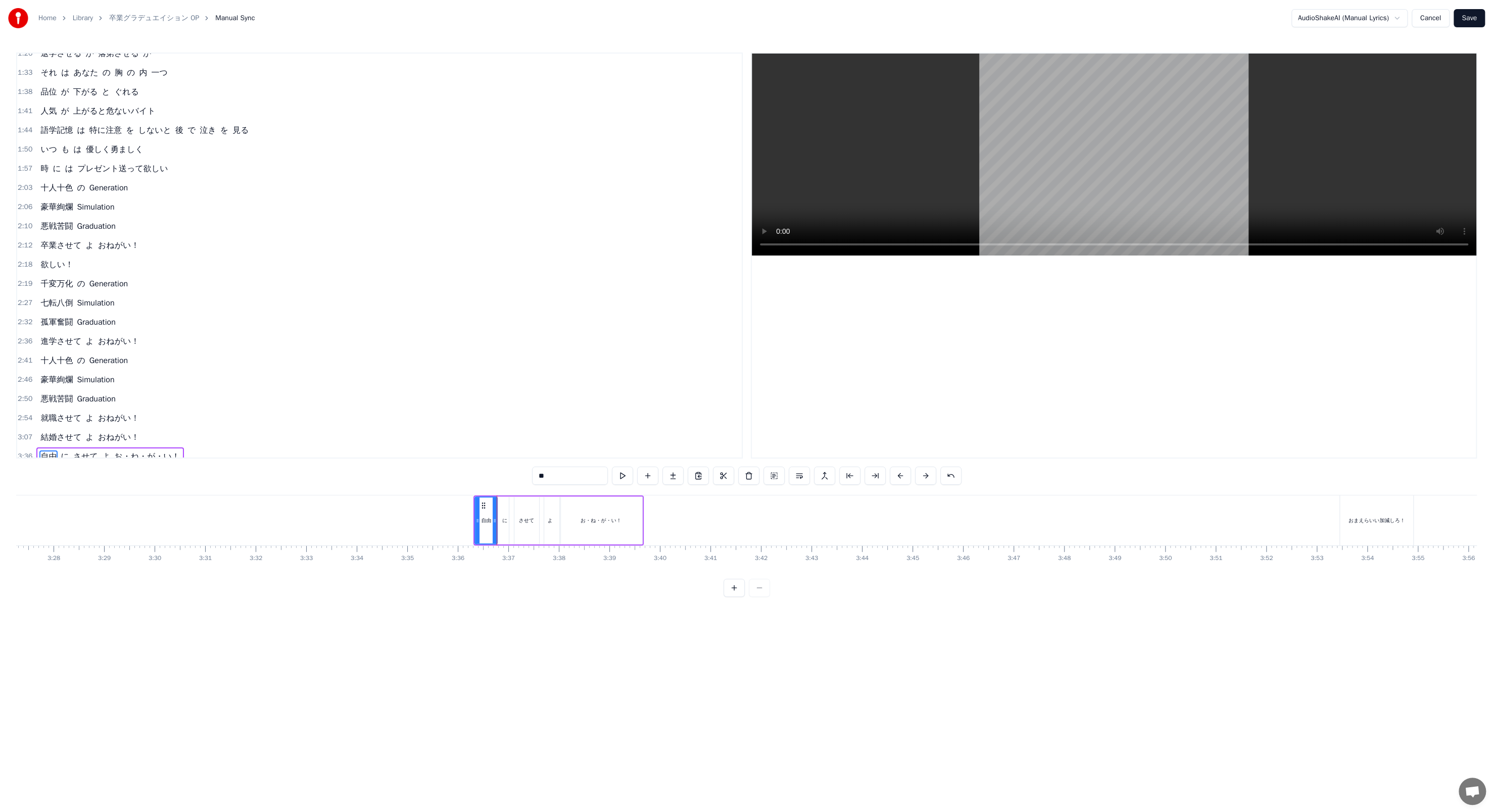 click on "に" at bounding box center [505, 520] 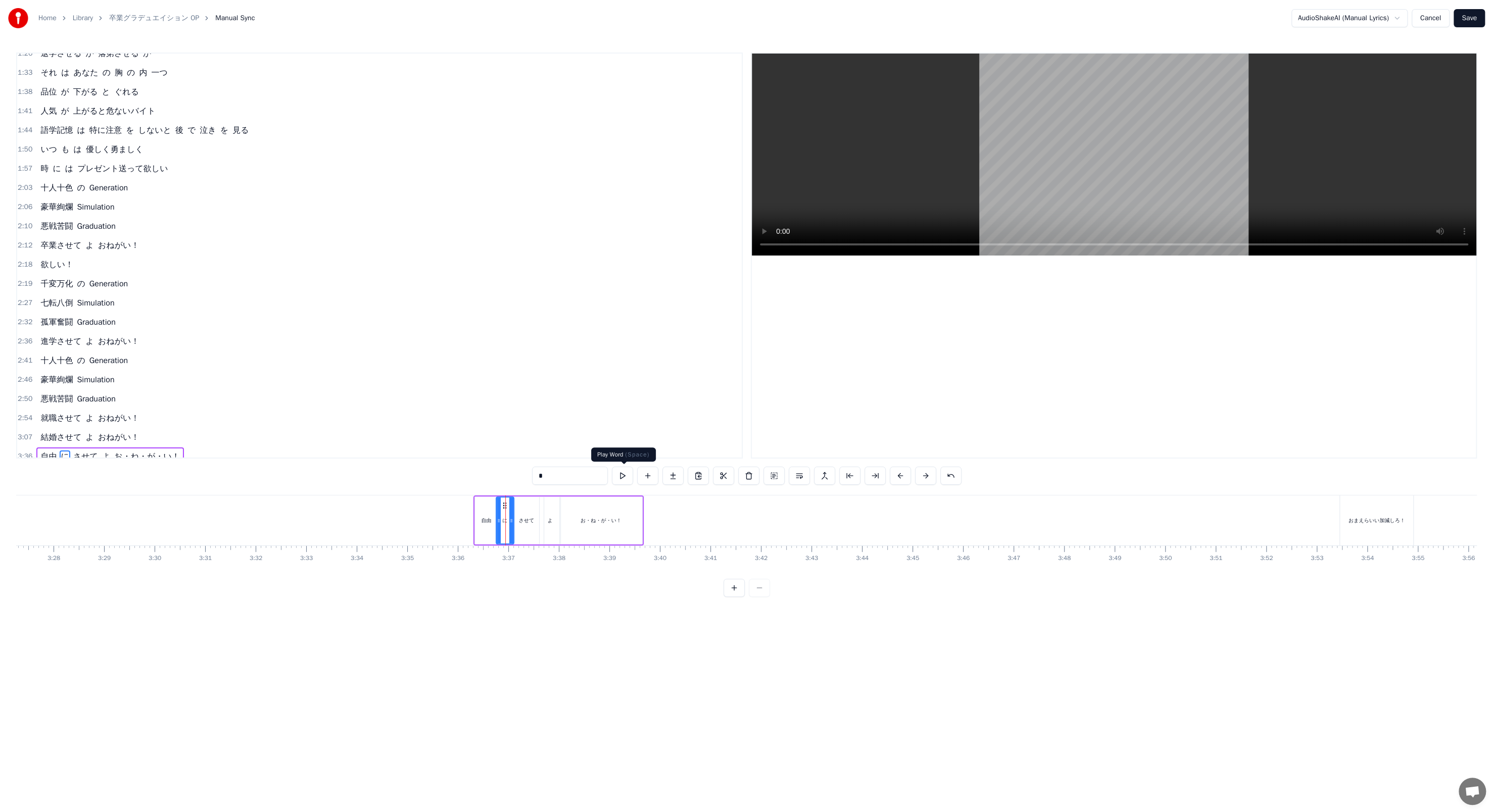 click at bounding box center [622, 476] 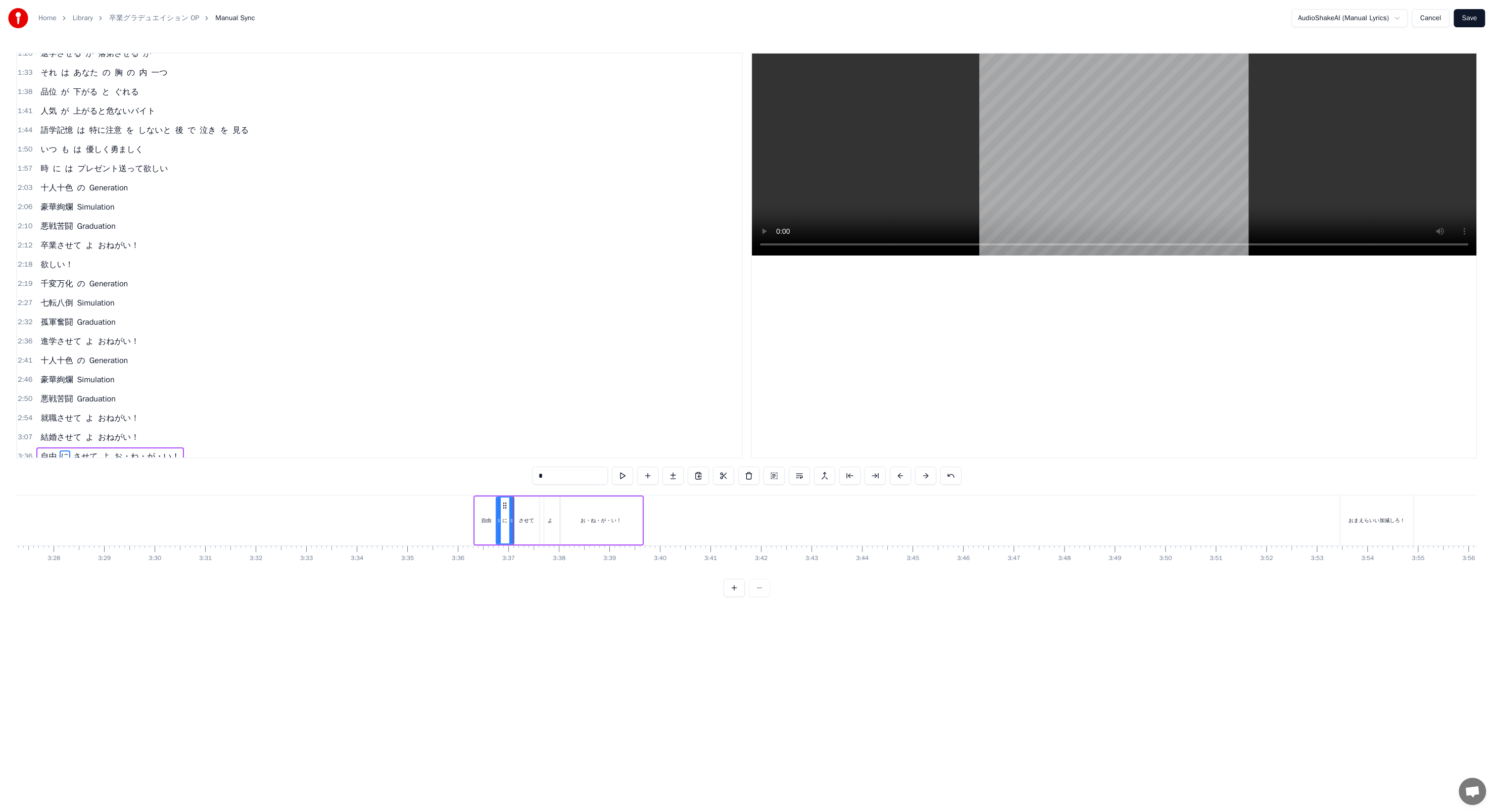 click on "結婚させて" at bounding box center (61, 437) 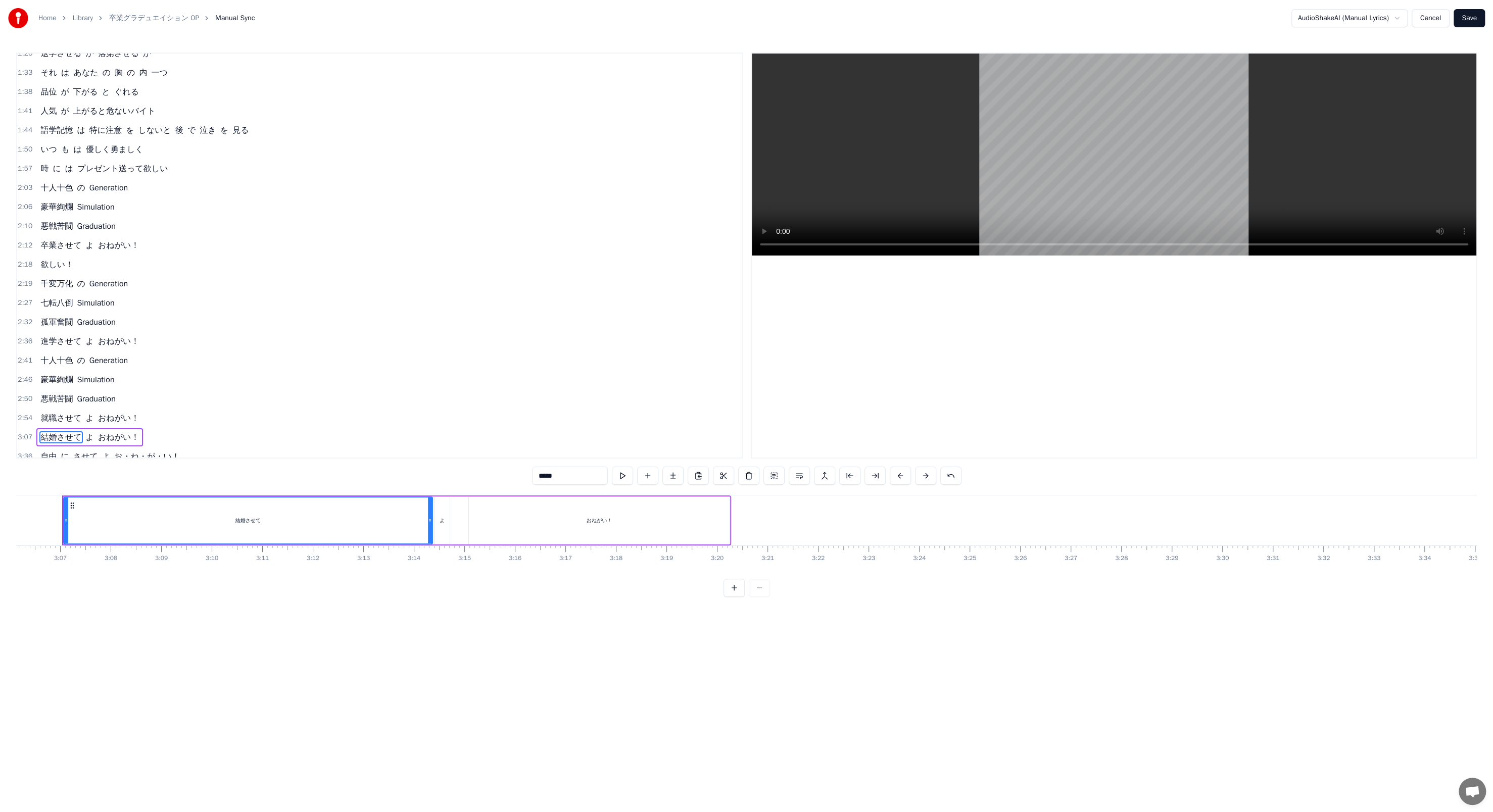 scroll, scrollTop: 0, scrollLeft: 9399, axis: horizontal 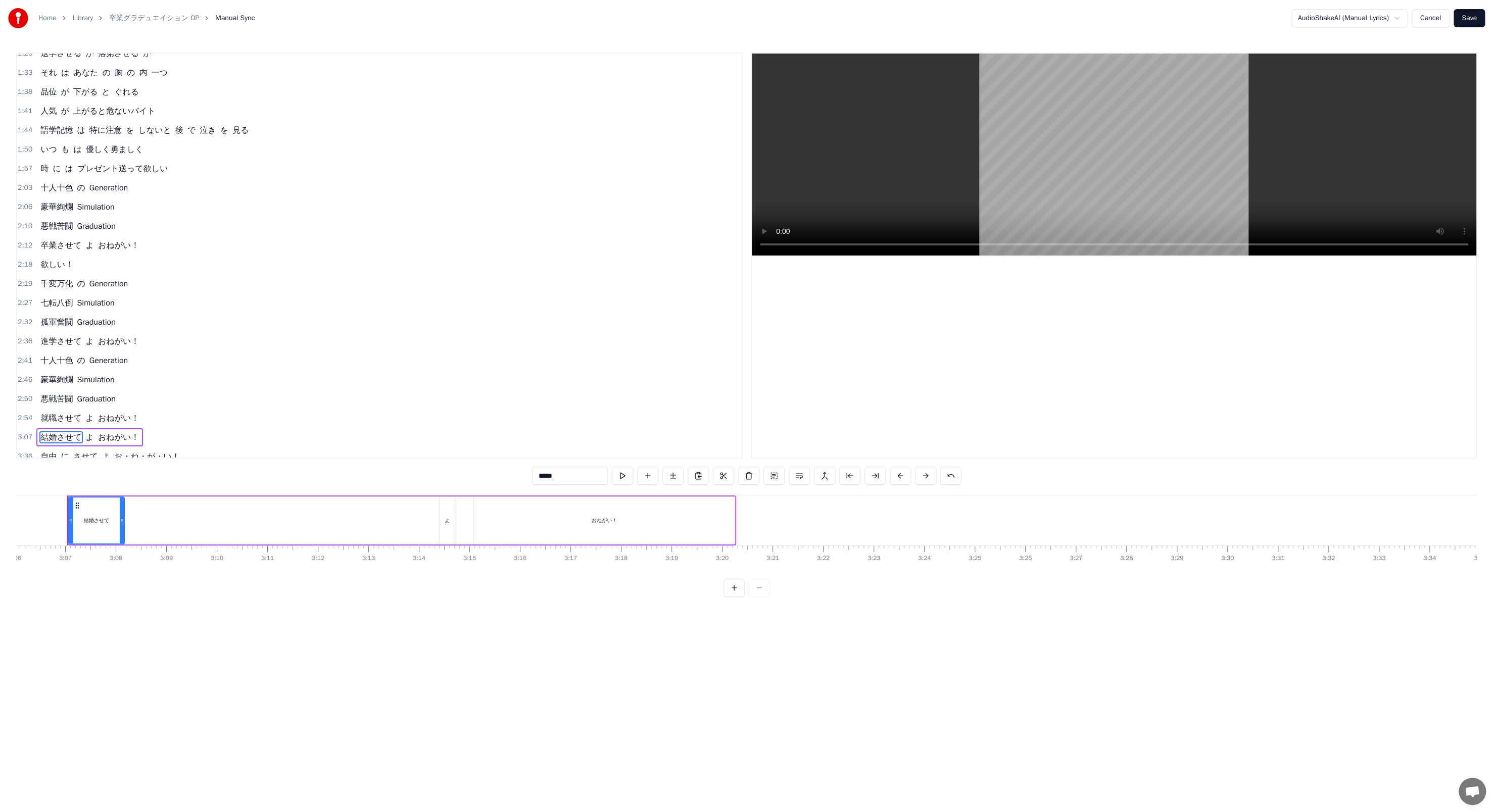 drag, startPoint x: 436, startPoint y: 525, endPoint x: 123, endPoint y: 509, distance: 313.40868 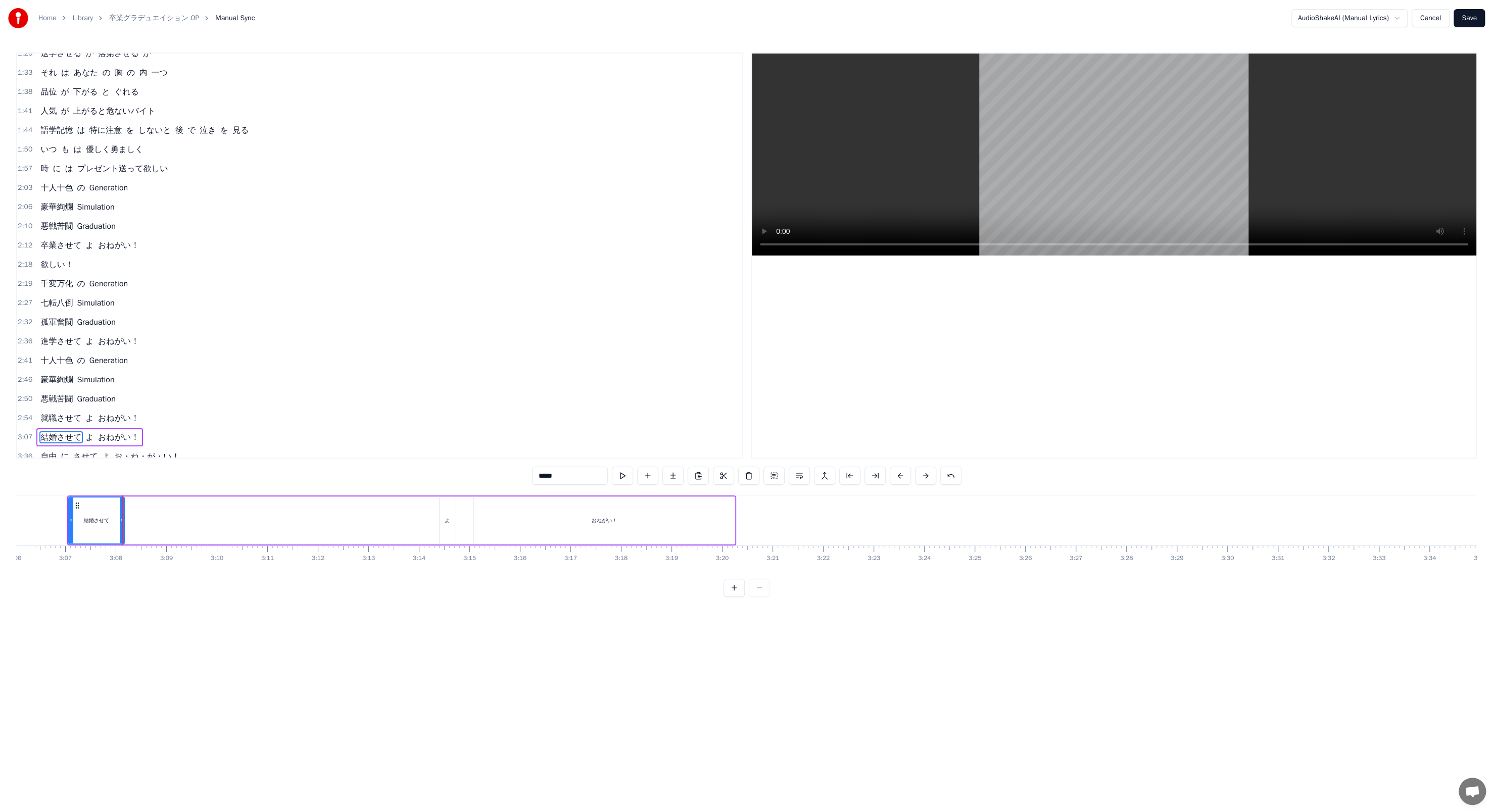 click on "よ" at bounding box center (447, 520) 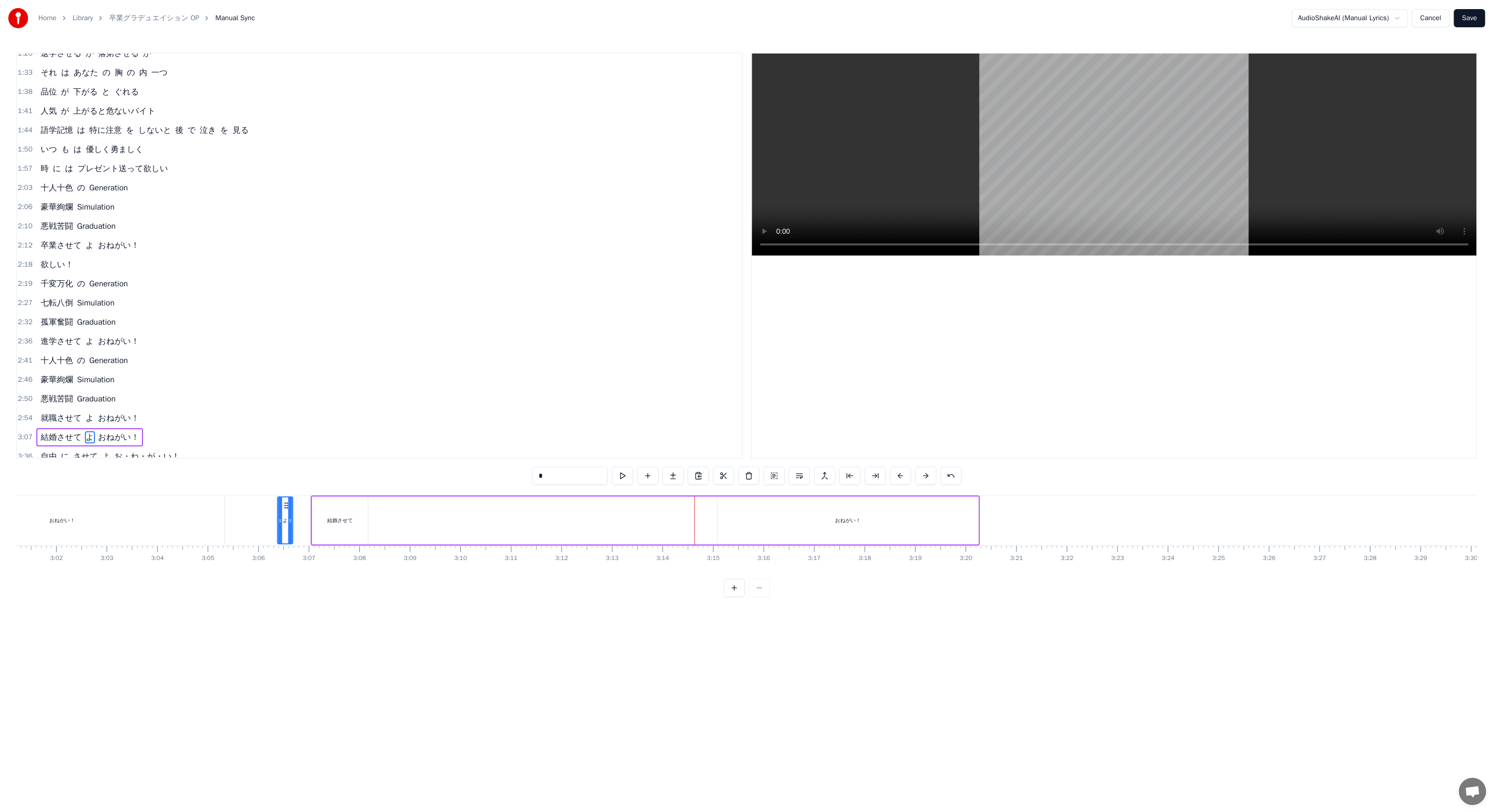 scroll, scrollTop: 0, scrollLeft: 9155, axis: horizontal 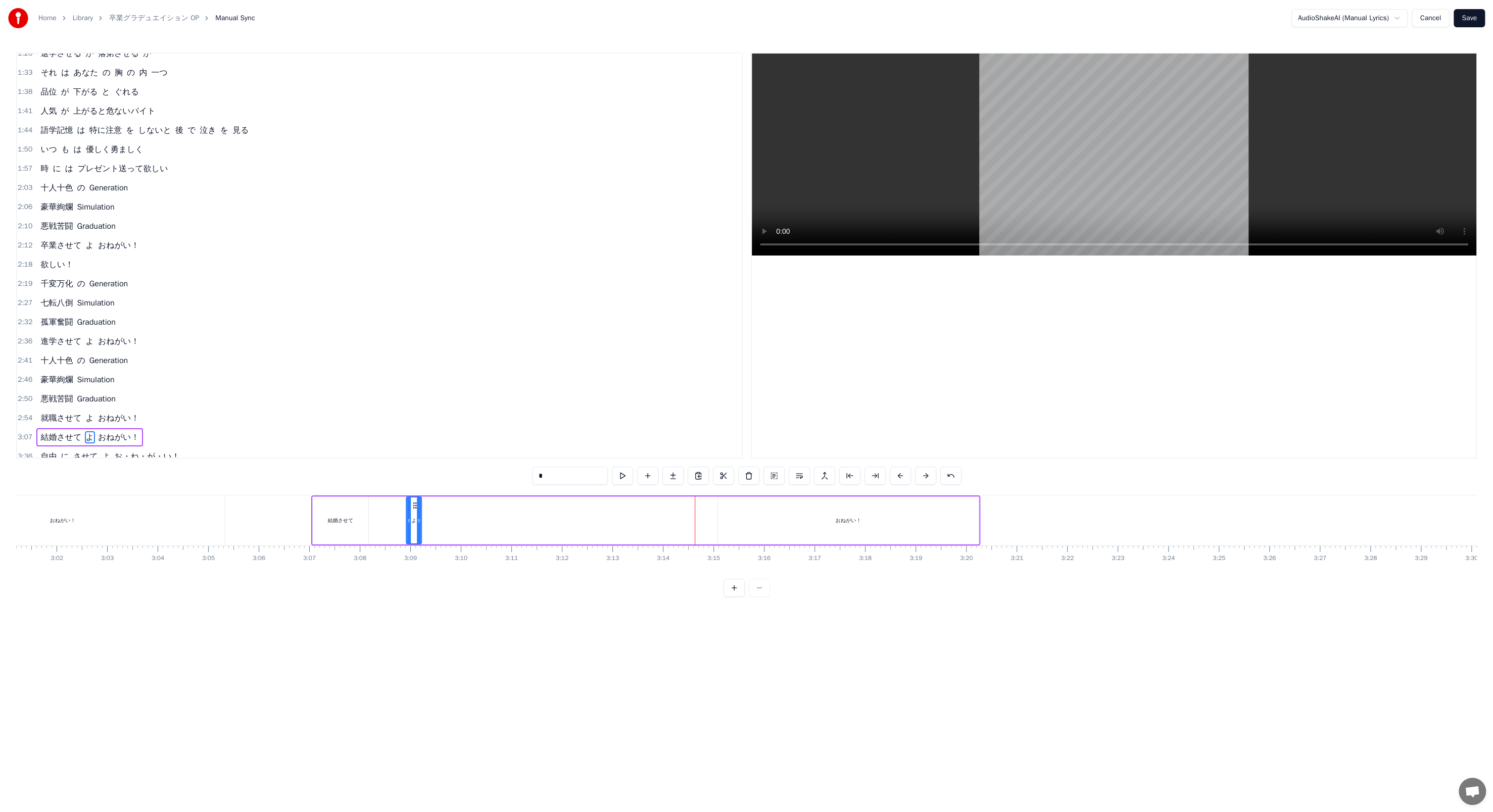 drag, startPoint x: 448, startPoint y: 505, endPoint x: 415, endPoint y: 513, distance: 33.9559 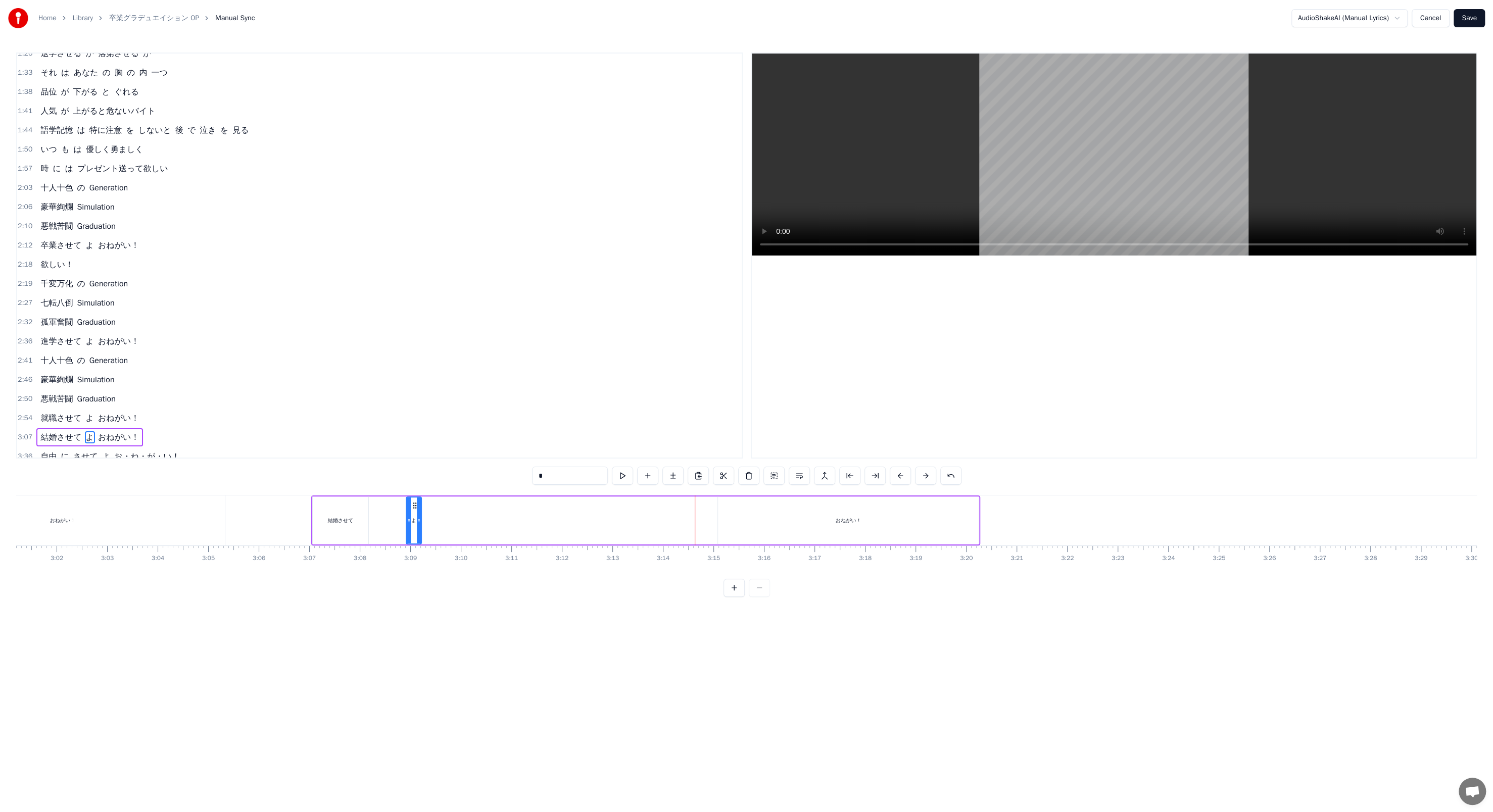 click on "結婚させて よ おねがい！" at bounding box center [646, 520] 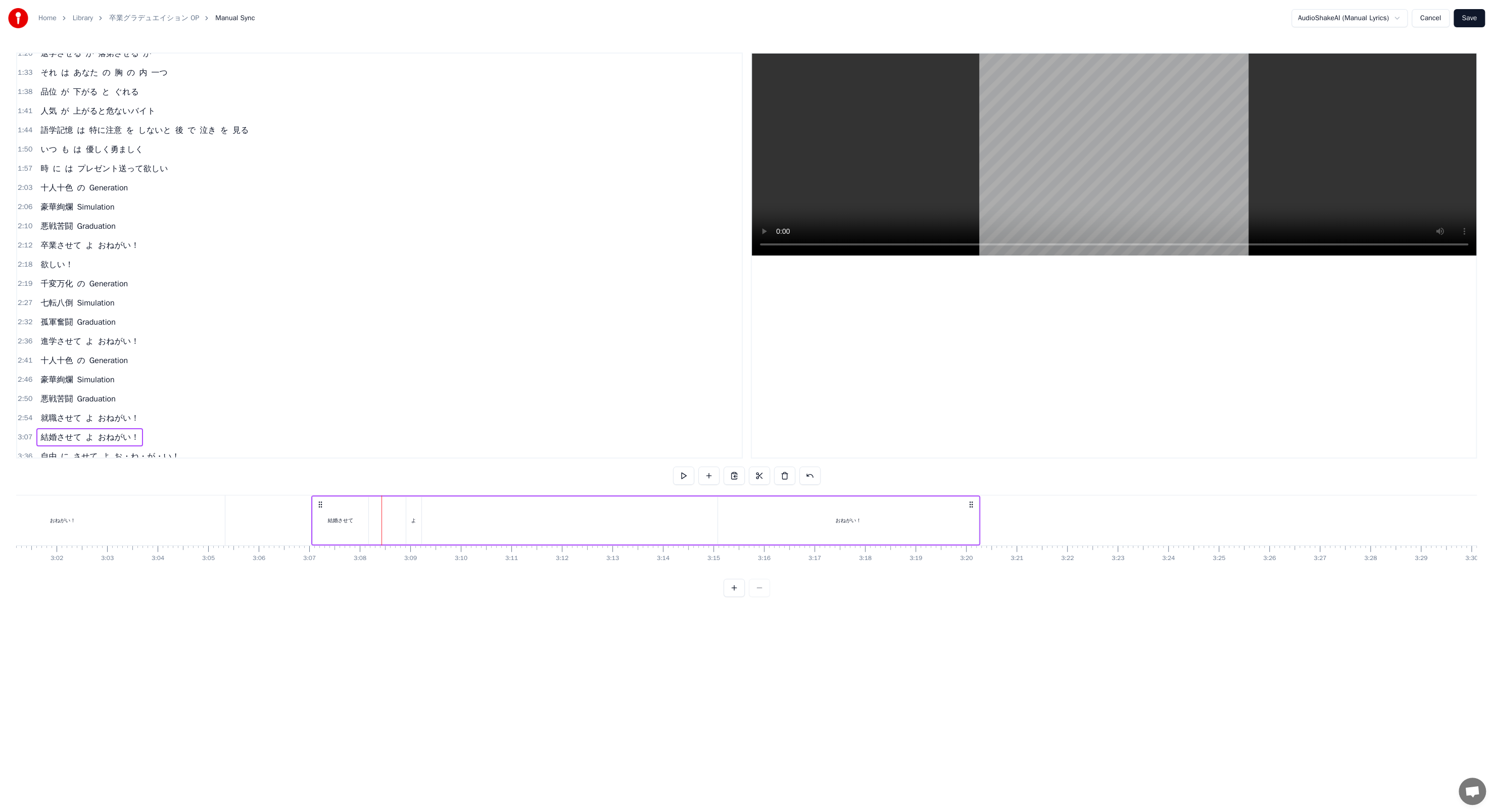 click on "おねがい！" at bounding box center [848, 520] 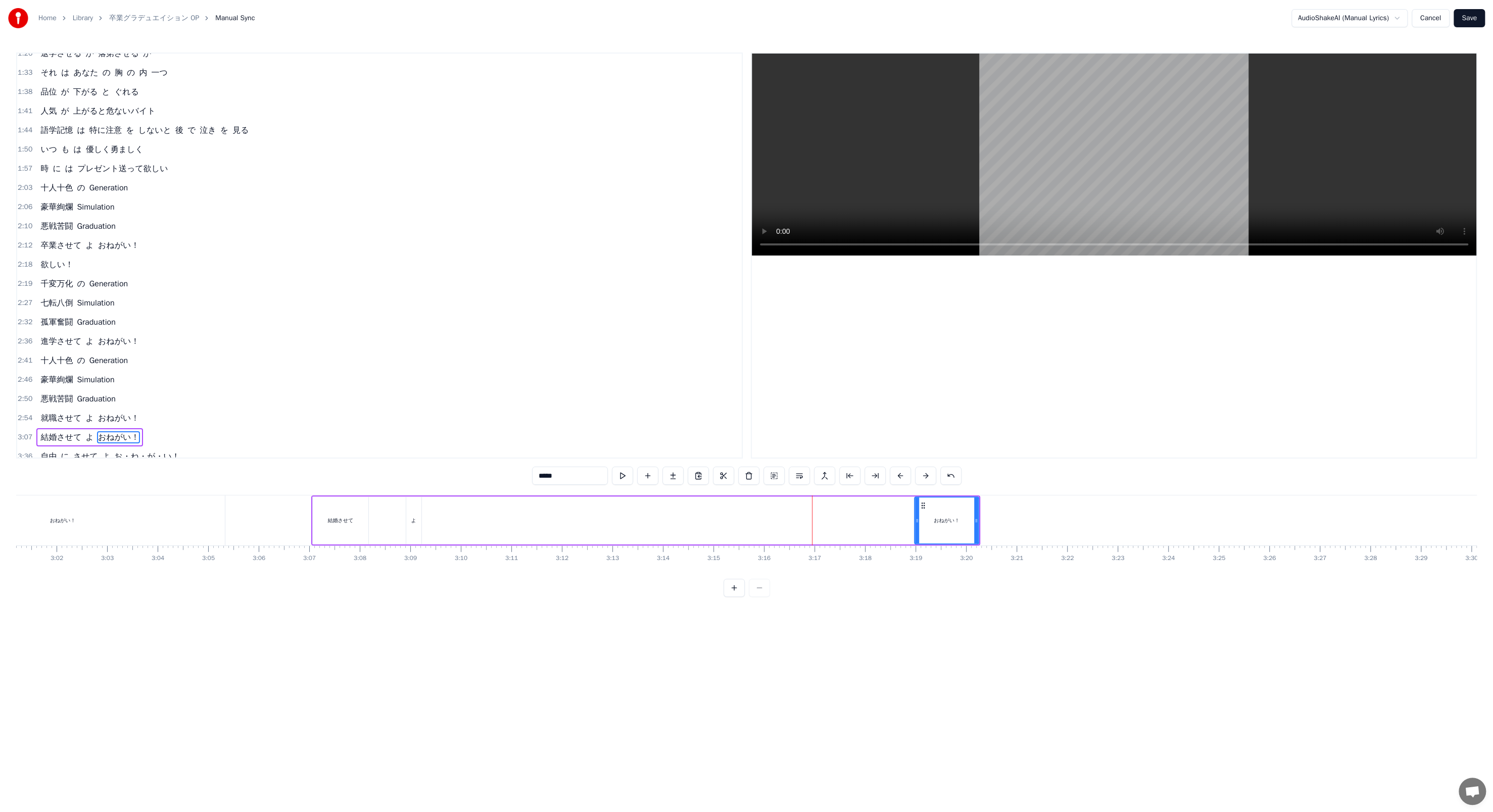 drag, startPoint x: 719, startPoint y: 523, endPoint x: 917, endPoint y: 525, distance: 198.0101 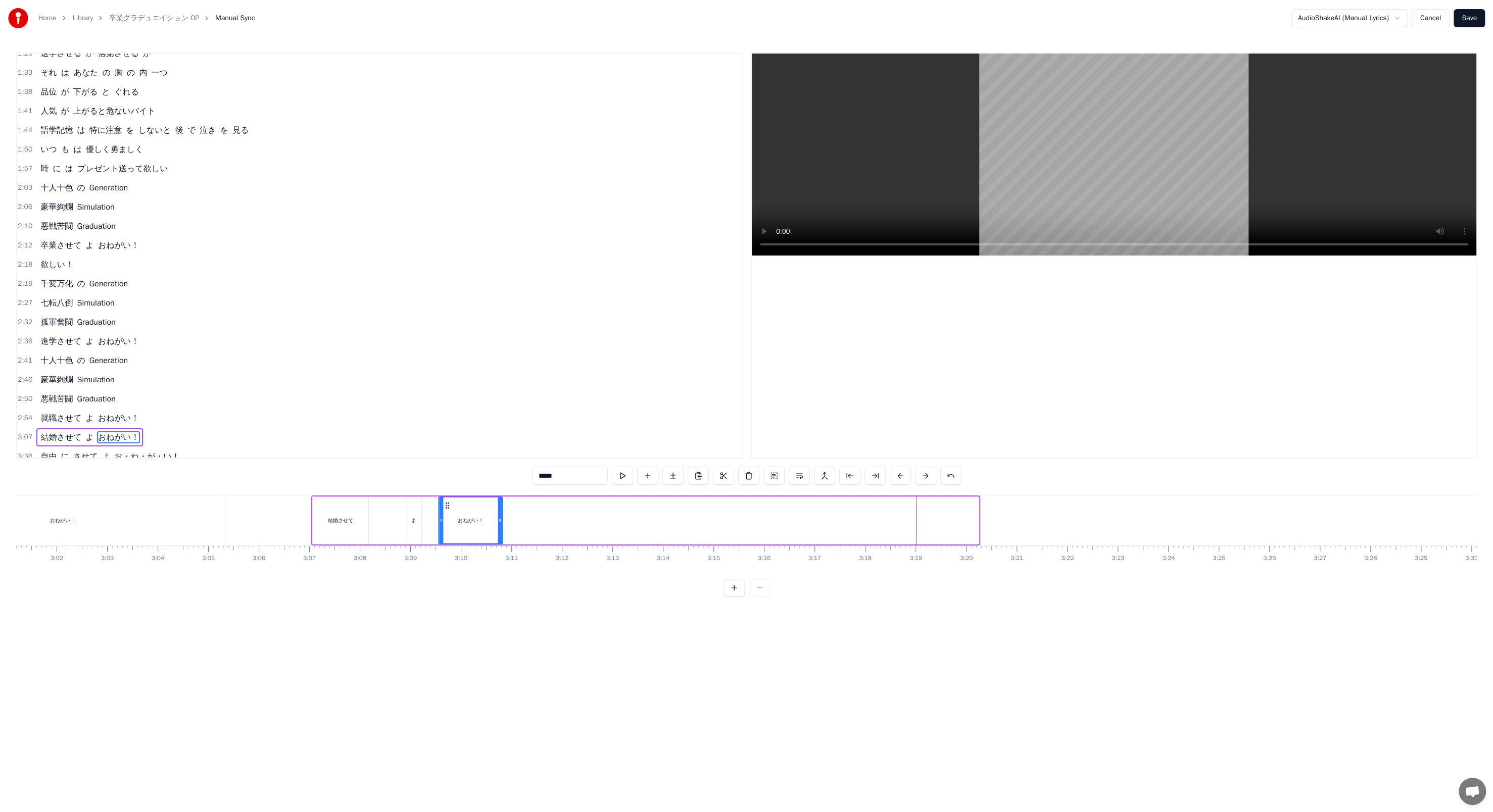 drag, startPoint x: 926, startPoint y: 507, endPoint x: 449, endPoint y: 508, distance: 477.00105 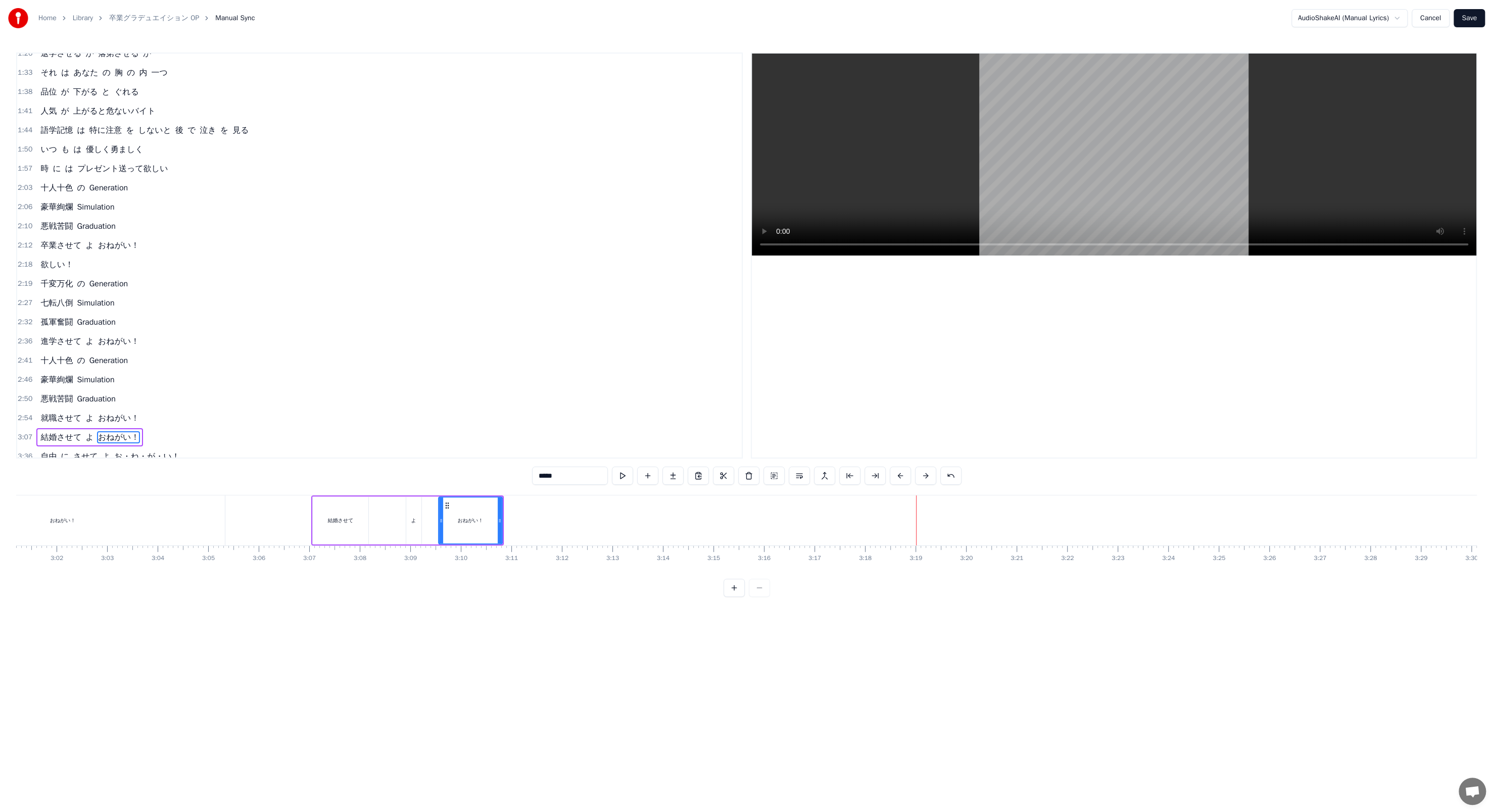 click on "結婚させて" at bounding box center (341, 520) 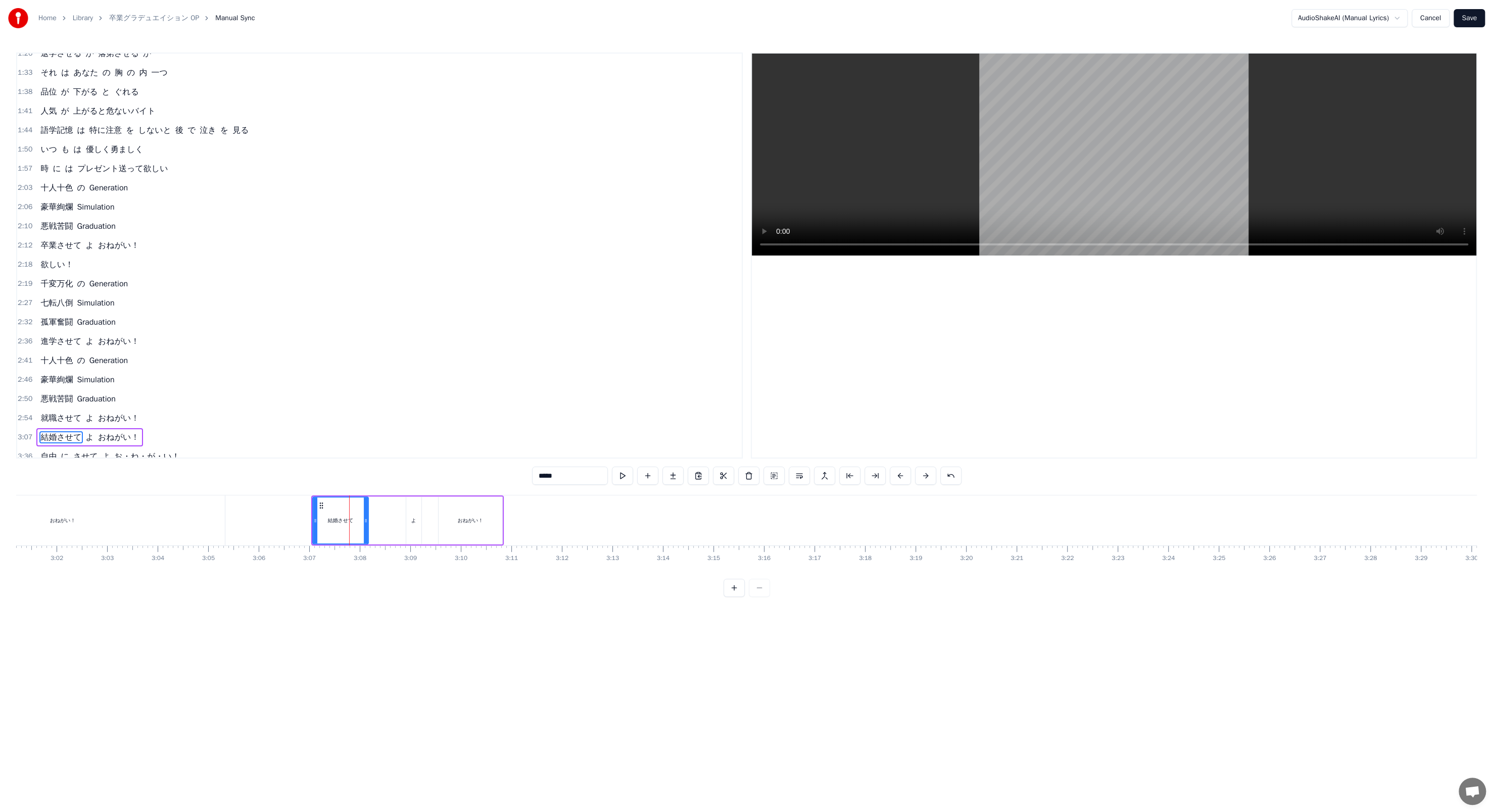 click on "結婚させて" at bounding box center (61, 437) 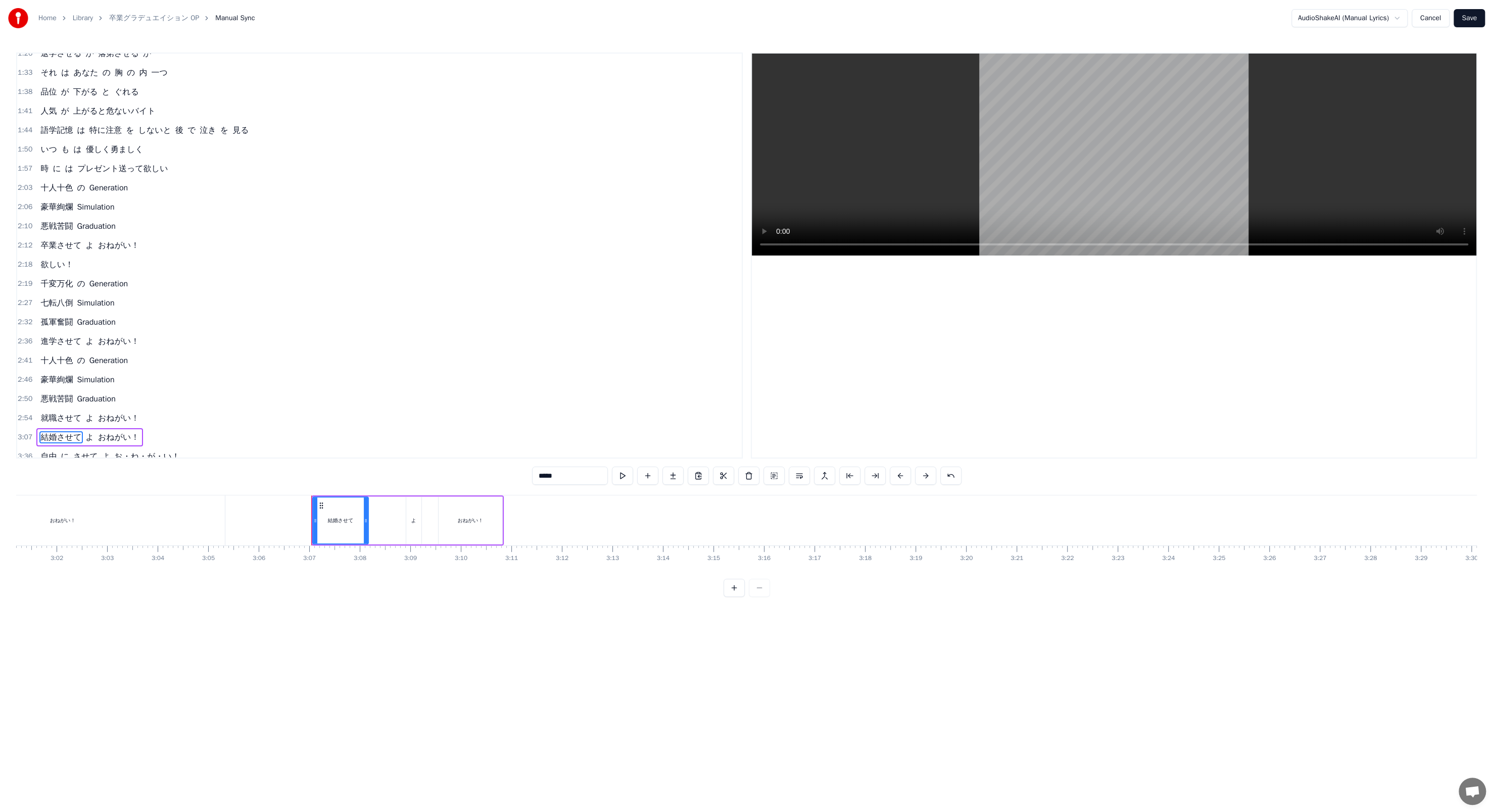 click on "よ" at bounding box center (90, 437) 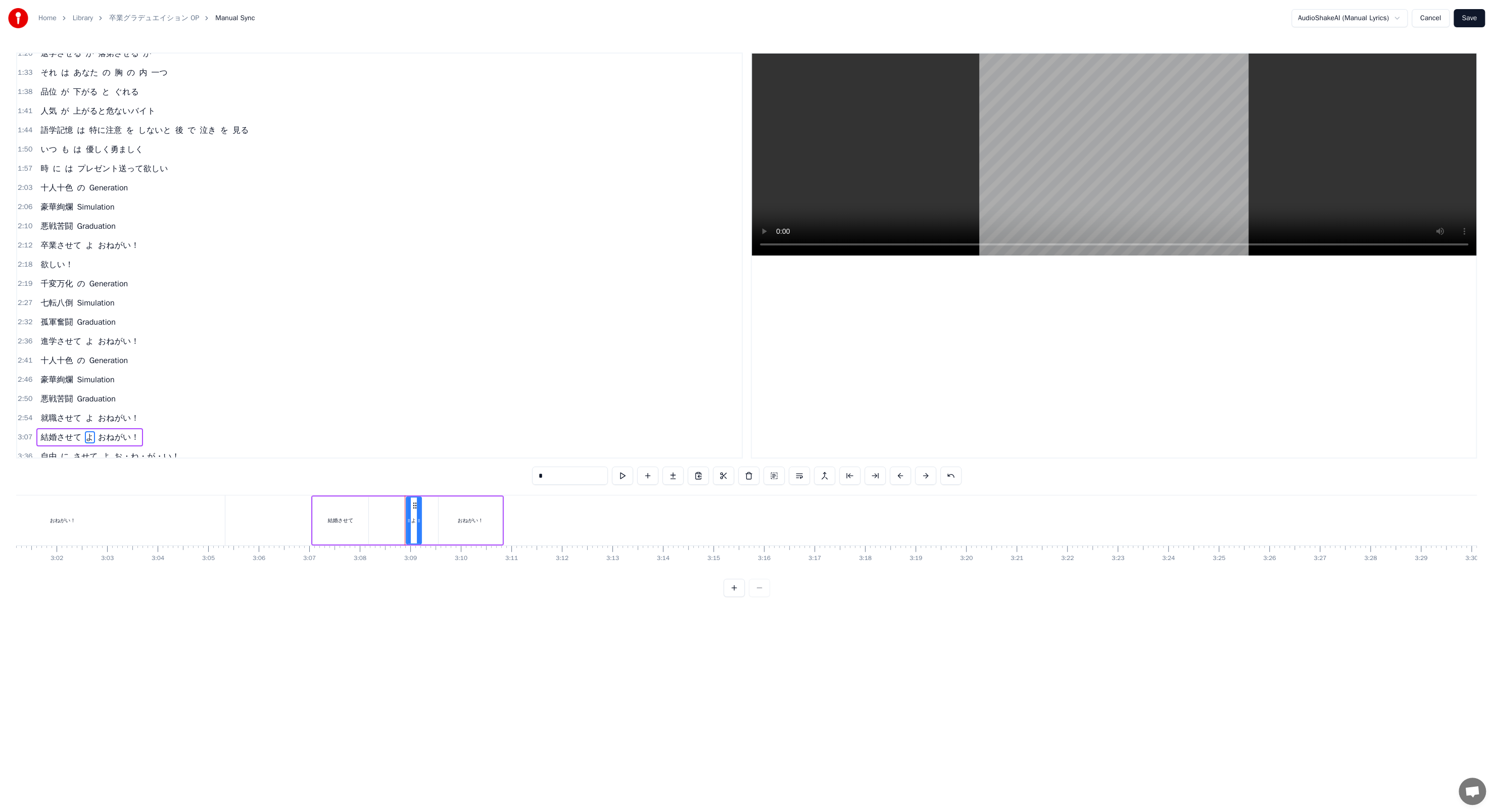 click on "3:07" at bounding box center [25, 437] 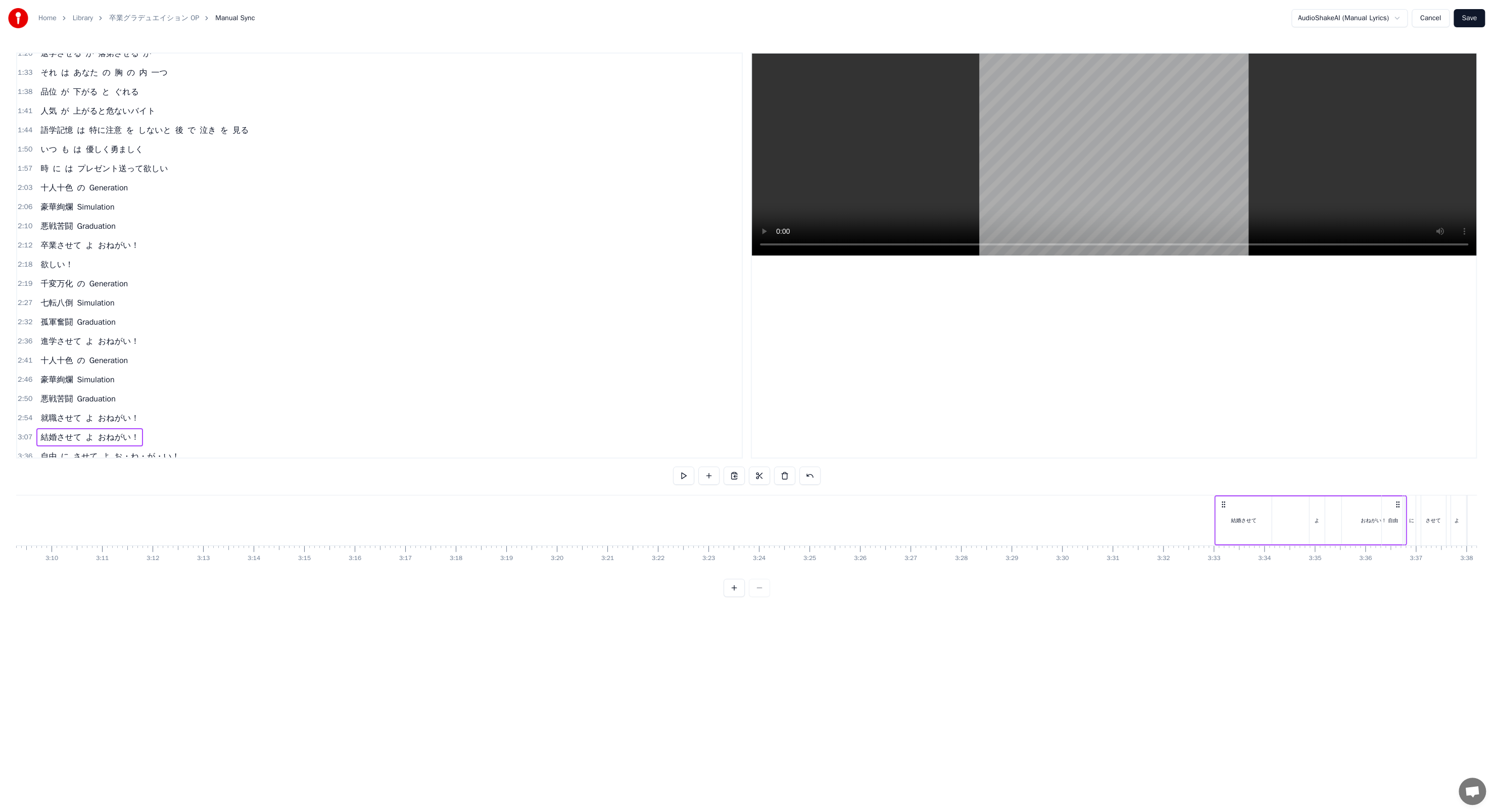 scroll, scrollTop: 0, scrollLeft: 9572, axis: horizontal 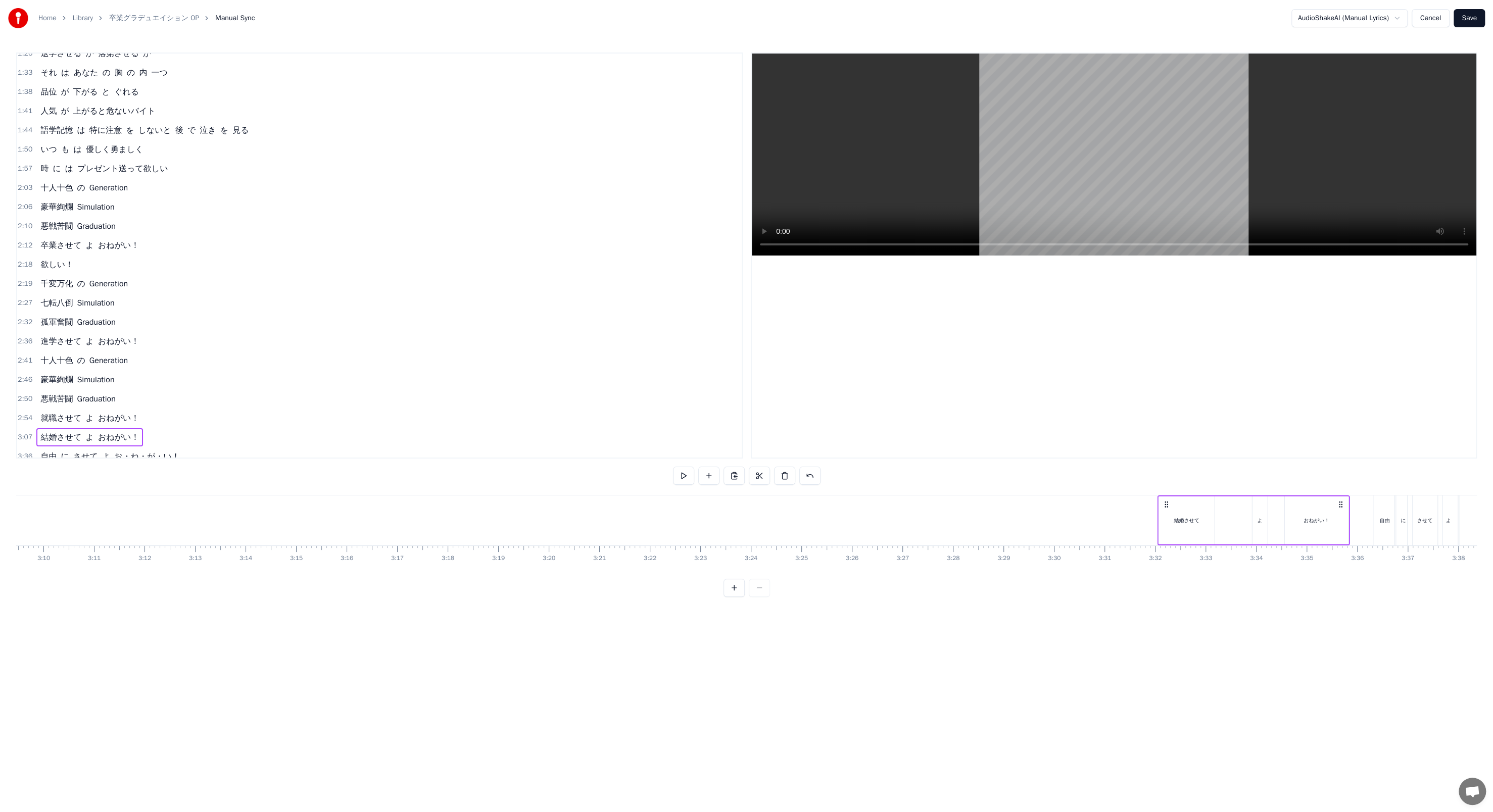drag, startPoint x: 318, startPoint y: 505, endPoint x: 1164, endPoint y: 542, distance: 846.8087 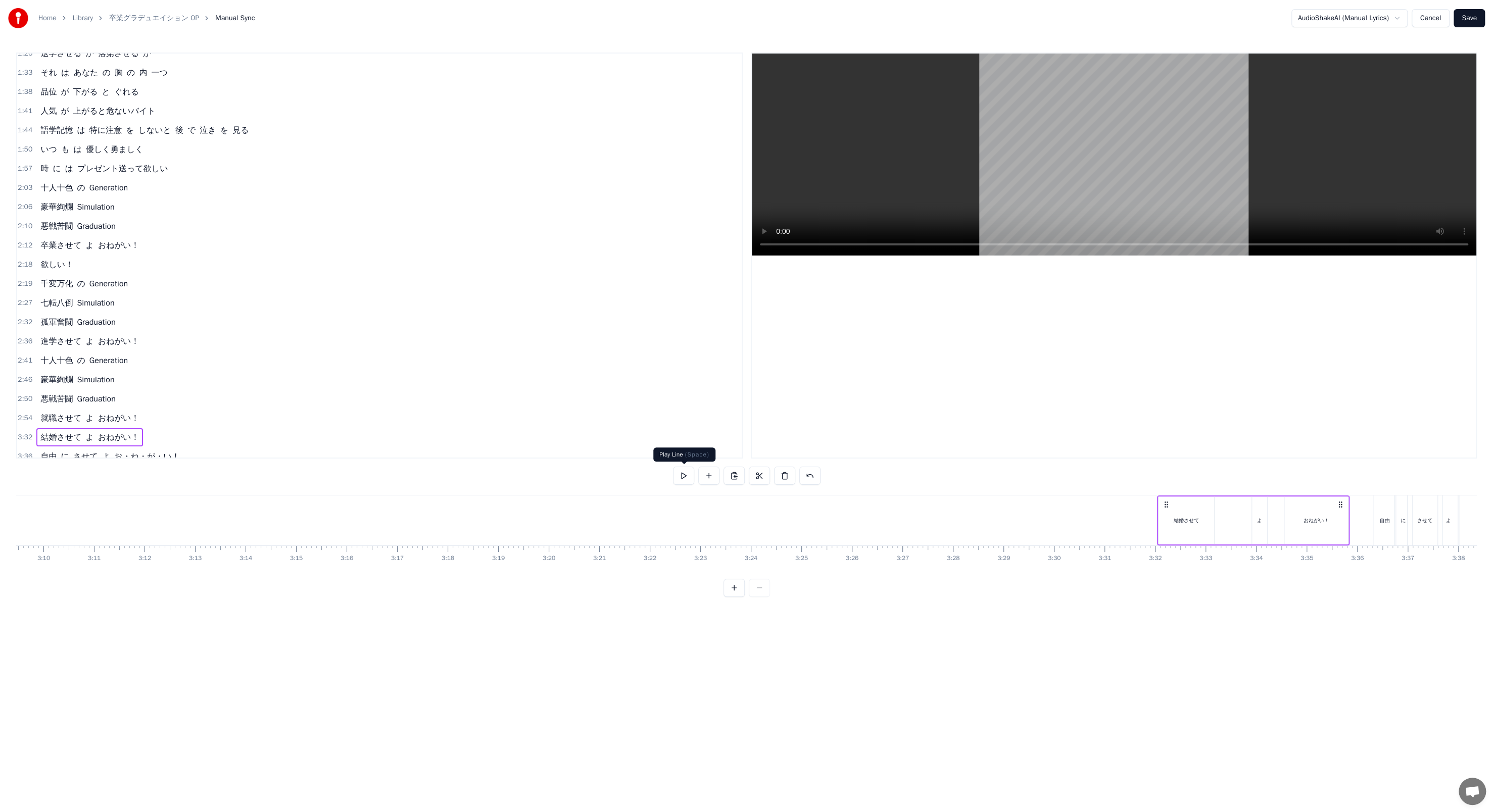 click at bounding box center [684, 476] 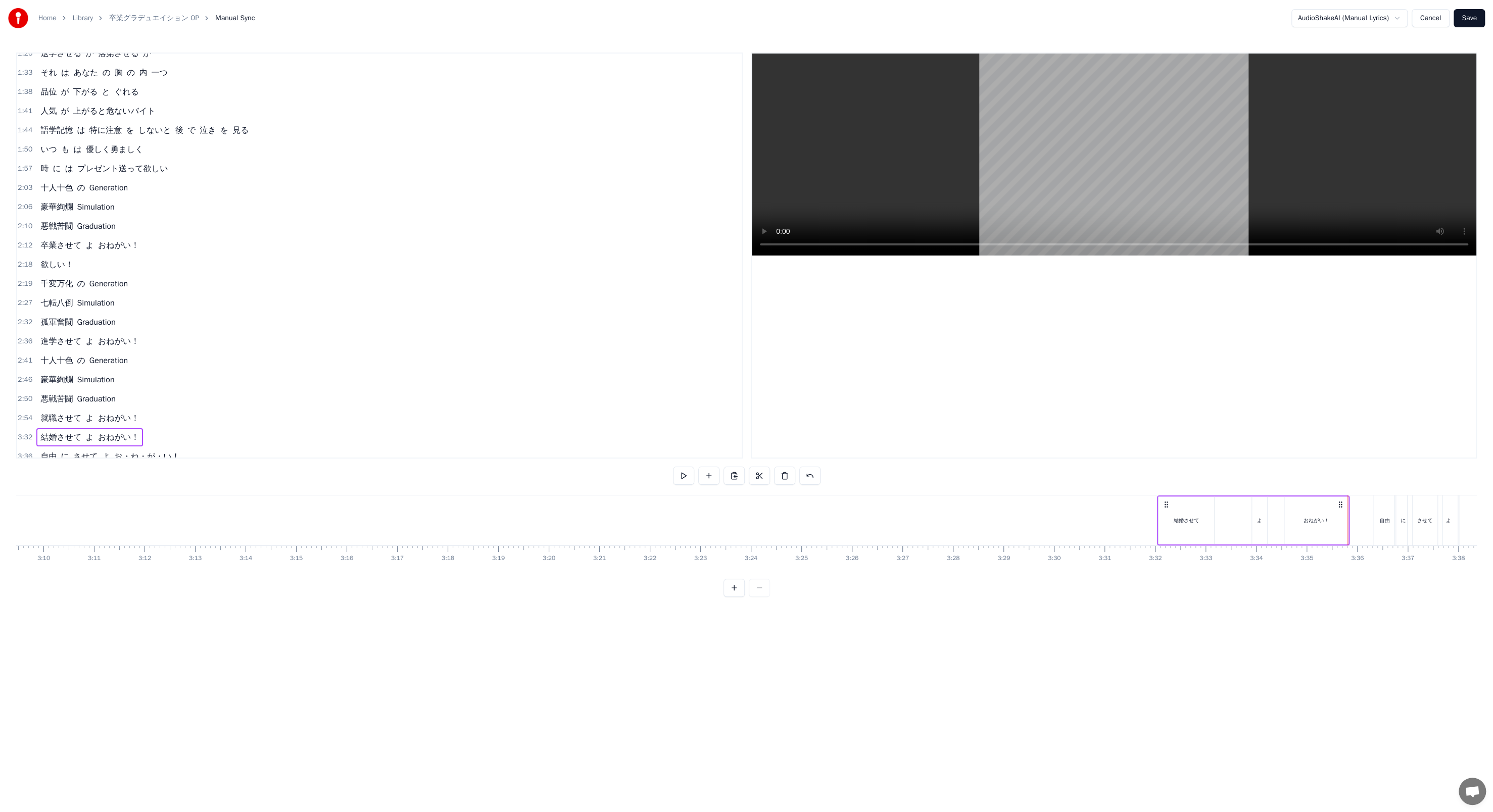 click on "結婚させて よ おねがい！" at bounding box center (1253, 520) 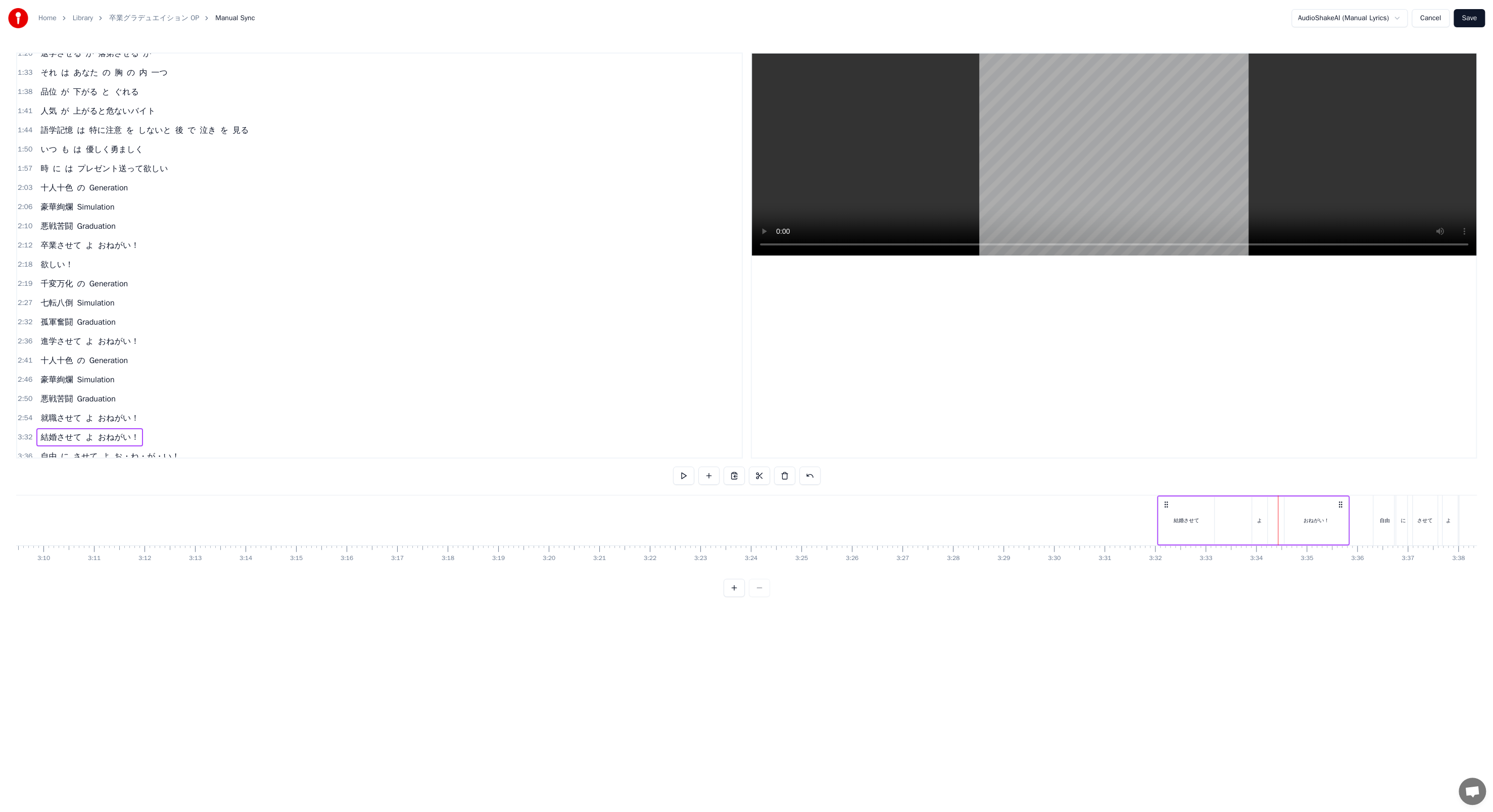 click on "おねがい！" at bounding box center (1316, 520) 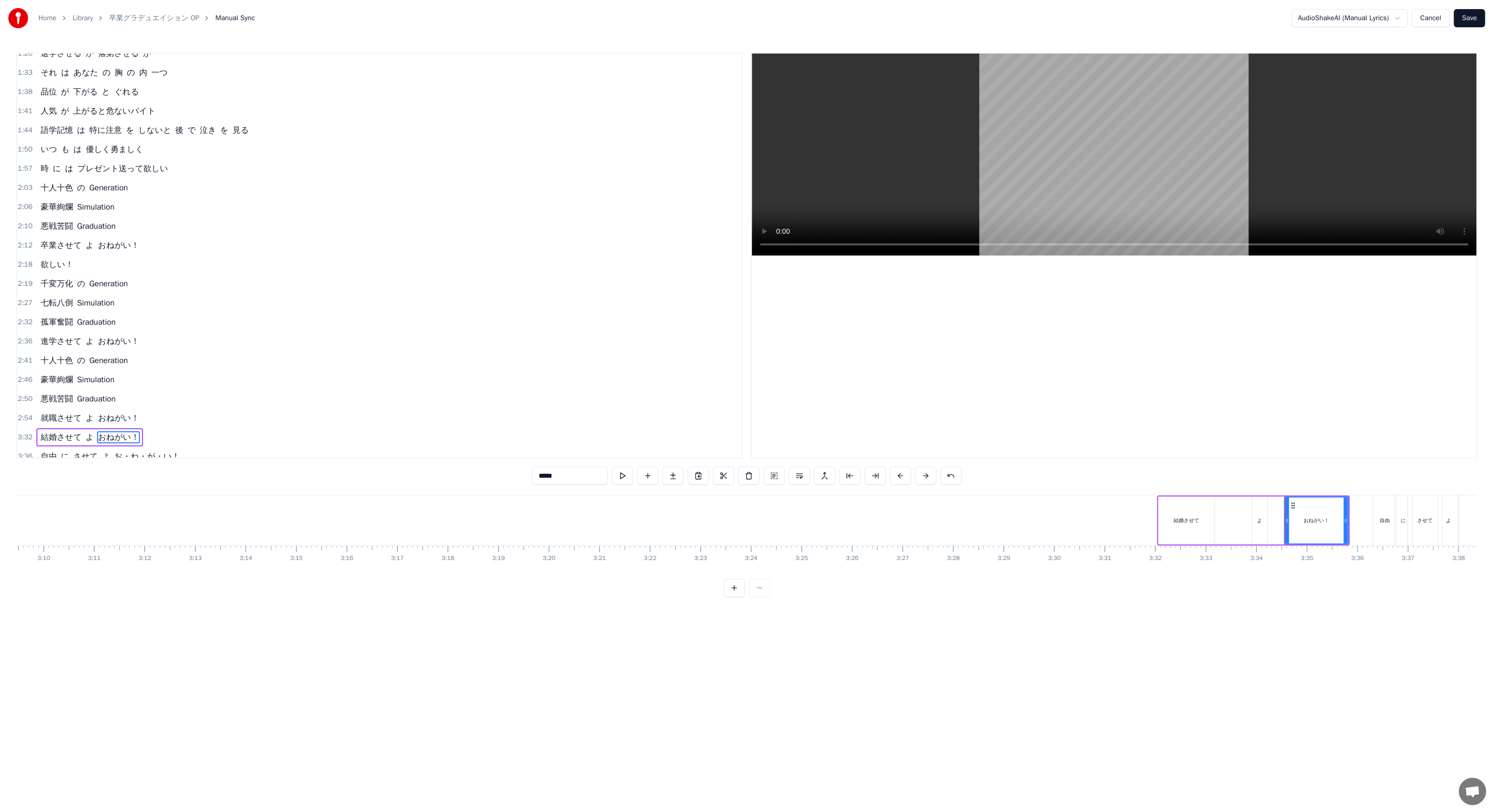 click on "よ" at bounding box center [1260, 520] 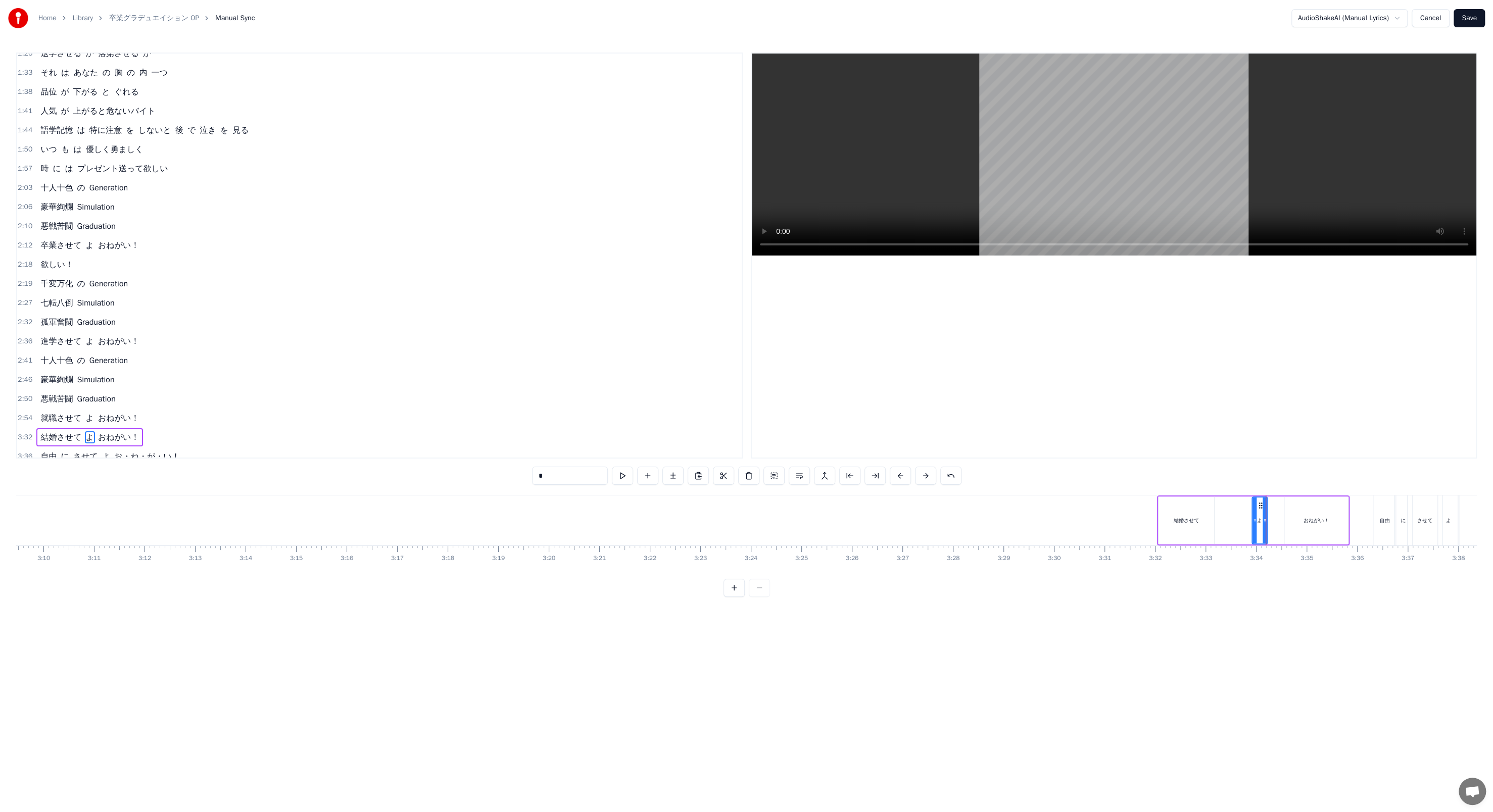 click on "おねがい！" at bounding box center (1316, 520) 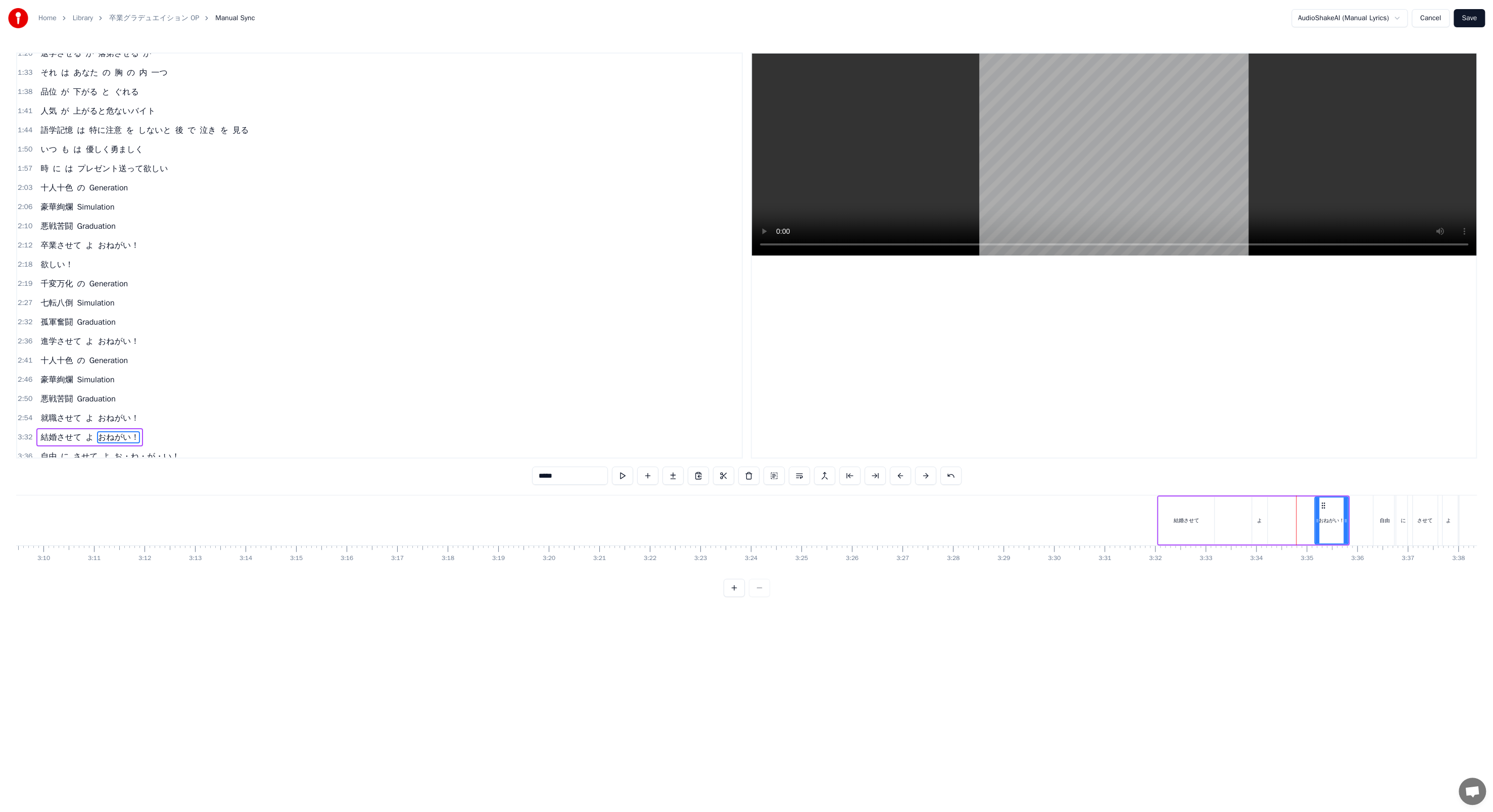 drag, startPoint x: 1284, startPoint y: 520, endPoint x: 1315, endPoint y: 519, distance: 31.016125 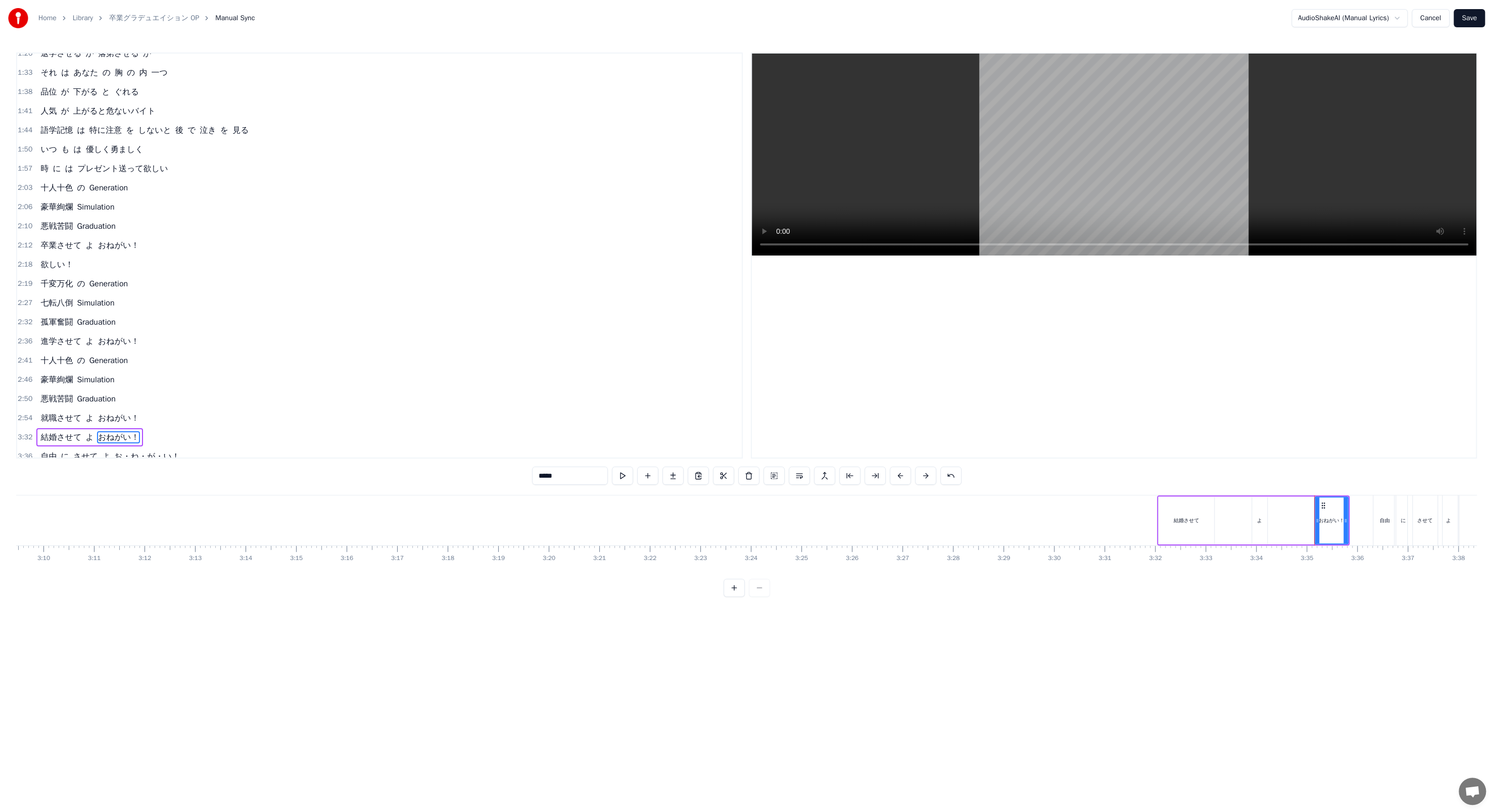 click on "よ" at bounding box center (1260, 520) 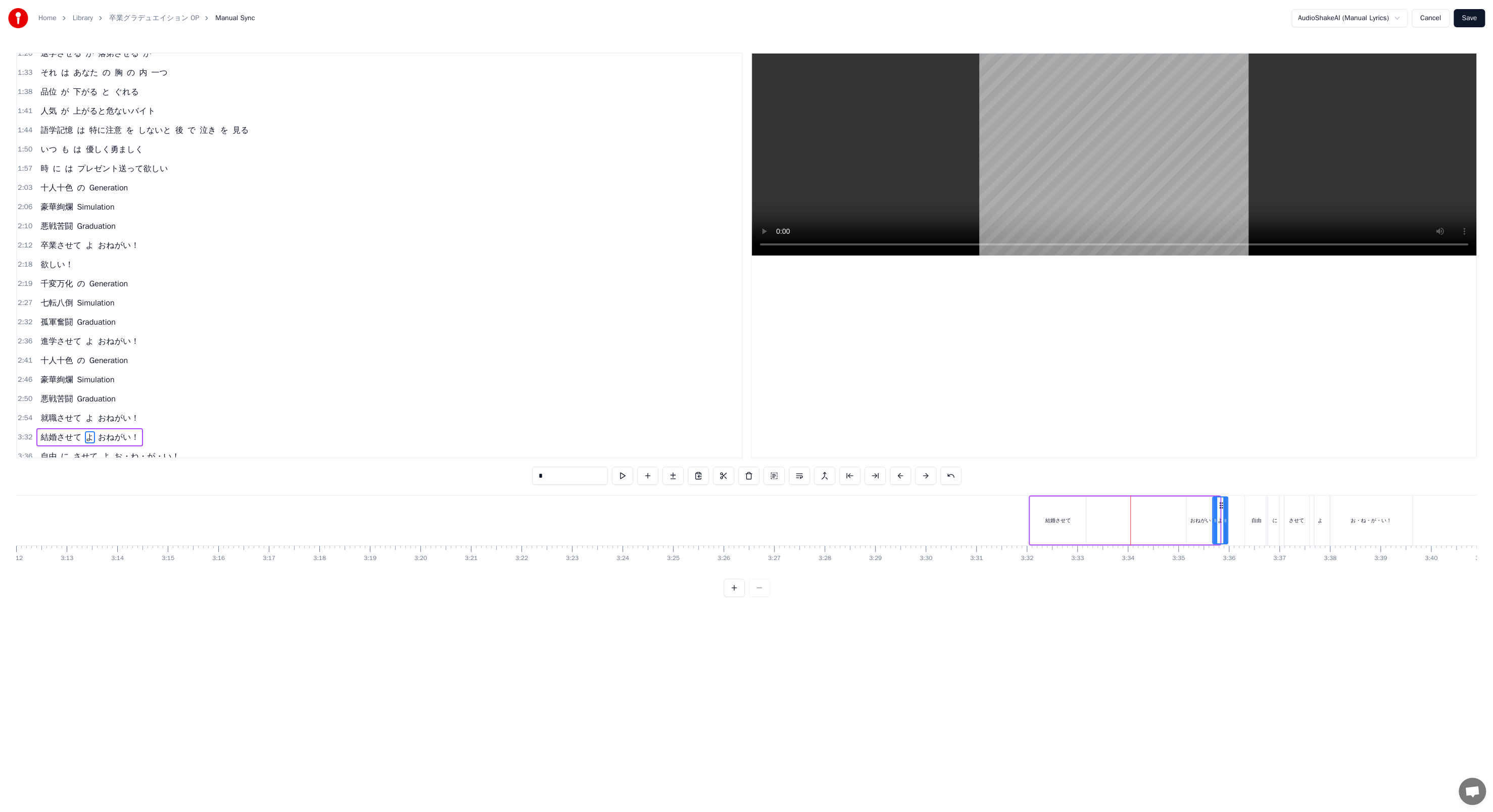 scroll, scrollTop: 0, scrollLeft: 9706, axis: horizontal 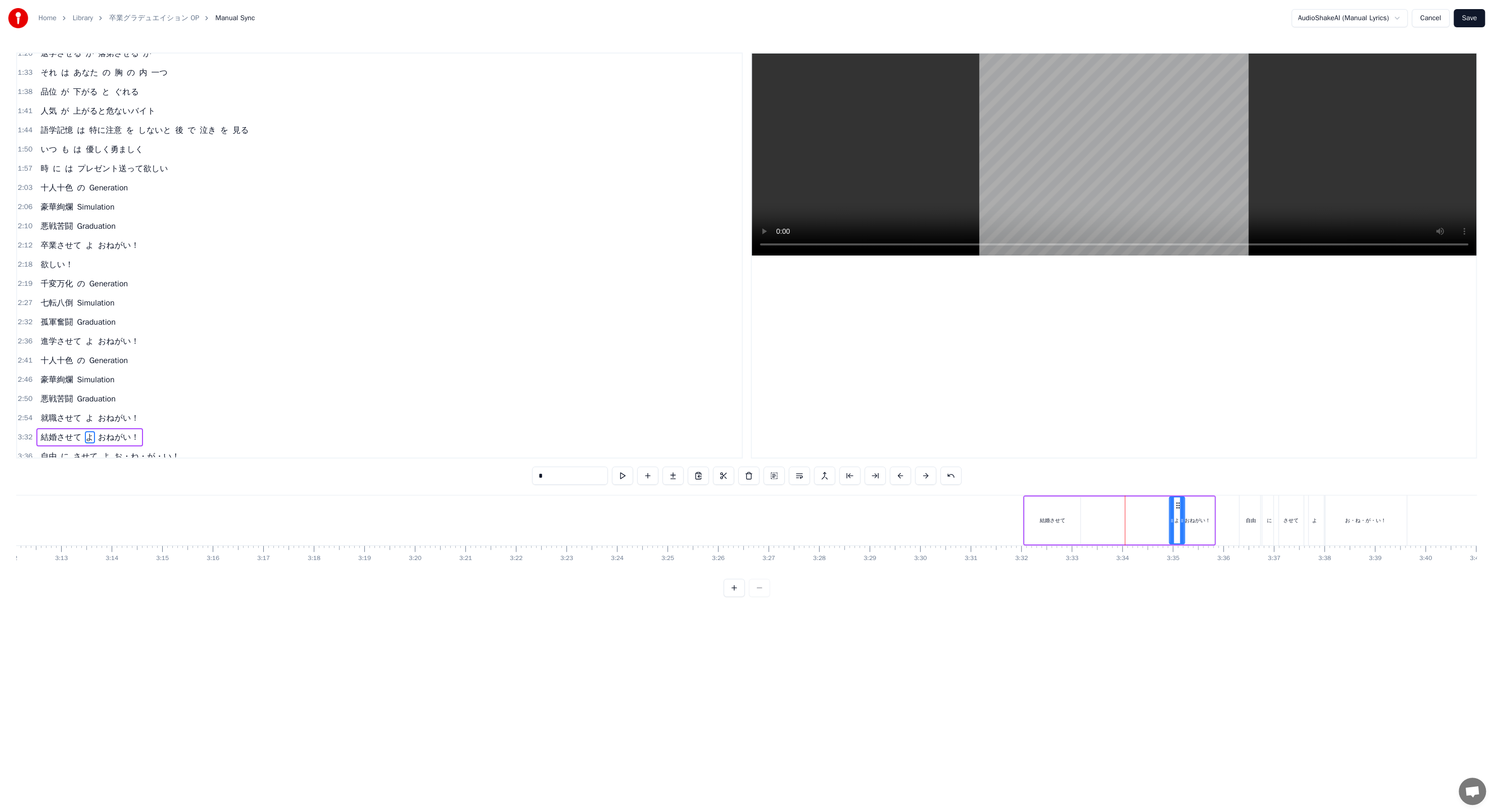 drag, startPoint x: 1258, startPoint y: 503, endPoint x: 1174, endPoint y: 495, distance: 84.38009 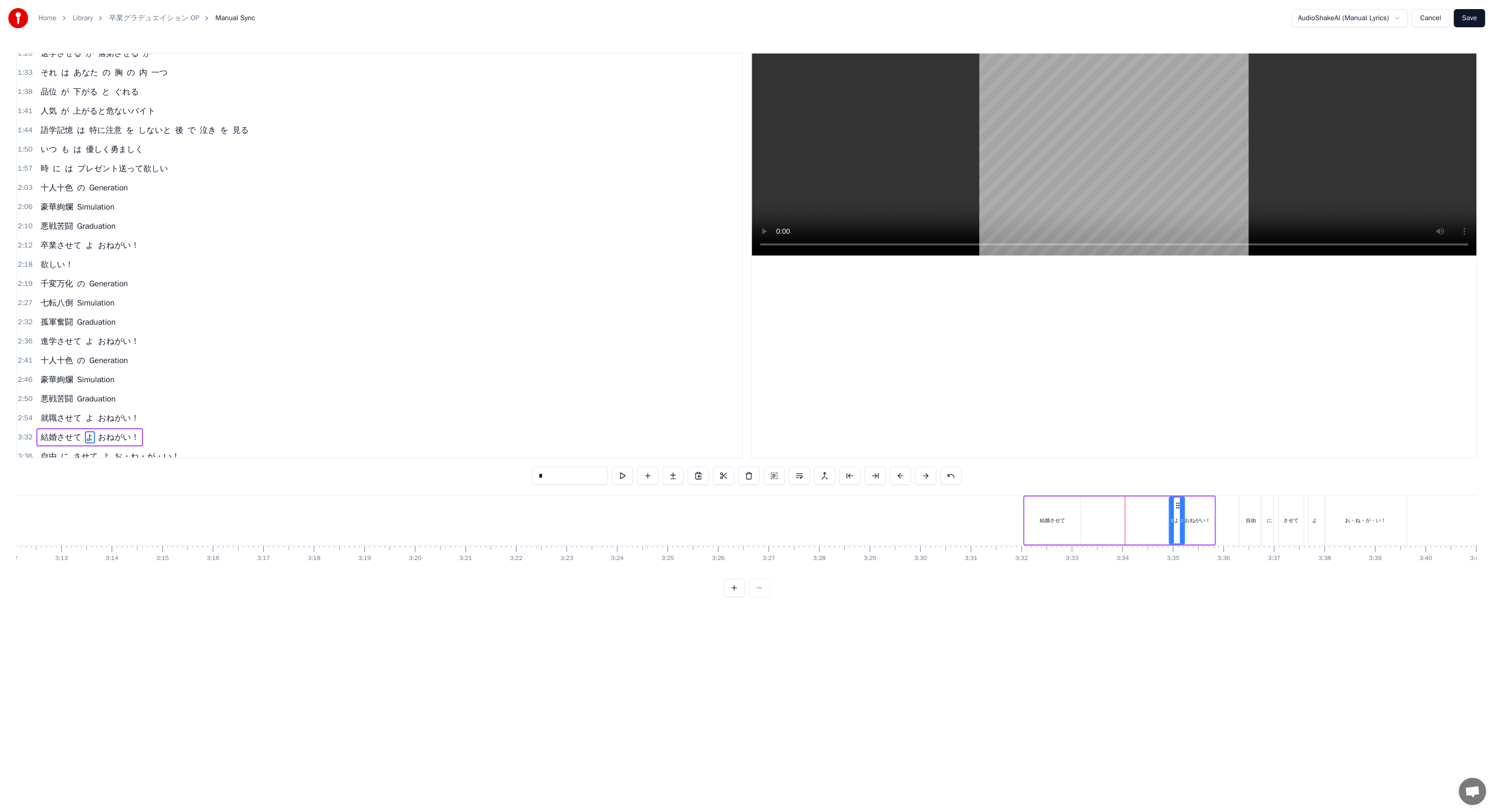 click on "結婚させて" at bounding box center [1052, 520] 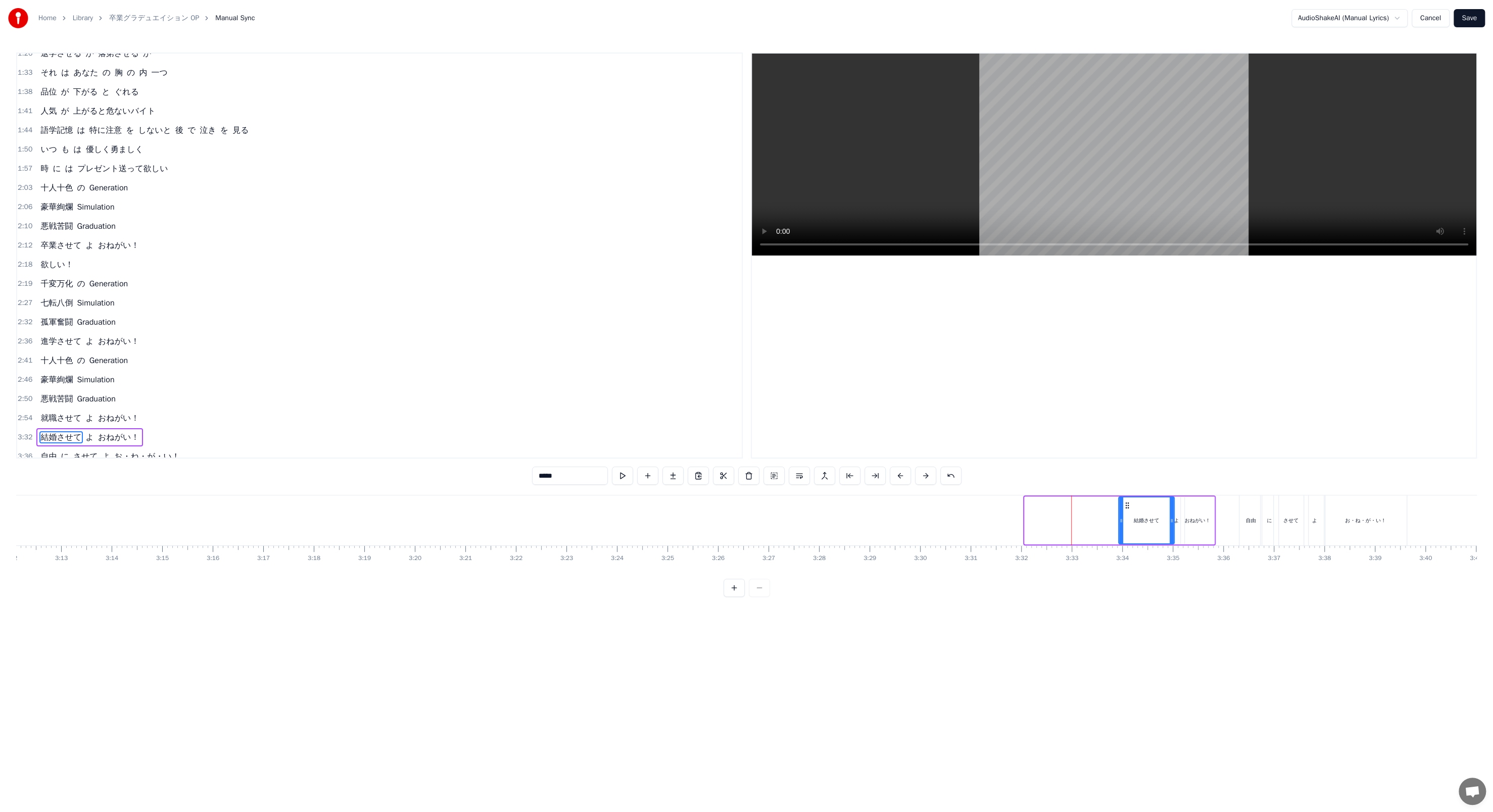 drag, startPoint x: 1031, startPoint y: 501, endPoint x: 1125, endPoint y: 497, distance: 94.0851 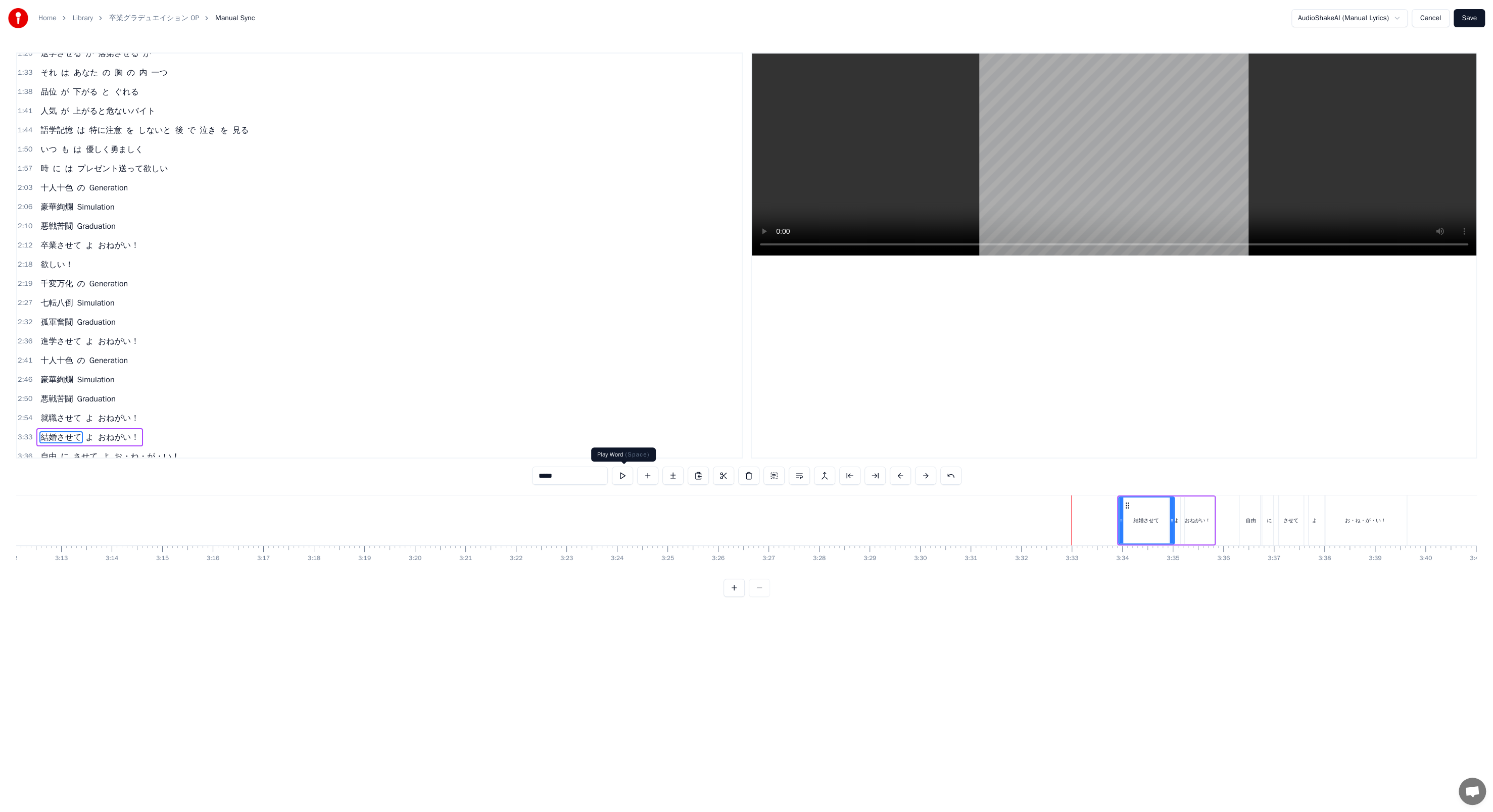 click at bounding box center (622, 476) 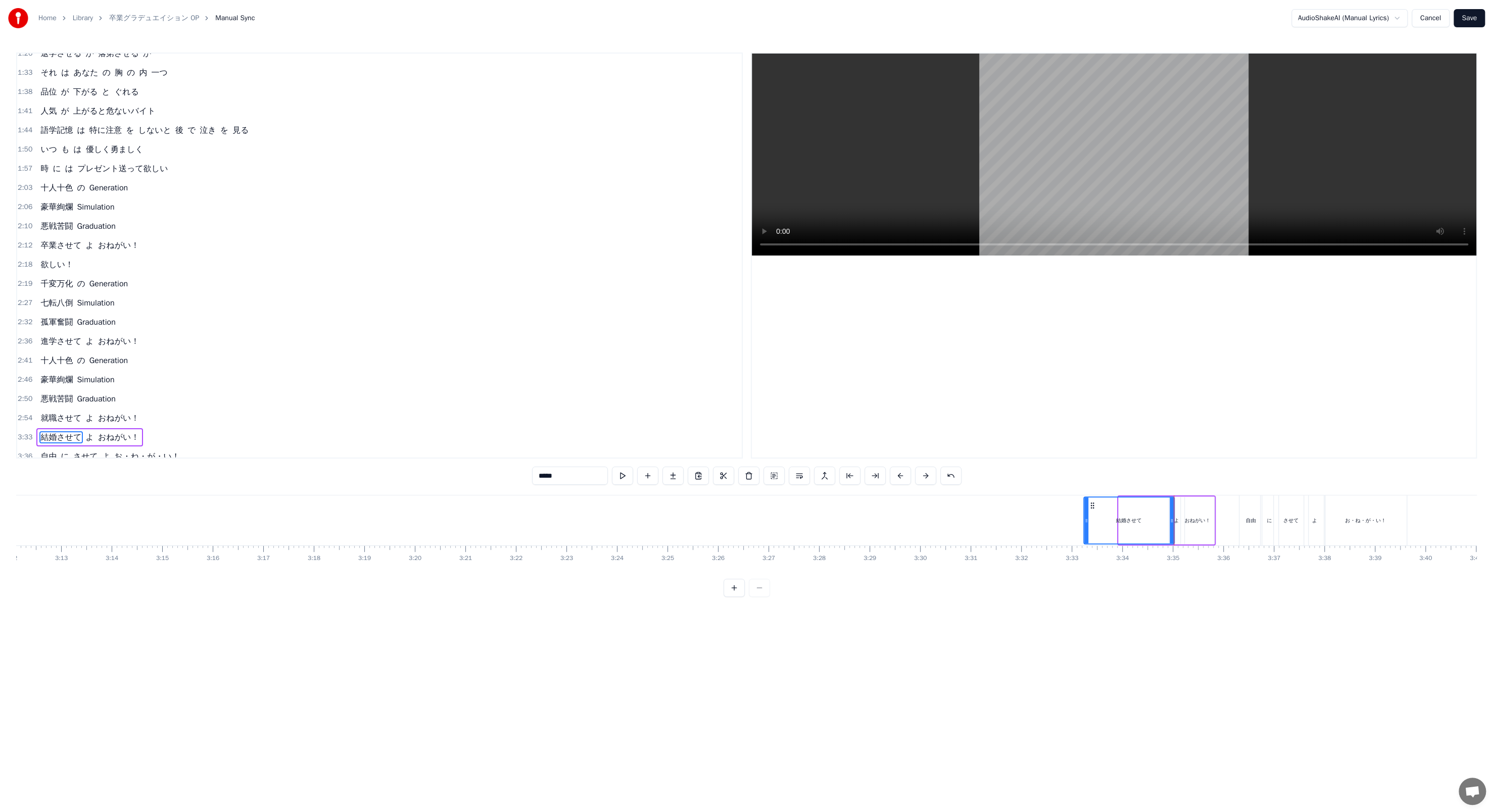 drag, startPoint x: 1118, startPoint y: 514, endPoint x: 1083, endPoint y: 514, distance: 35 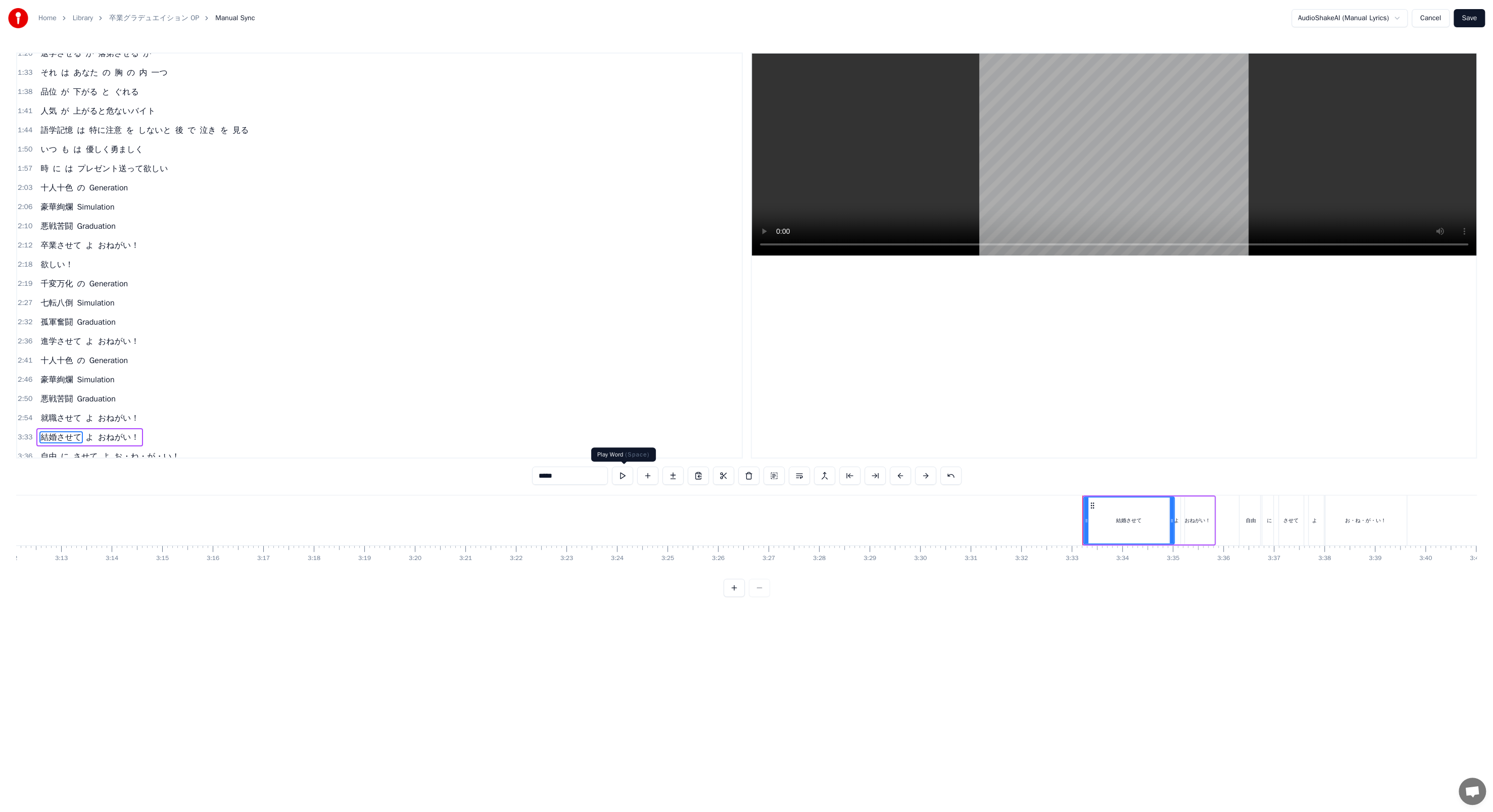 click at bounding box center [622, 476] 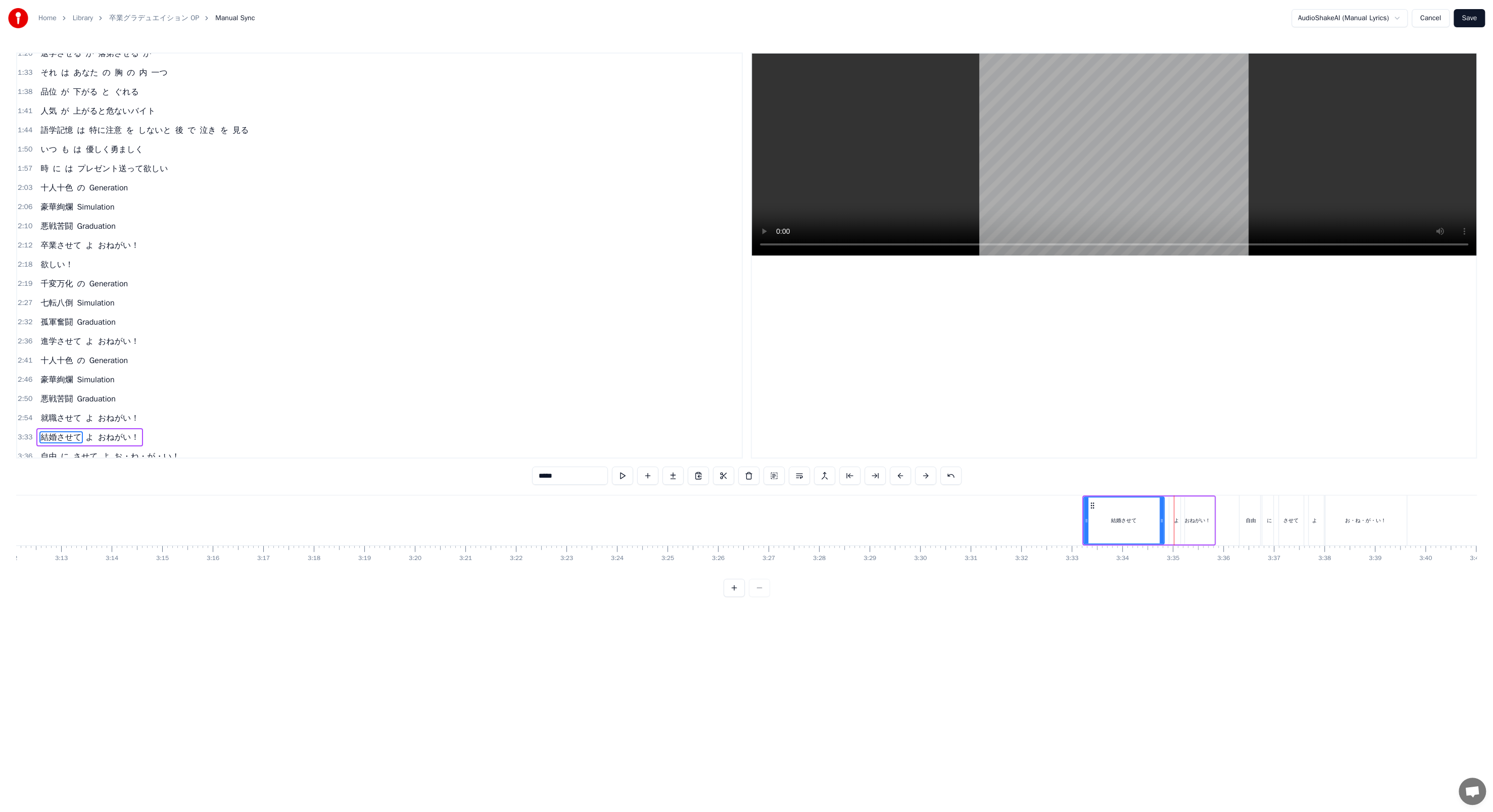 drag, startPoint x: 1170, startPoint y: 520, endPoint x: 1160, endPoint y: 520, distance: 10 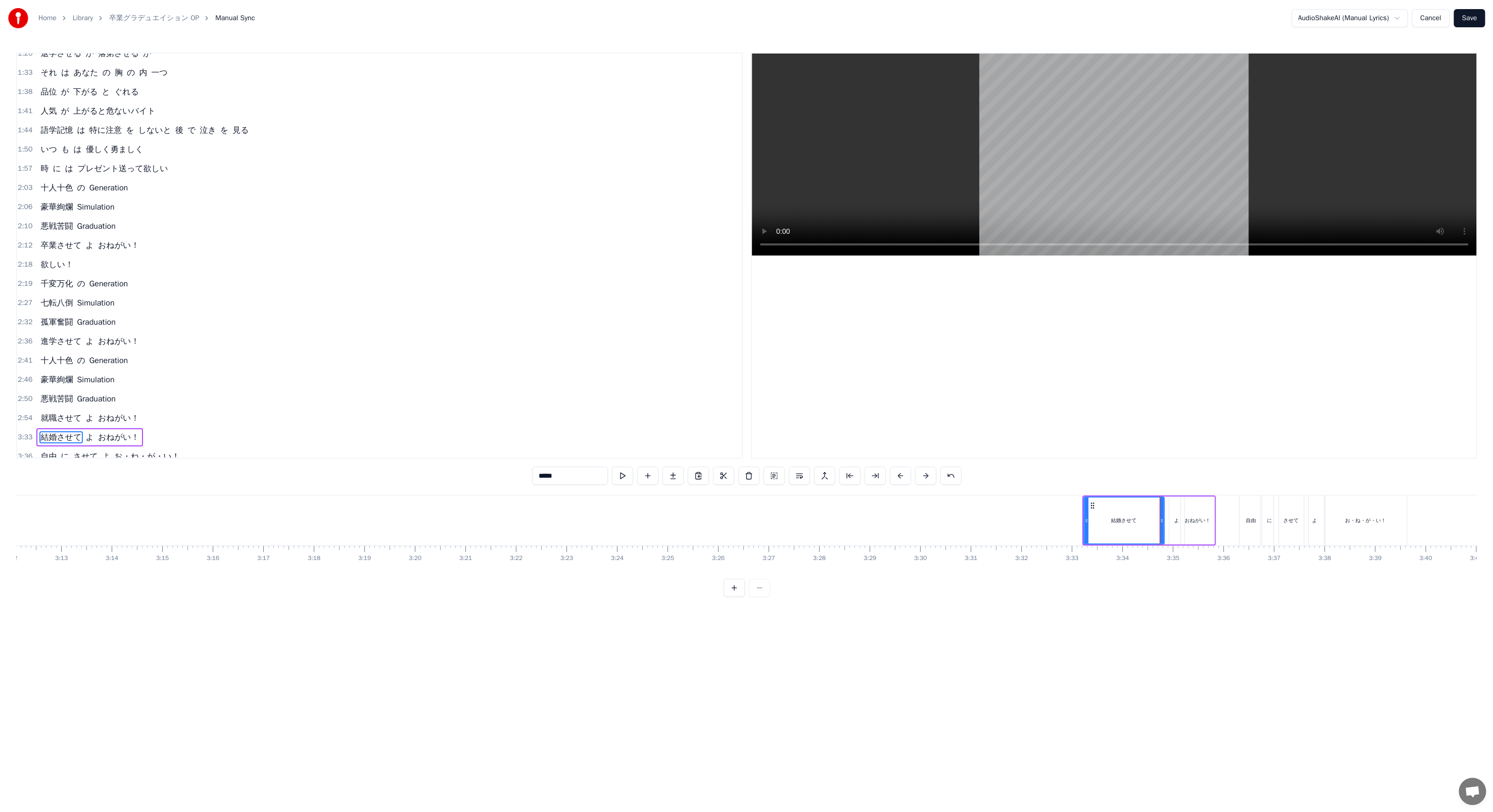 click on "よ" at bounding box center [1177, 520] 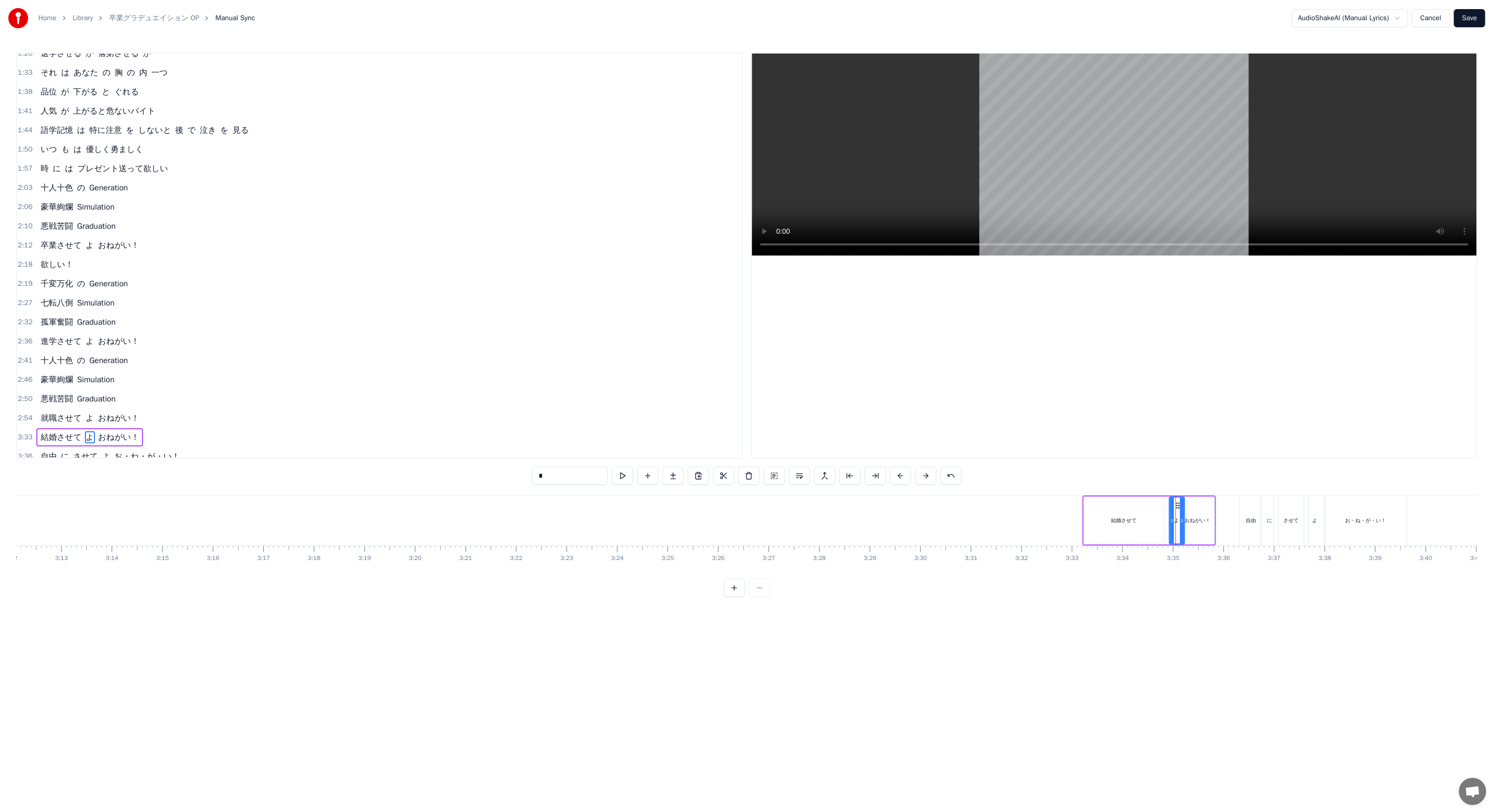 click on "よ" at bounding box center [1177, 520] 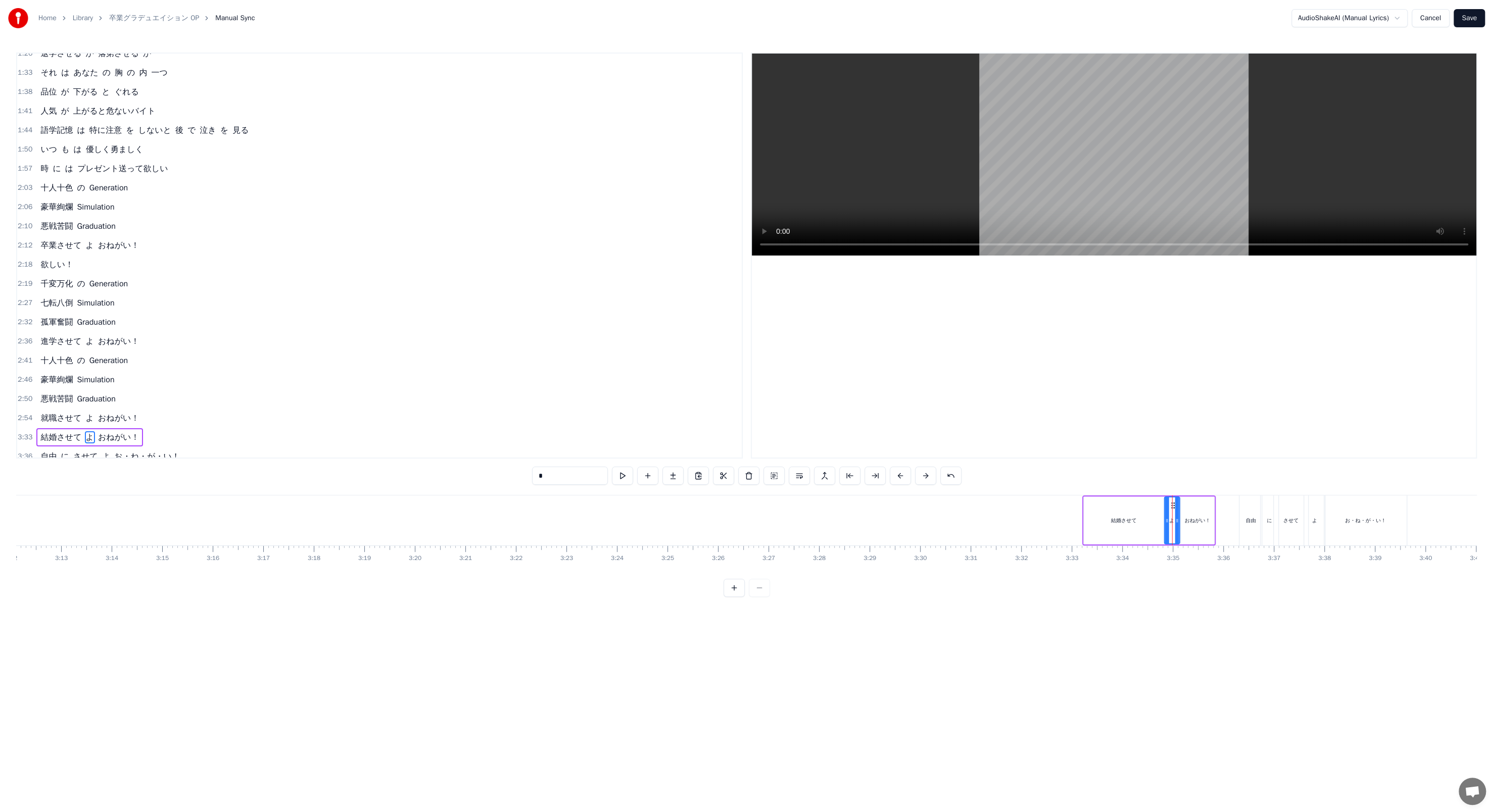 click 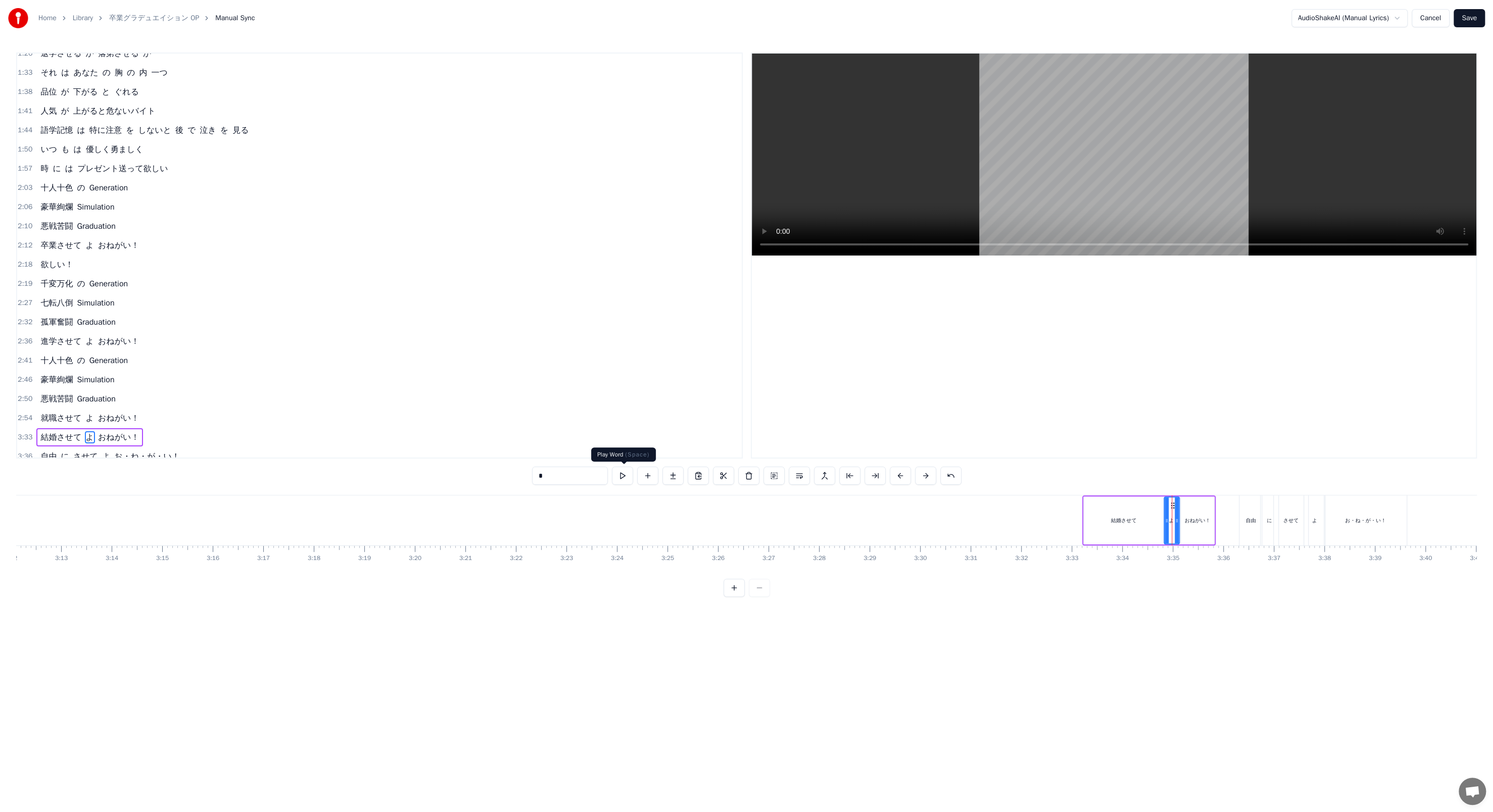 click at bounding box center (622, 476) 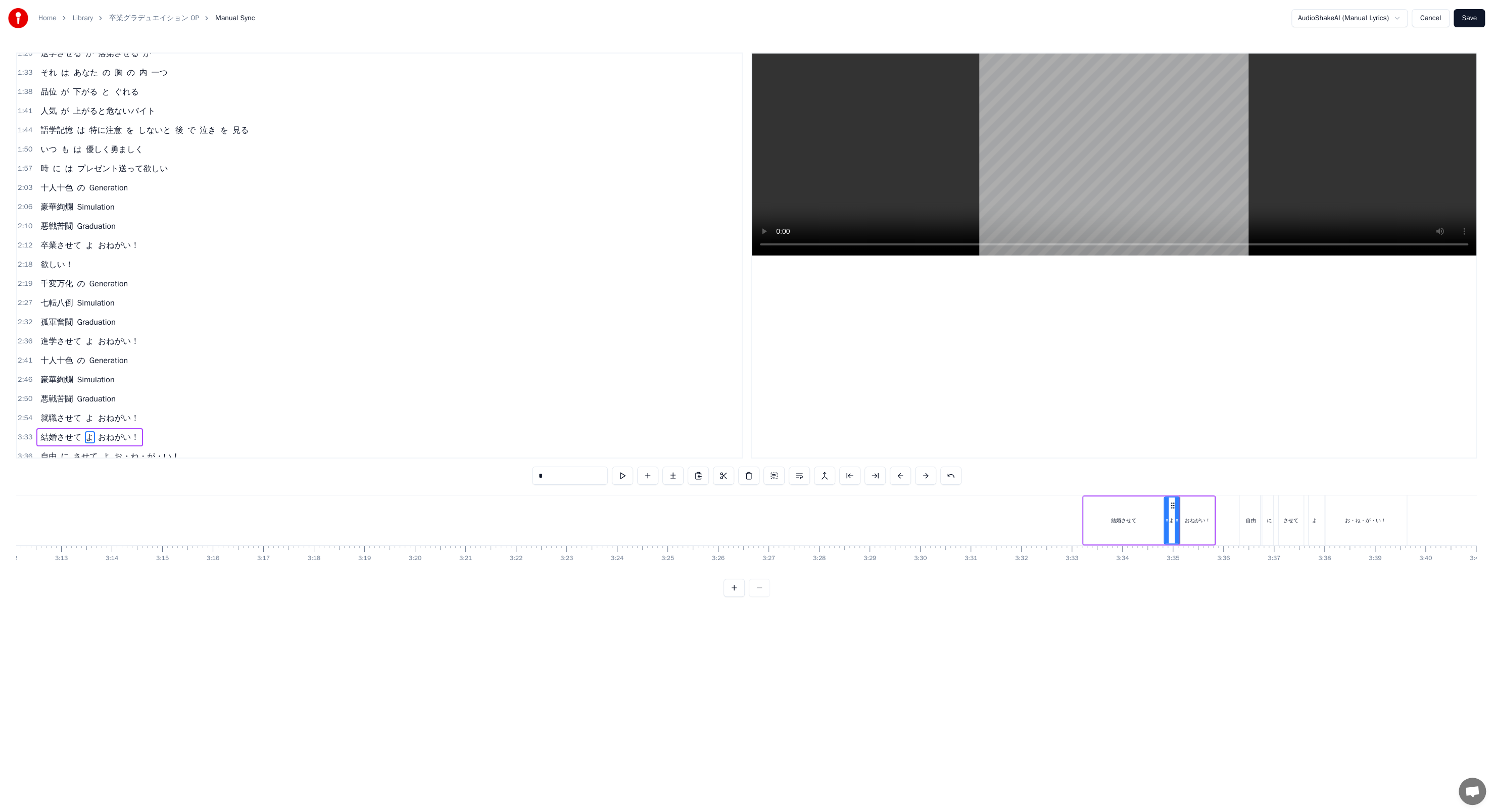 click at bounding box center [1167, 520] 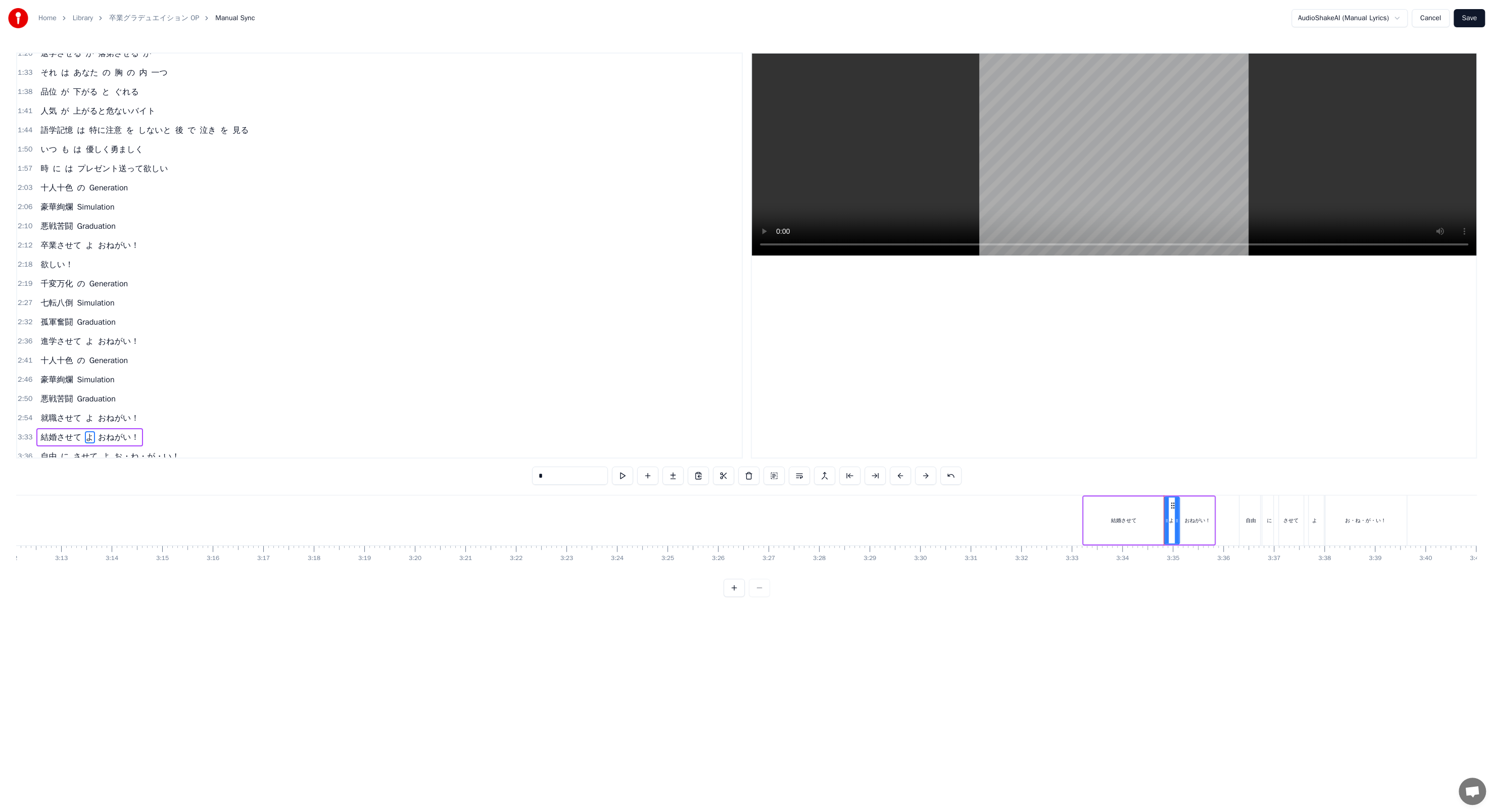 click on "結婚させて" at bounding box center [1124, 520] 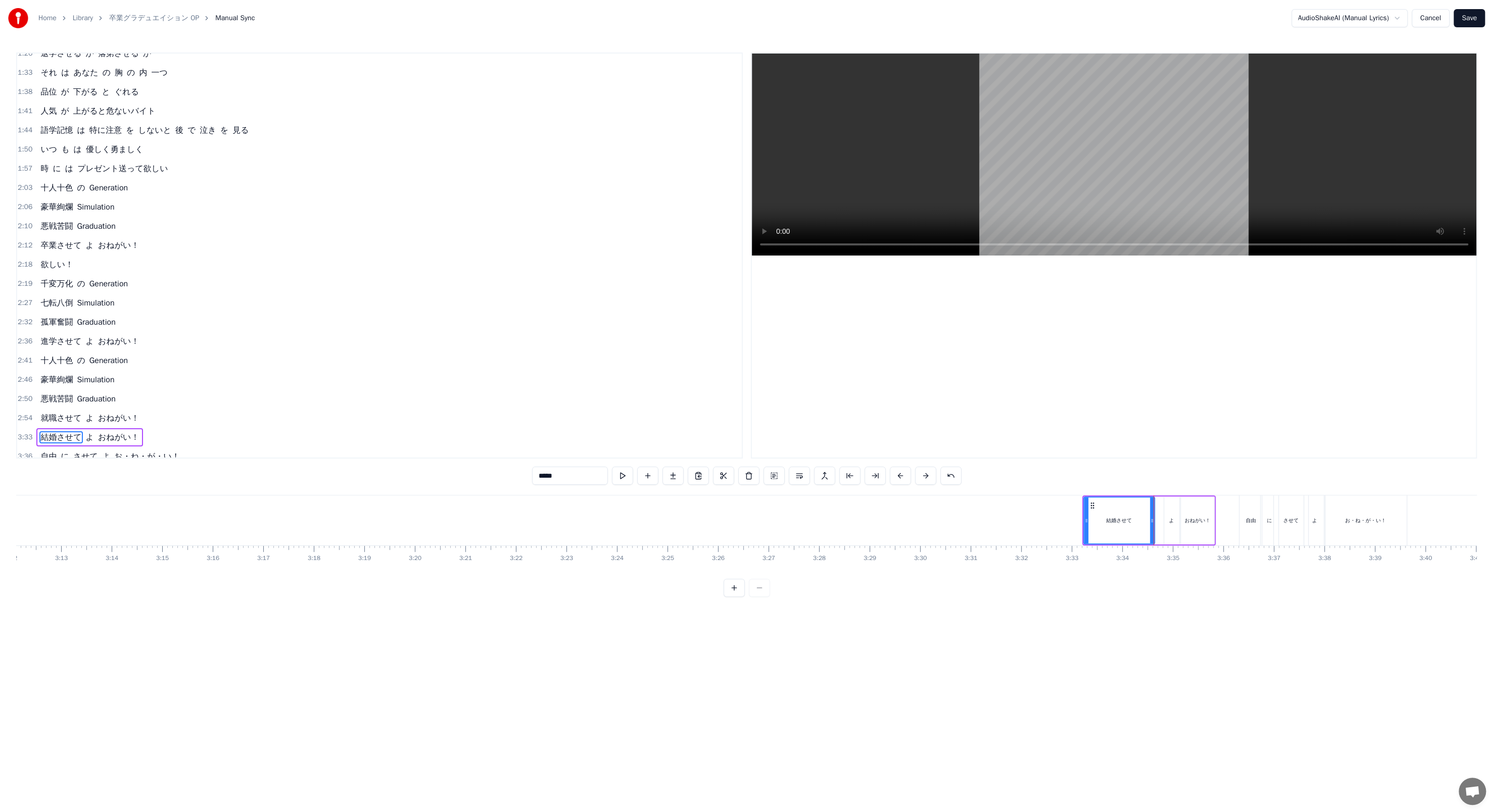 drag, startPoint x: 1160, startPoint y: 517, endPoint x: 1150, endPoint y: 516, distance: 10.049876 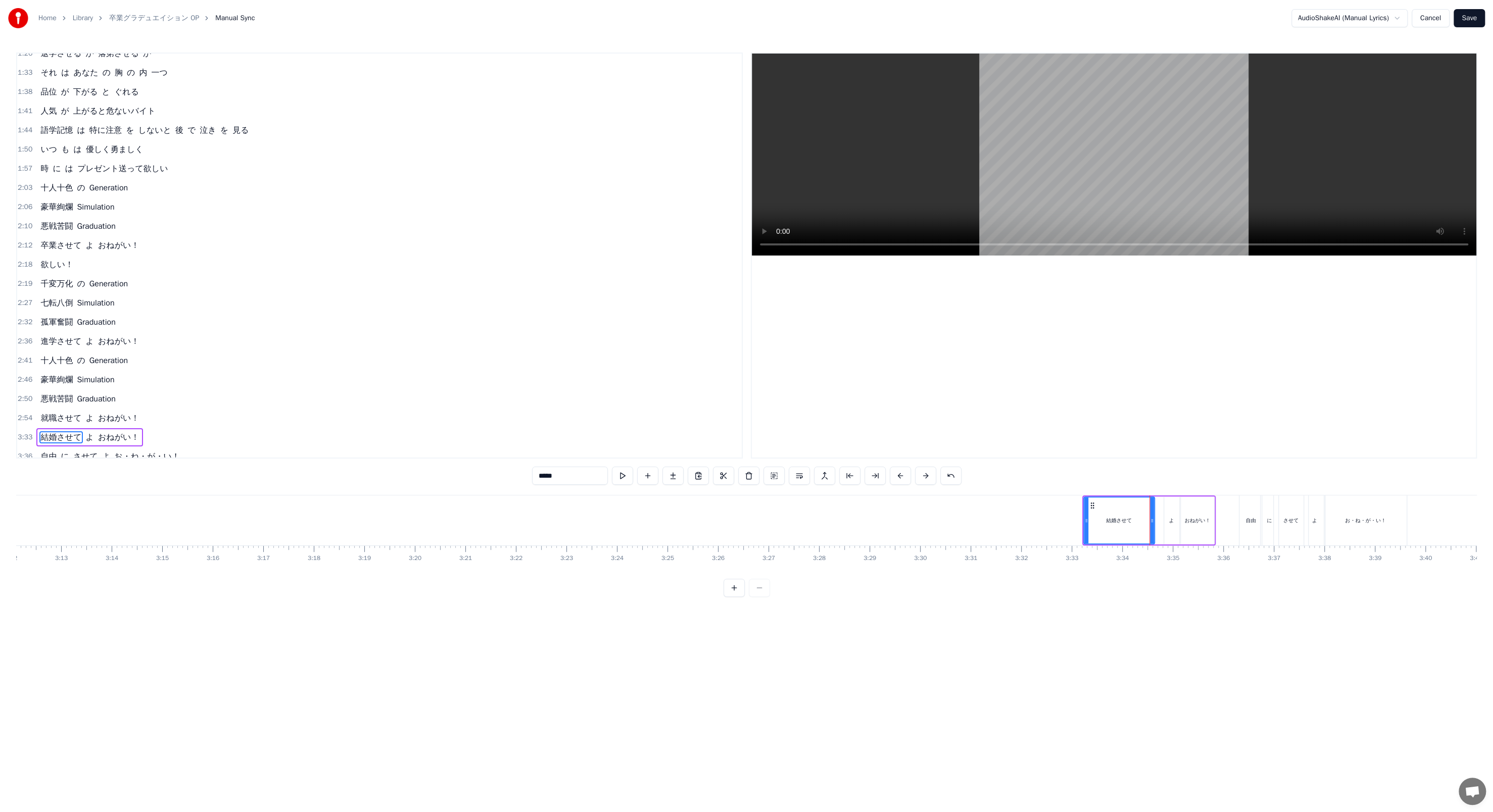 click on "よ" at bounding box center [1172, 520] 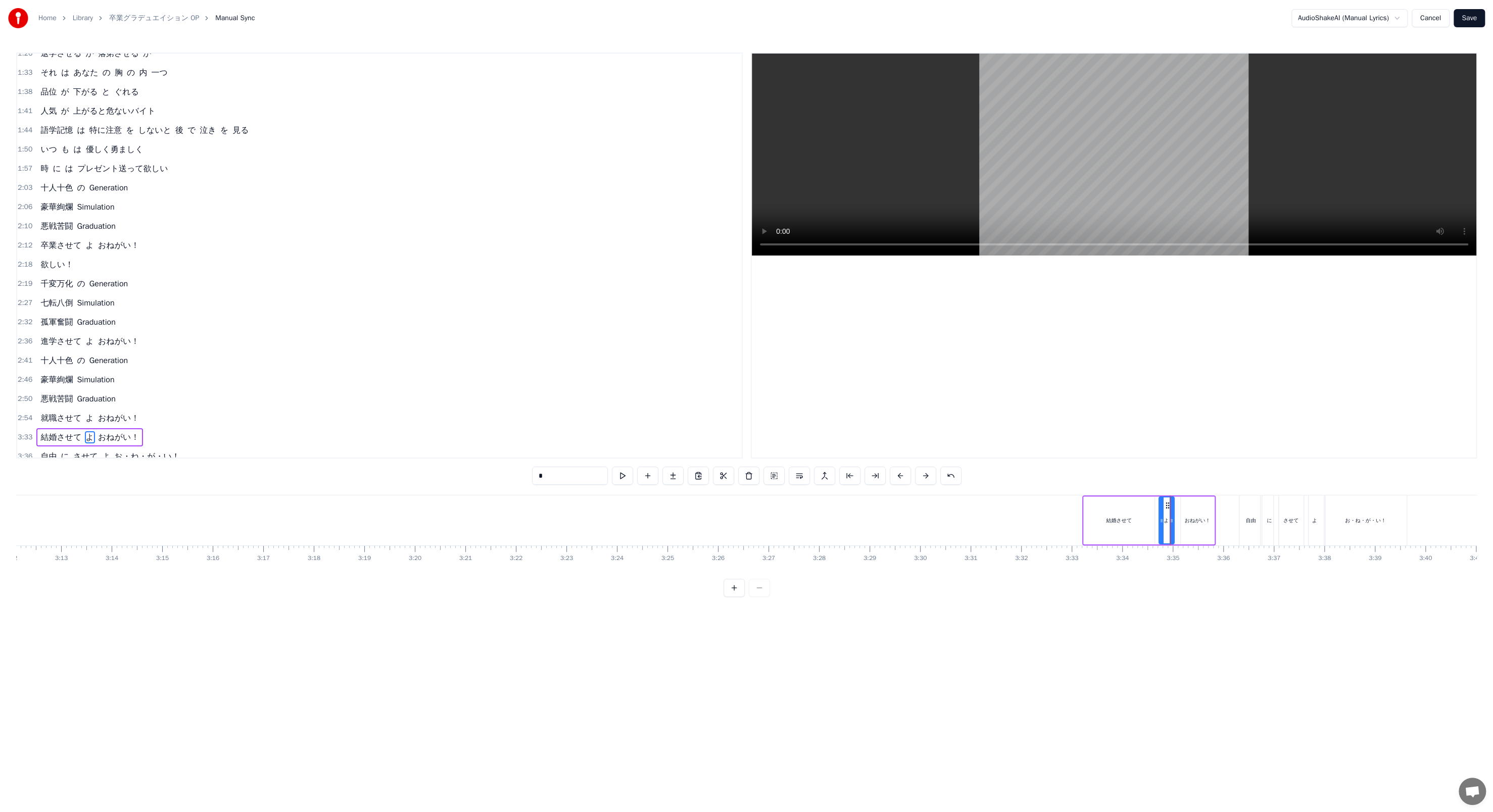 drag, startPoint x: 1171, startPoint y: 504, endPoint x: 1165, endPoint y: 503, distance: 6.082763 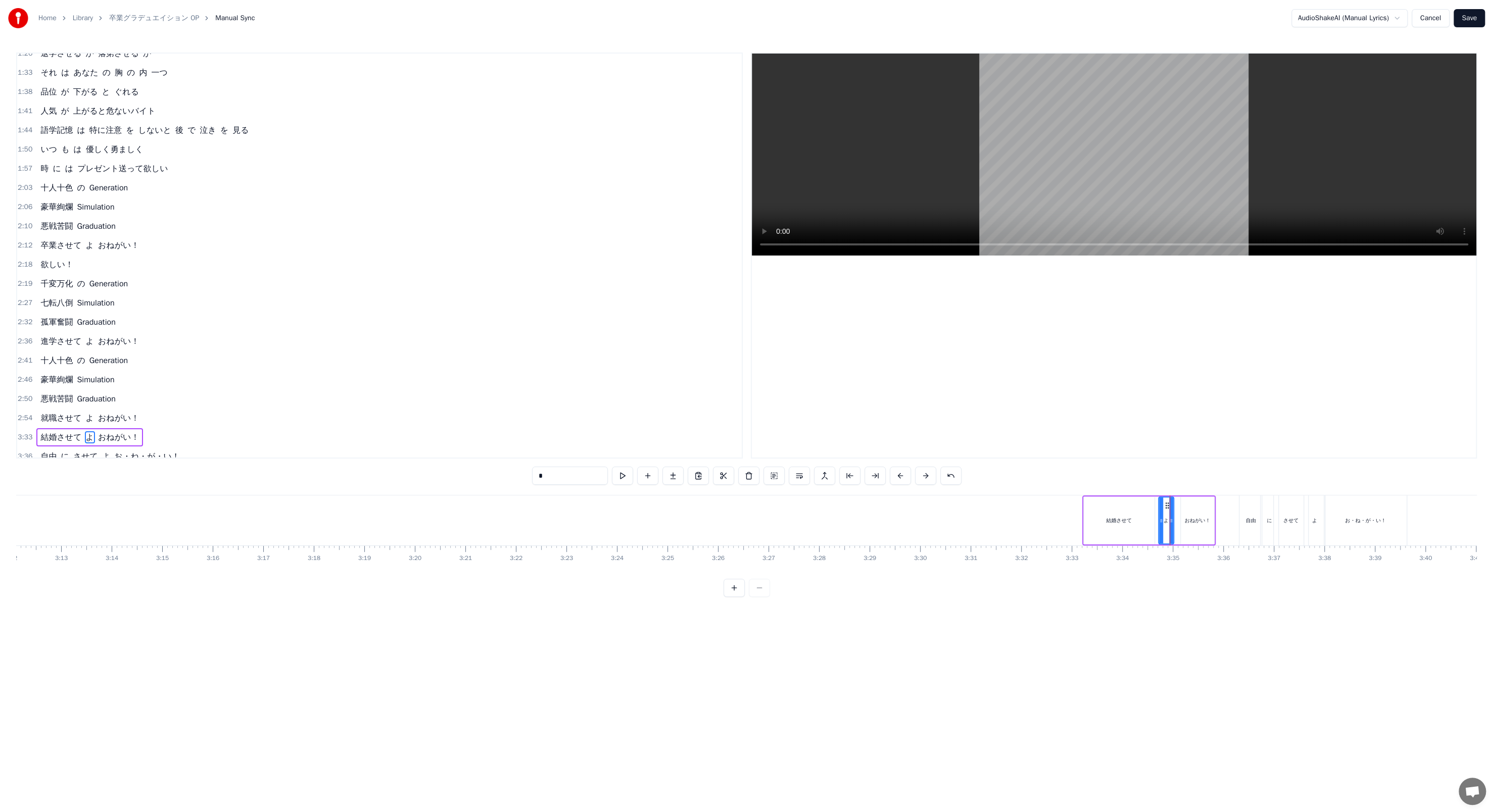 click on "結婚させて" at bounding box center [1119, 520] 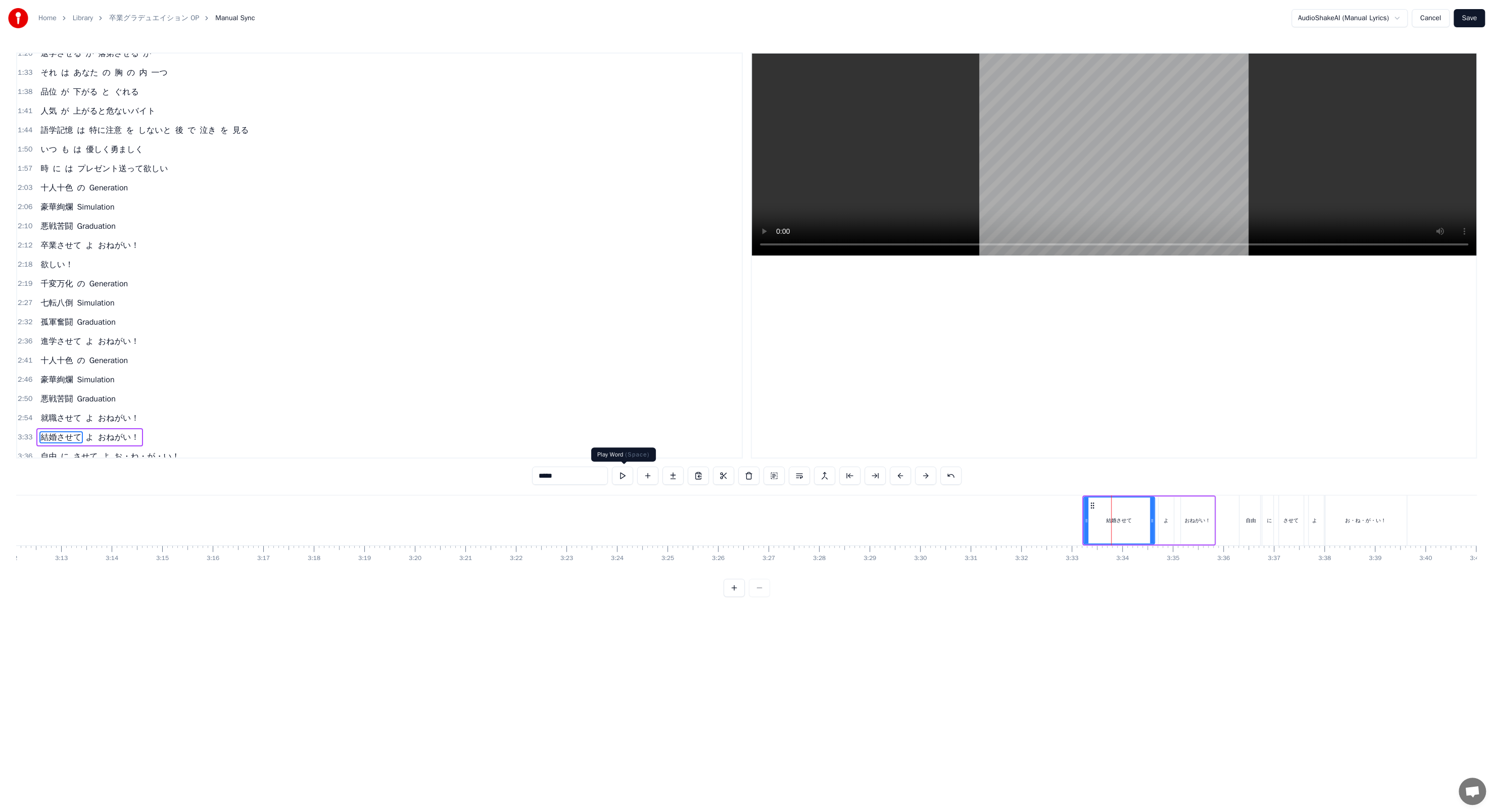 click at bounding box center [622, 476] 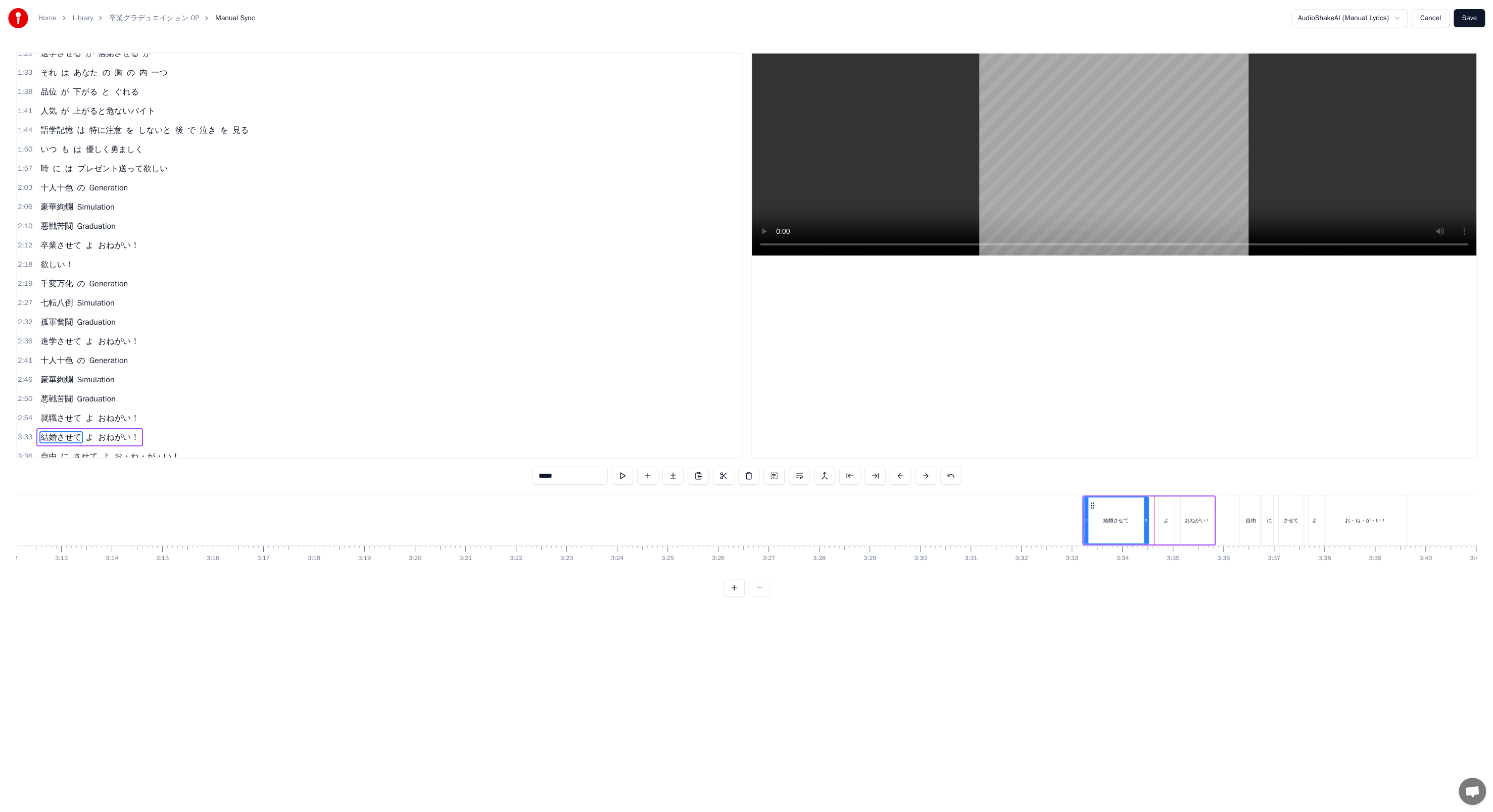 drag, startPoint x: 1151, startPoint y: 516, endPoint x: 1145, endPoint y: 516, distance: 6 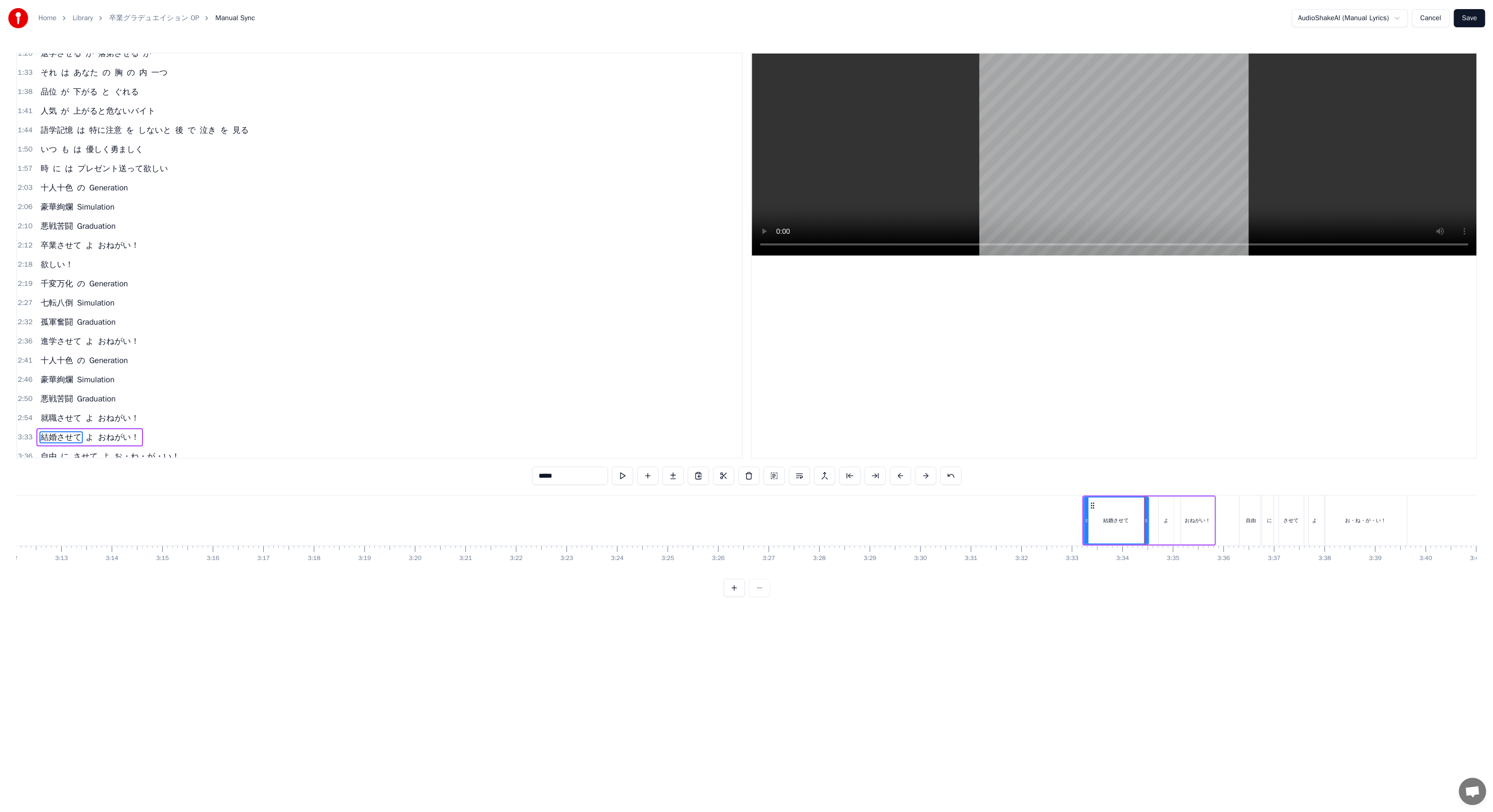 click on "よ" at bounding box center (1166, 520) 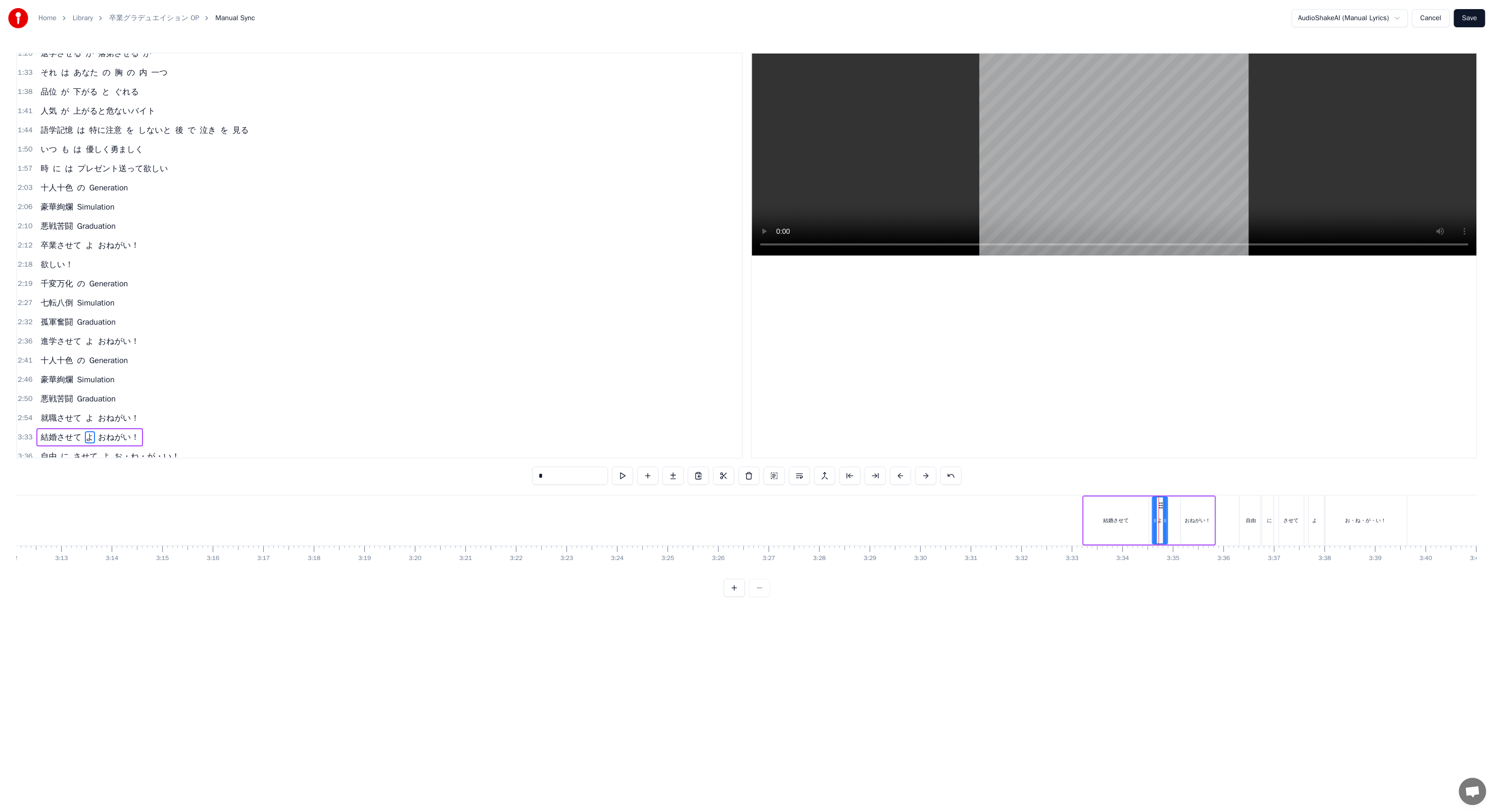 drag, startPoint x: 1164, startPoint y: 505, endPoint x: 1158, endPoint y: 505, distance: 6 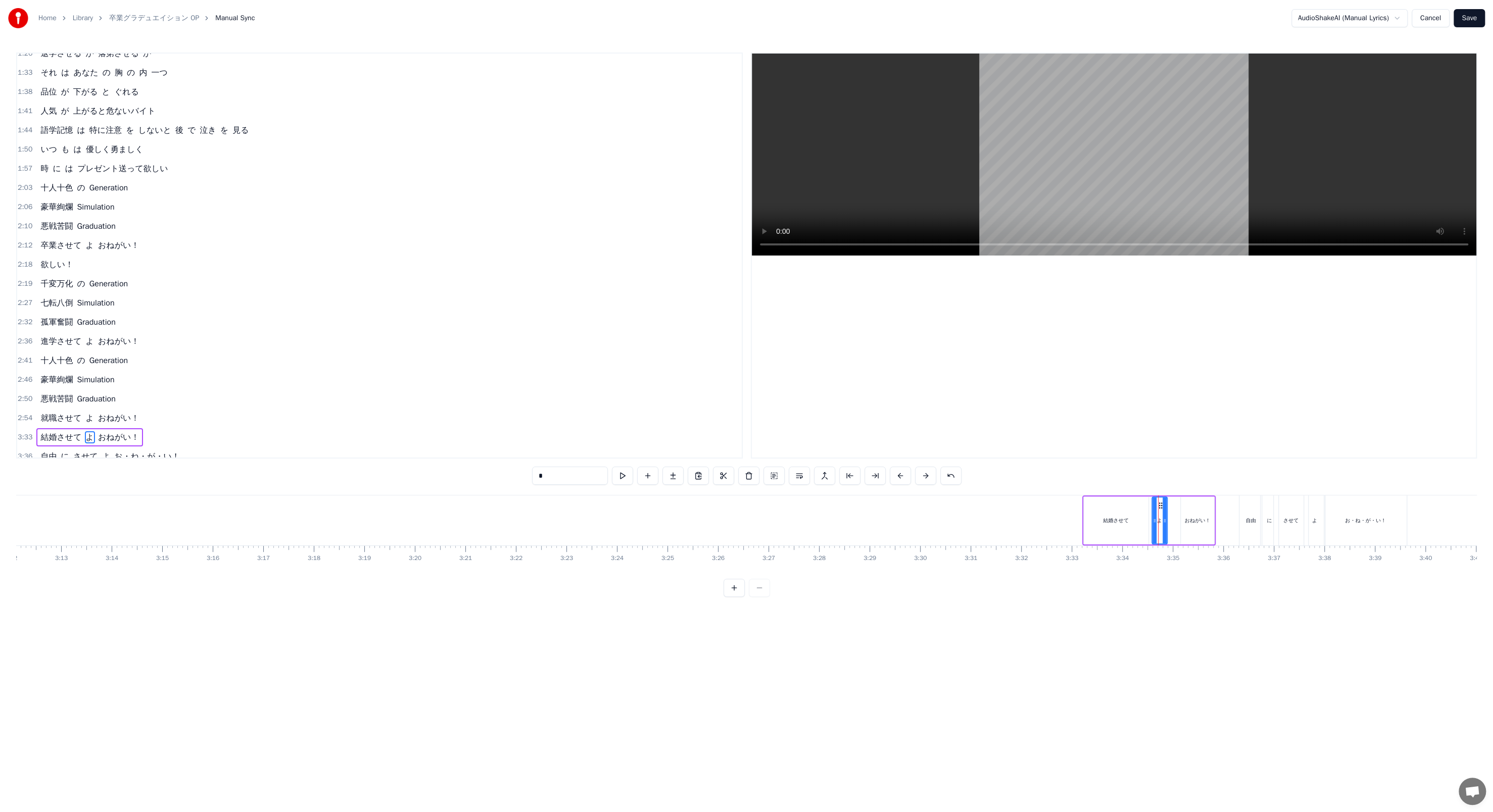 click on "おねがい！" at bounding box center (1197, 520) 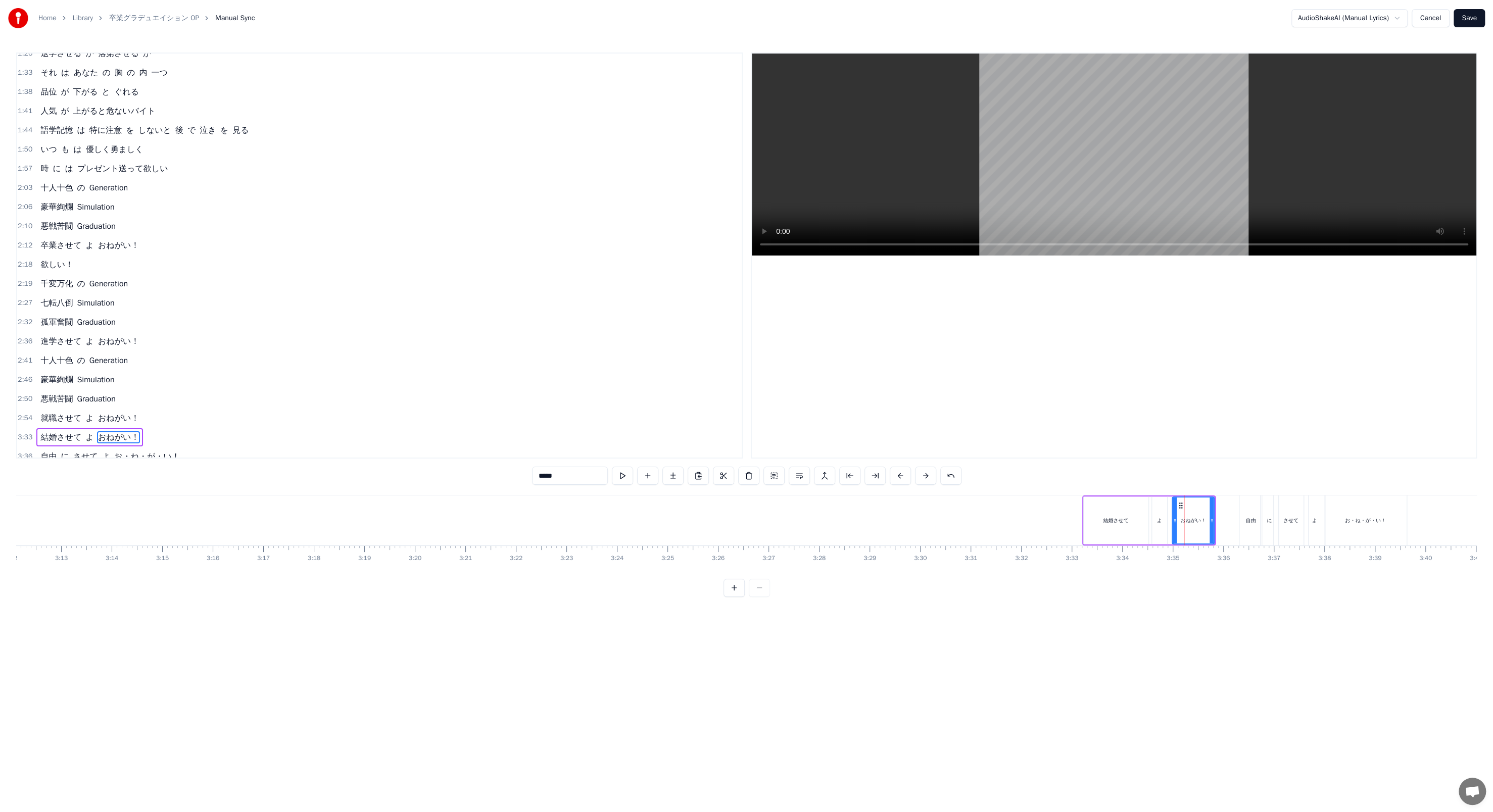 drag, startPoint x: 1180, startPoint y: 516, endPoint x: 1172, endPoint y: 516, distance: 8 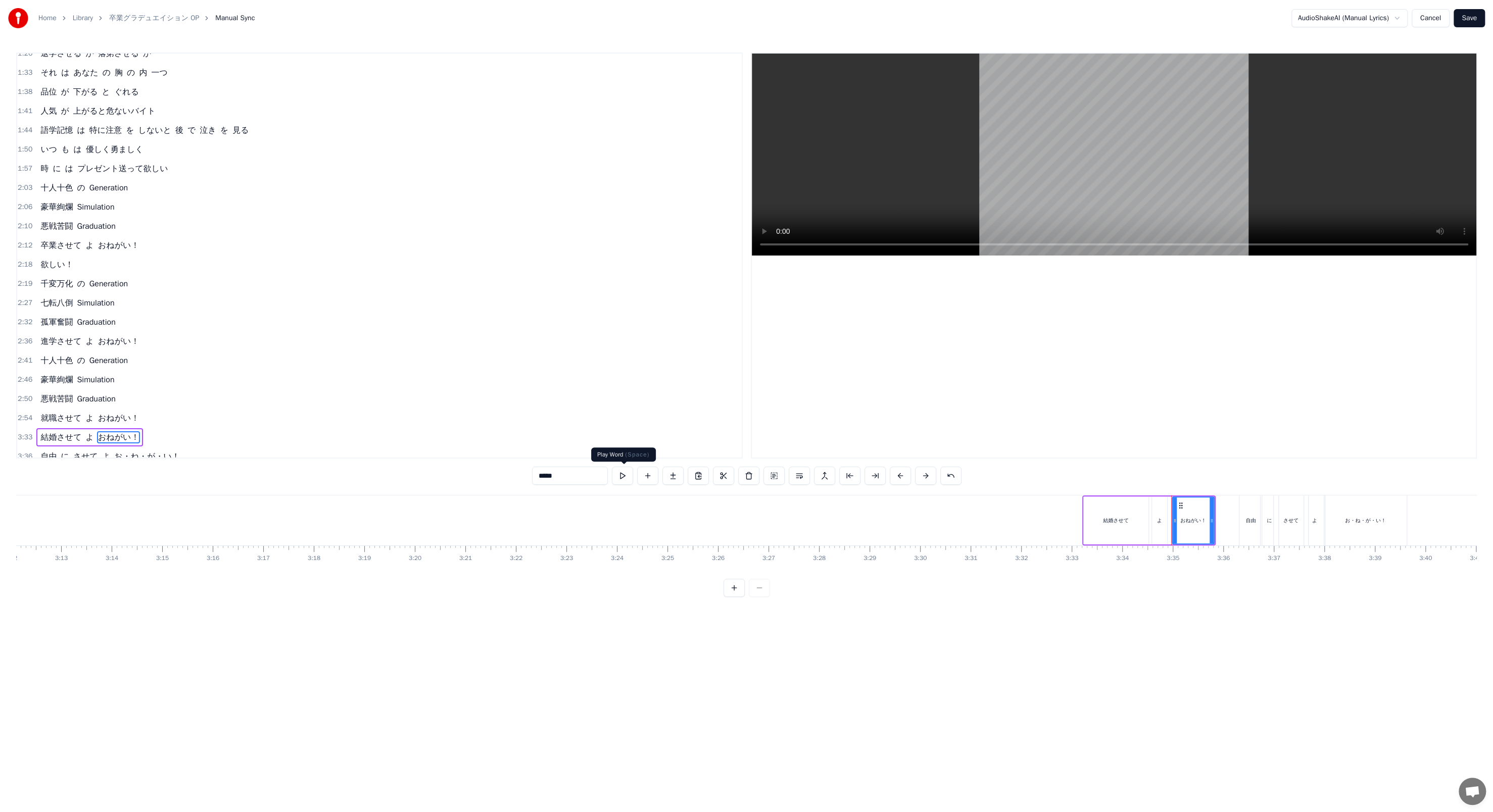 click at bounding box center (622, 476) 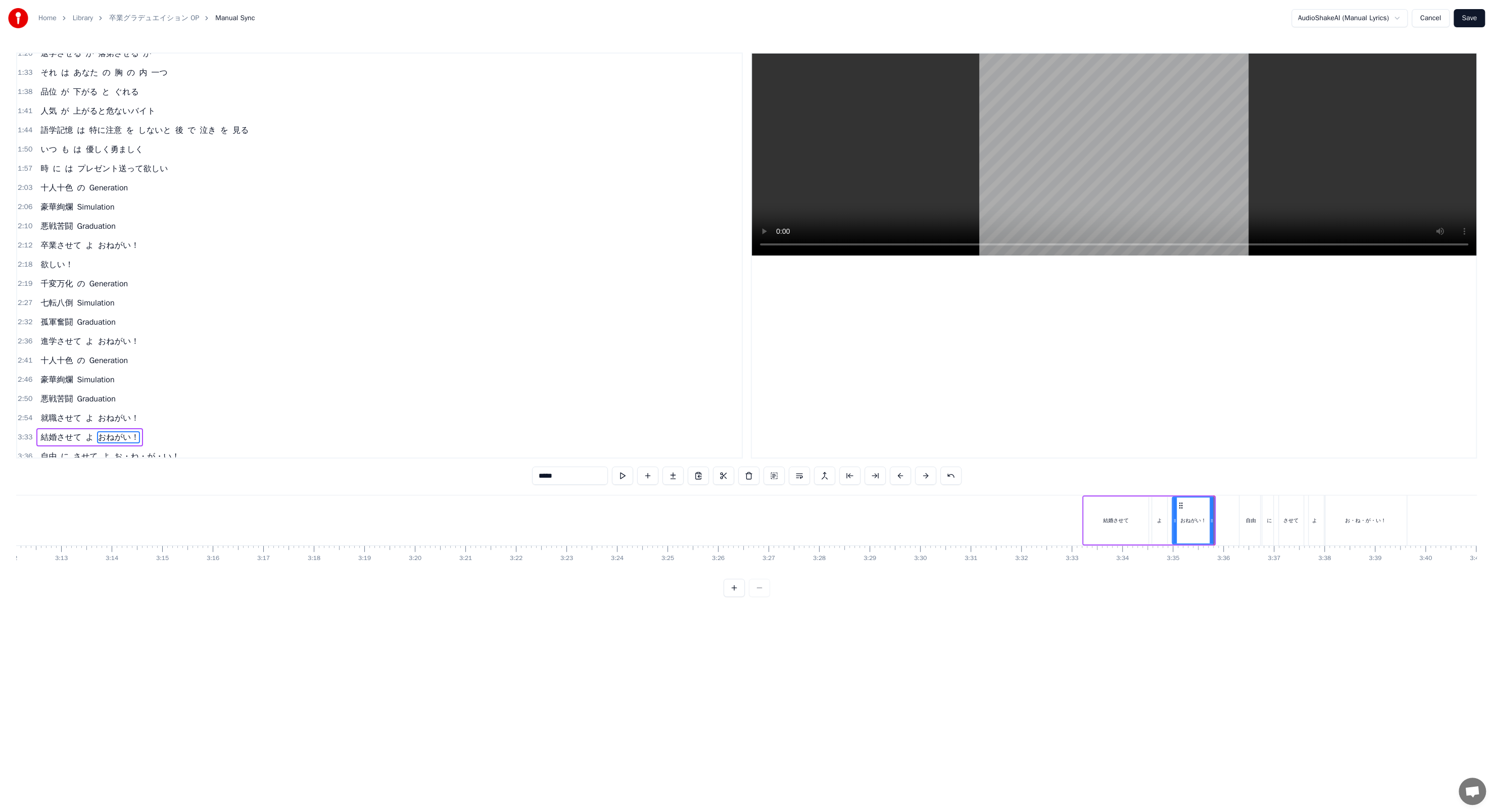 click on "2:54" at bounding box center (25, 418) 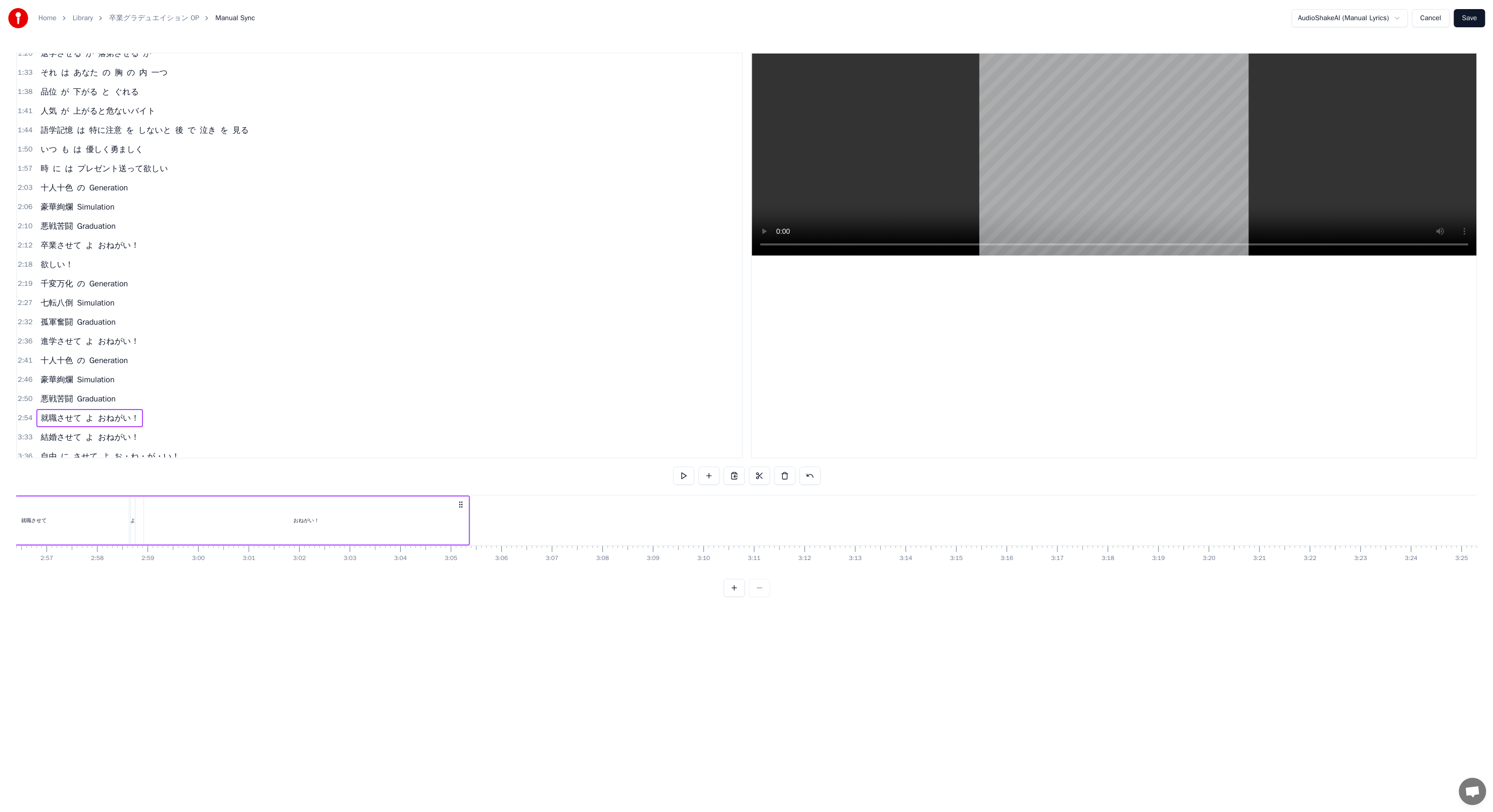 scroll, scrollTop: 0, scrollLeft: 8783, axis: horizontal 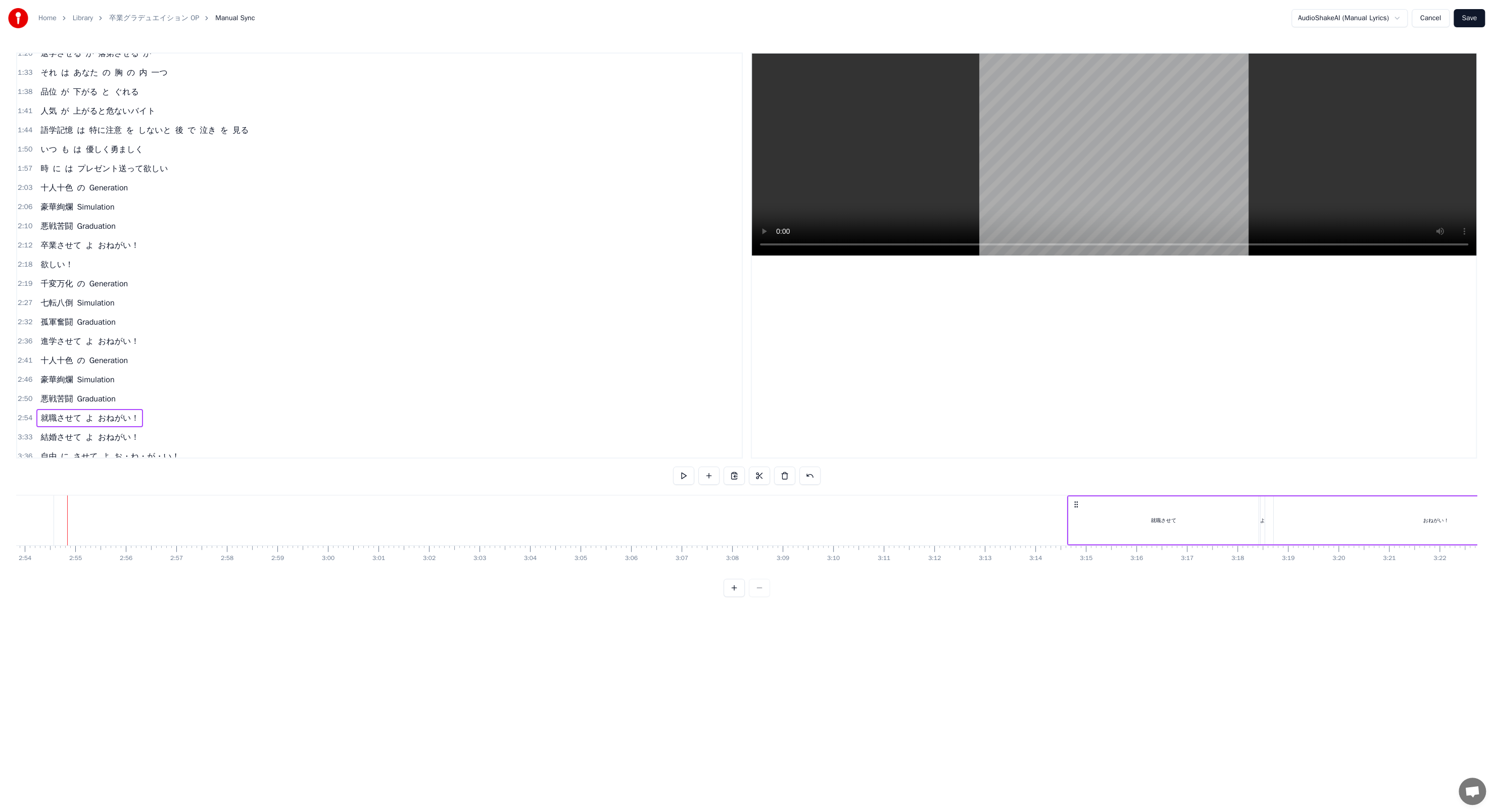 drag, startPoint x: 75, startPoint y: 501, endPoint x: 1074, endPoint y: 527, distance: 999.3383 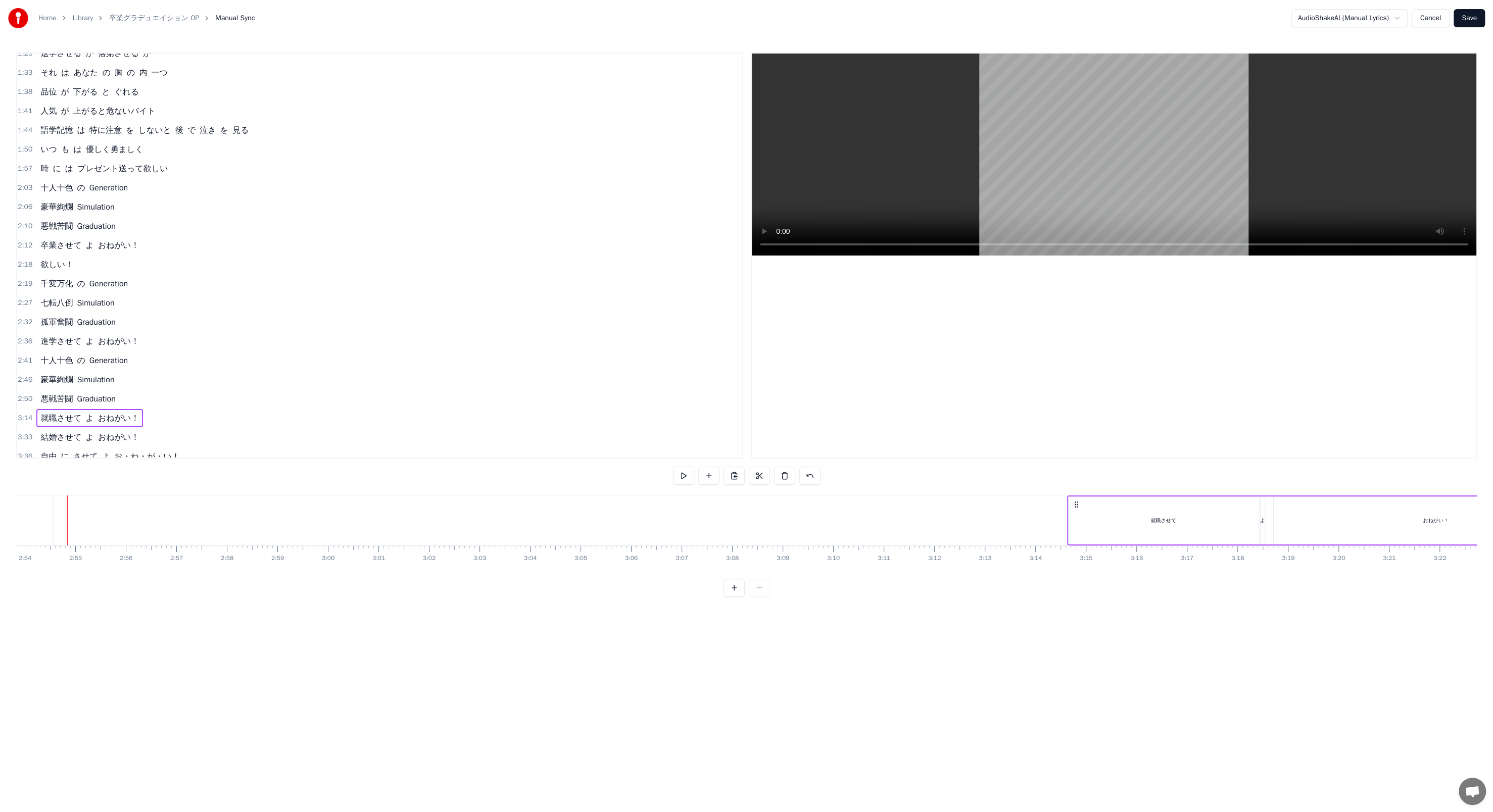 scroll, scrollTop: 0, scrollLeft: 10060, axis: horizontal 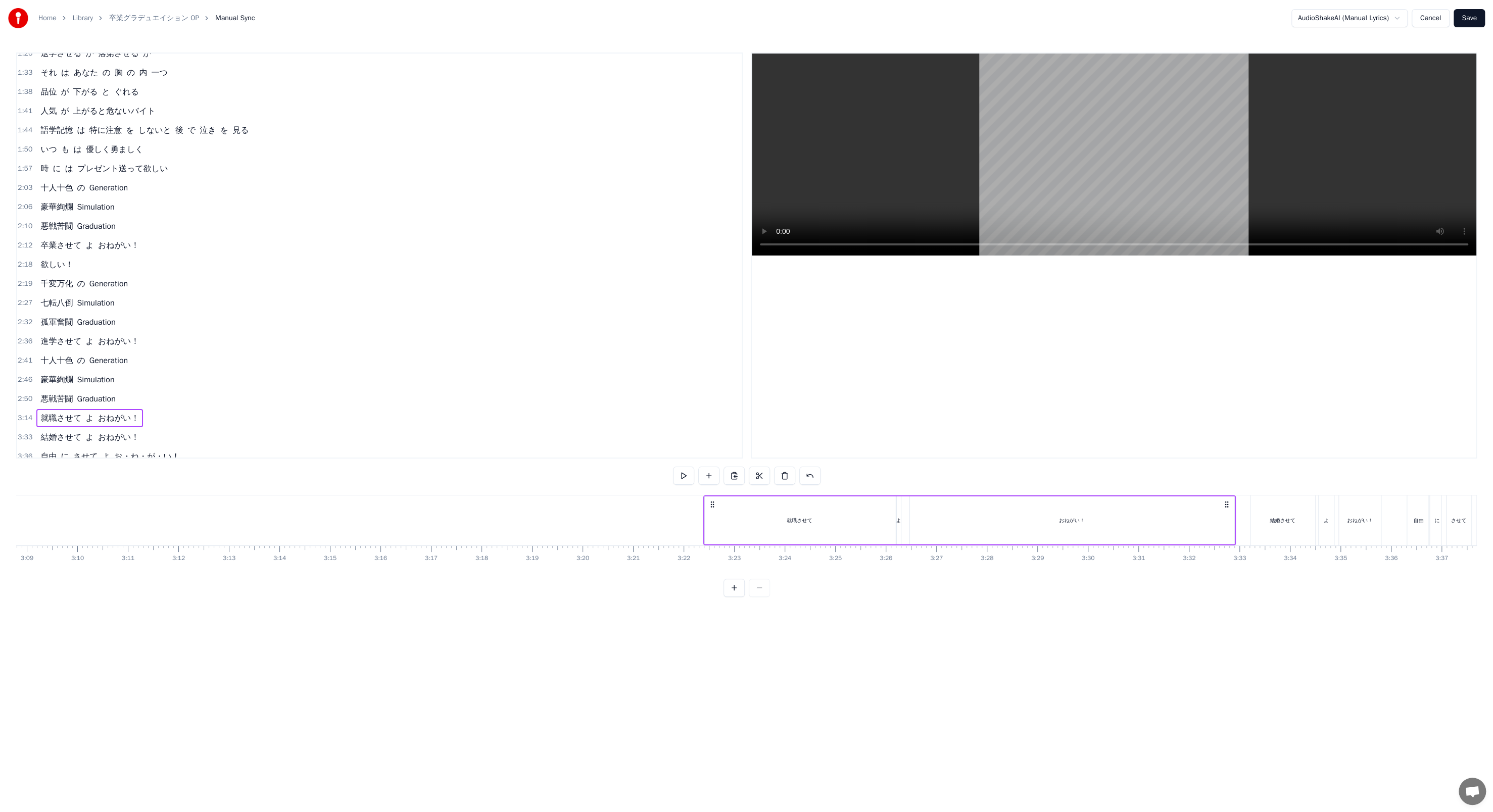 drag, startPoint x: 320, startPoint y: 501, endPoint x: 712, endPoint y: 506, distance: 392.0319 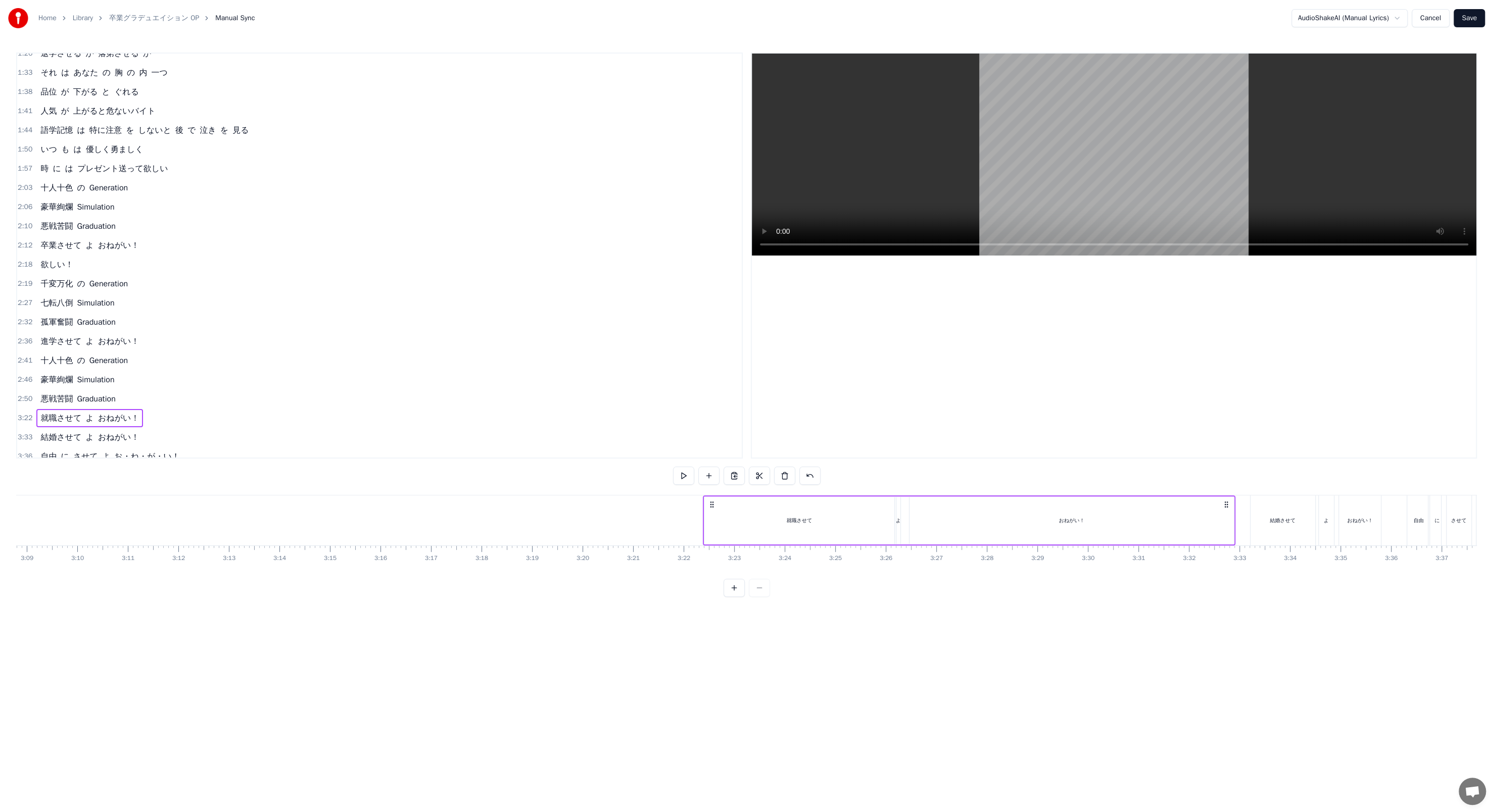 click on "おねがい！" at bounding box center (1072, 520) 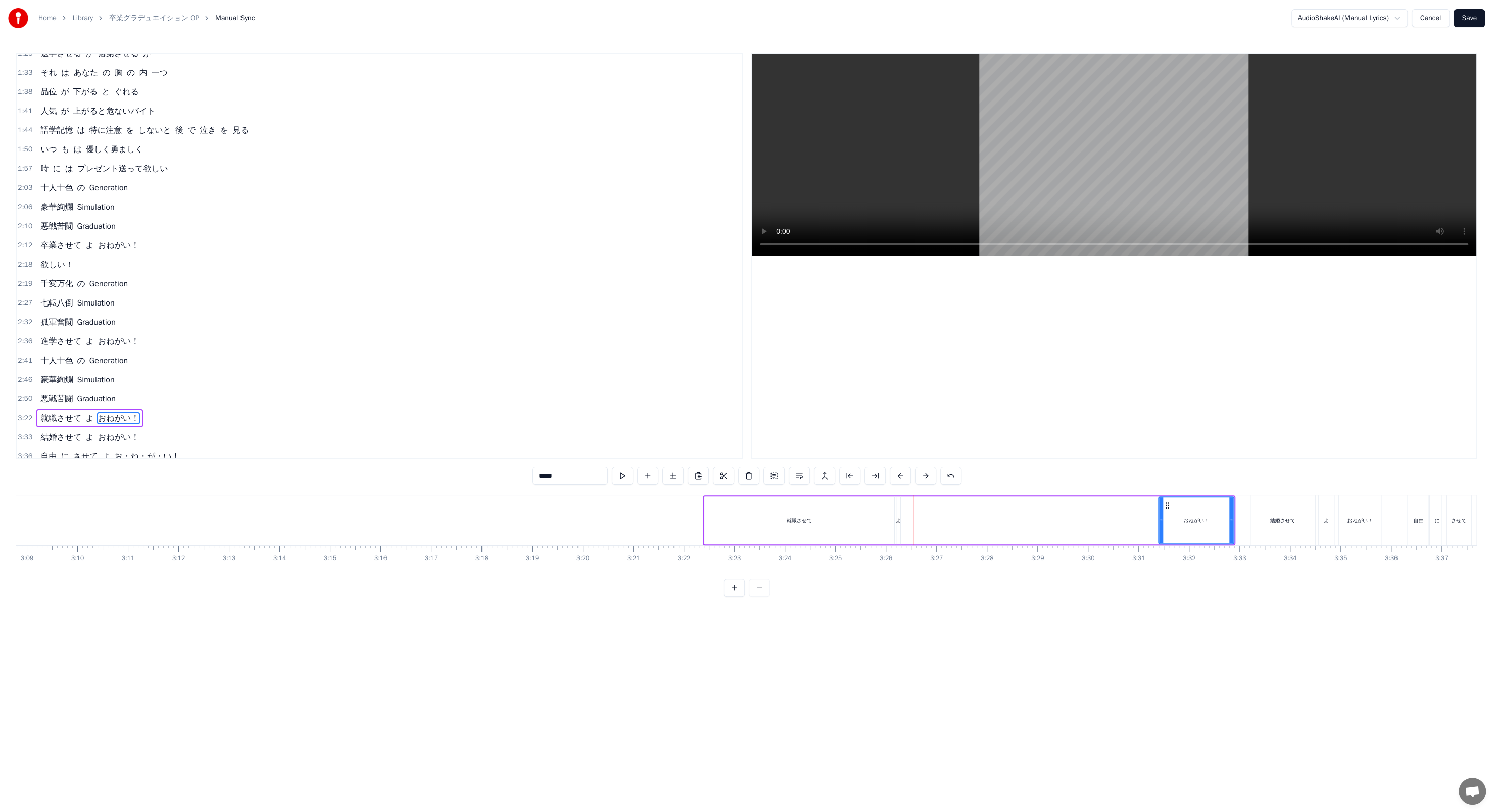 drag, startPoint x: 911, startPoint y: 520, endPoint x: 1160, endPoint y: 513, distance: 249.09837 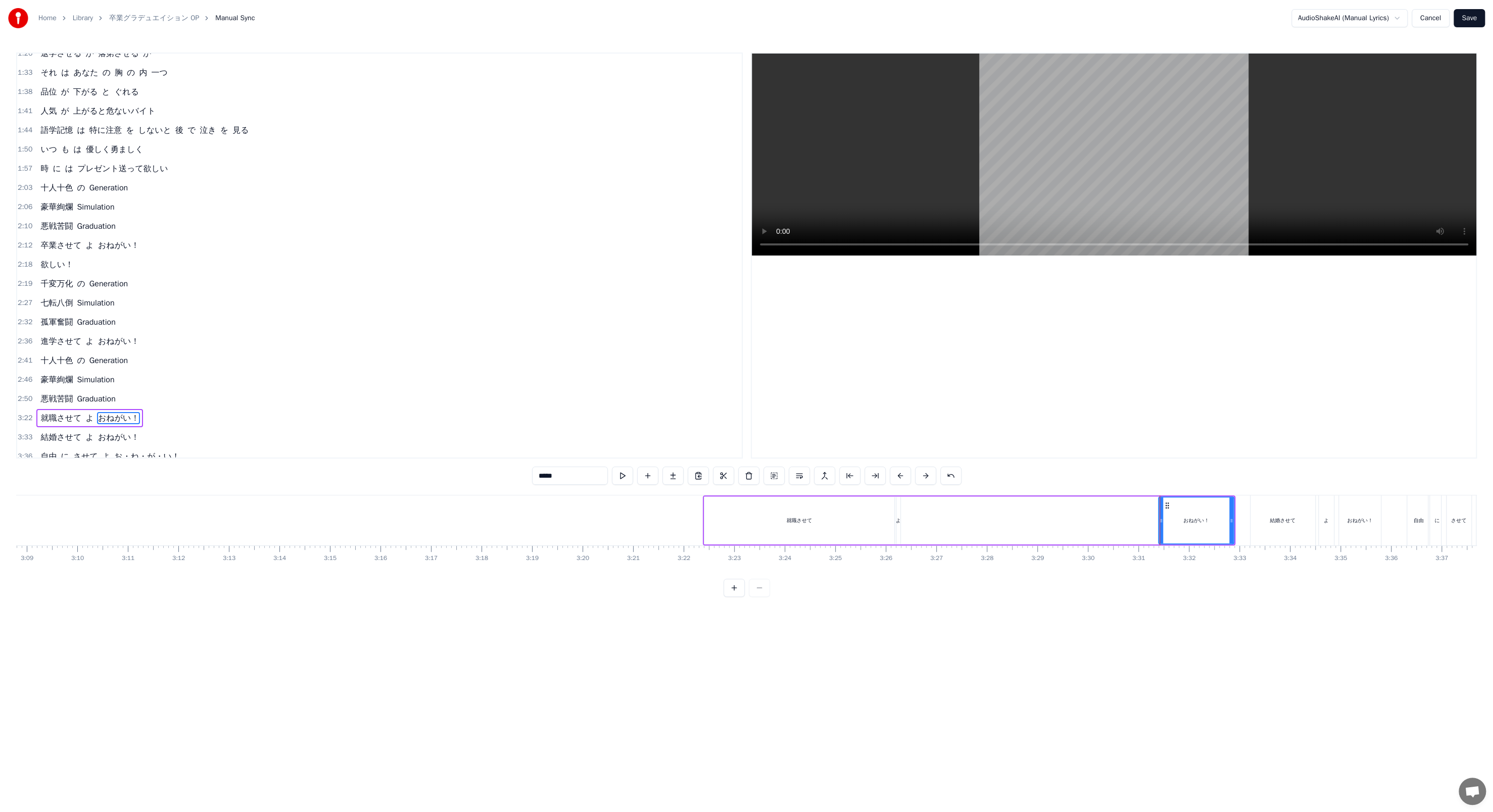 click at bounding box center (622, 476) 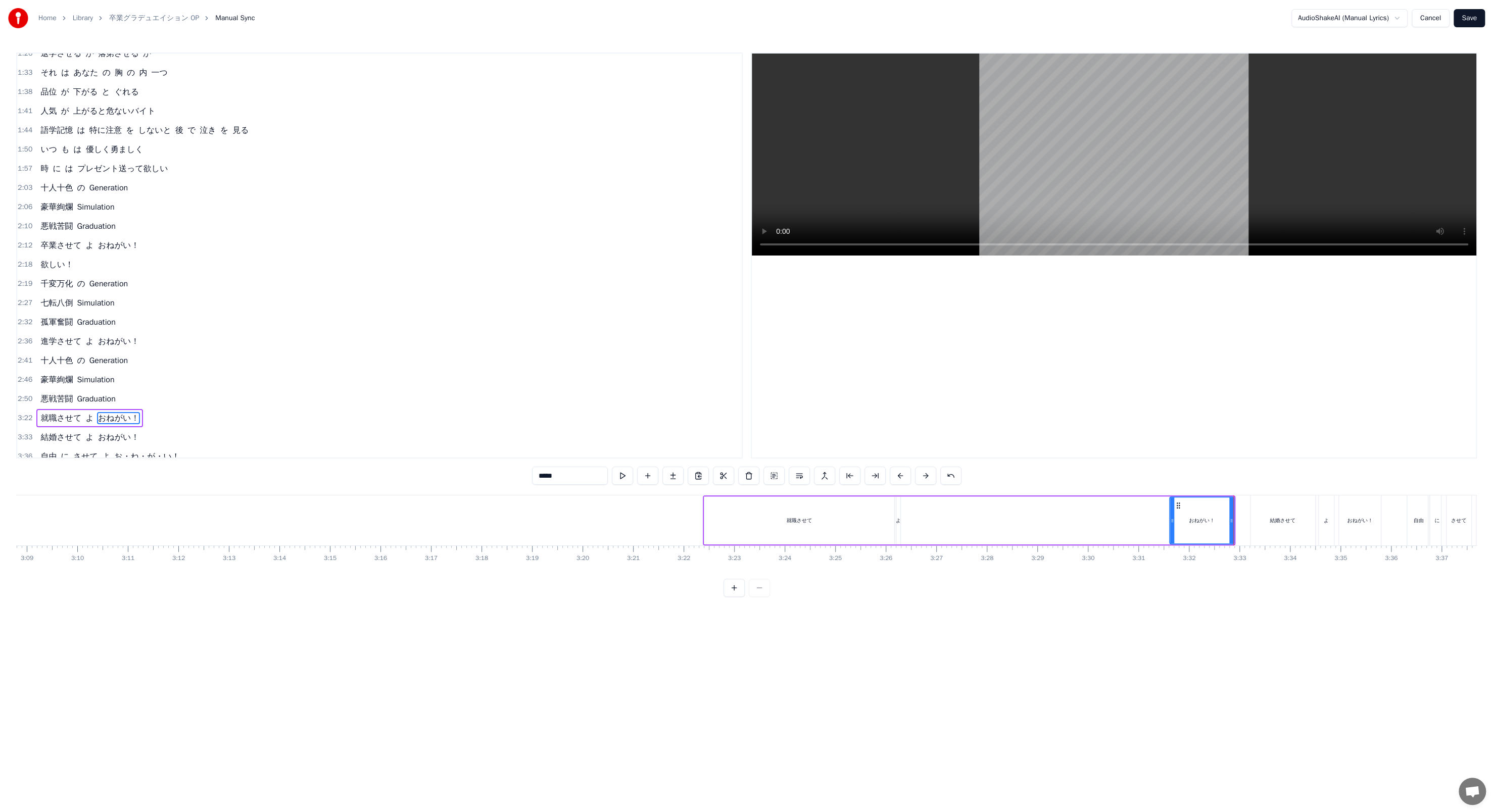 drag, startPoint x: 1159, startPoint y: 519, endPoint x: 1170, endPoint y: 519, distance: 11 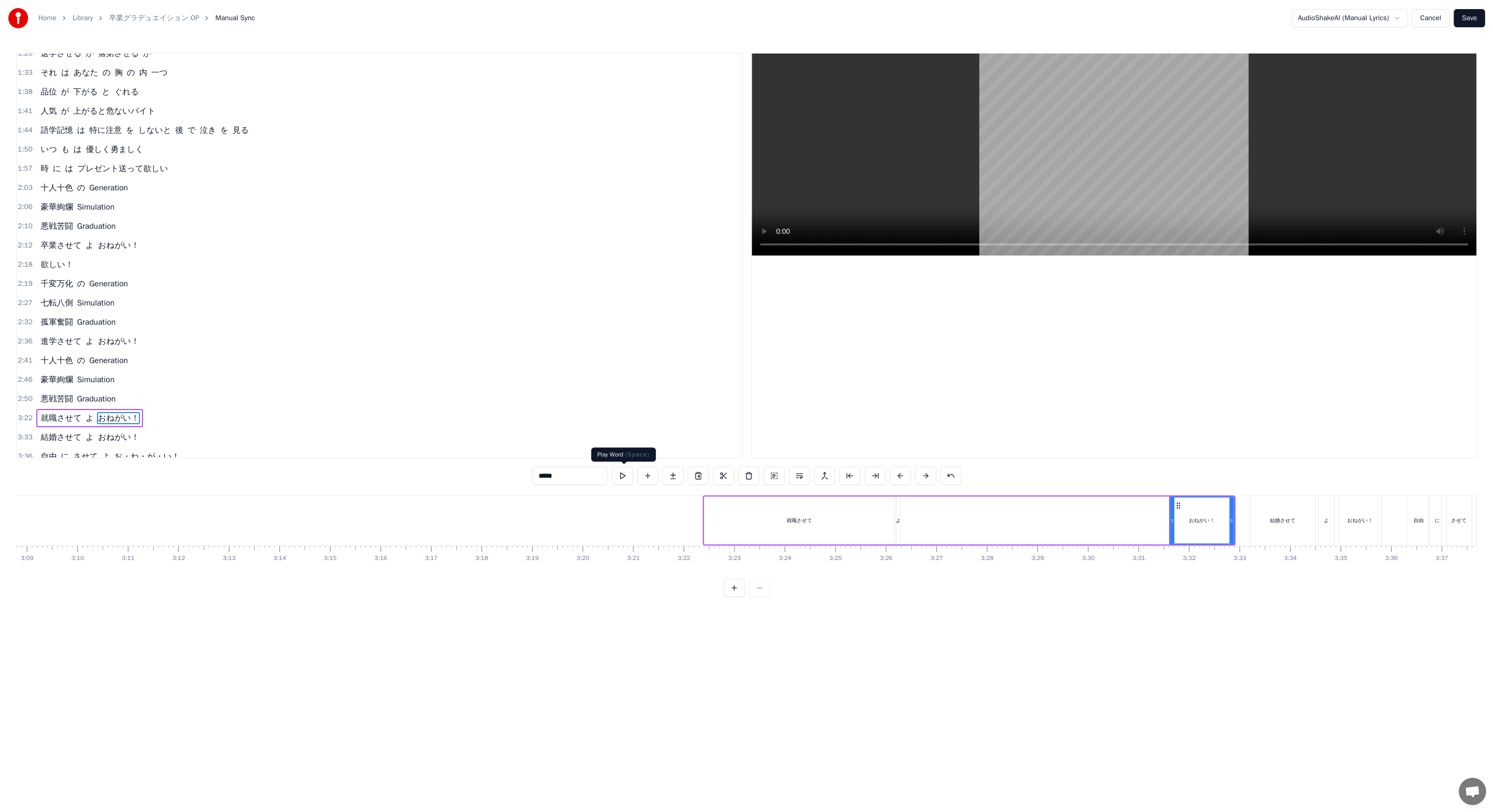 click at bounding box center [622, 476] 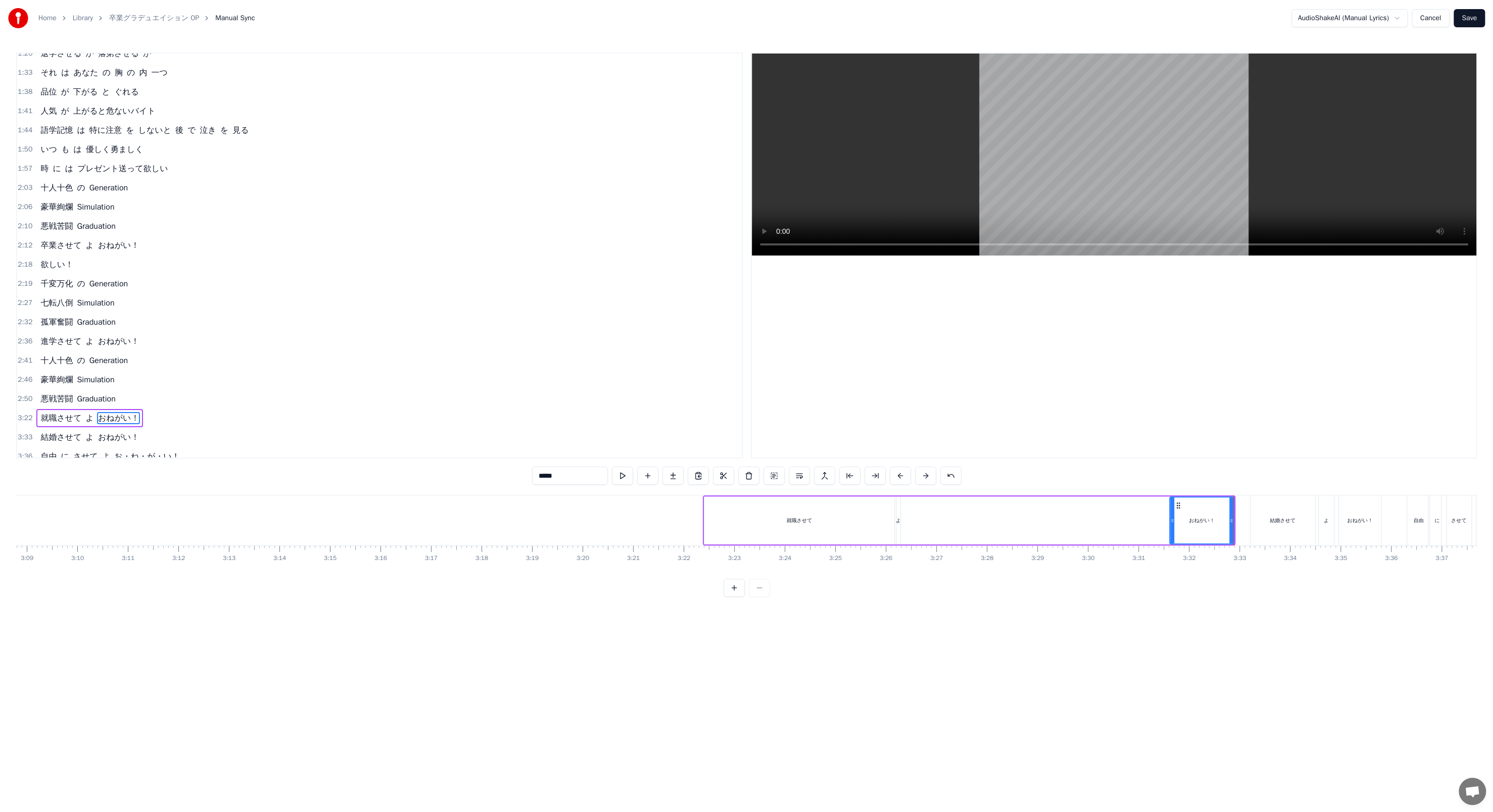 click on "よ" at bounding box center (898, 520) 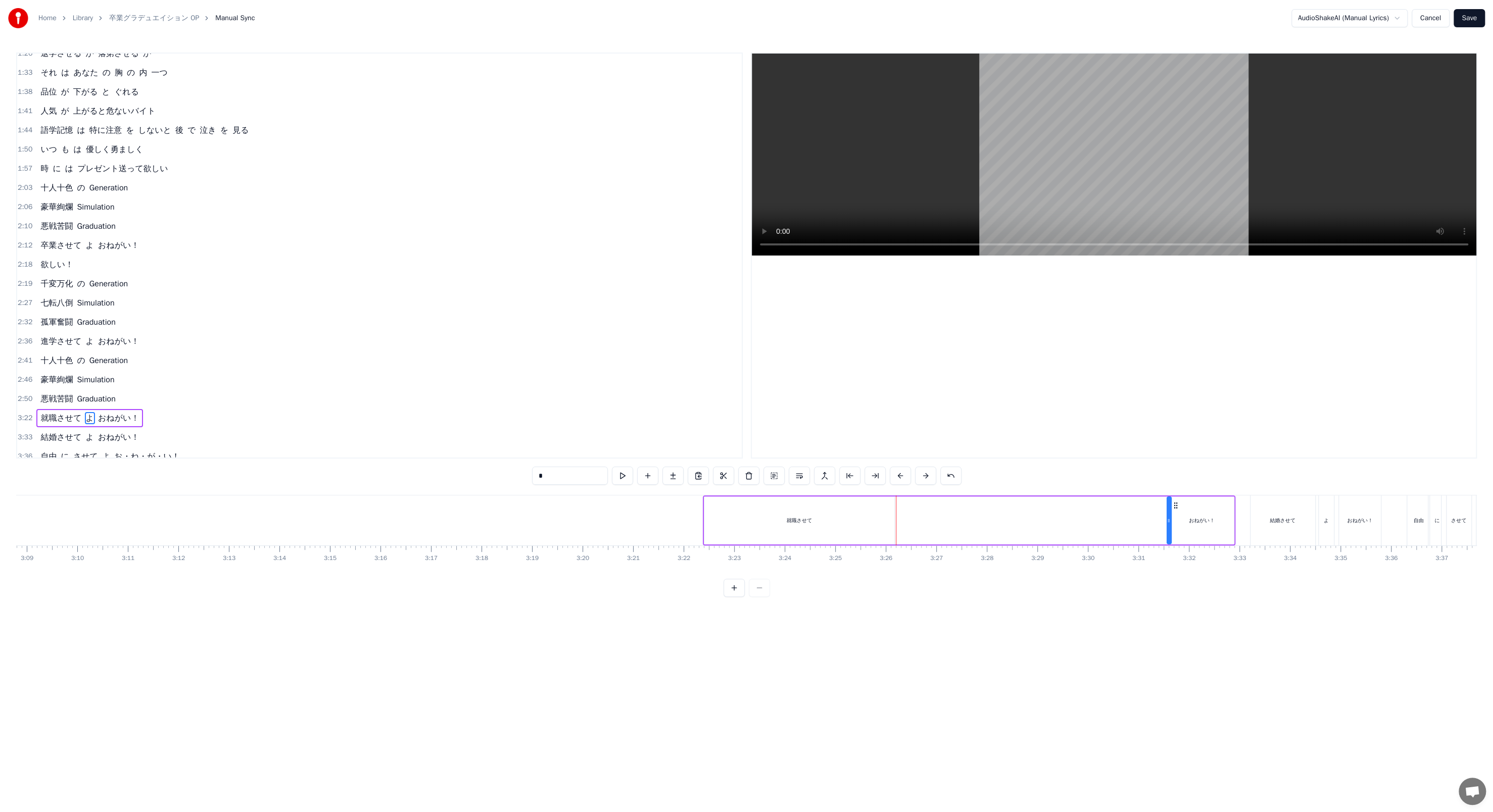 drag, startPoint x: 903, startPoint y: 505, endPoint x: 1174, endPoint y: 512, distance: 271.0904 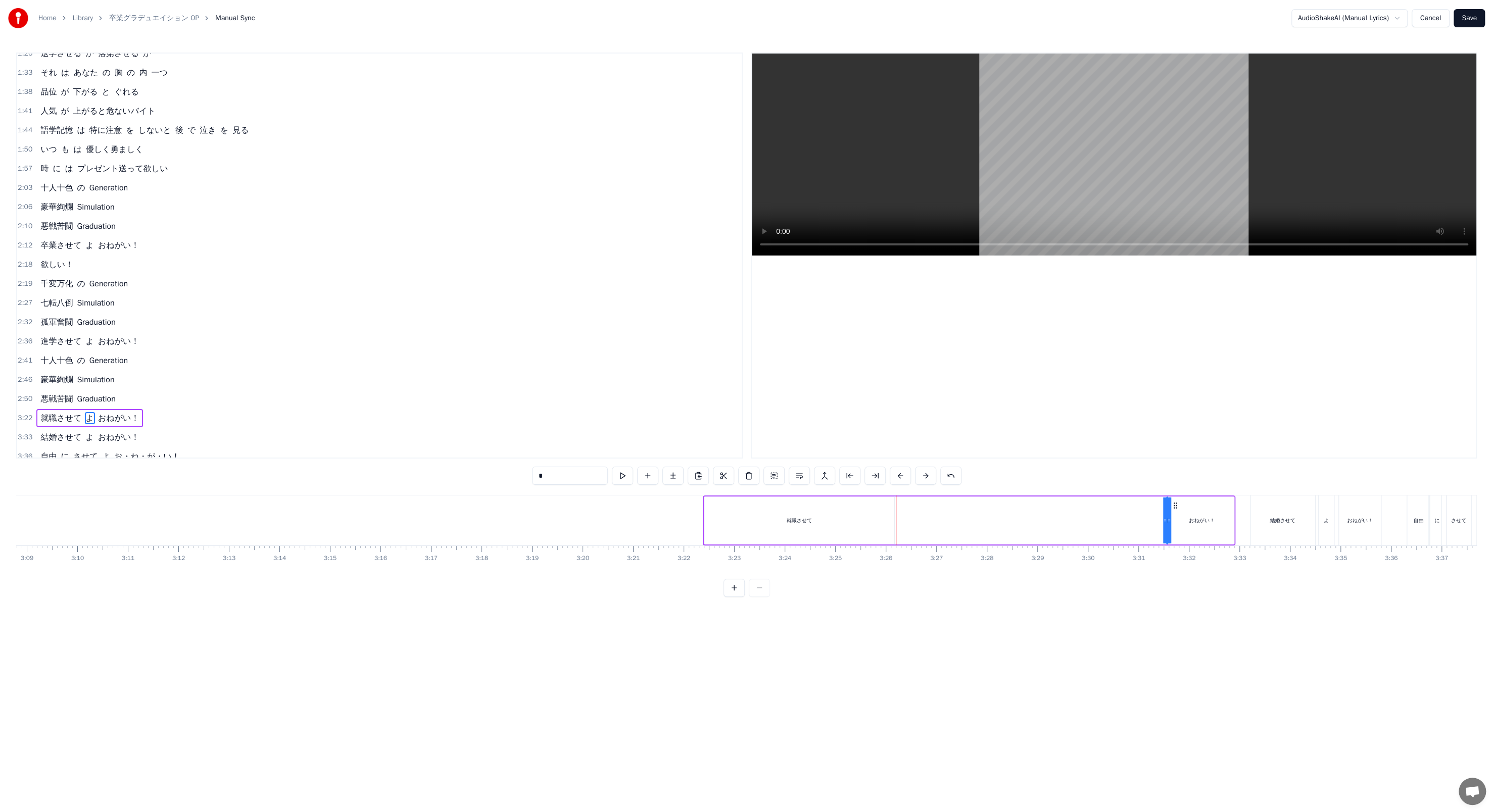 drag, startPoint x: 1168, startPoint y: 514, endPoint x: 1153, endPoint y: 510, distance: 15.524175 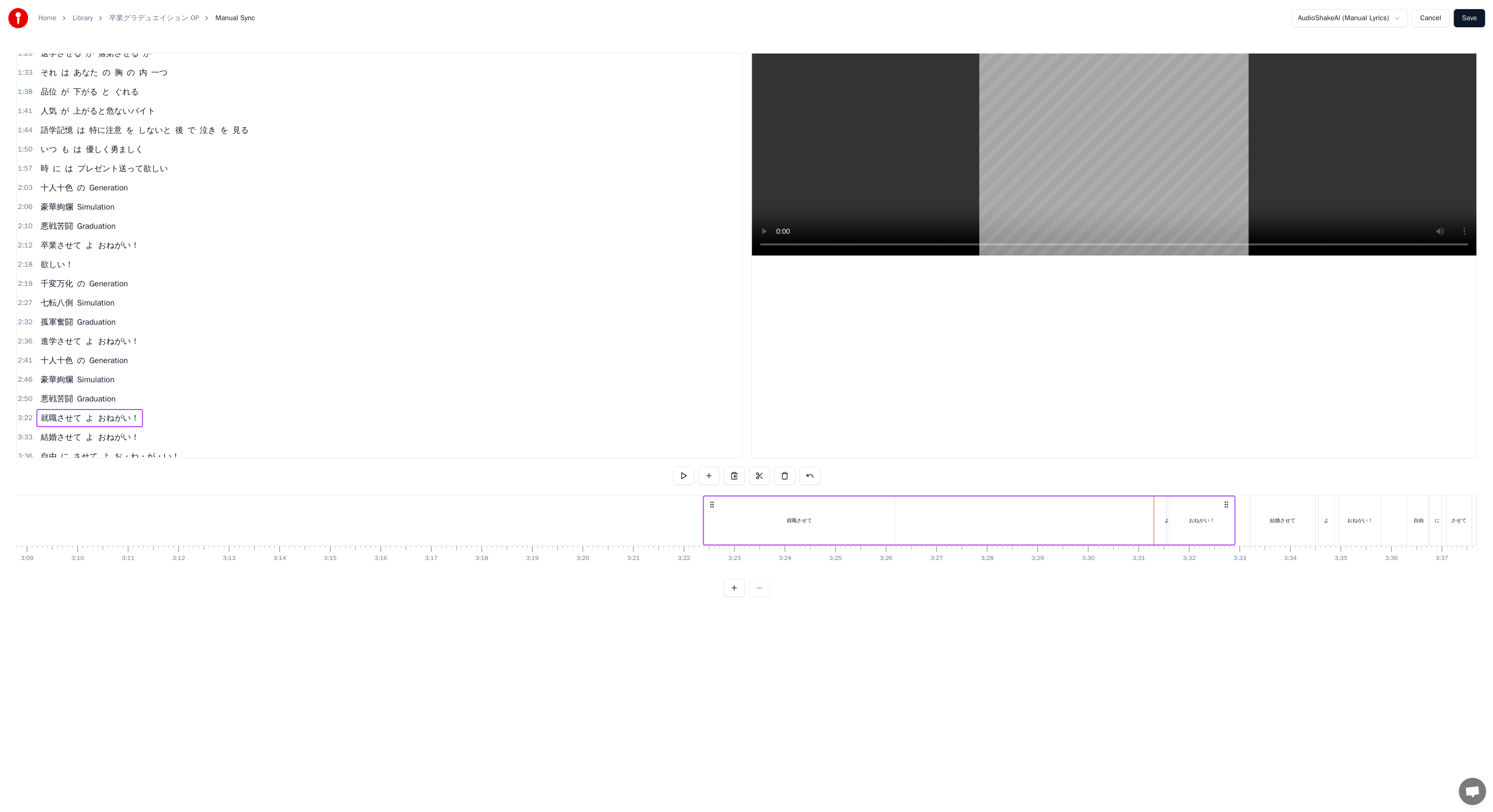 click on "おねがい！" at bounding box center (1201, 520) 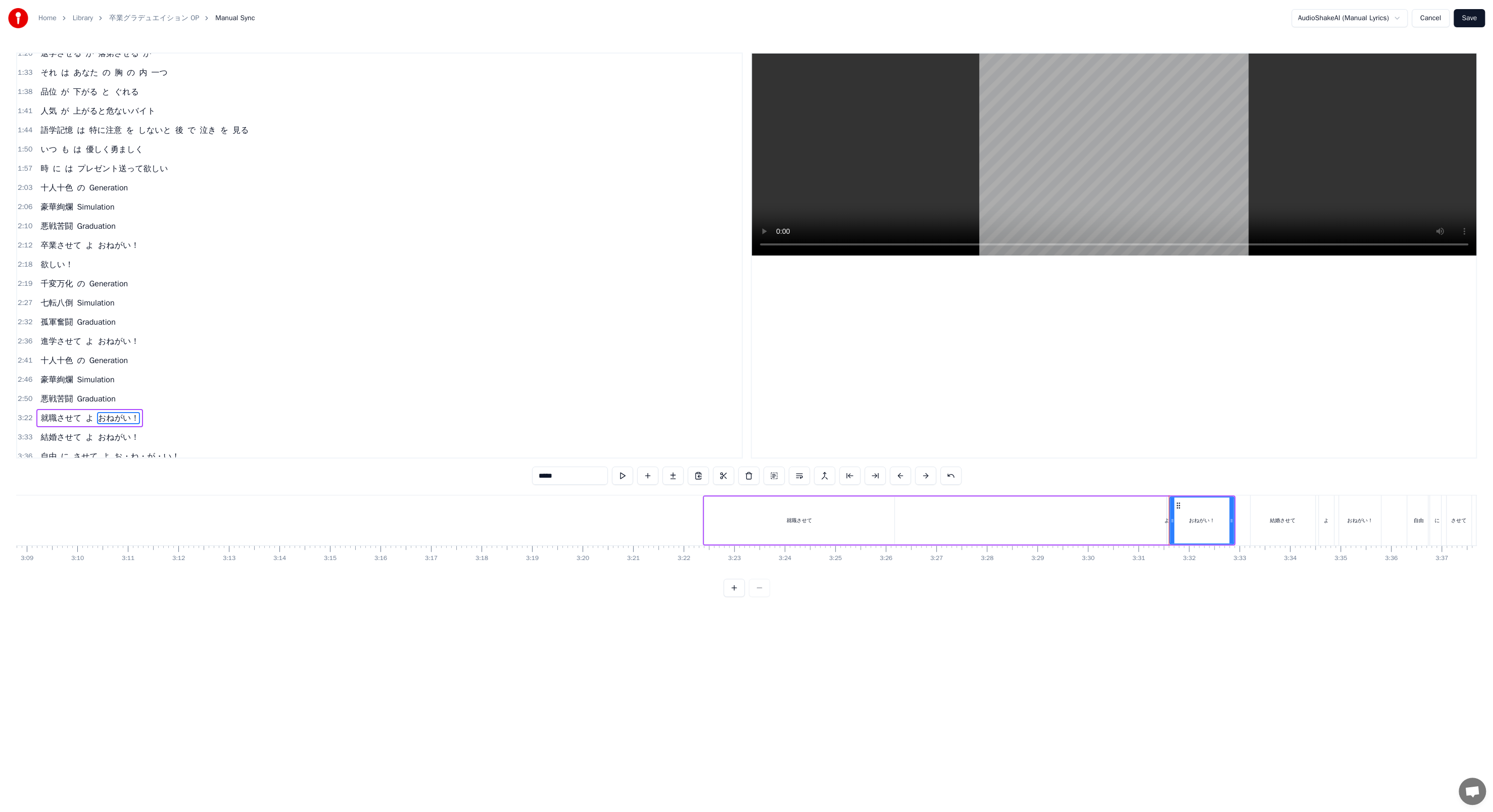 click on "就職させて よ おねがい！" at bounding box center (969, 520) 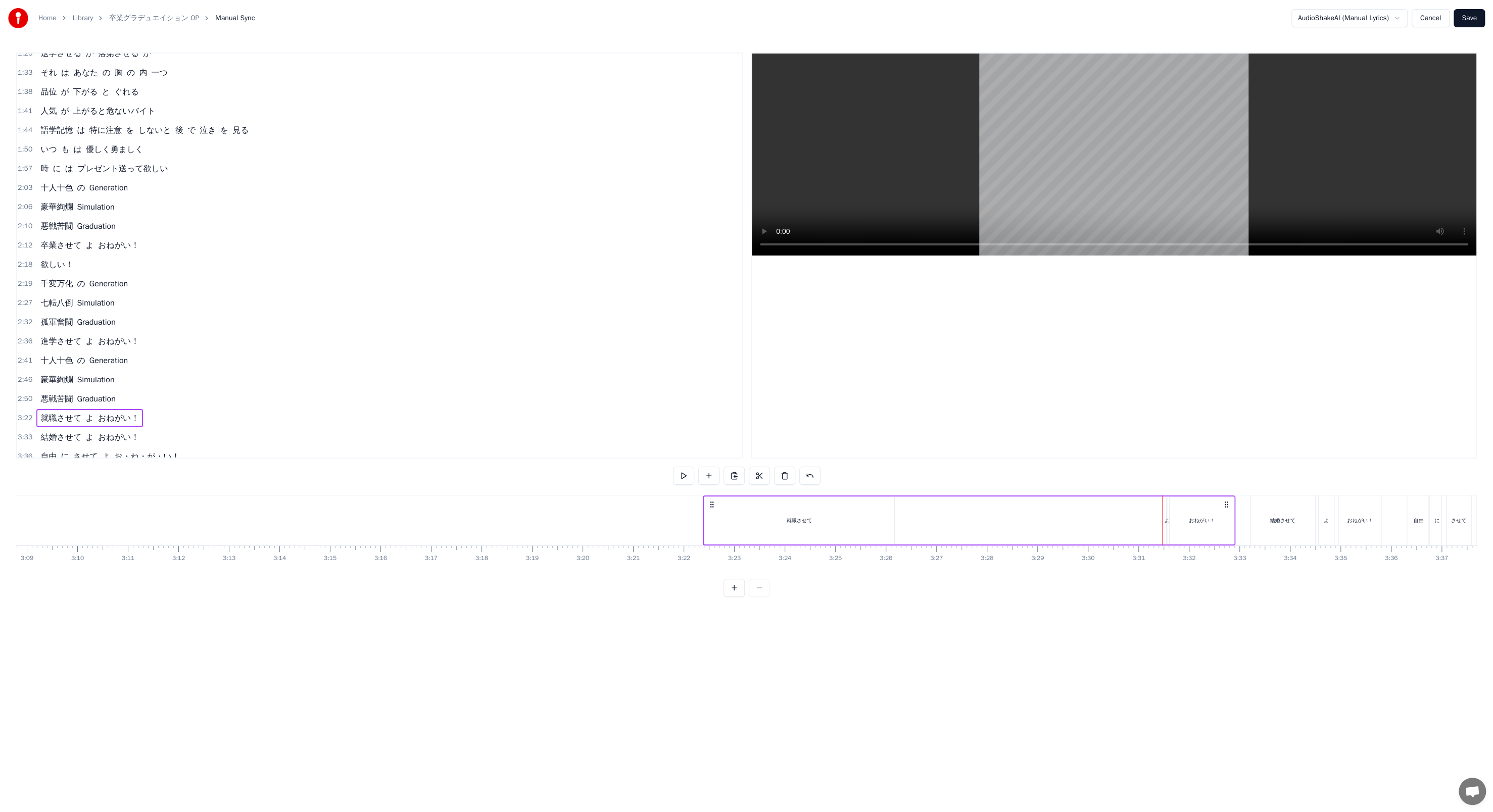 click at bounding box center [1162, 520] 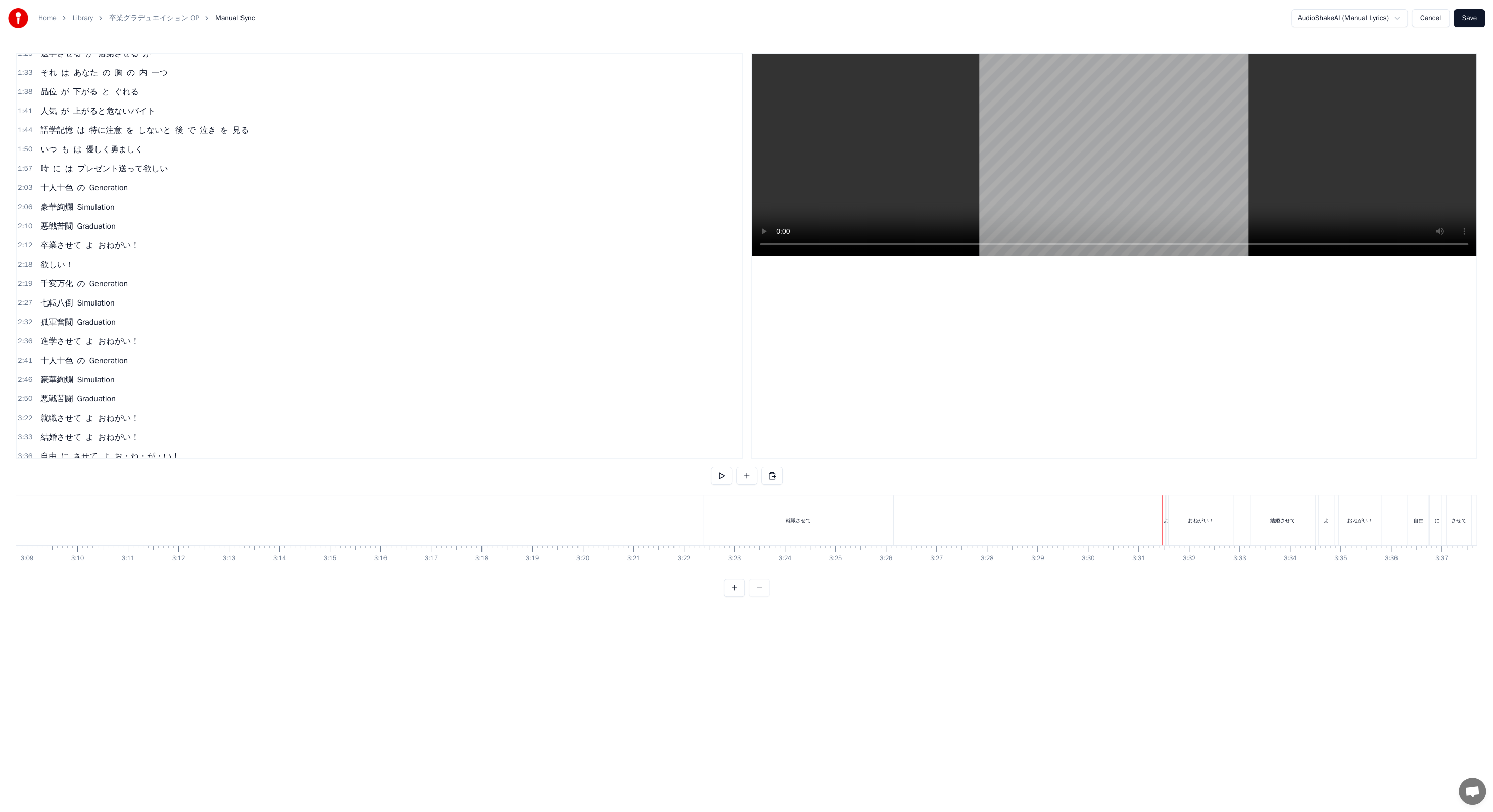 click on "よ" at bounding box center [1166, 520] 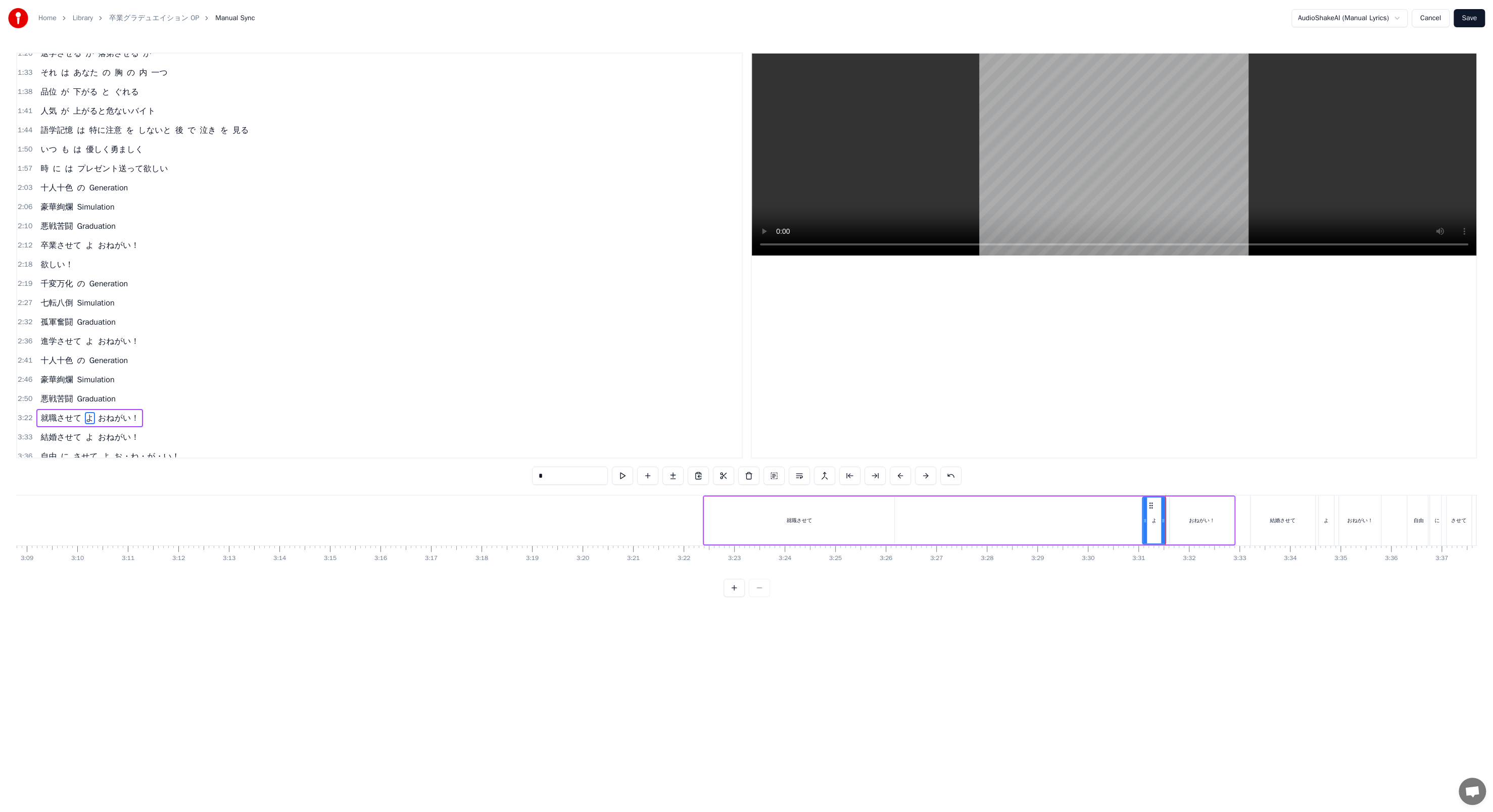 drag, startPoint x: 1168, startPoint y: 512, endPoint x: 1143, endPoint y: 508, distance: 25.318 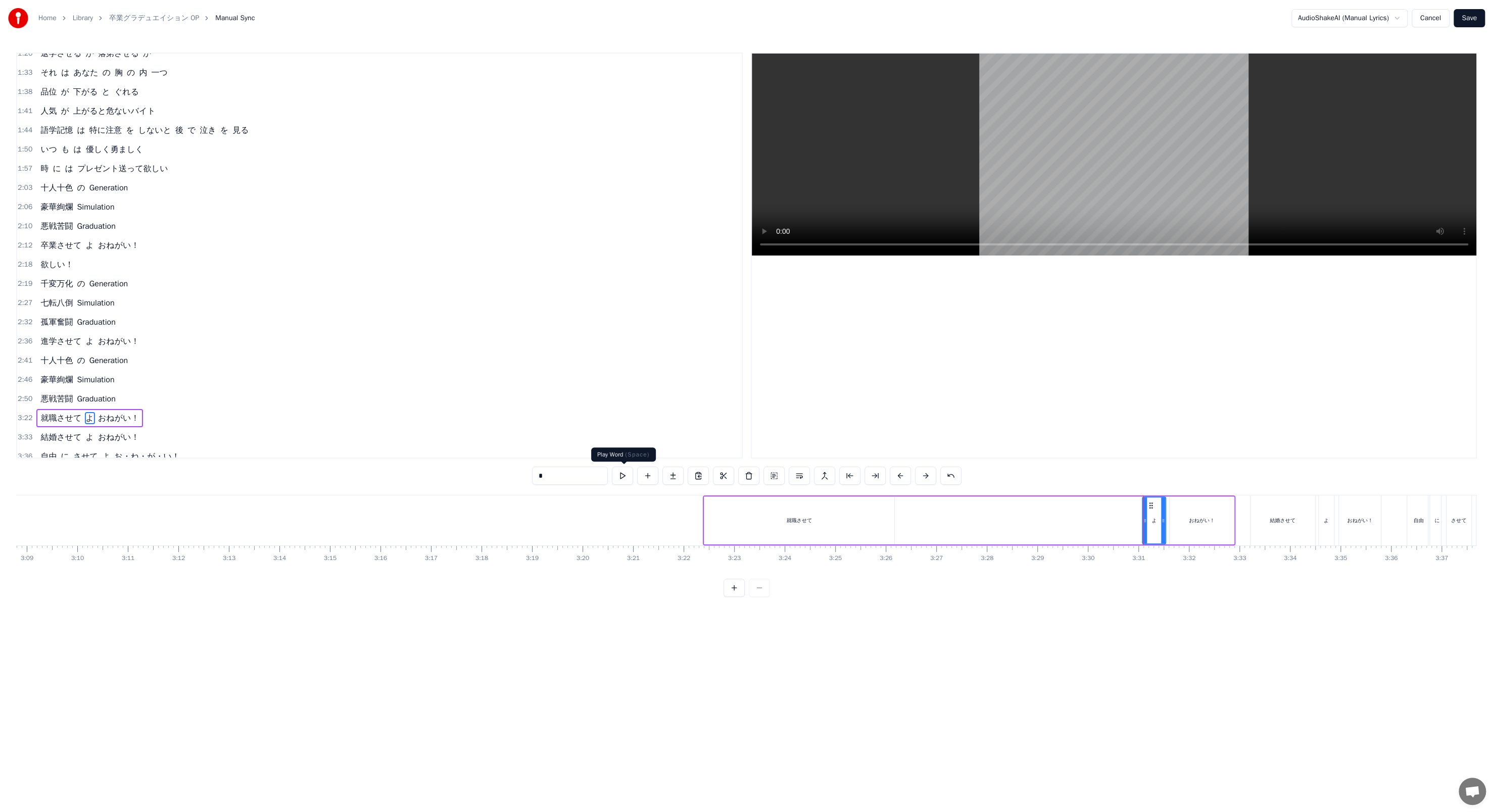 click at bounding box center (622, 476) 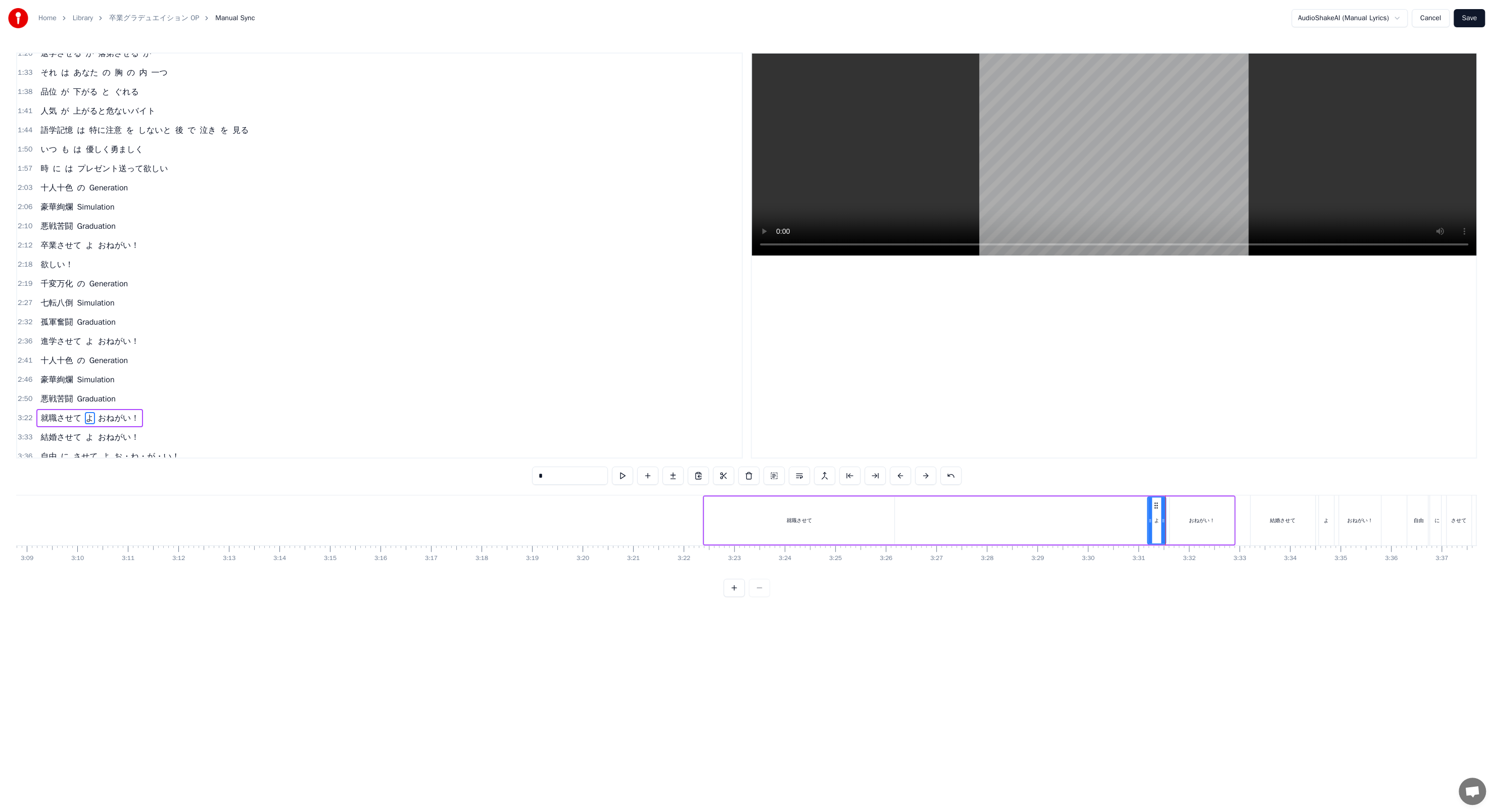 click 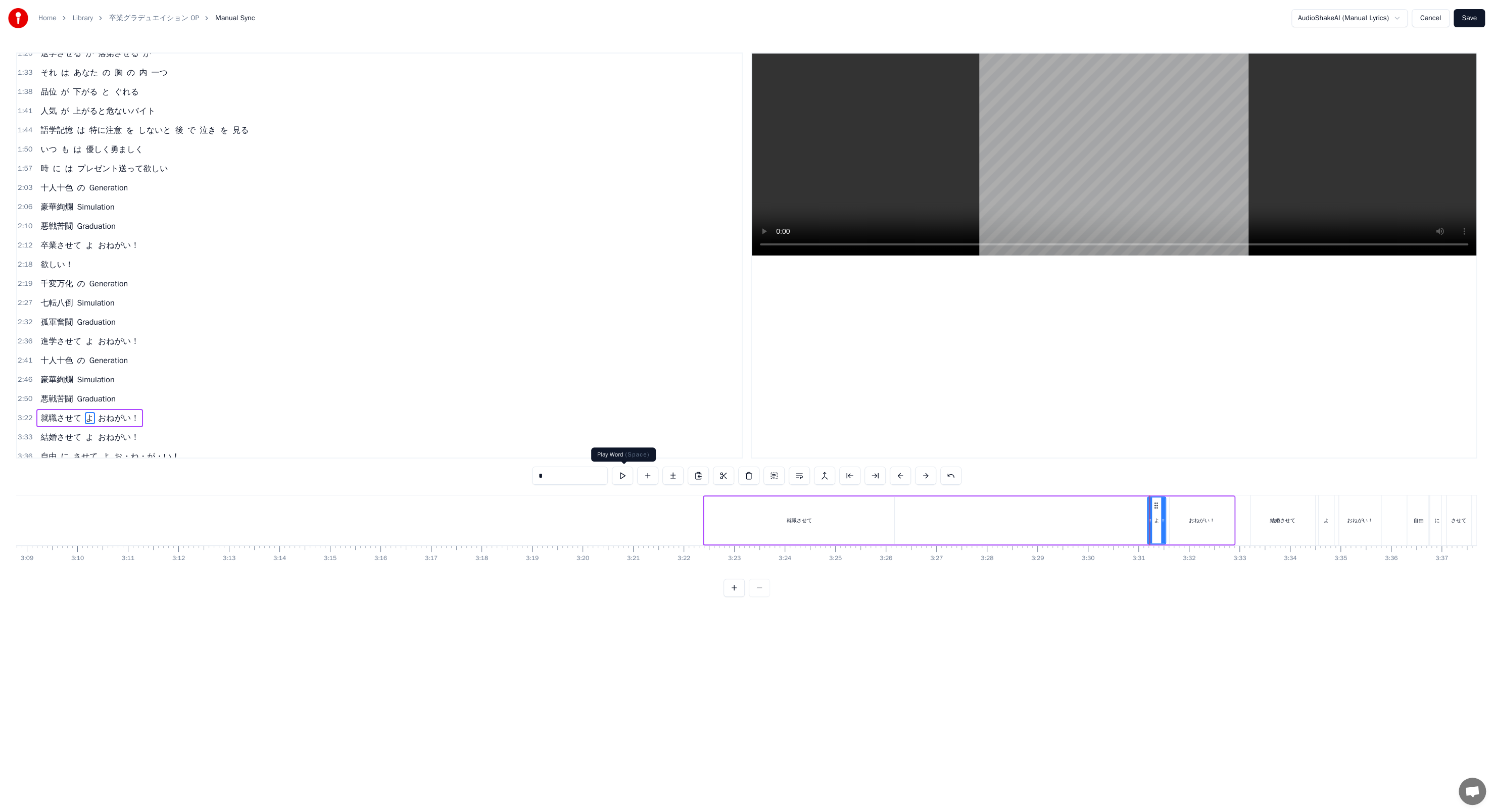click at bounding box center (622, 476) 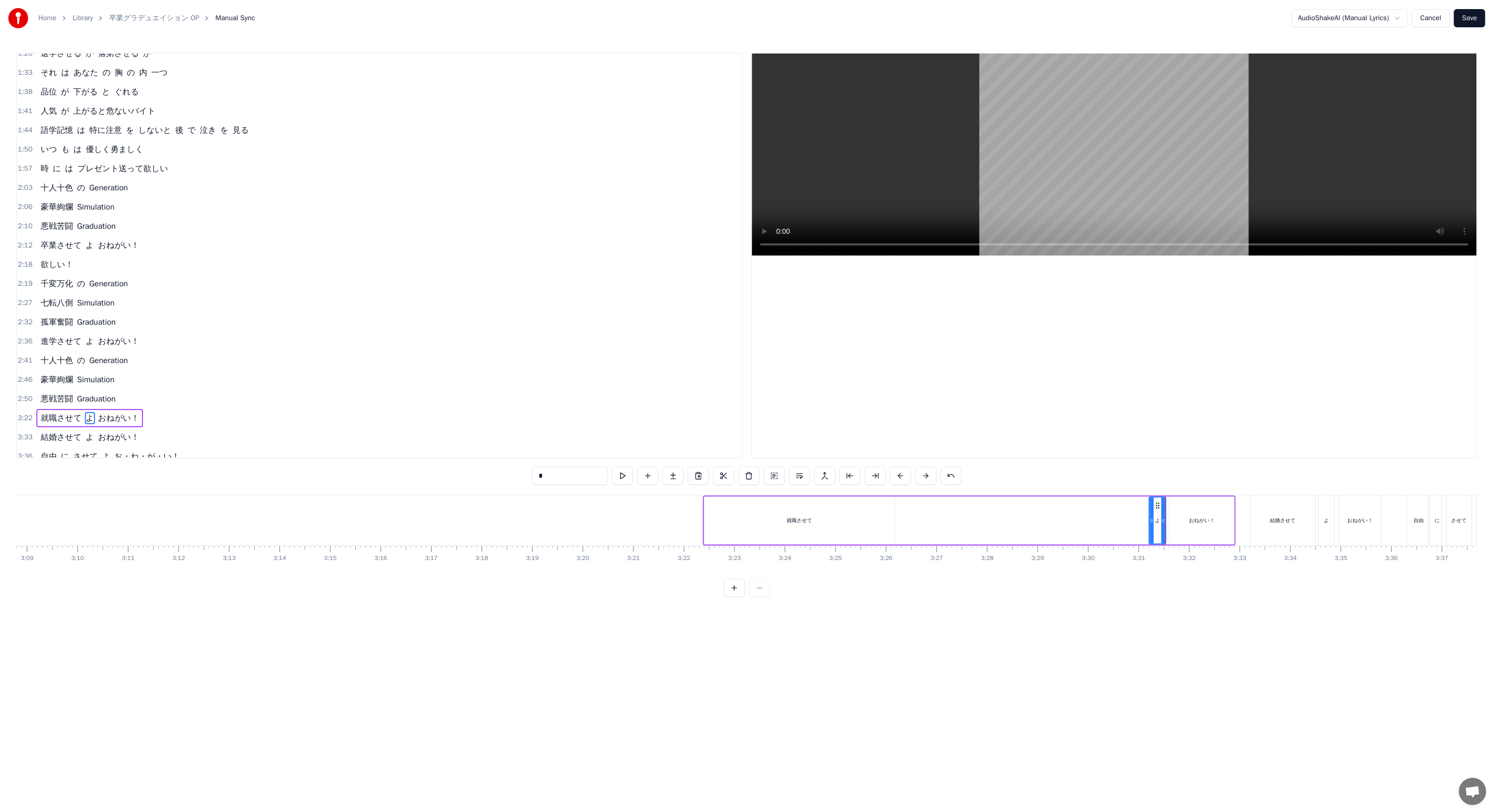 click 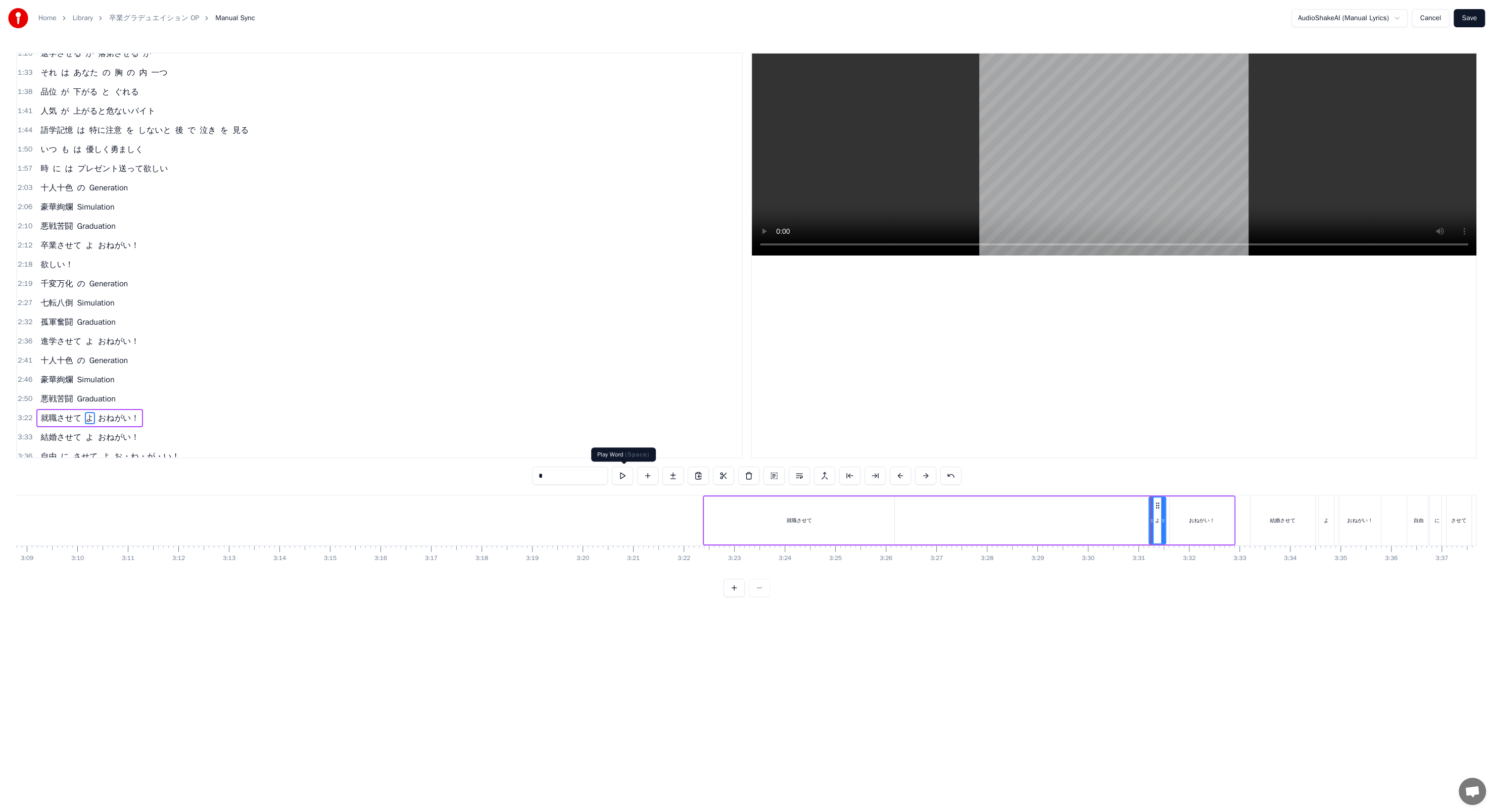 click at bounding box center [622, 476] 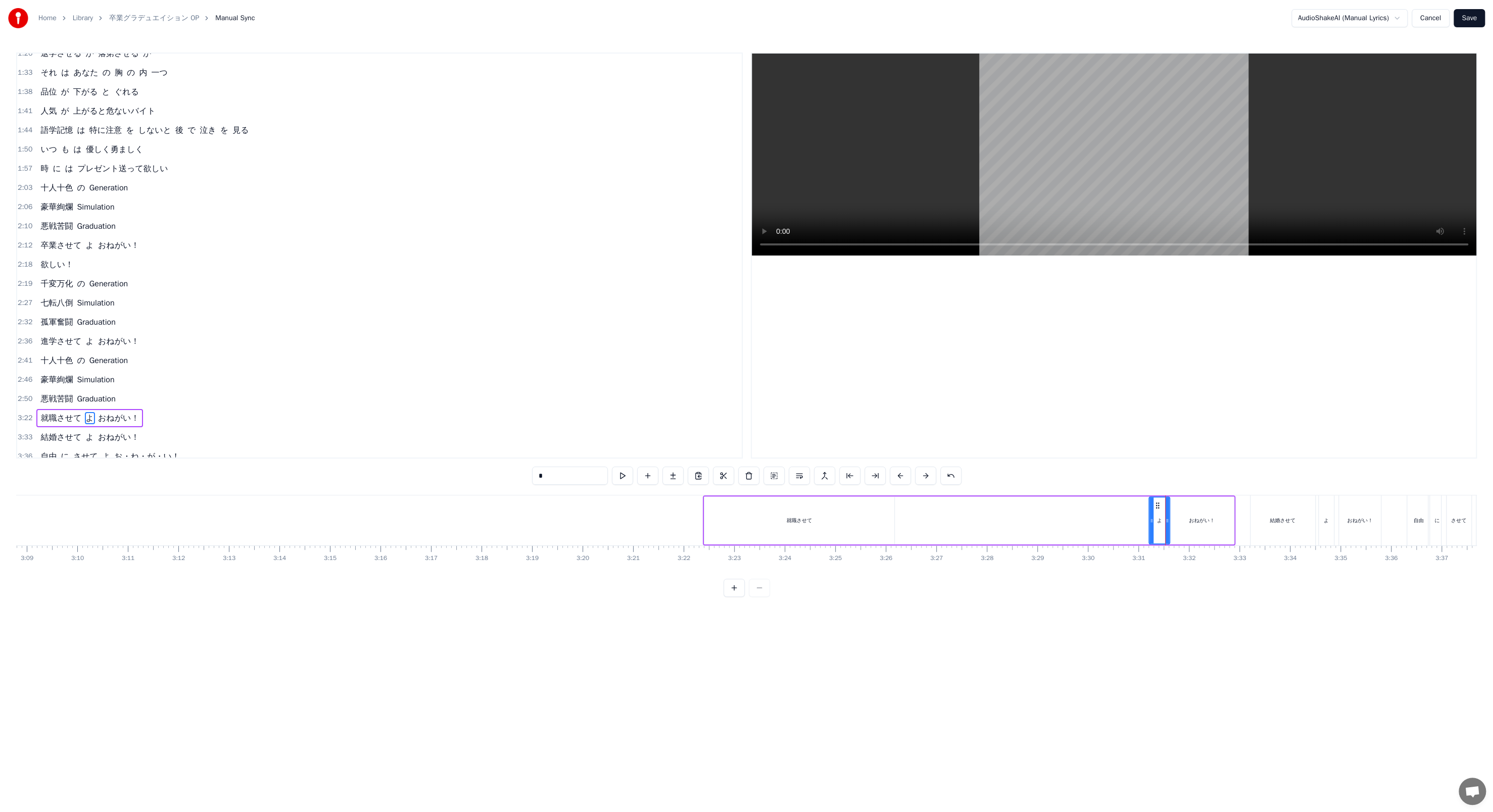click 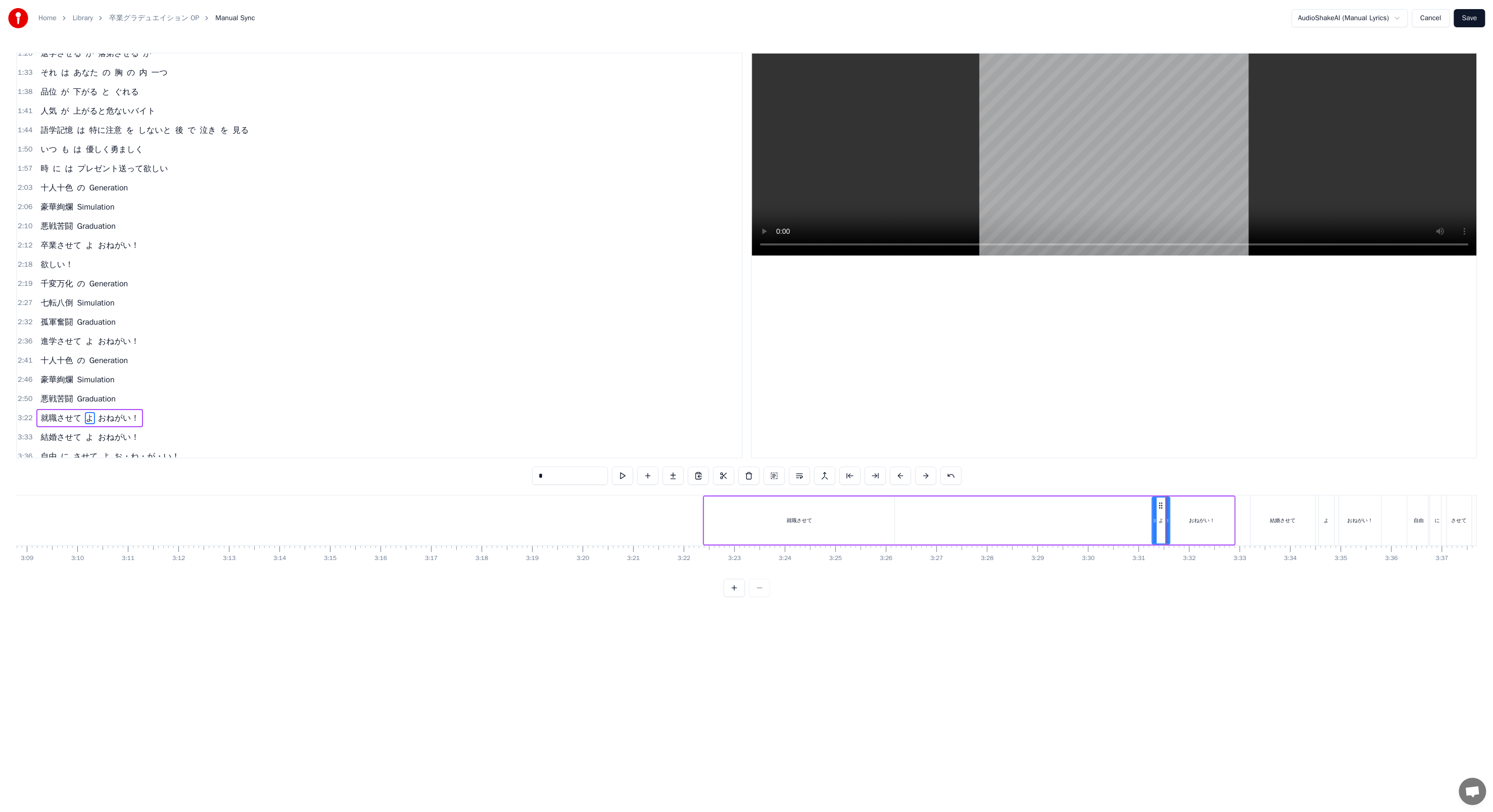 click 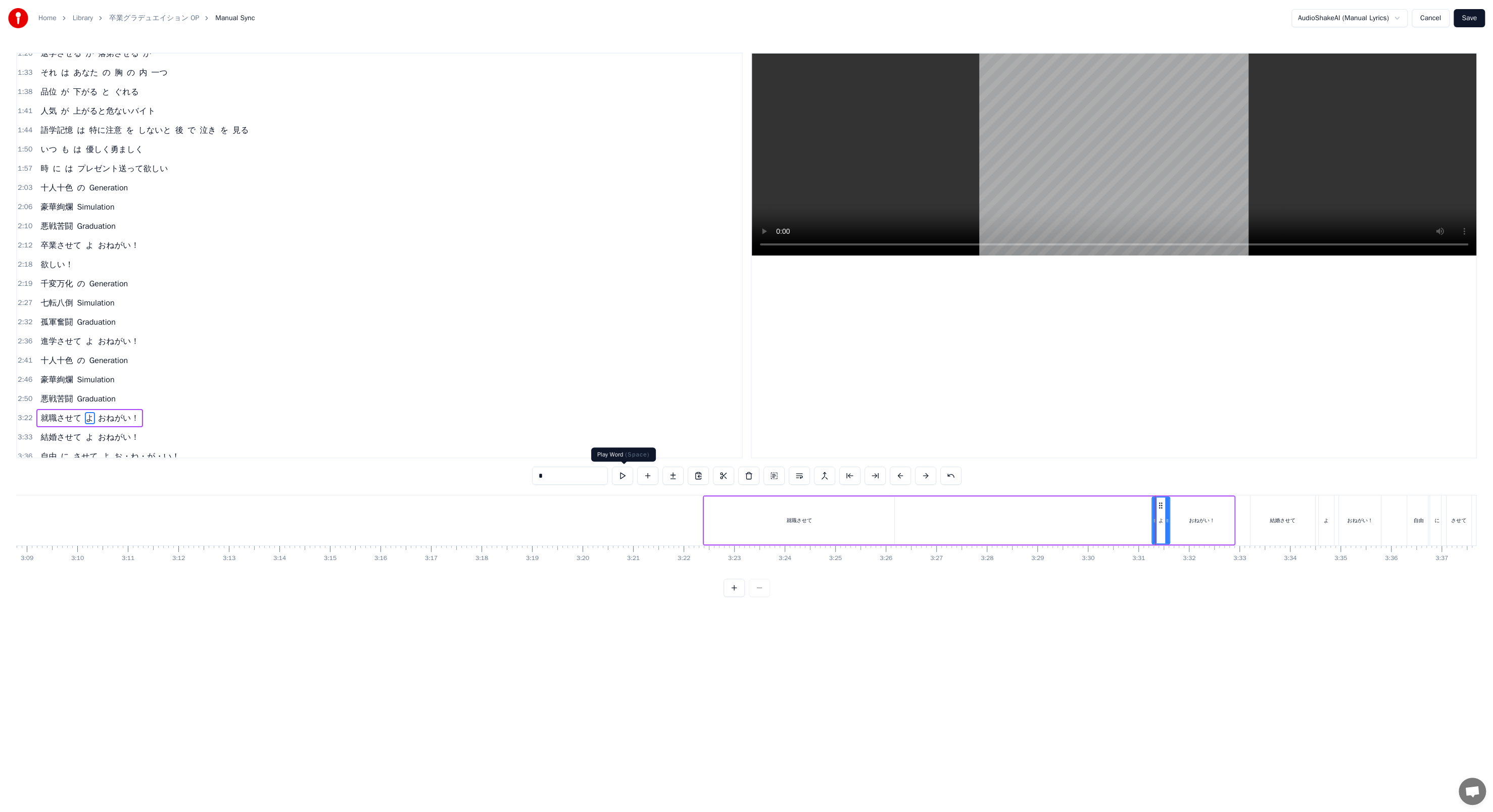 click at bounding box center [622, 476] 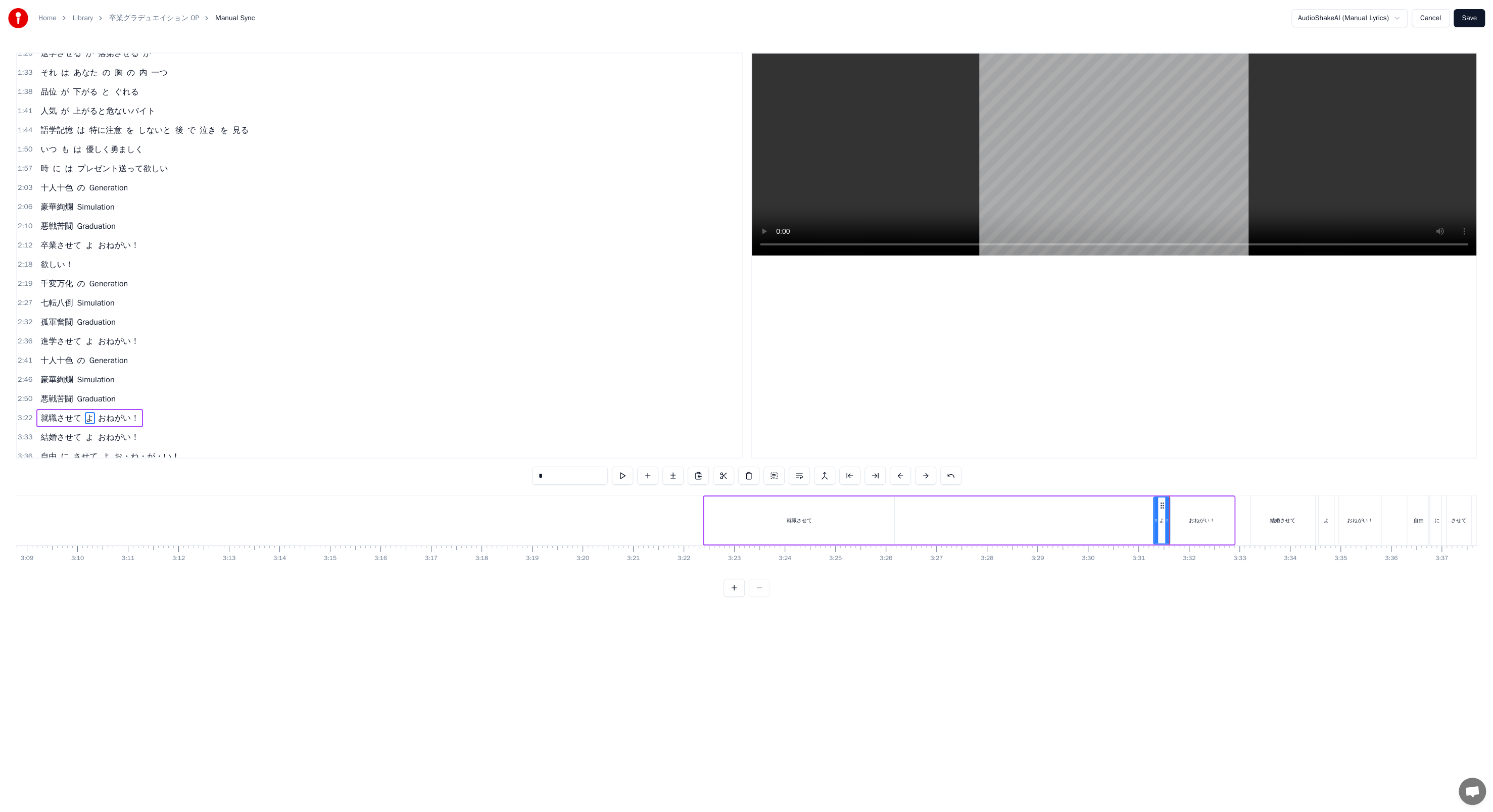 click 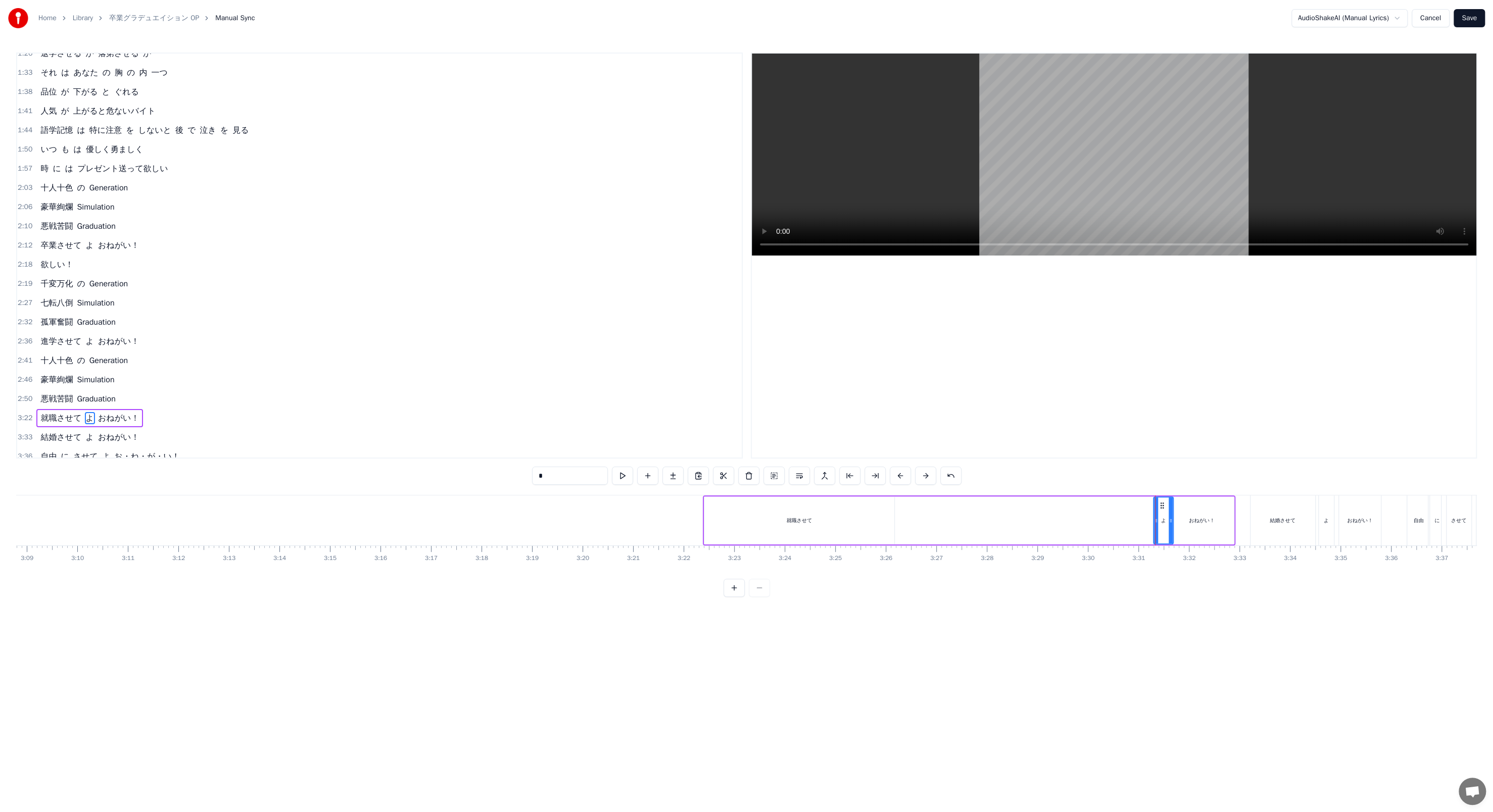 click 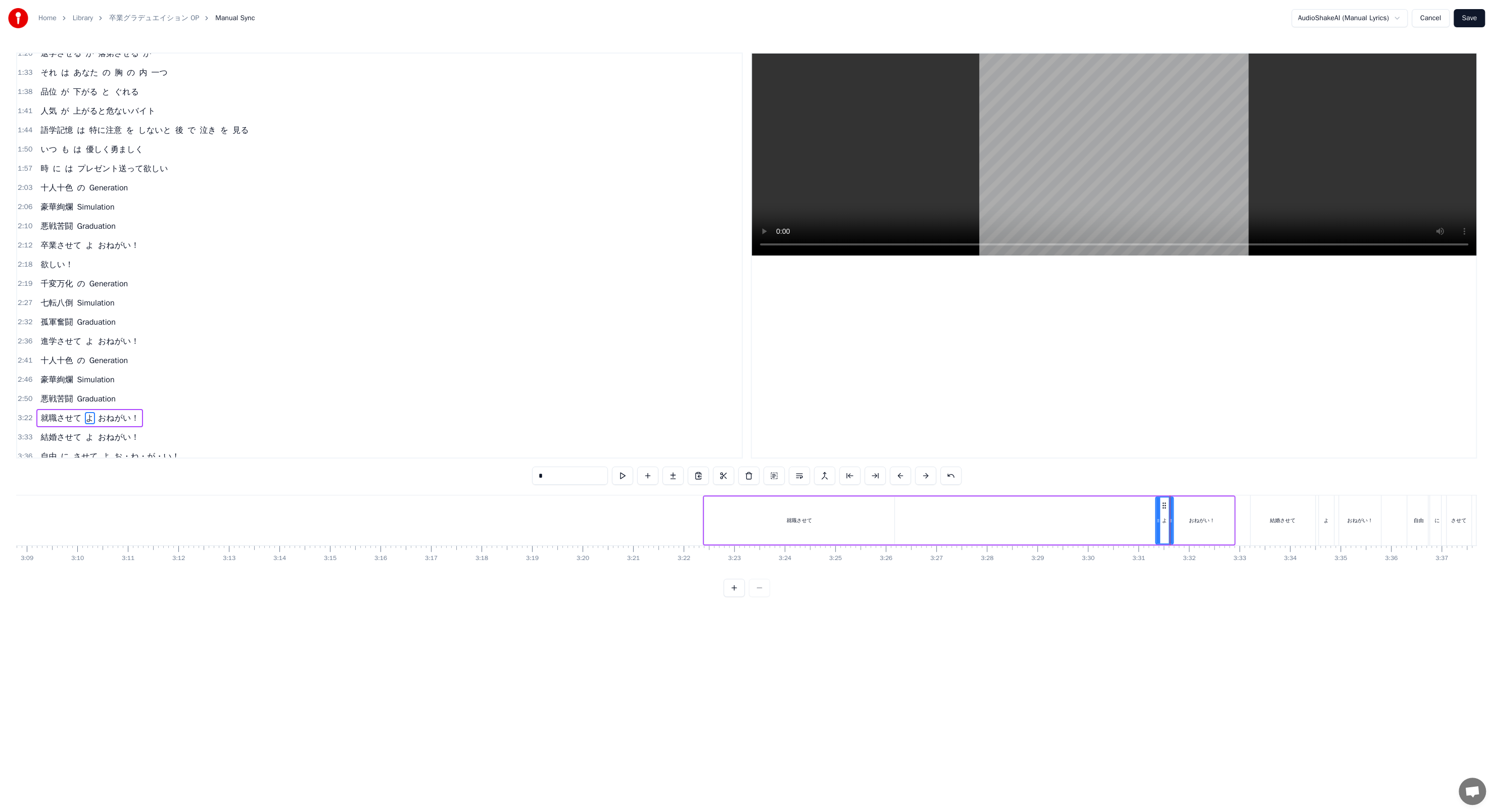 click 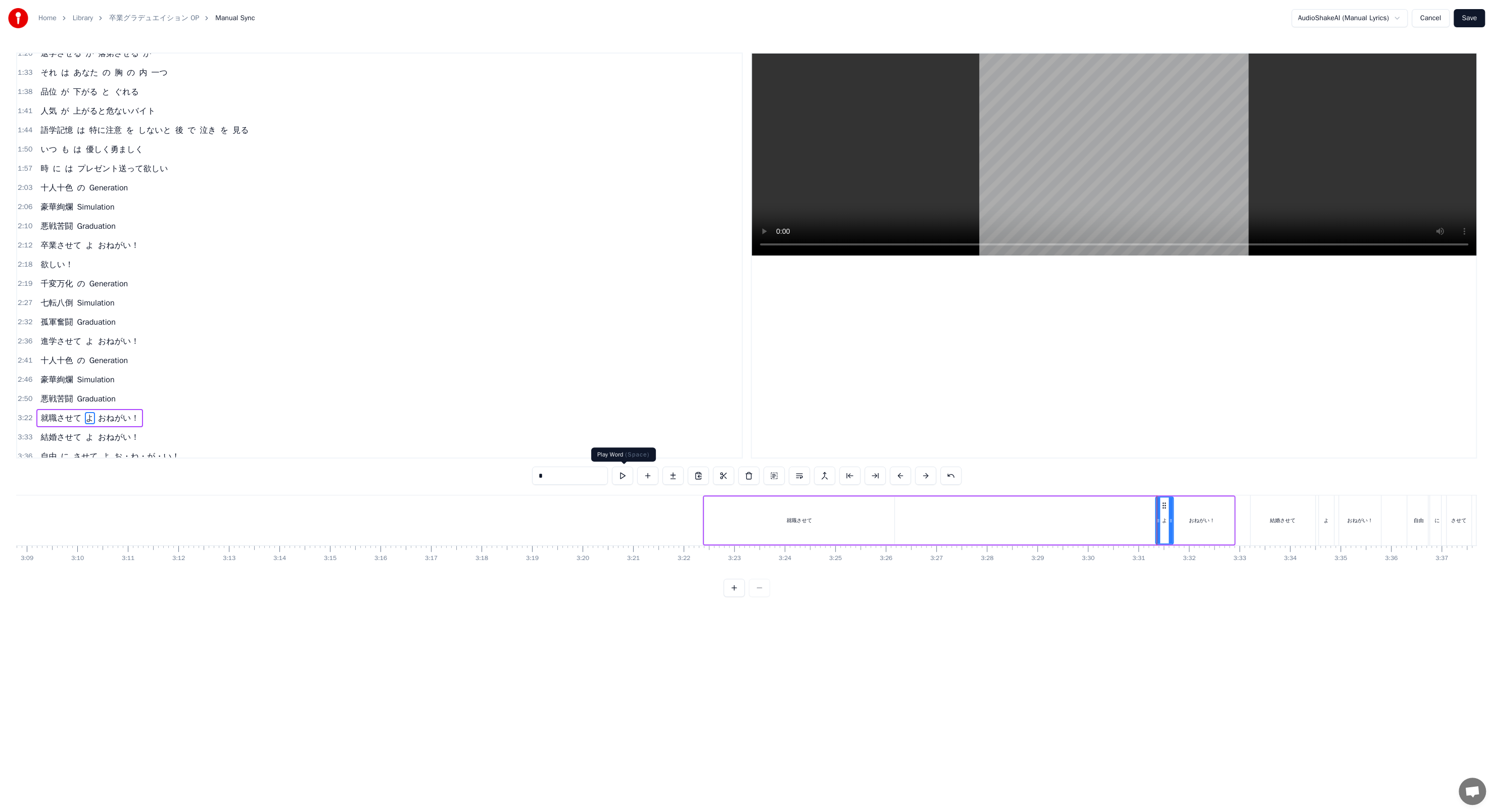 click at bounding box center [622, 476] 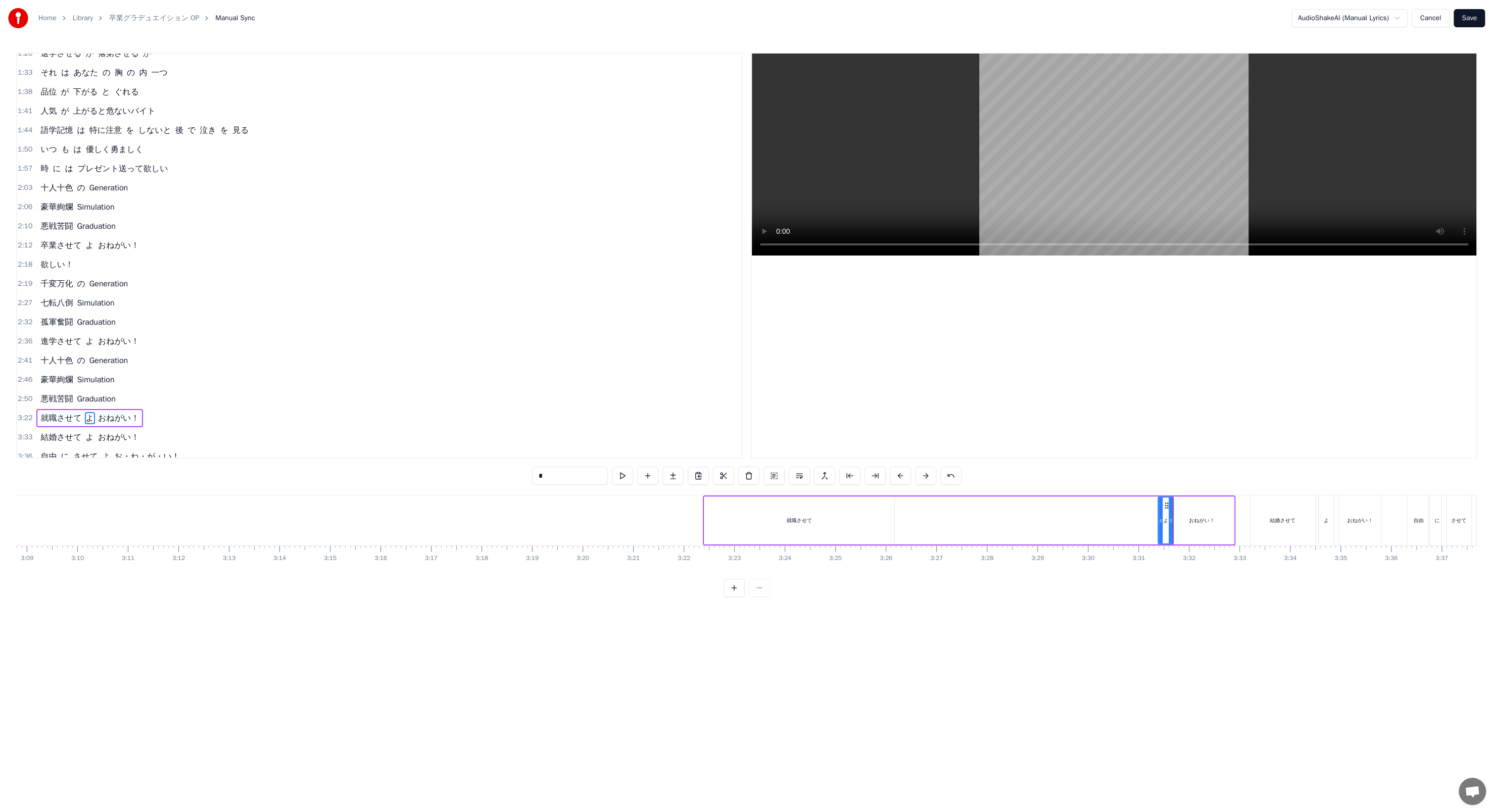 click 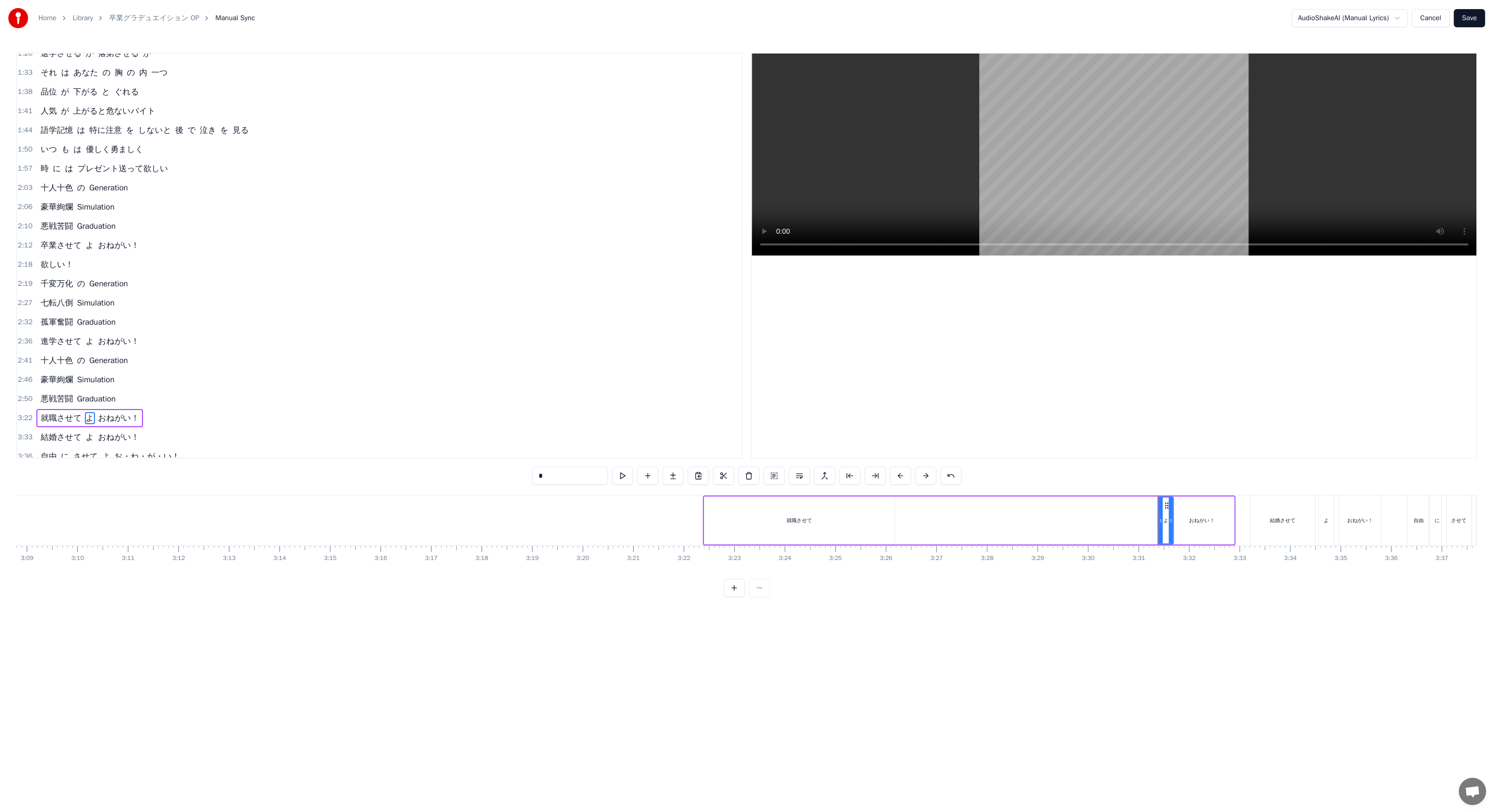 click on "就職させて" at bounding box center [799, 520] 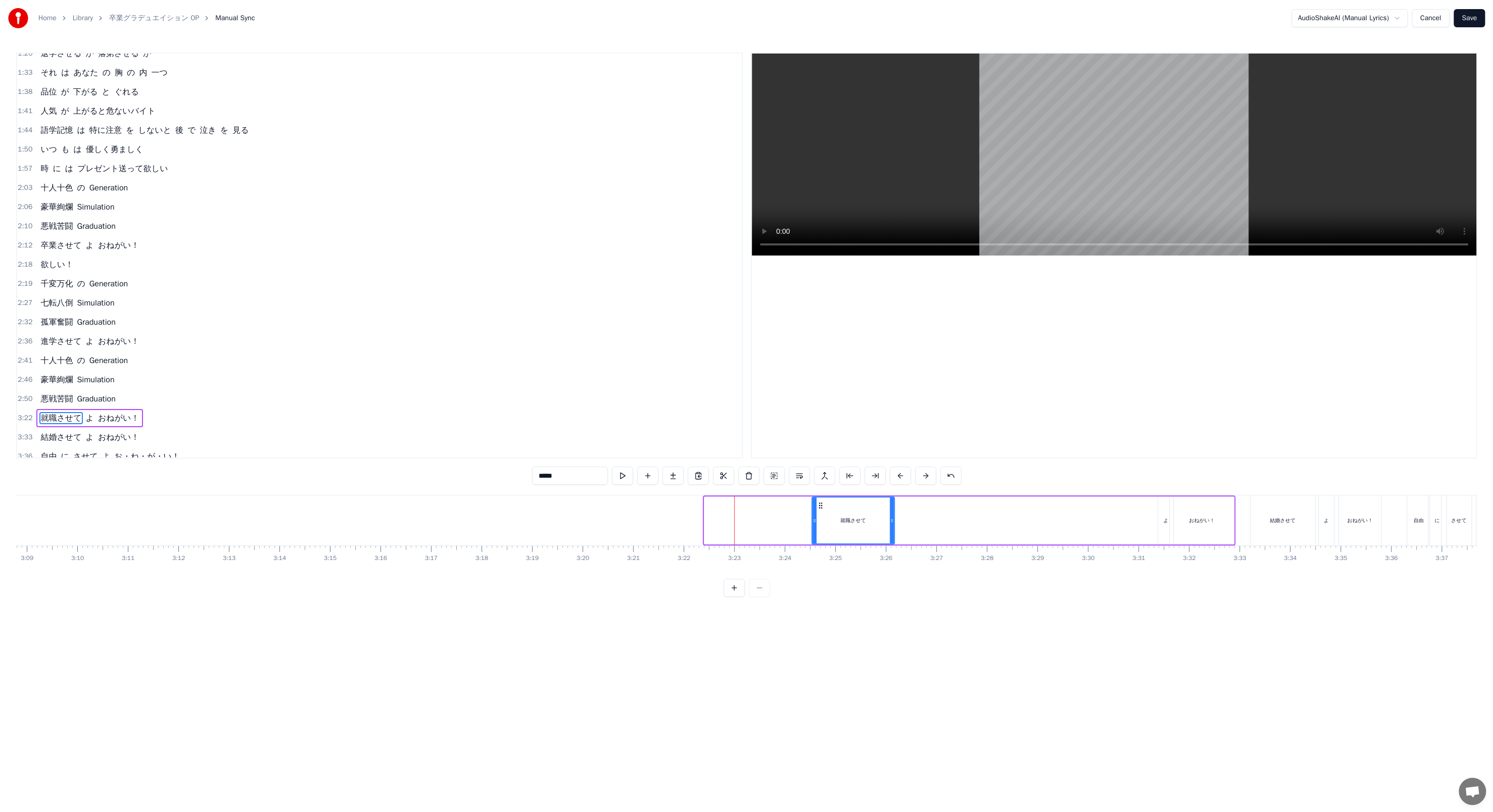 drag, startPoint x: 704, startPoint y: 506, endPoint x: 829, endPoint y: 510, distance: 125.06398 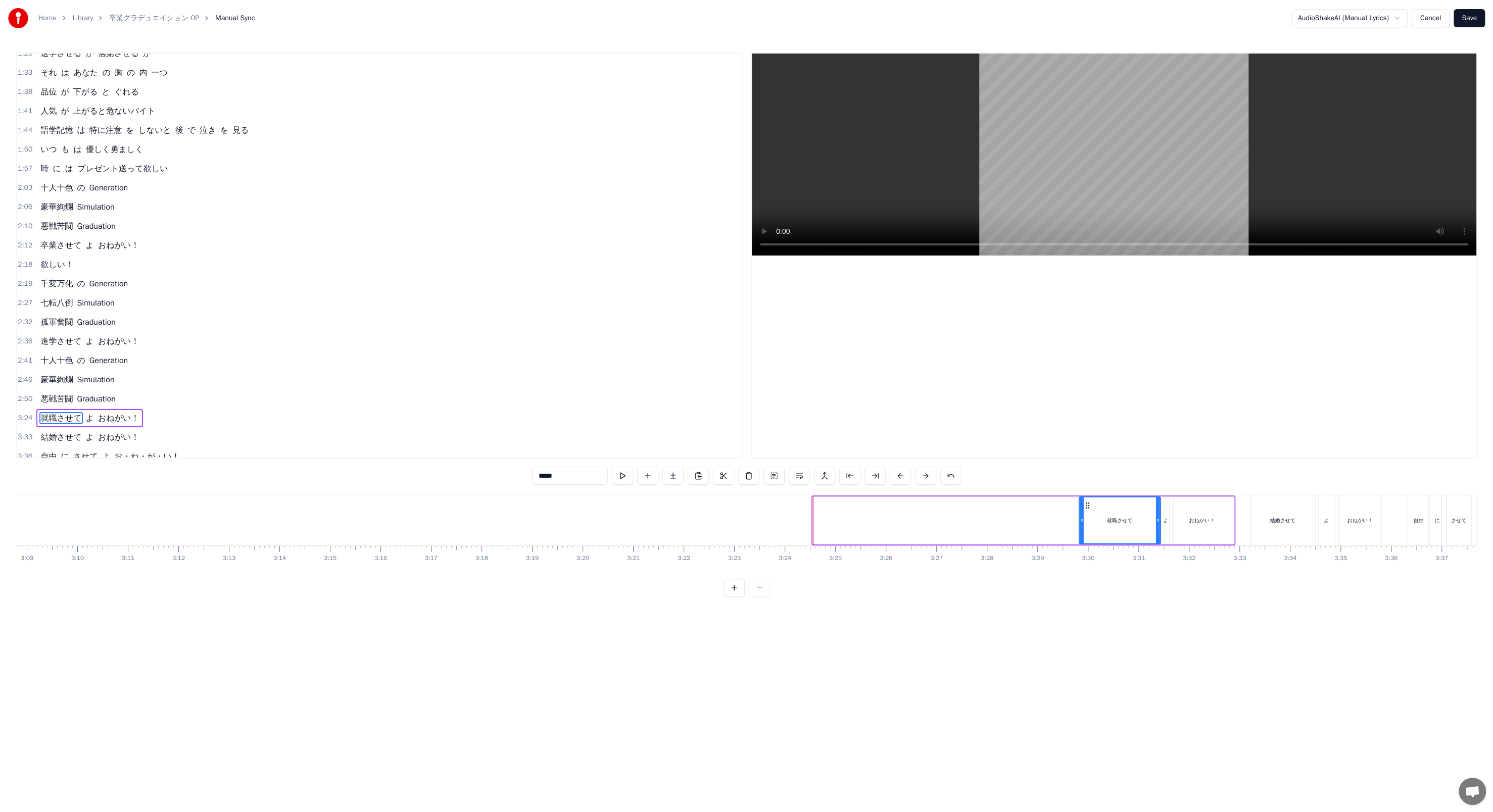 drag, startPoint x: 820, startPoint y: 503, endPoint x: 1085, endPoint y: 505, distance: 265.00755 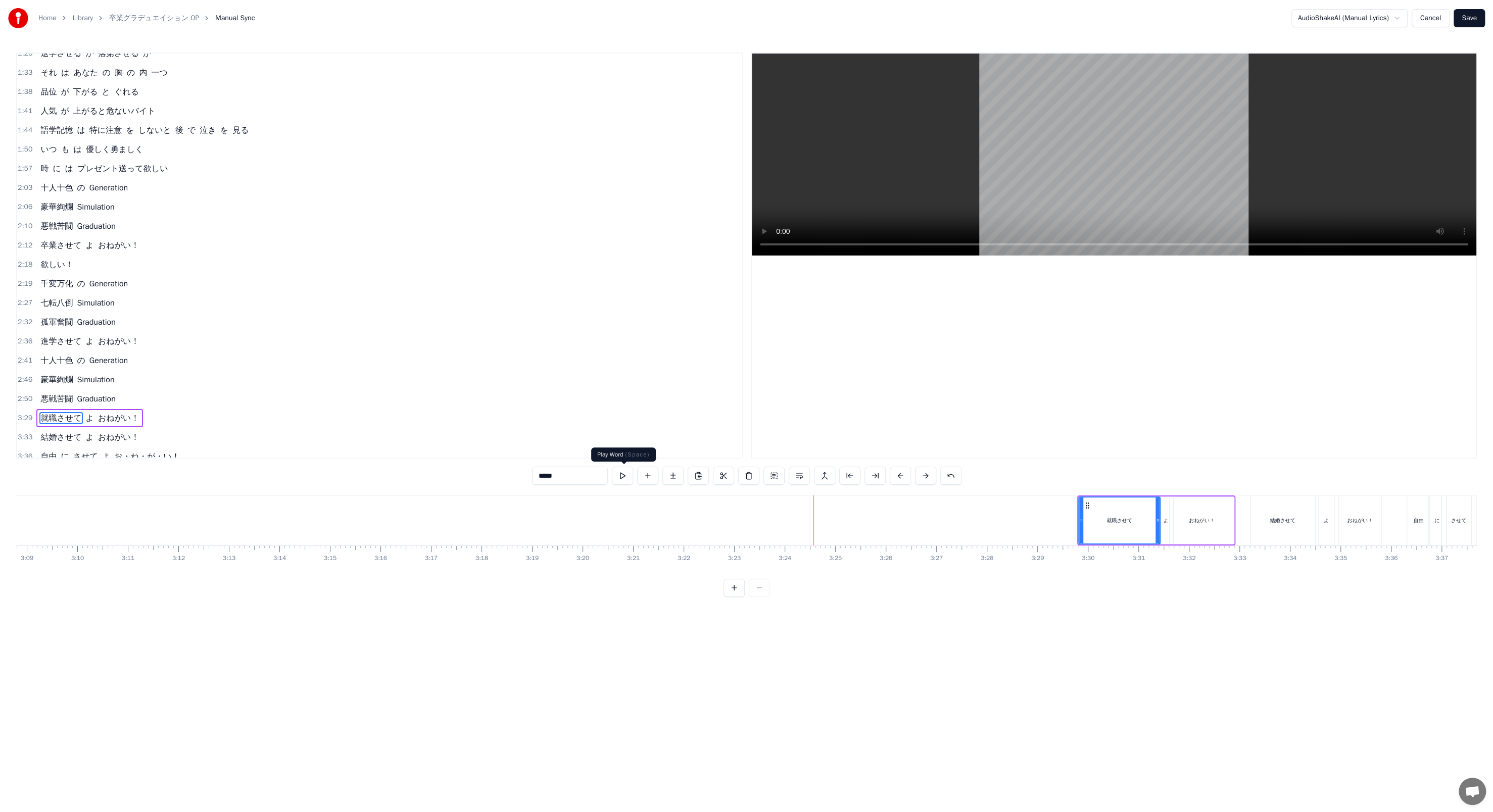 click at bounding box center [622, 476] 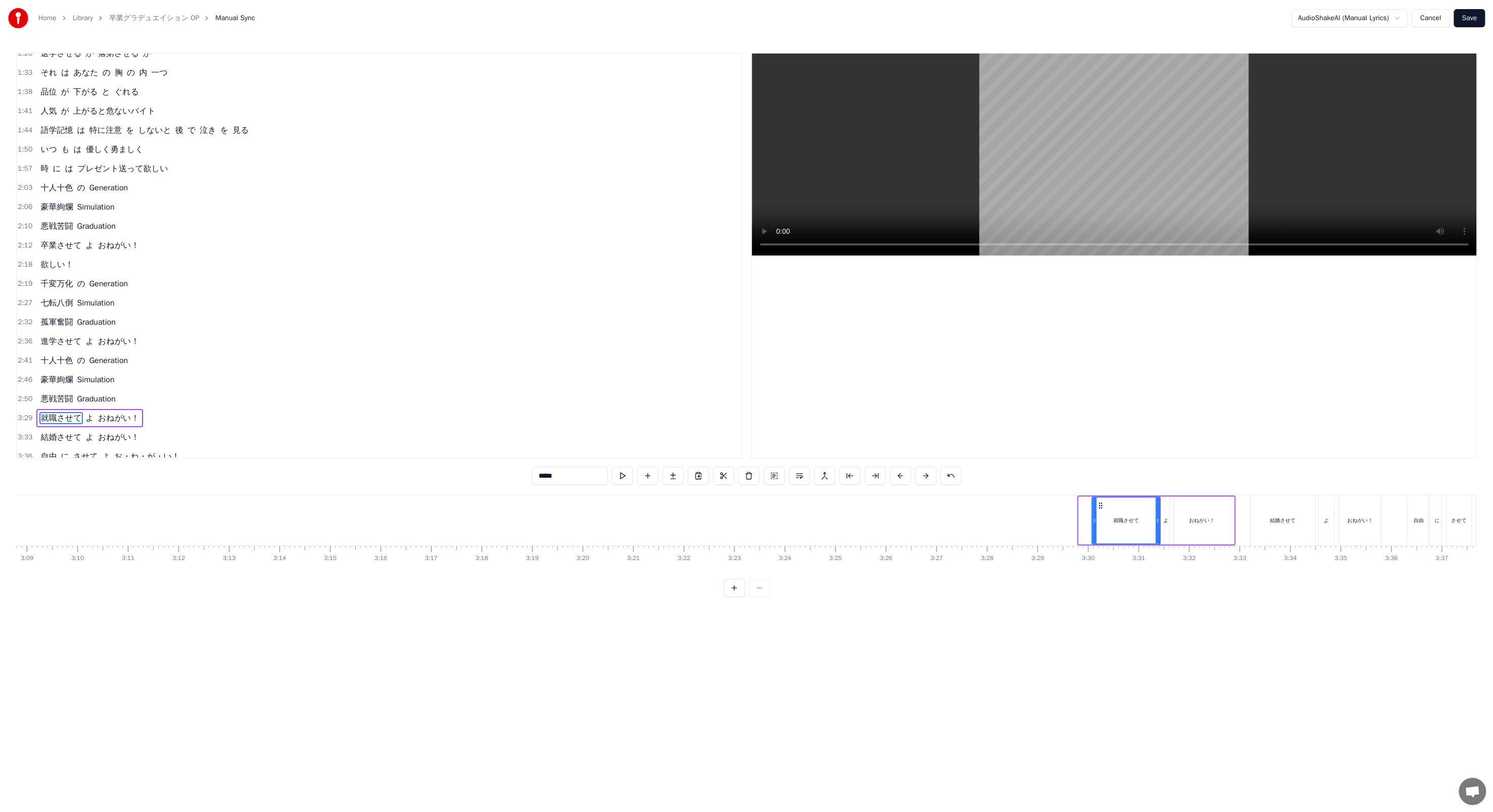 drag, startPoint x: 1085, startPoint y: 516, endPoint x: 1094, endPoint y: 516, distance: 9 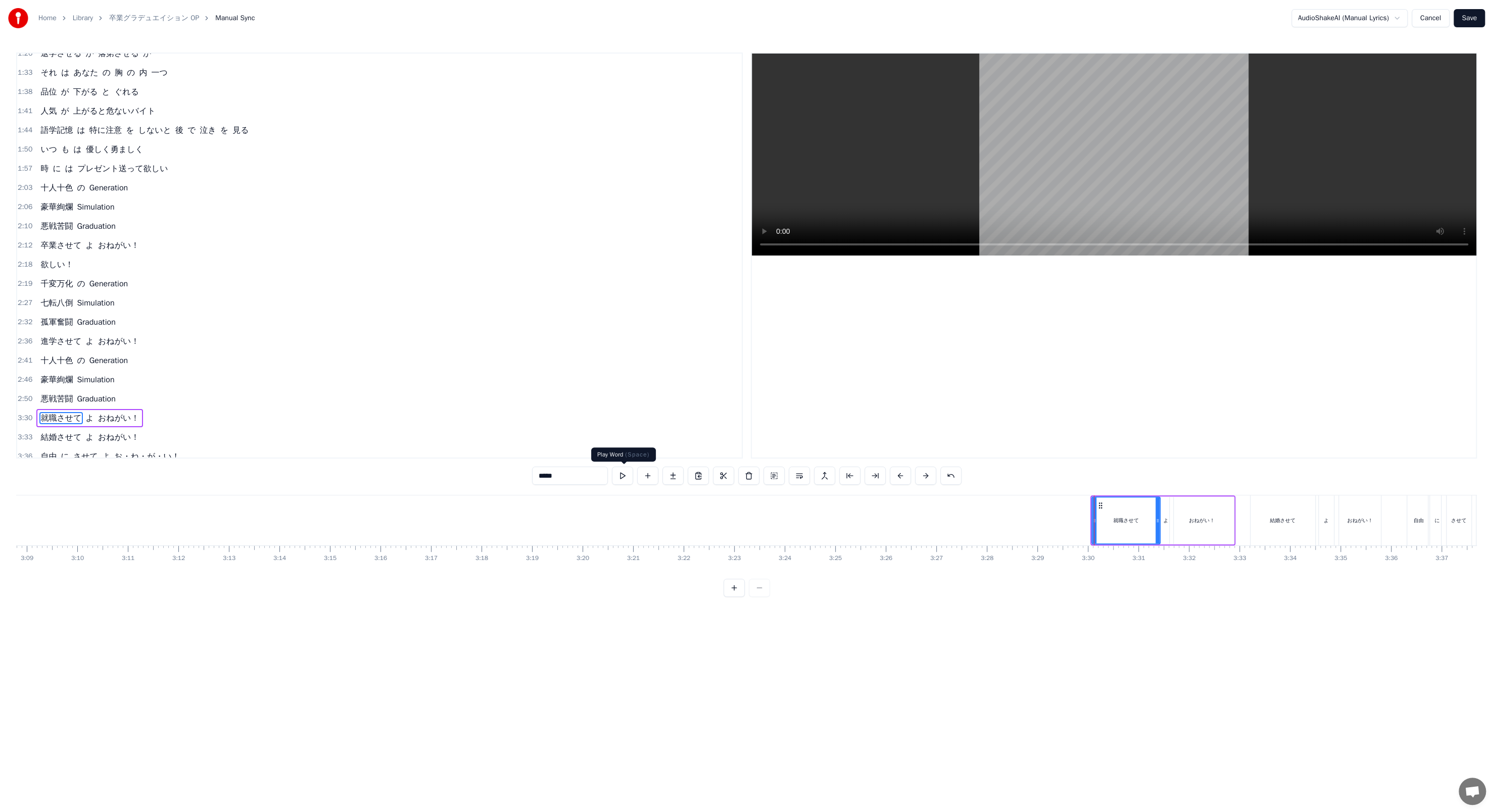 click at bounding box center [622, 476] 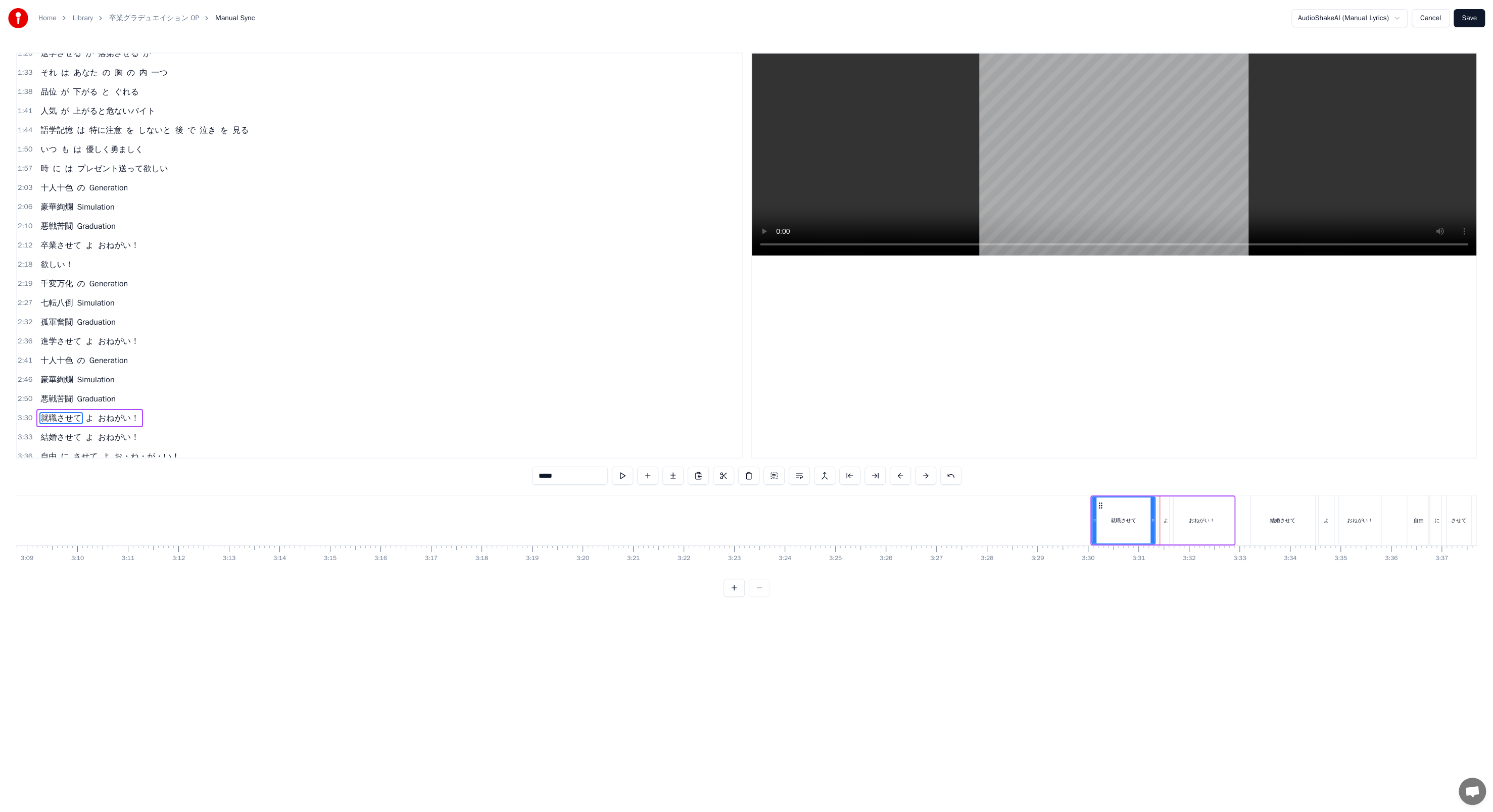 drag, startPoint x: 1157, startPoint y: 520, endPoint x: 1152, endPoint y: 520, distance: 5 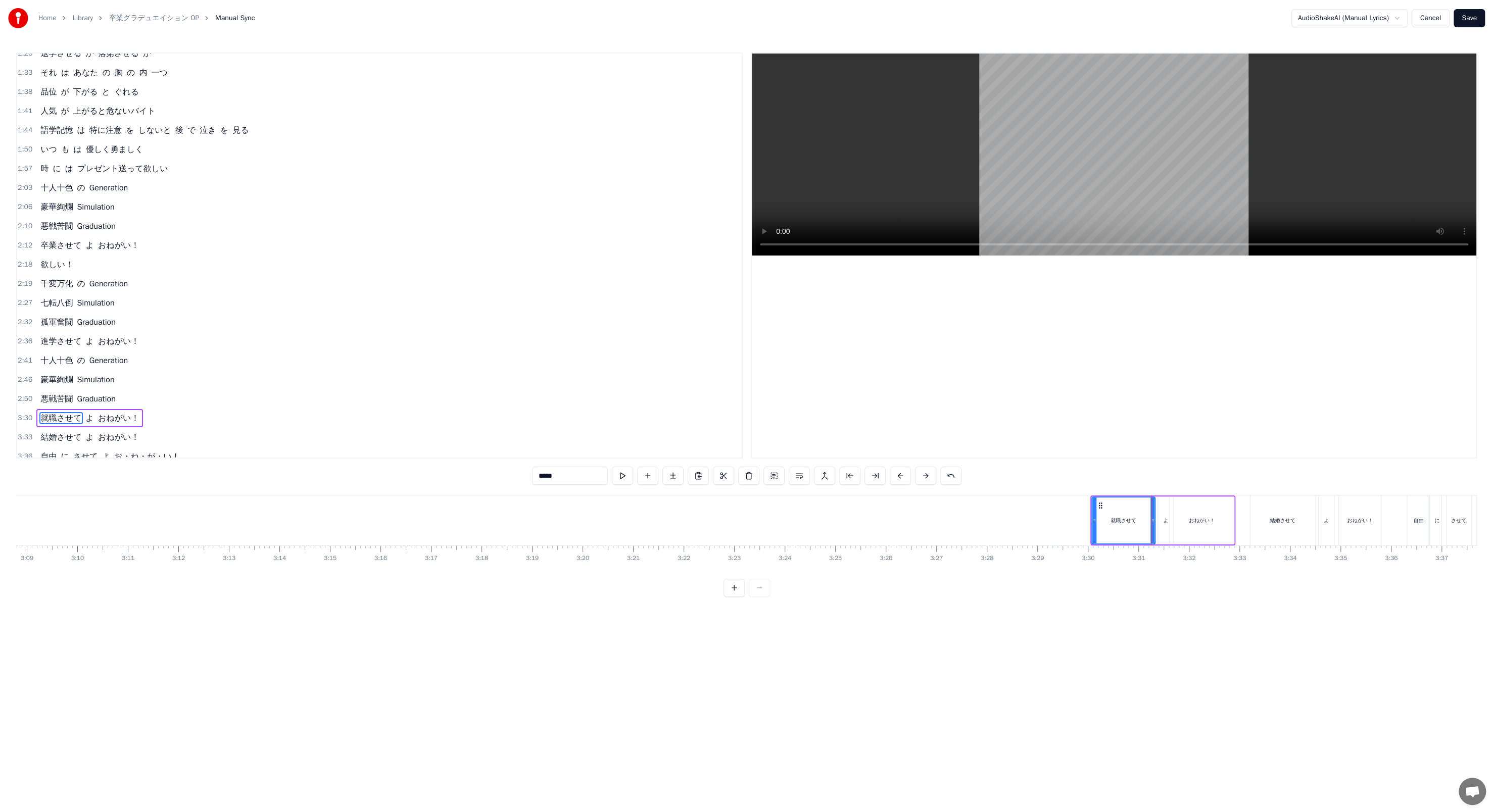 click on "よ" at bounding box center (1166, 520) 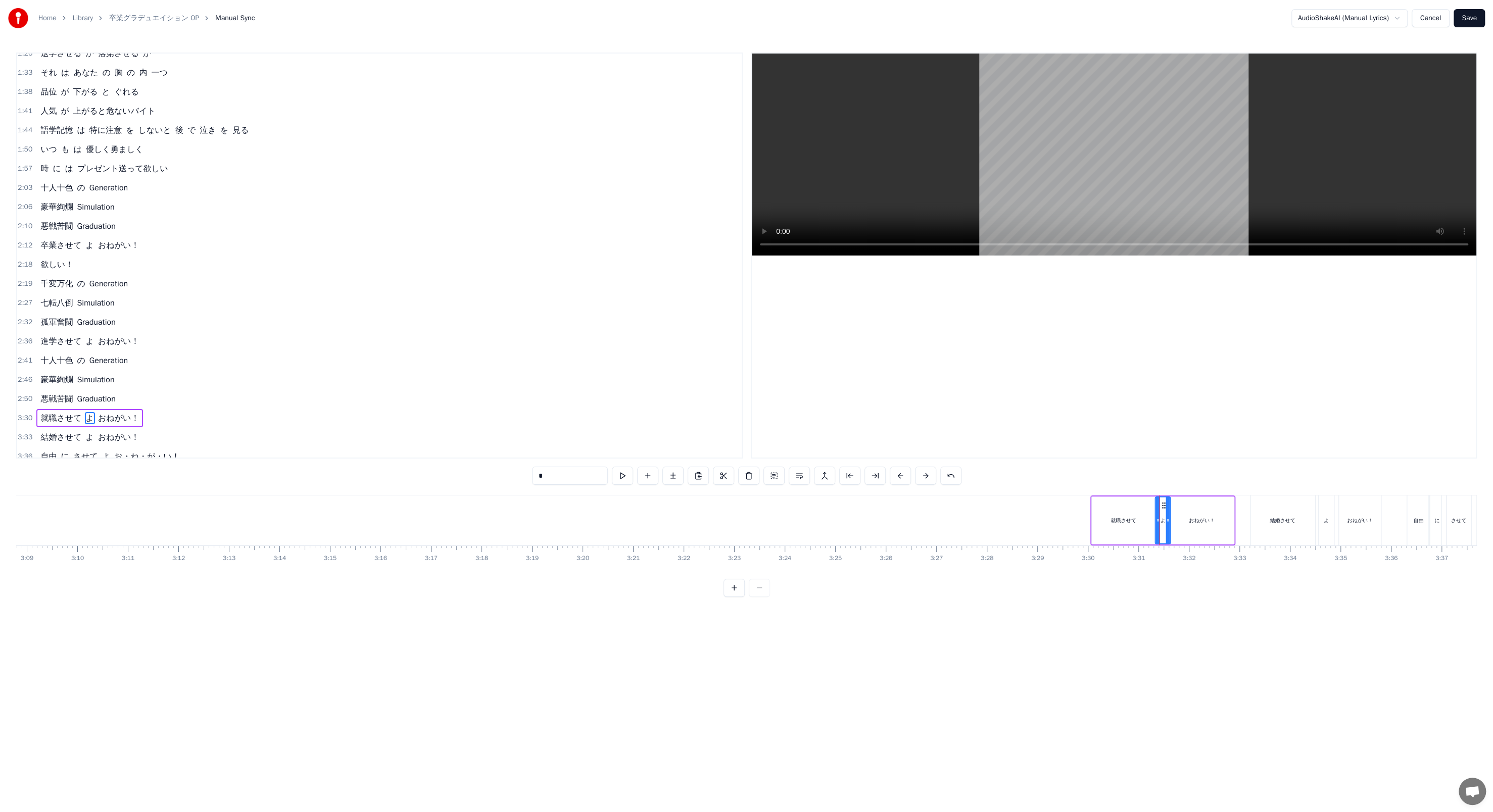 click 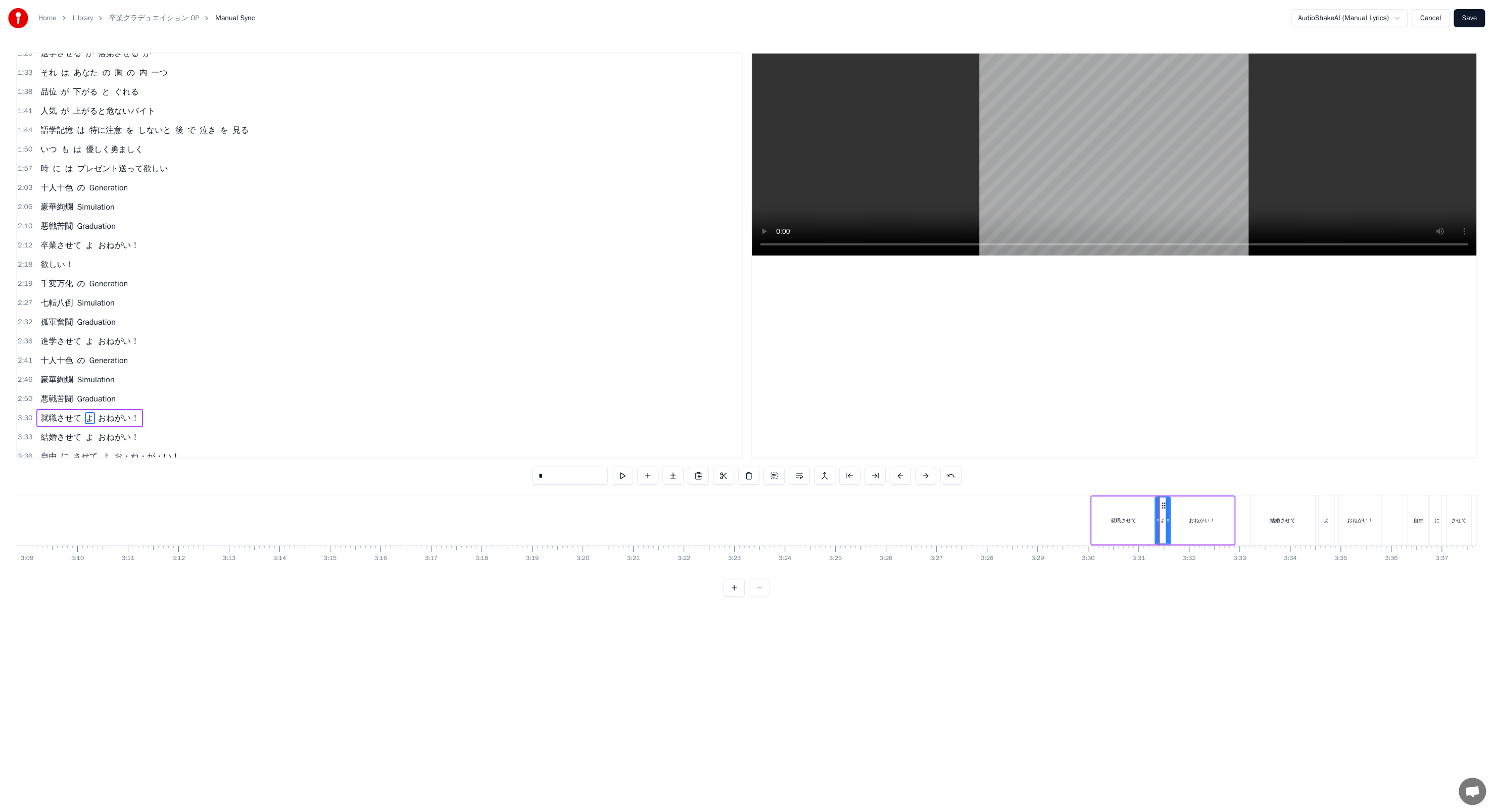 click on "就職させて" at bounding box center (1123, 520) 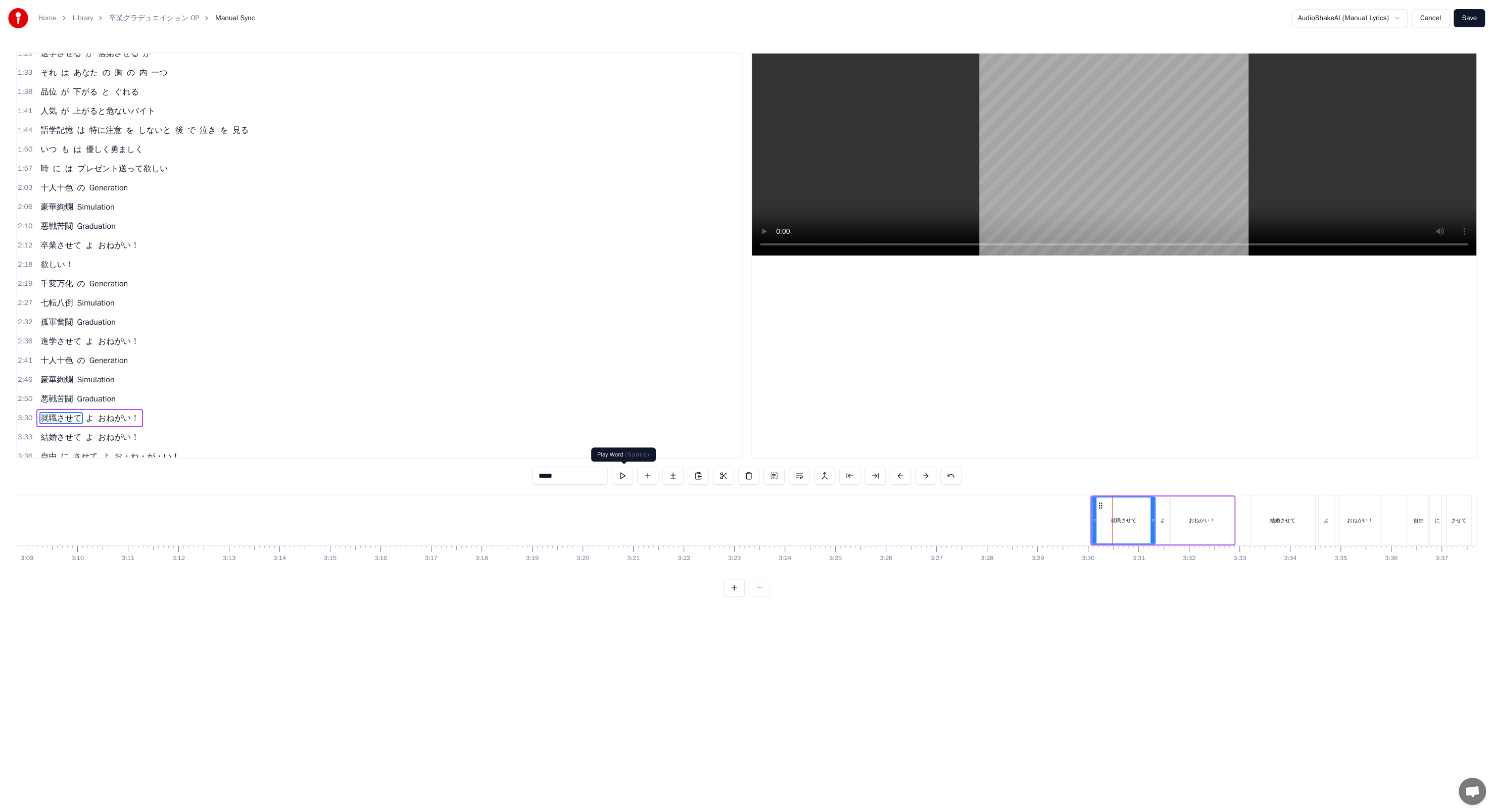 click at bounding box center [622, 476] 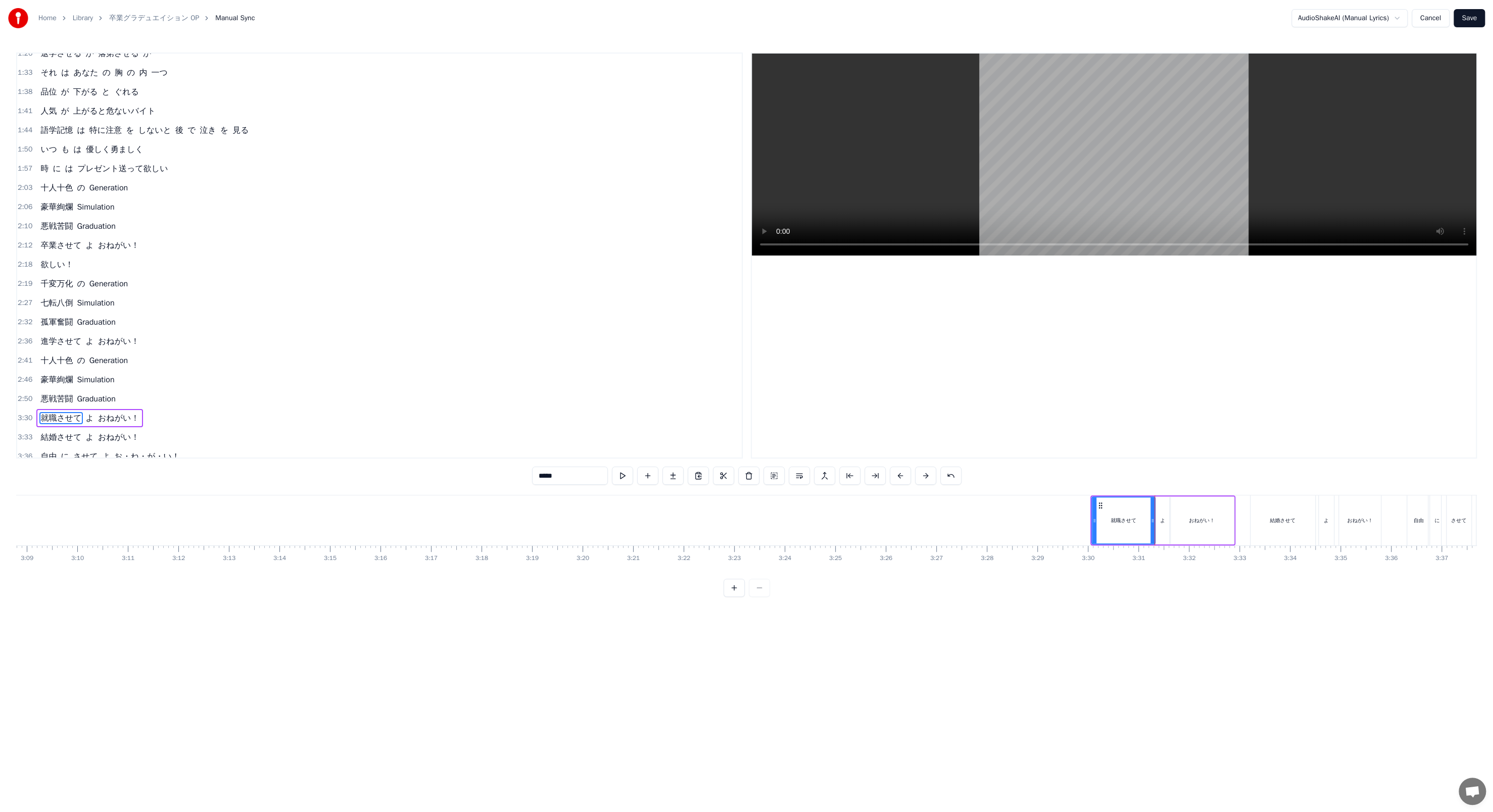 click on "悪戦苦闘" at bounding box center [57, 399] 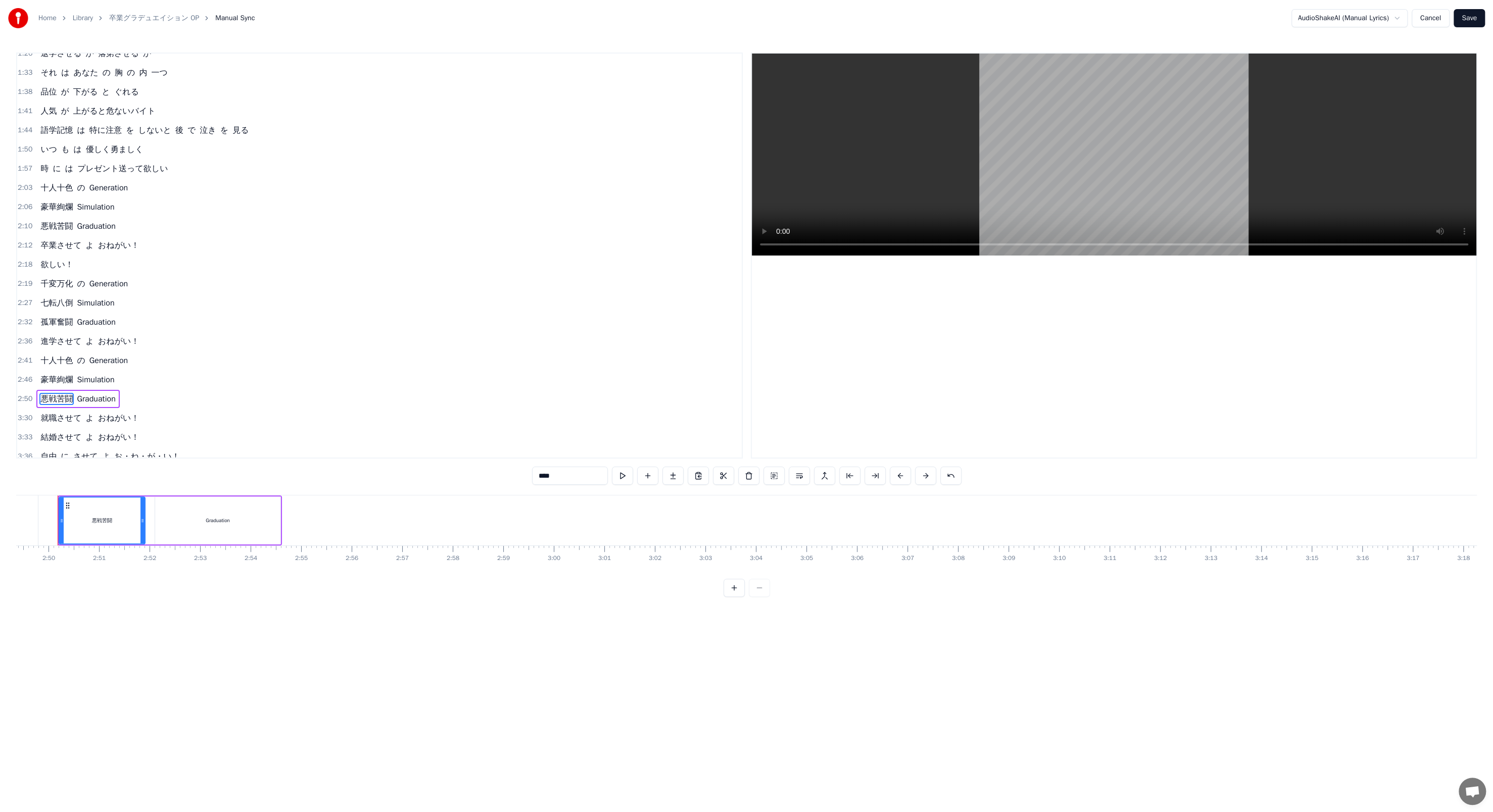scroll, scrollTop: 0, scrollLeft: 8547, axis: horizontal 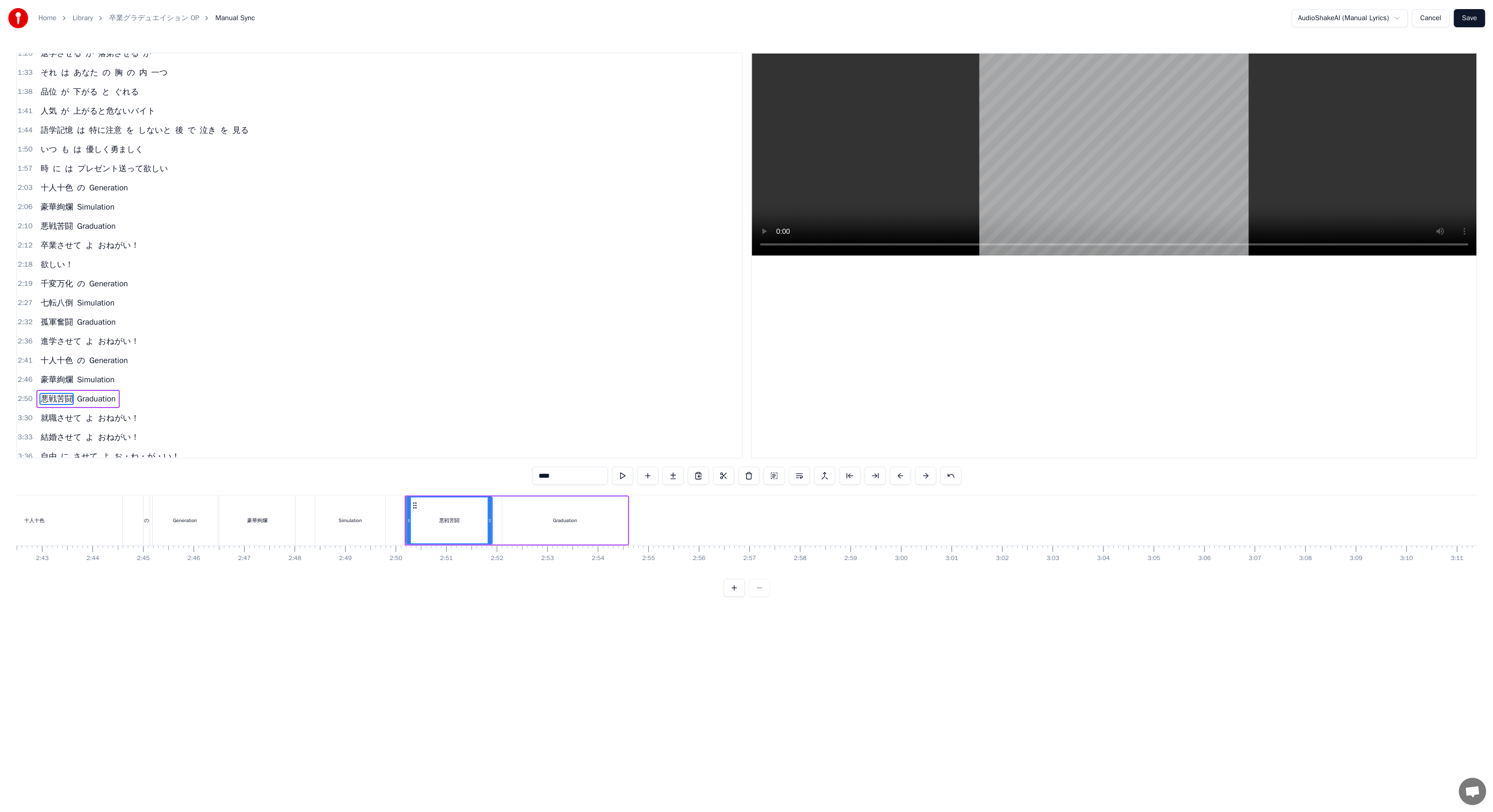 drag, startPoint x: 74, startPoint y: 505, endPoint x: 412, endPoint y: 567, distance: 343.6393 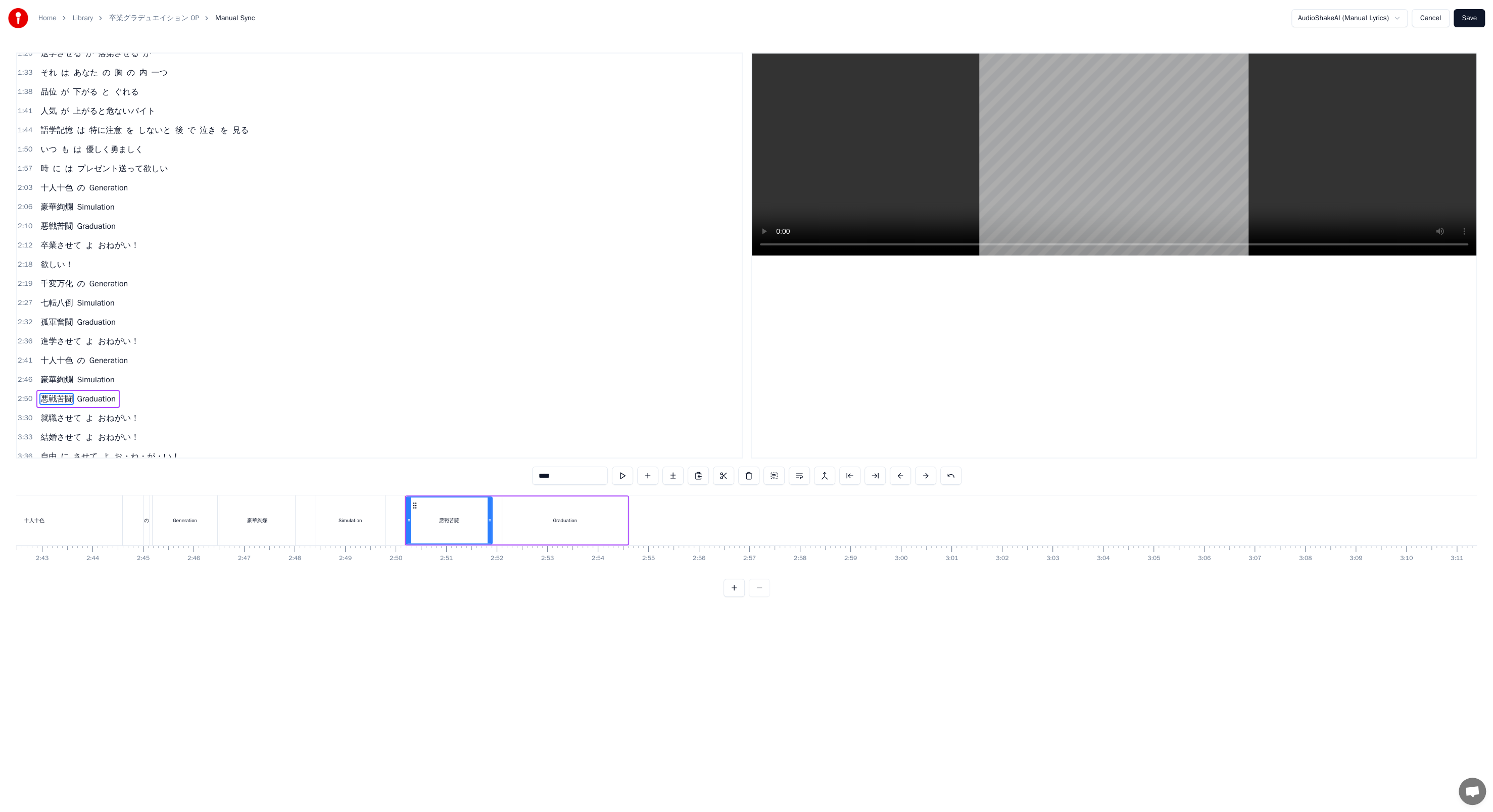 click on "千変万化 の Generation 七転八倒 Simulation 孤軍奮闘 Graduation 合格させて よ おねがい！ よい 子 に なる か 悪い 子 に なる か それ は あなた の さじ加減一つ 体力下がる と 倒れる 魅力 が 上がるとすぐ 図 に 乗る 基礎 と 応用次第 に たかめて絶対無理しないで ね いつ も は 凛々しく逞しく とき に は 厳しく叱って欲しい 千変万化 の Generation 七転八倒 Simulation 孤軍奮闘 Graduation 合格させて よ おねがい！ 退学させる か 落第させる か それ は あなた の 胸 の 内 一つ 品位 が 下がる と ぐれる 人気 が 上がると危ないバイト 語学記憶 は 特に注意 を しないと 後 で 泣き を 見る いつ も は 優しく勇ましく 時 に は プレゼント送って欲しい 十人十色 の Generation 豪華絢爛 Simulation 悪戦苦闘 Graduation 卒業させて よ おねがい！ 欲しい！ 千変万化 の Generation Simulation" at bounding box center [746, 533] 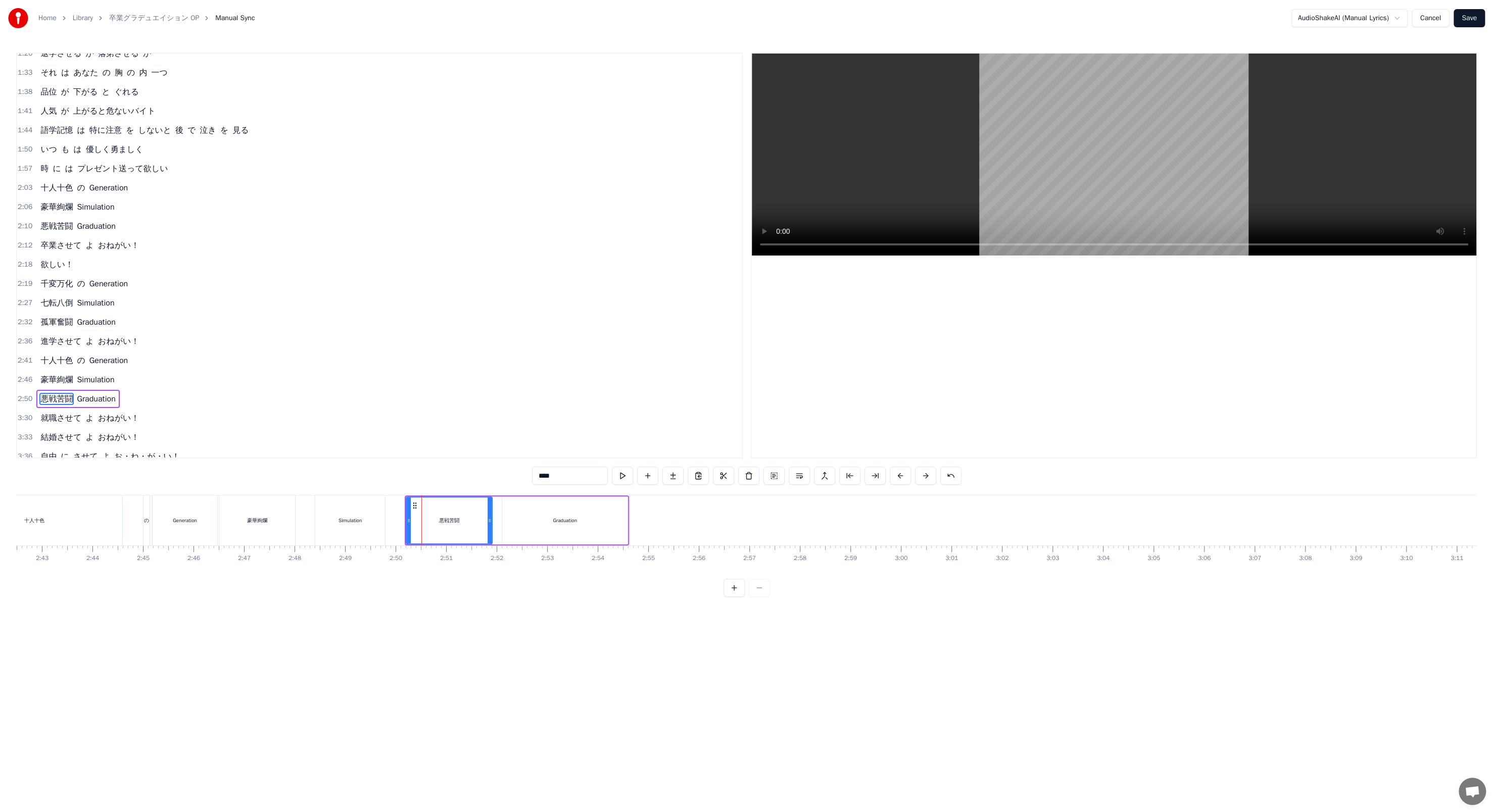 click on "2:50" at bounding box center (25, 399) 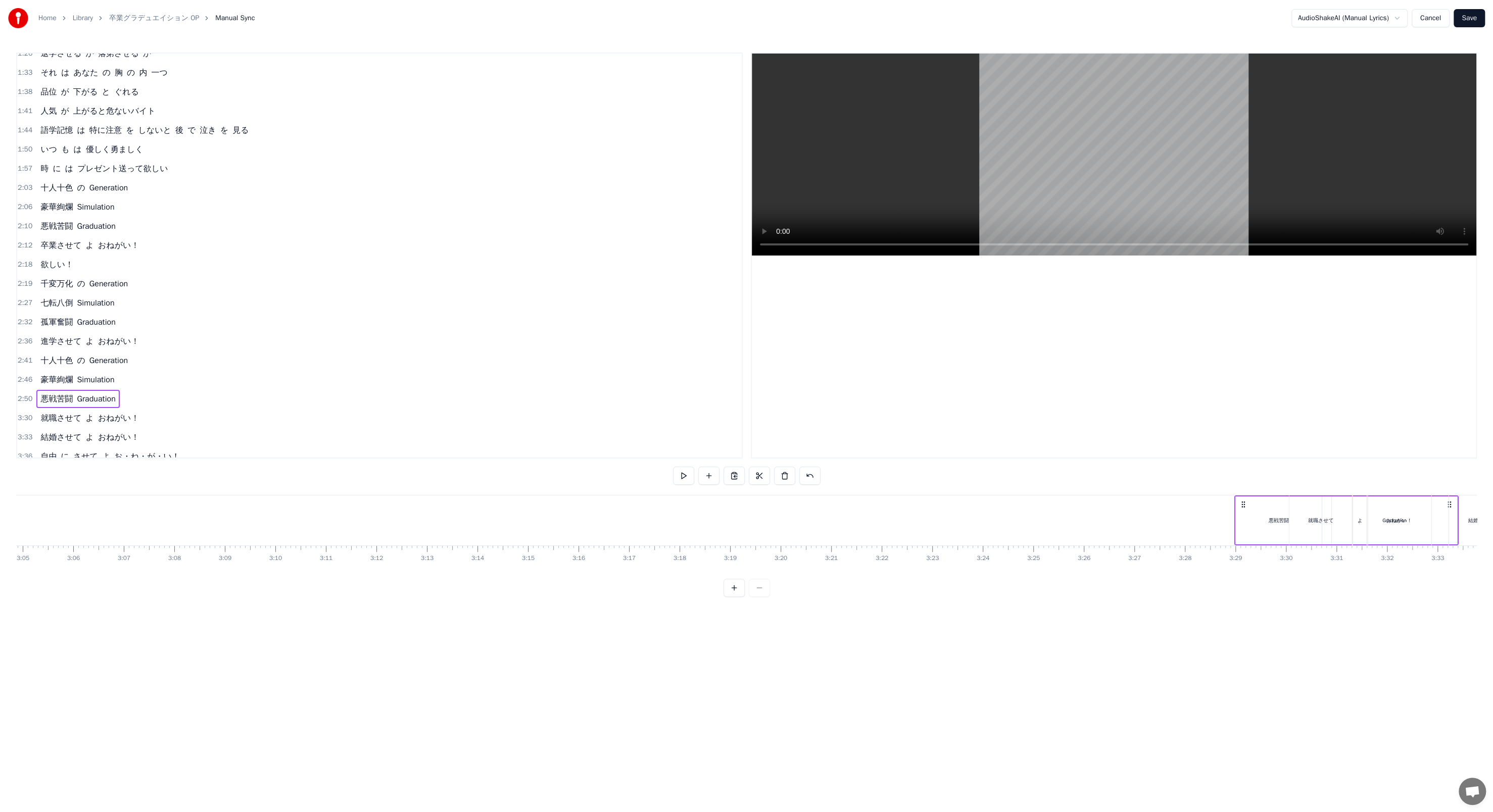 scroll, scrollTop: 0, scrollLeft: 9342, axis: horizontal 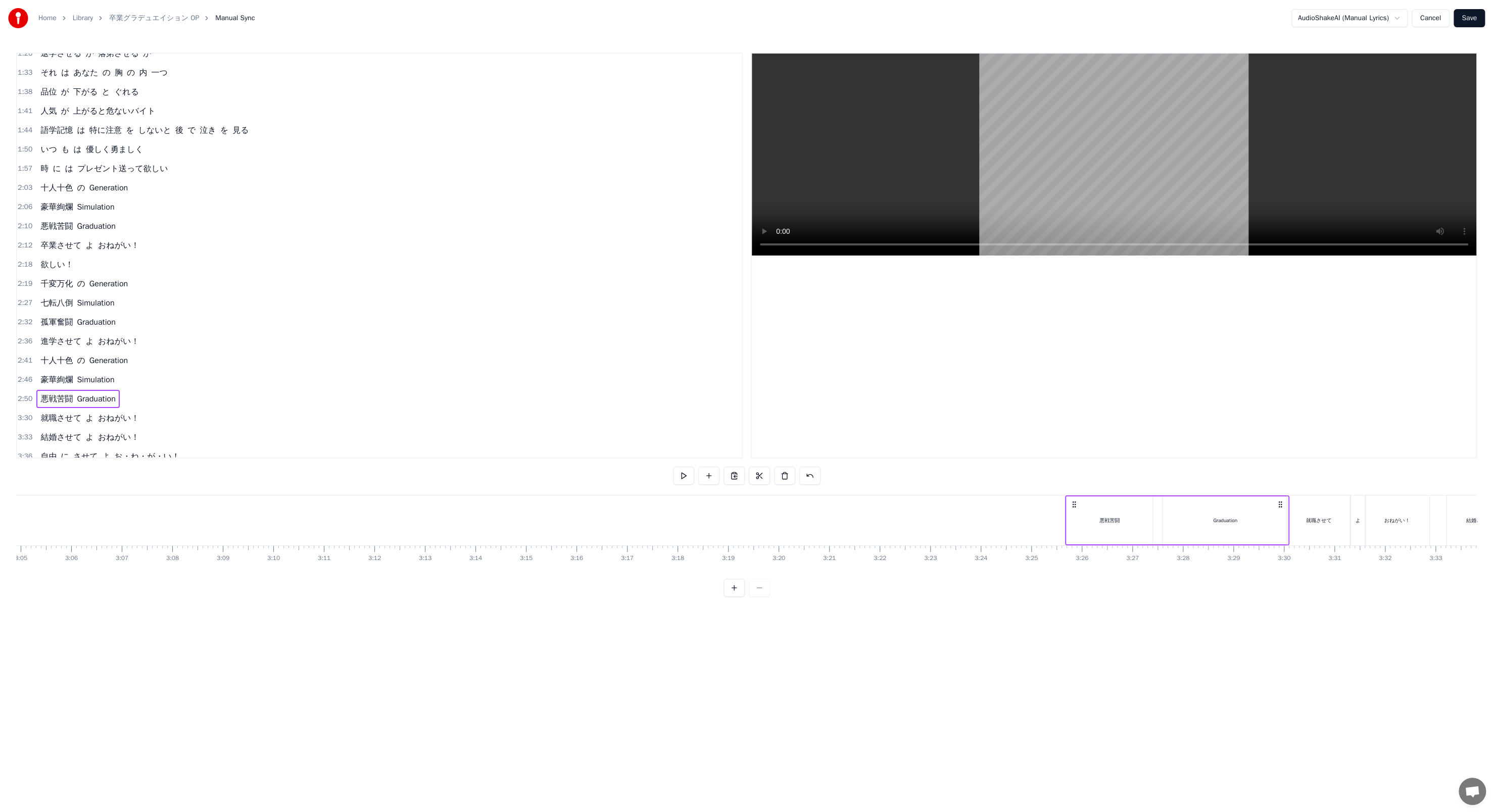 drag, startPoint x: 416, startPoint y: 504, endPoint x: 1076, endPoint y: 630, distance: 671.9196 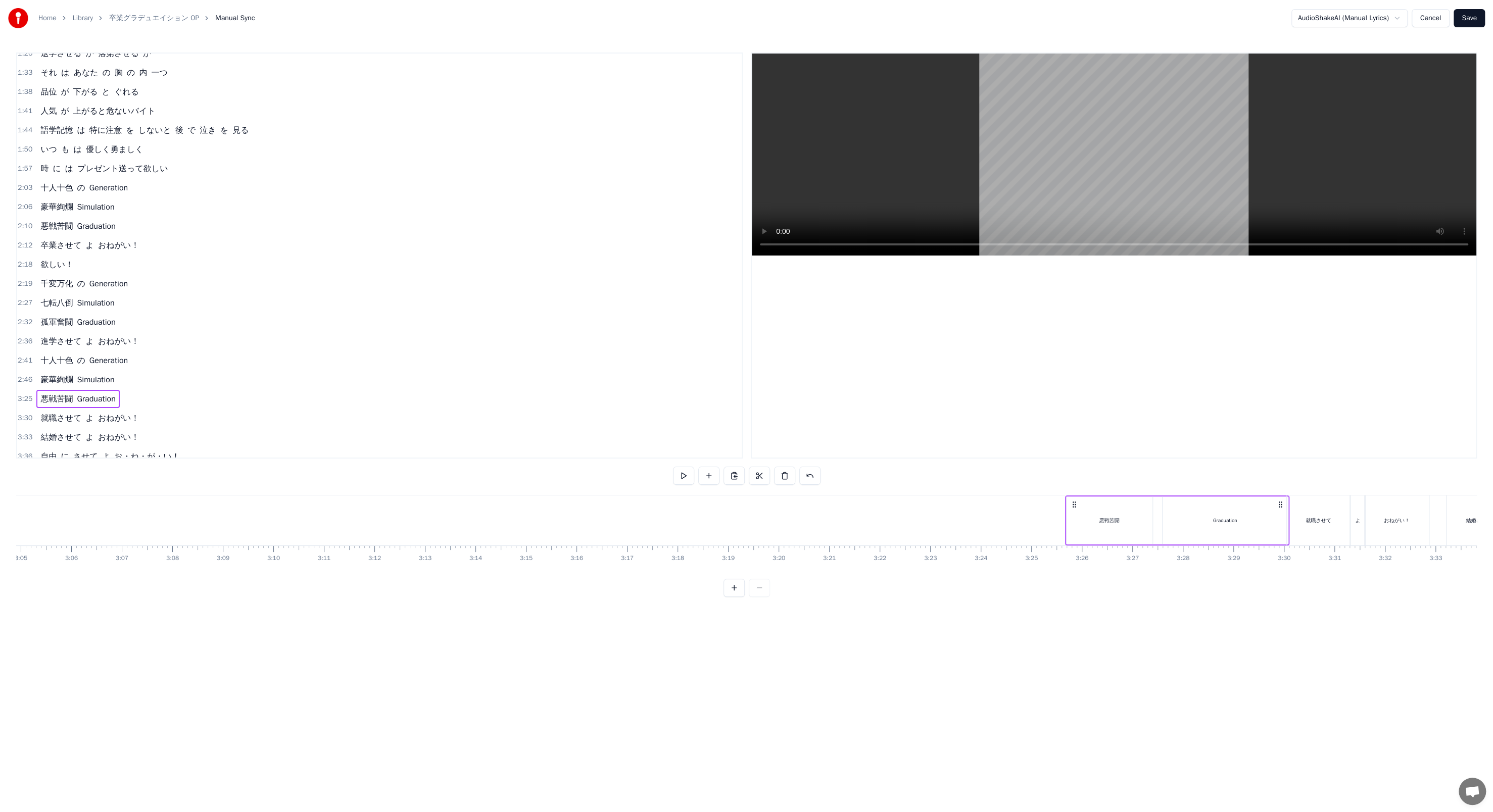 click at bounding box center [684, 476] 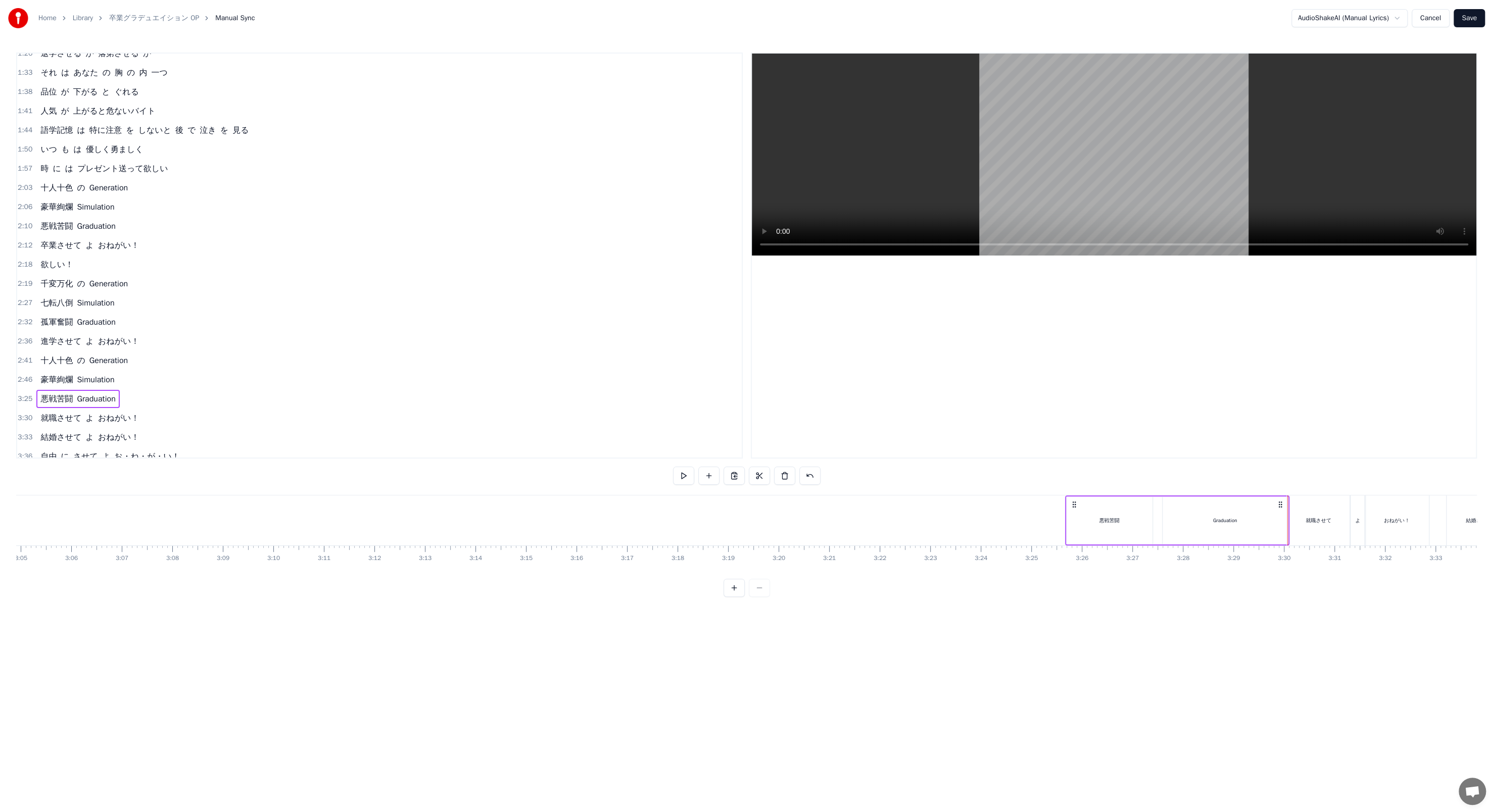 click on "悪戦苦闘 Graduation" at bounding box center [1177, 520] 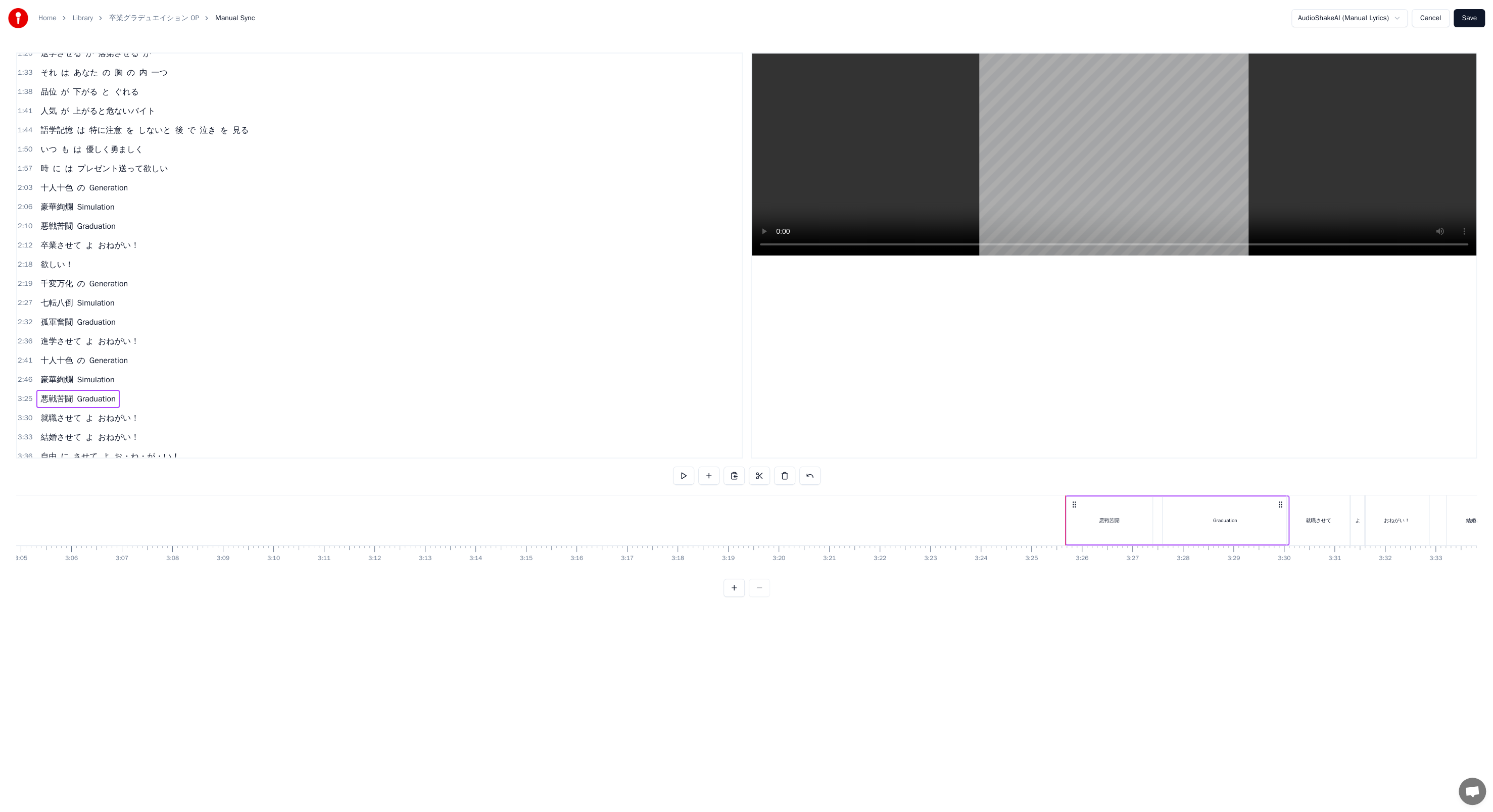 click on "悪戦苦闘" at bounding box center [1110, 520] 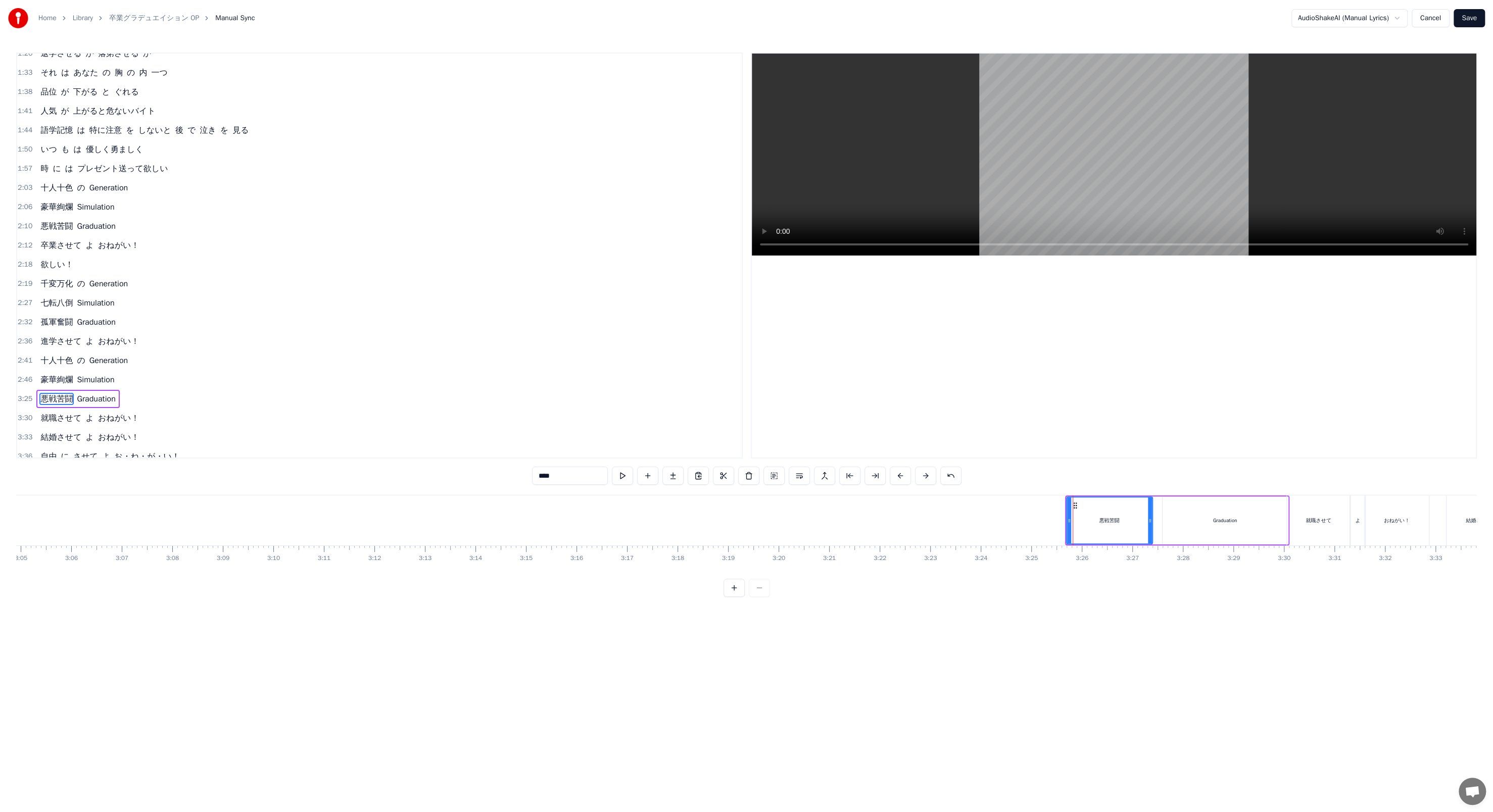 click on "Graduation" at bounding box center [1225, 520] 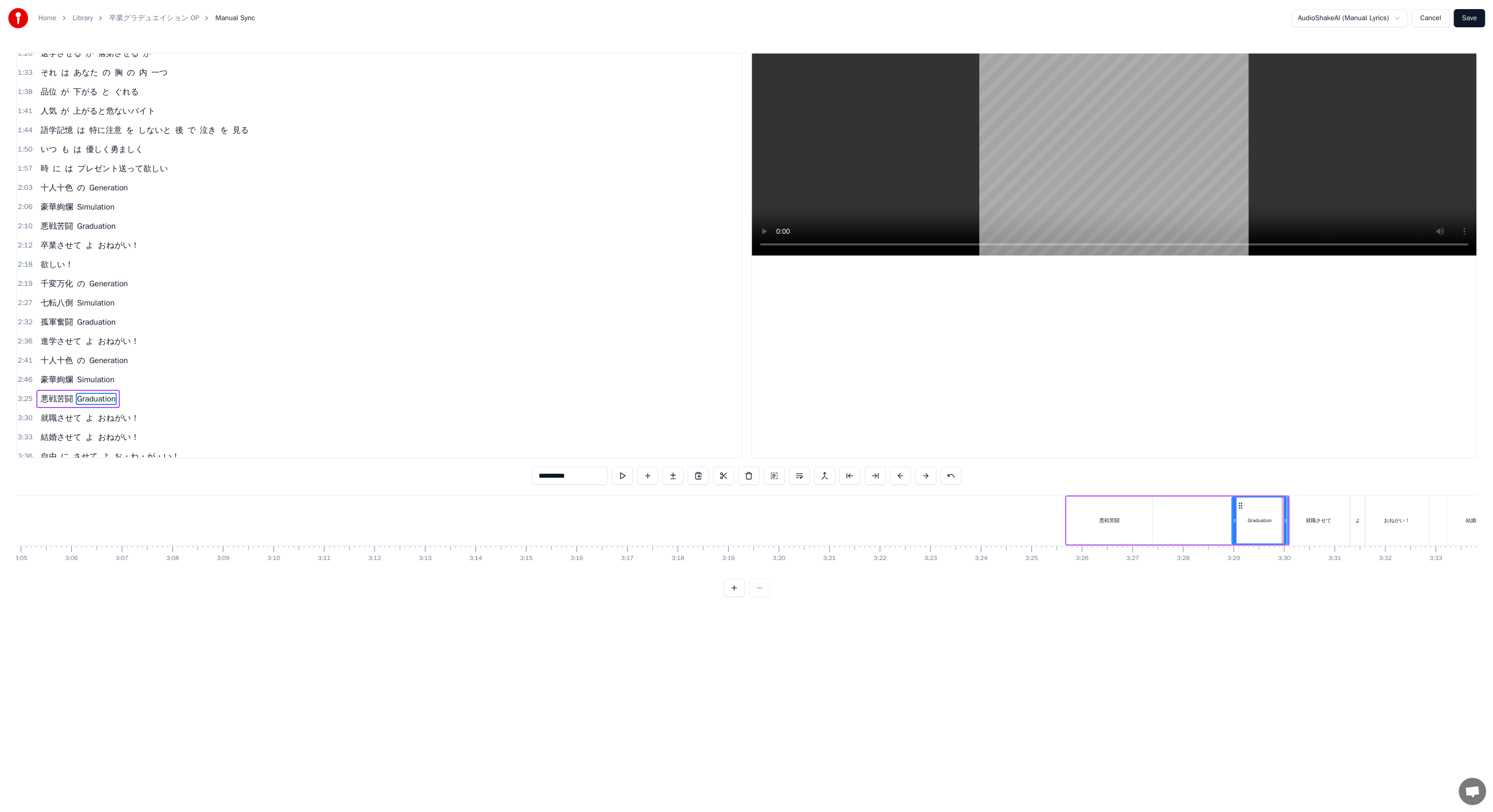 drag, startPoint x: 1162, startPoint y: 520, endPoint x: 1231, endPoint y: 525, distance: 69.1809 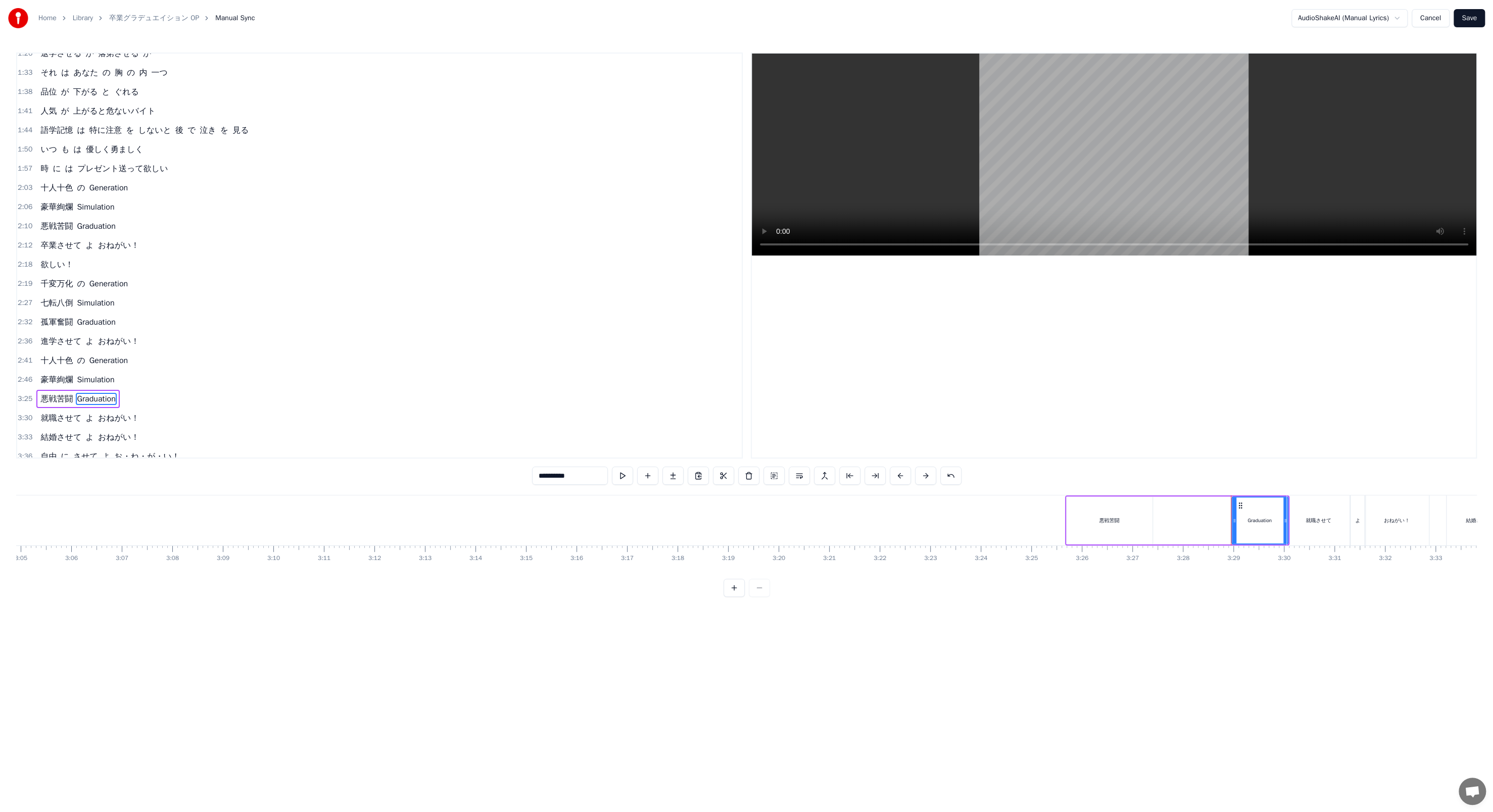 click on "悪戦苦闘" at bounding box center [1110, 520] 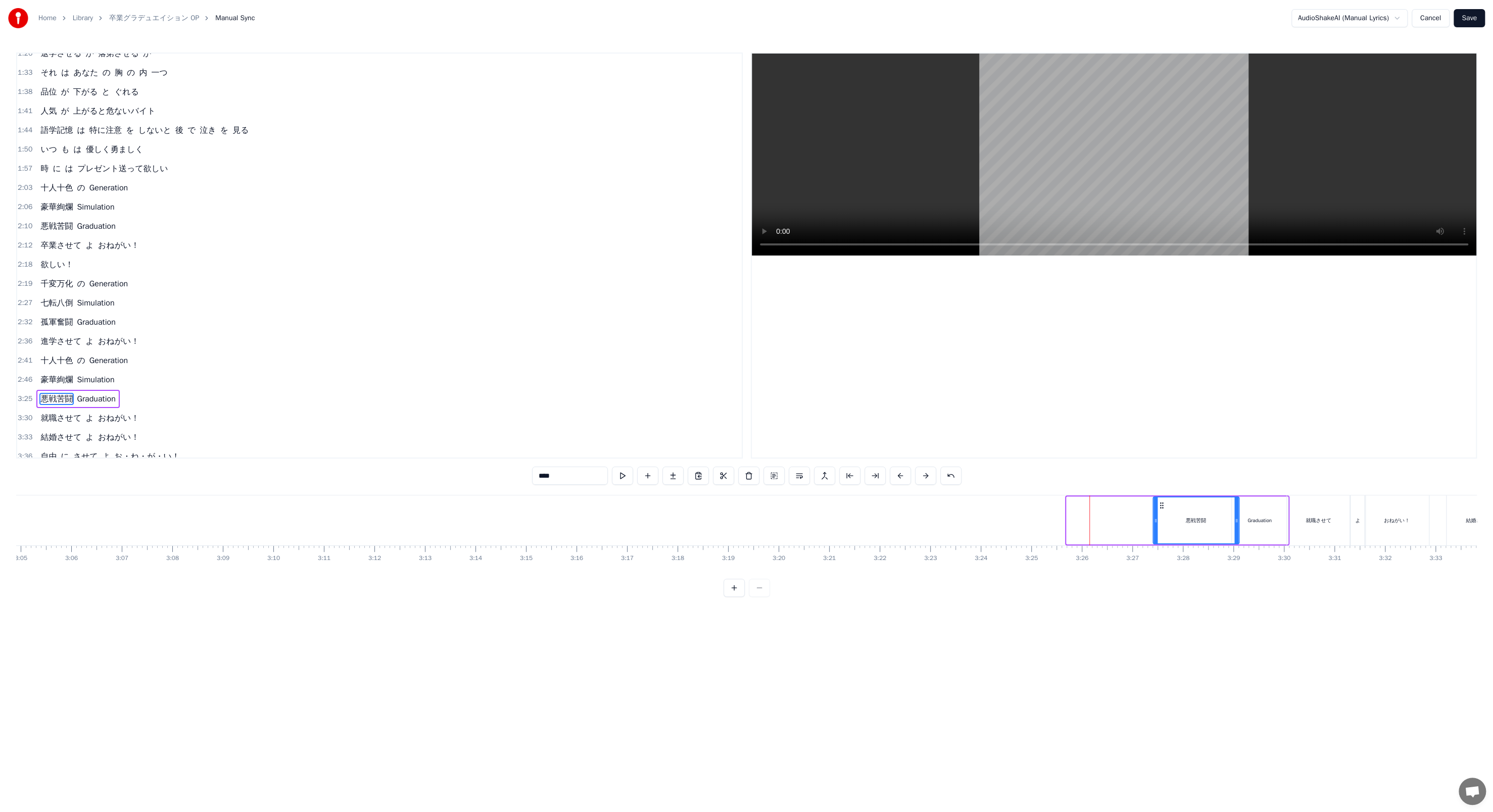 drag, startPoint x: 1076, startPoint y: 501, endPoint x: 1162, endPoint y: 501, distance: 86 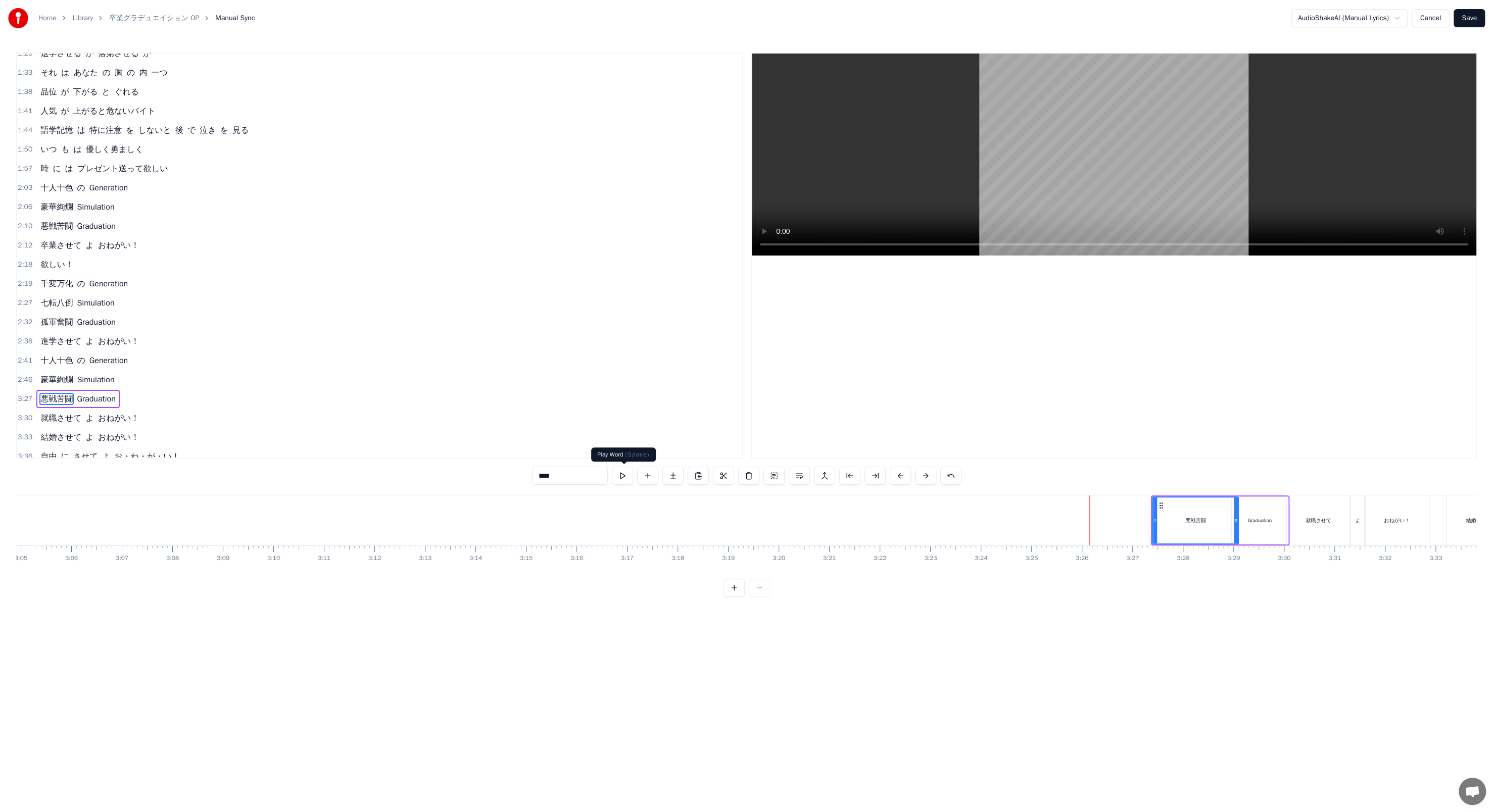 click at bounding box center (622, 476) 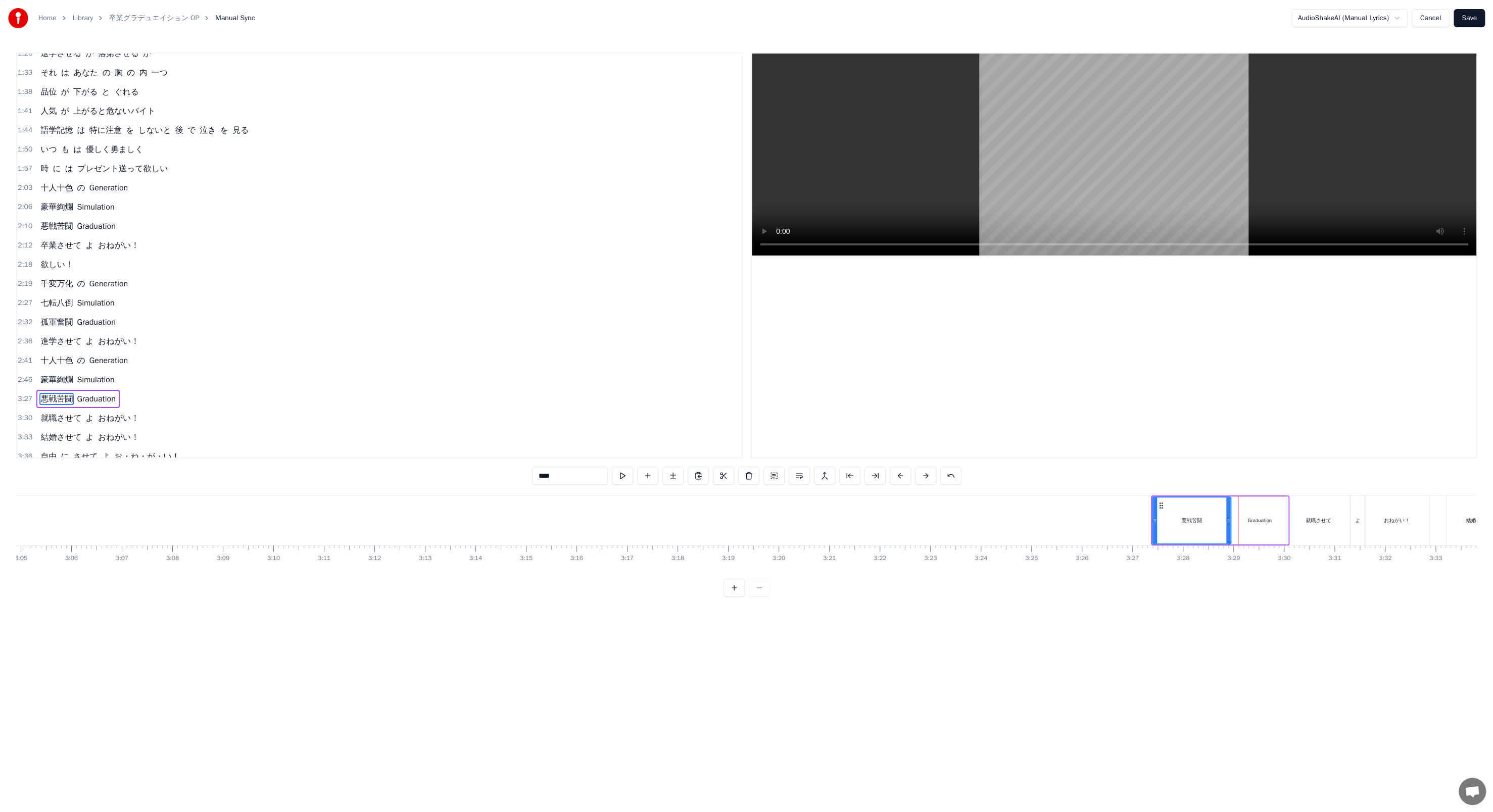 drag, startPoint x: 1233, startPoint y: 518, endPoint x: 1226, endPoint y: 518, distance: 7 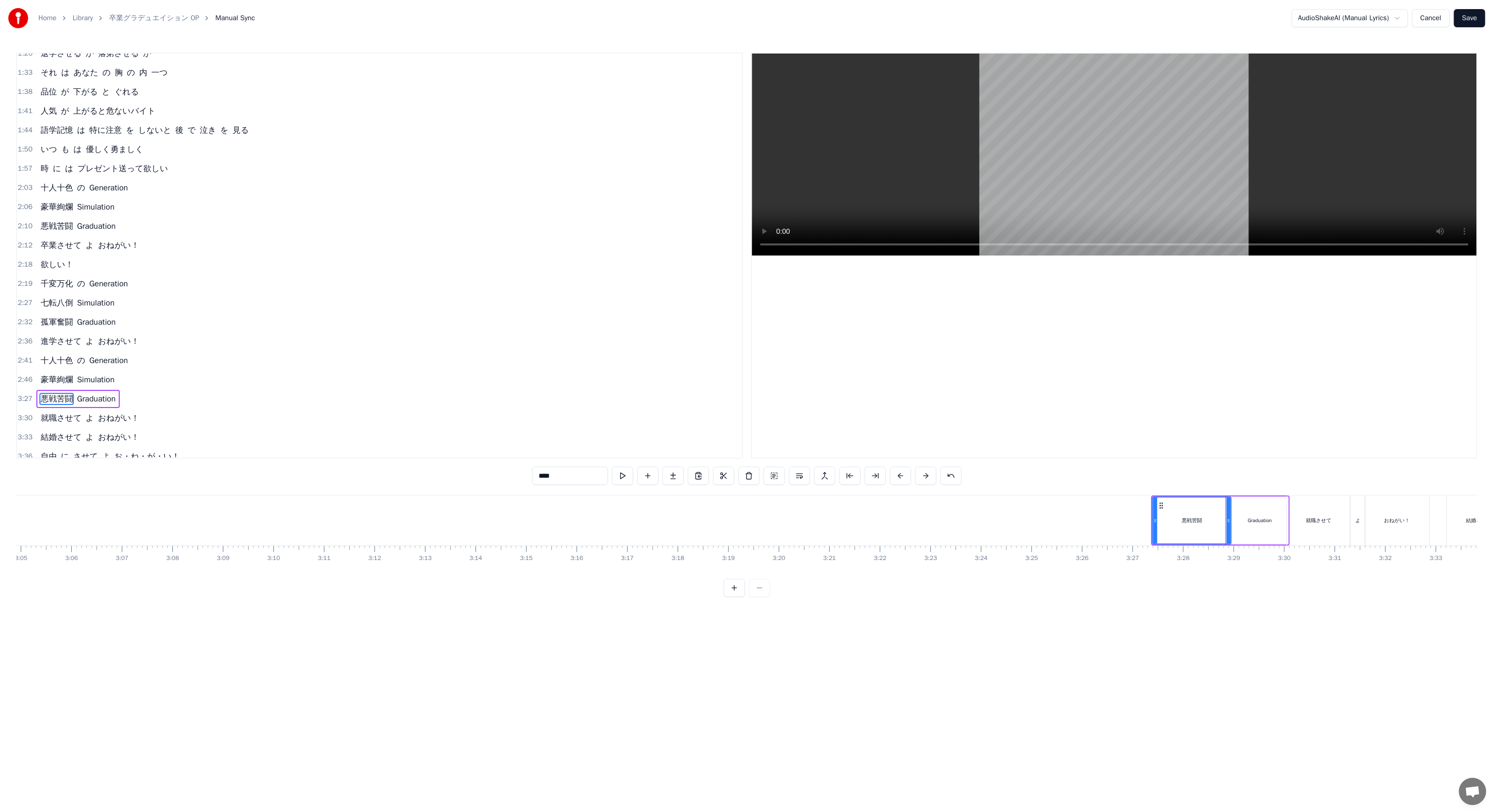click on "Graduation" at bounding box center [1260, 520] 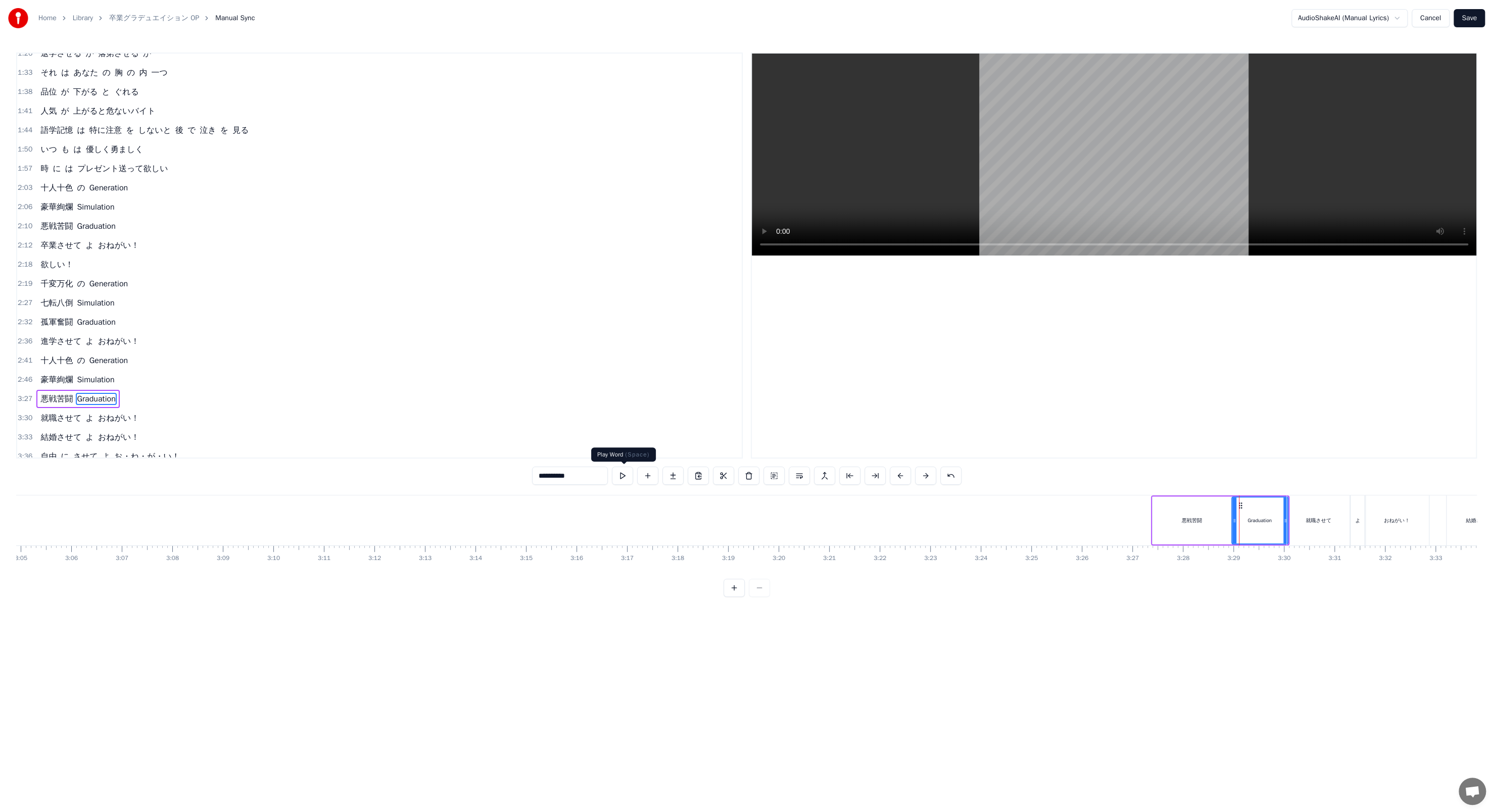 click at bounding box center (622, 476) 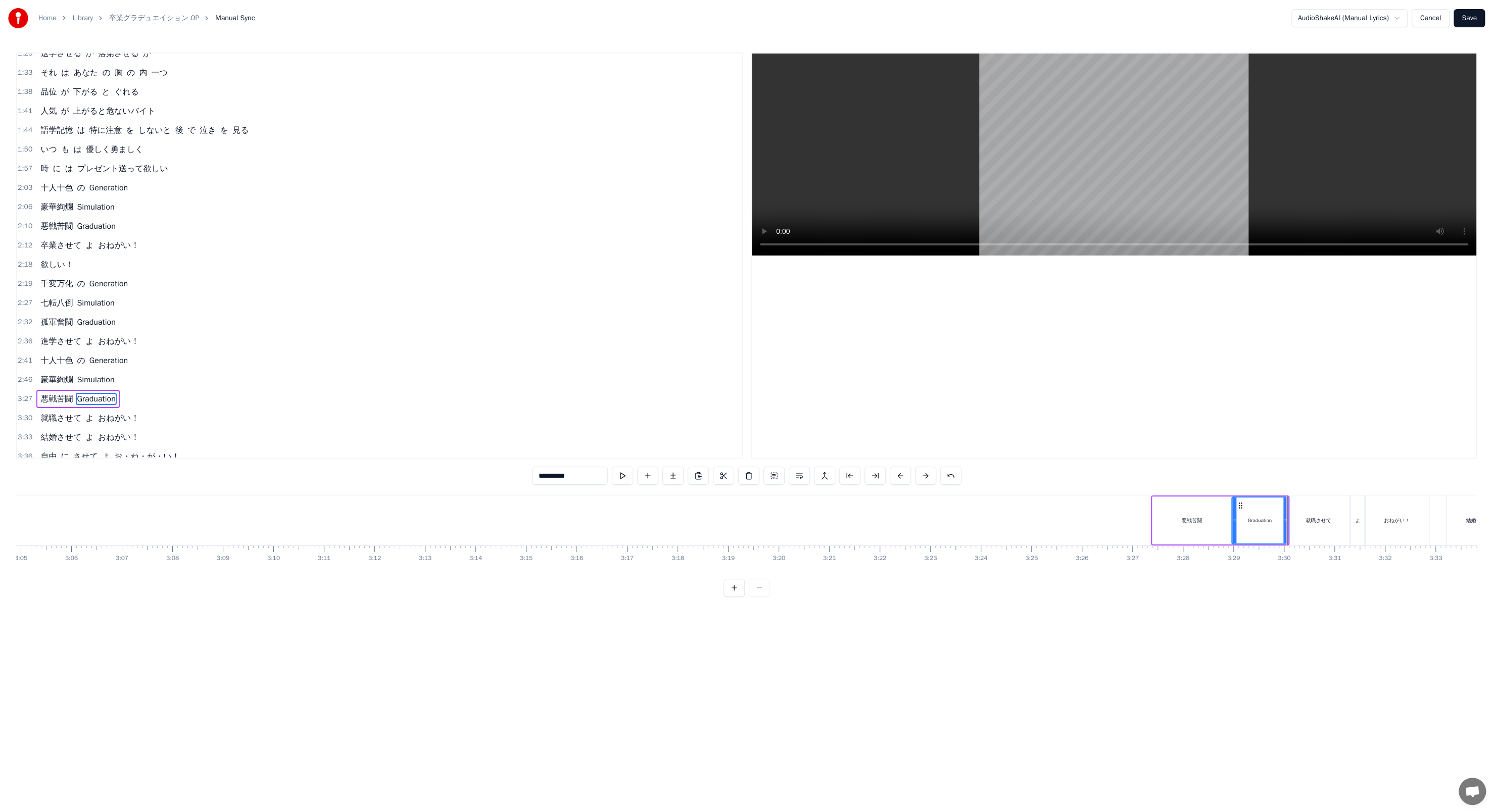 click on "悪戦苦闘" at bounding box center (1191, 520) 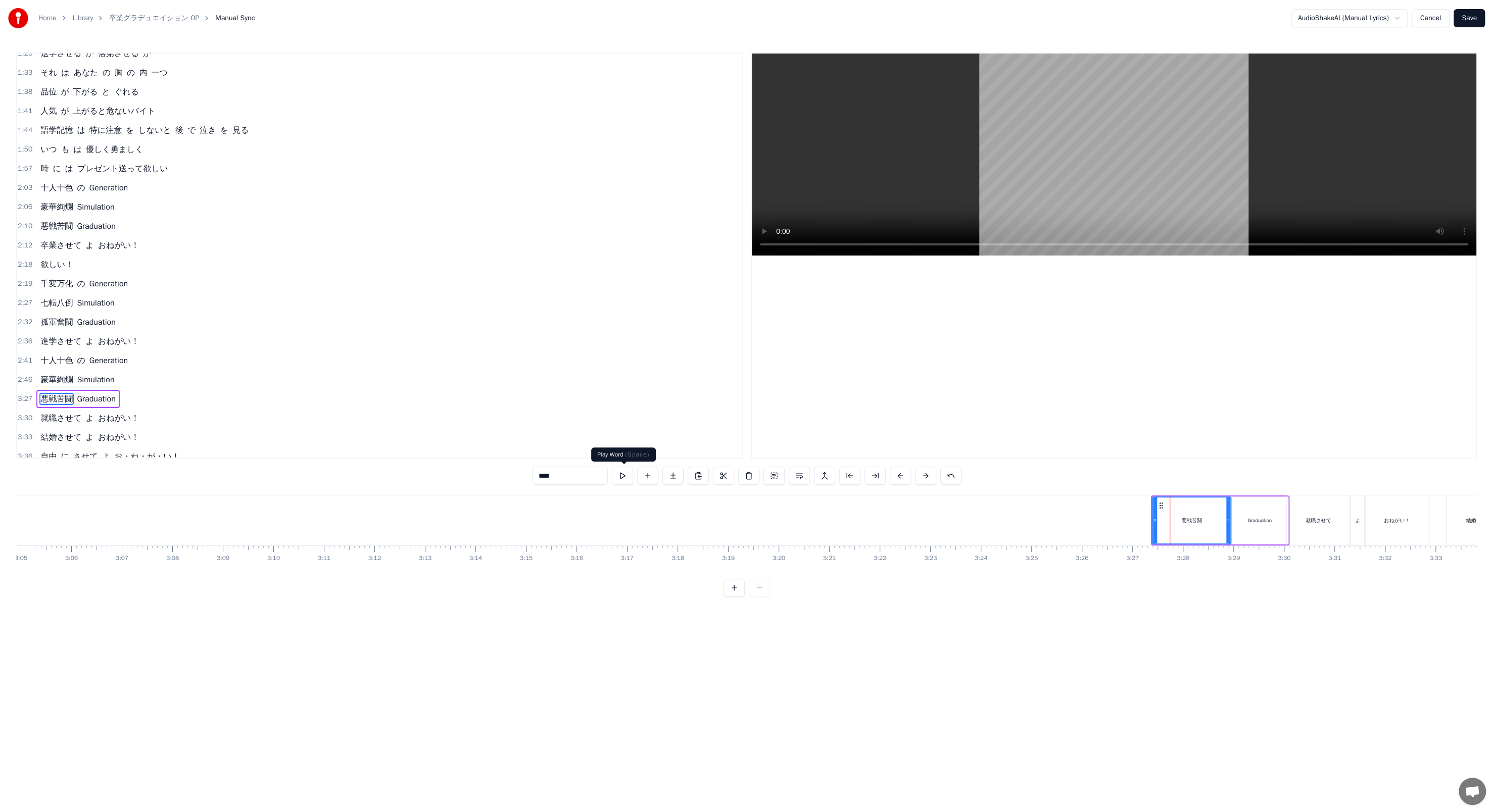 click at bounding box center [622, 476] 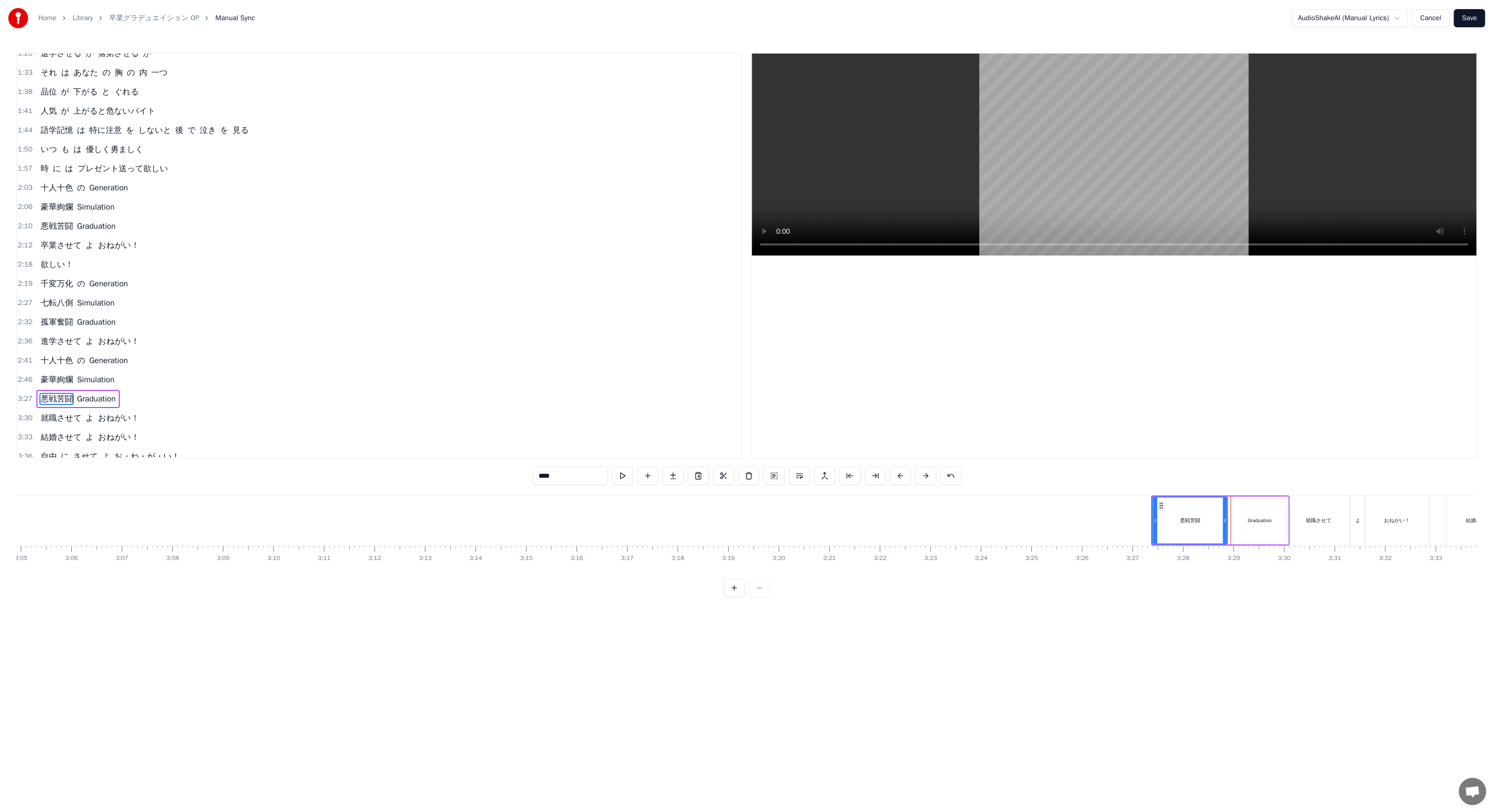 click 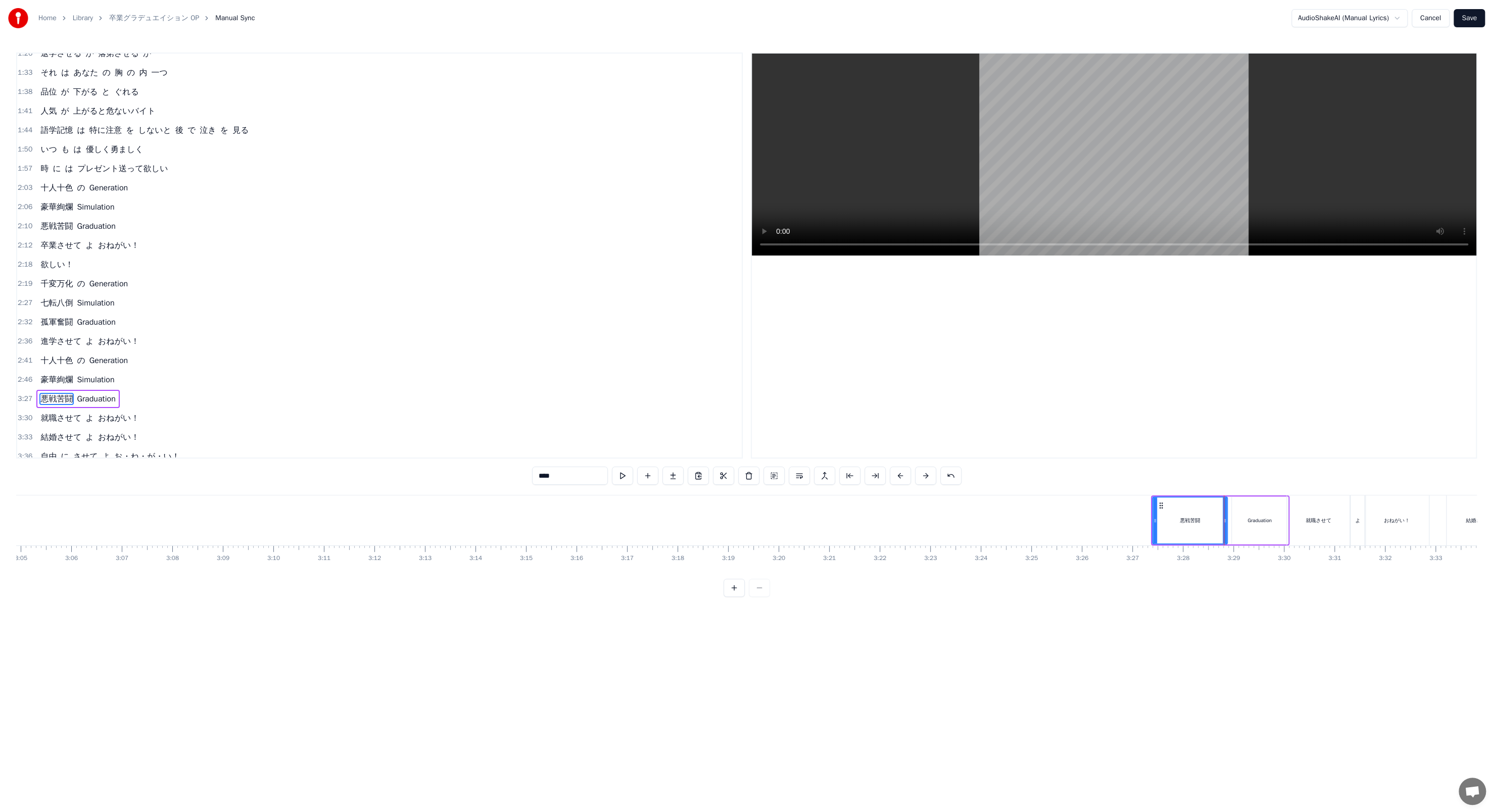 click on "Graduation" at bounding box center (1260, 520) 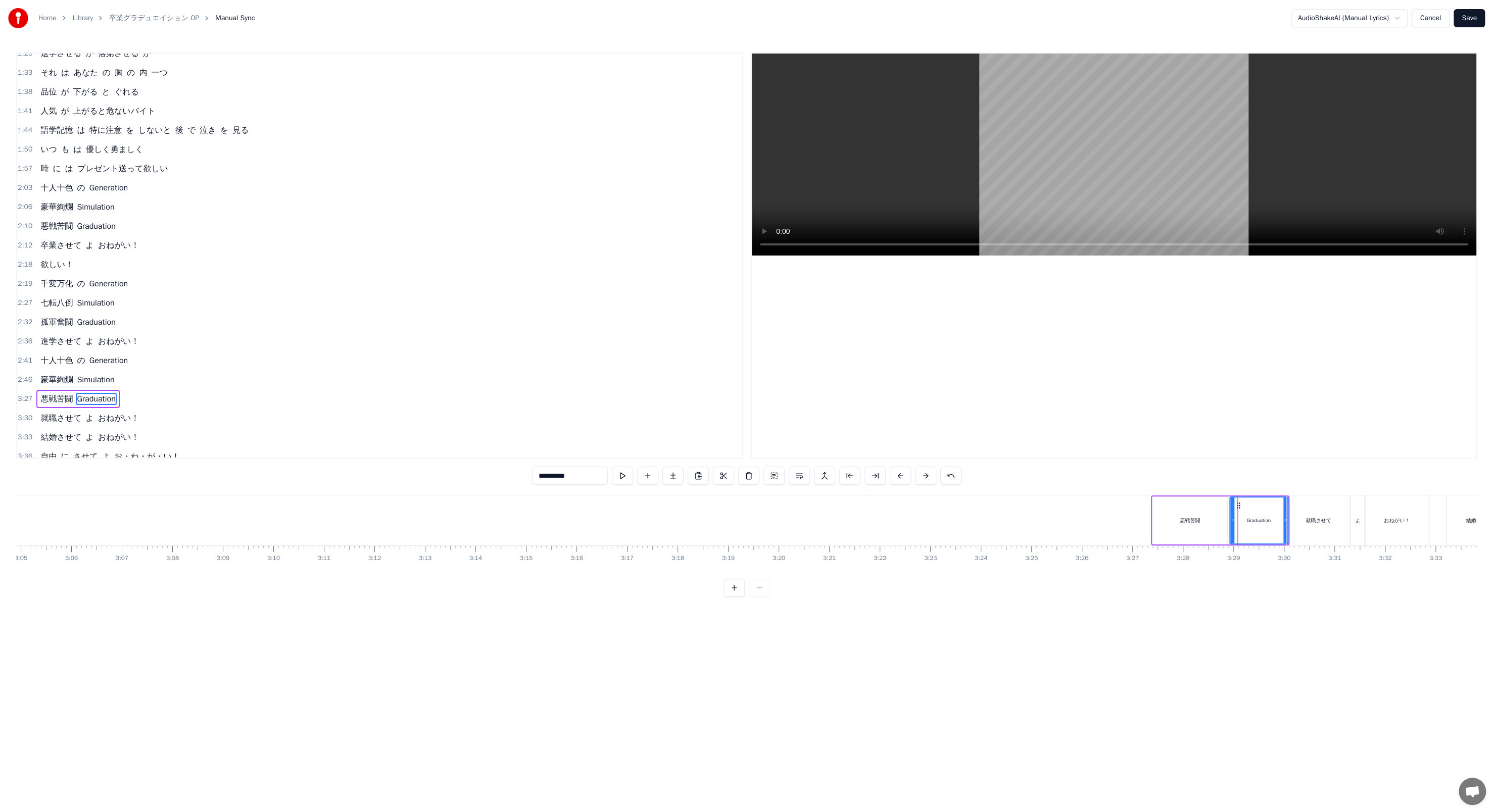 click 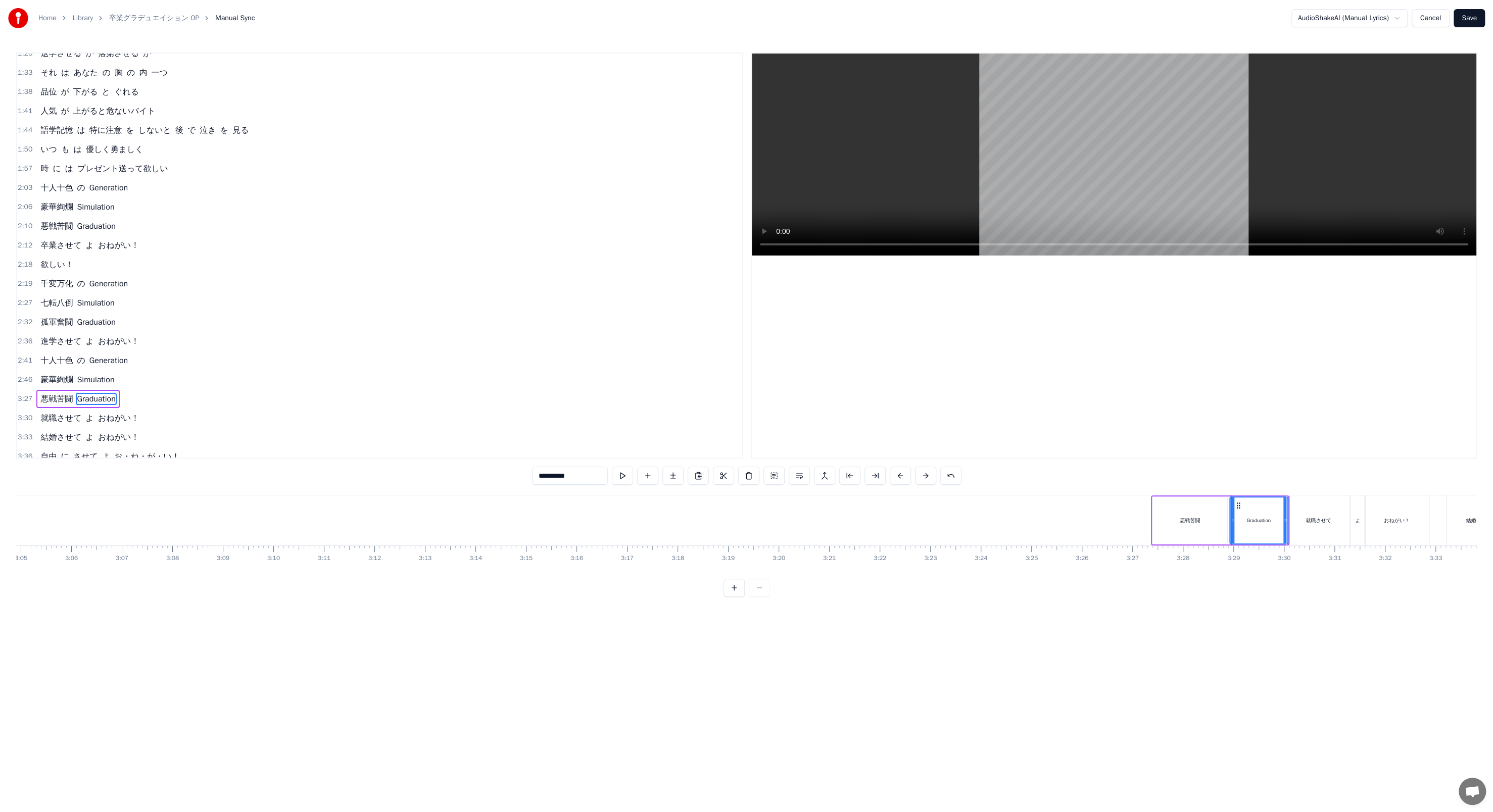 click on "悪戦苦闘" at bounding box center [1190, 520] 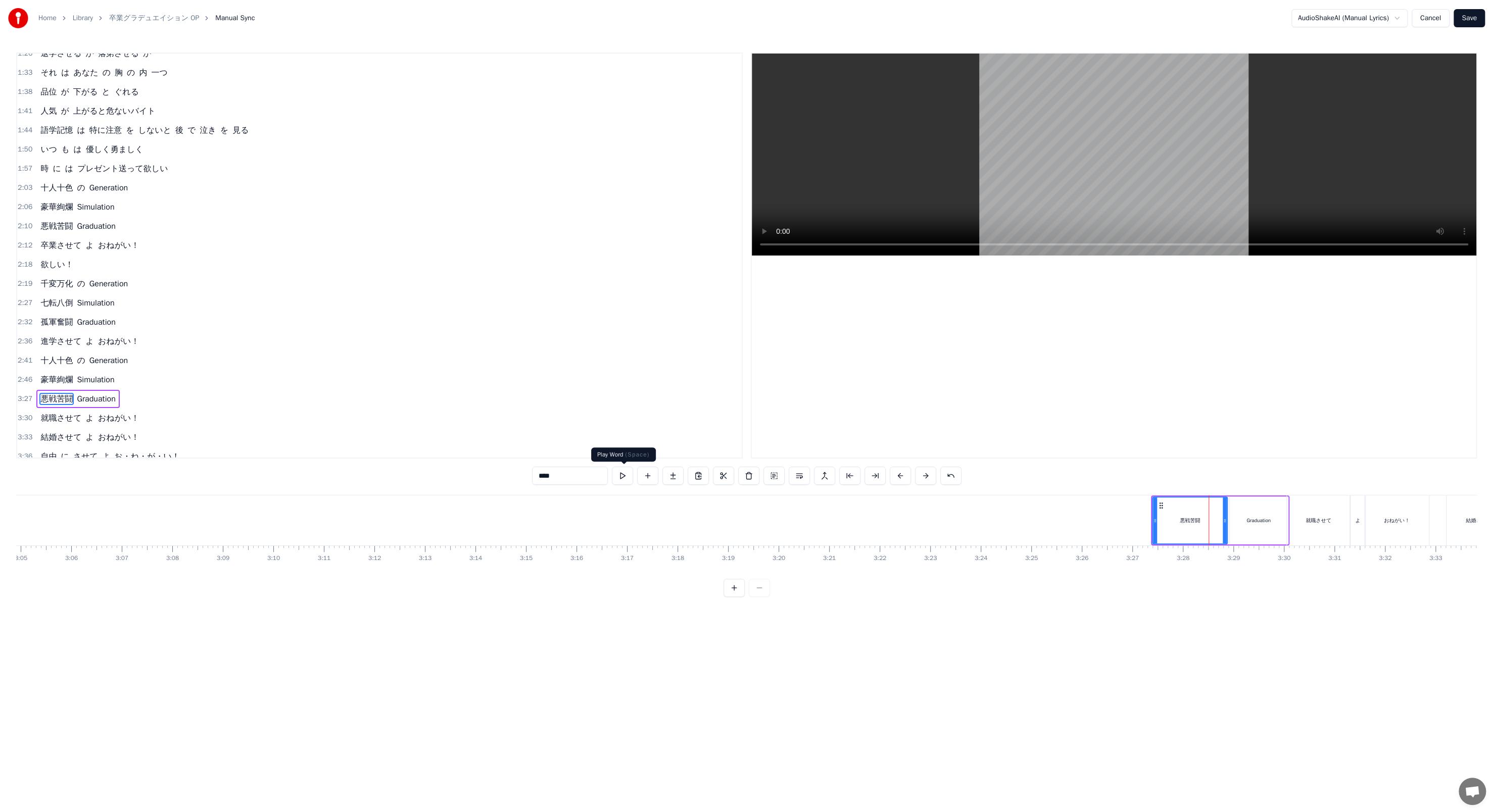 click at bounding box center (622, 476) 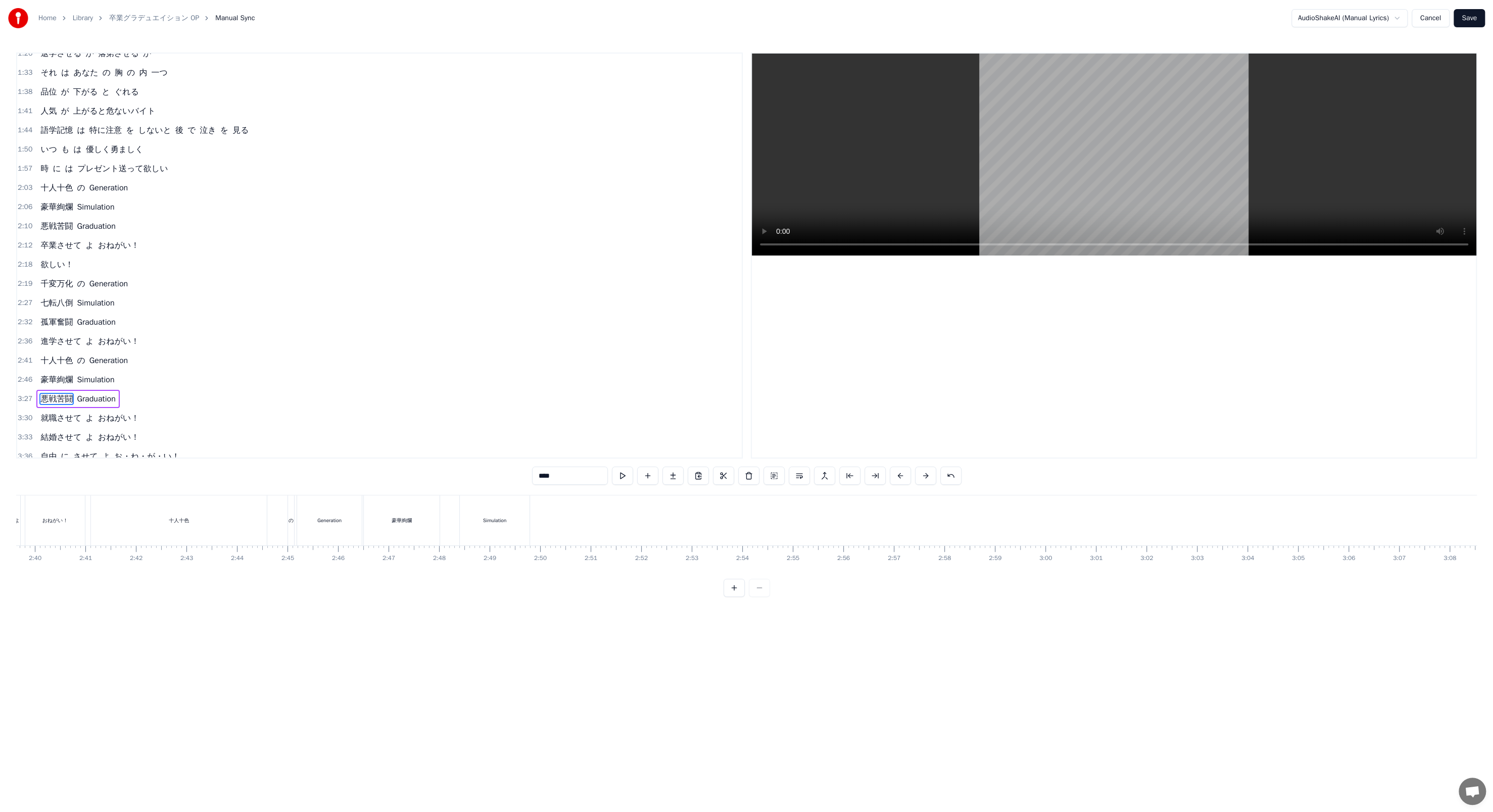scroll, scrollTop: 0, scrollLeft: 6787, axis: horizontal 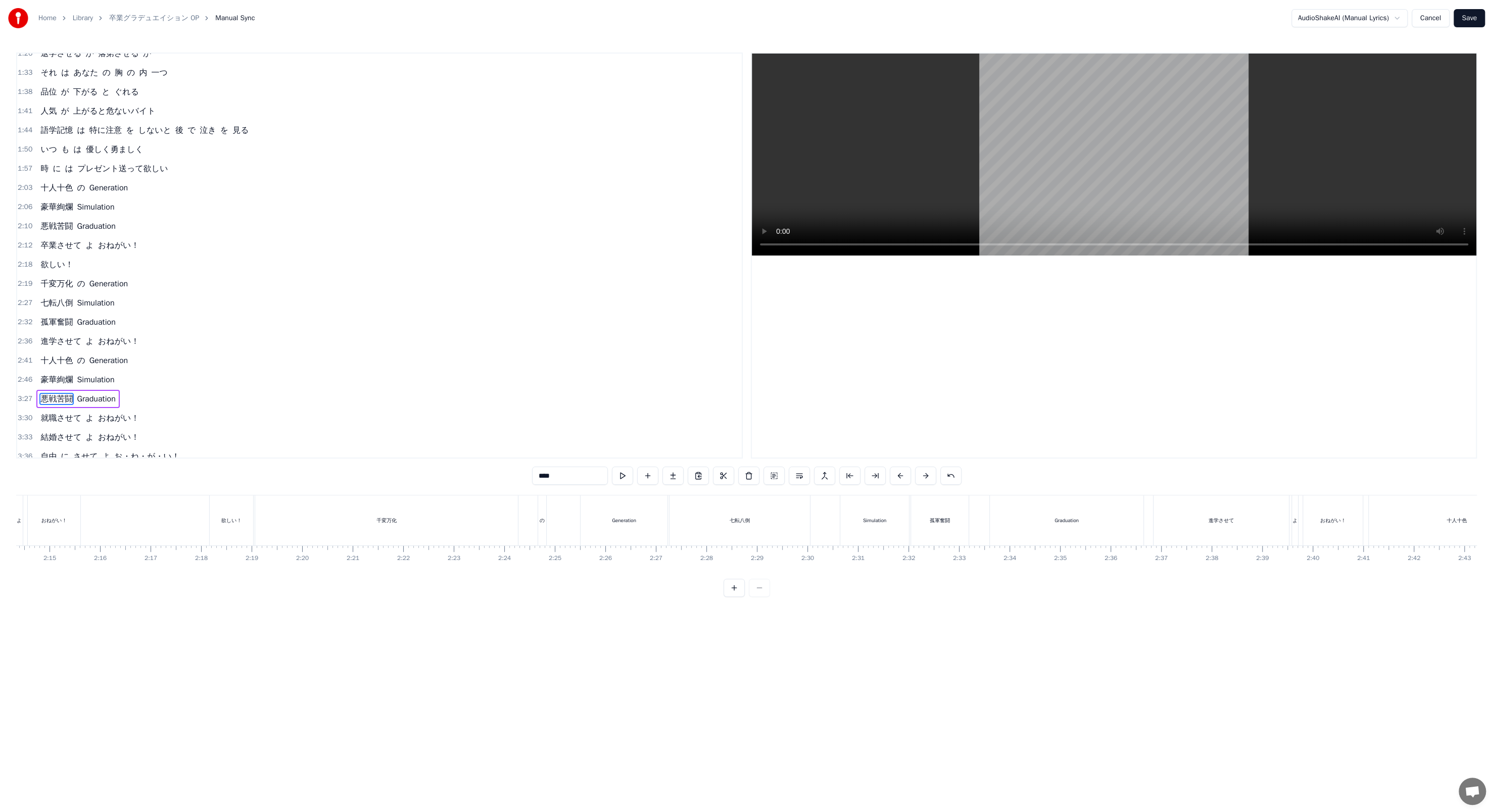 click on "豪華絢爛" at bounding box center (57, 380) 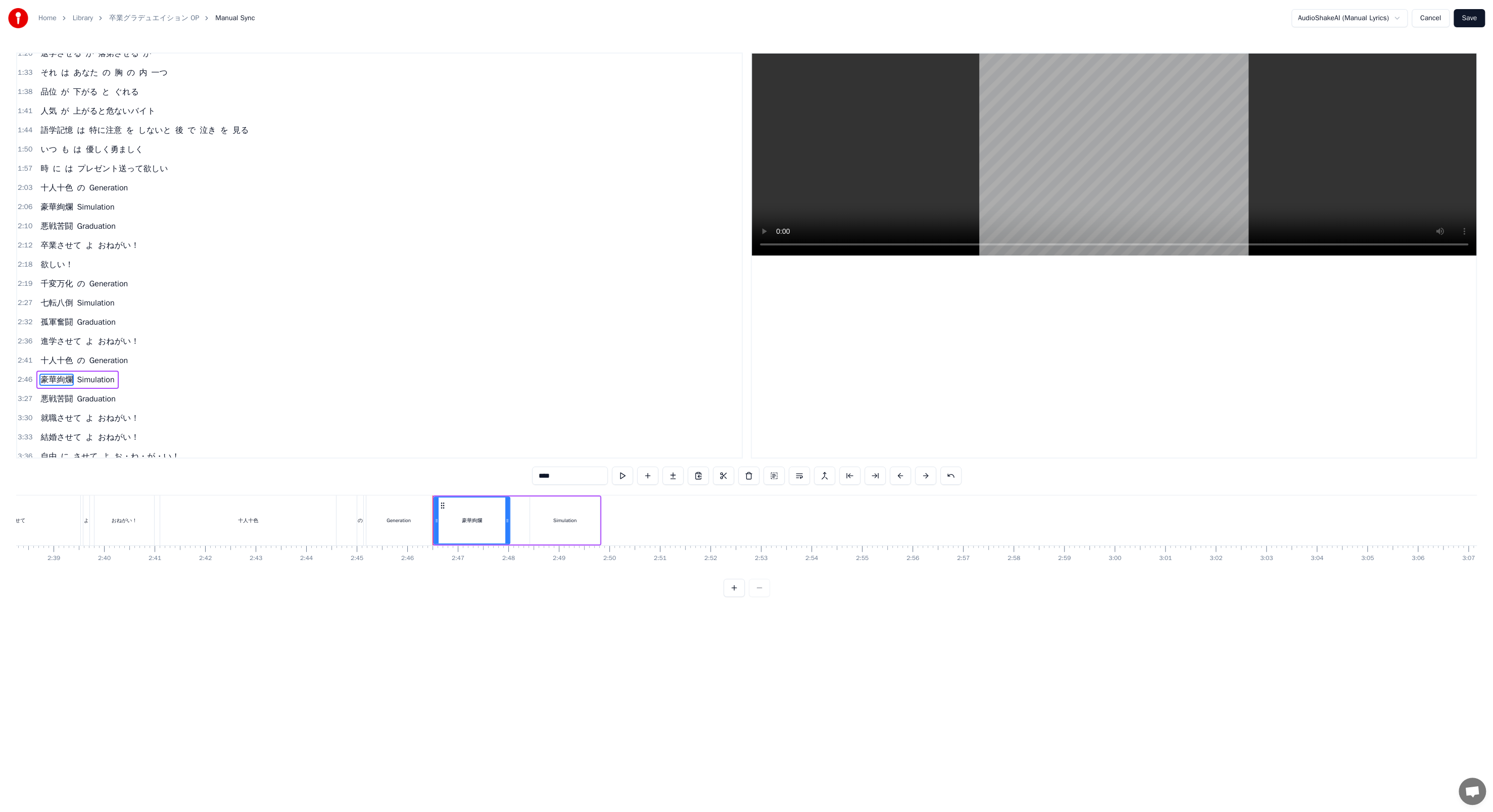 scroll, scrollTop: 0, scrollLeft: 8362, axis: horizontal 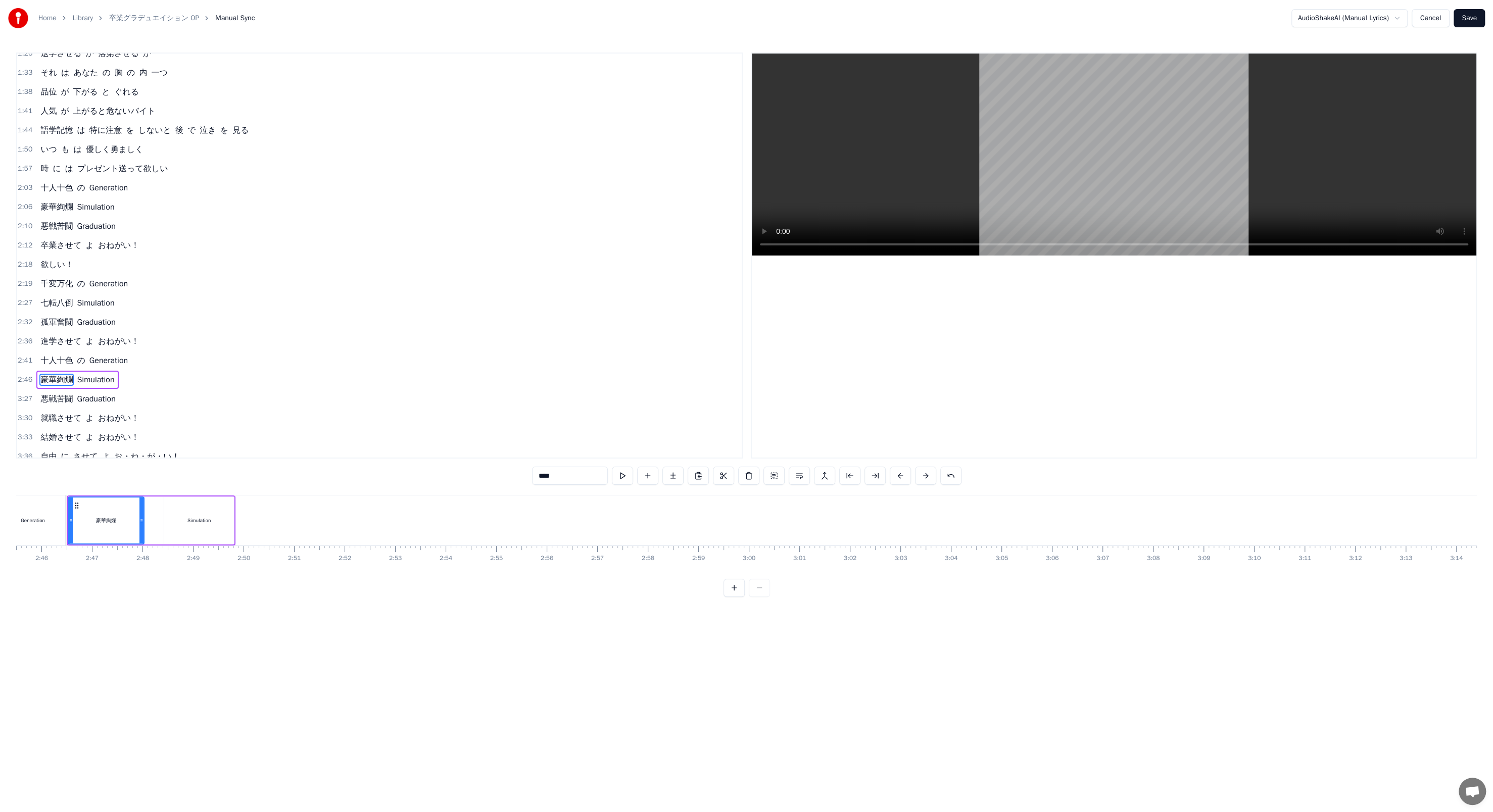 click on "2:46" at bounding box center [25, 380] 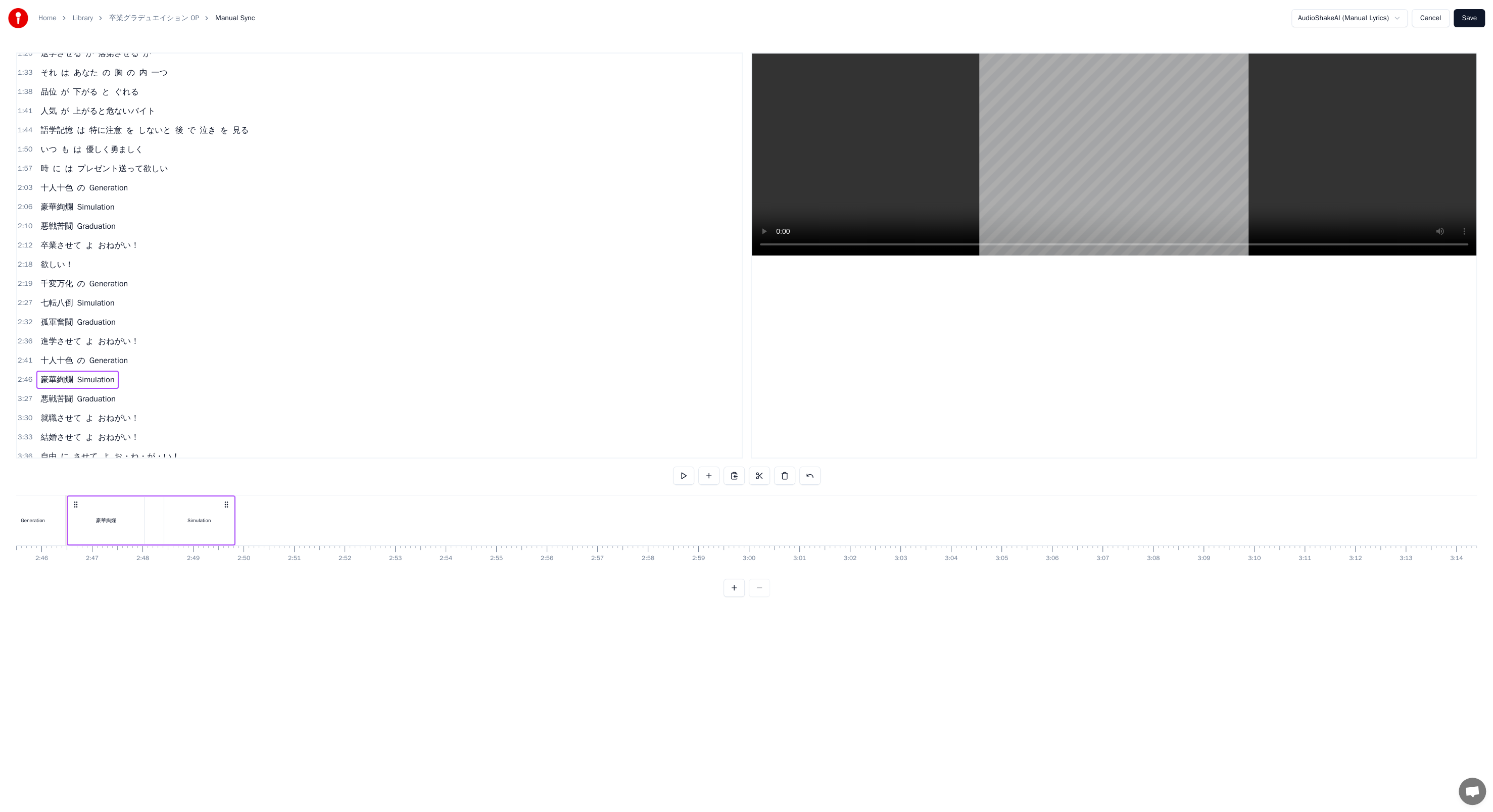 click on "2:46 豪華絢爛 Simulation" at bounding box center (379, 380) 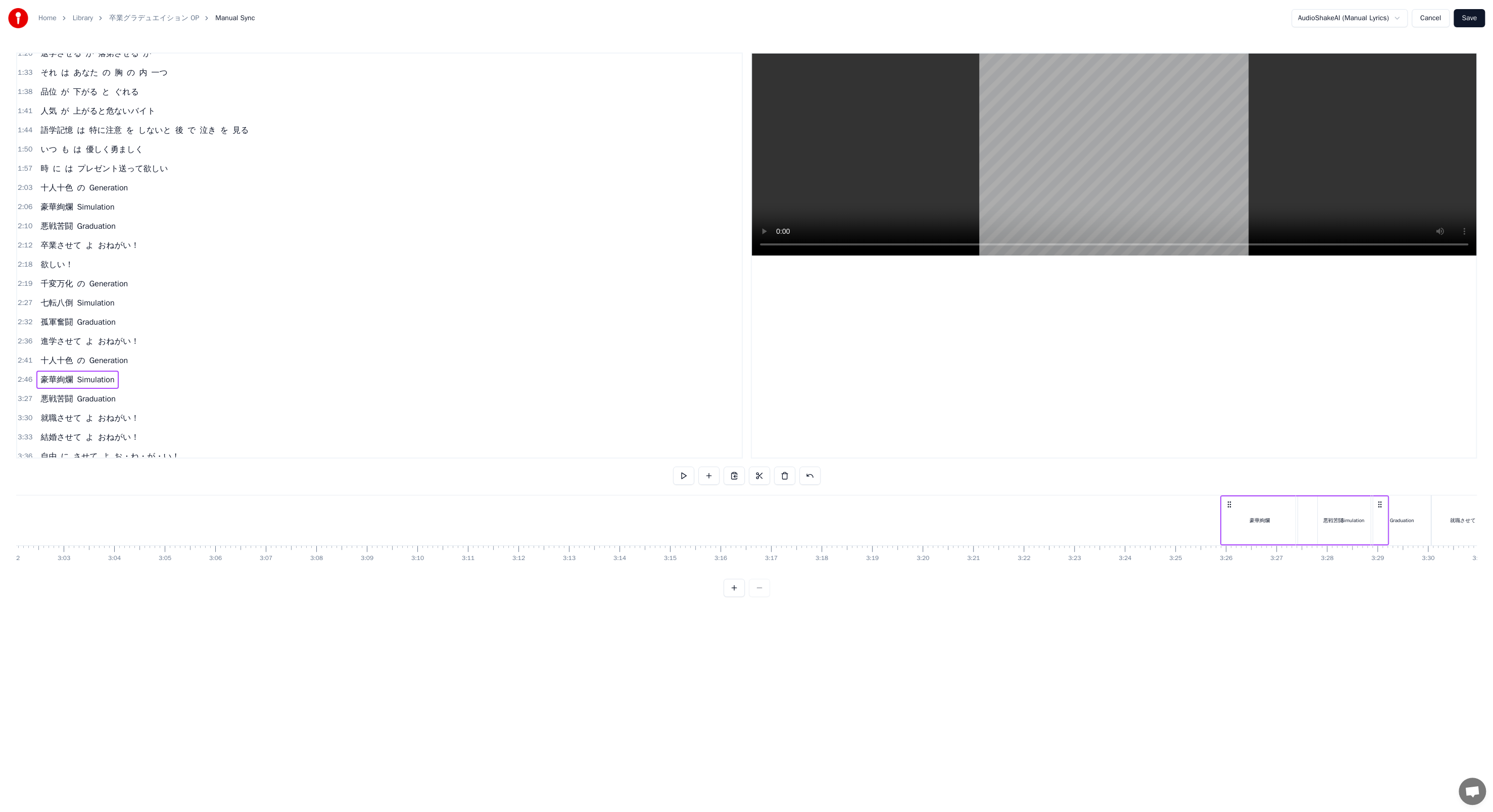 scroll, scrollTop: 0, scrollLeft: 9201, axis: horizontal 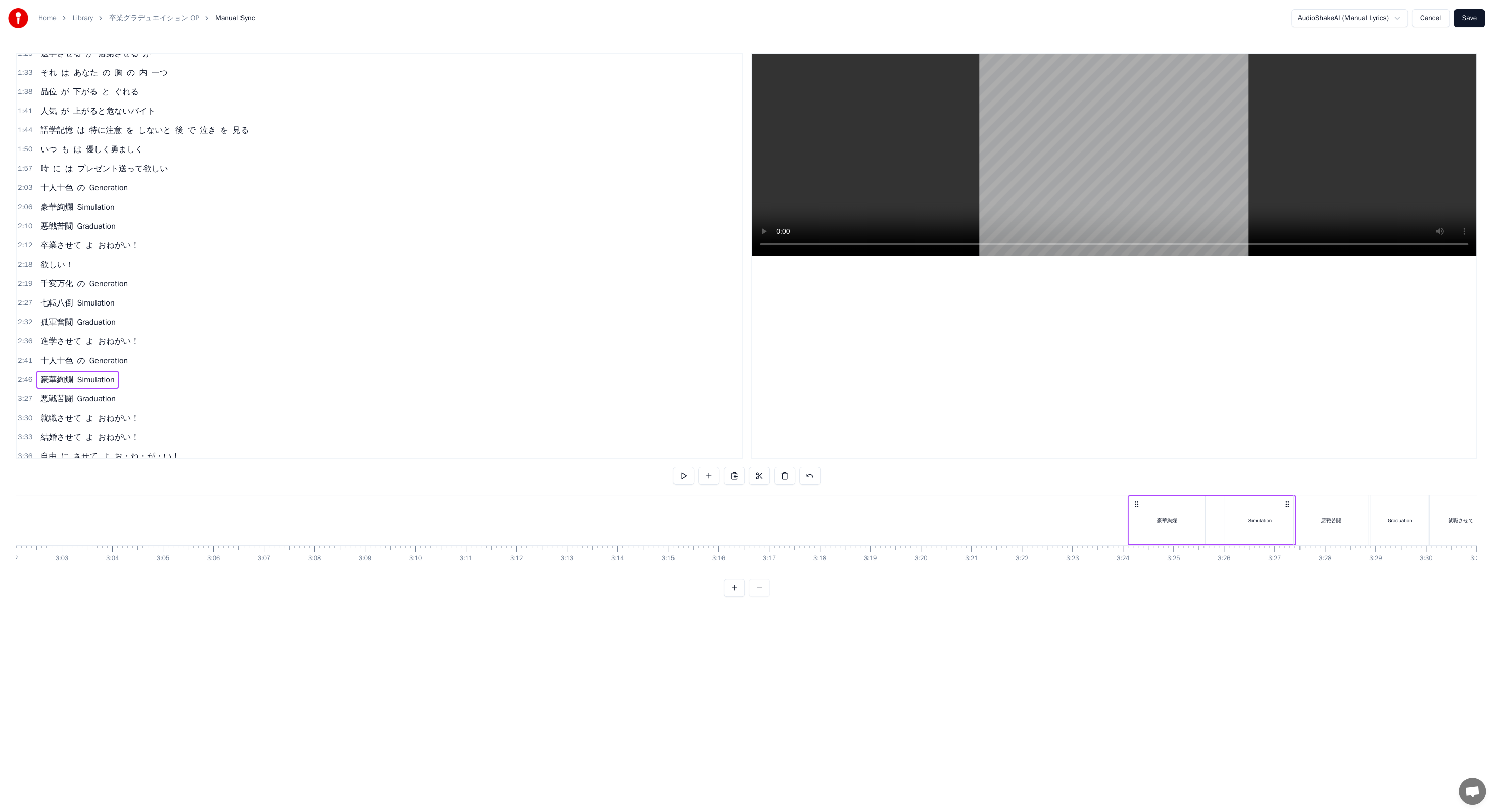 drag, startPoint x: 74, startPoint y: 500, endPoint x: 1134, endPoint y: 658, distance: 1071.7108 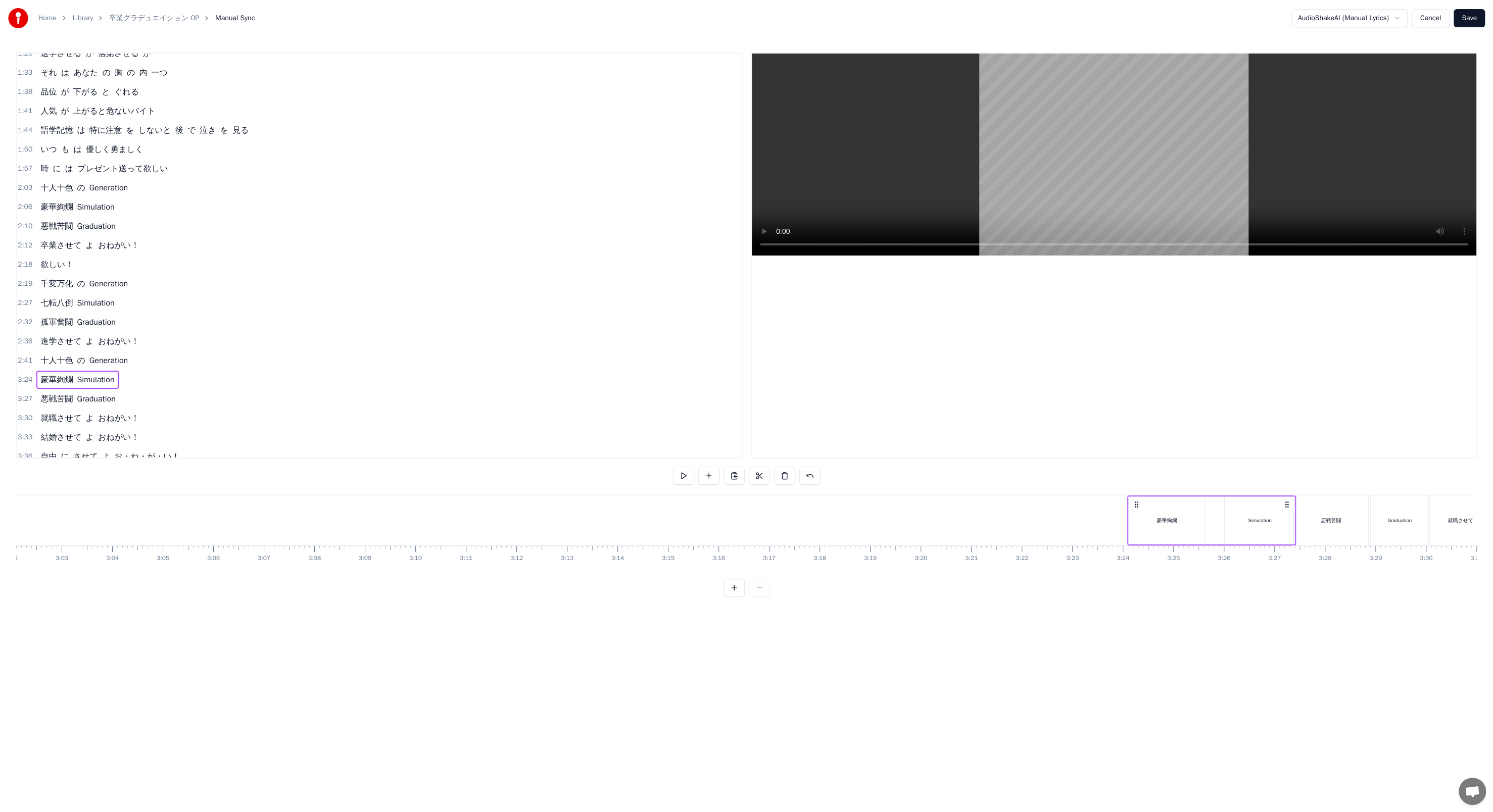 click on "悪戦苦闘" at bounding box center (1331, 520) 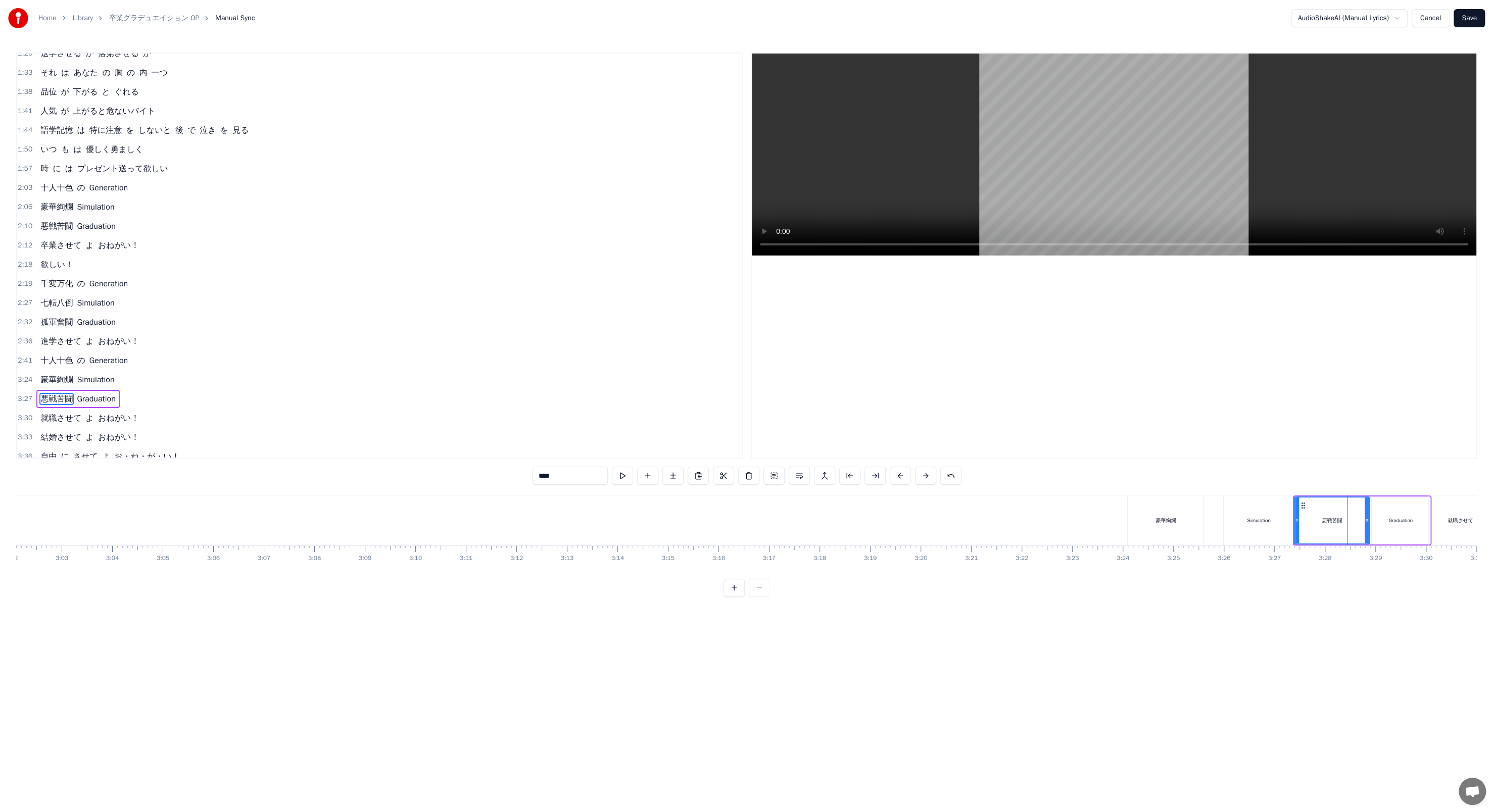click on "Simulation" at bounding box center [1259, 520] 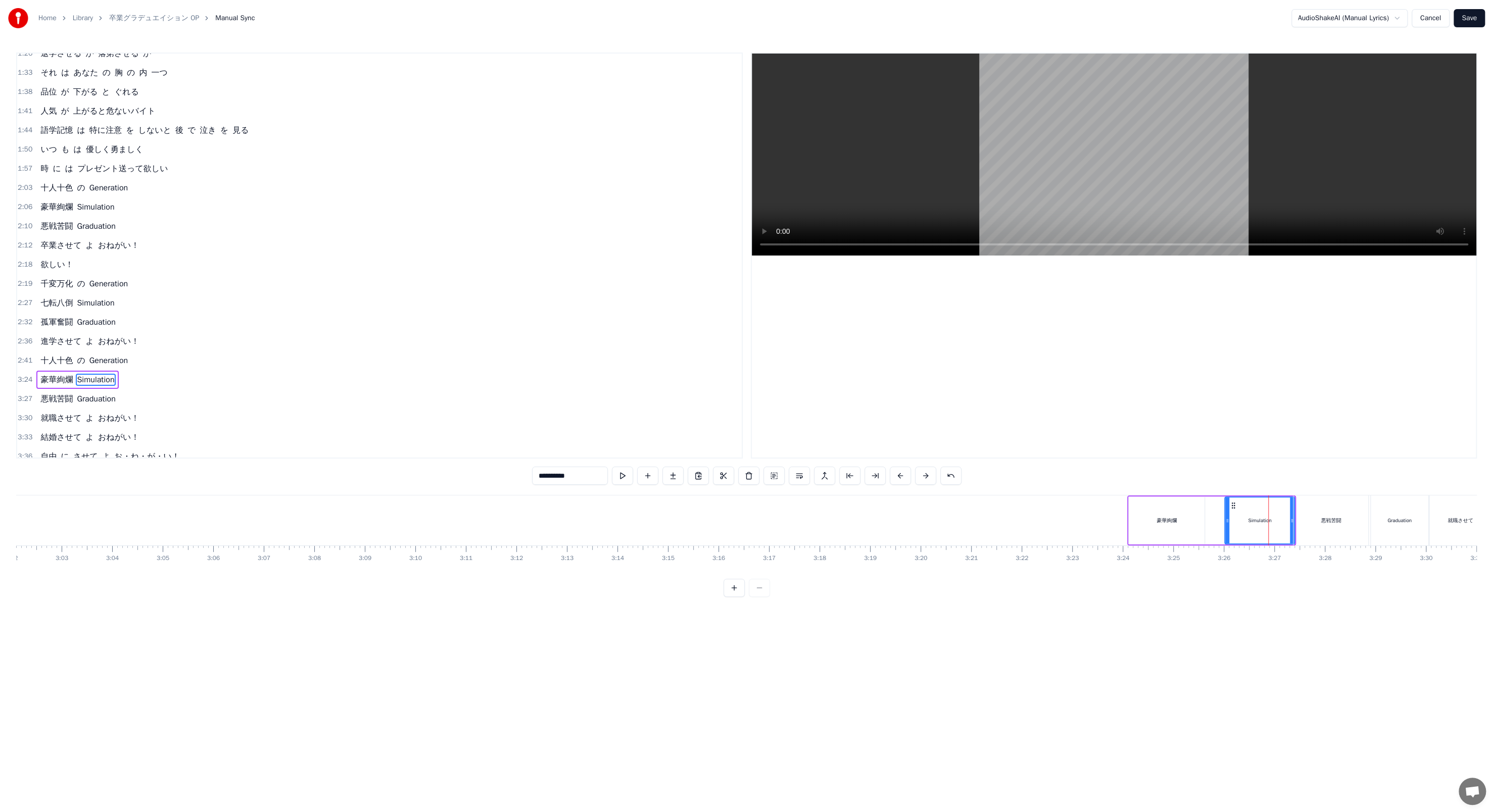 click on "豪華絢爛" at bounding box center [1167, 520] 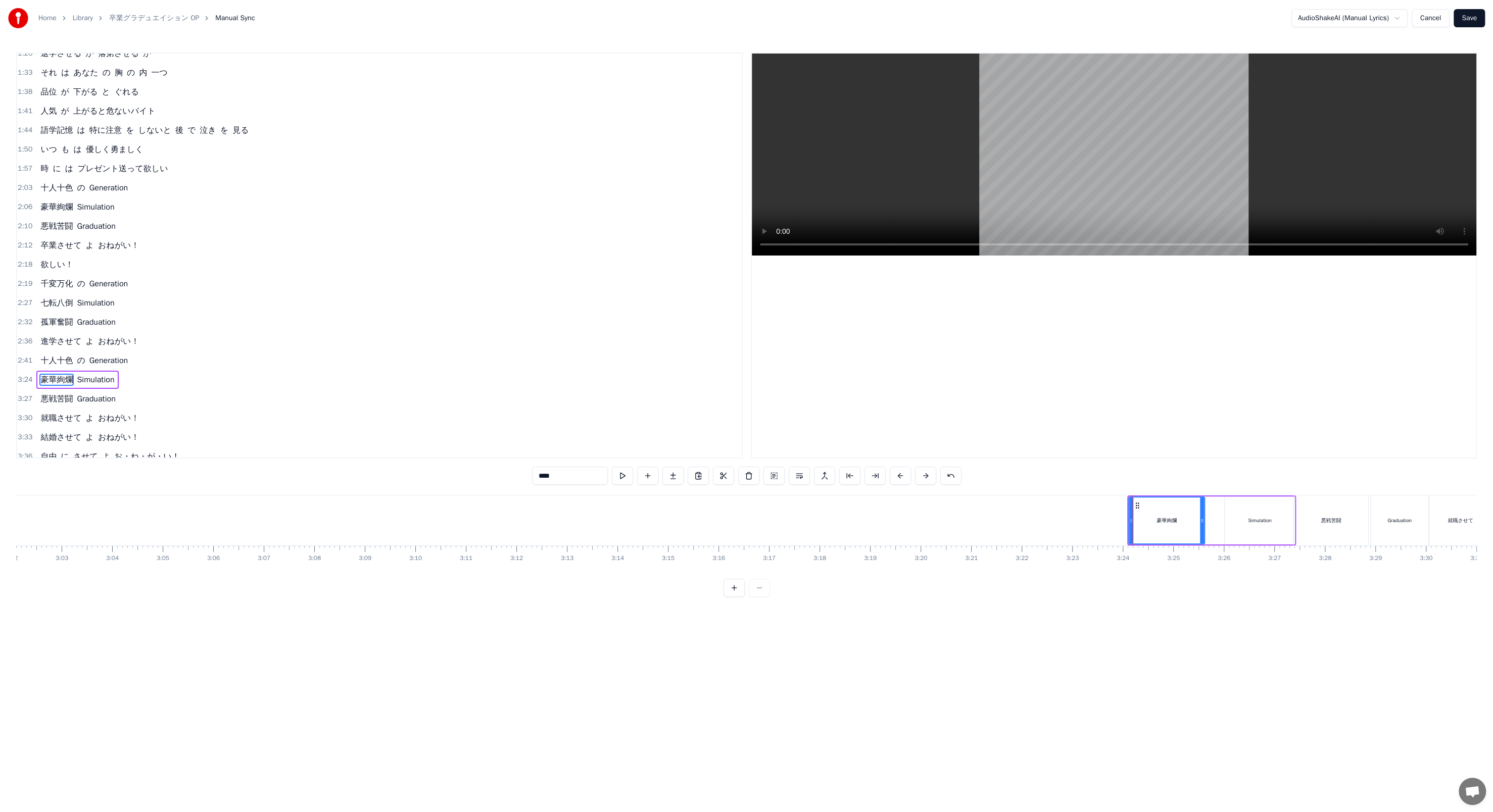 click on "豪華絢爛" at bounding box center [1167, 520] 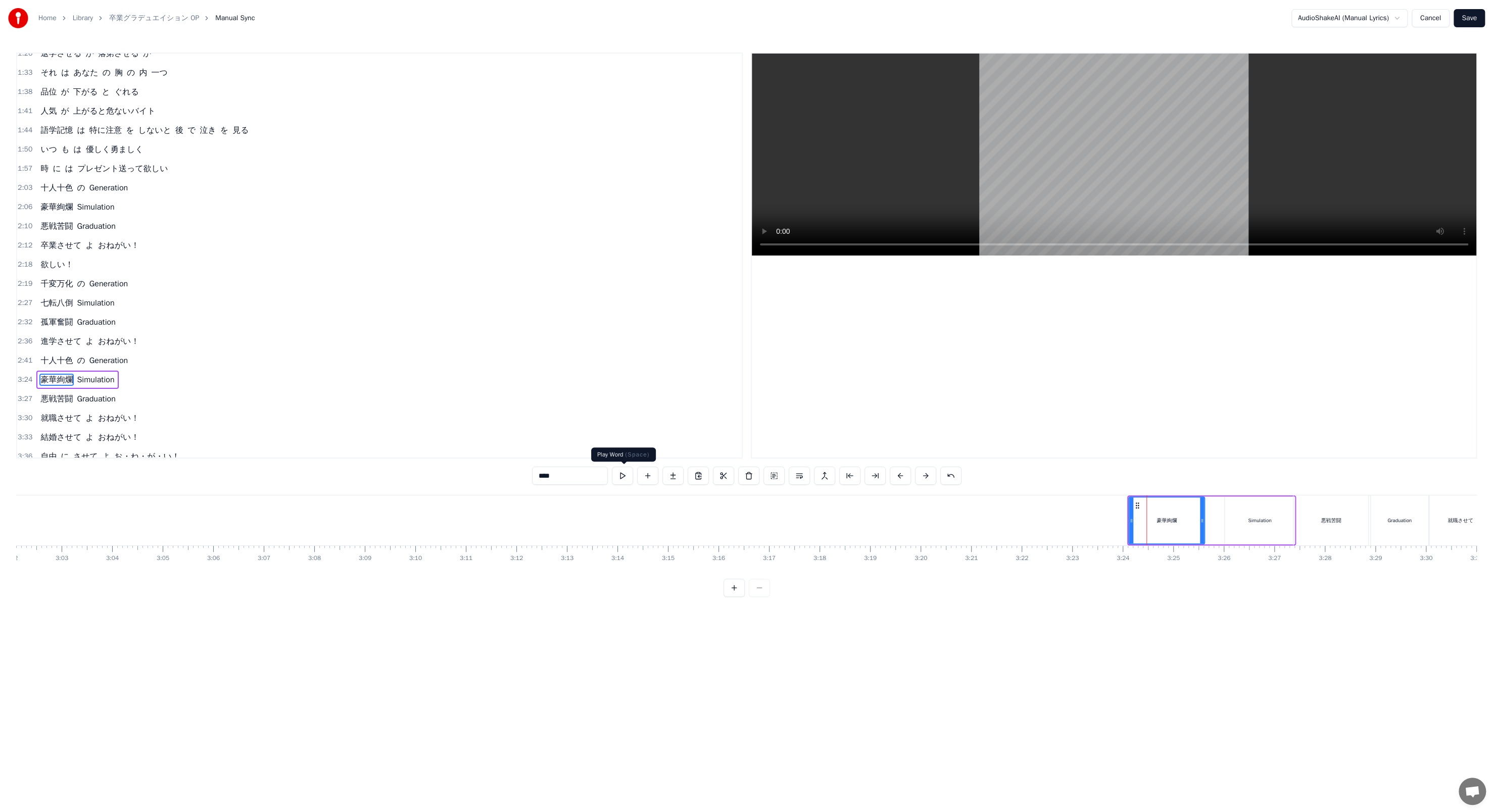 click at bounding box center (622, 476) 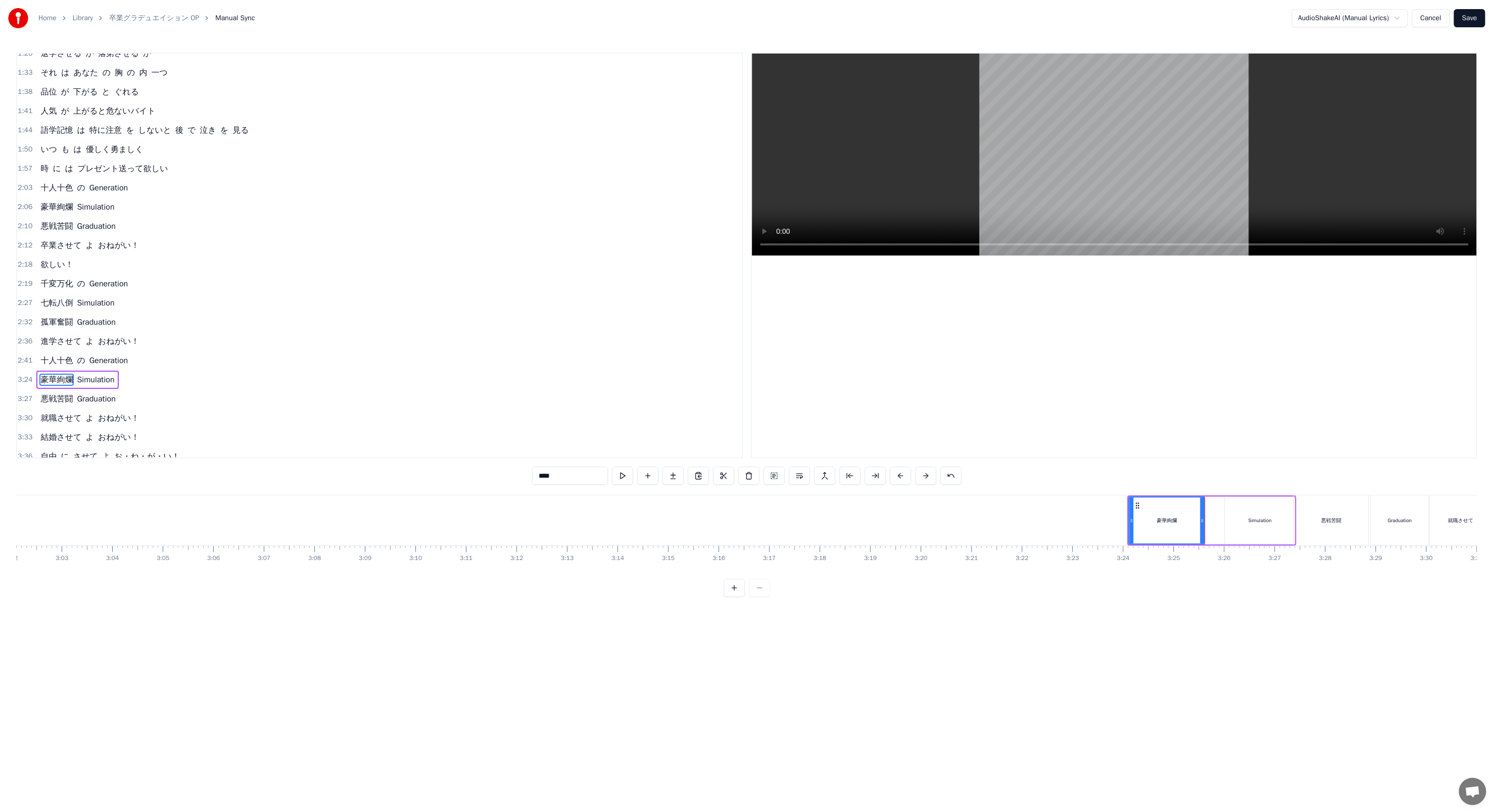 click on "Simulation" at bounding box center (1260, 520) 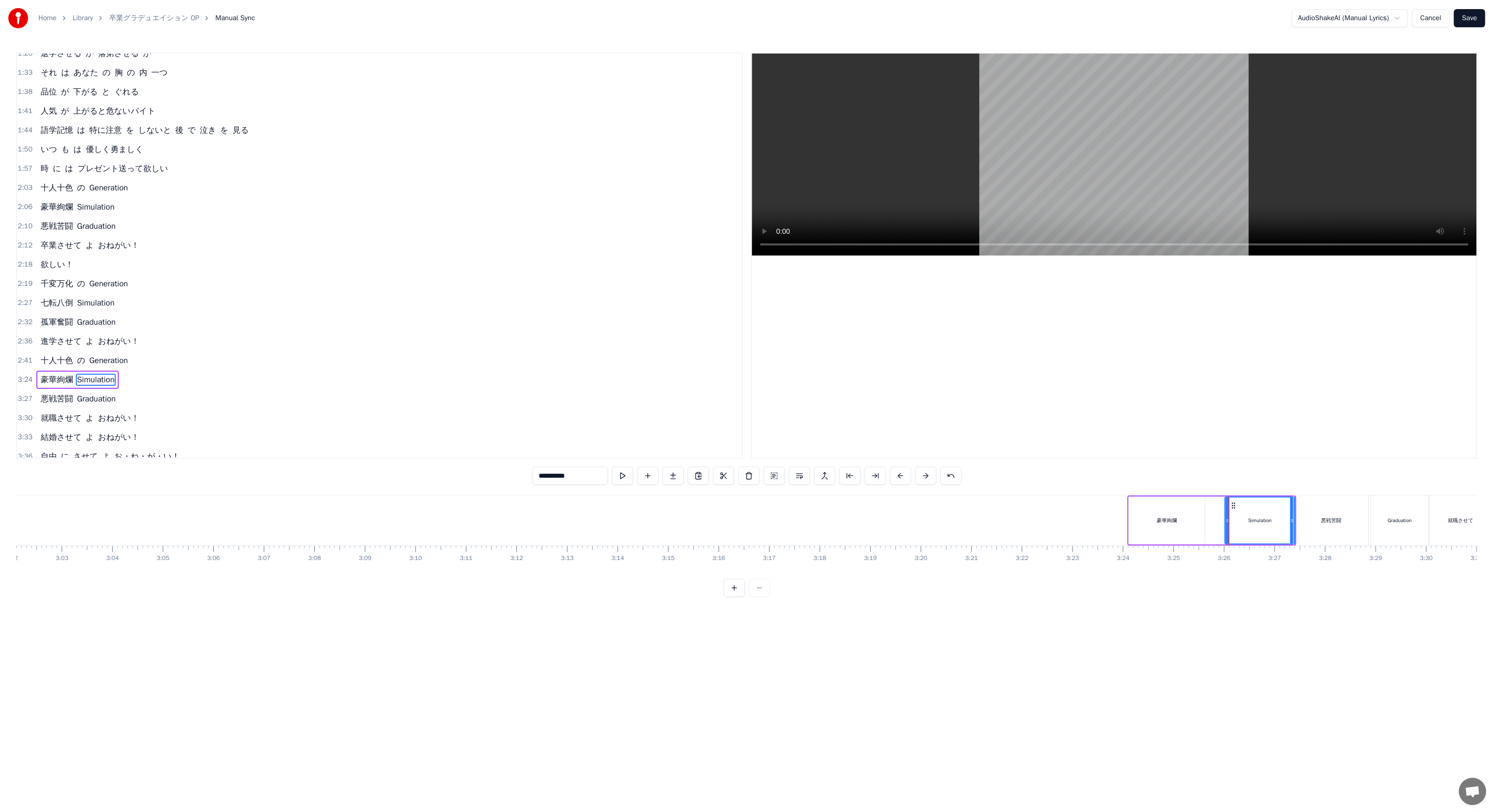 click at bounding box center [622, 476] 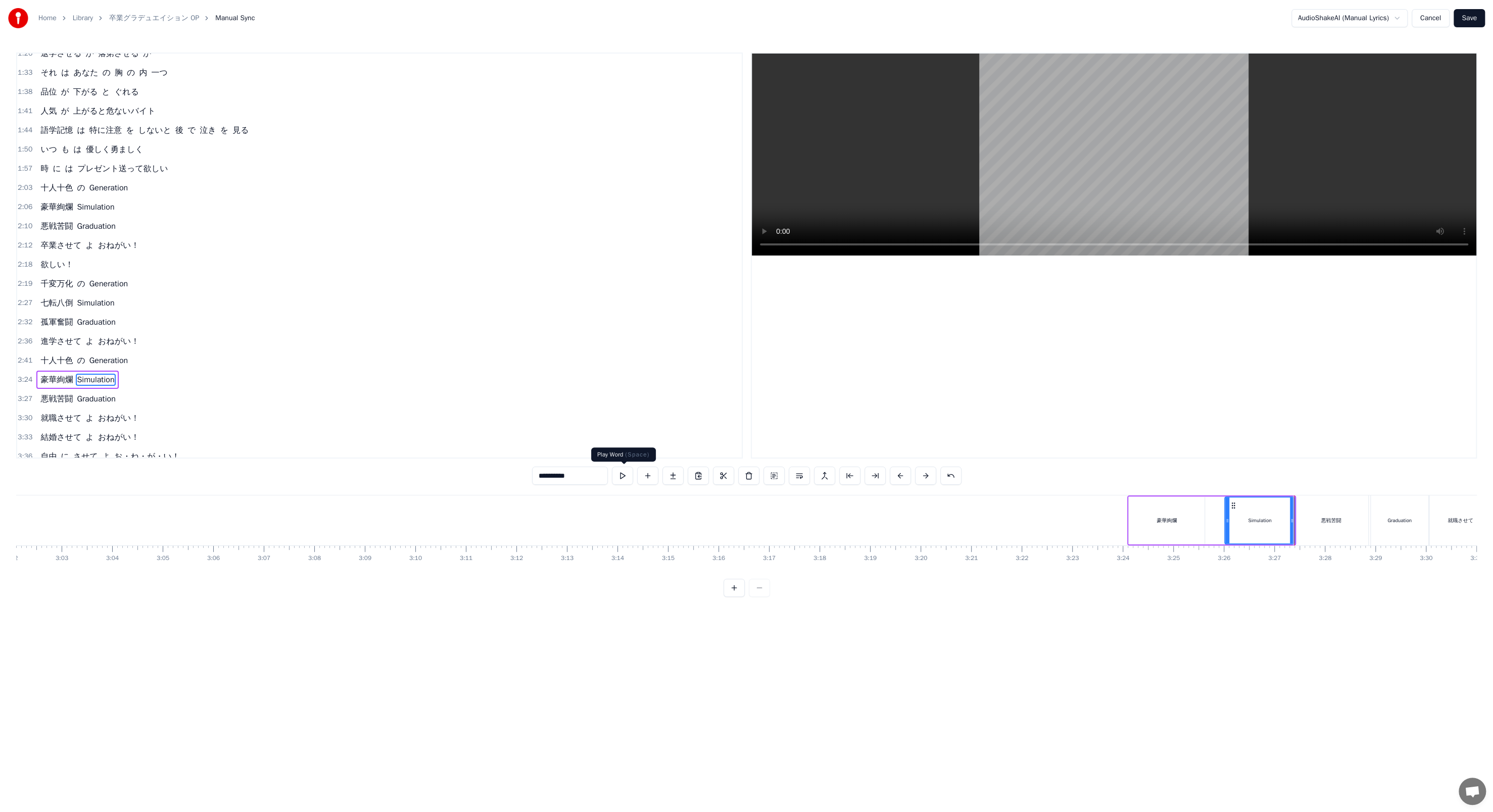 click at bounding box center [622, 476] 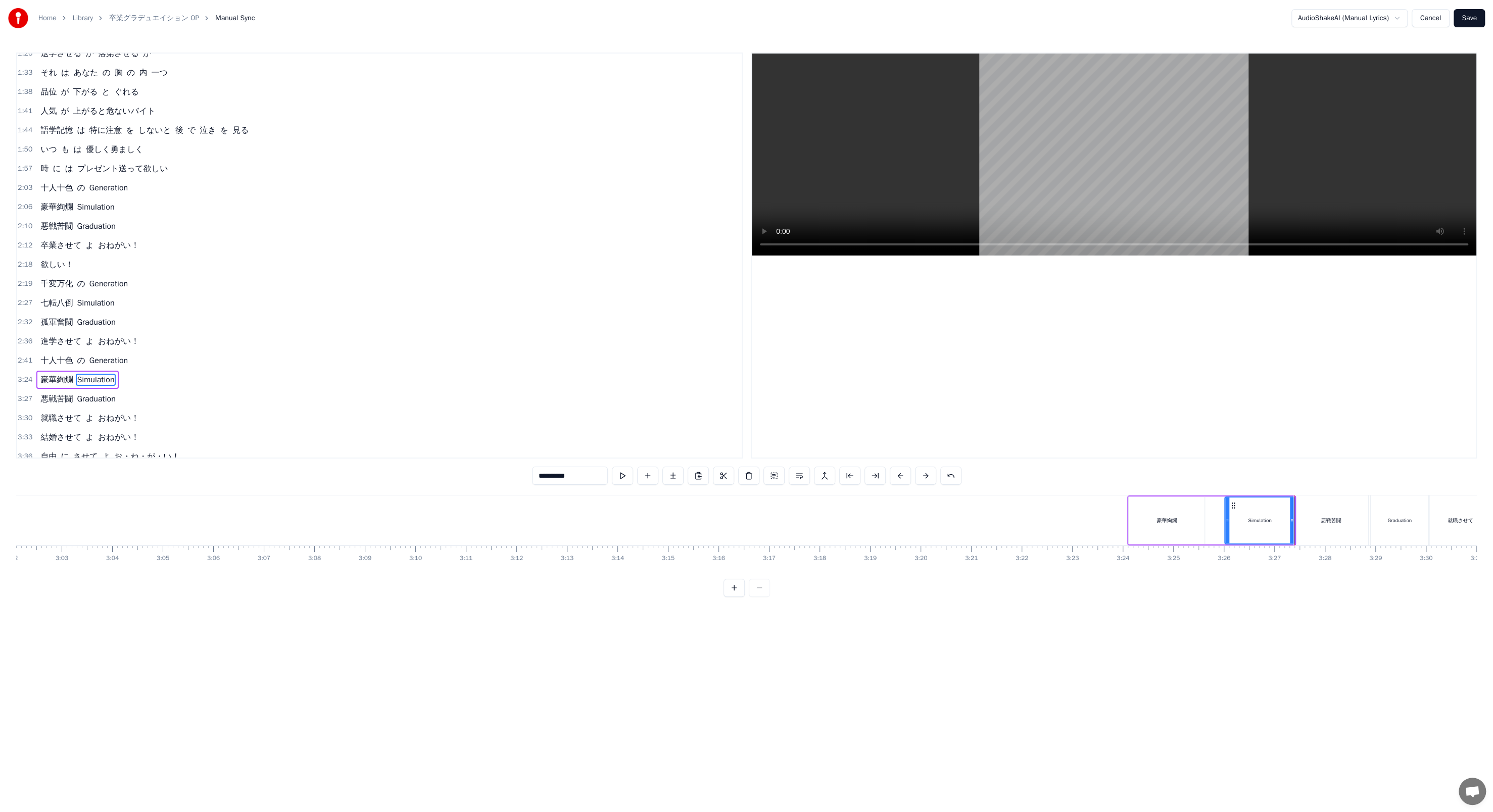 click on "2:41" at bounding box center [25, 361] 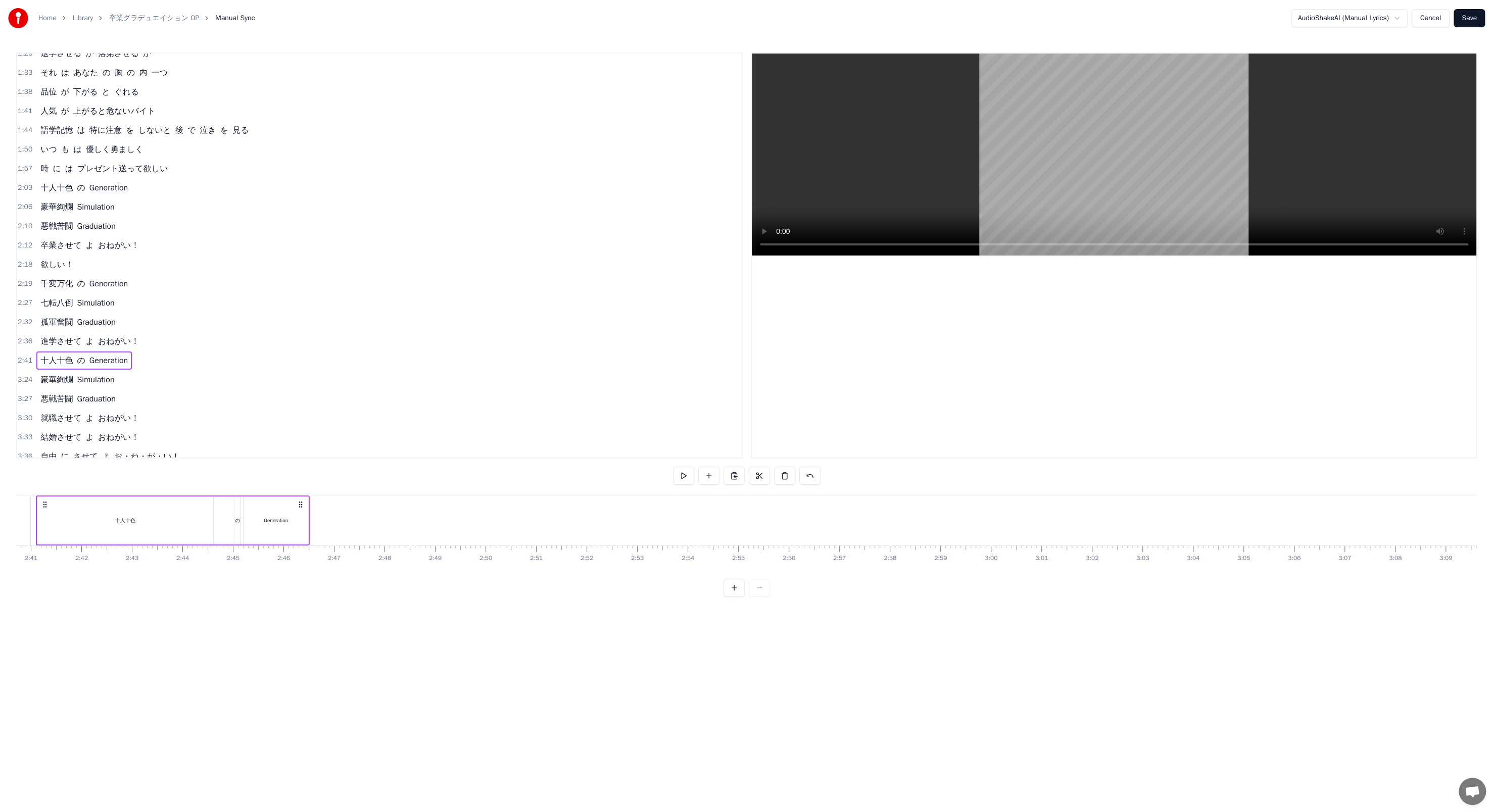 scroll, scrollTop: 0, scrollLeft: 8089, axis: horizontal 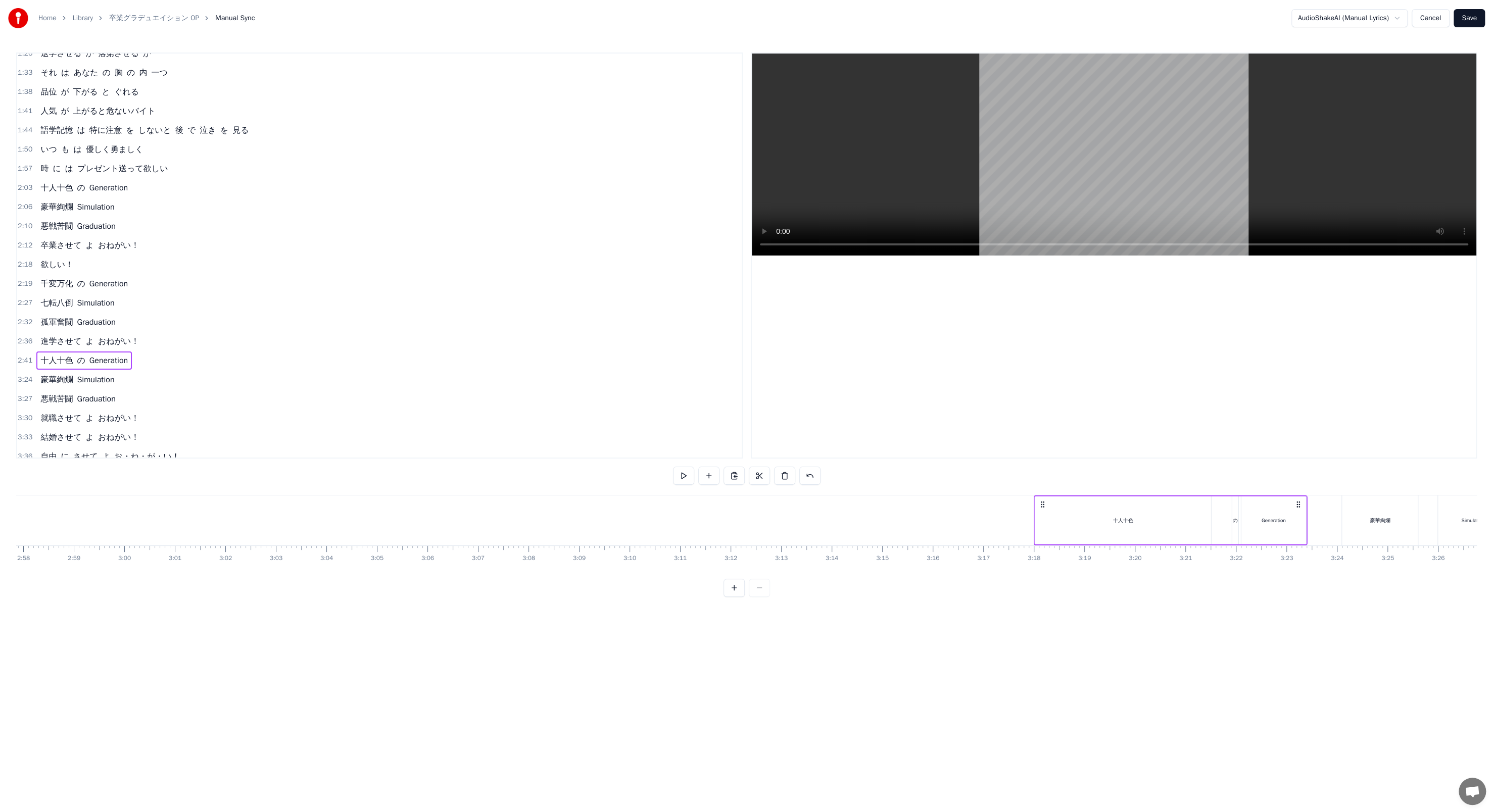 drag, startPoint x: 77, startPoint y: 505, endPoint x: 1044, endPoint y: 632, distance: 975.3041 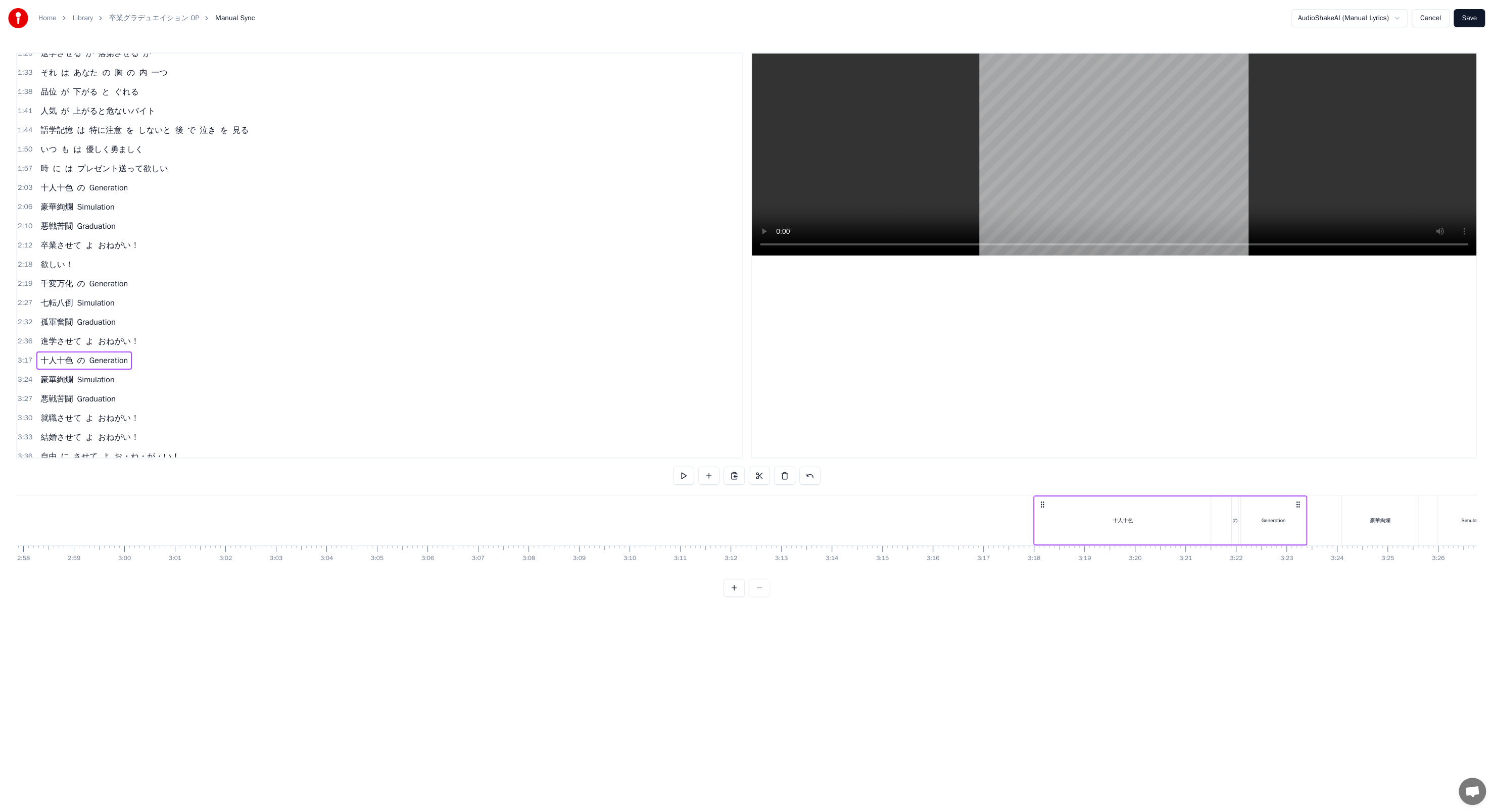 click on "0 0:01 0:02 0:03 0:04 0:05 0:06 0:07 0:08 0:09 0:10 0:11 0:12 0:13 0:14 0:15 0:16 0:17 0:18 0:19 0:20 0:21 0:22 0:23 0:24 0:25 0:26 0:27 0:28 0:29 0:30 0:31 0:32 0:33 0:34 0:35 0:36 0:37 0:38 0:39 0:40 0:41 0:42 0:43 0:44 0:45 0:46 0:47 0:48 0:49 0:50 0:51 0:52 0:53 0:54 0:55 0:56 0:57 0:58 0:59 1:00 1:01 1:02 1:03 1:04 1:05 1:06 1:07 1:08 1:09 1:10 1:11 1:12 1:13 1:14 1:15 1:16 1:17 1:18 1:19 1:20 1:21 1:22 1:23 1:24 1:25 1:26 1:27 1:28 1:29 1:30 1:31 1:32 1:33 1:34 1:35 1:36 1:37 1:38 1:39 1:40 1:41 1:42 1:43 1:44 1:45 1:46 1:47 1:48 1:49 1:50 1:51 1:52 1:53 1:54 1:55 1:56 1:57 1:58 1:59 2:00 2:01 2:02 2:03 2:04 2:05 2:06 2:07 2:08 2:09 2:10 2:11 2:12 2:13 2:14 2:15 2:16 2:17 2:18 2:19 2:20 2:21 2:22 2:23 2:24 2:25 2:26 2:27 2:28 2:29 2:30 2:31 2:32 2:33 2:34 2:35 2:36 2:37 2:38 2:39 2:40 2:41 2:42 2:43 2:44 2:45 2:46 2:47 2:48 2:49 2:50 2:51 2:52 2:53 2:54 2:55 2:56 2:57 2:58 2:59 3:00 3:01 3:02 3:03 3:04 3:05 3:06 3:07 3:08 3:09 3:10 3:11 3:12 3:13 3:14 3:15 3:16 3:17 3:18 3:19 3:20 3:21 3:22 3:23 3:24" at bounding box center (-2853, 553) 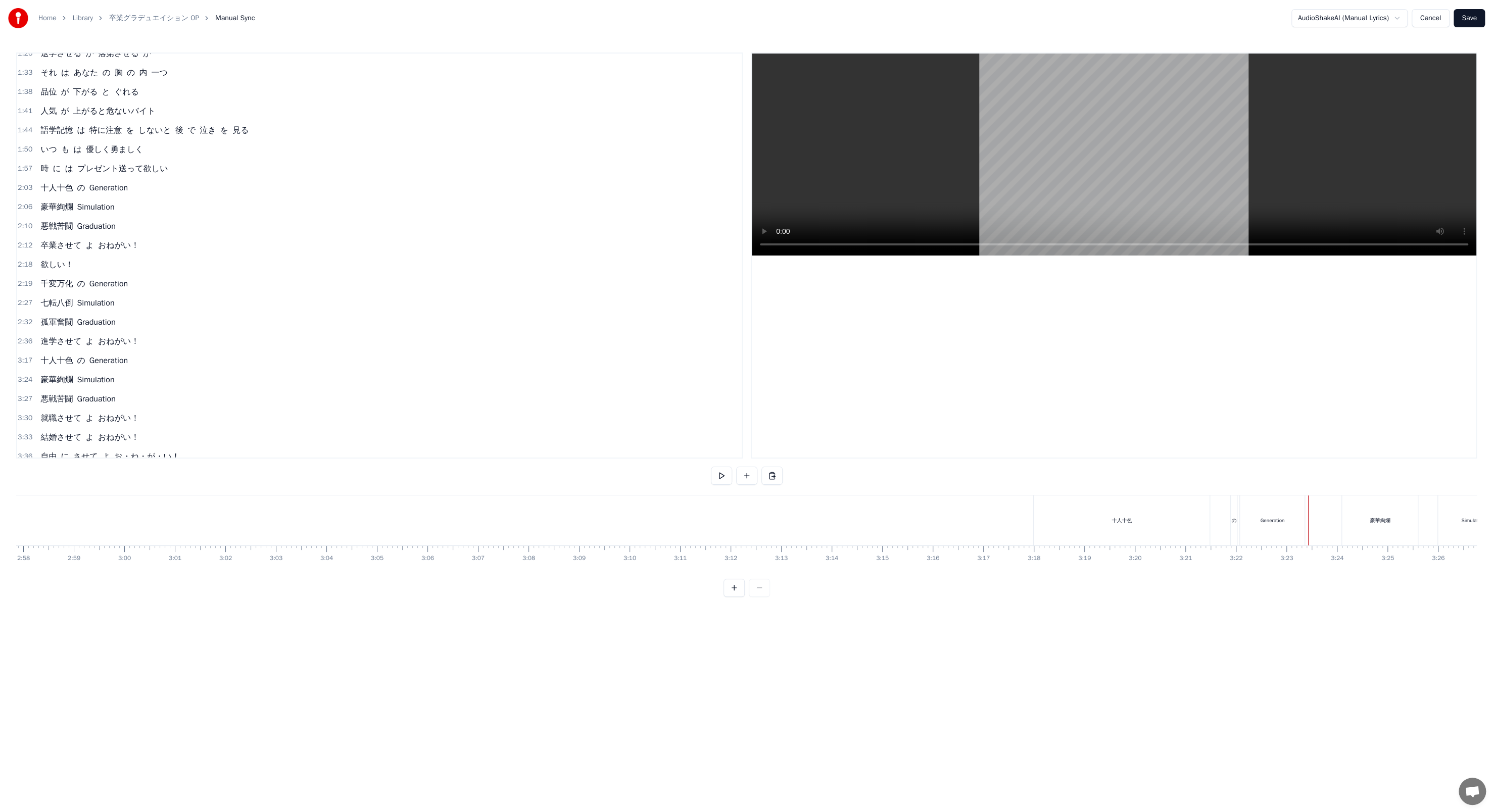 click on "の" at bounding box center (1234, 520) 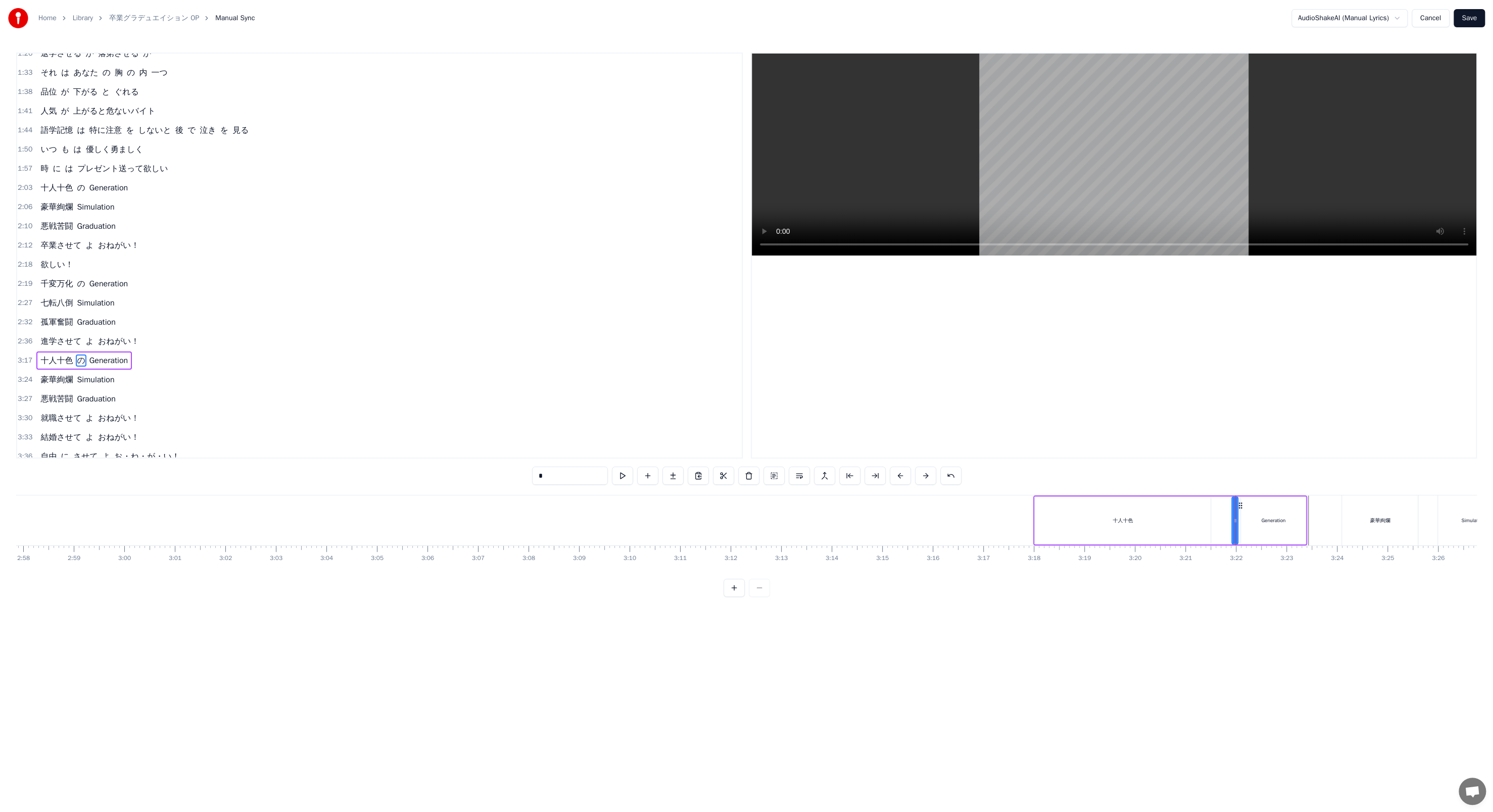 click on "十人十色" at bounding box center [1123, 520] 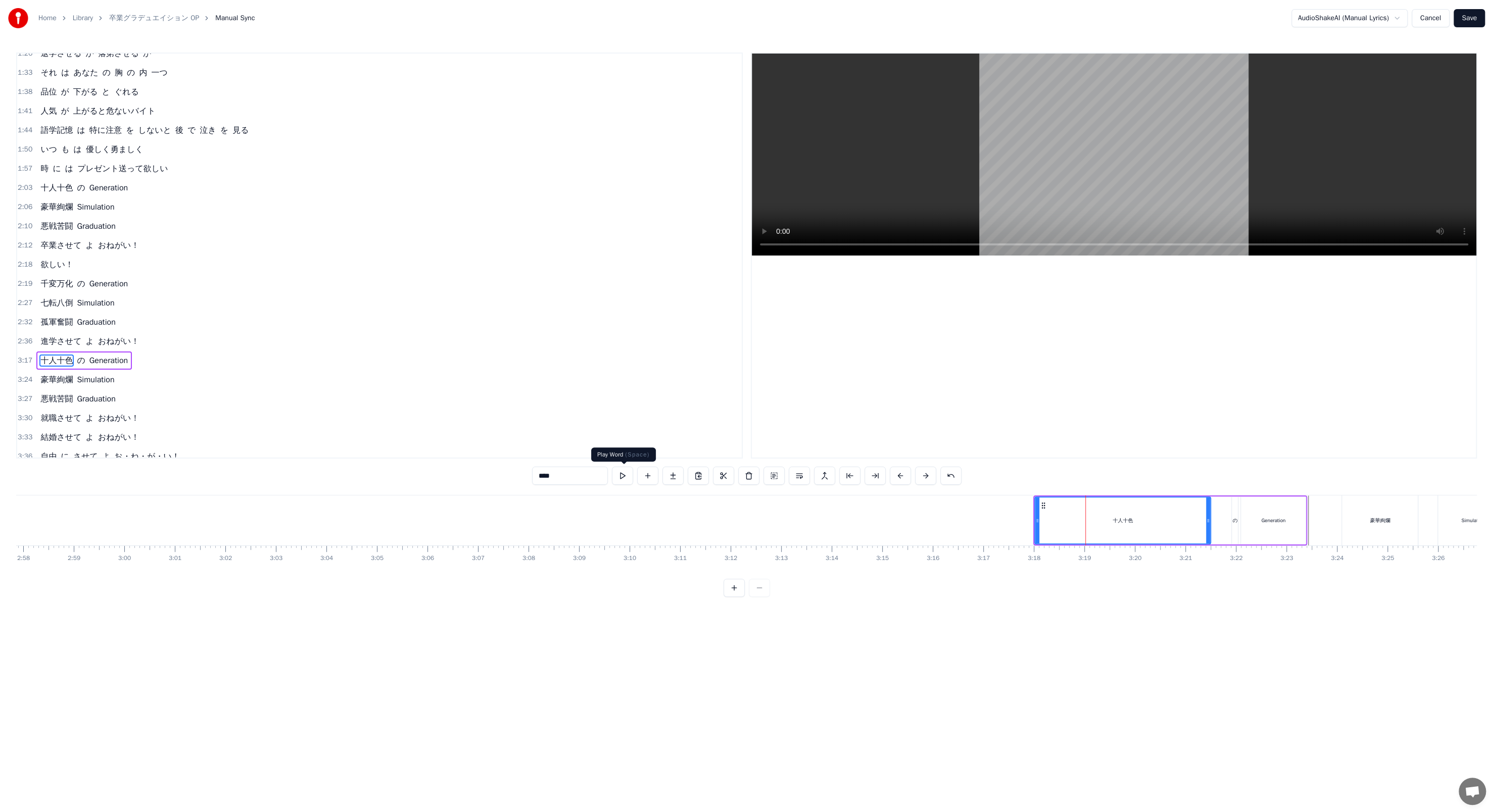 click at bounding box center (622, 476) 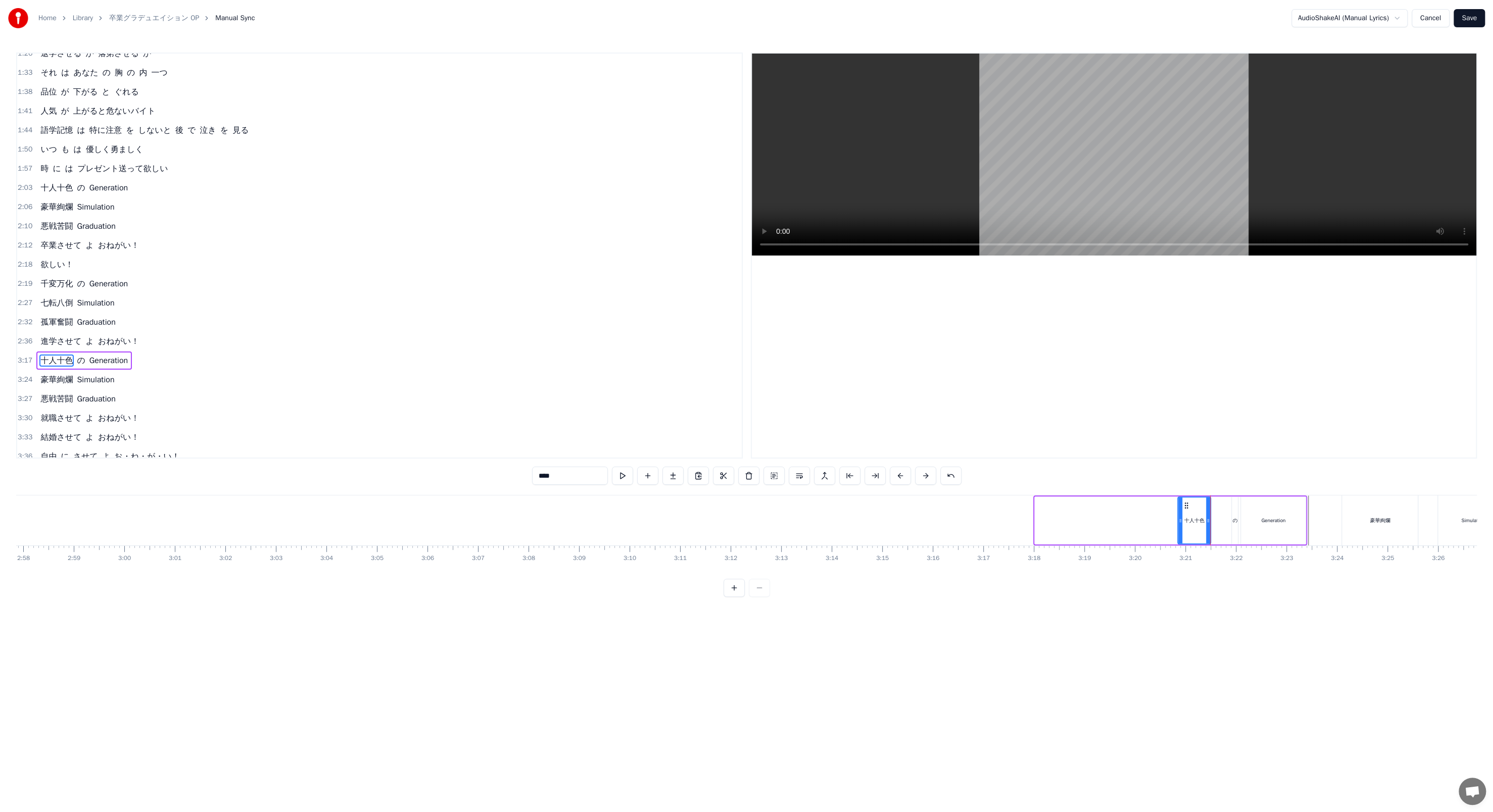 drag, startPoint x: 1037, startPoint y: 514, endPoint x: 1183, endPoint y: 513, distance: 146.00342 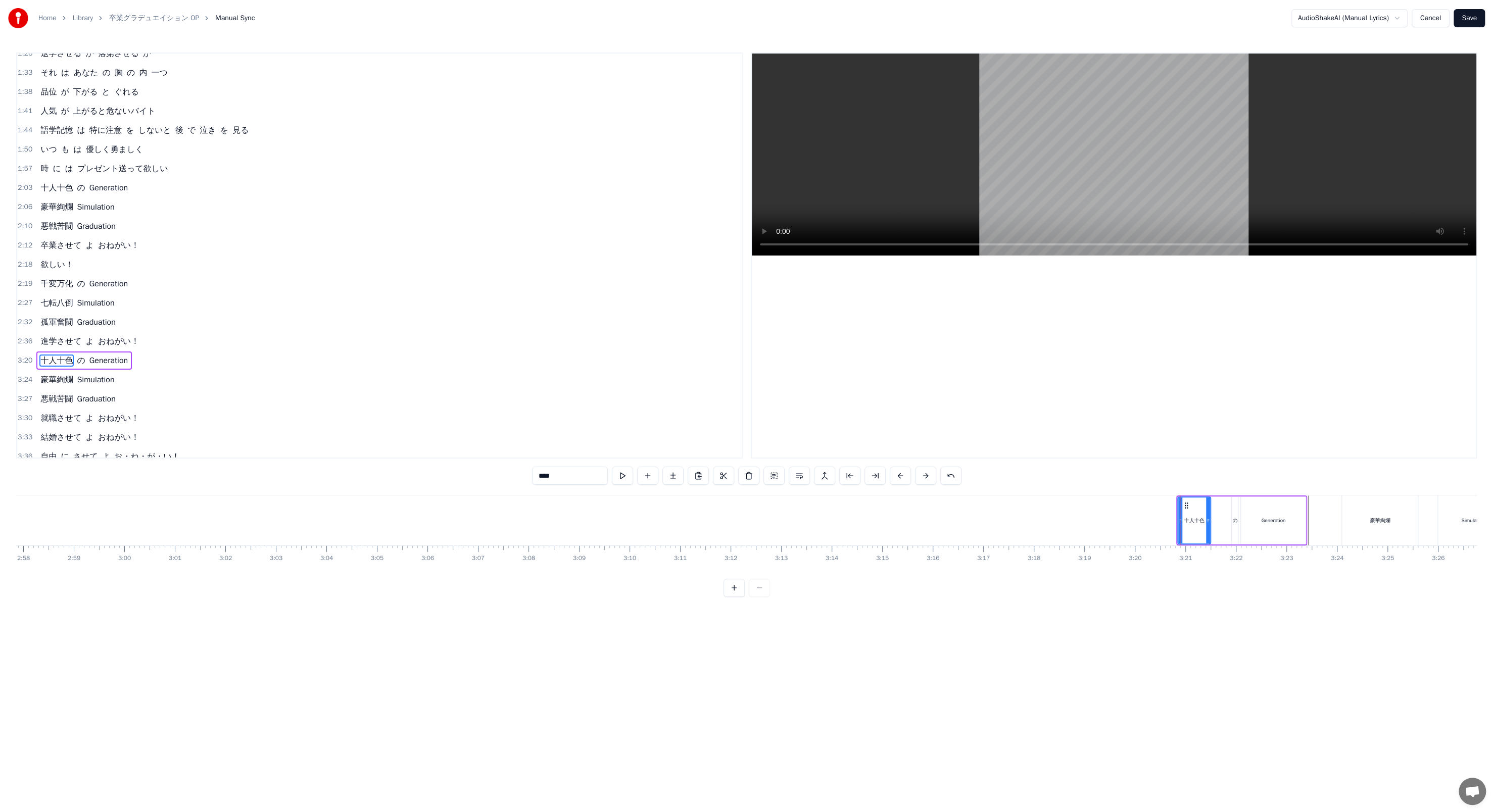 click on "Generation" at bounding box center [1273, 520] 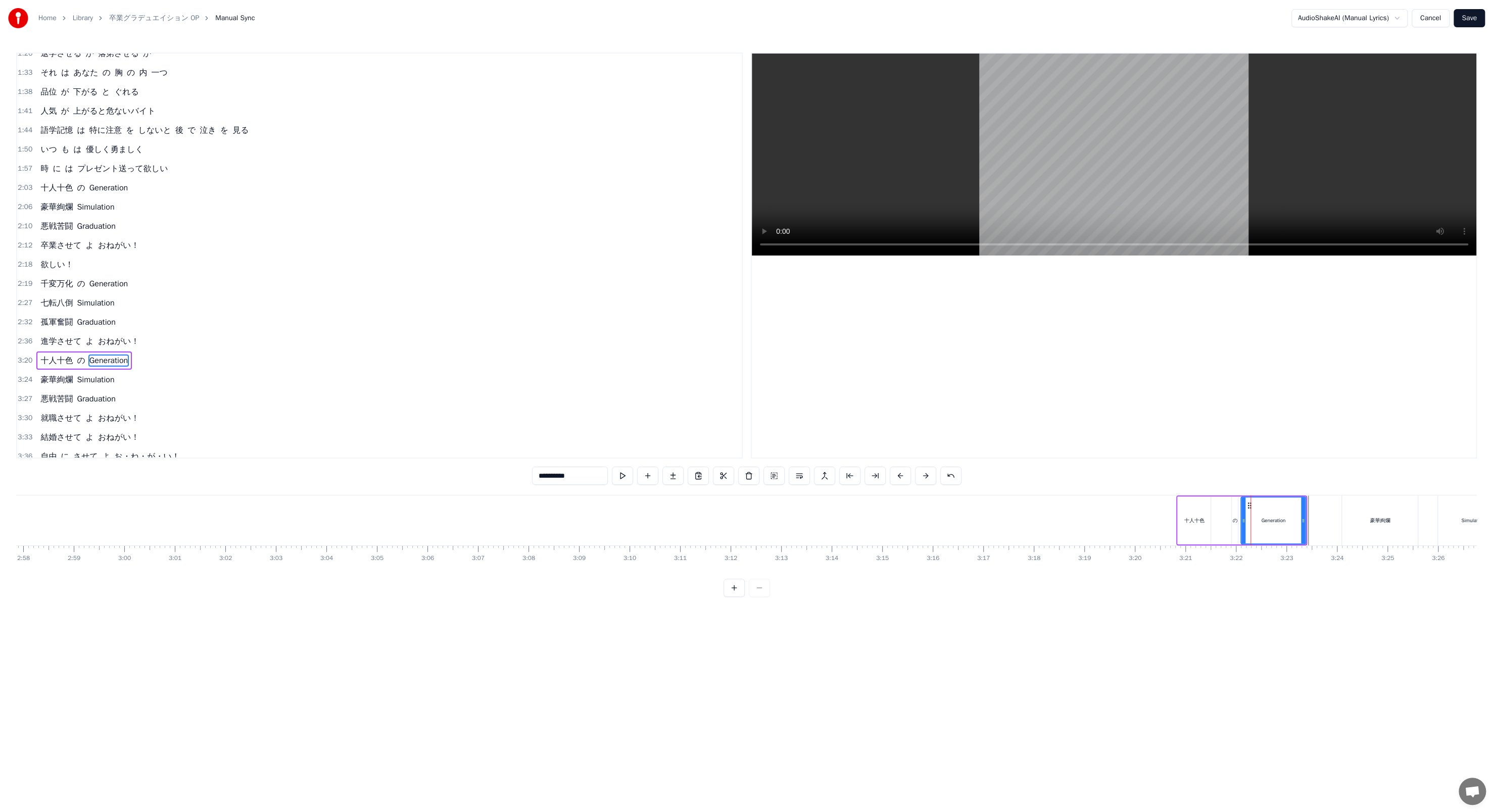 click on "十人十色" at bounding box center (1194, 520) 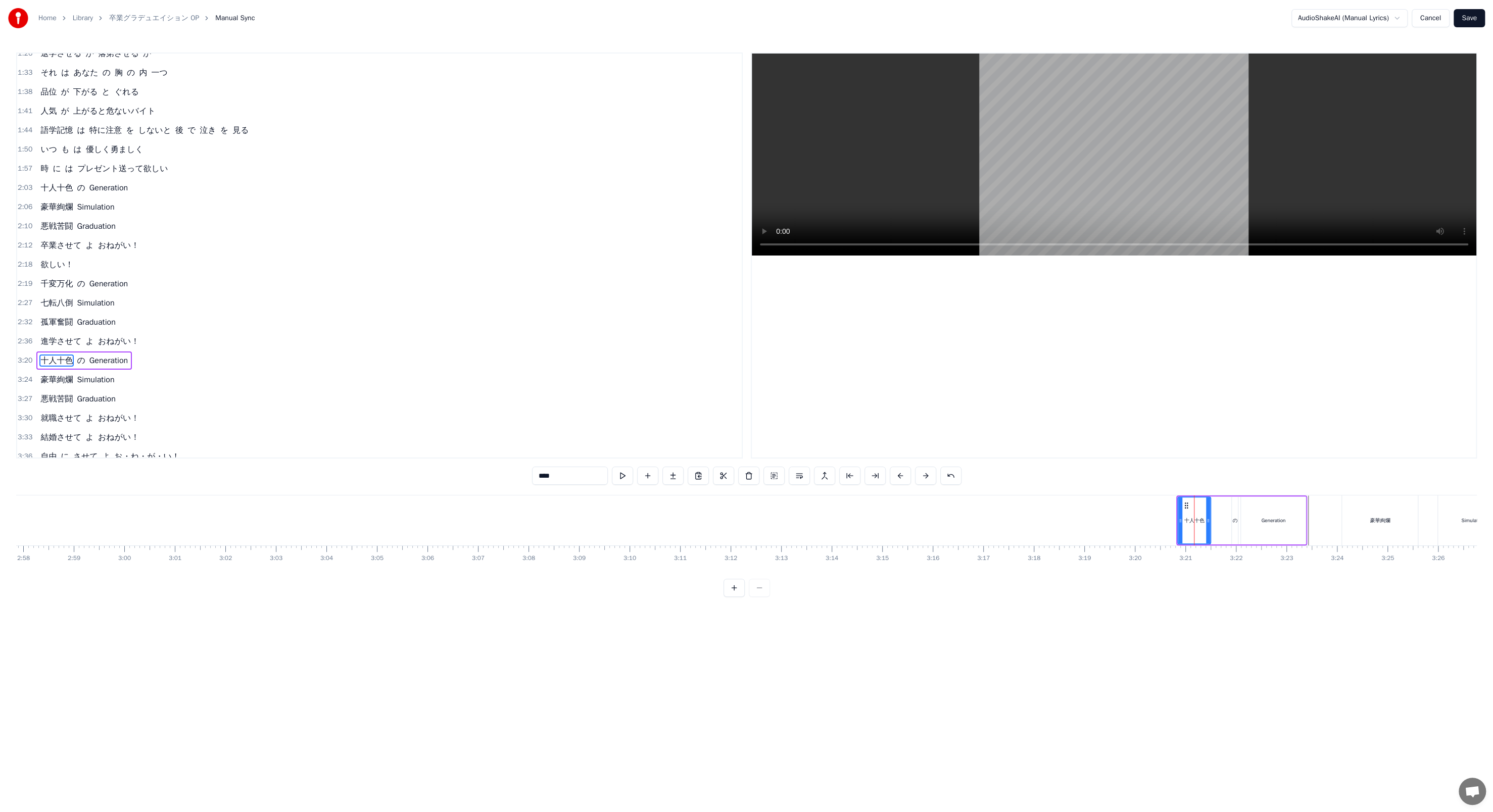 click on "の" at bounding box center [1235, 520] 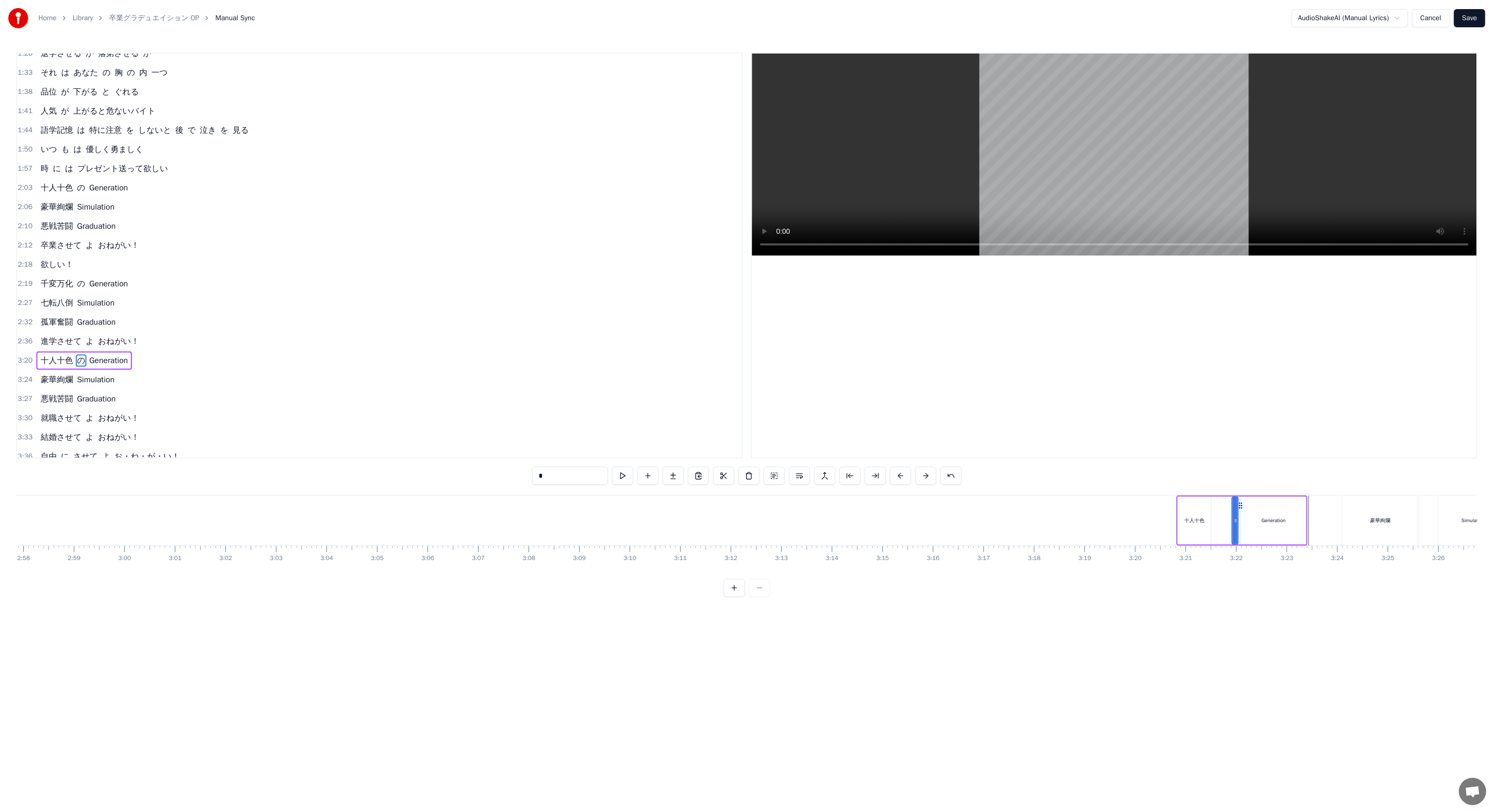 click on "十人十色 の Generation" at bounding box center (1241, 520) 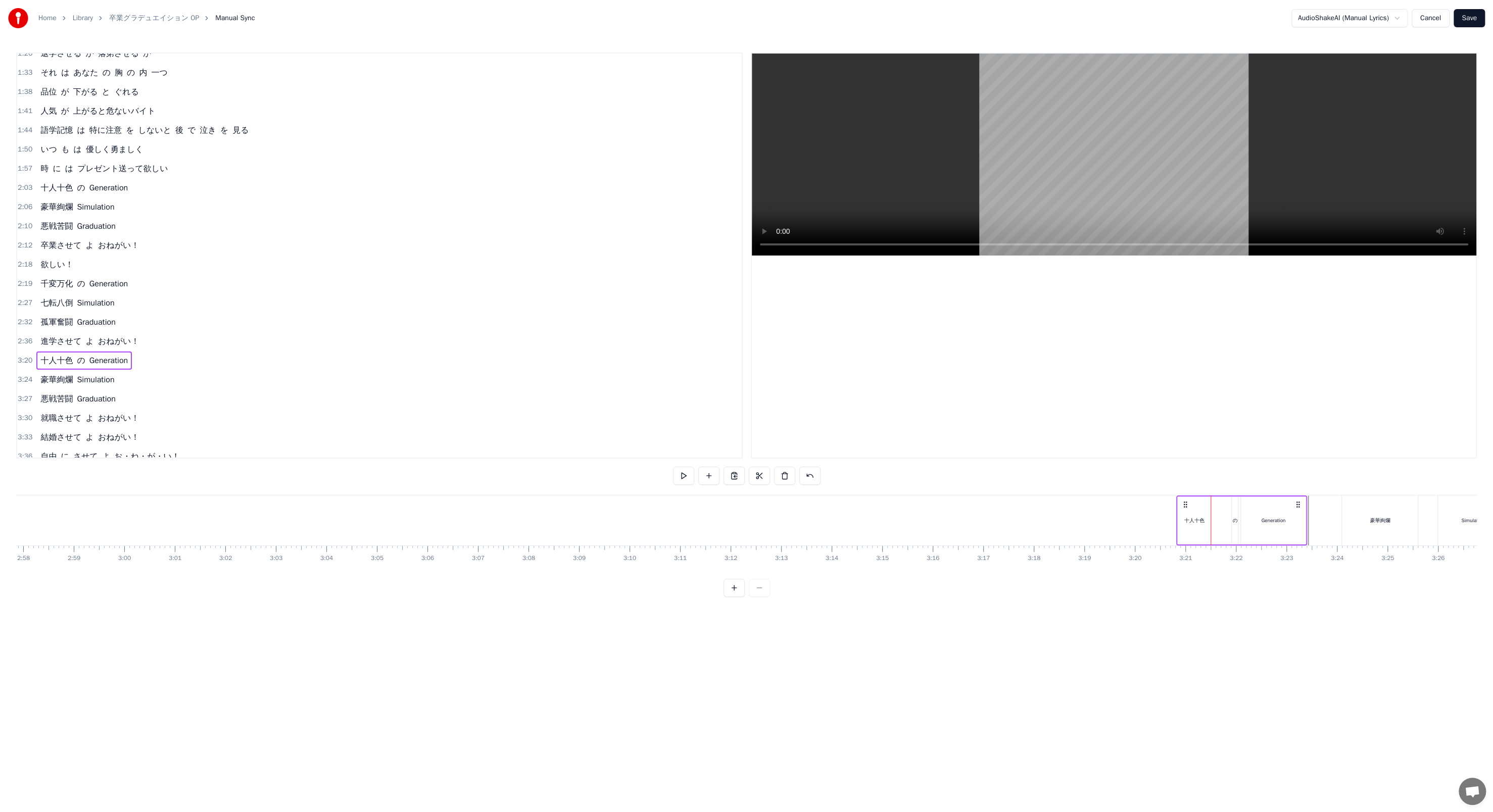 click on "十人十色" at bounding box center (1194, 520) 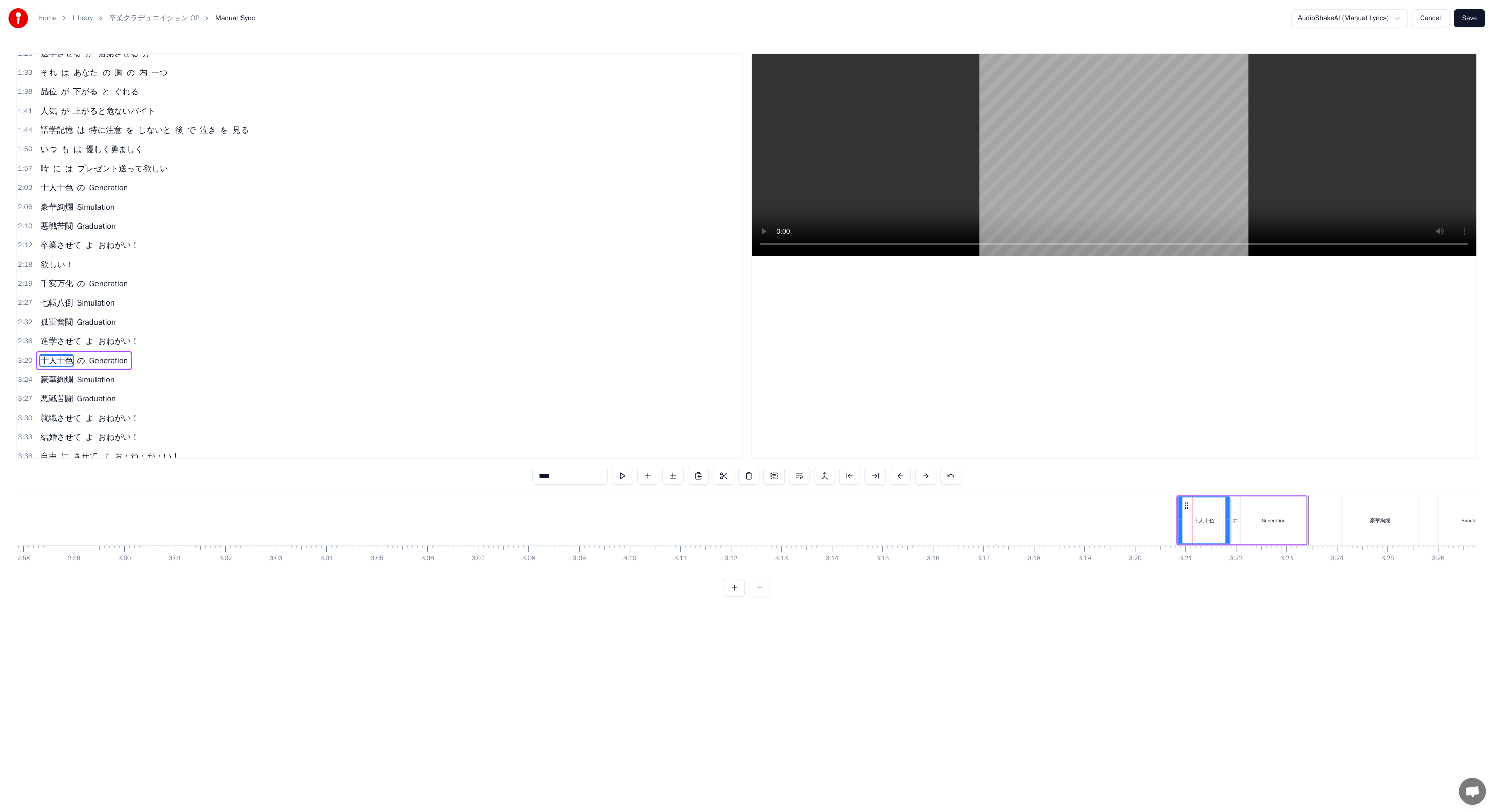 drag, startPoint x: 1208, startPoint y: 518, endPoint x: 1227, endPoint y: 518, distance: 19 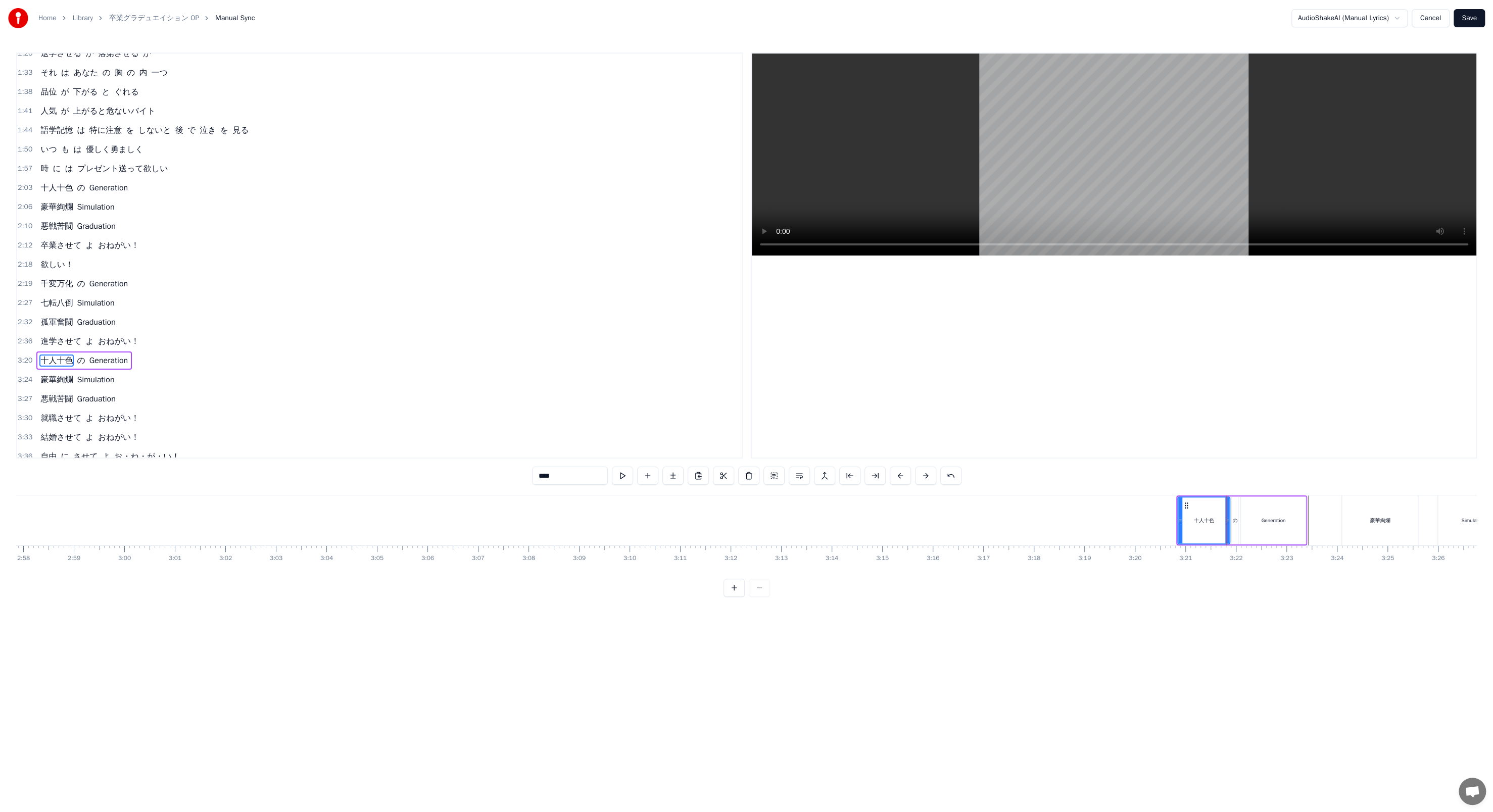 click on "十人十色" at bounding box center [1203, 520] 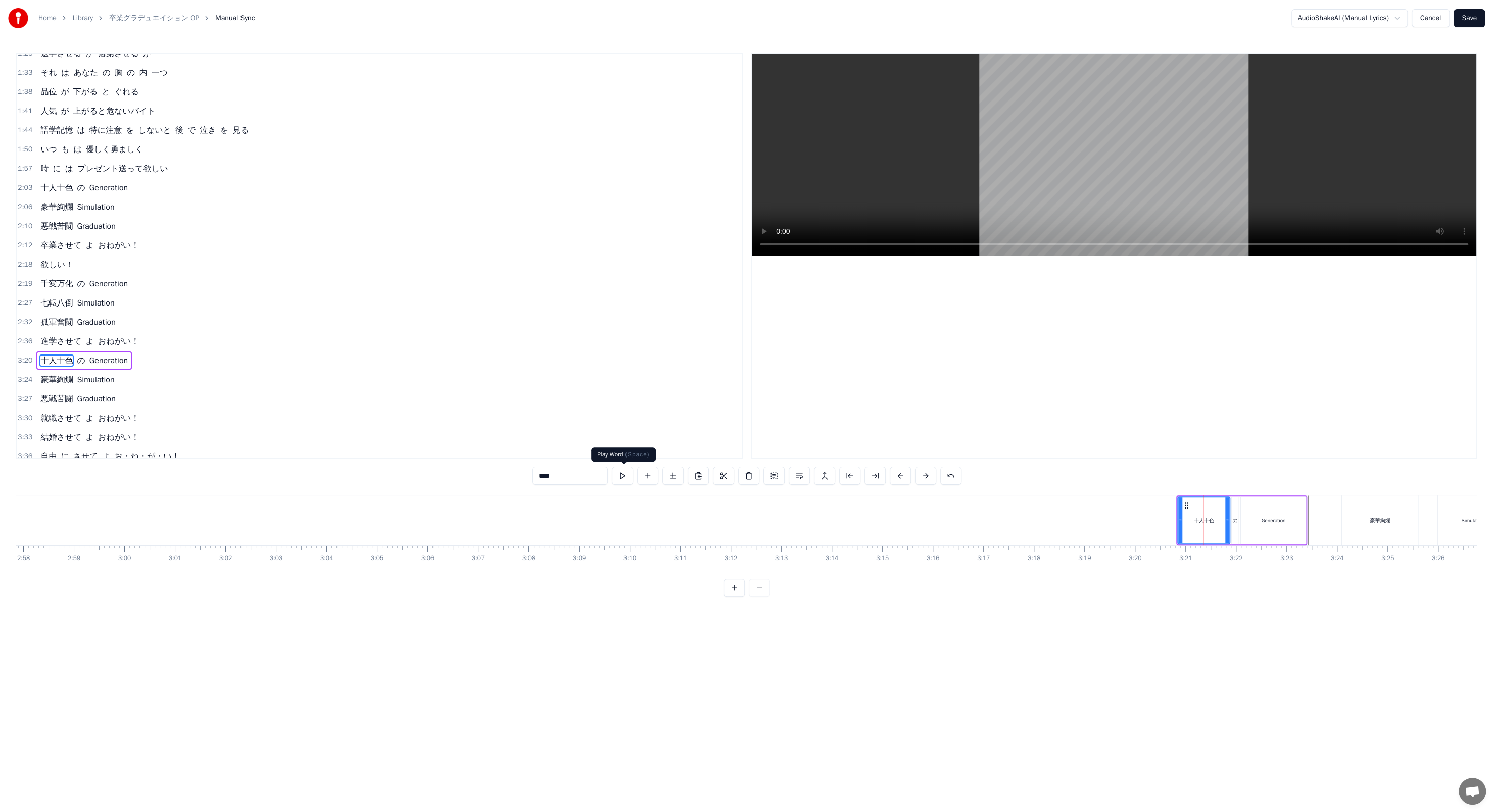 click at bounding box center (622, 476) 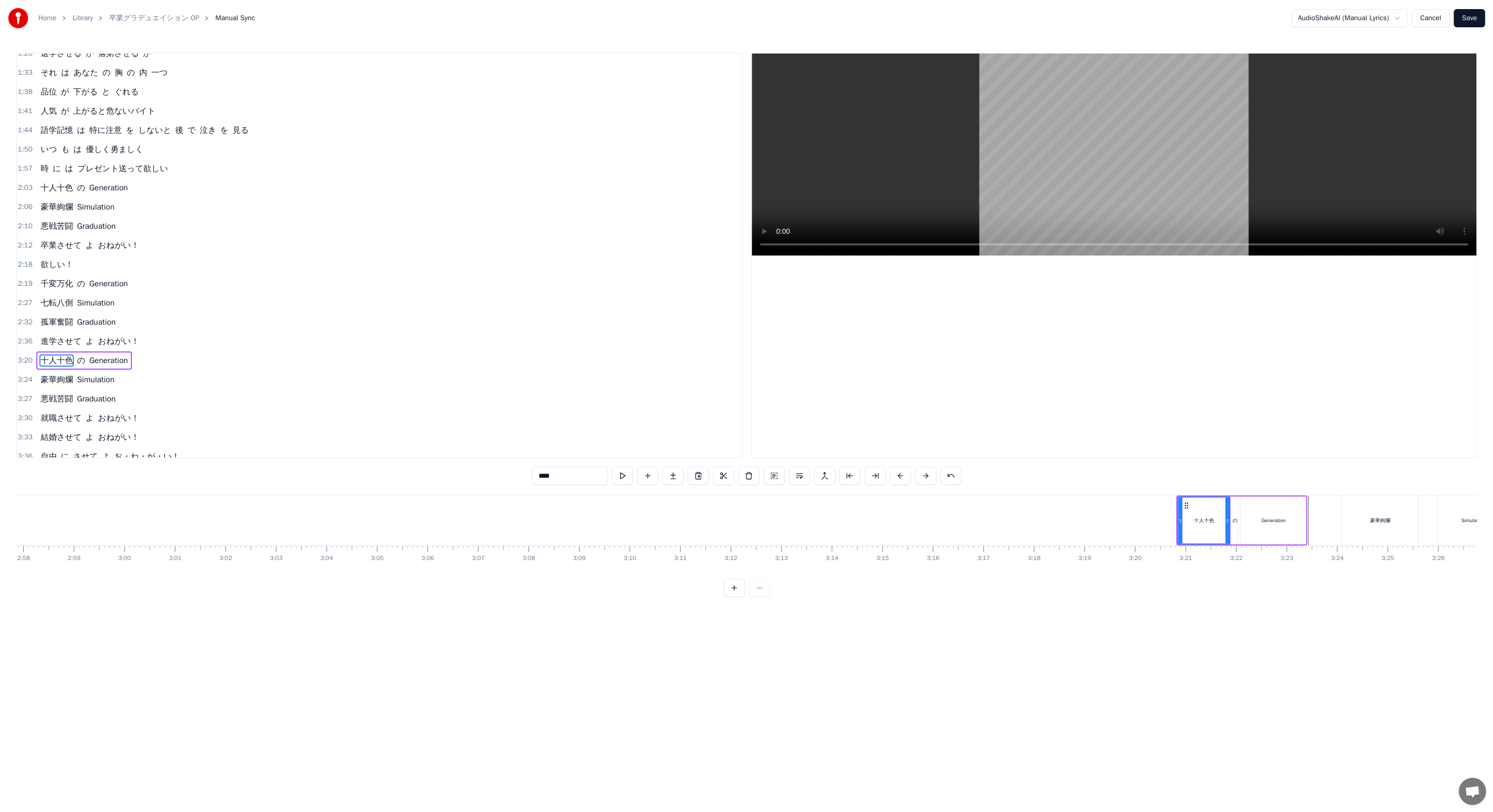 click on "の" at bounding box center (1235, 520) 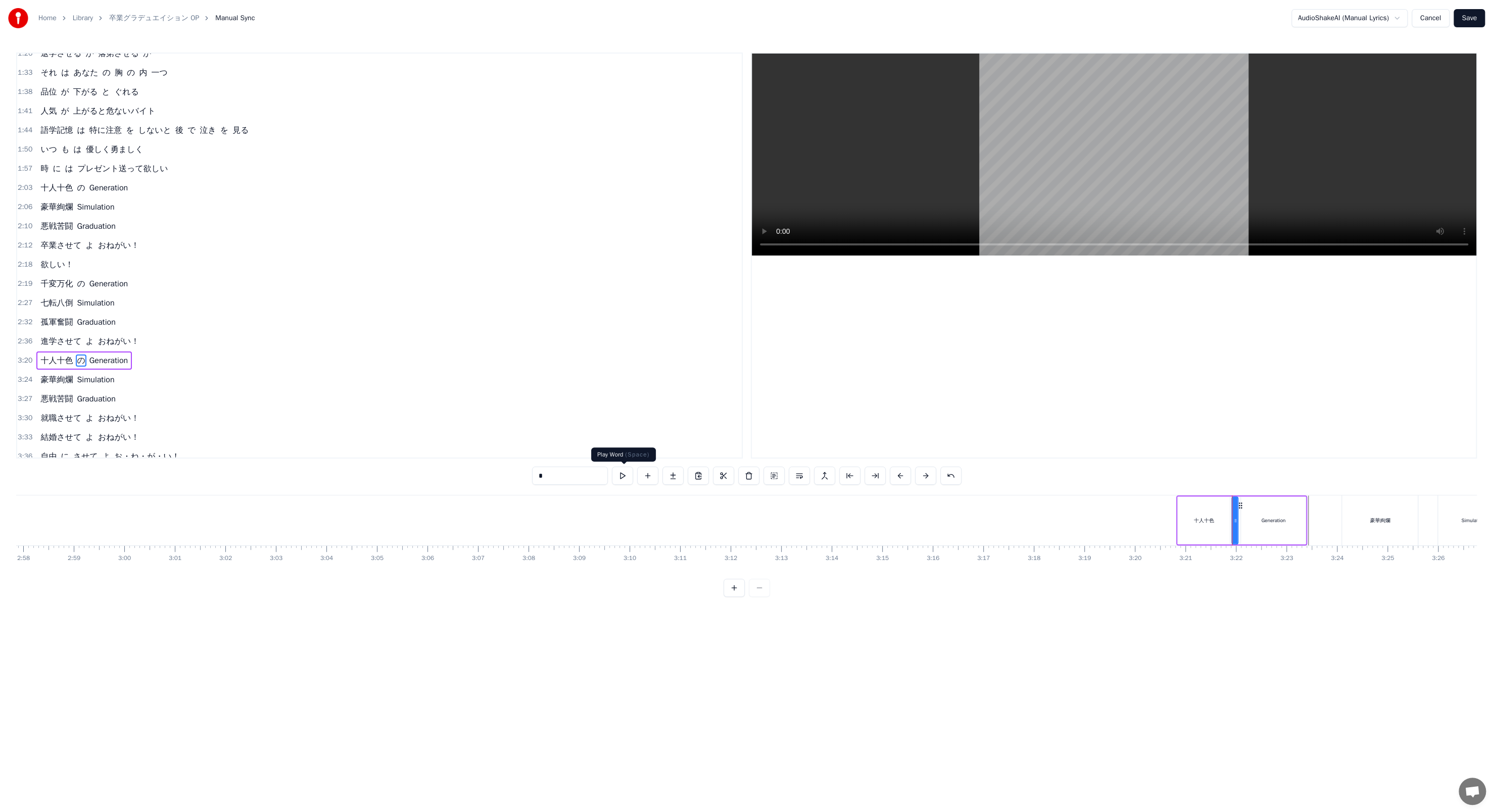 click at bounding box center [622, 476] 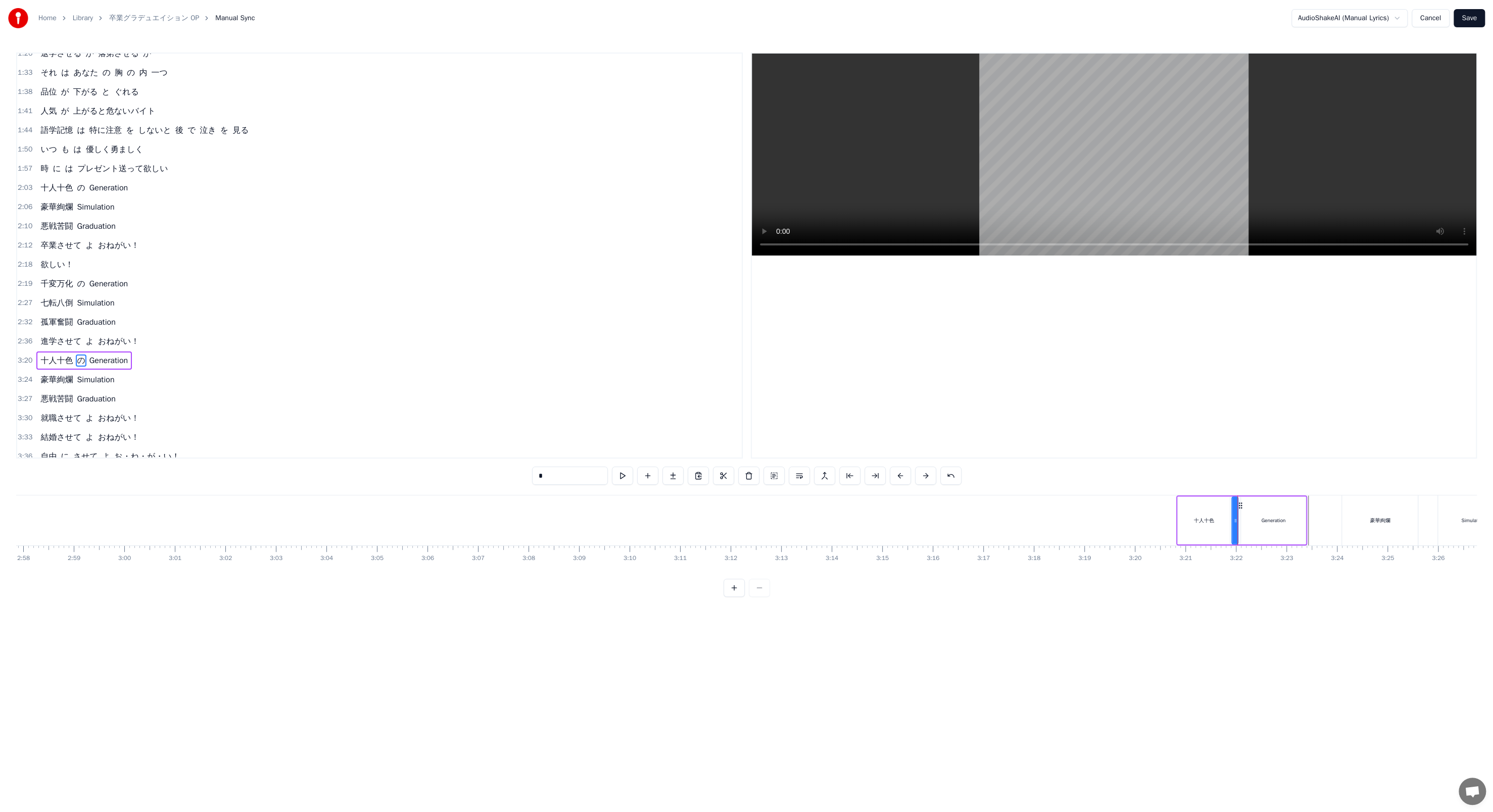 click on "Generation" at bounding box center (1273, 520) 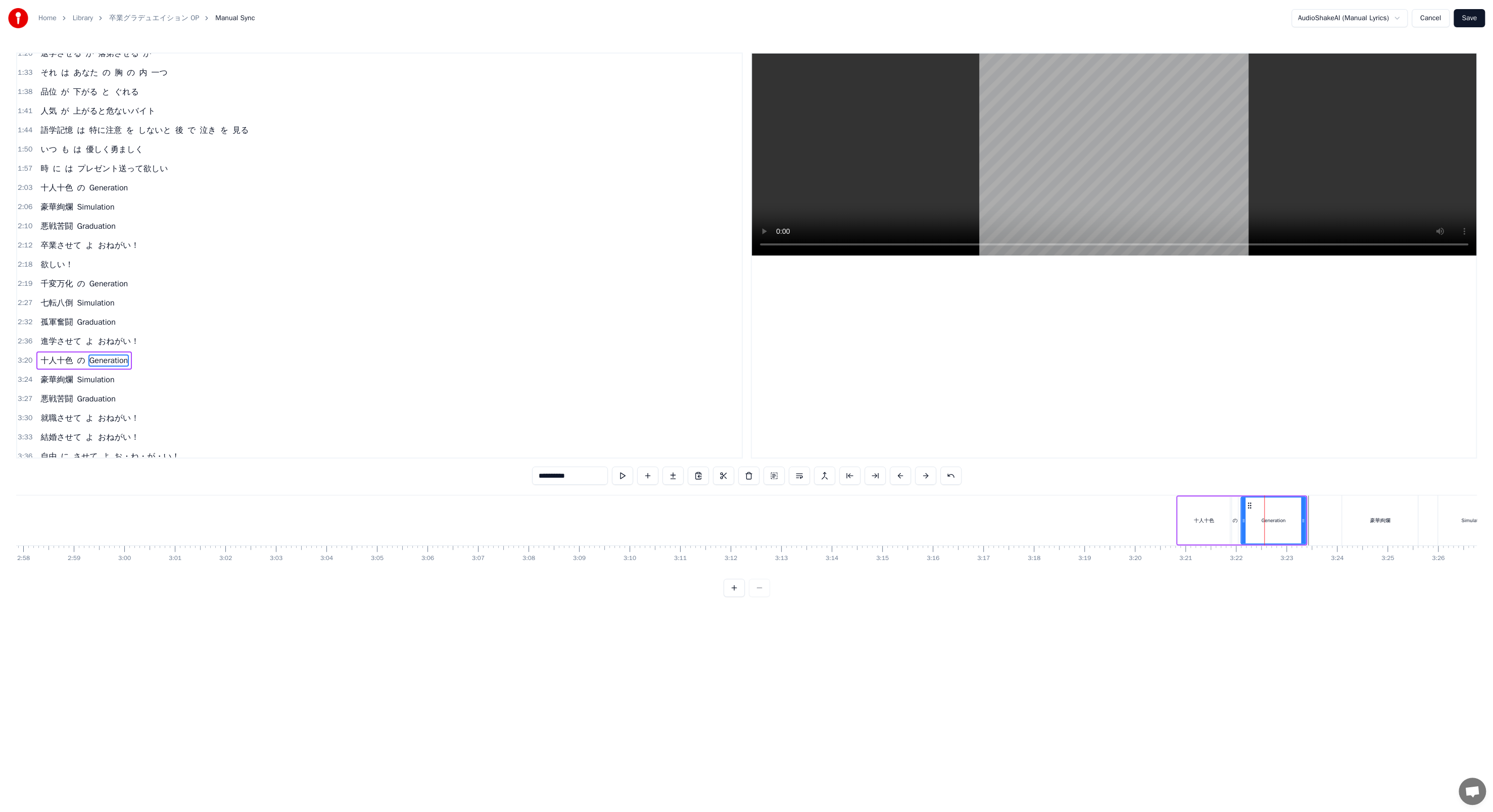 click on "の" at bounding box center [1235, 520] 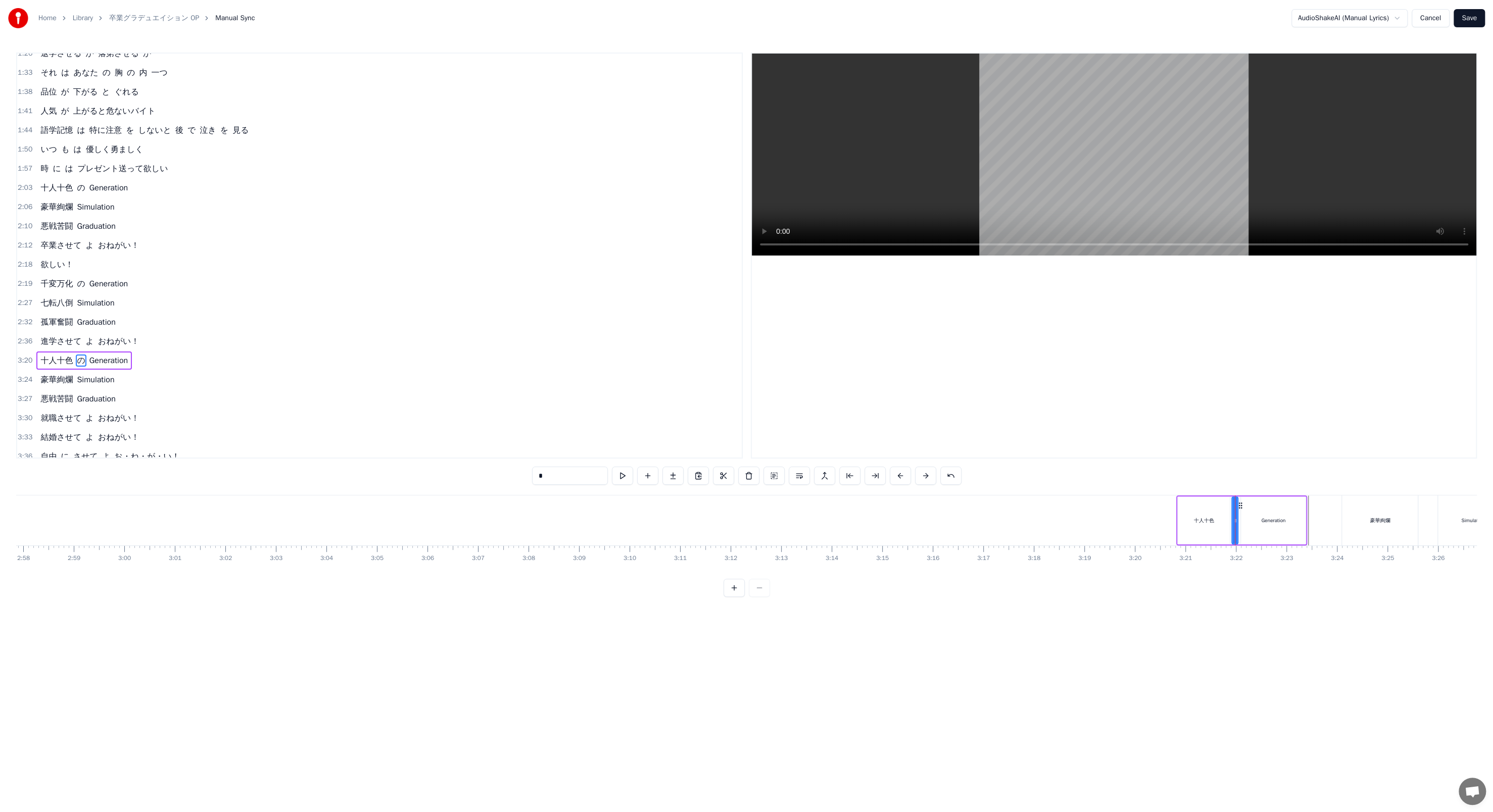 click at bounding box center (1235, 520) 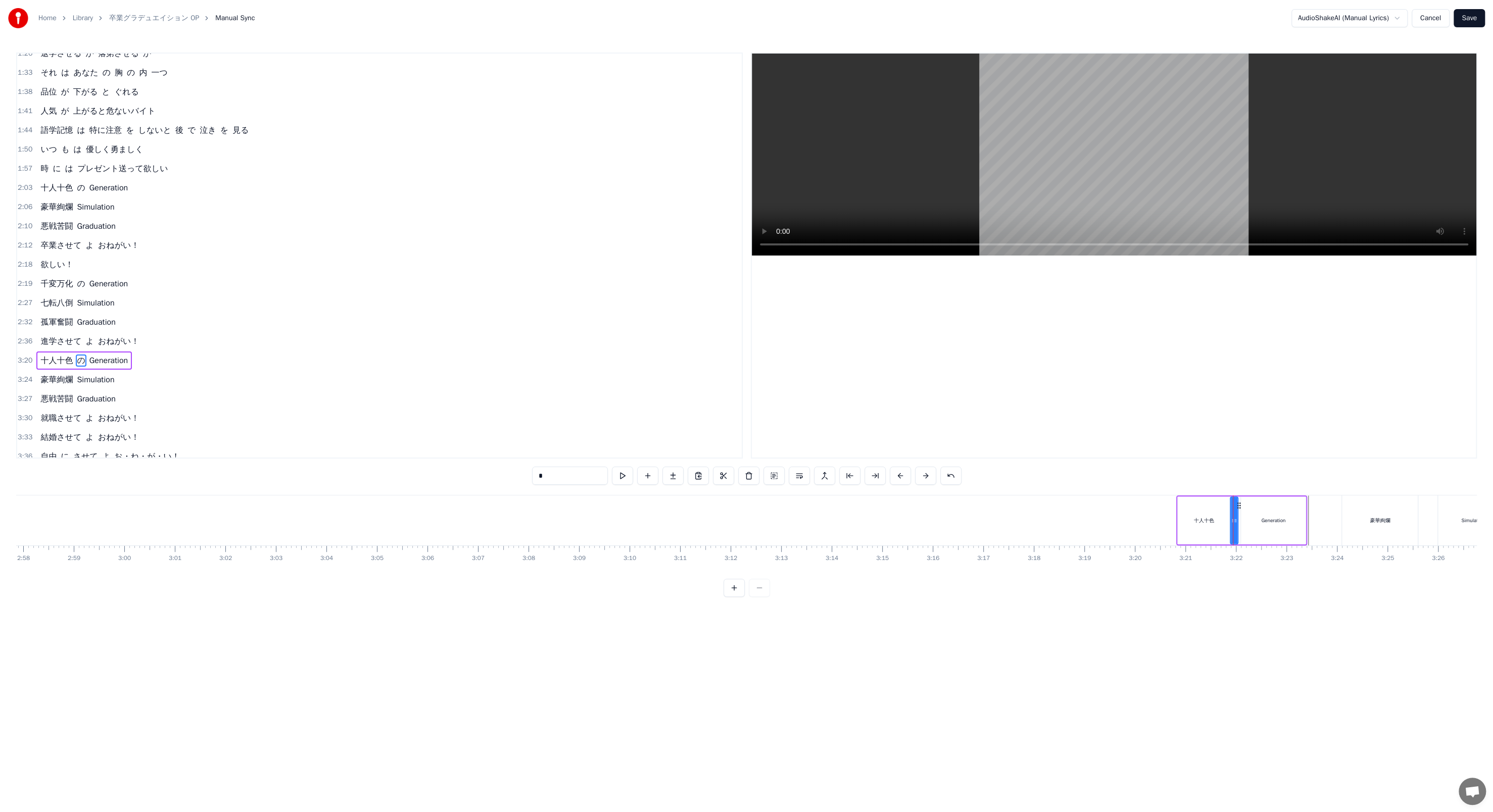click 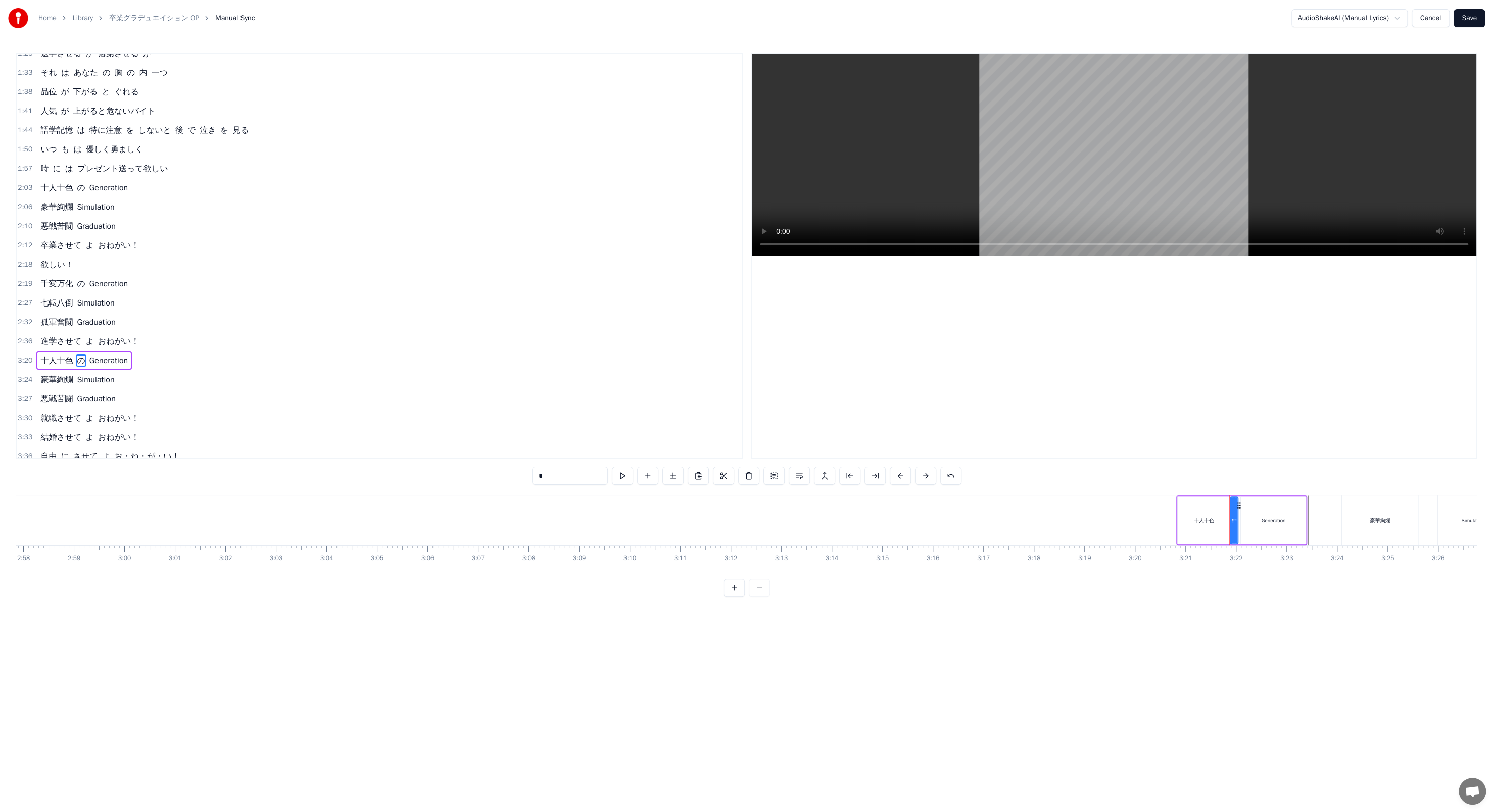 click on "Generation" at bounding box center (1273, 520) 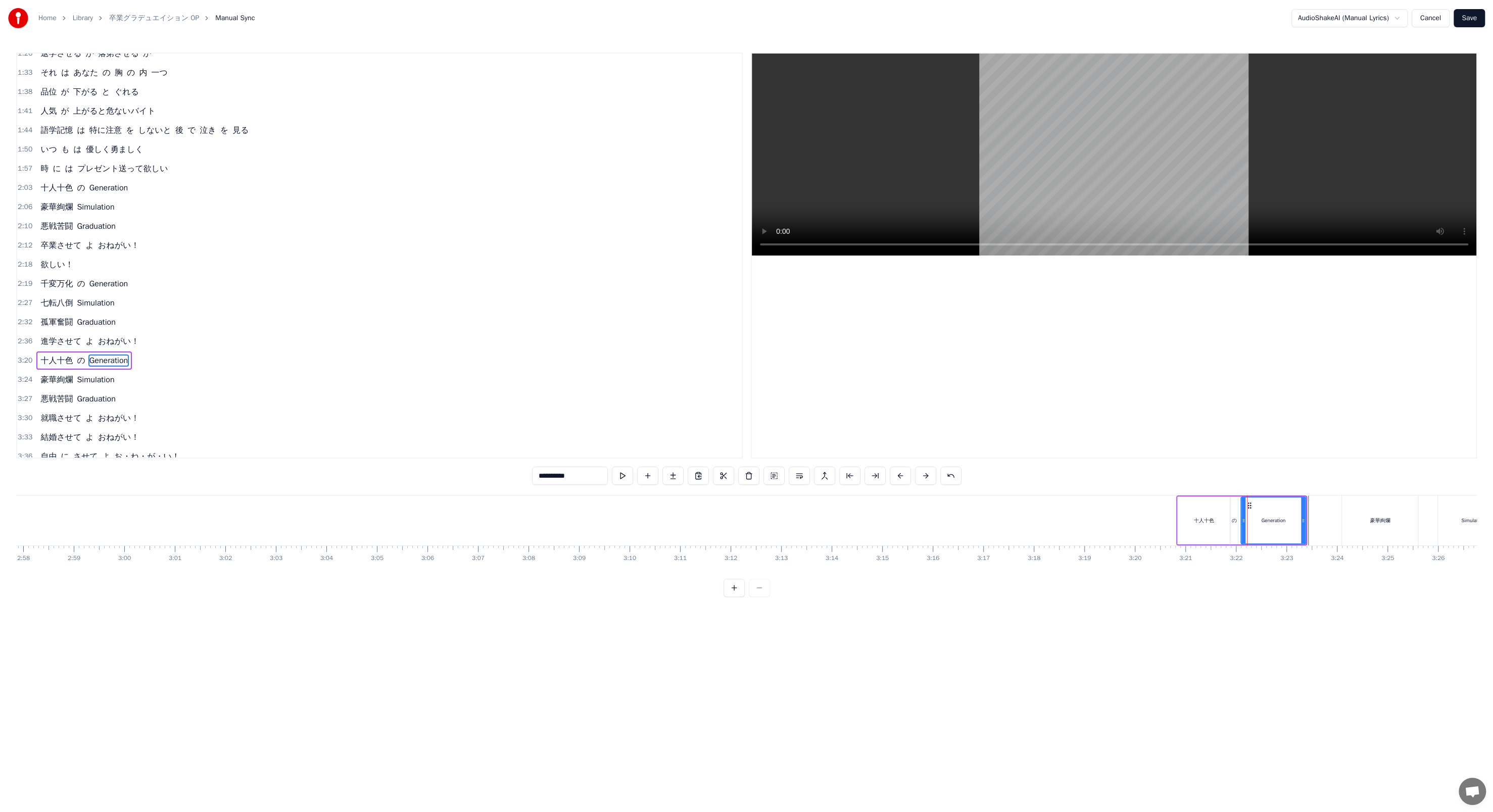 click on "Generation" at bounding box center (1273, 520) 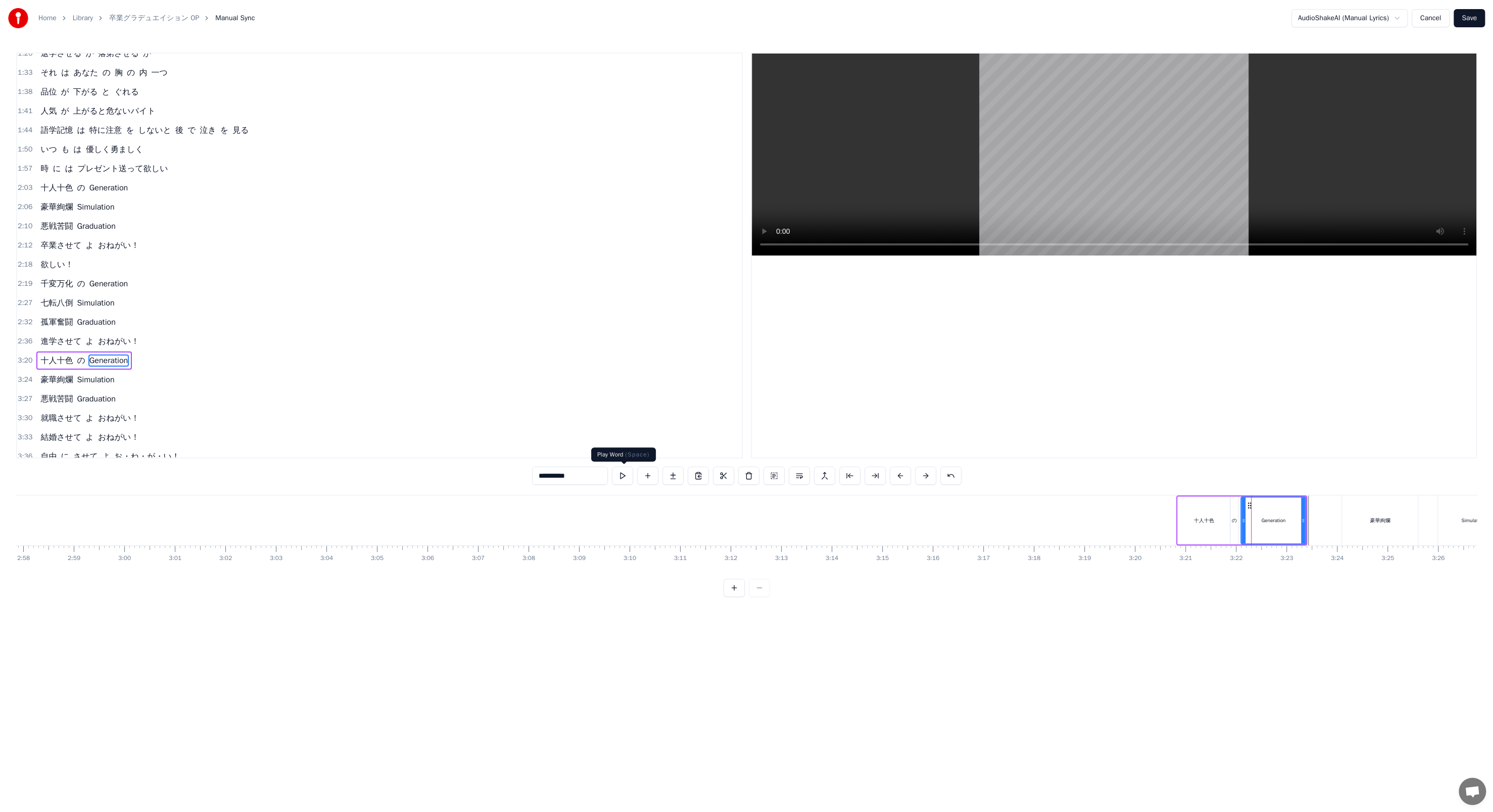 click at bounding box center (622, 476) 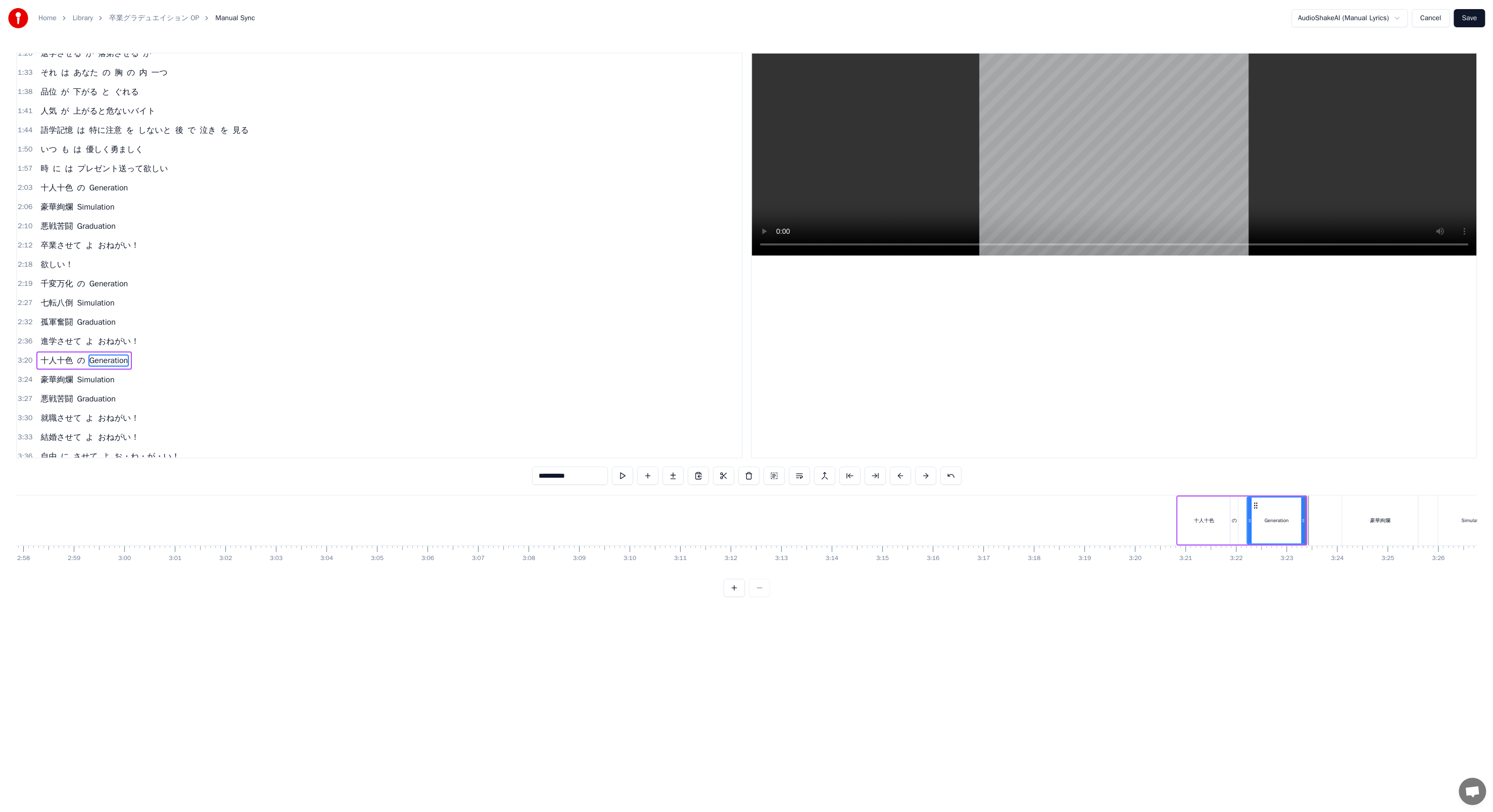 drag, startPoint x: 1242, startPoint y: 522, endPoint x: 1248, endPoint y: 522, distance: 6 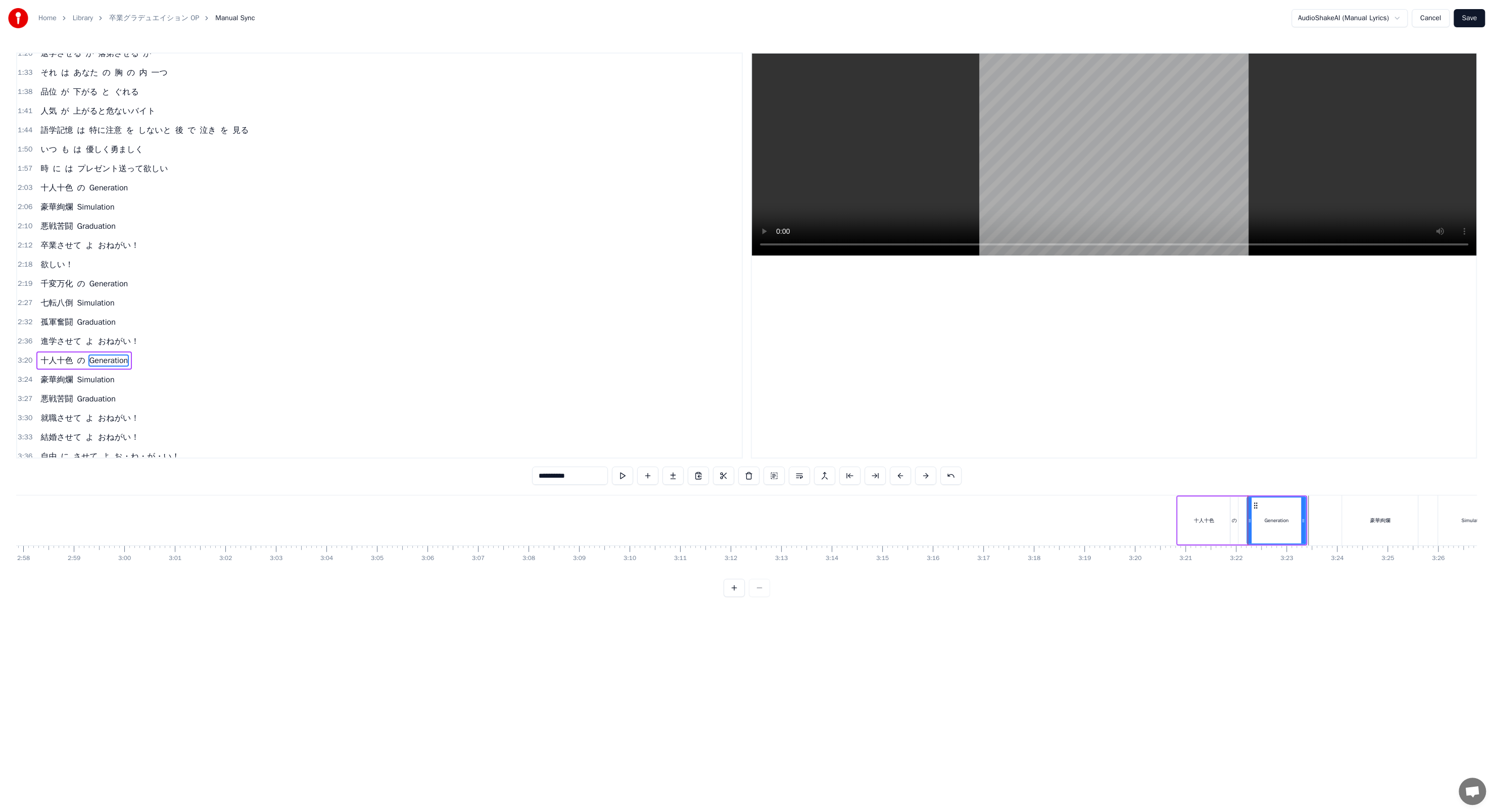 click on "十人十色" at bounding box center (1203, 520) 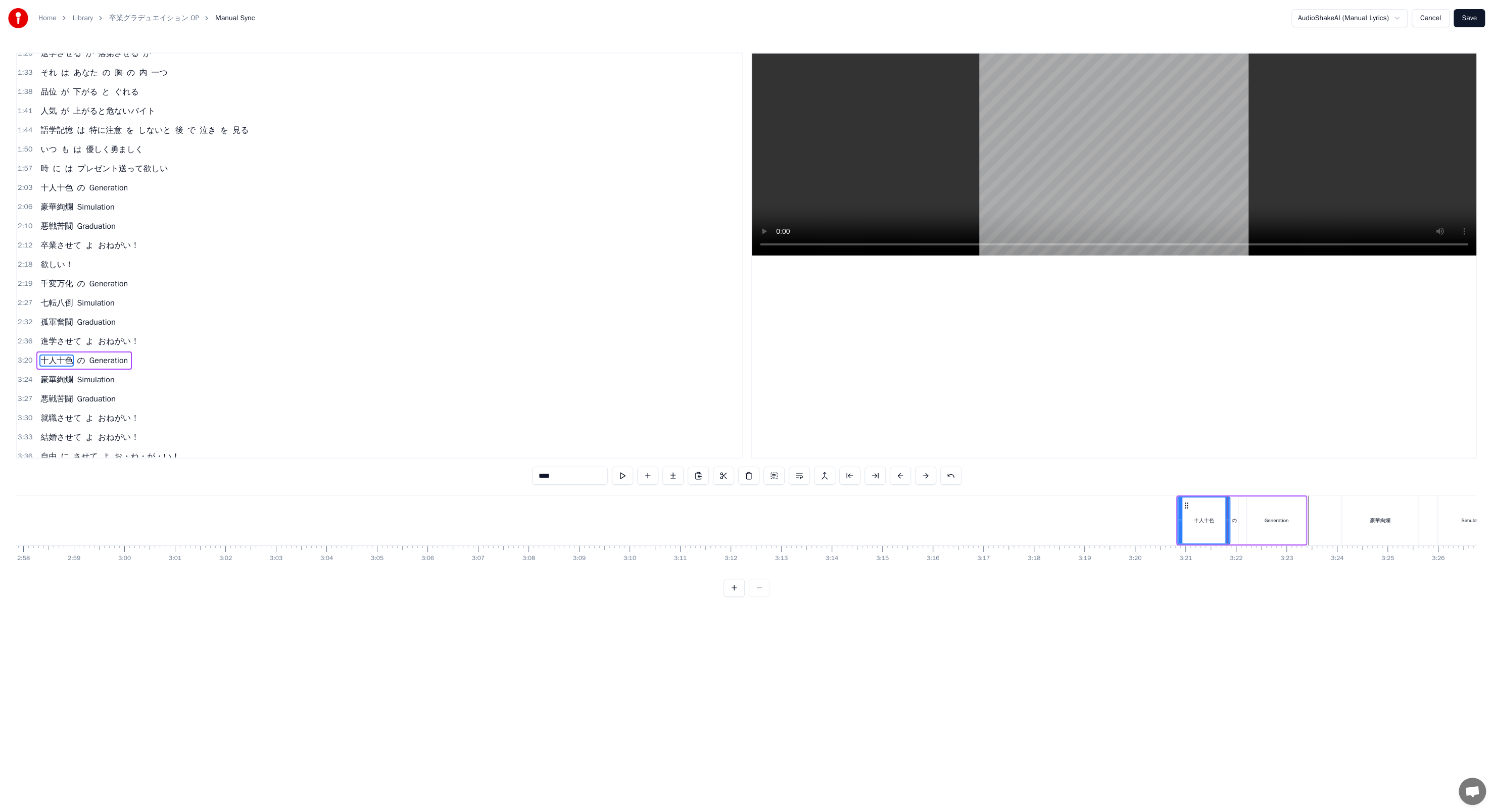 click on "十人十色 の Generation" at bounding box center [1241, 520] 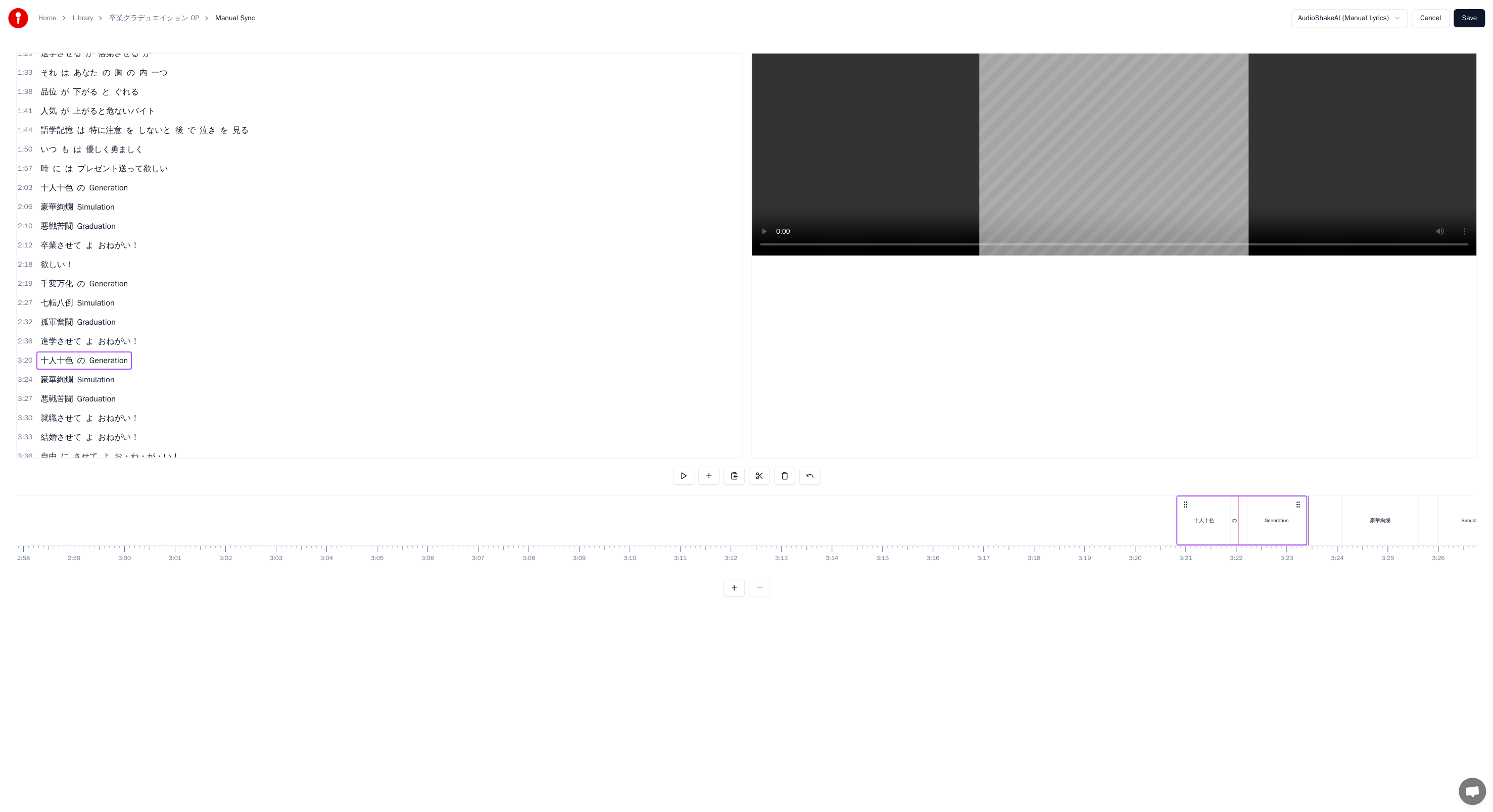 click at bounding box center (1238, 520) 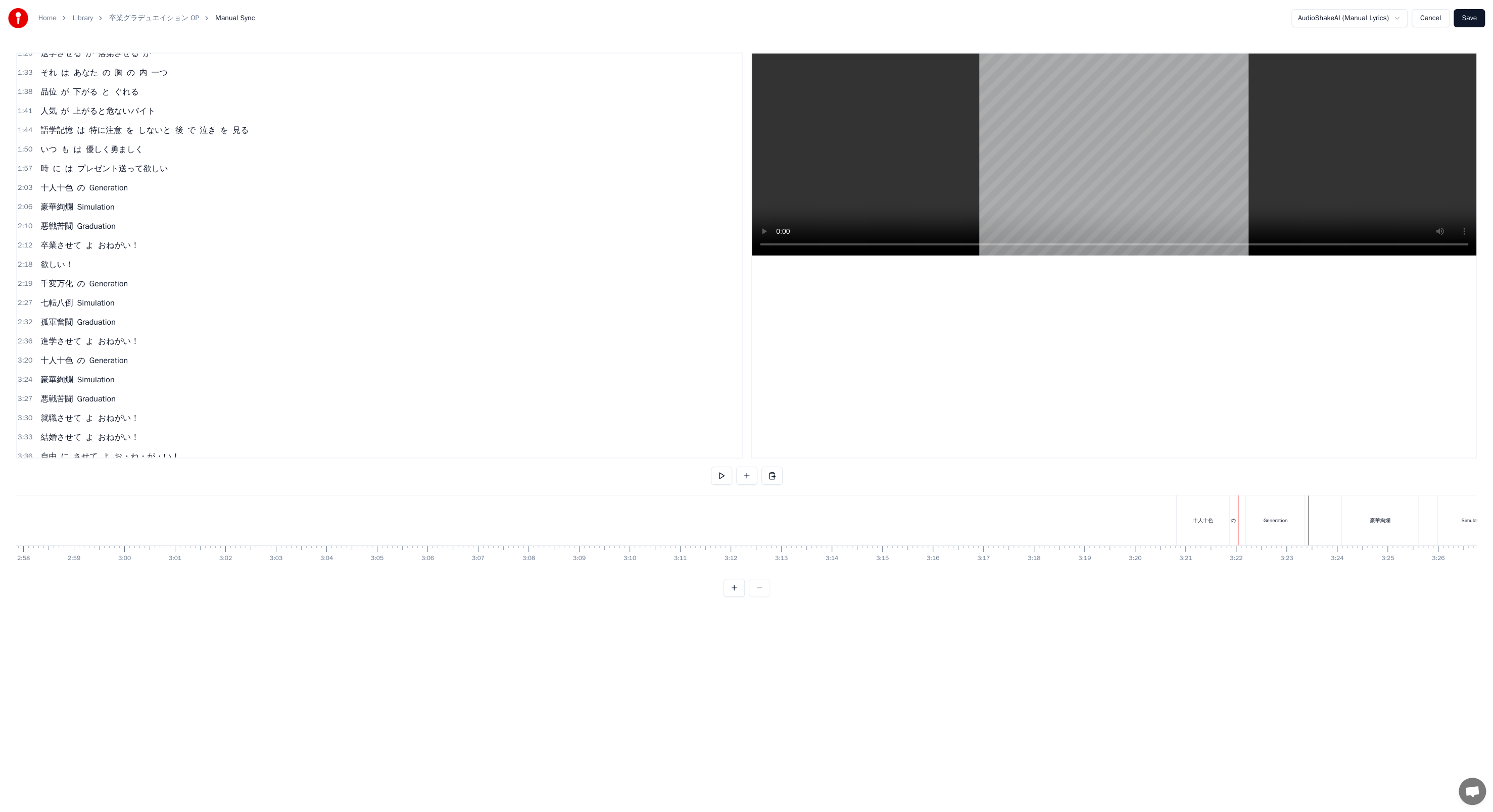 click on "の" at bounding box center [1233, 520] 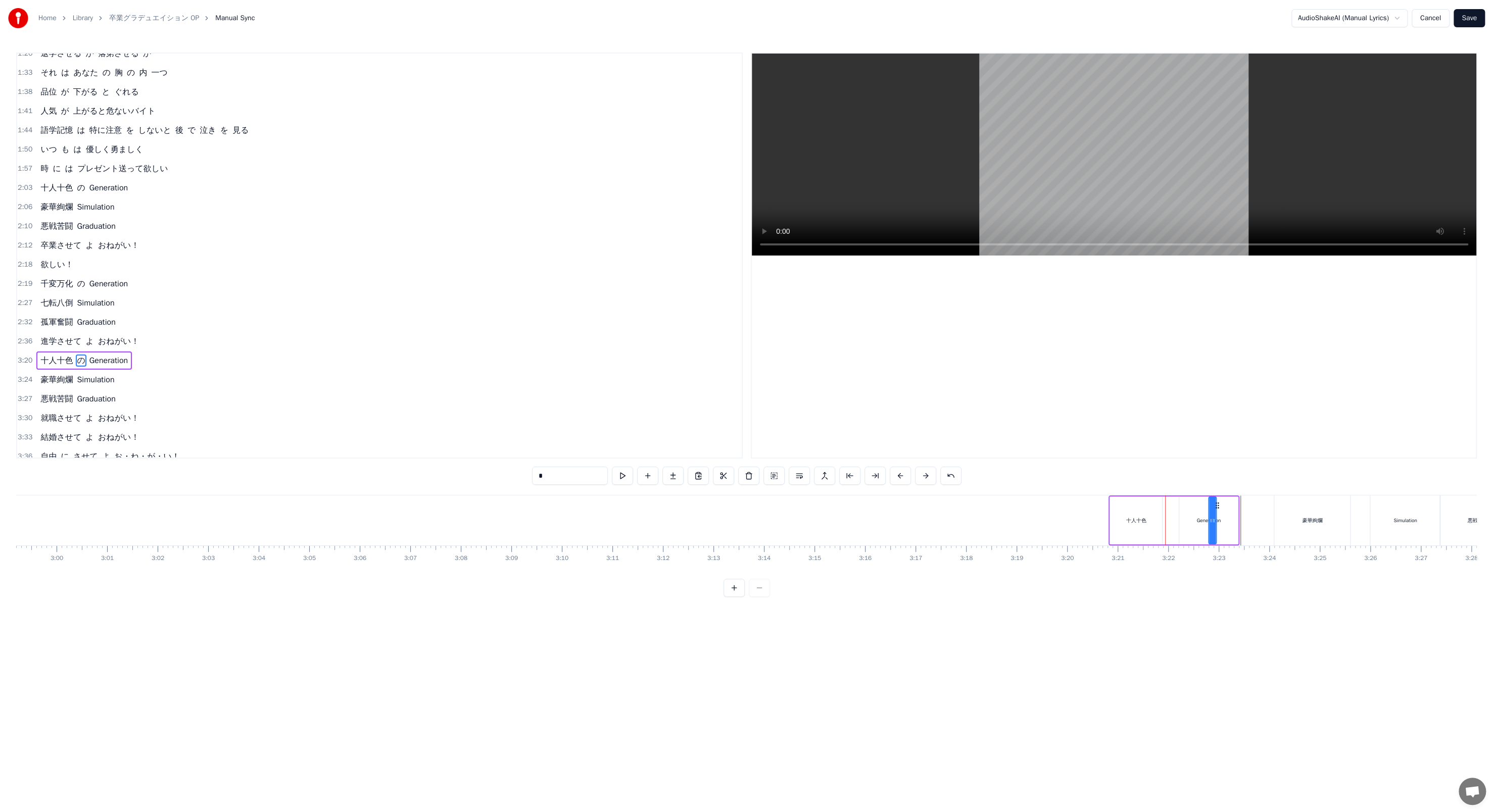 scroll, scrollTop: 0, scrollLeft: 9061, axis: horizontal 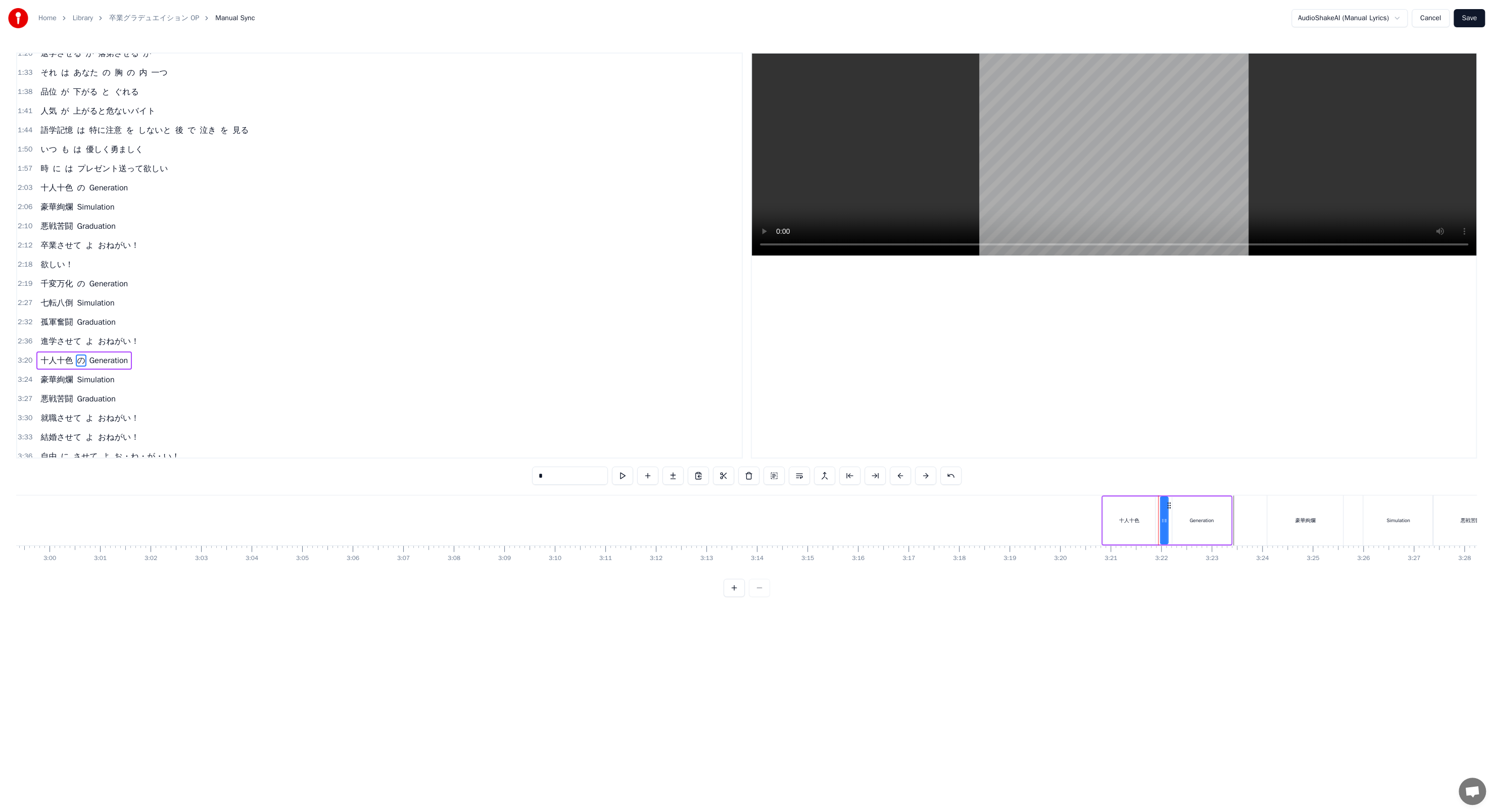 drag, startPoint x: 1238, startPoint y: 501, endPoint x: 1168, endPoint y: 502, distance: 70.0071 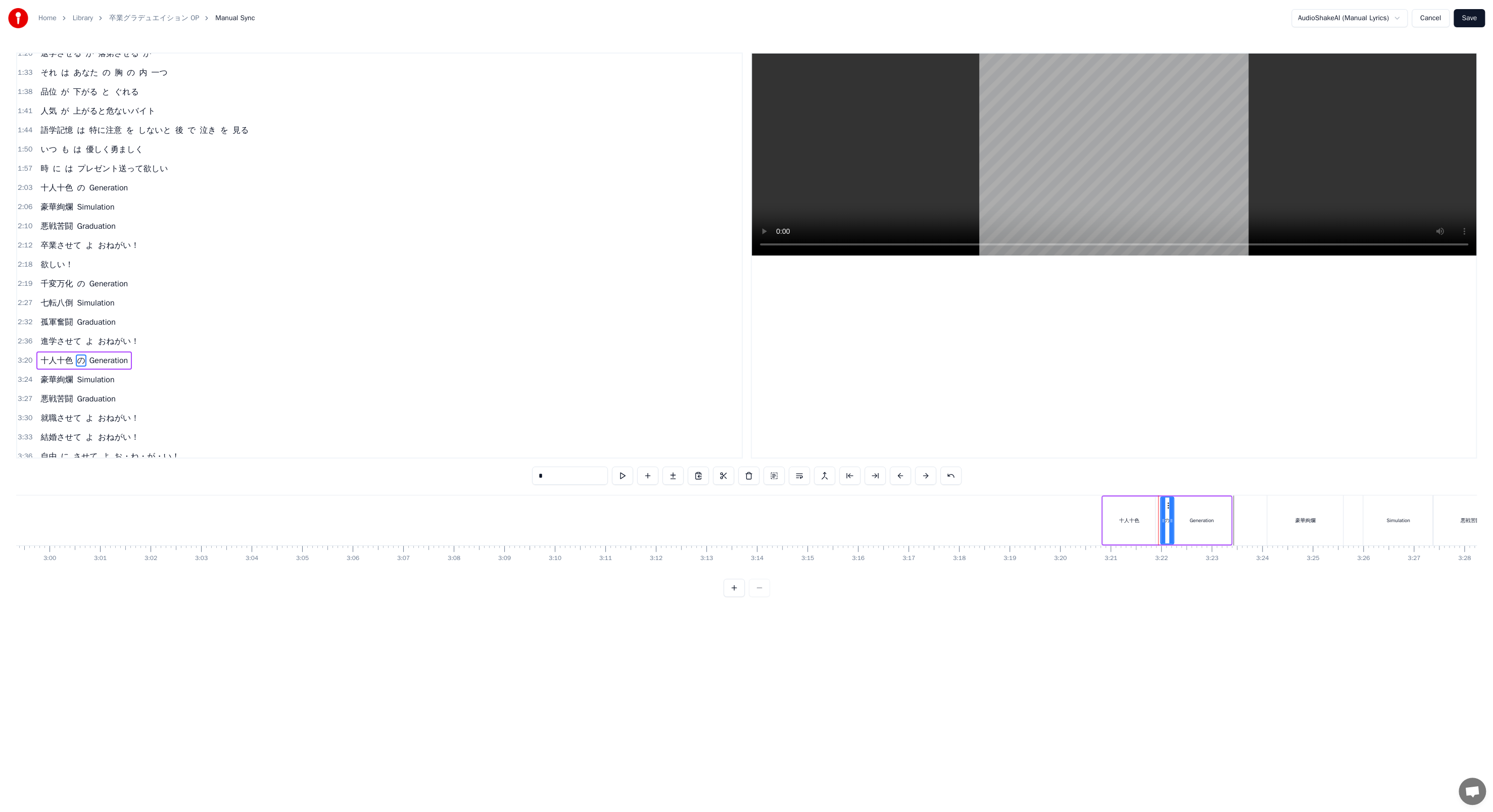 drag, startPoint x: 1166, startPoint y: 522, endPoint x: 1171, endPoint y: 524, distance: 5.3851648 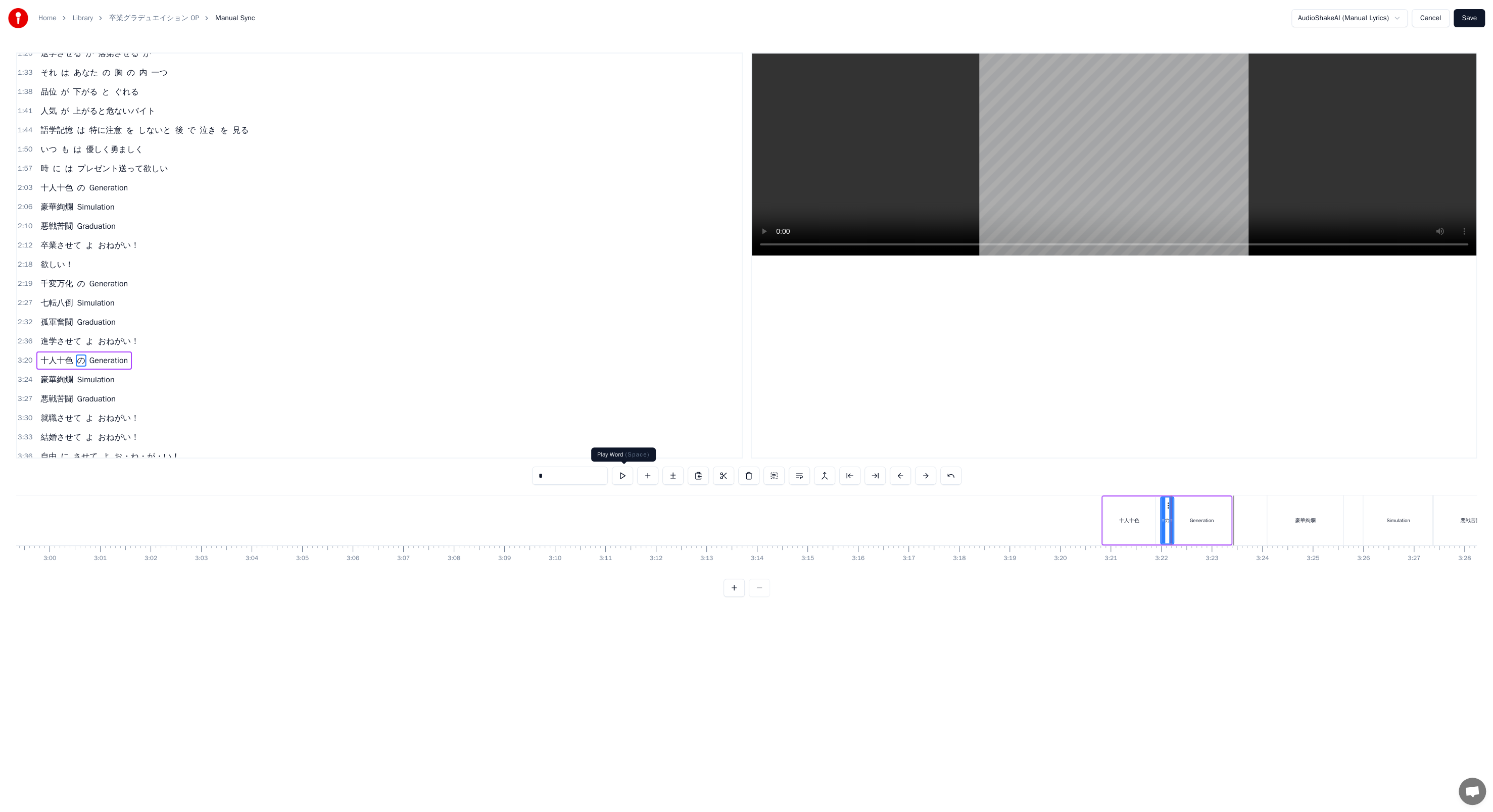 click at bounding box center (622, 476) 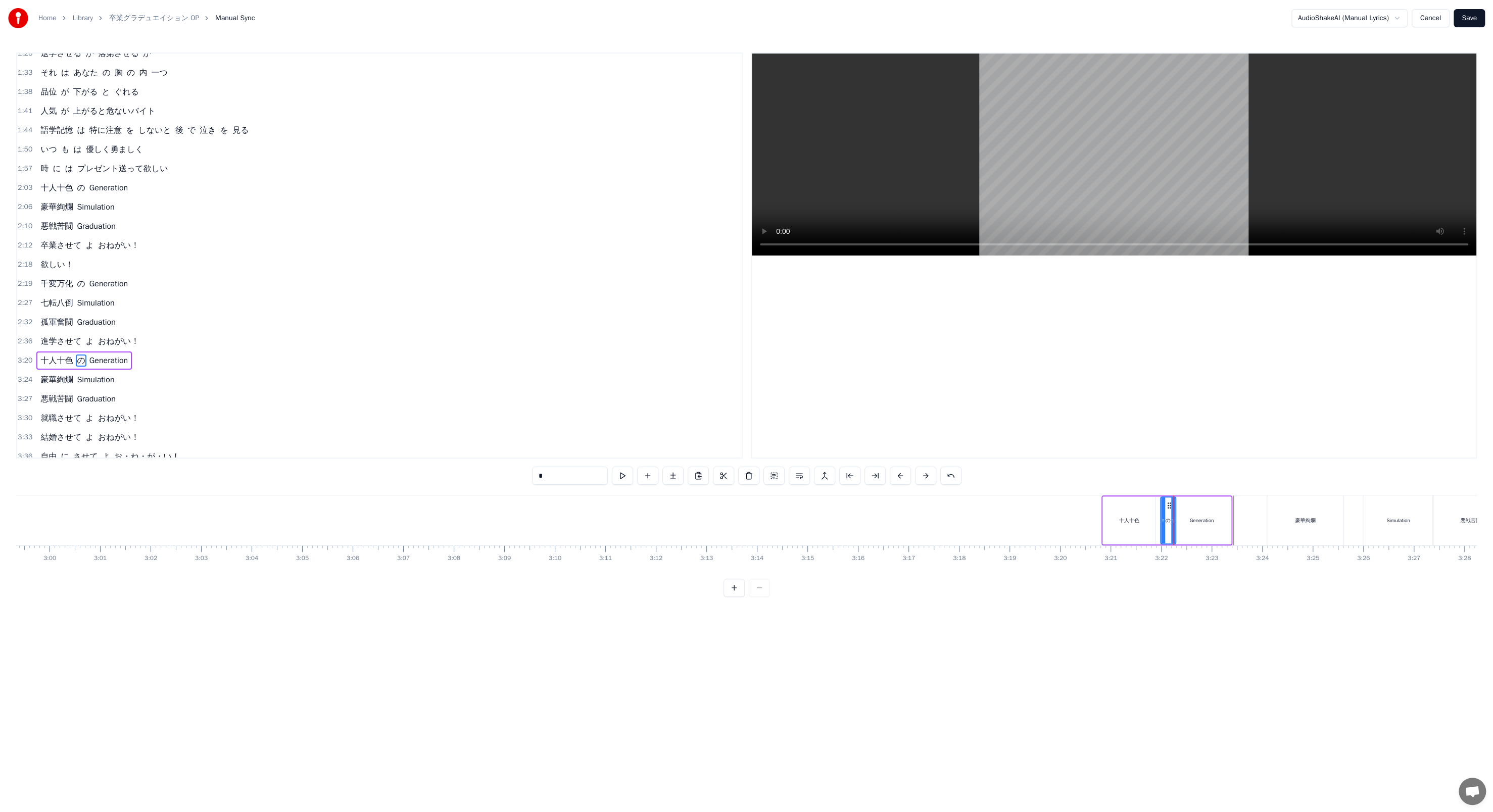 click at bounding box center (1173, 520) 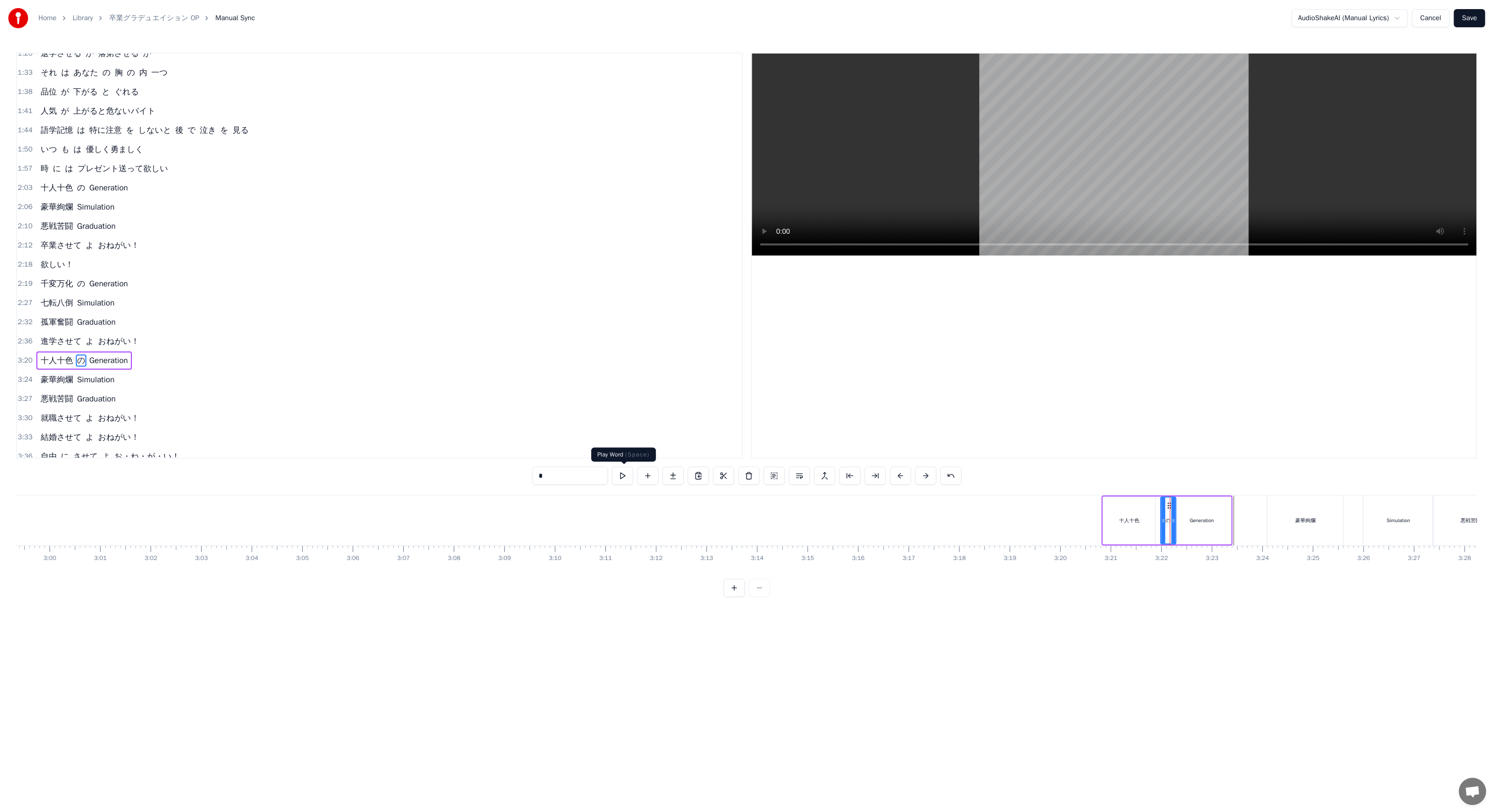 click at bounding box center [622, 476] 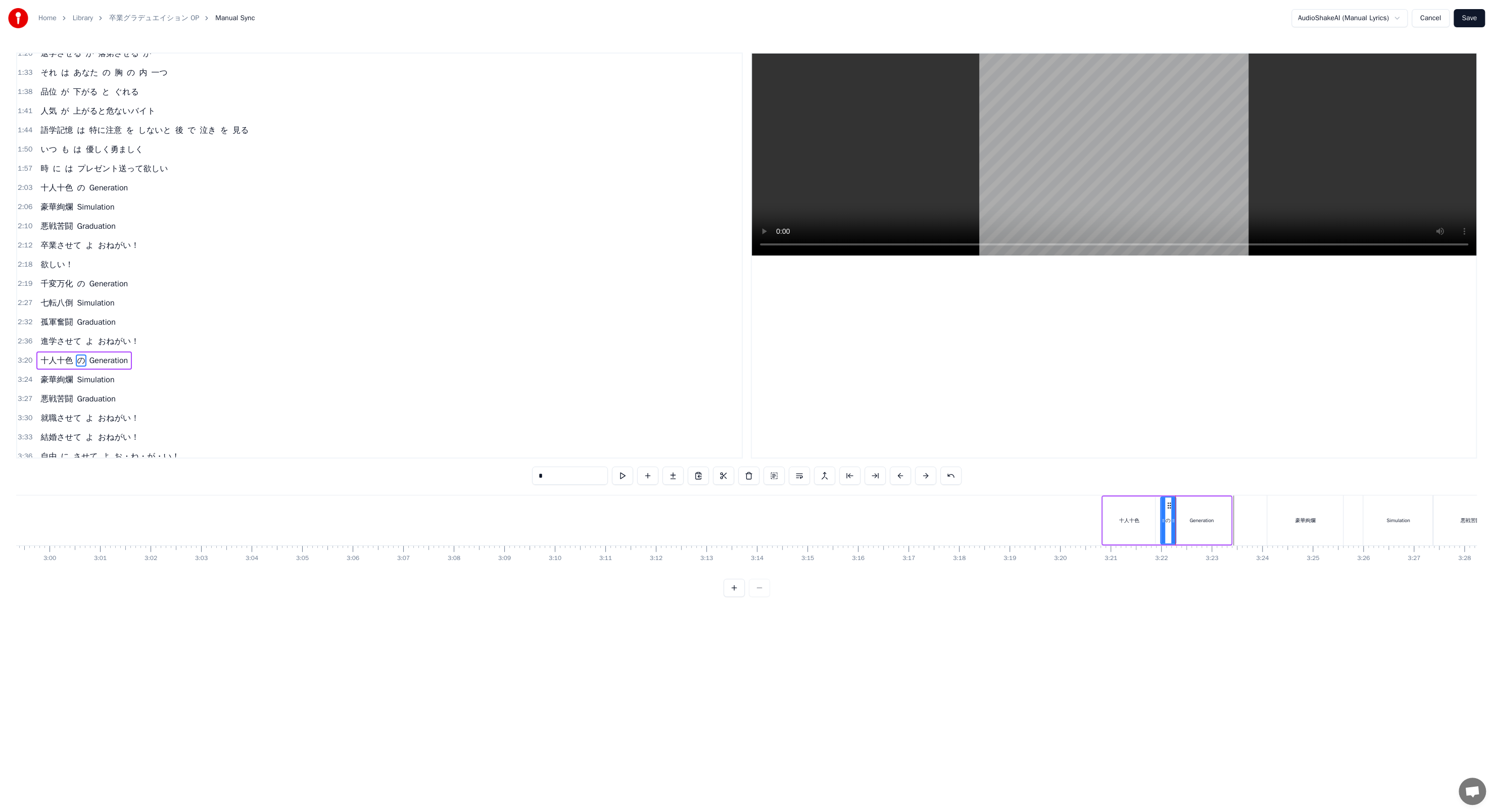 click on "Generation" at bounding box center [1201, 520] 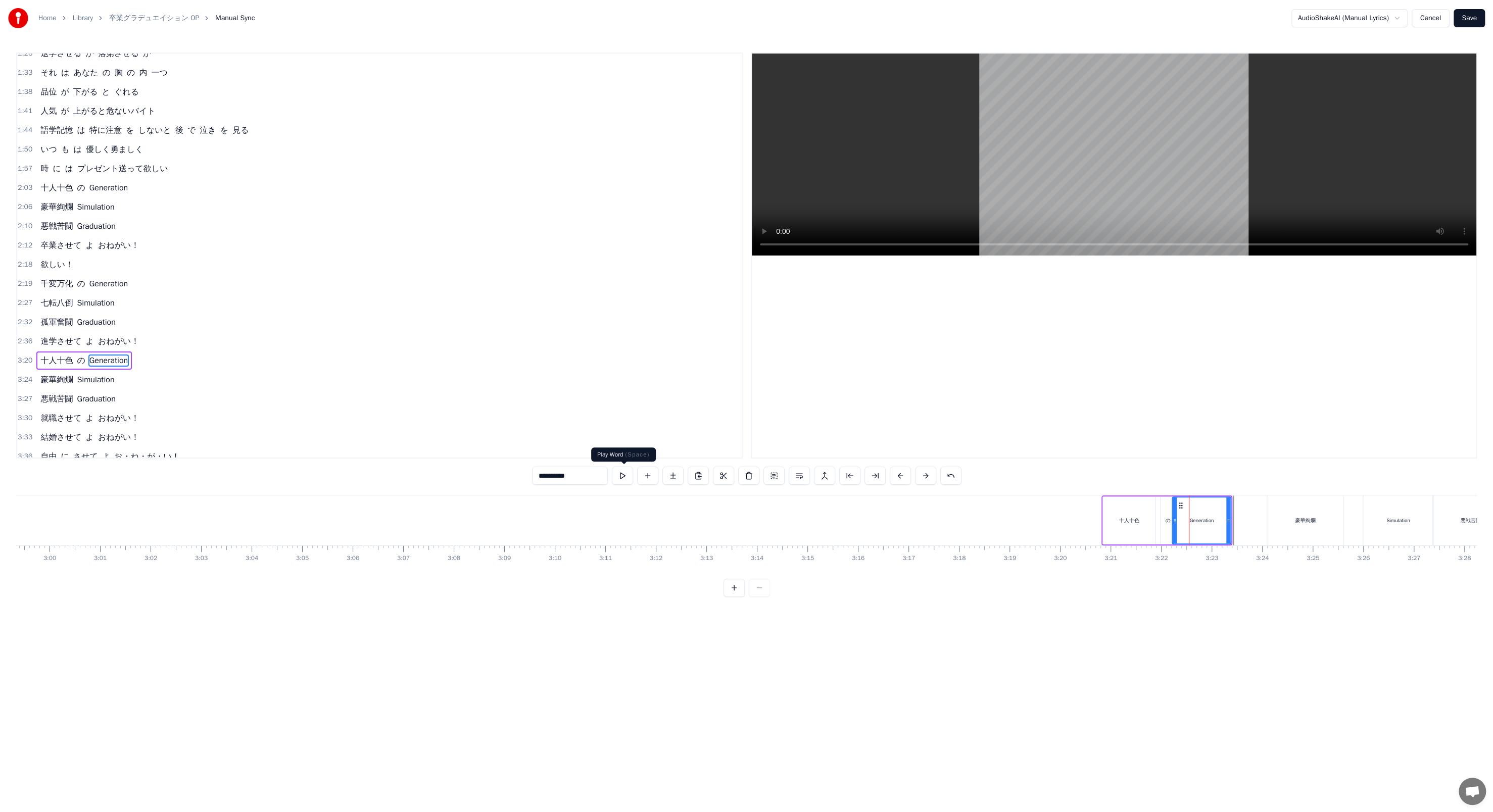 click at bounding box center (622, 476) 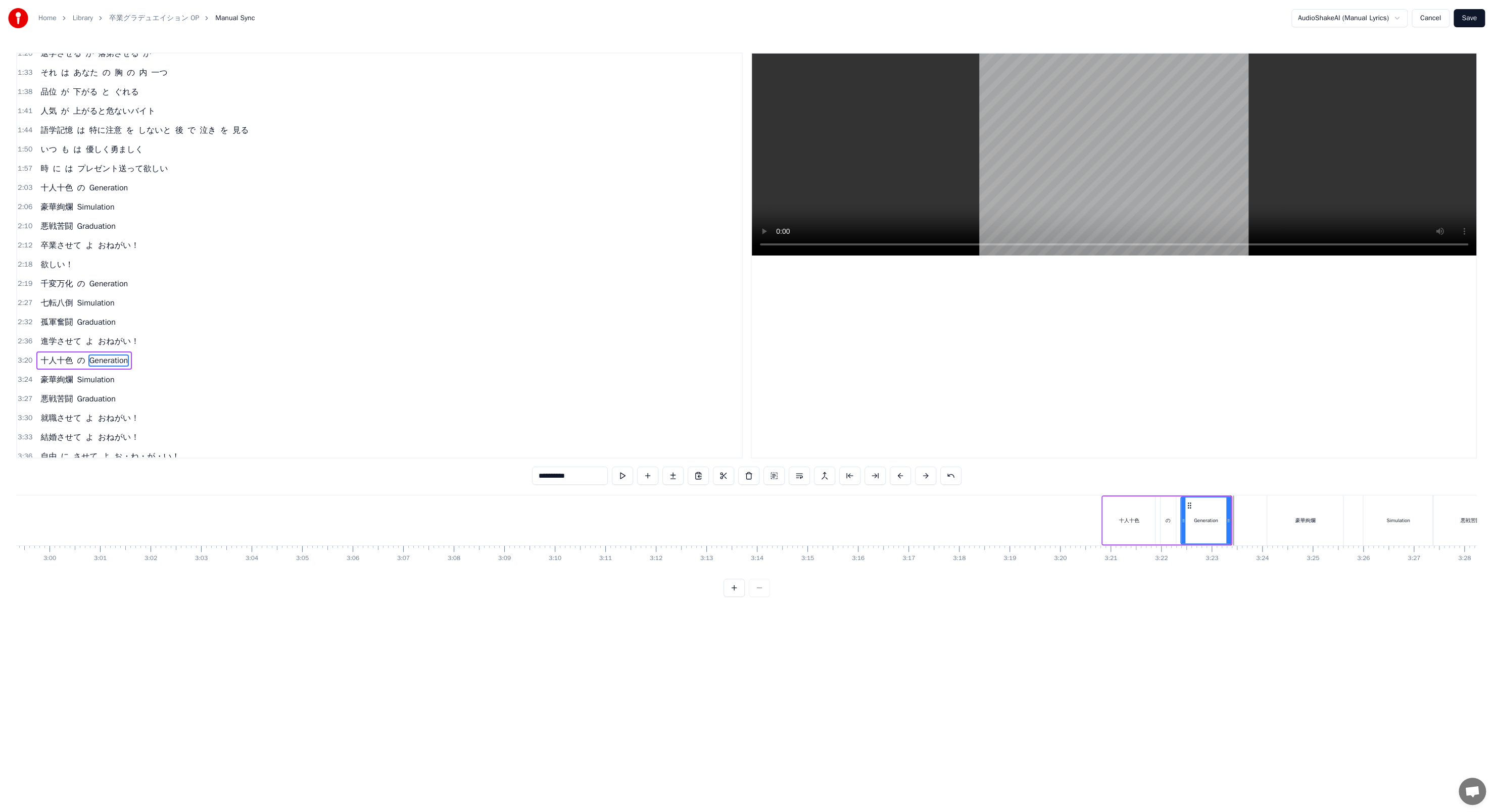 drag, startPoint x: 1174, startPoint y: 518, endPoint x: 1182, endPoint y: 520, distance: 8.246211 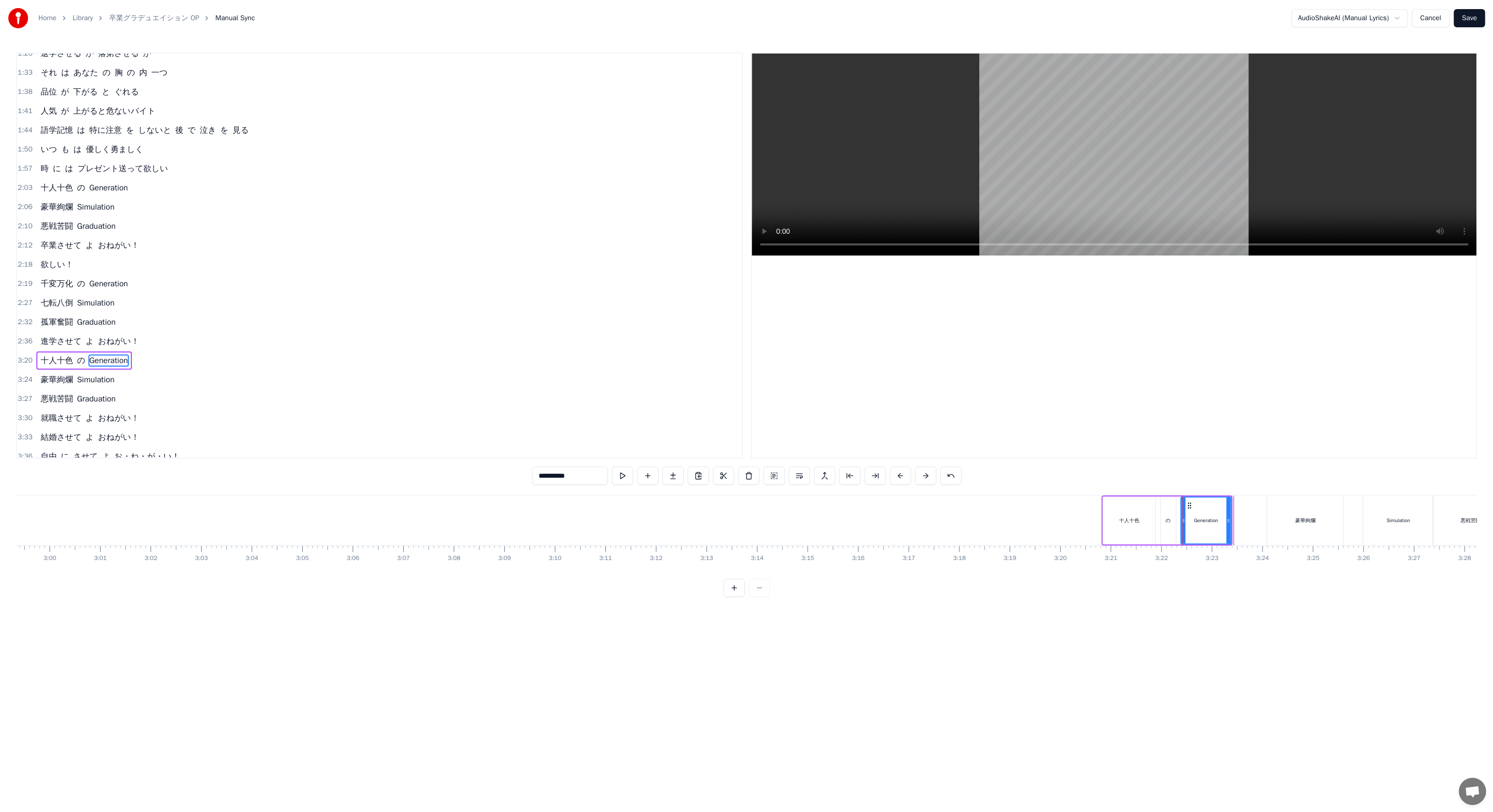 click on "の" at bounding box center (1168, 520) 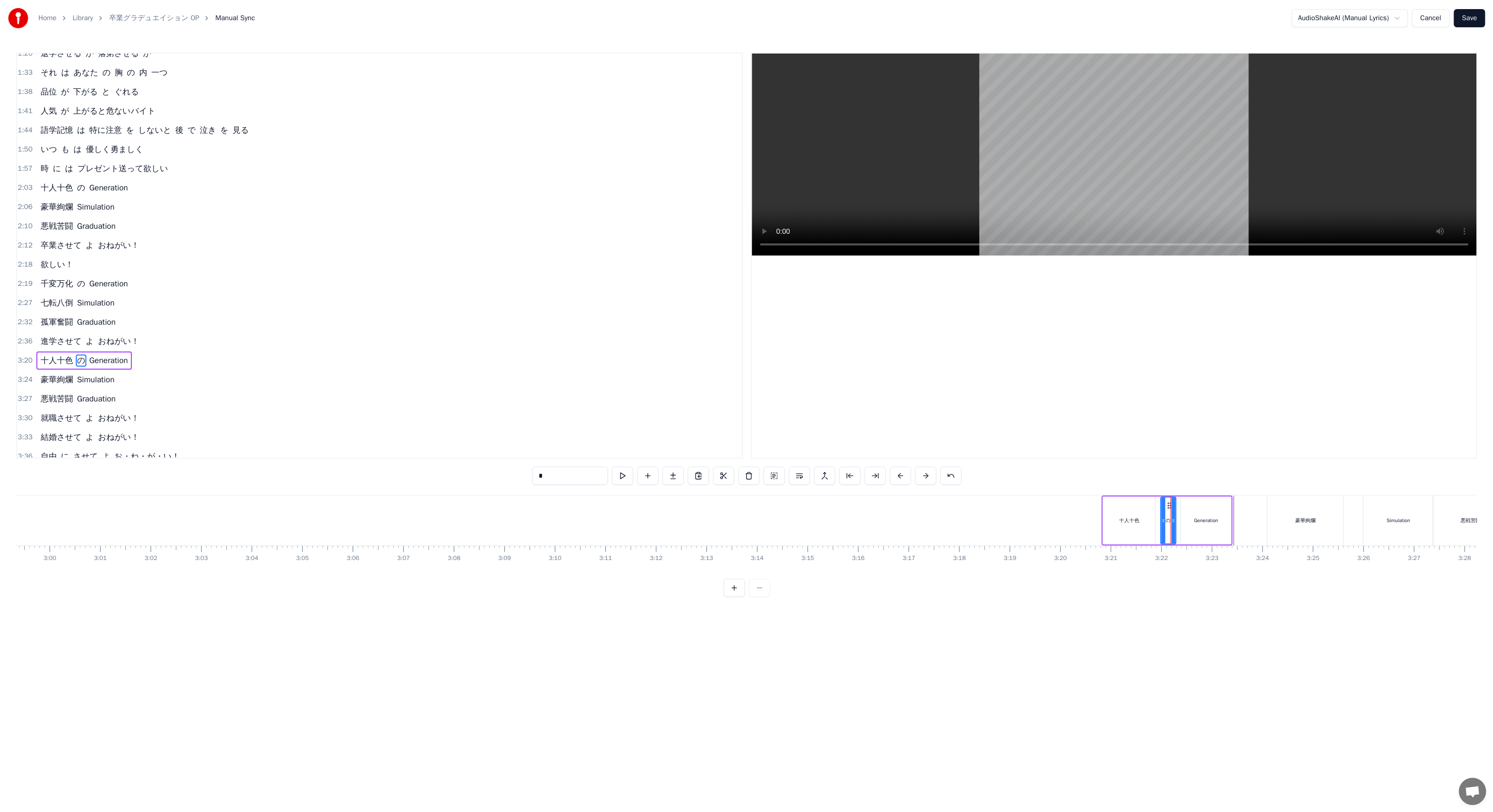 click on "千変万化 の Generation 七転八倒 Simulation 孤軍奮闘 Graduation 合格させて よ おねがい！ よい 子 に なる か 悪い 子 に なる か それ は あなた の さじ加減一つ 体力下がる と 倒れる 魅力 が 上がるとすぐ 図 に 乗る 基礎 と 応用次第 に たかめて絶対無理しないで ね いつ も は 凛々しく逞しく とき に は 厳しく叱って欲しい 千変万化 の Generation 七転八倒 Simulation 孤軍奮闘 Graduation 合格させて よ おねがい！ 退学させる か 落第させる か それ は あなた の 胸 の 内 一つ 品位 が 下がる と ぐれる 人気 が 上がると危ないバイト 語学記憶 は 特に注意 を しないと 後 で 泣き を 見る いつ も は 優しく勇ましく 時 に は プレゼント送って欲しい 十人十色 の Generation 豪華絢爛 Simulation 悪戦苦闘 Graduation 卒業させて よ おねがい！ 欲しい！ 千変万化 の Generation Simulation" at bounding box center (-2927, 520) 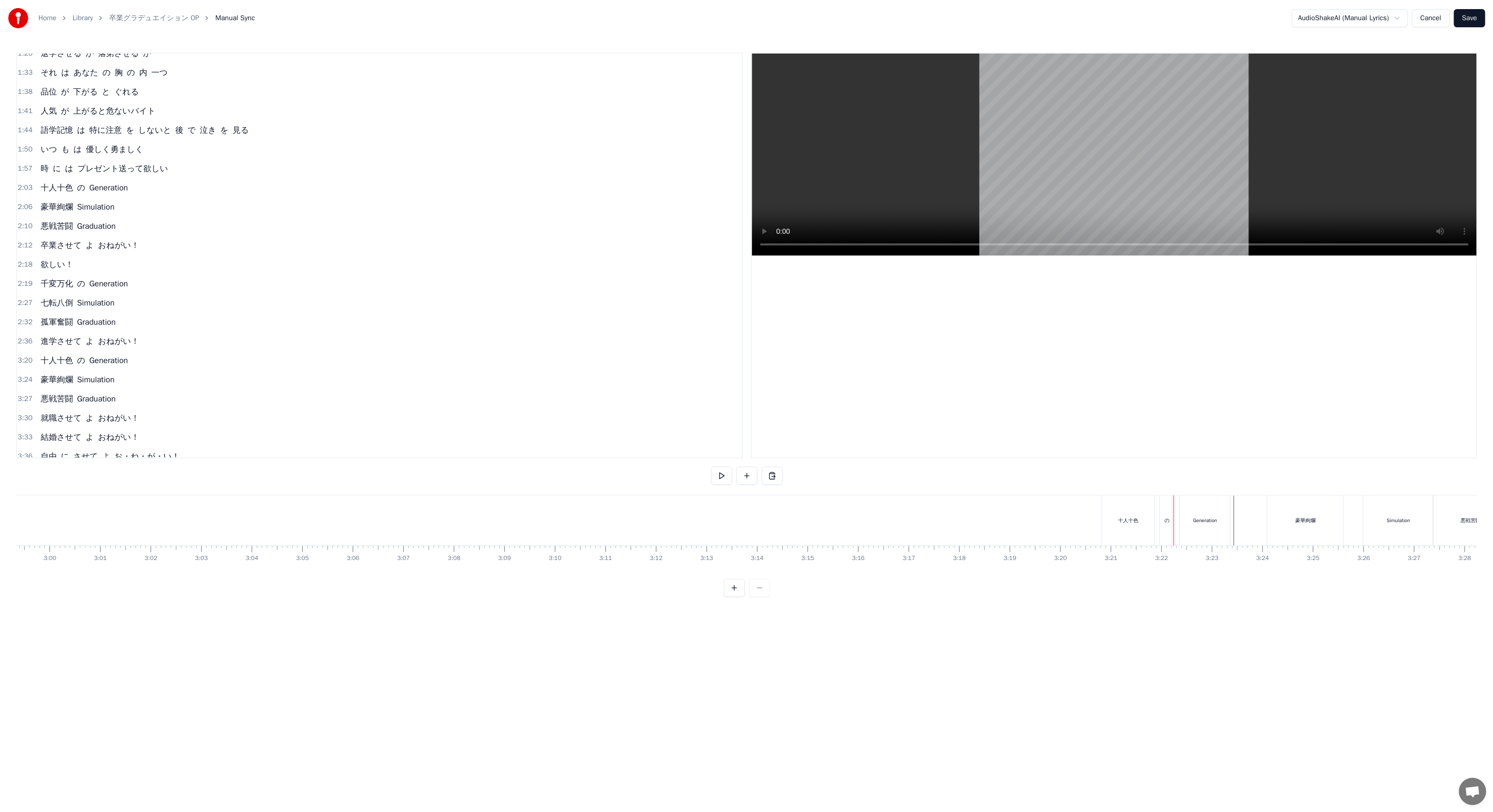 click on "の" at bounding box center (1167, 520) 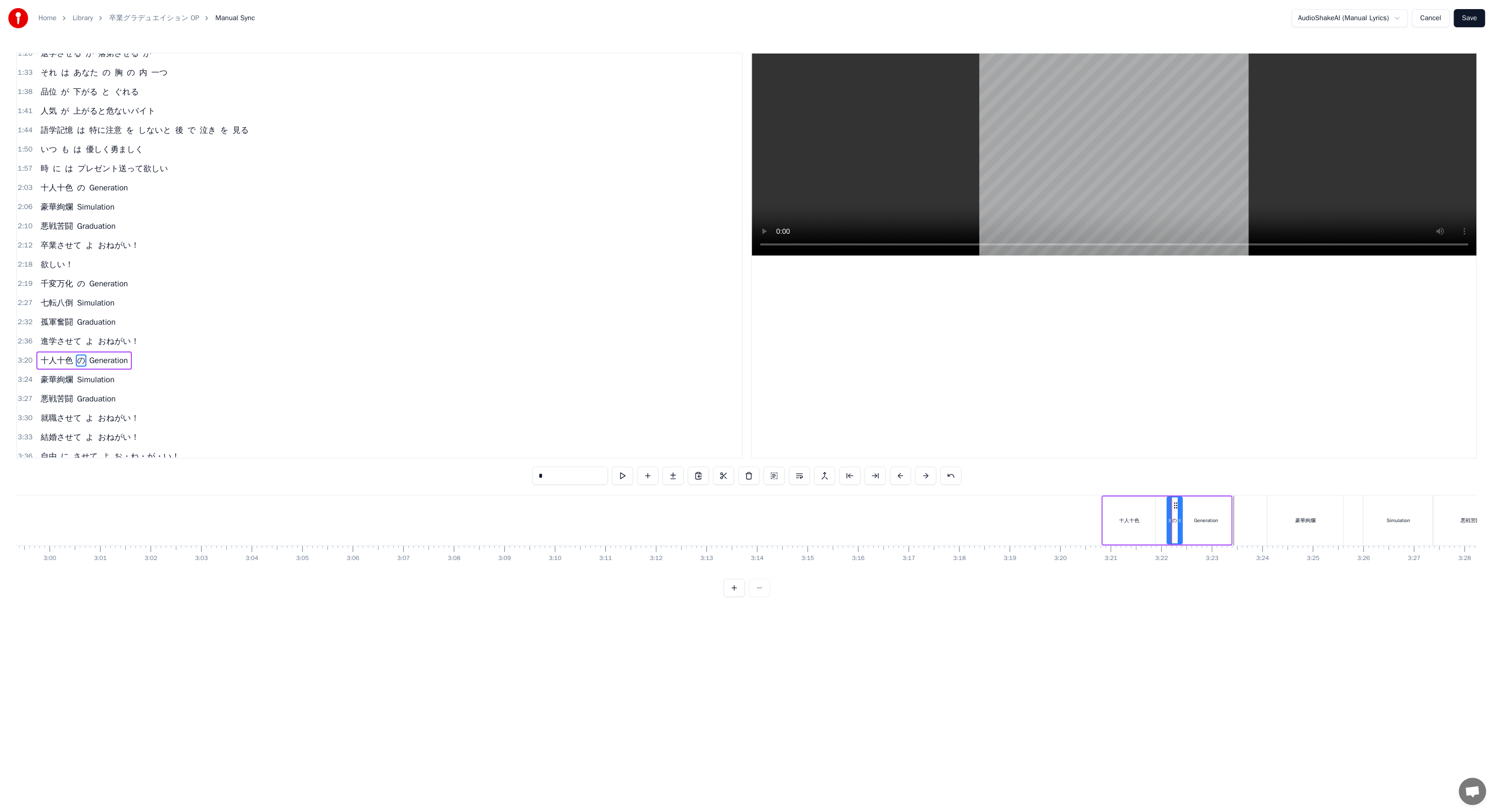drag, startPoint x: 1167, startPoint y: 501, endPoint x: 1173, endPoint y: 502, distance: 6.082763 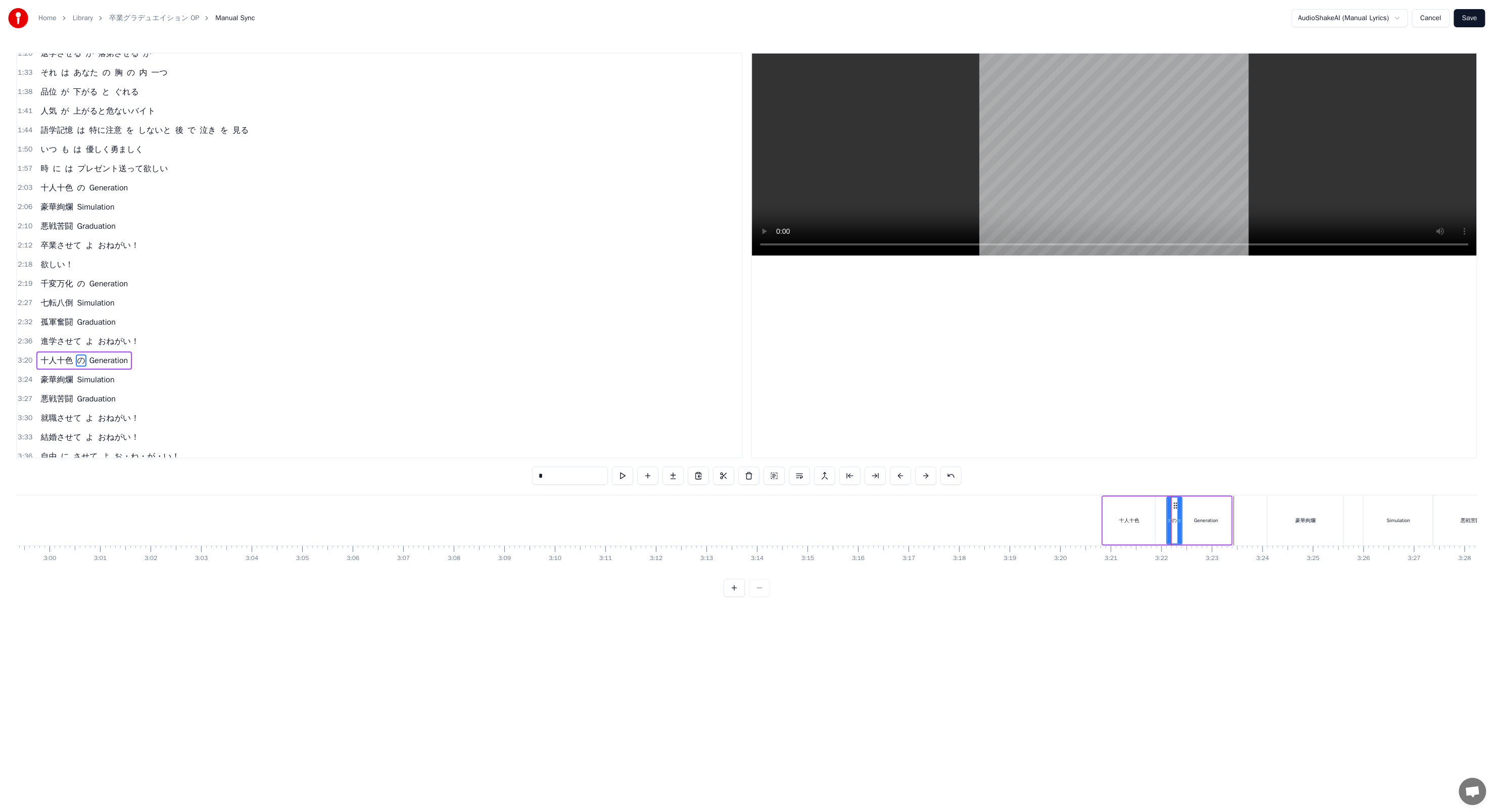 click on "十人十色" at bounding box center [1129, 520] 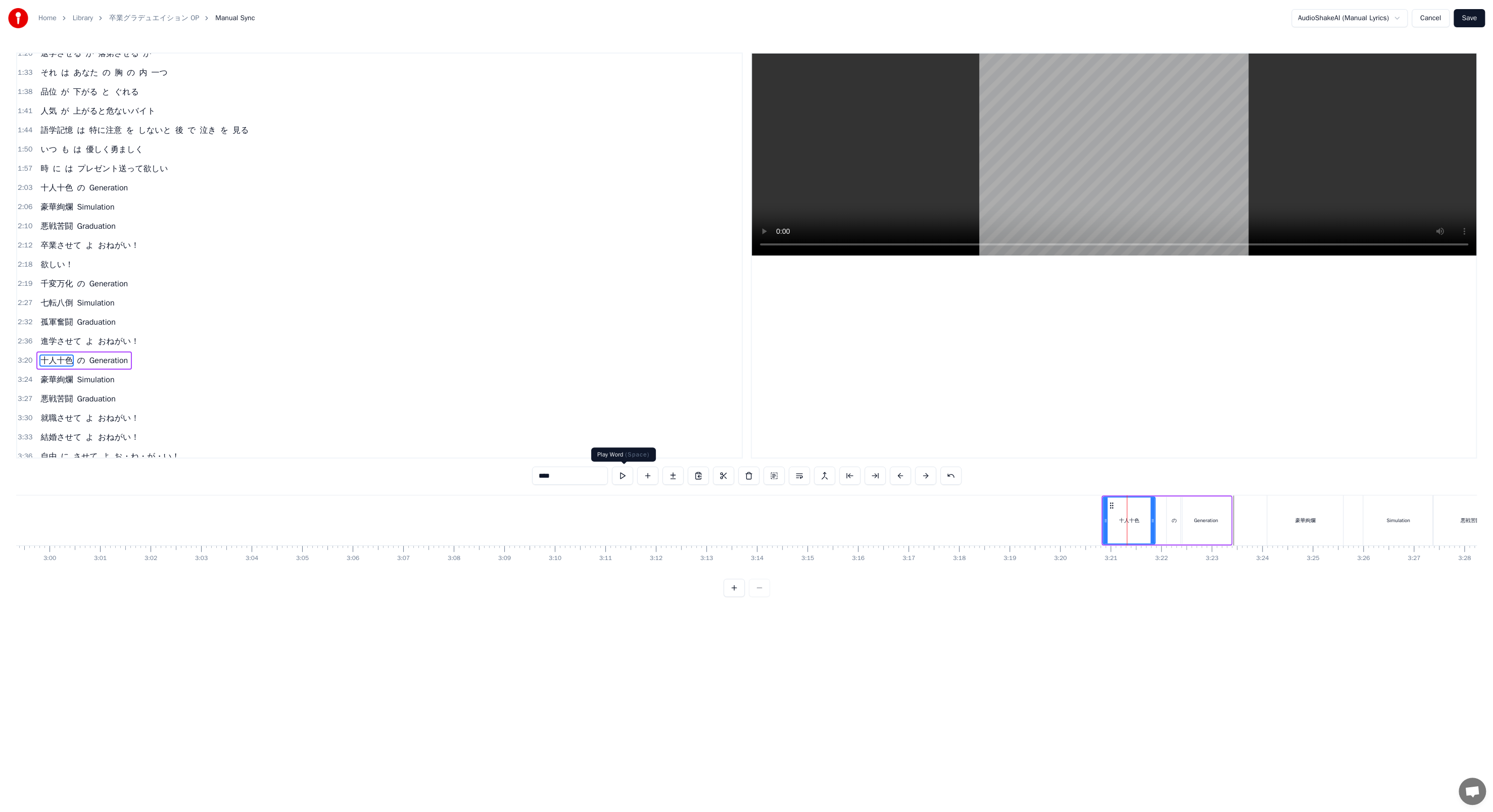 click at bounding box center (622, 476) 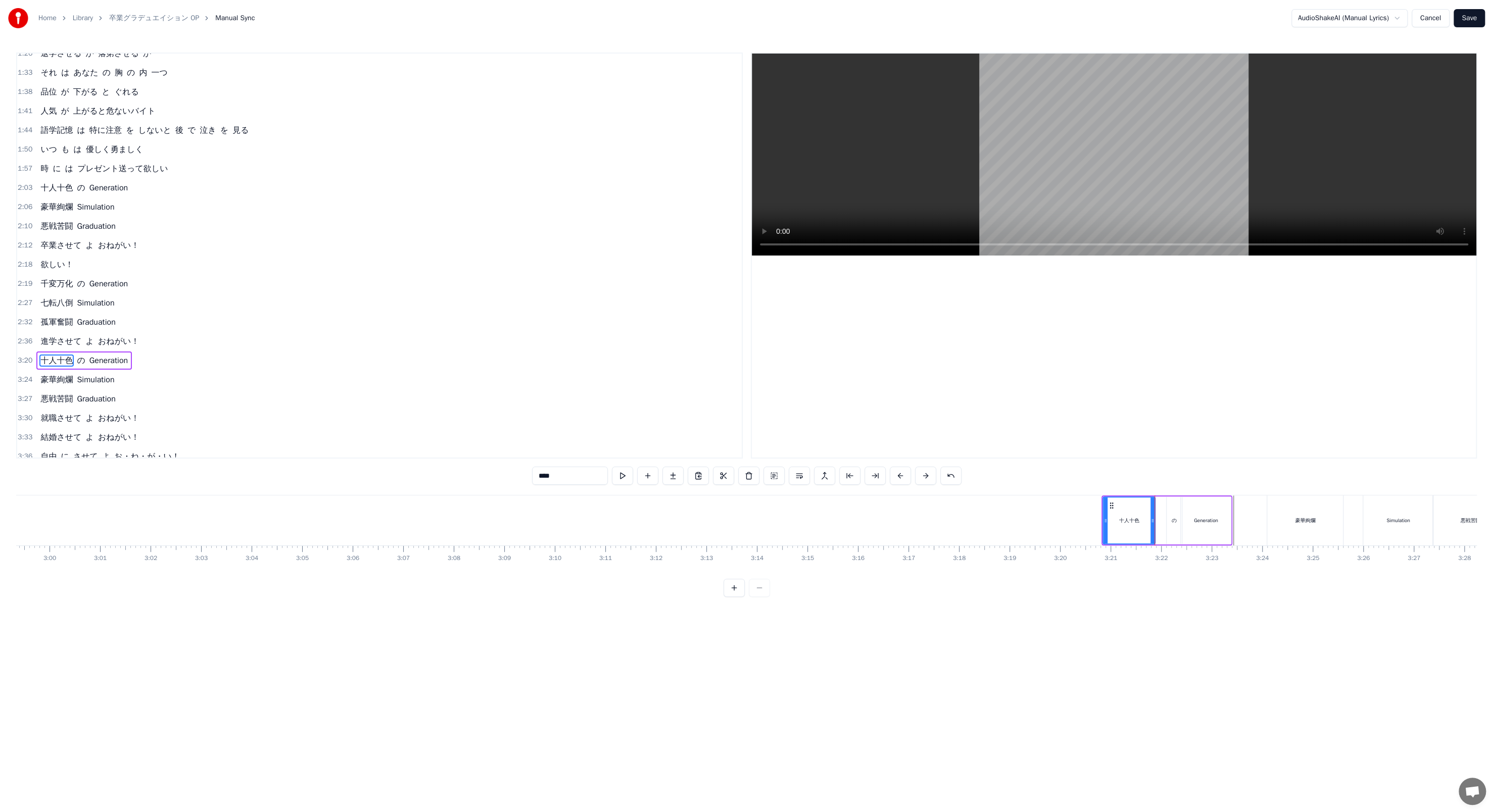 click on "の" at bounding box center (1174, 520) 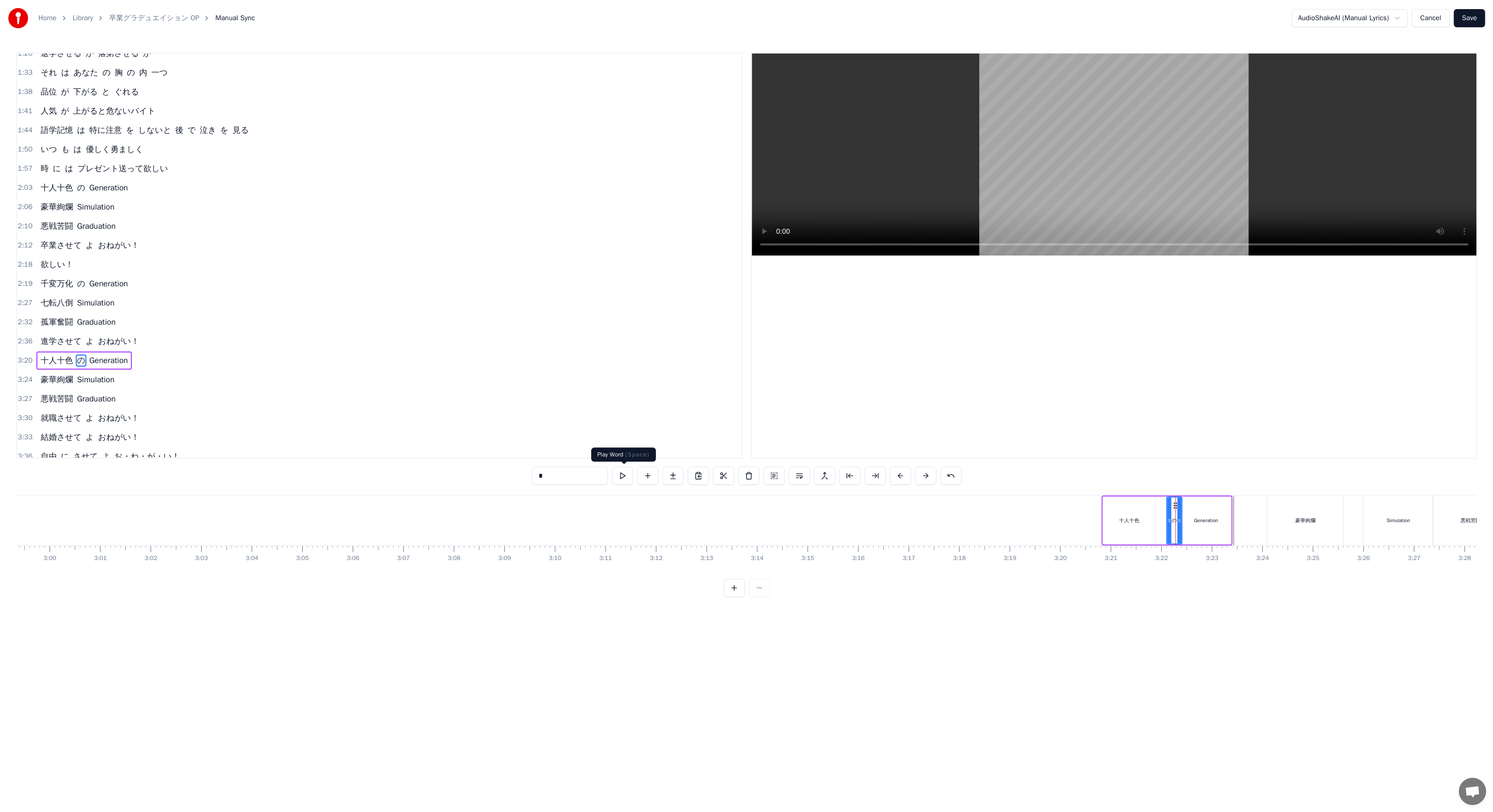 click at bounding box center [622, 476] 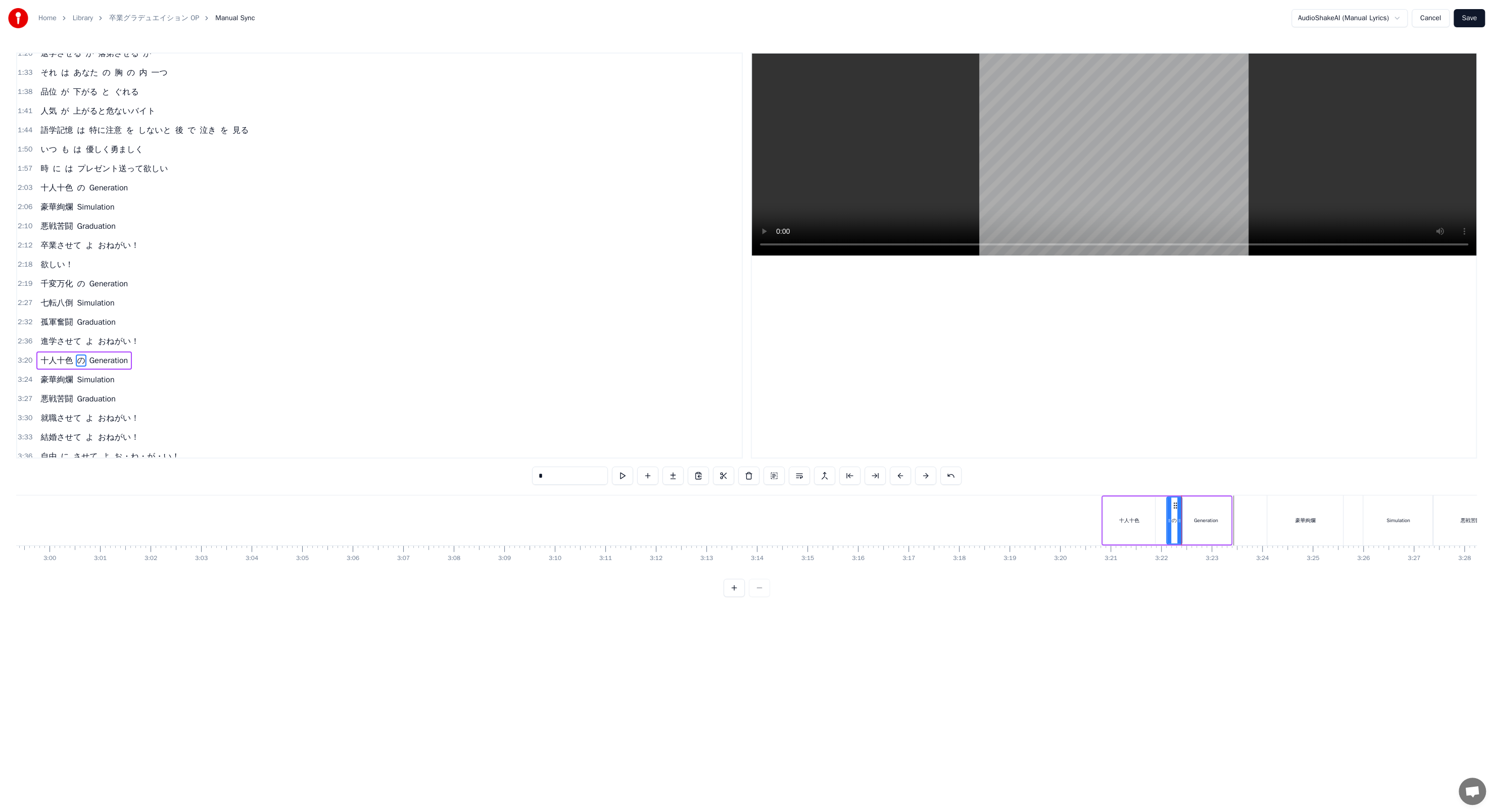 click on "Generation" at bounding box center [1206, 520] 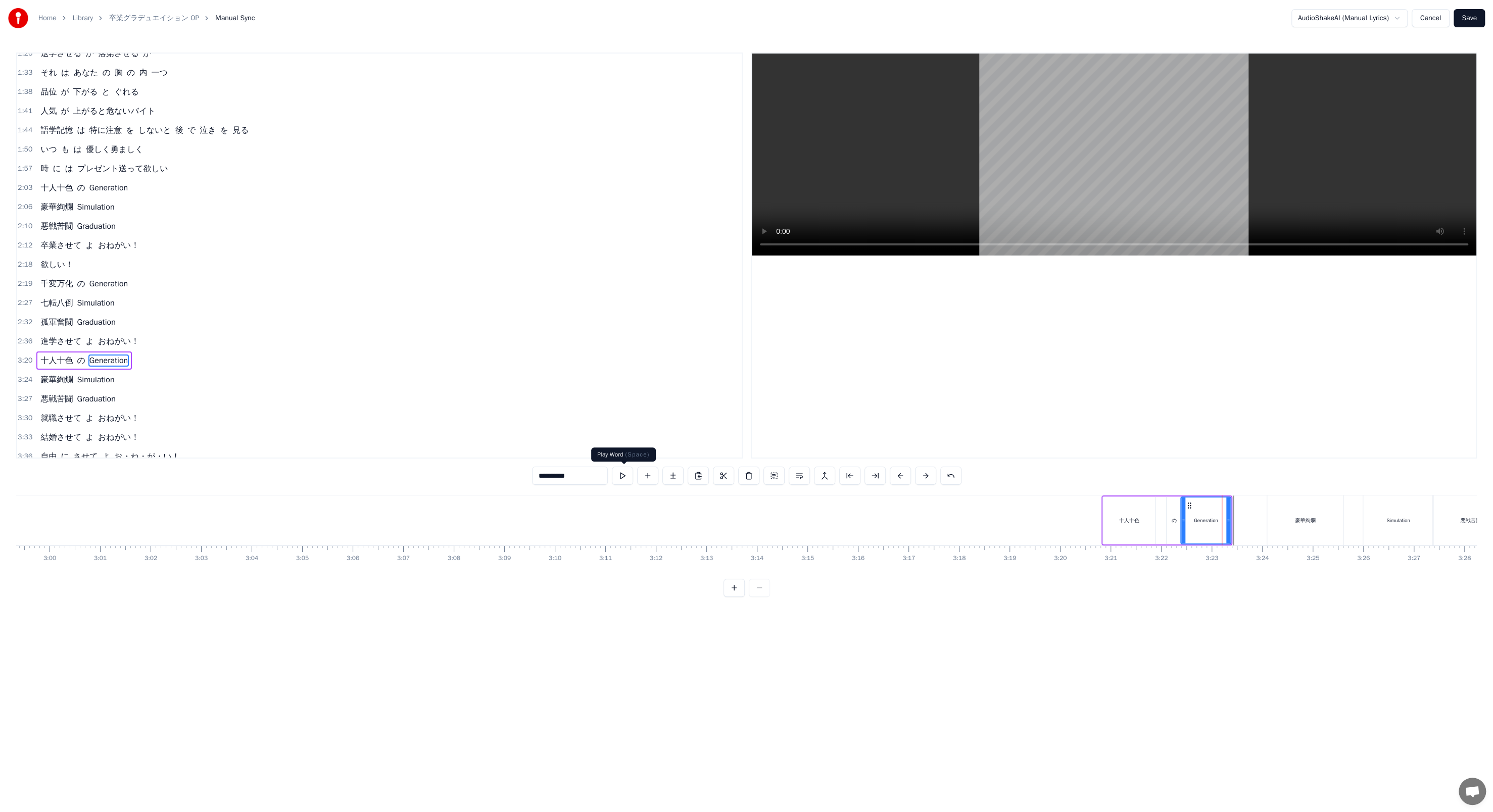 click at bounding box center (622, 476) 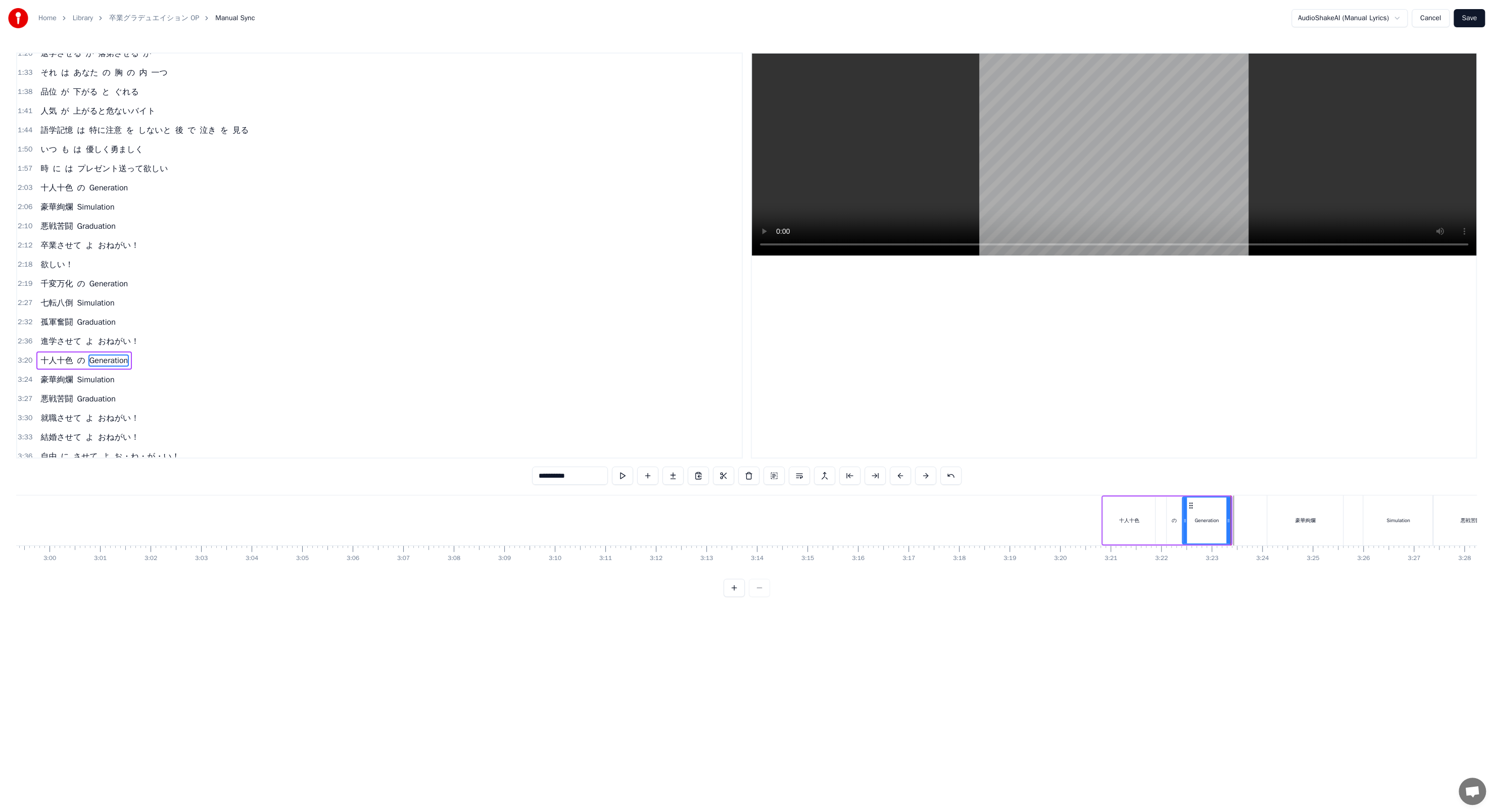 click 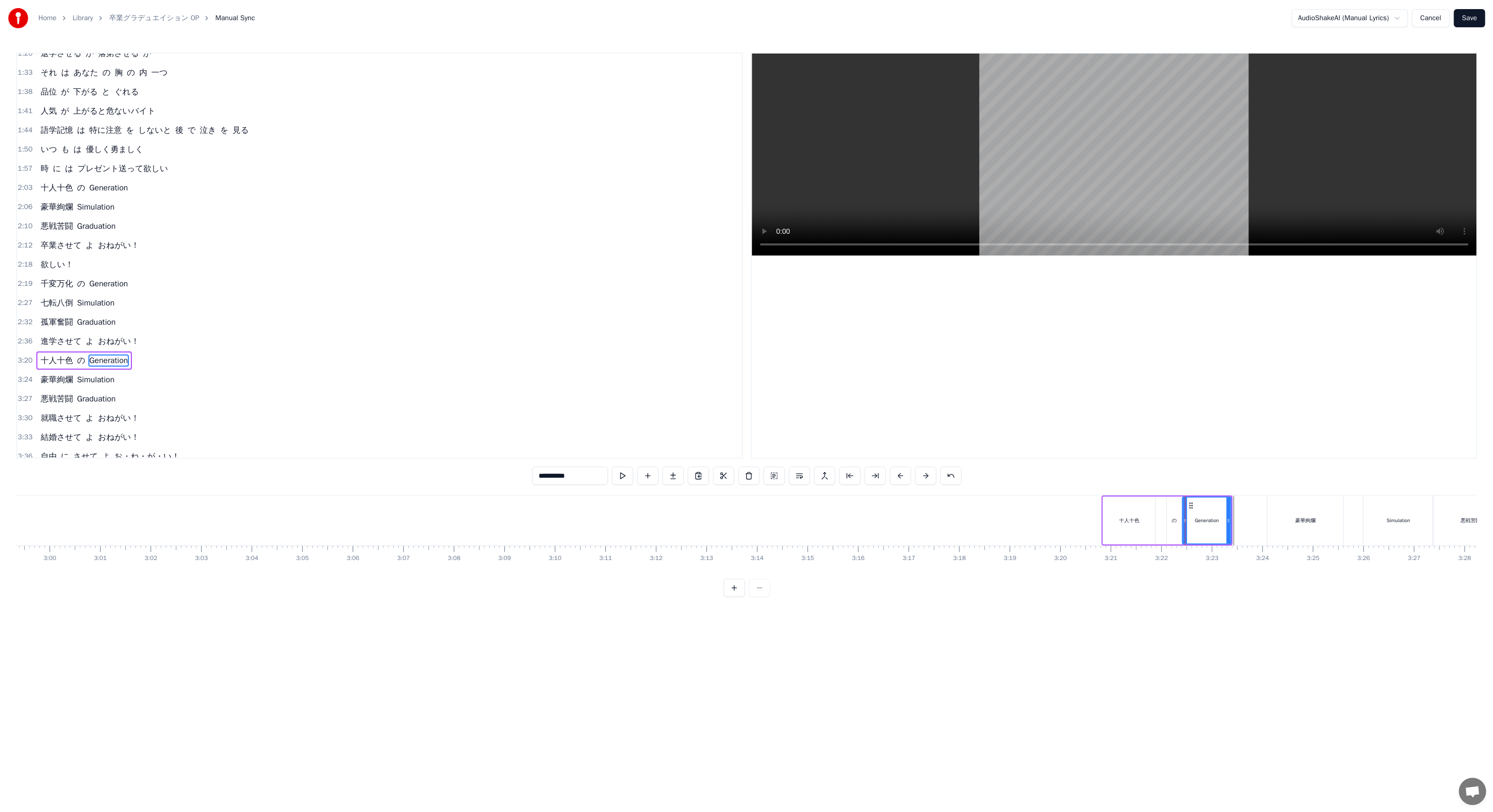 click on "の" at bounding box center [1174, 520] 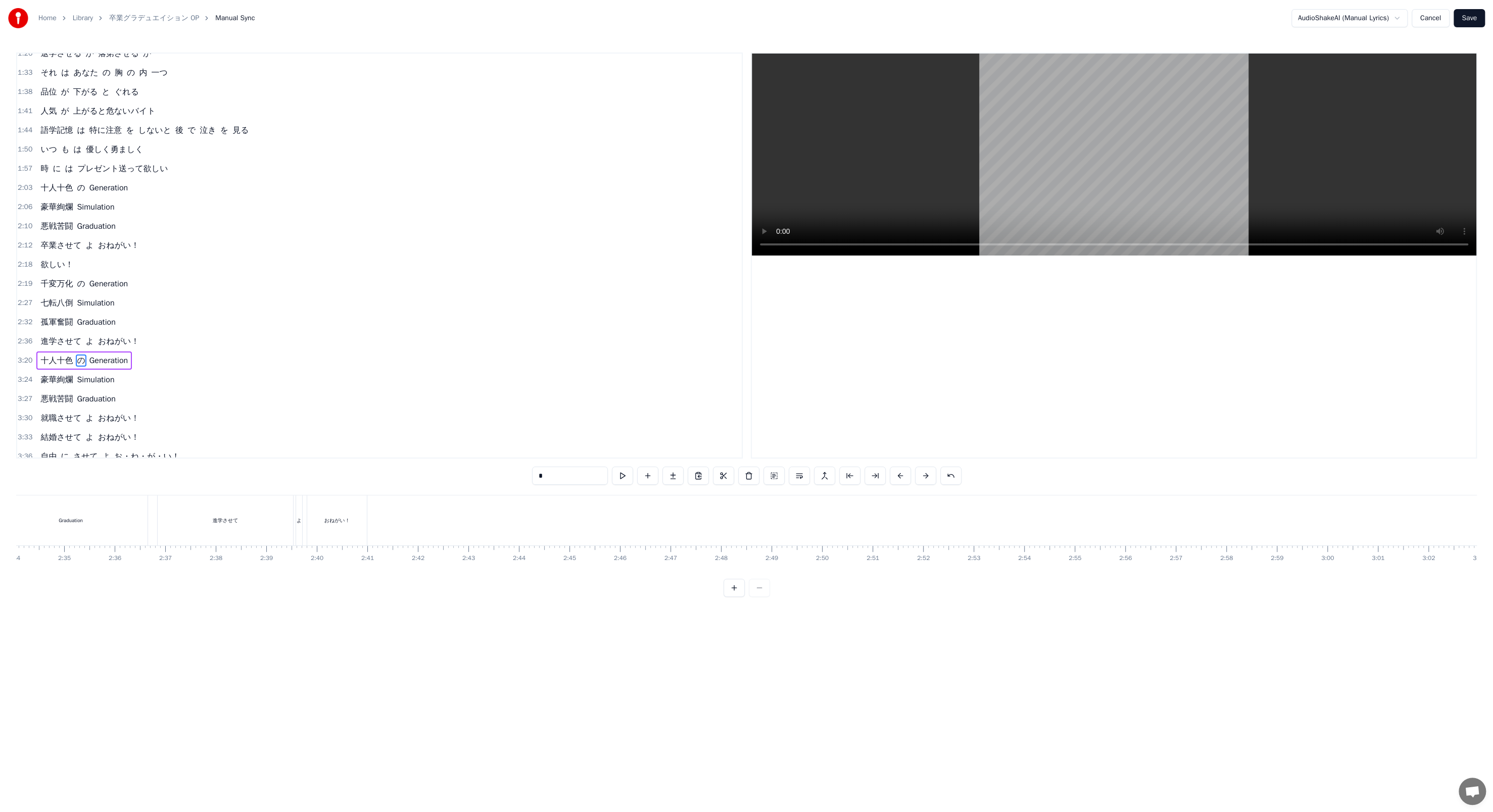 scroll, scrollTop: 0, scrollLeft: 6506, axis: horizontal 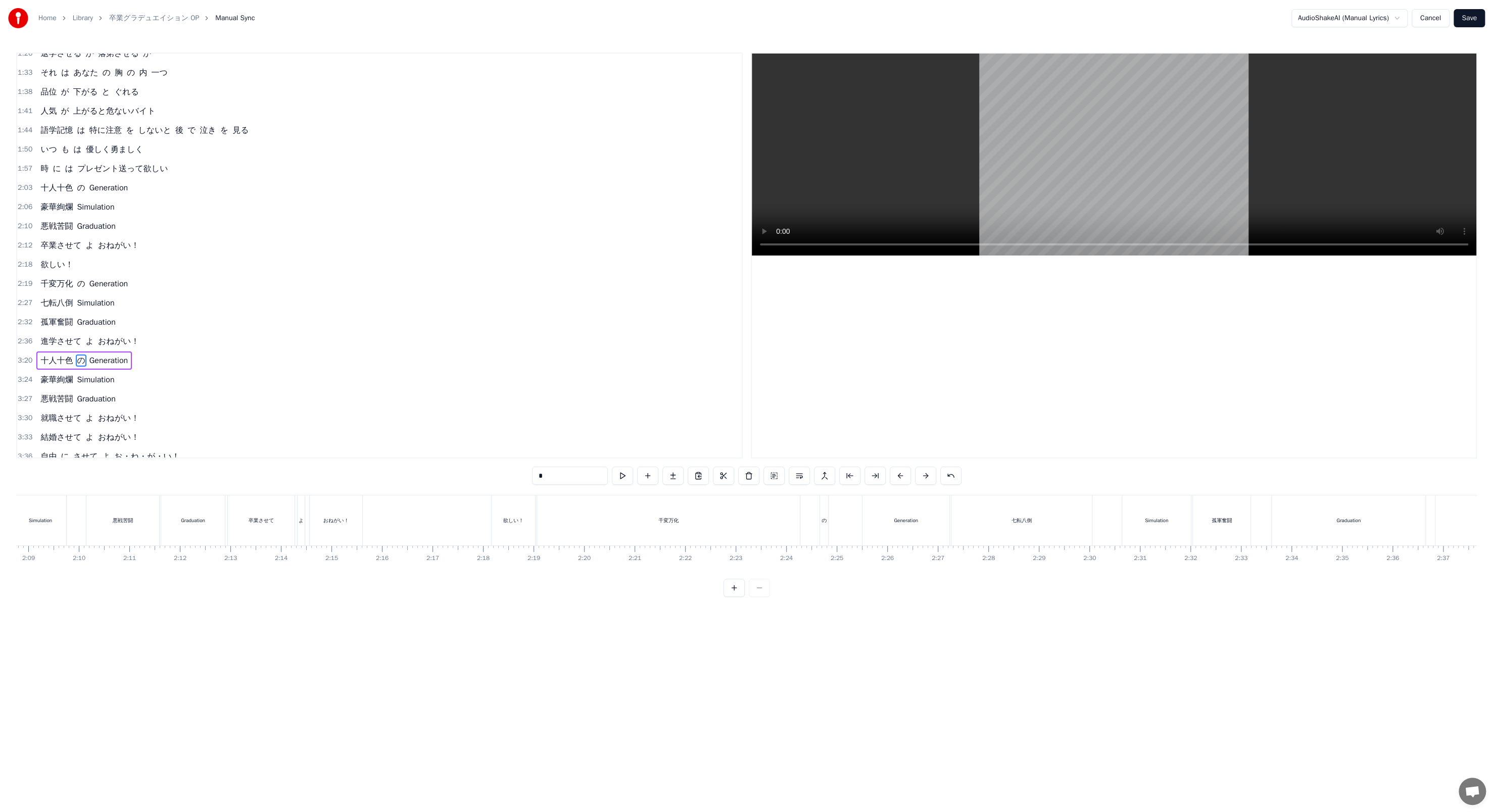 click on "2:36" at bounding box center (25, 341) 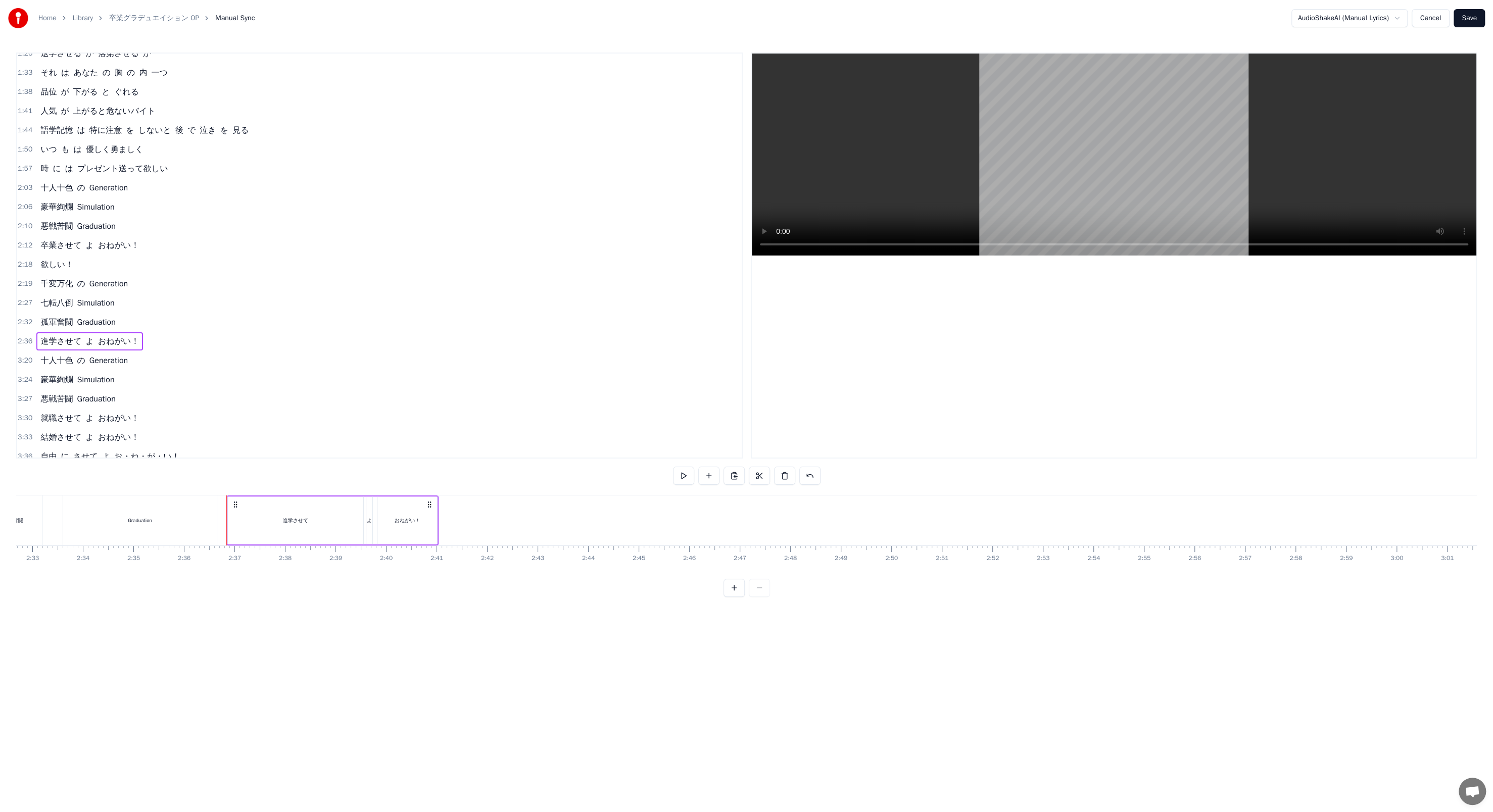 scroll, scrollTop: 0, scrollLeft: 7873, axis: horizontal 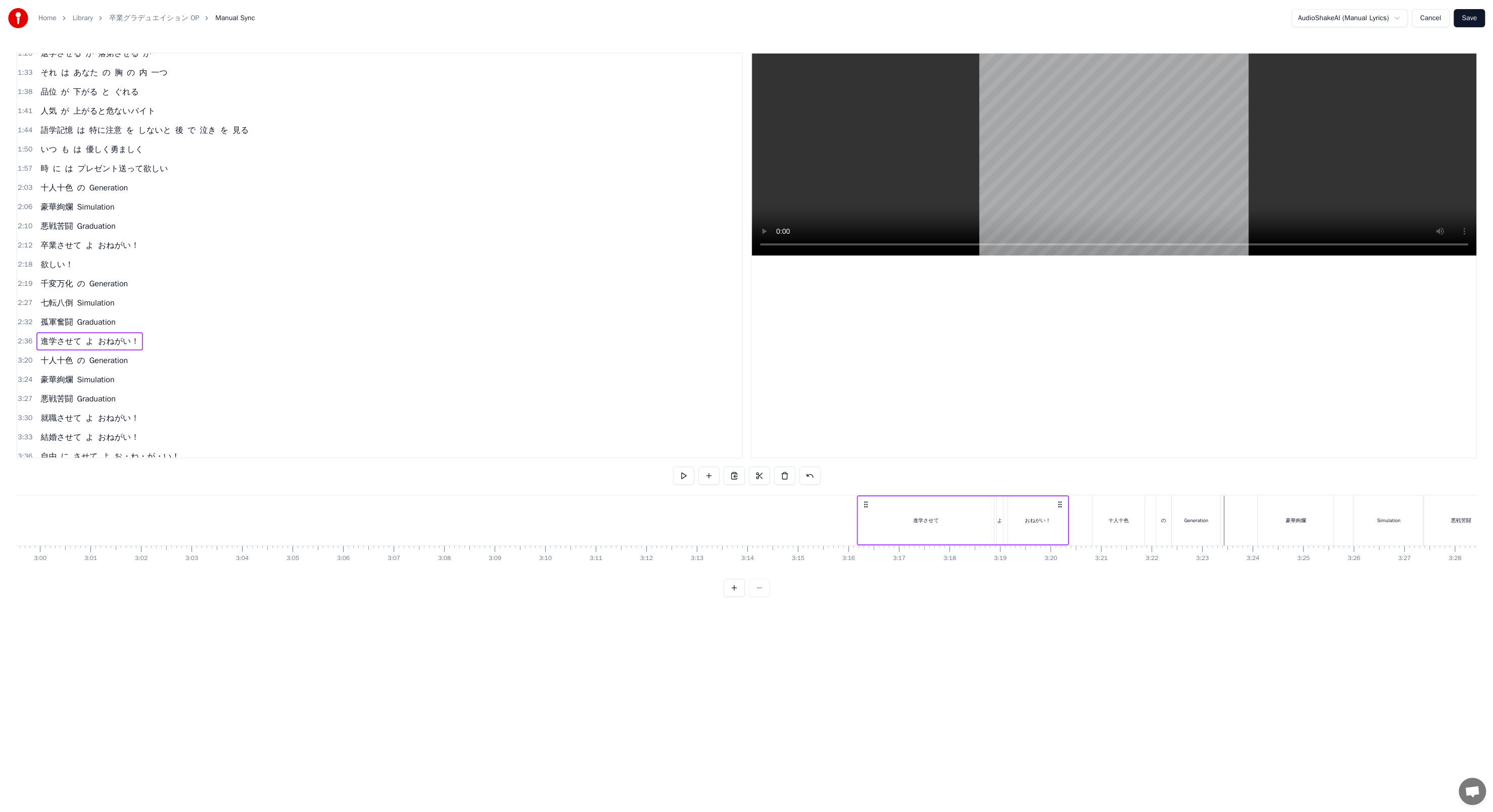 drag, startPoint x: 76, startPoint y: 503, endPoint x: 866, endPoint y: 634, distance: 800.7877 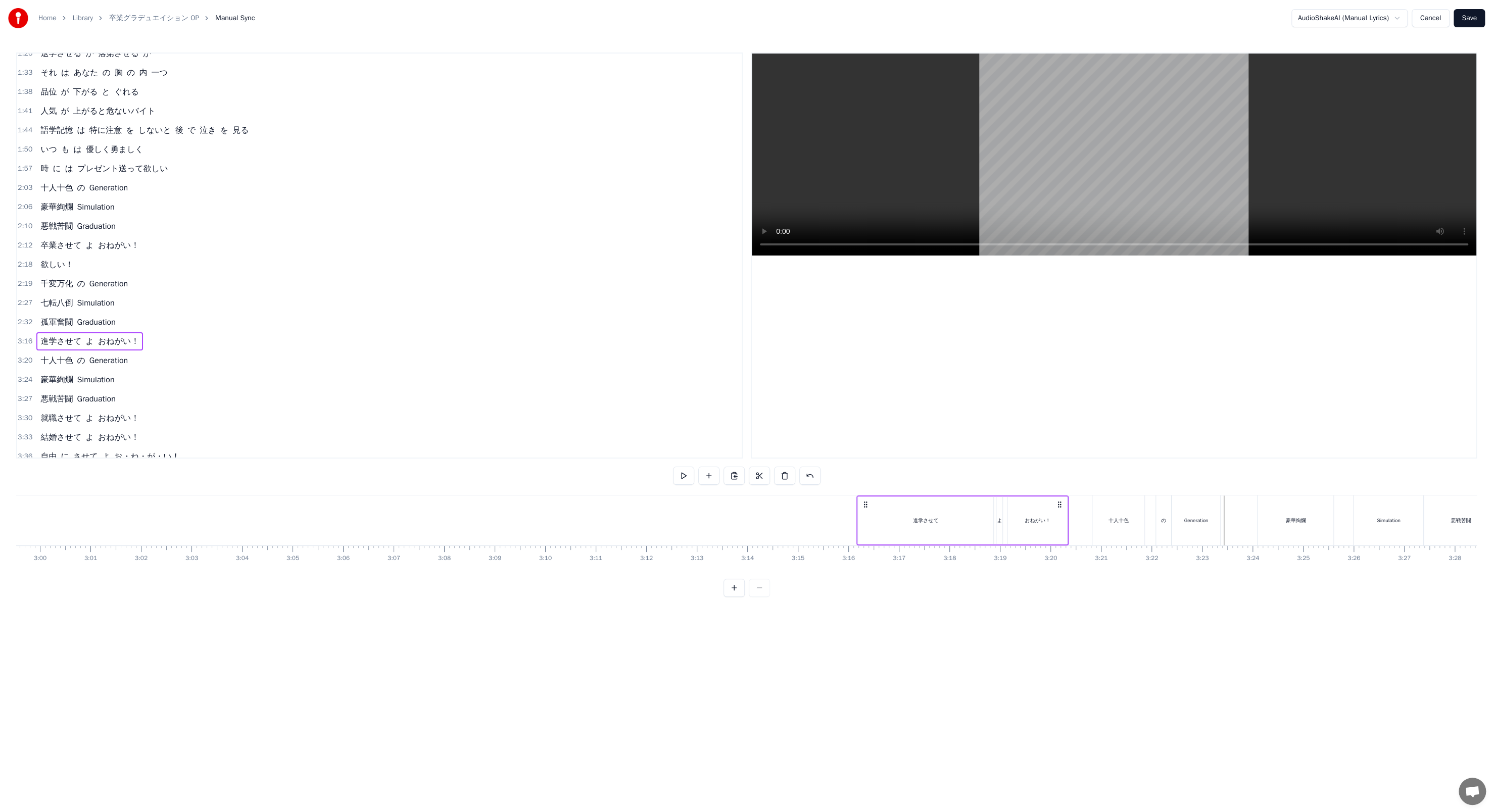 click on "進学させて" at bounding box center (926, 520) 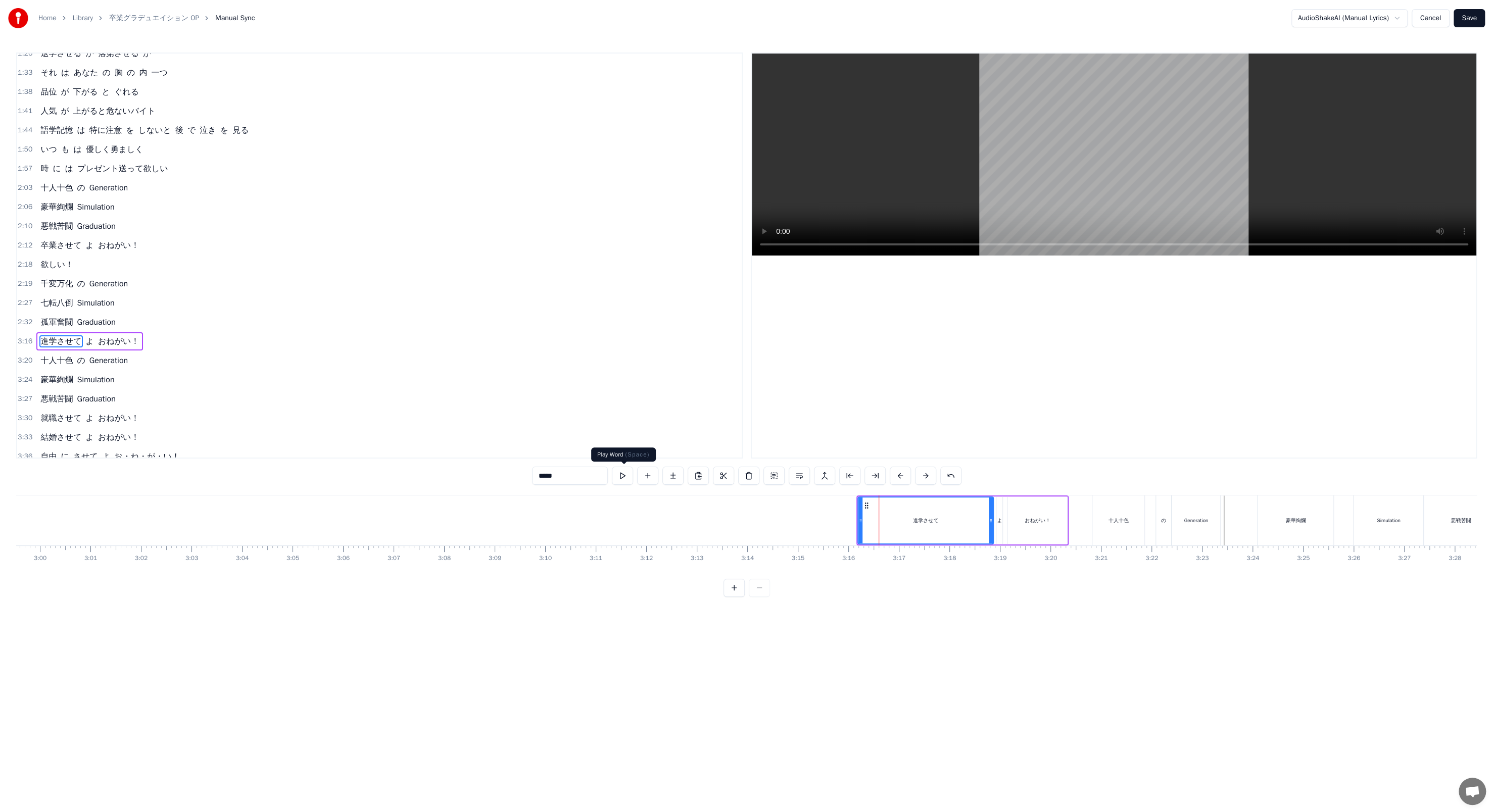 click at bounding box center (622, 476) 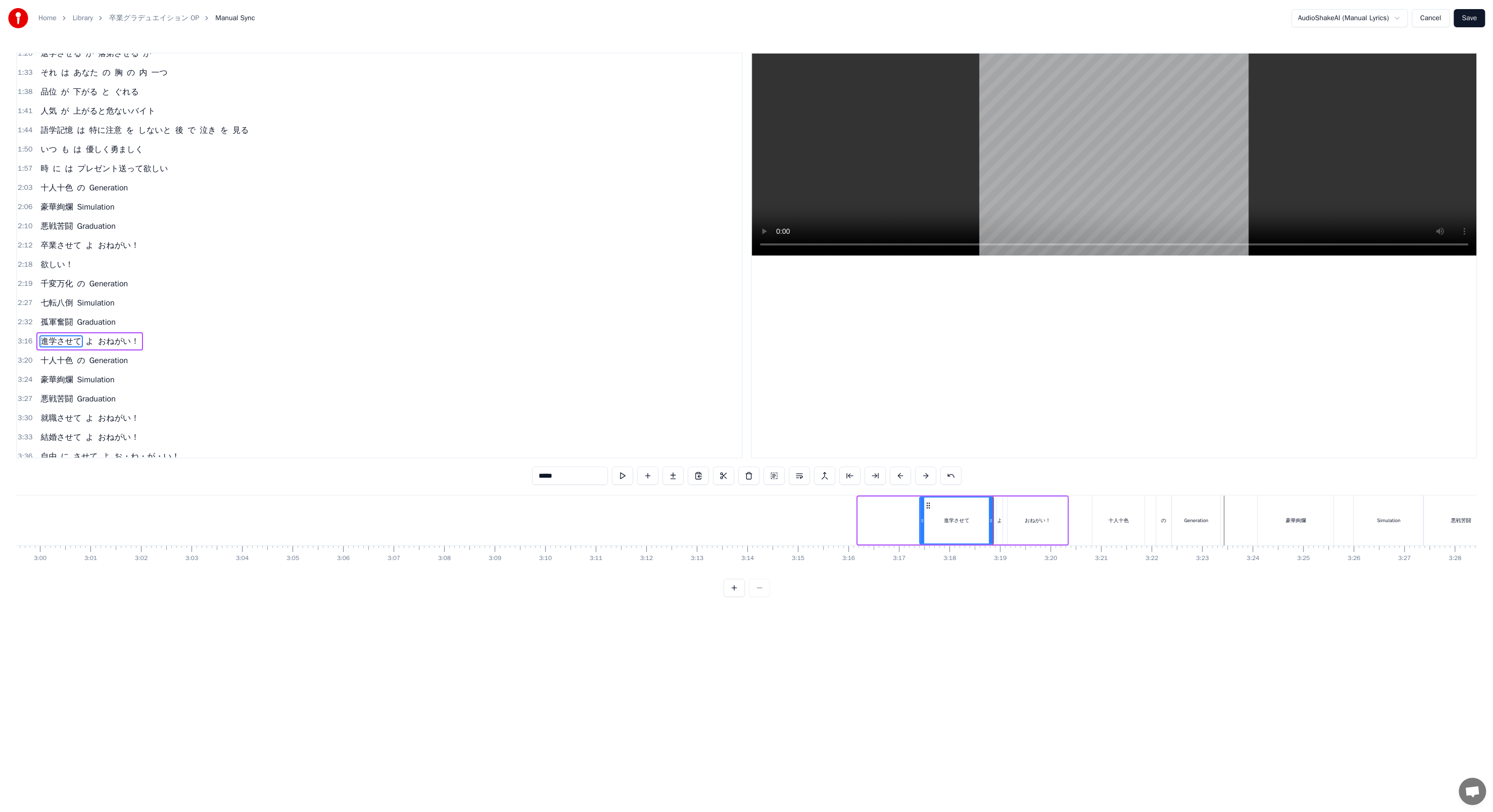 drag, startPoint x: 863, startPoint y: 518, endPoint x: 923, endPoint y: 516, distance: 60.03332 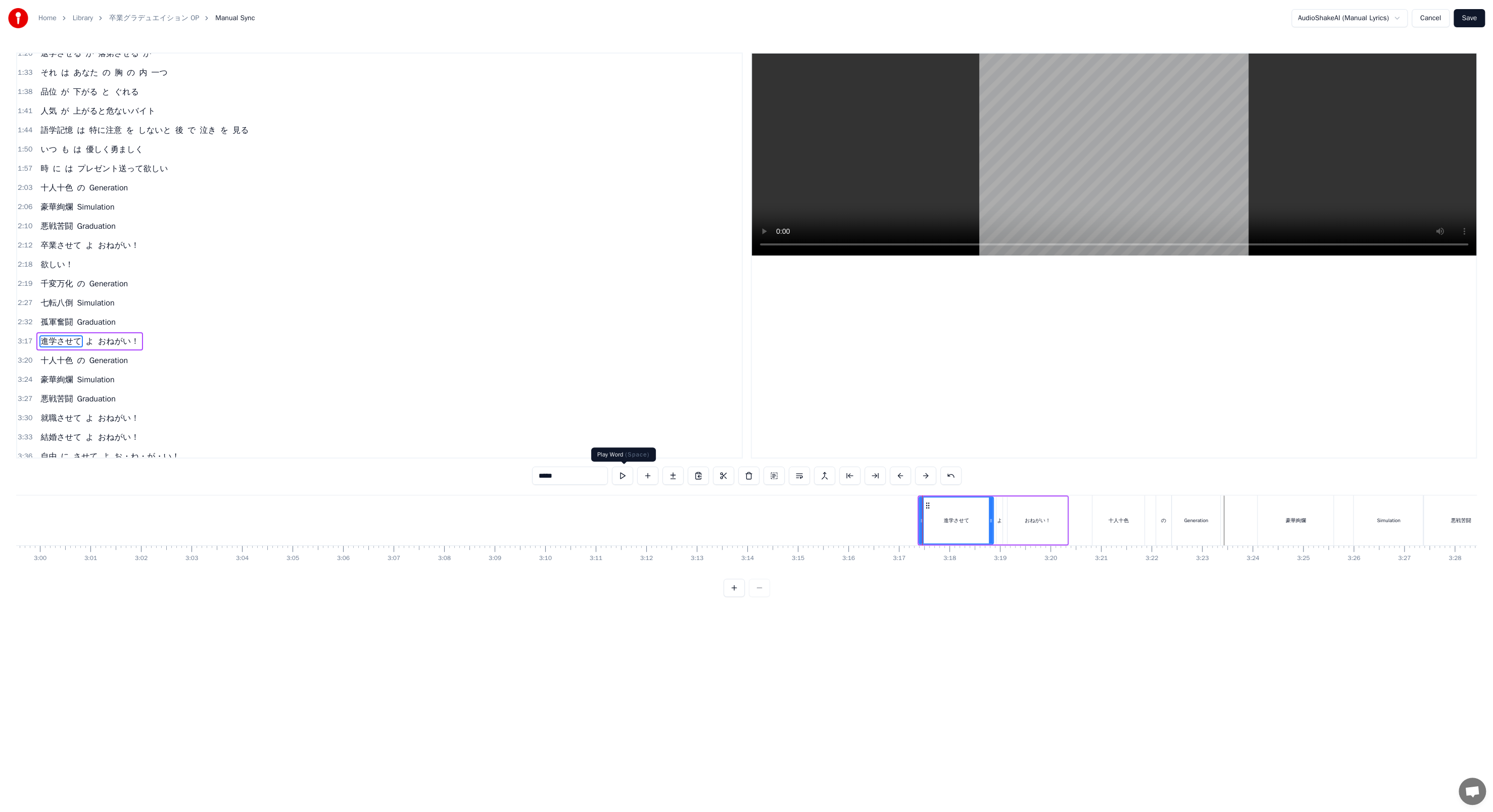 click at bounding box center (622, 476) 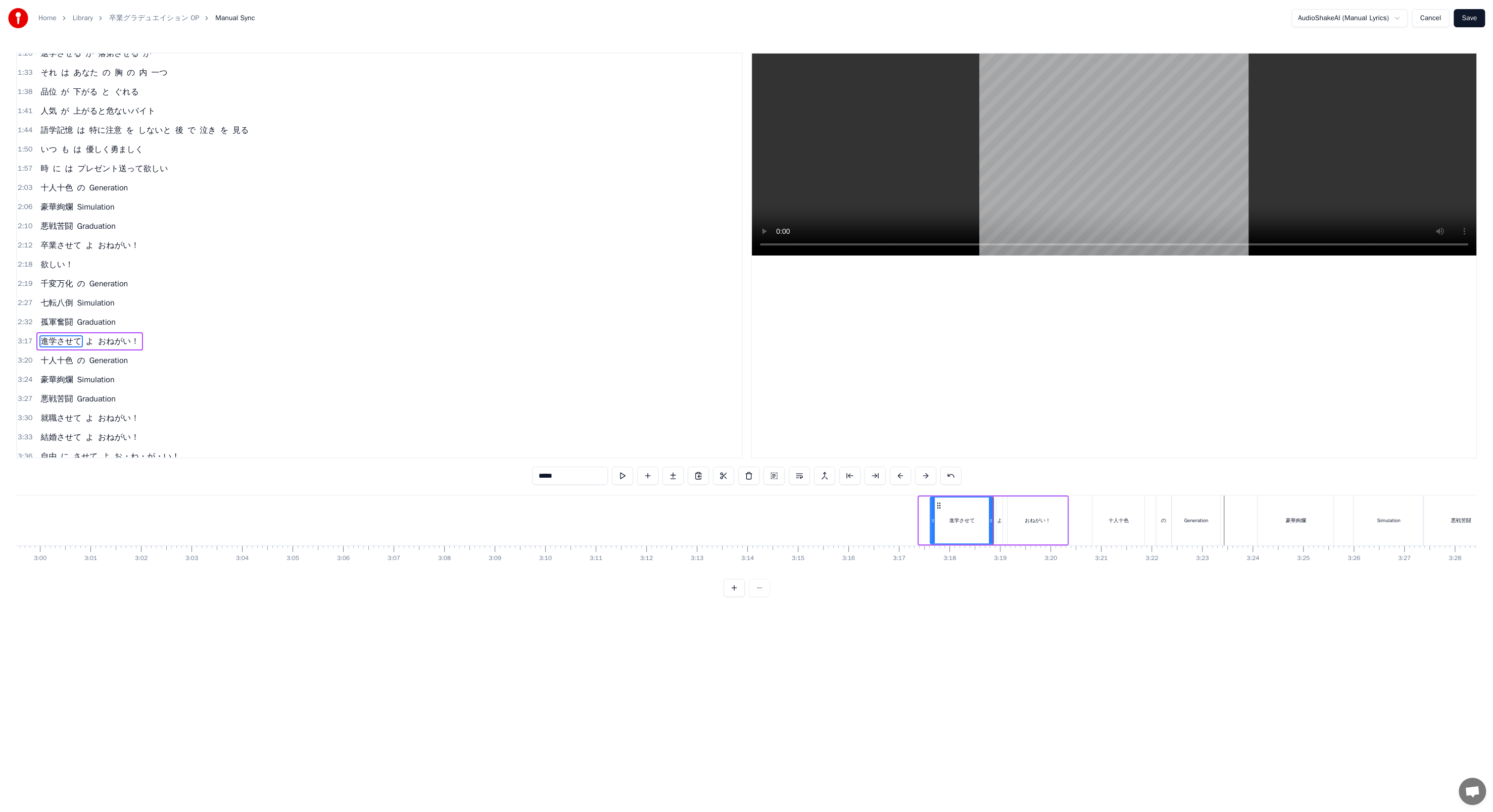 drag, startPoint x: 922, startPoint y: 519, endPoint x: 933, endPoint y: 516, distance: 11.401754 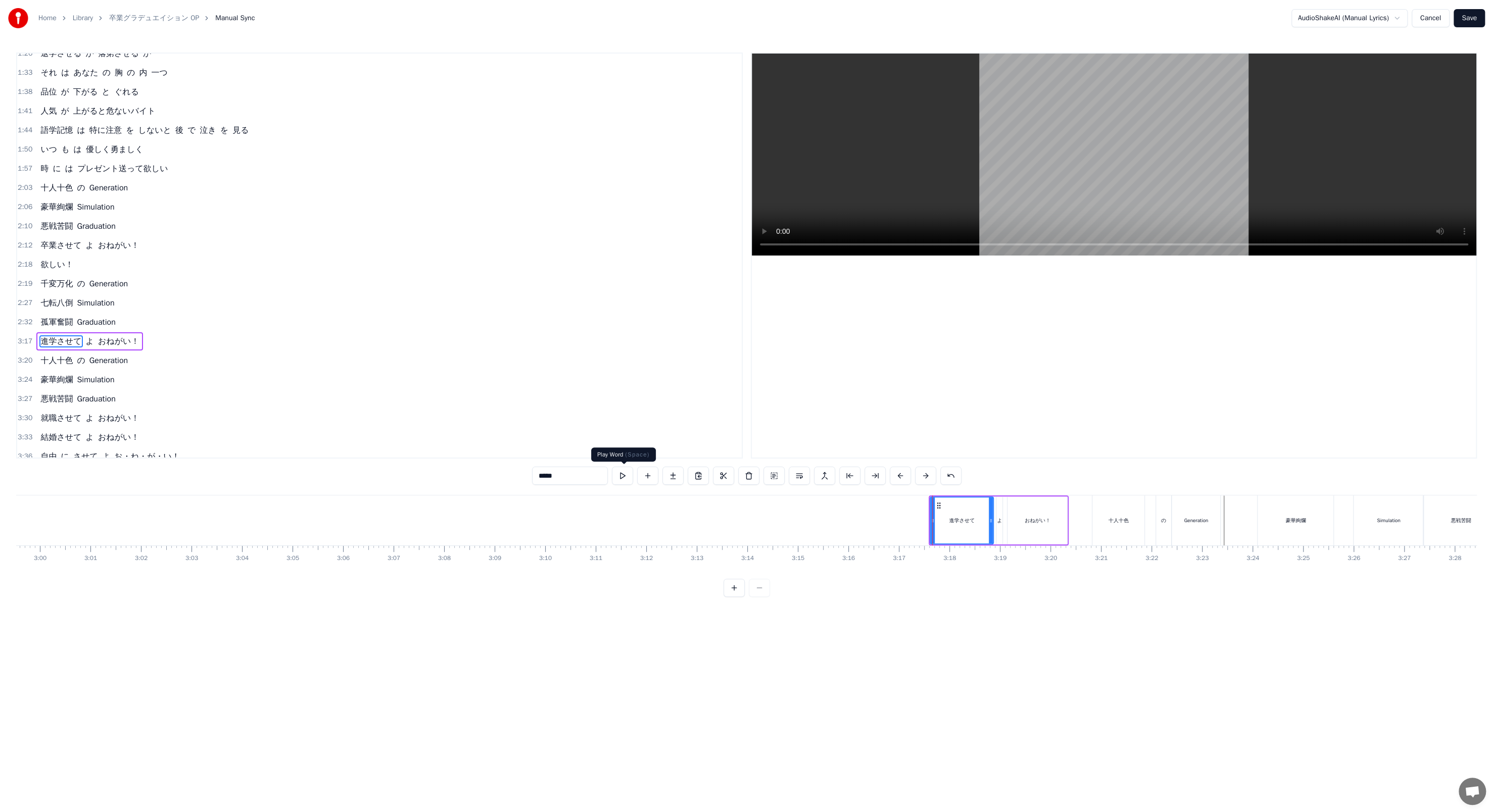 click at bounding box center [622, 476] 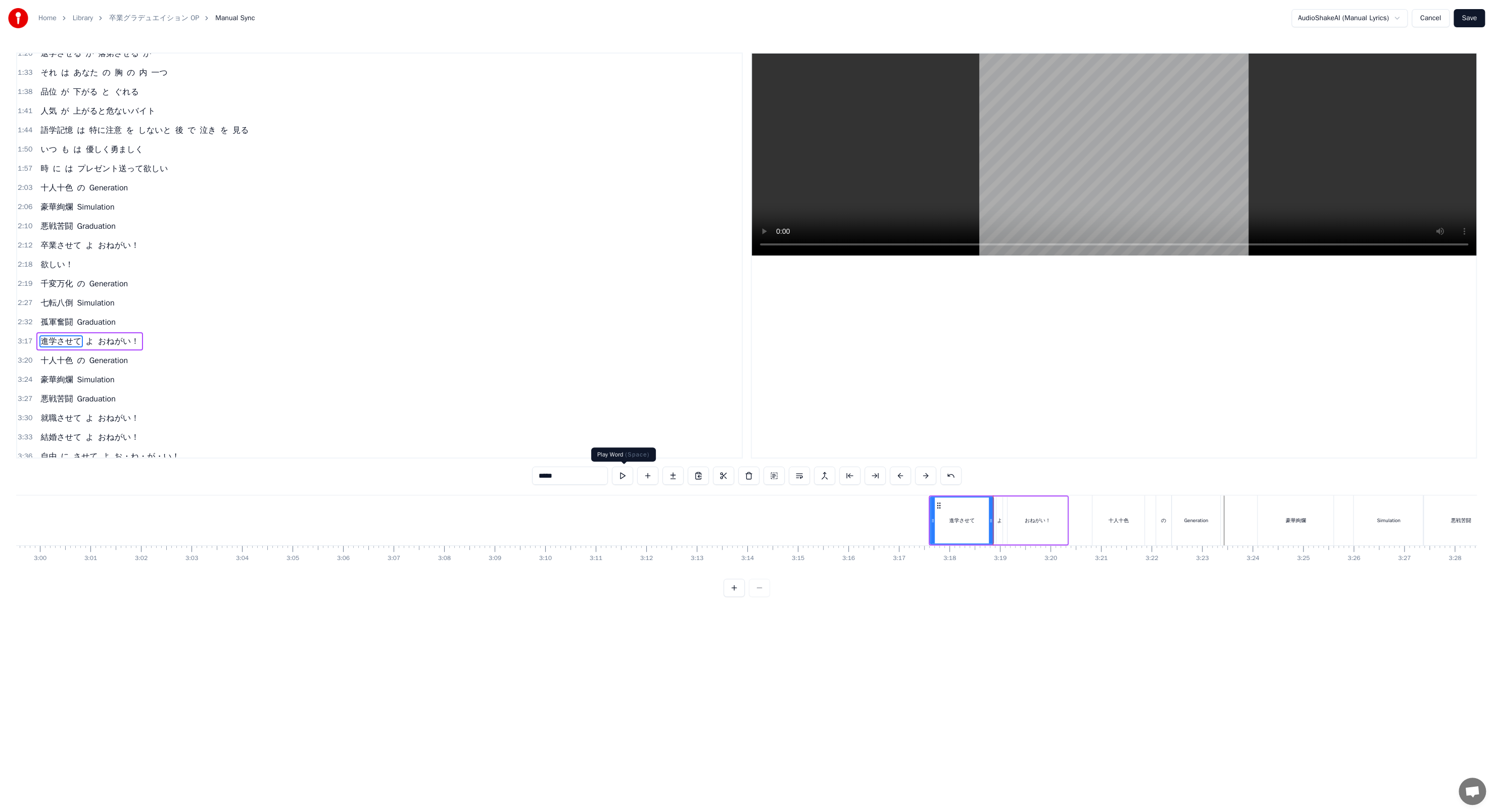 click at bounding box center [622, 476] 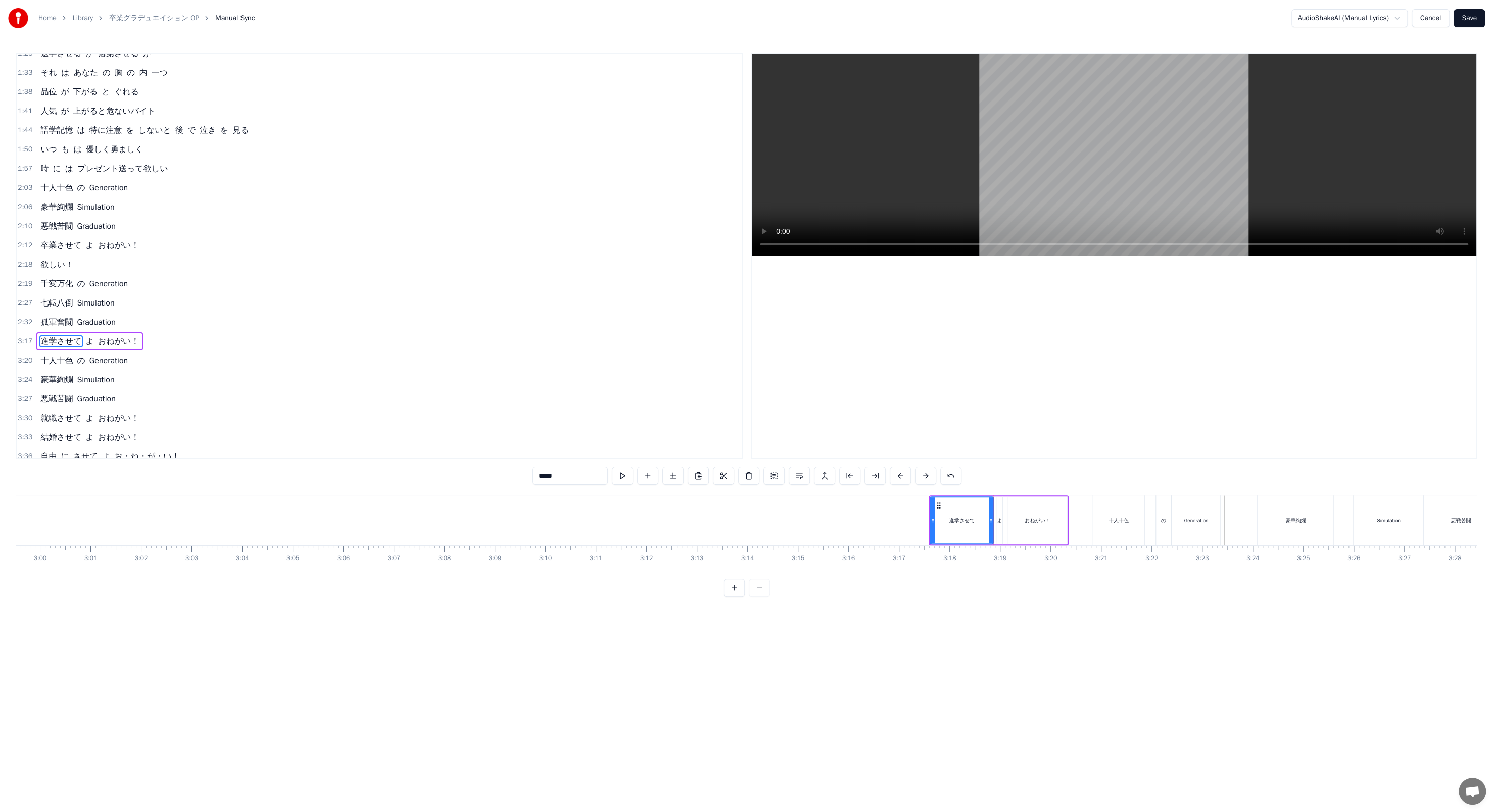 click on "おねがい！" at bounding box center [1037, 520] 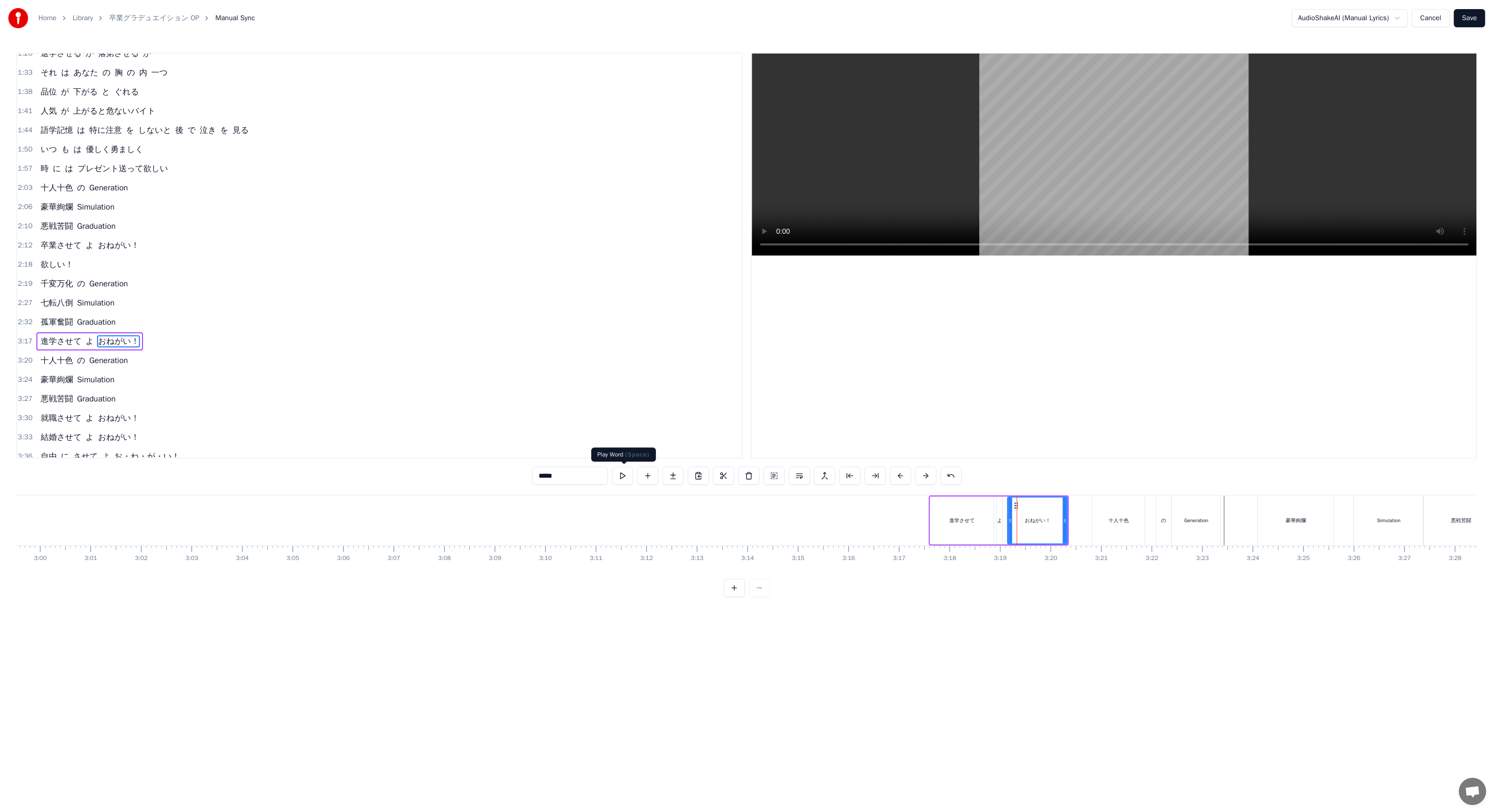 click at bounding box center [622, 476] 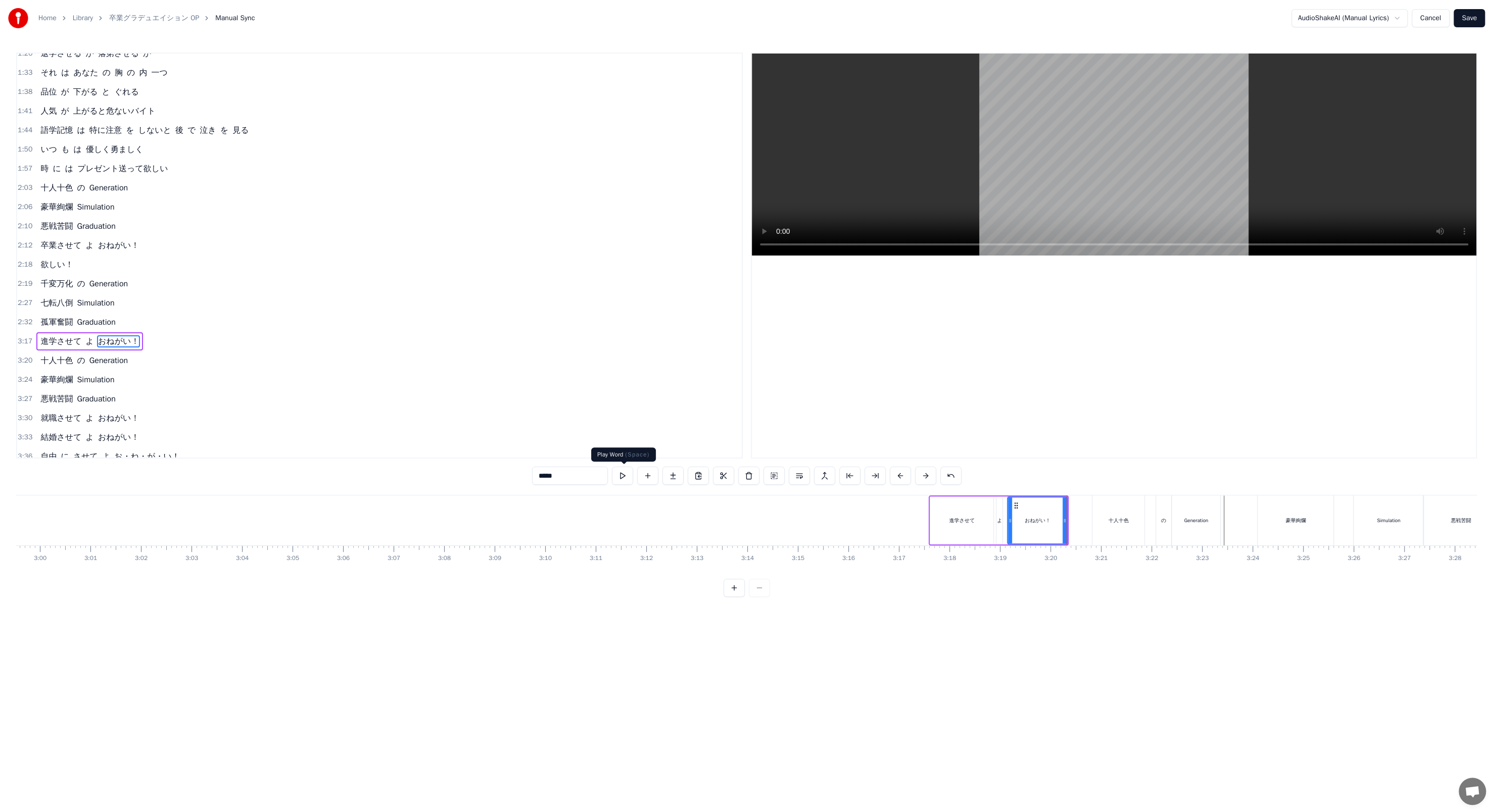 click at bounding box center [622, 476] 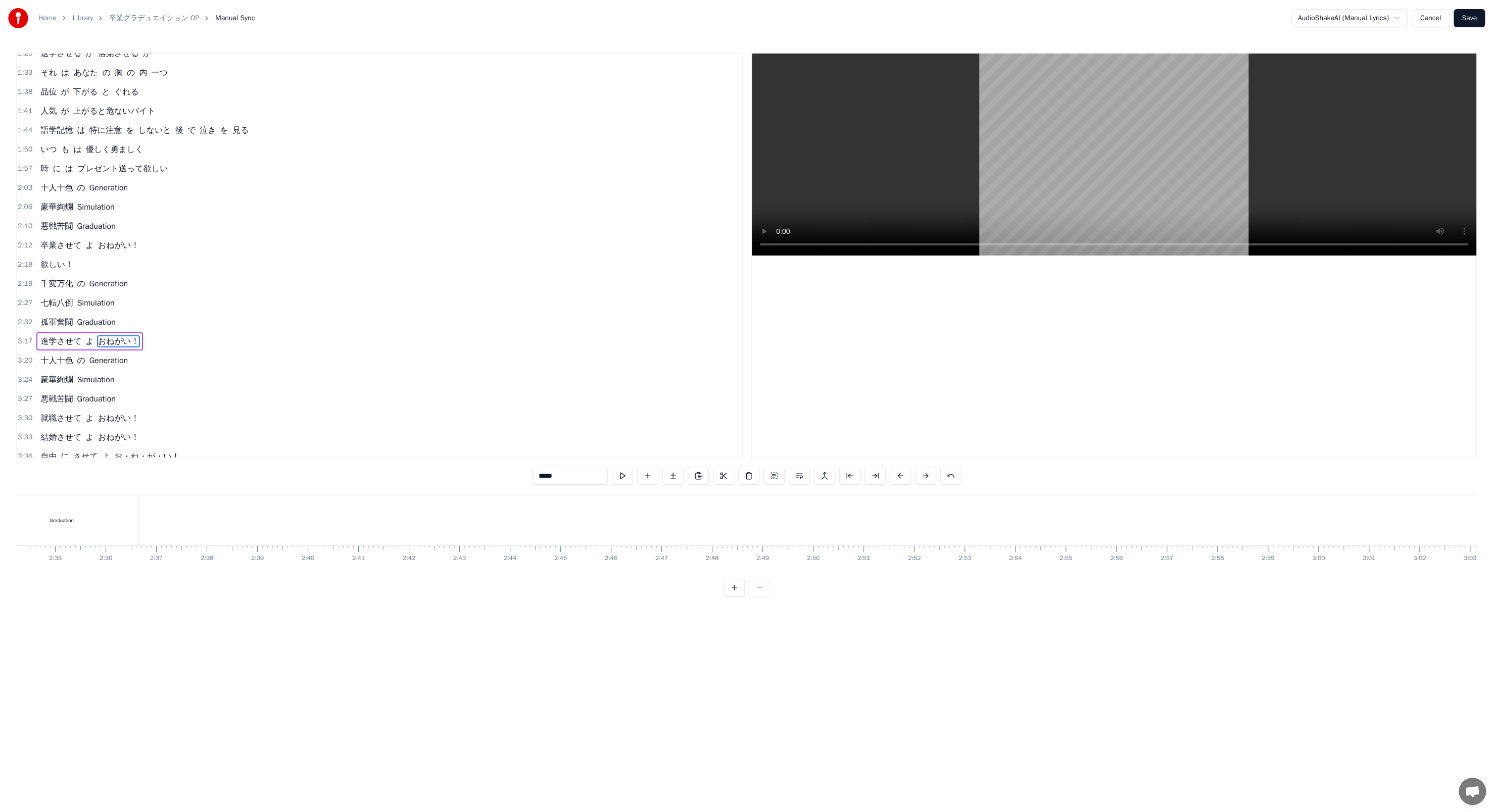 scroll, scrollTop: 0, scrollLeft: 6515, axis: horizontal 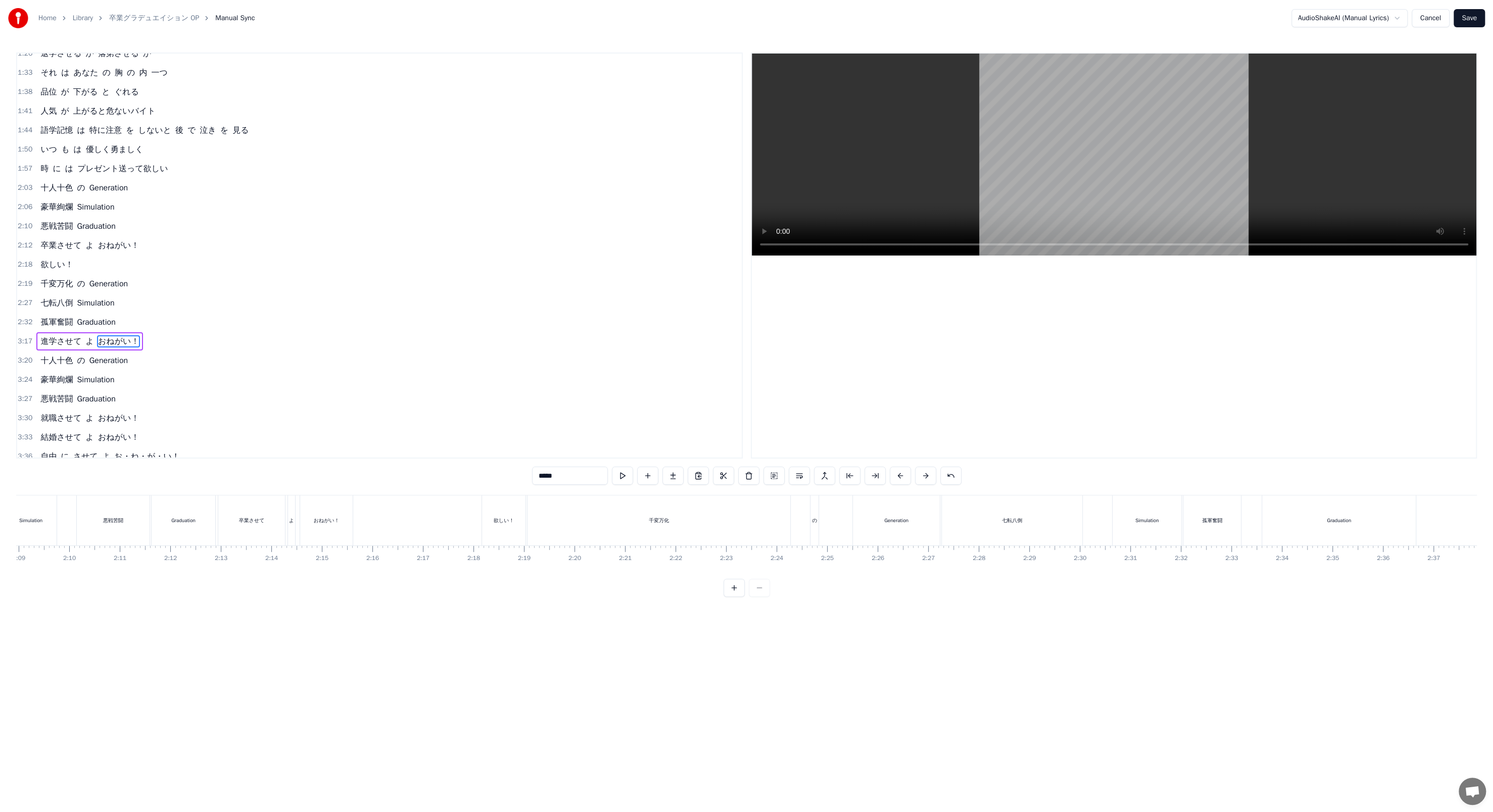 click on "0:00 千変万化 の Generation 0:03 七転八倒 Simulation 0:06 孤軍奮闘 Graduation 0:09 合格させて よ おねがい！ 0:25 よい 子 に なる か 悪い 子 に なる か 0:31 それ は あなた の さじ加減一つ 0:37 体力下がる と 倒れる 0:39 魅力 が 上がるとすぐ 図 に 乗る 0:42 基礎 と 応用次第 に たかめて絶対無理しないで ね 0:48 いつ も は 凛々しく逞しく 0:55 とき に は 厳しく叱って欲しい 1:01 千変万化 の Generation 1:04 七転八倒 Simulation 1:08 孤軍奮闘 Graduation 1:11 合格させて よ おねがい！ 1:26 退学させる か 落第させる か 1:33 それ は あなた の 胸 の 内 一つ 1:38 品位 が 下がる と ぐれる 1:41 人気 が 上がると危ないバイト 1:44 語学記憶 は 特に注意 を しないと 後 で 泣き を 見る 1:50 いつ も は 優しく勇ましく 1:57 時 に は プレゼント送って欲しい 2:03 十人十色 の Generation 2:06 豪華絢爛" at bounding box center (379, 256) 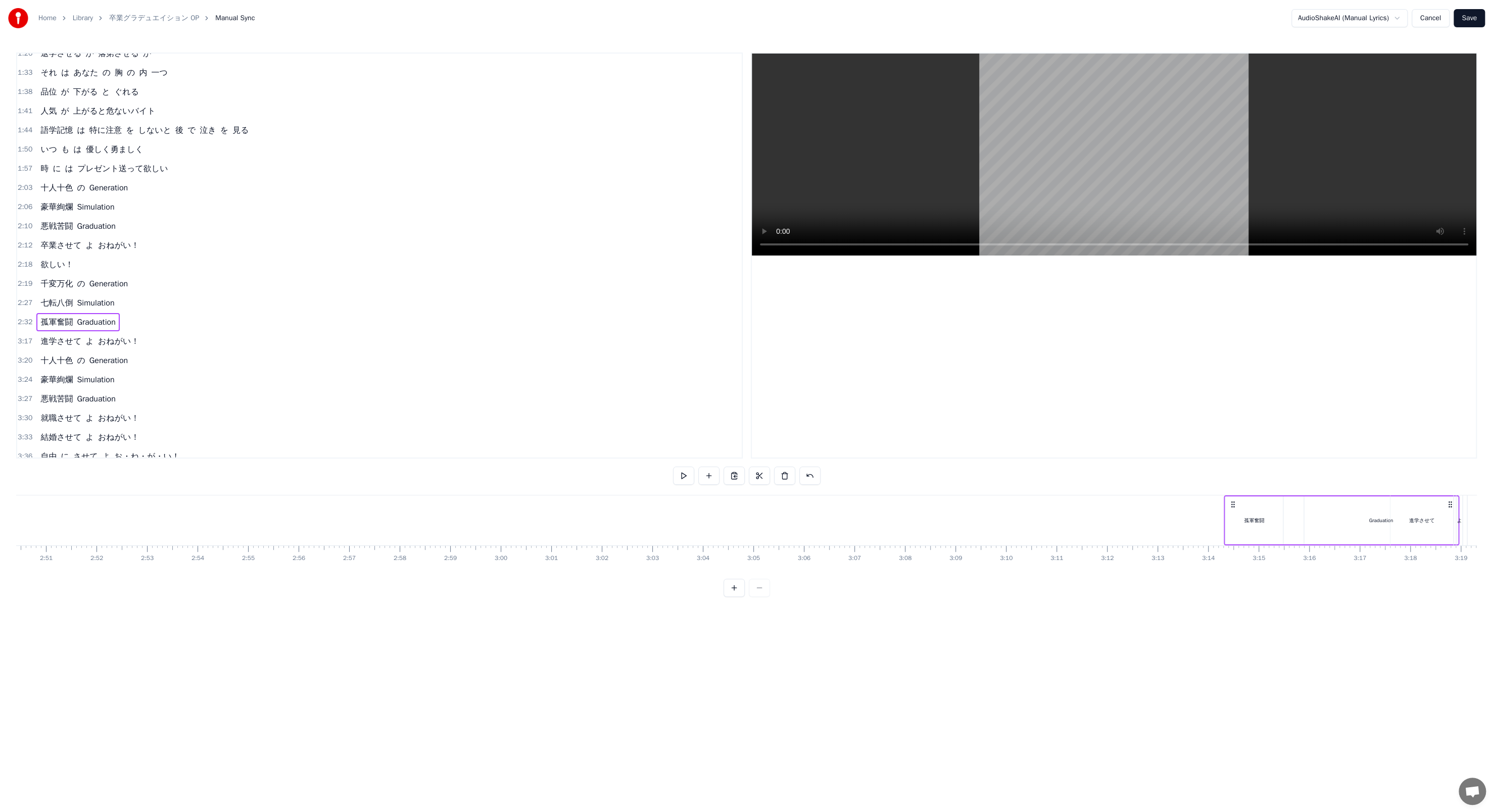 scroll, scrollTop: 0, scrollLeft: 8617, axis: horizontal 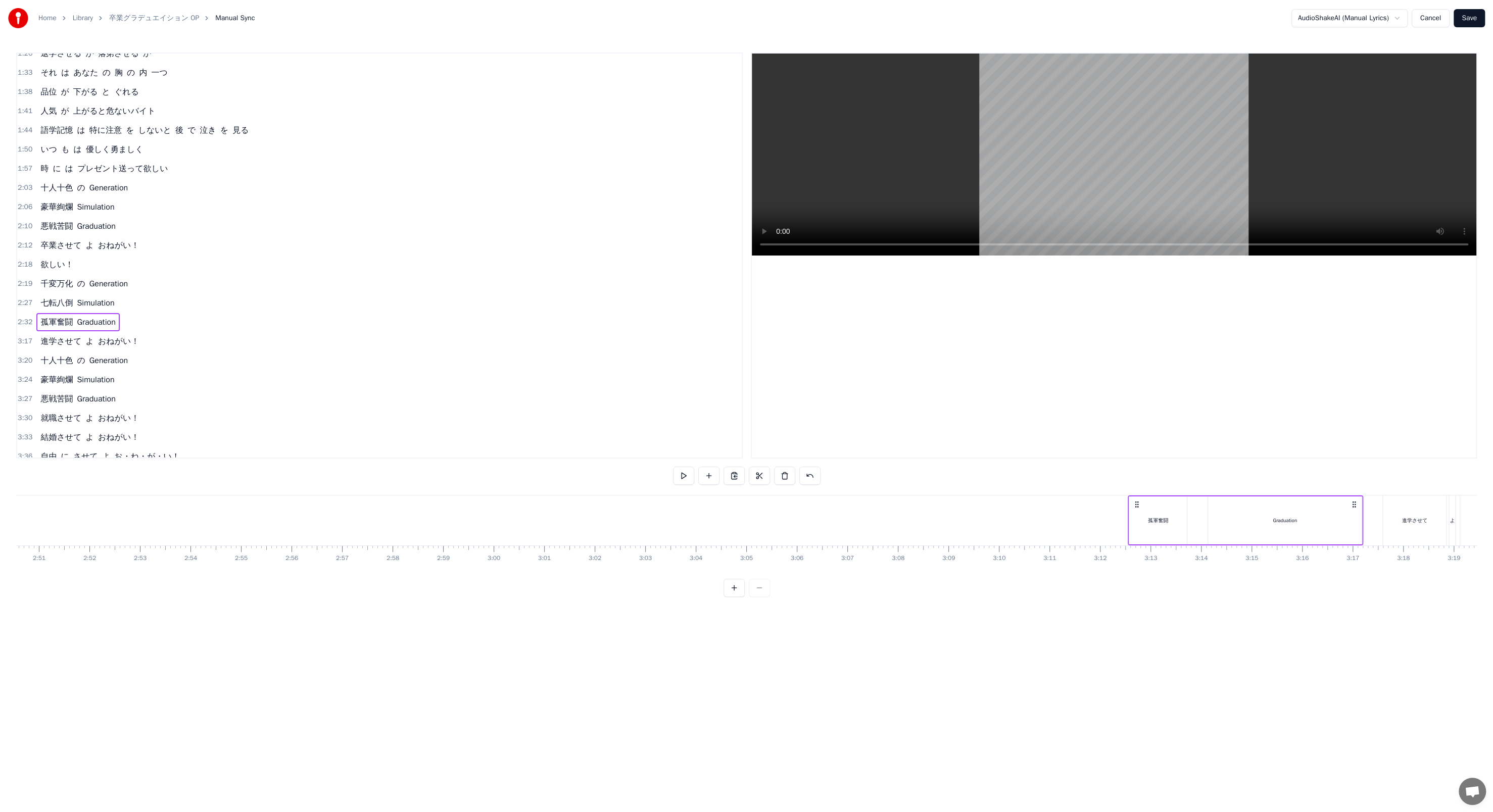 drag, startPoint x: 1191, startPoint y: 505, endPoint x: 1136, endPoint y: 497, distance: 55.57877 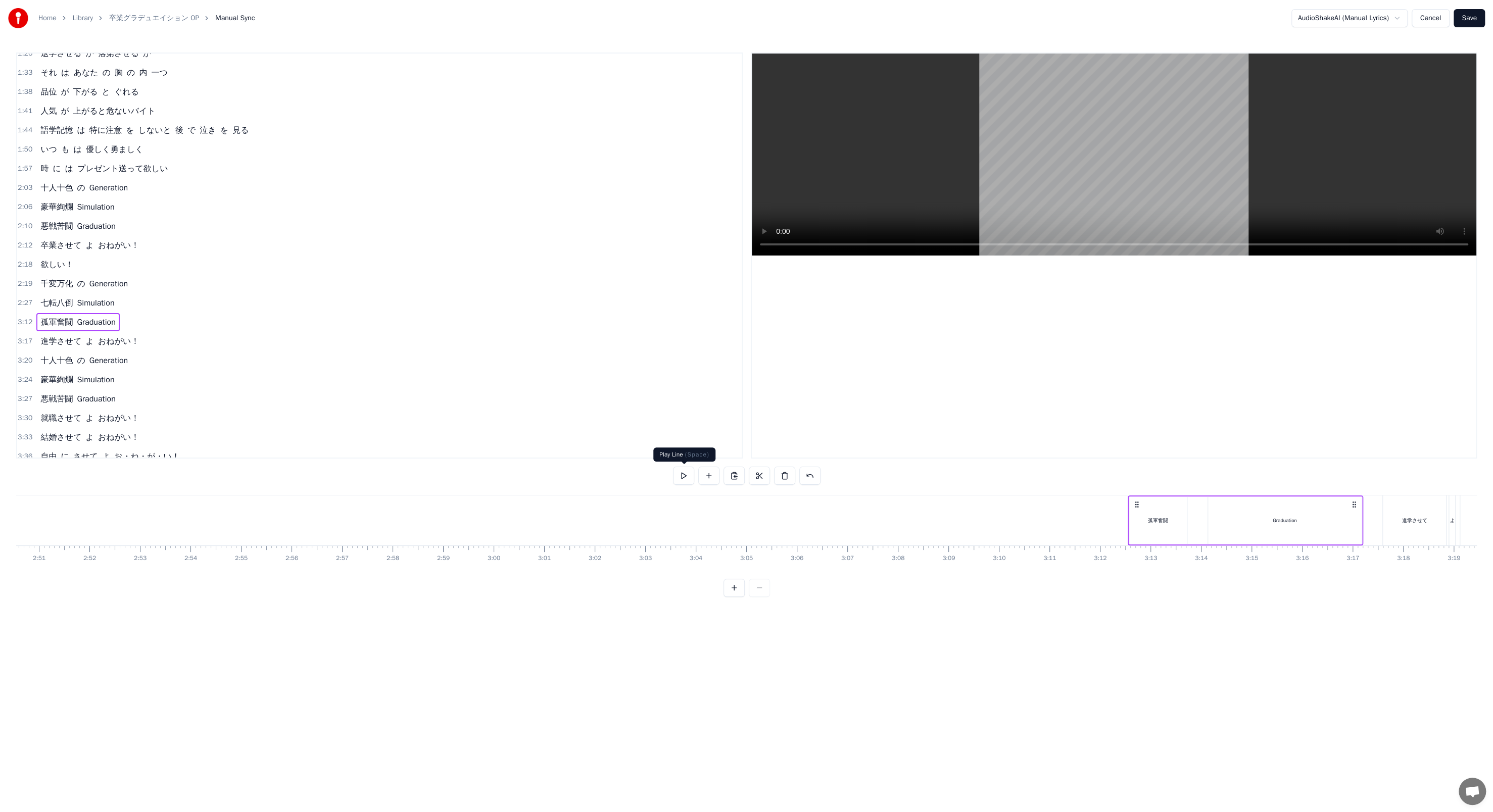 click at bounding box center [684, 476] 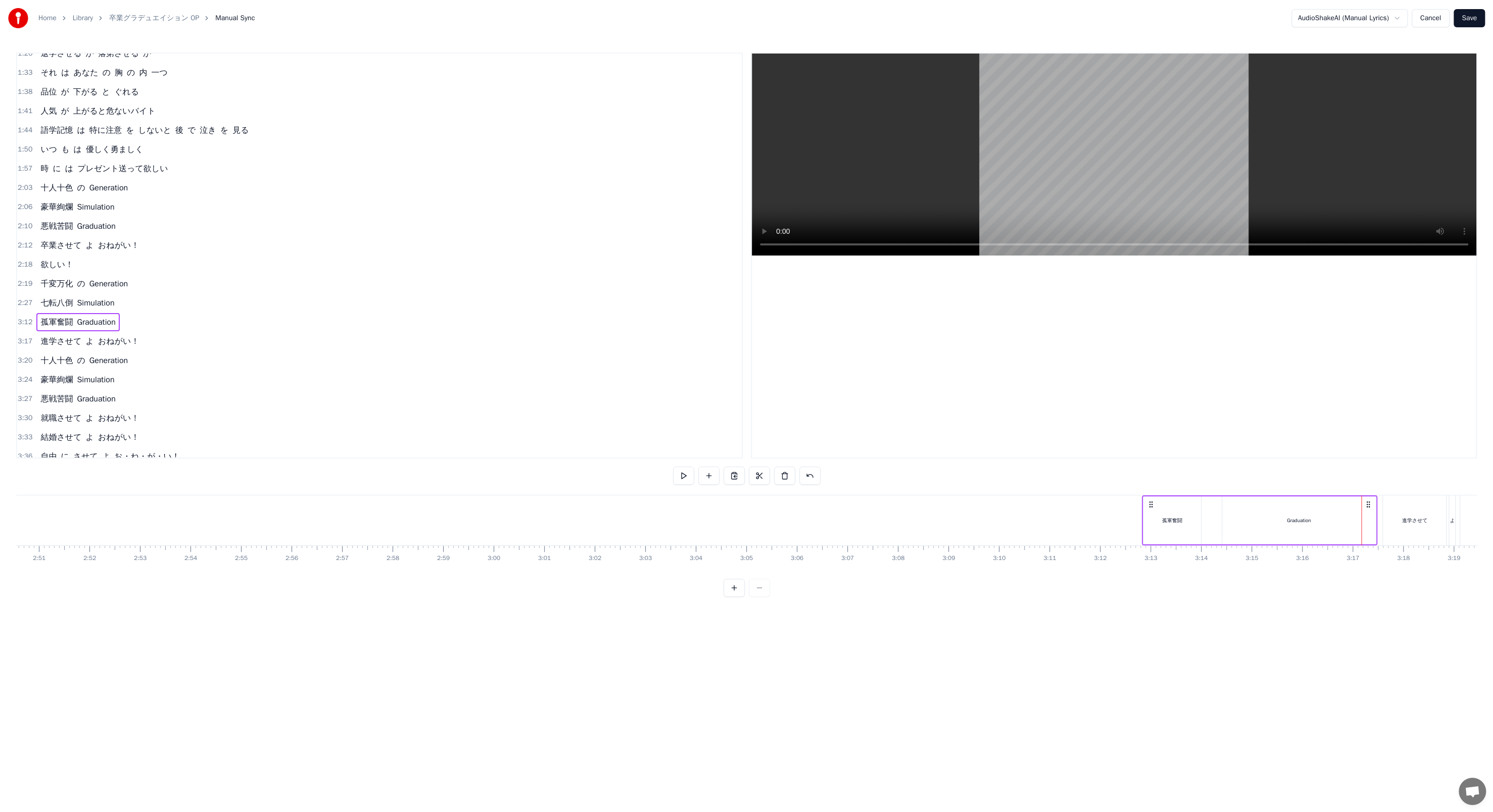 drag, startPoint x: 1134, startPoint y: 501, endPoint x: 1148, endPoint y: 501, distance: 14 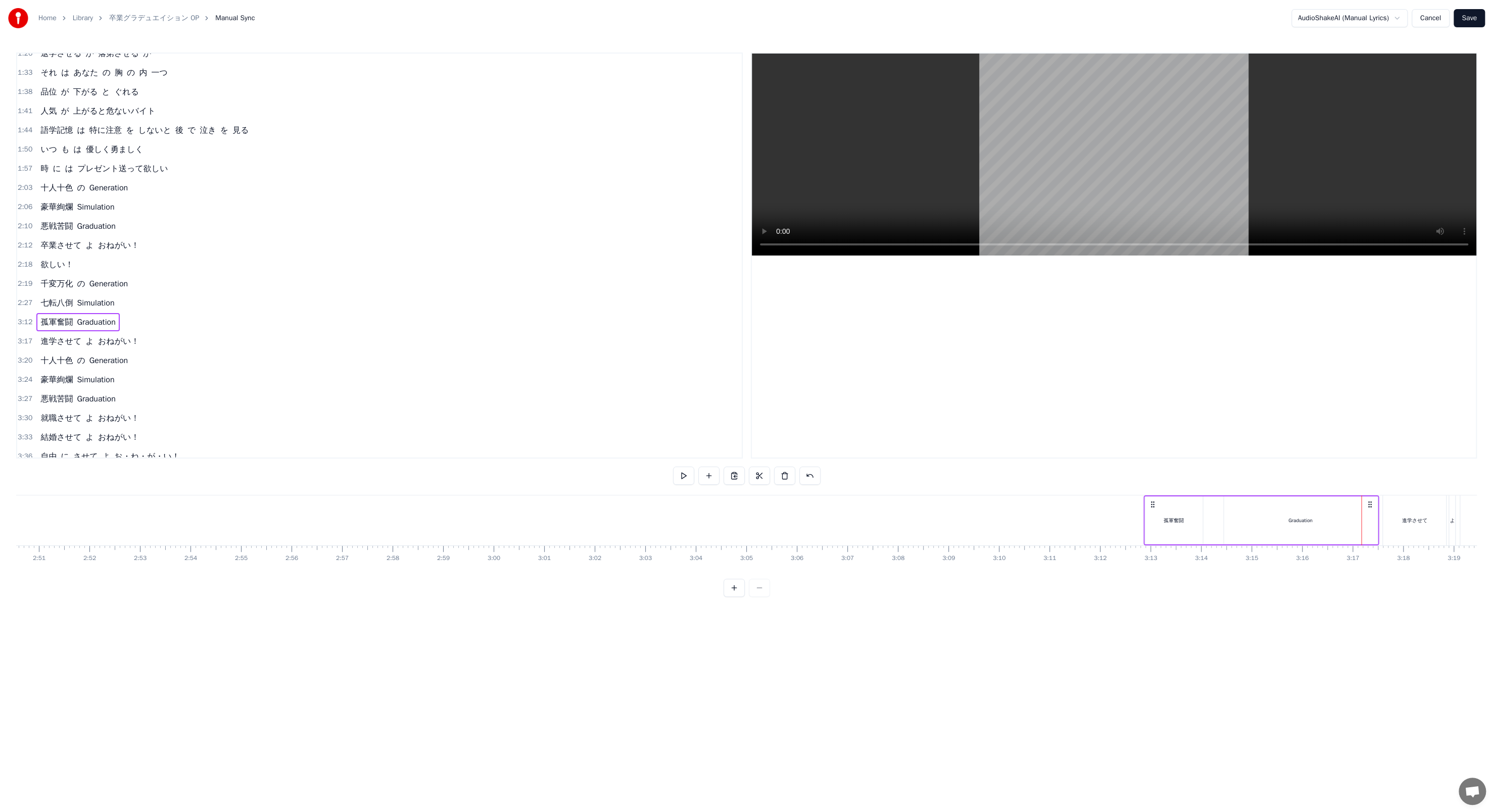 click 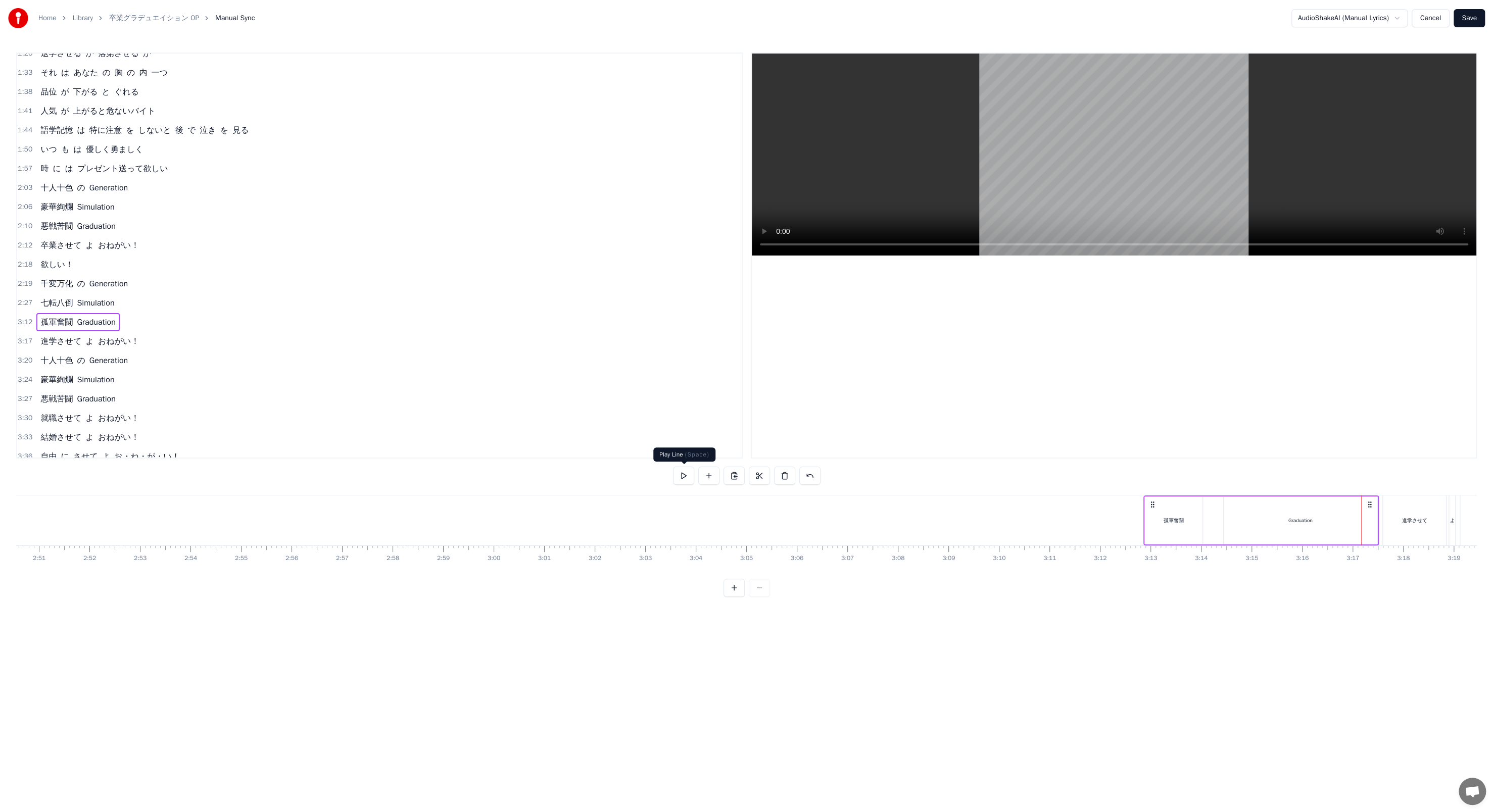 click at bounding box center (684, 476) 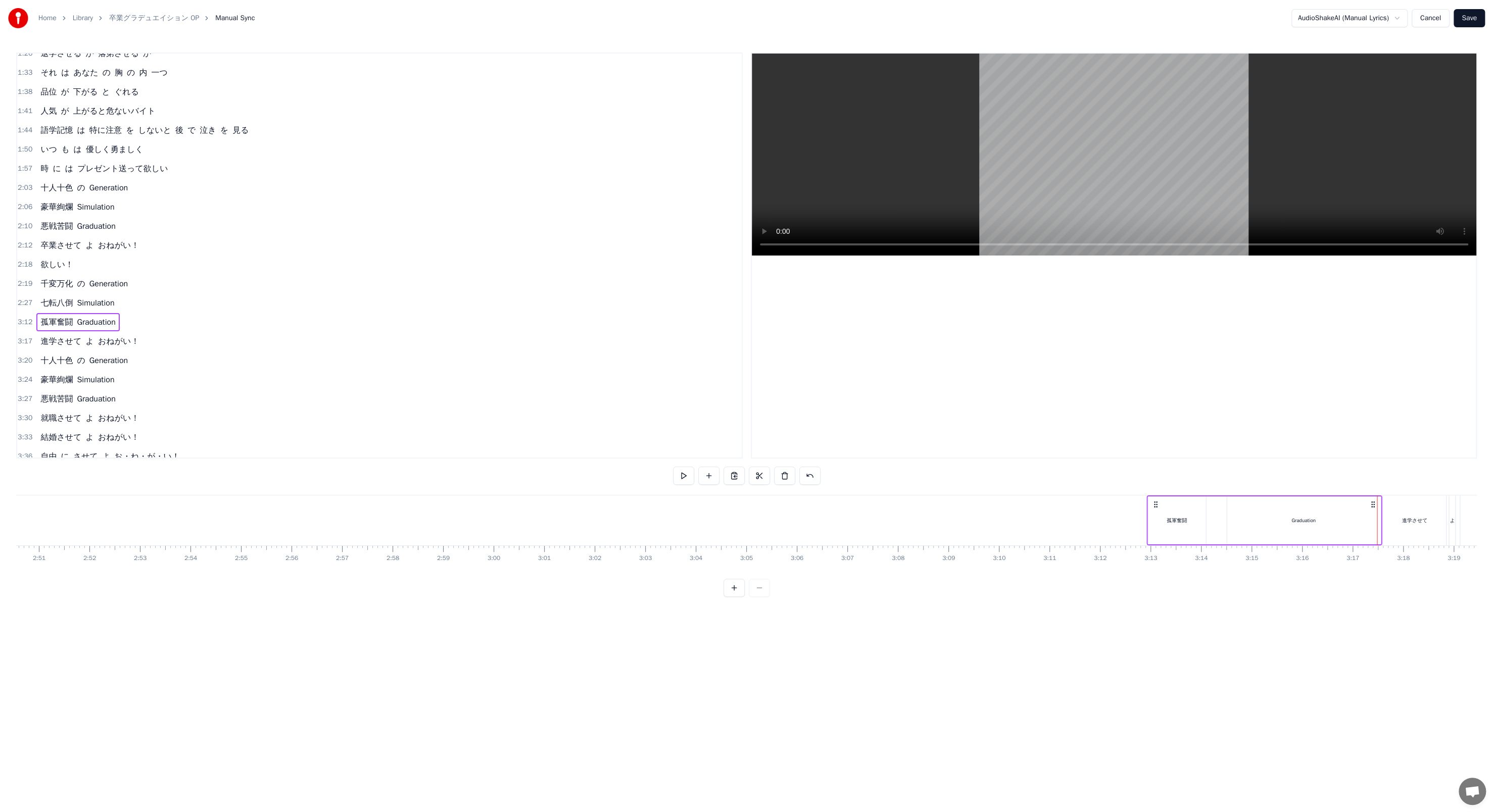 click 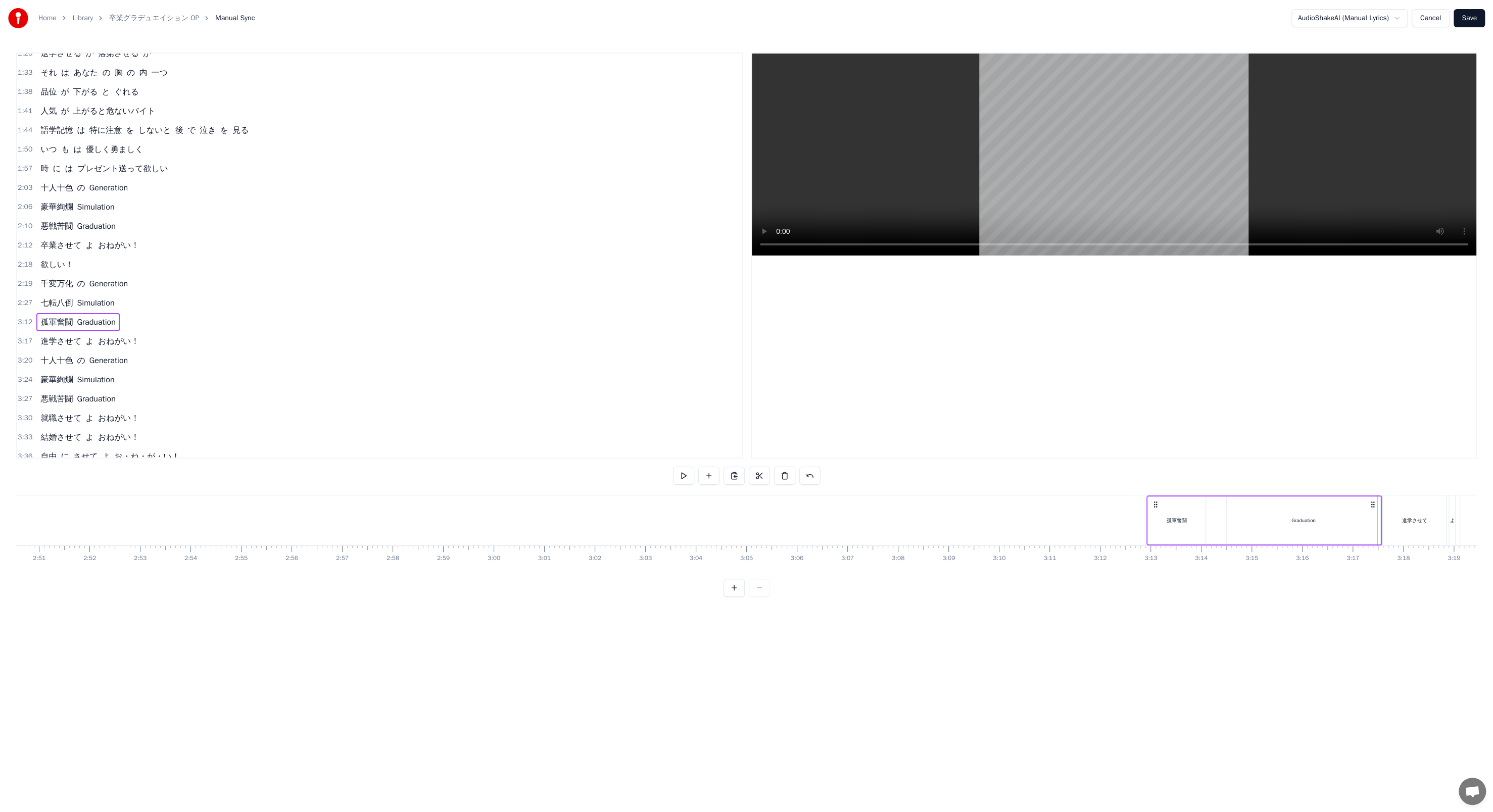 click on "Graduation" at bounding box center [1304, 520] 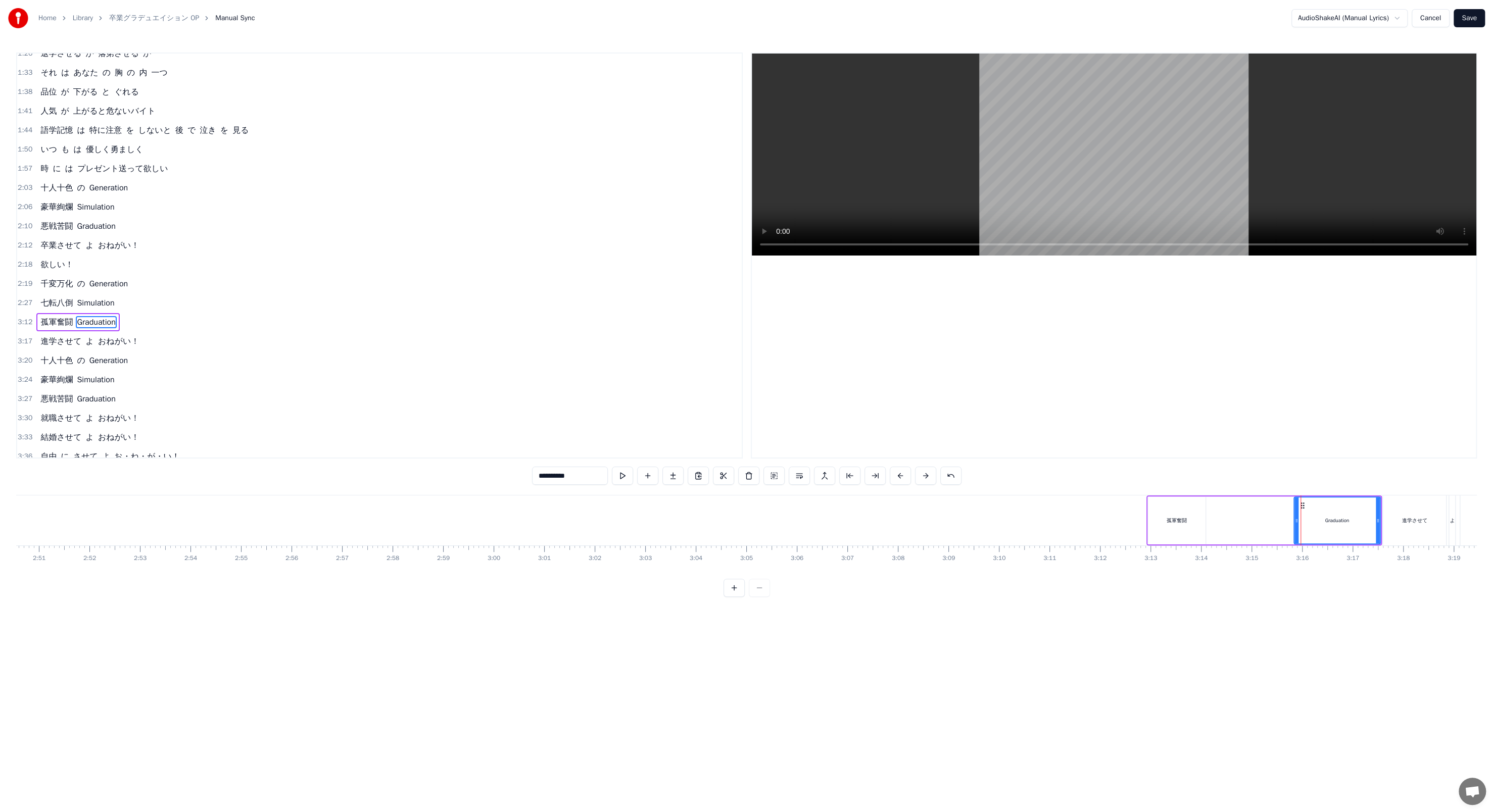 drag, startPoint x: 1230, startPoint y: 509, endPoint x: 1297, endPoint y: 511, distance: 67.02984 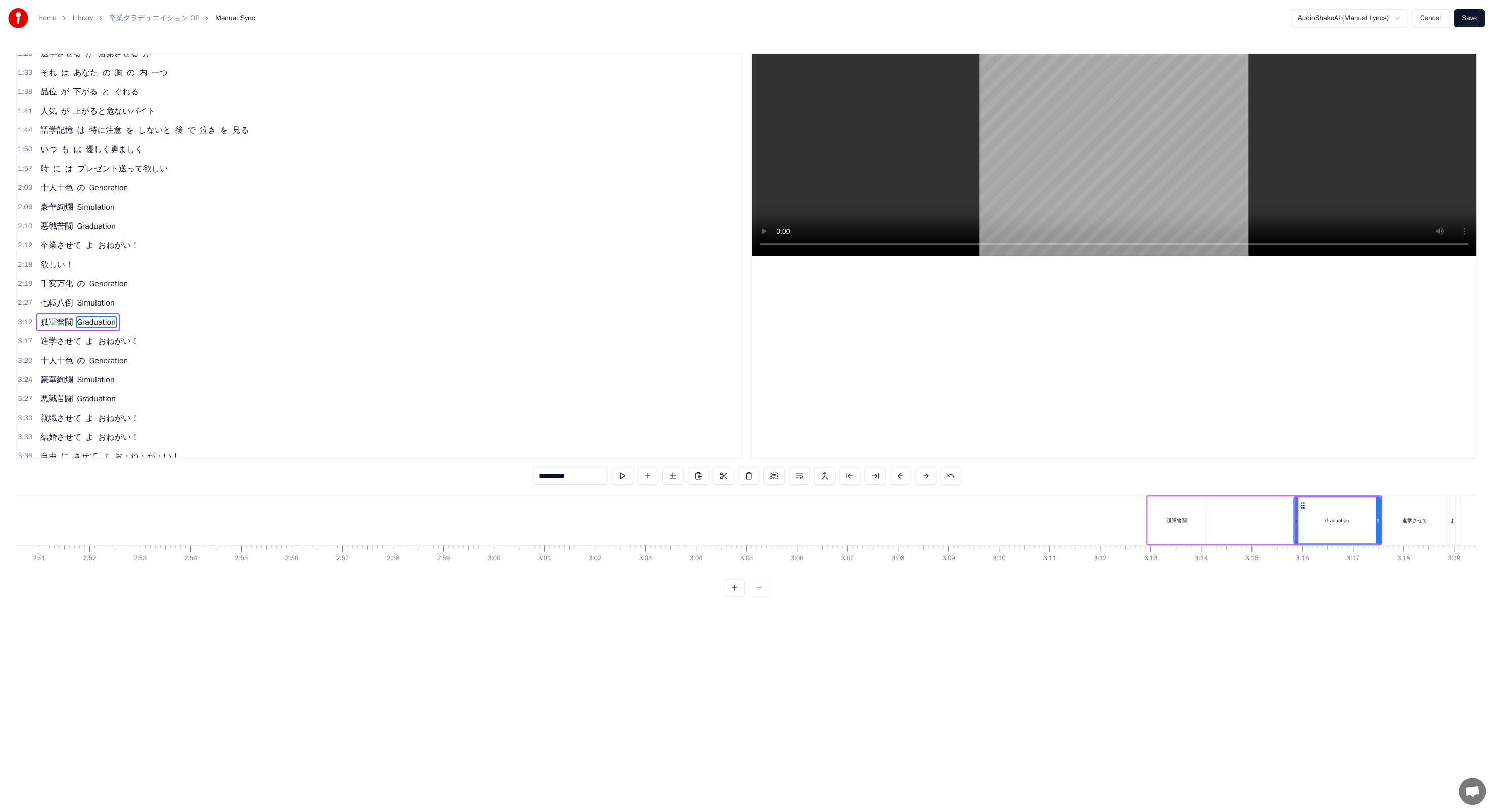 click on "孤軍奮闘" at bounding box center [1177, 520] 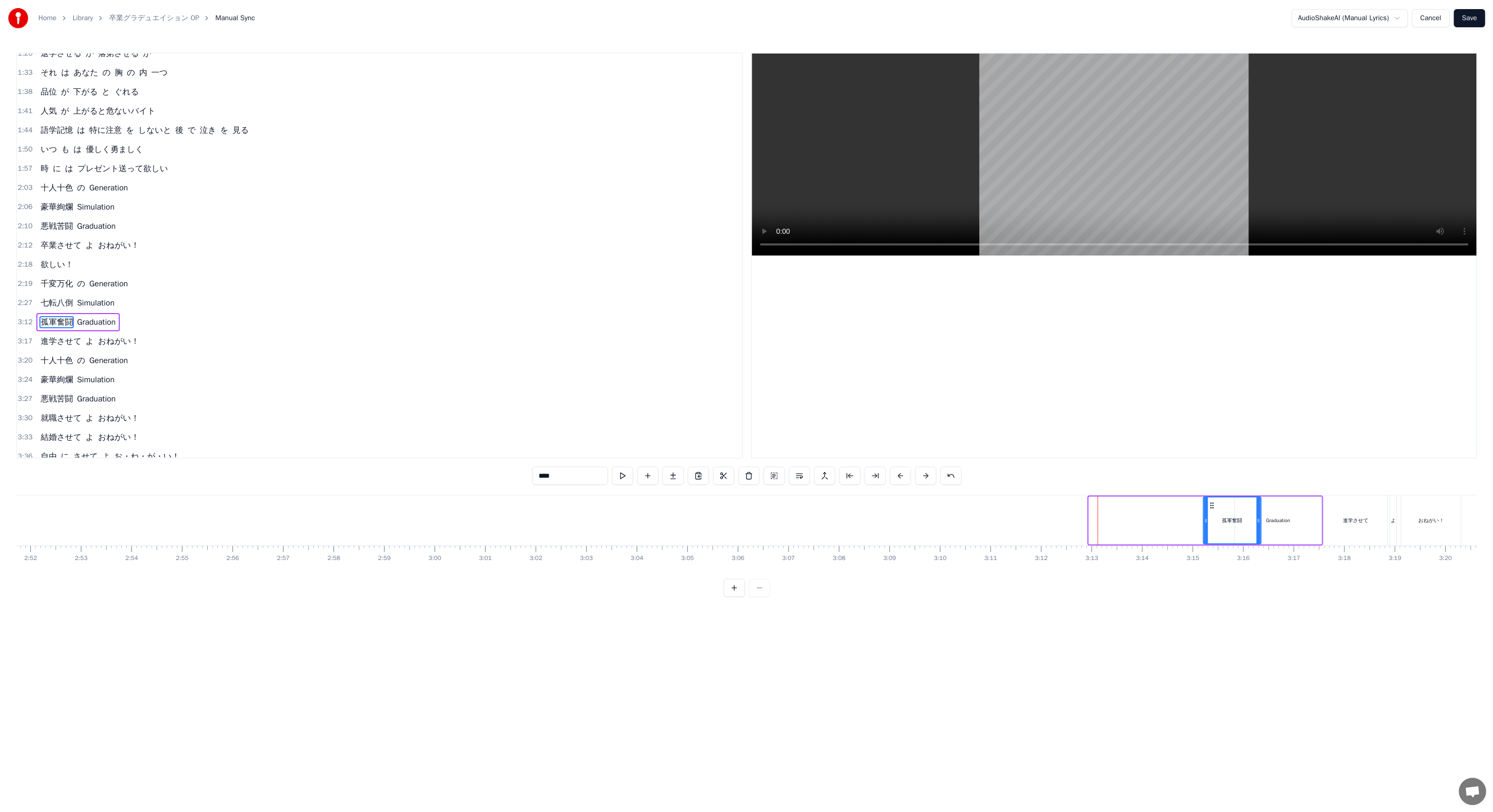 scroll, scrollTop: 0, scrollLeft: 8679, axis: horizontal 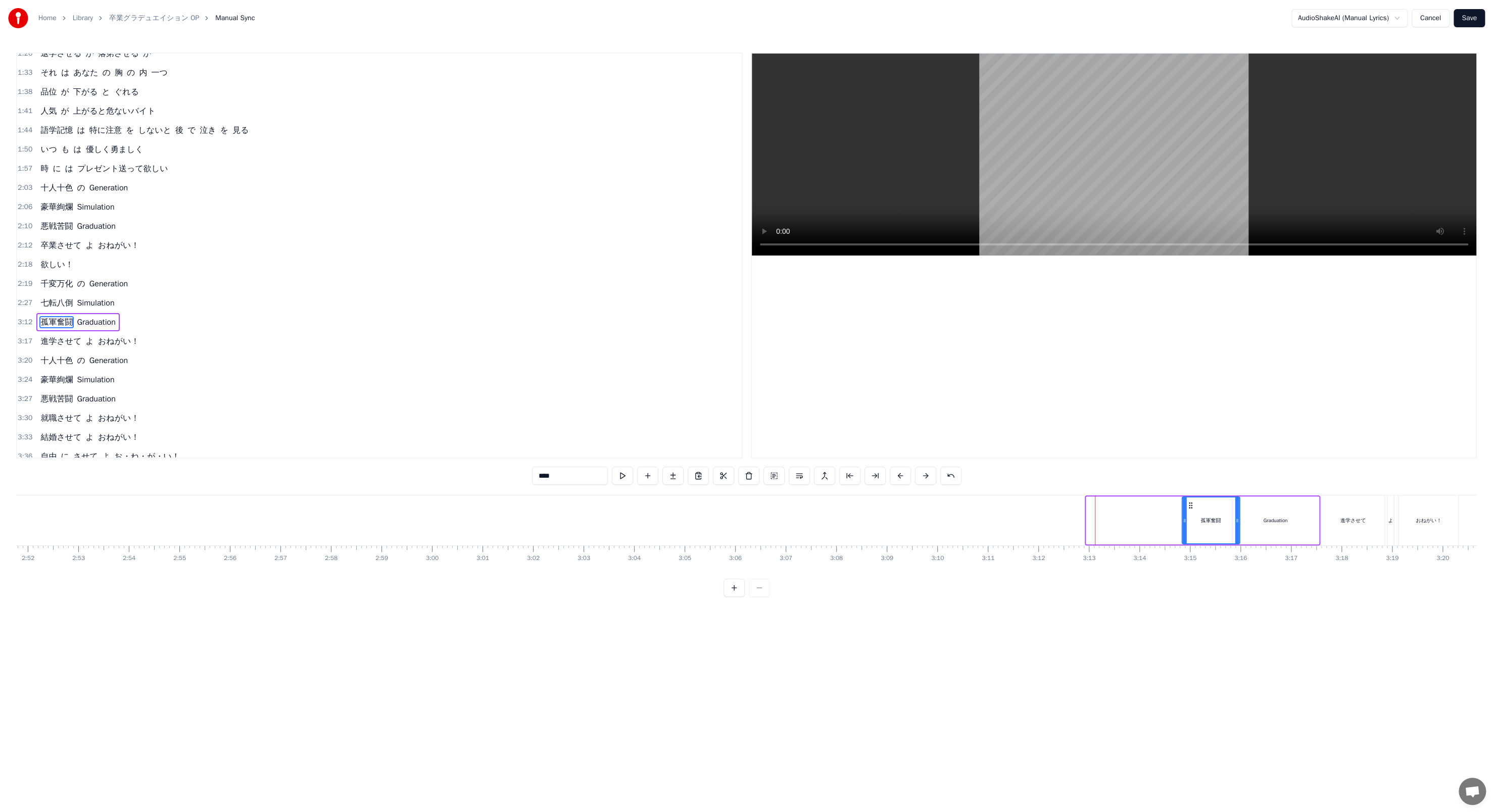drag, startPoint x: 1153, startPoint y: 507, endPoint x: 1187, endPoint y: 513, distance: 34.52535 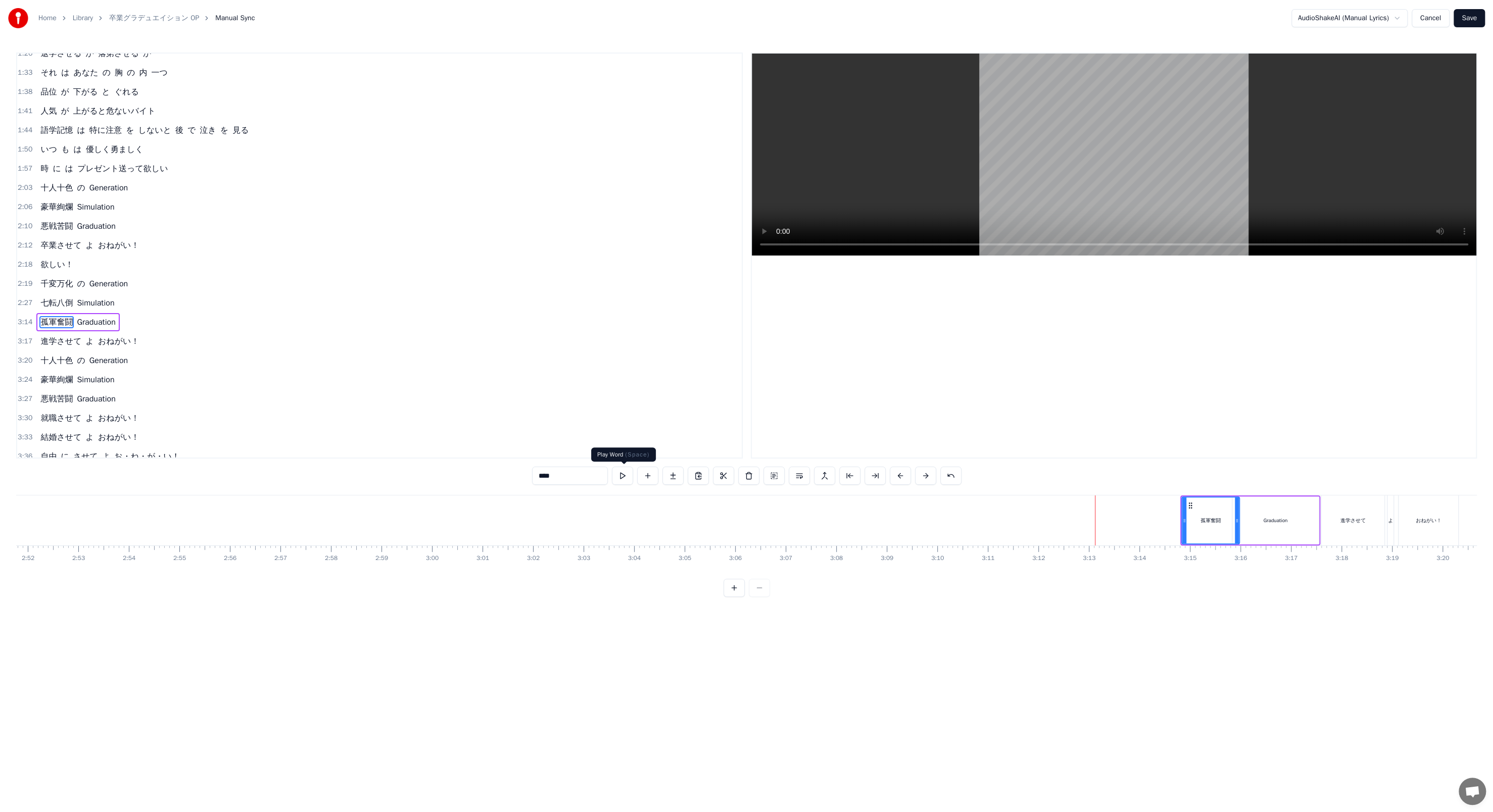 click at bounding box center (622, 476) 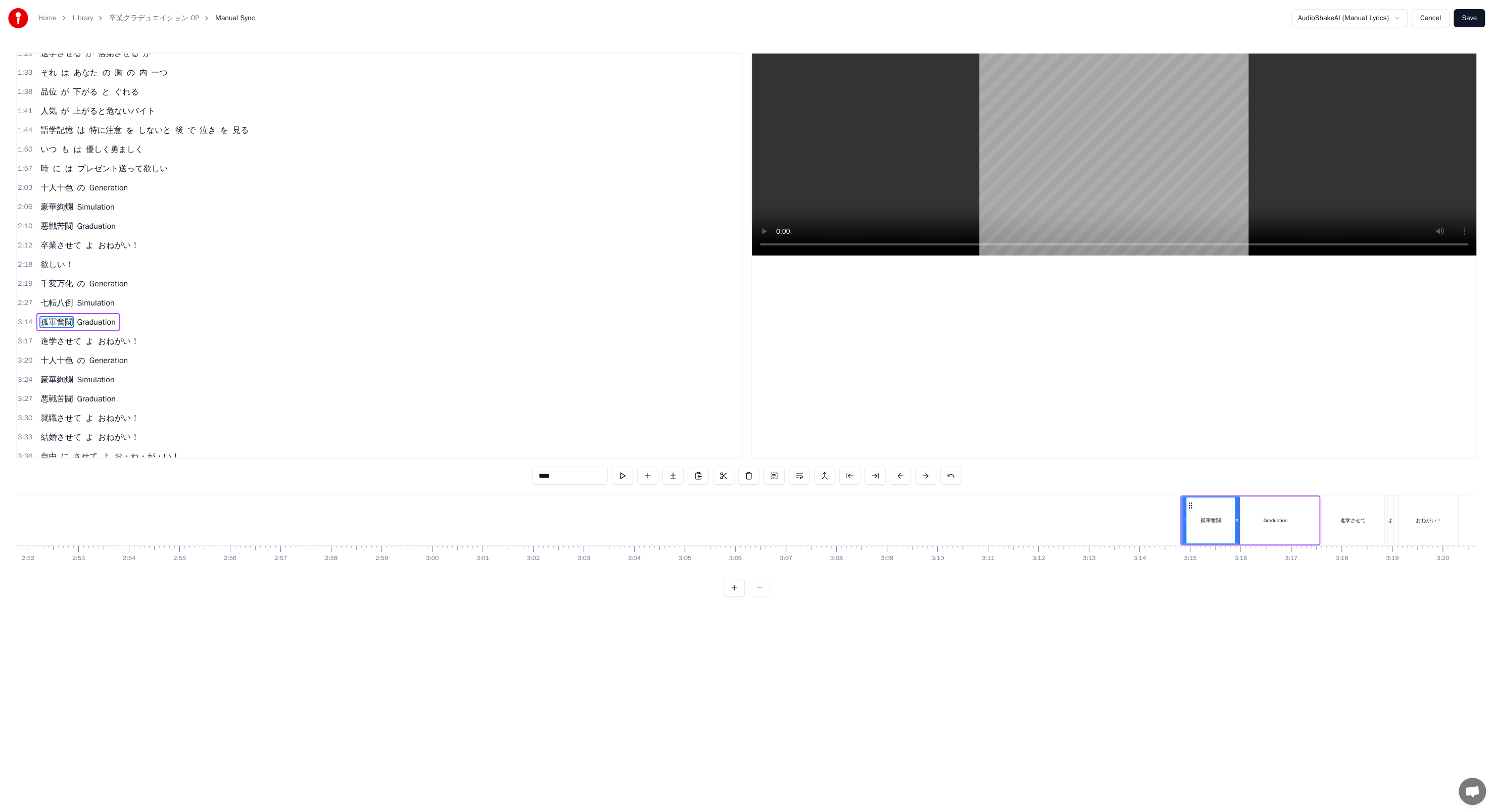 click on "Graduation" at bounding box center [1275, 520] 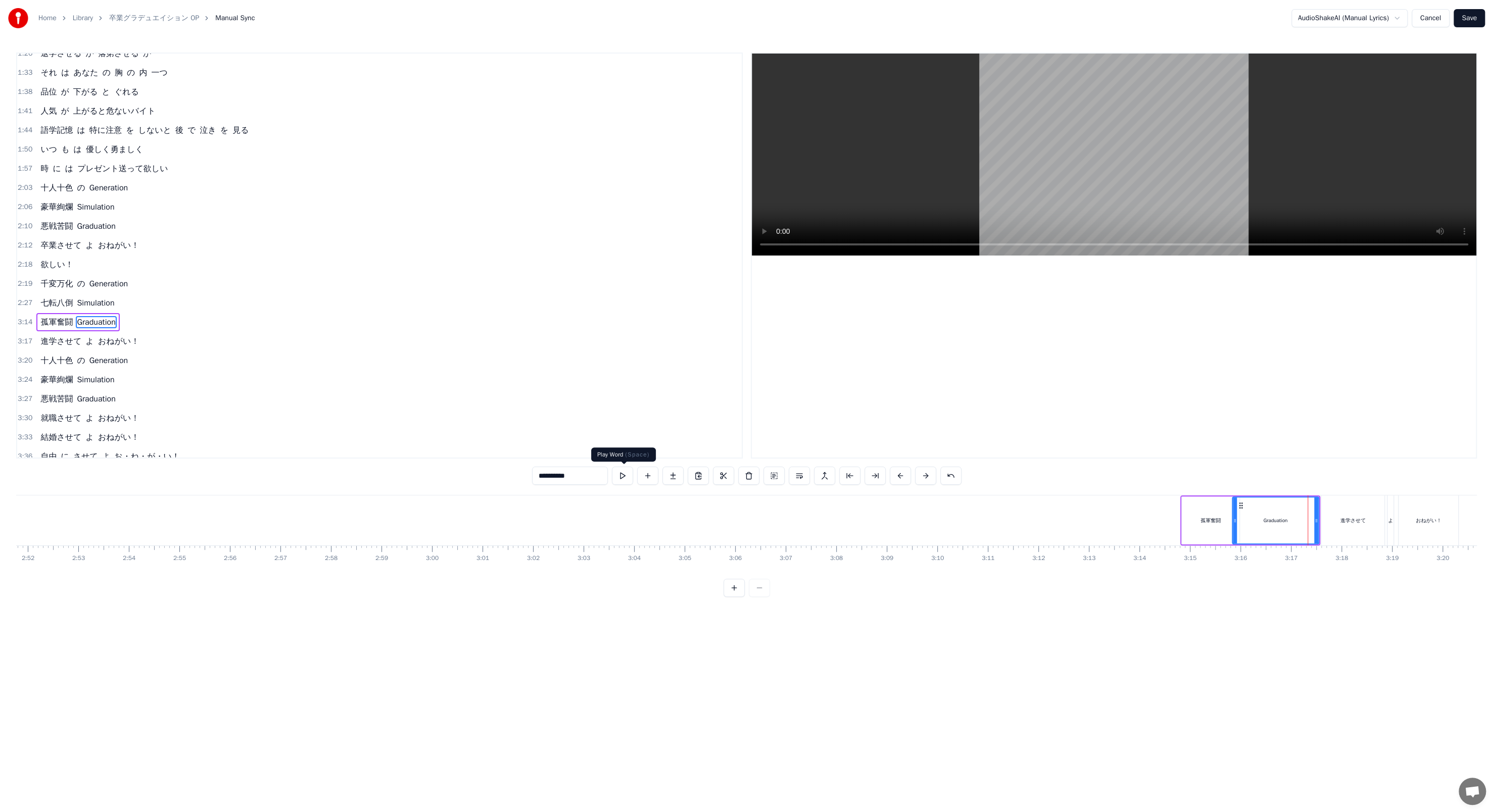 click at bounding box center (622, 476) 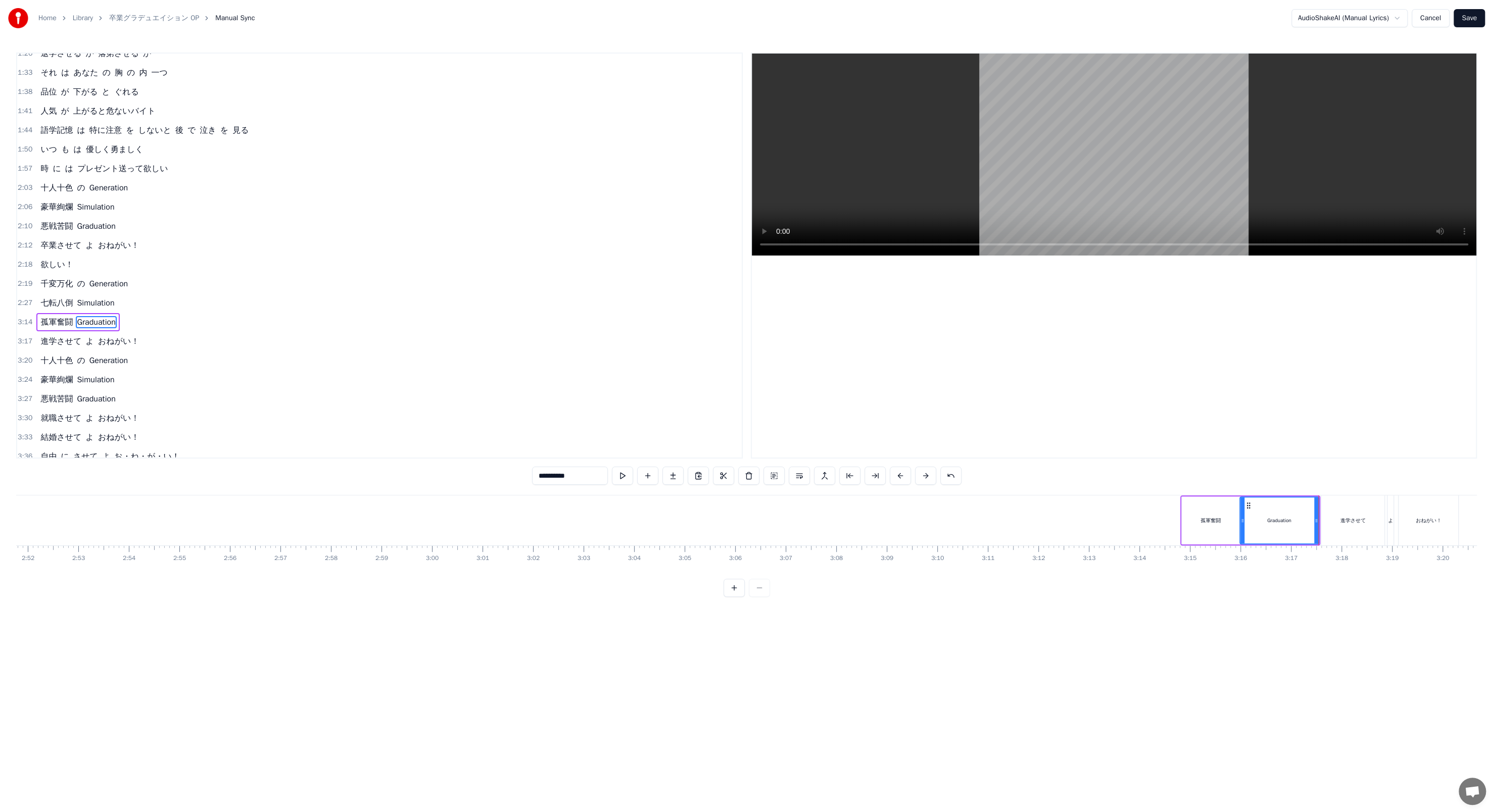 drag, startPoint x: 1234, startPoint y: 521, endPoint x: 1242, endPoint y: 522, distance: 8.062258 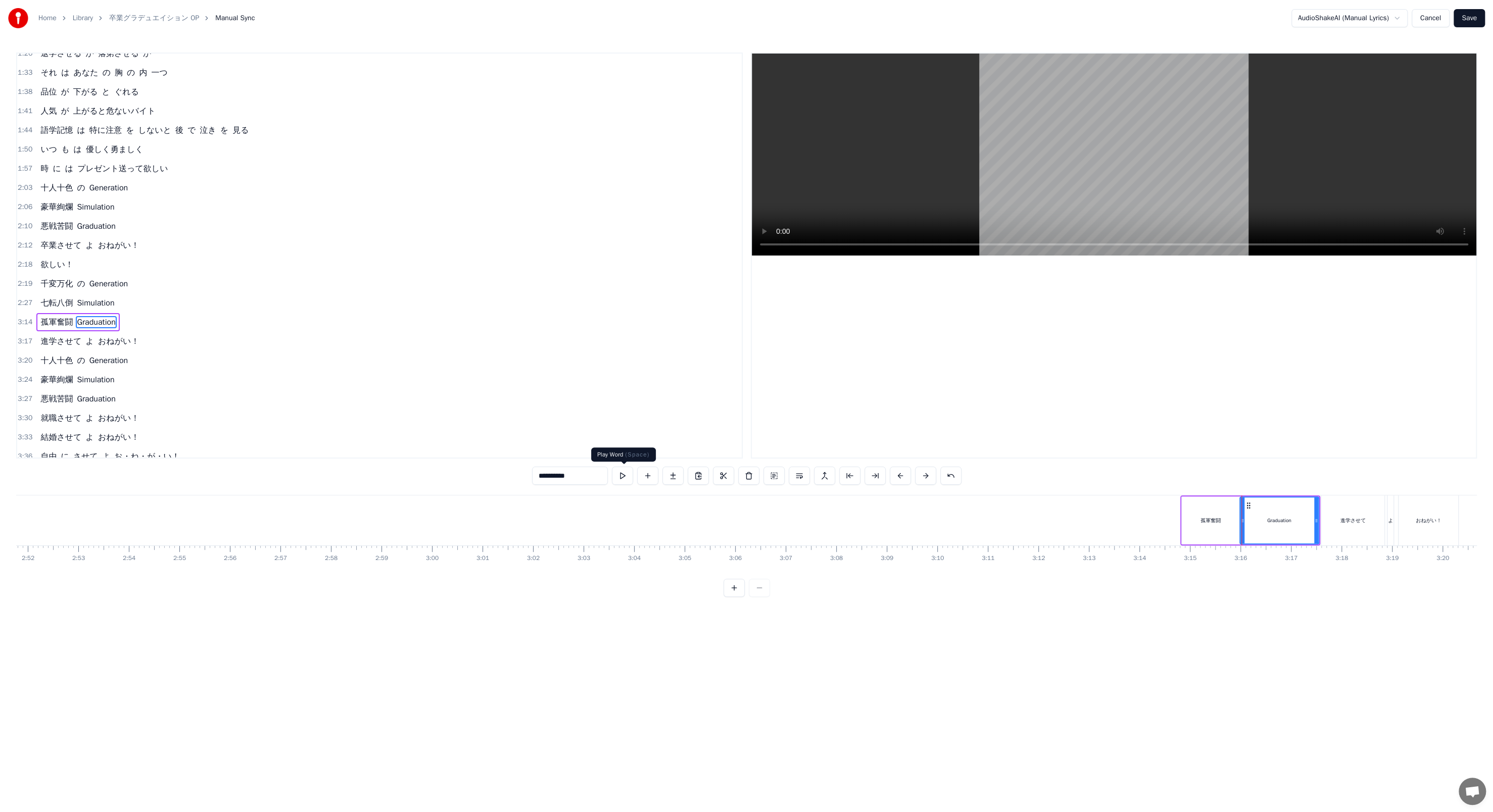 click at bounding box center (622, 476) 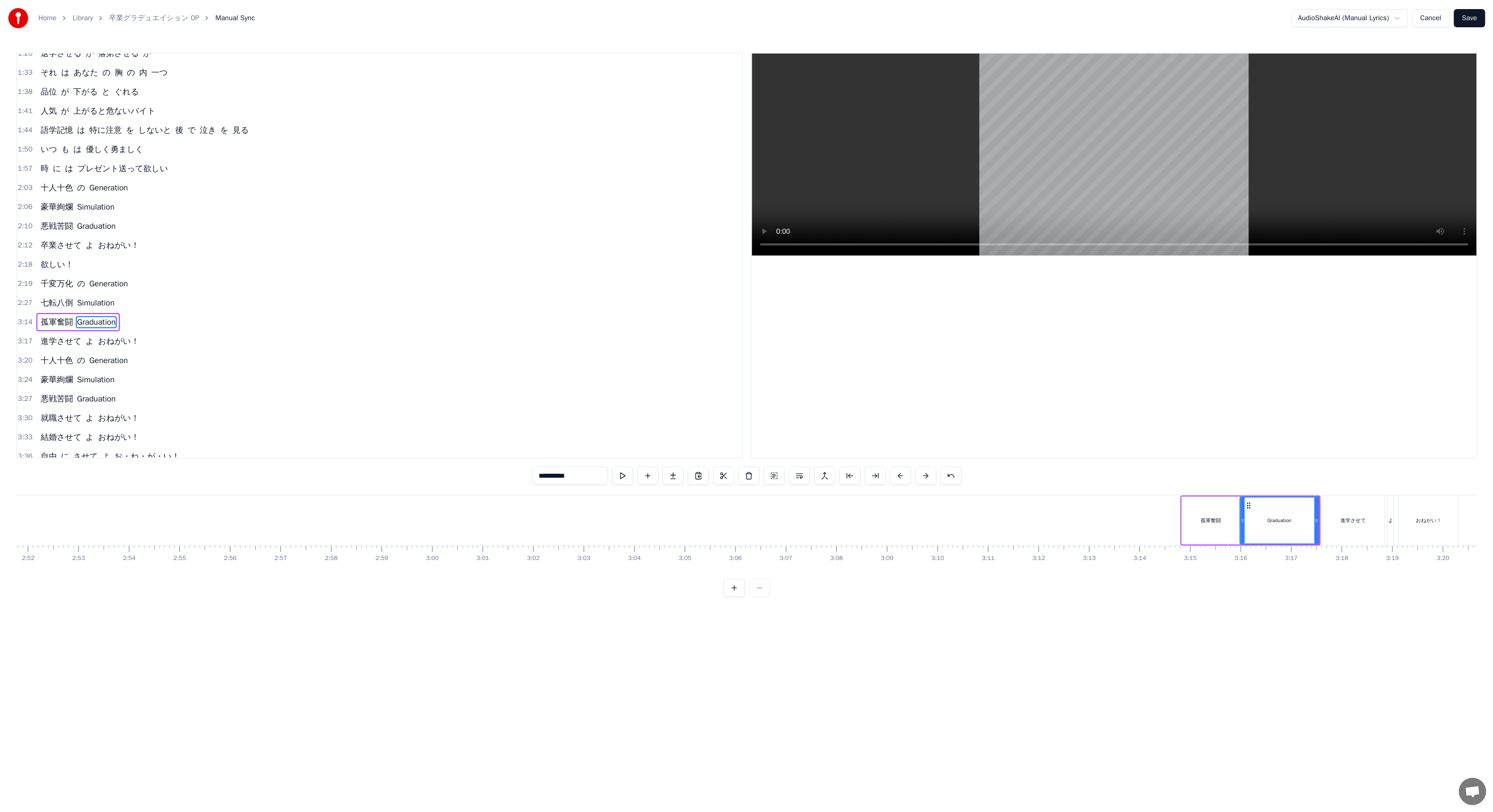 click on "孤軍奮闘" at bounding box center [1211, 520] 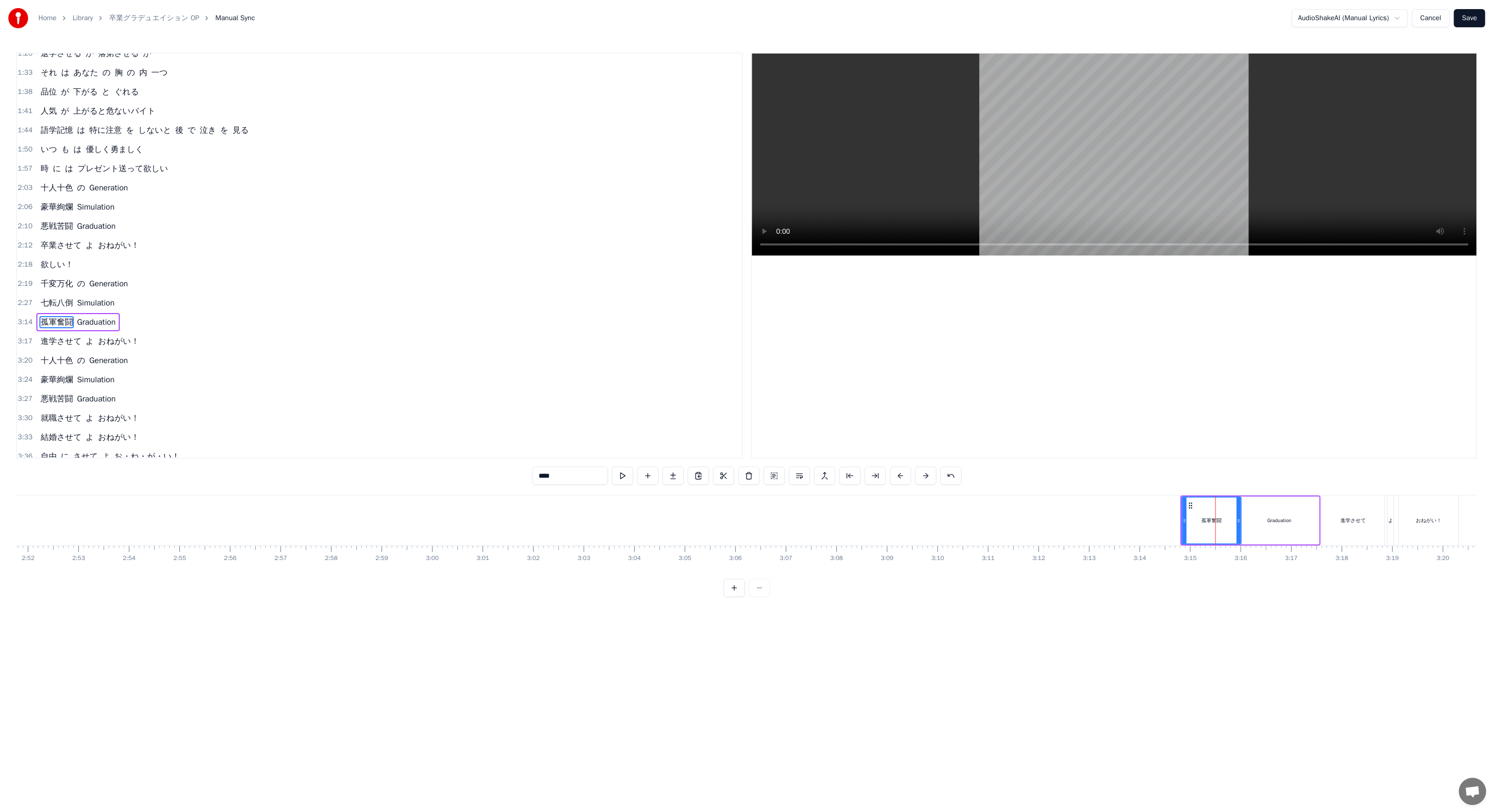 click 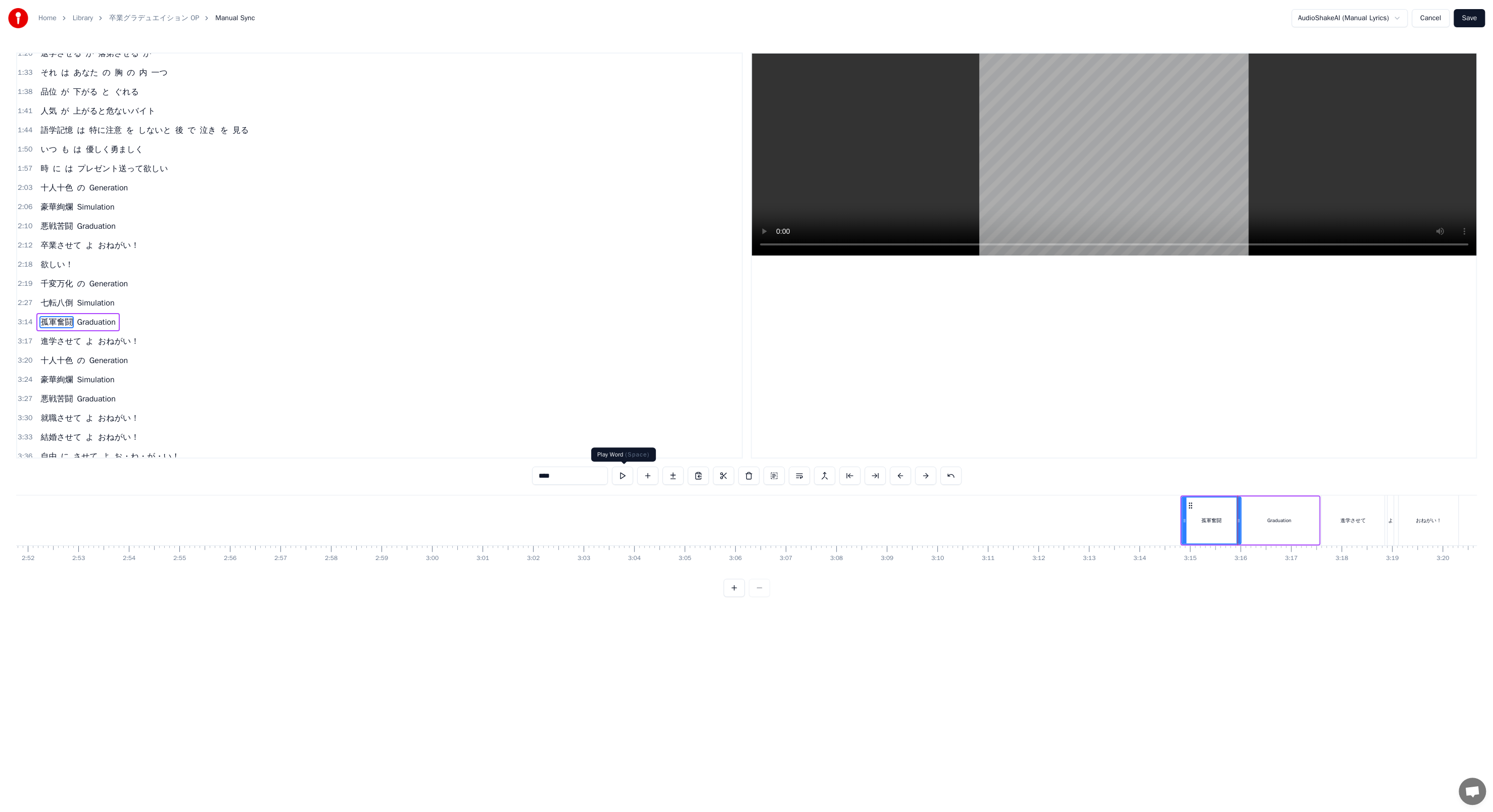 click at bounding box center [622, 476] 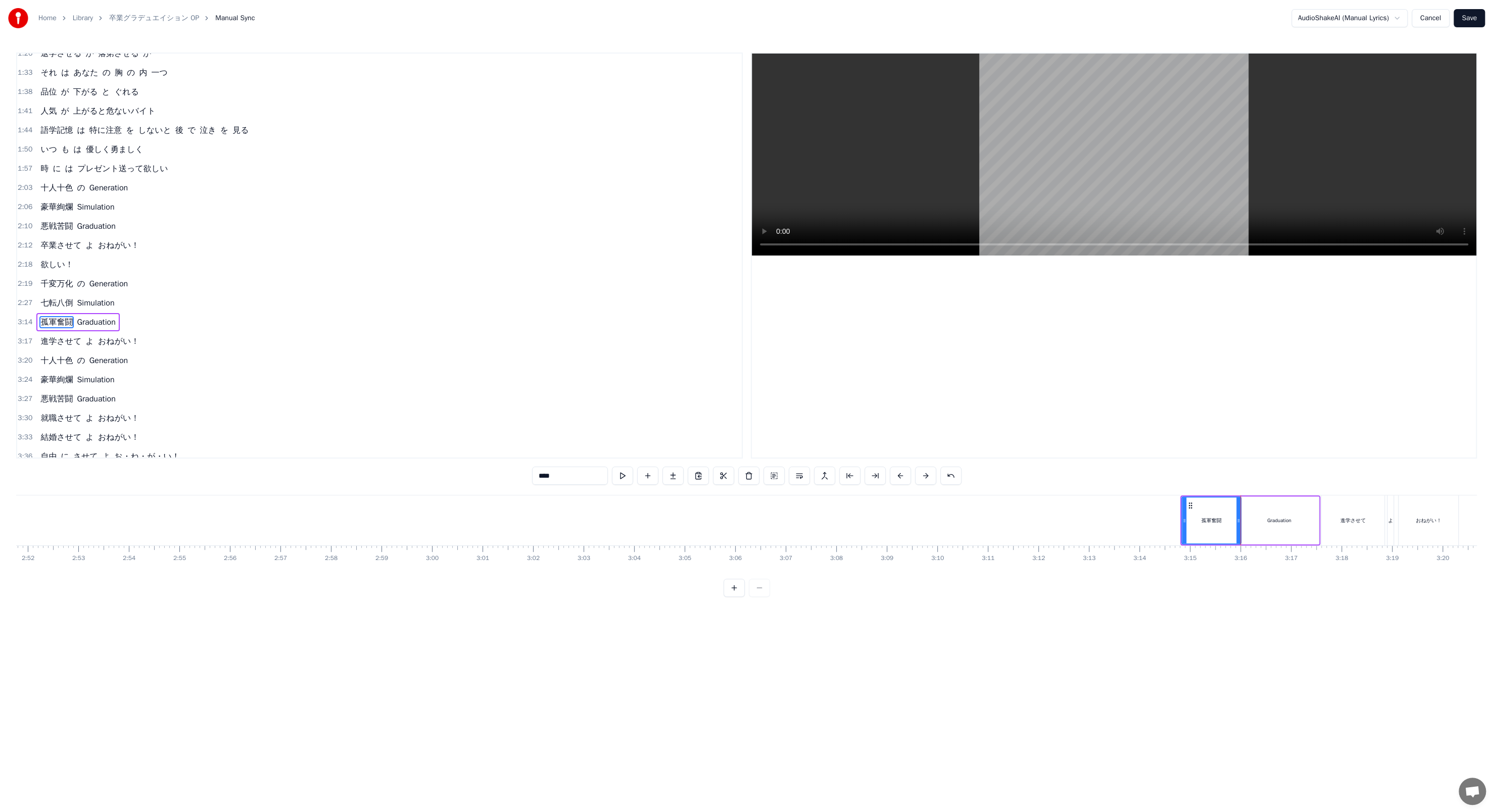 click on "2:27" at bounding box center [25, 303] 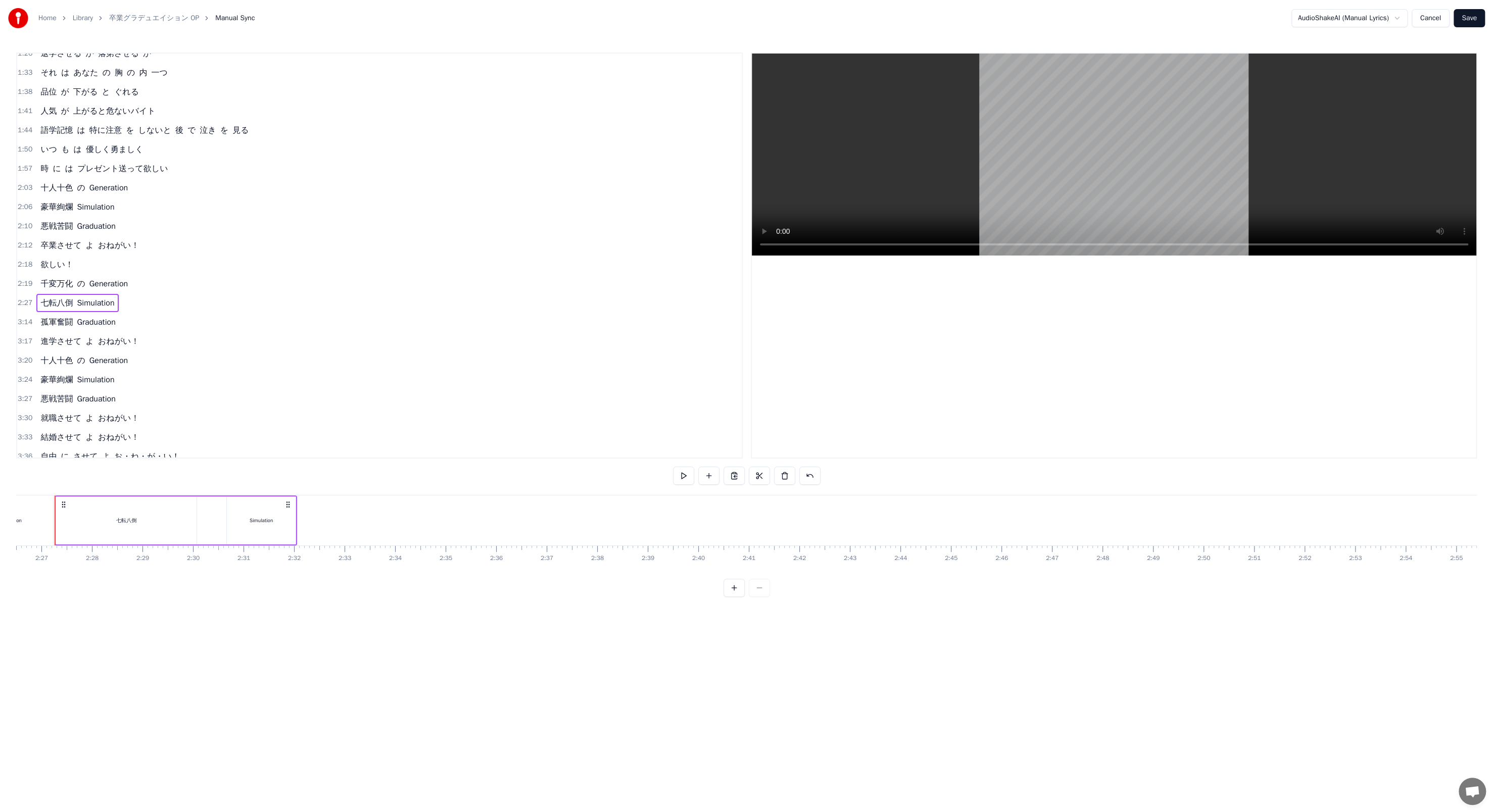 scroll, scrollTop: 0, scrollLeft: 7389, axis: horizontal 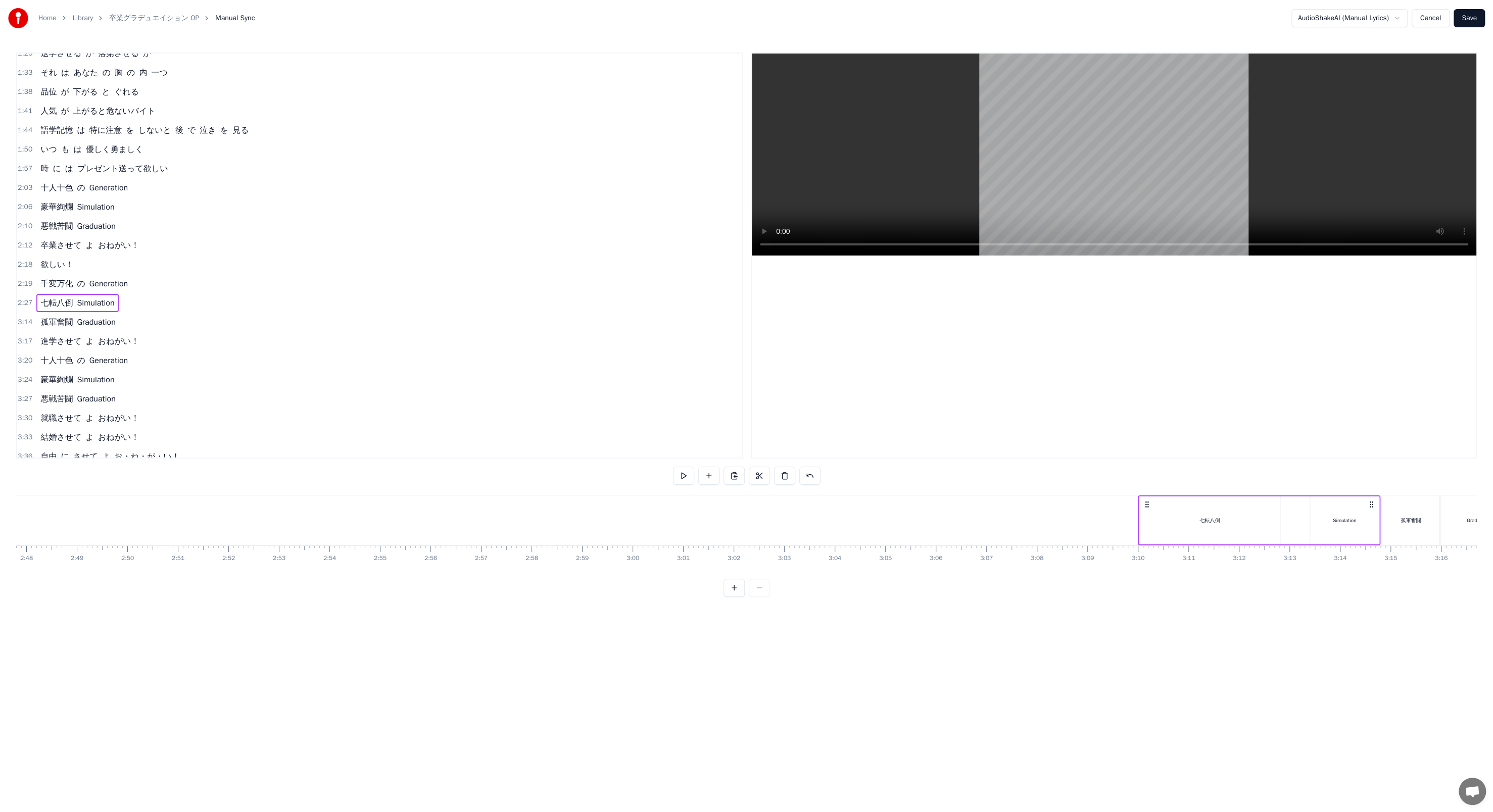 drag, startPoint x: 77, startPoint y: 504, endPoint x: 1148, endPoint y: 632, distance: 1078.622 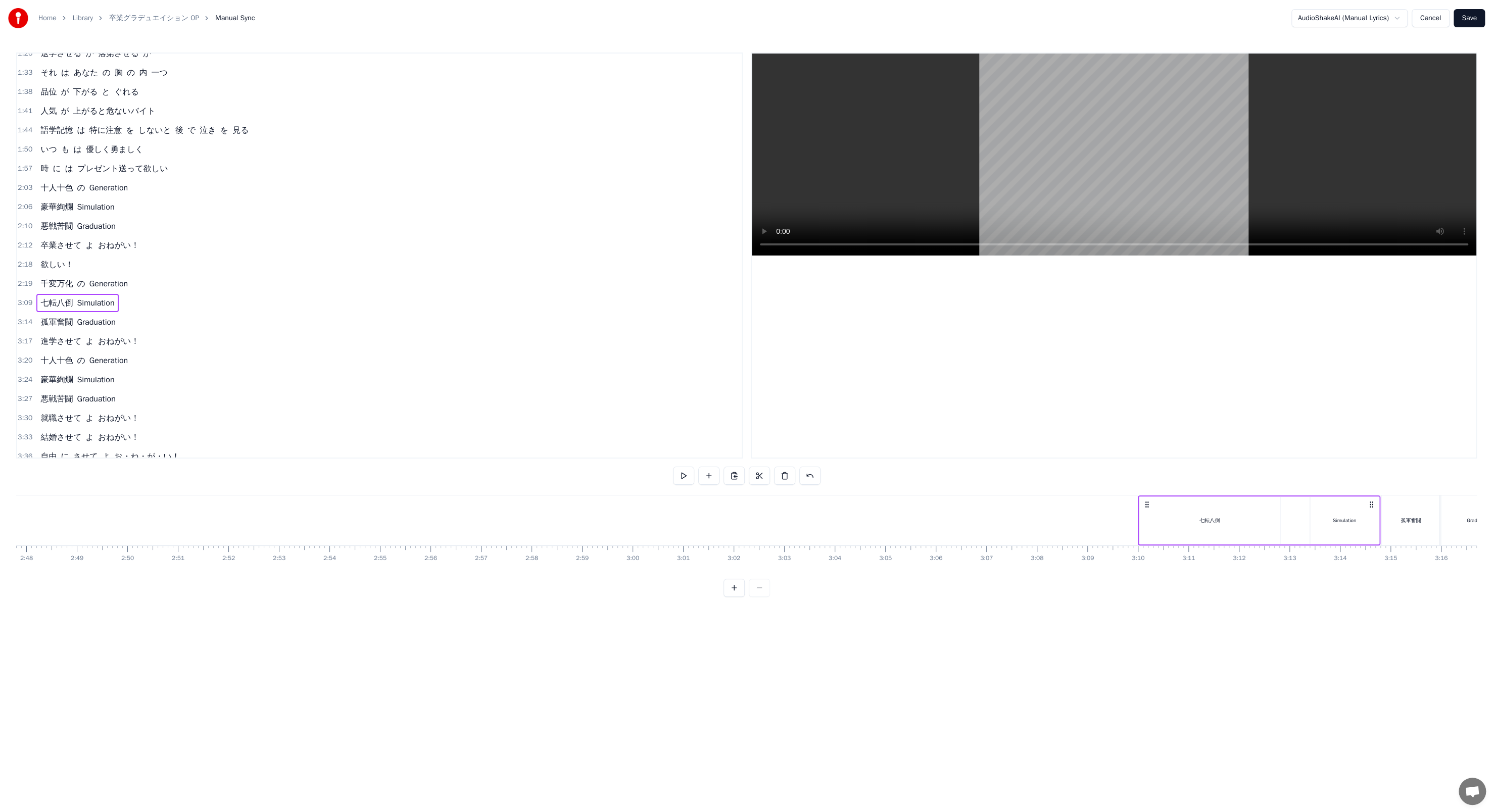 click on "七転八倒 Simulation" at bounding box center [1259, 520] 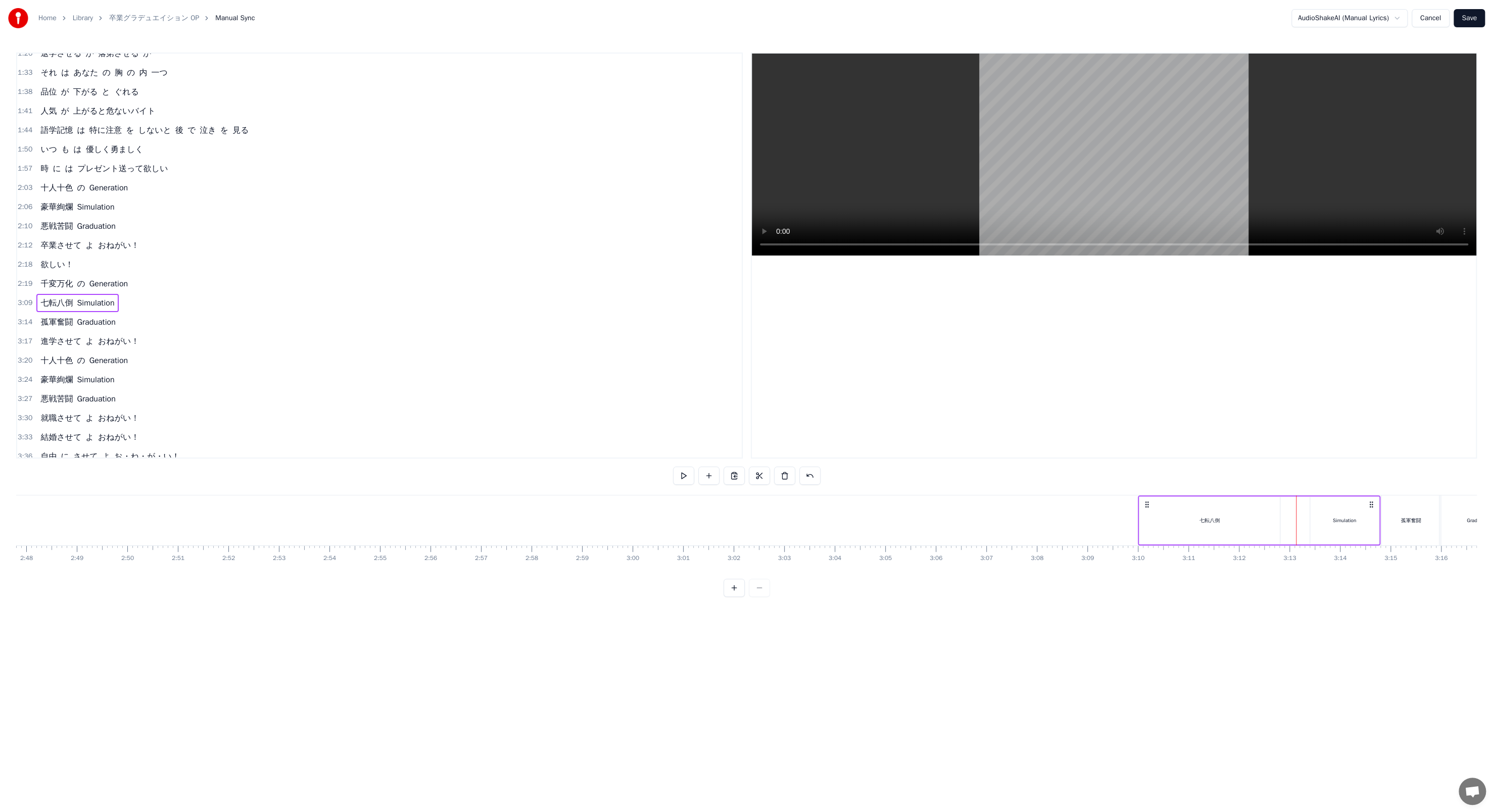 click on "Simulation" at bounding box center [1344, 520] 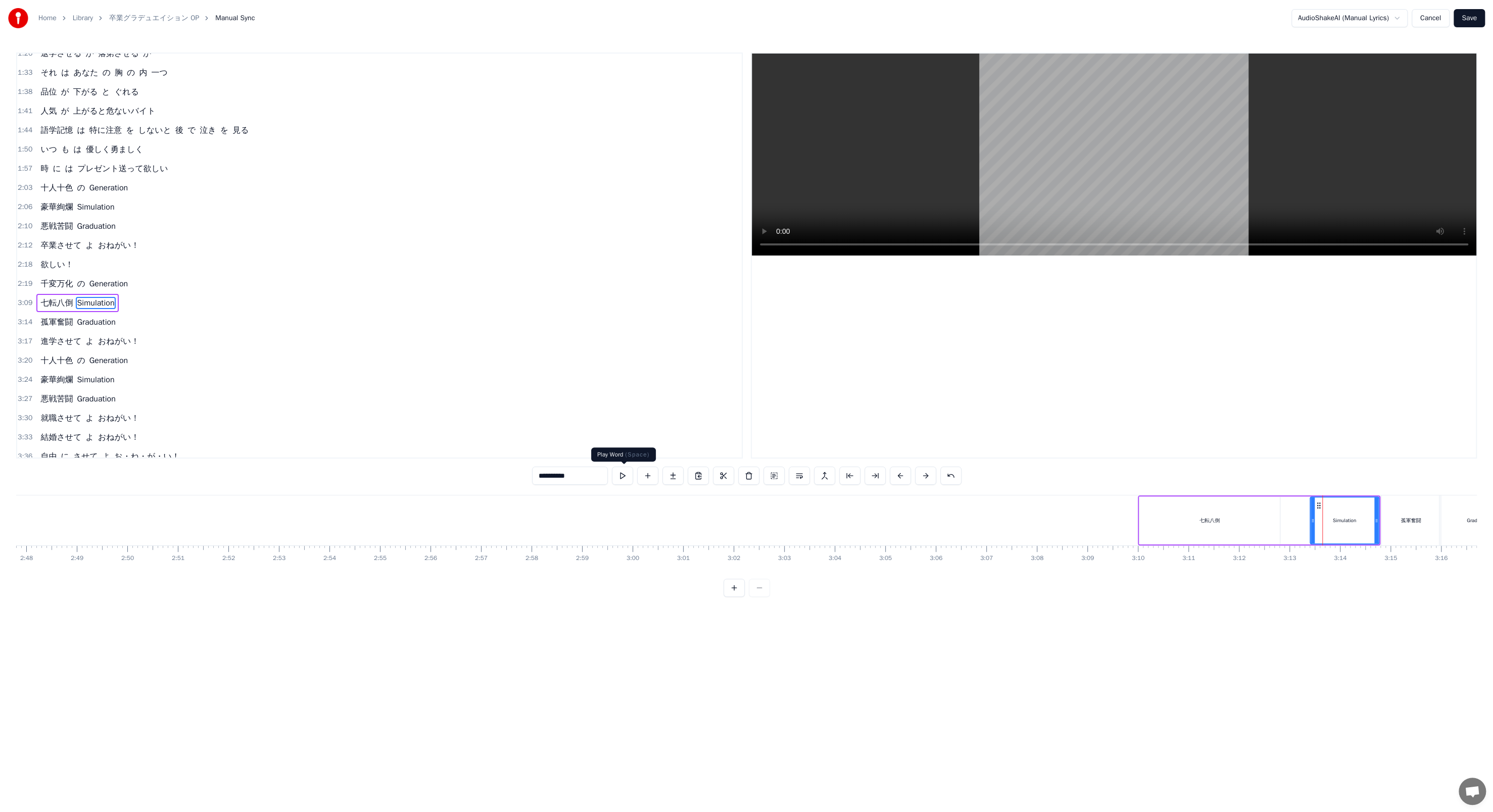 click at bounding box center (622, 476) 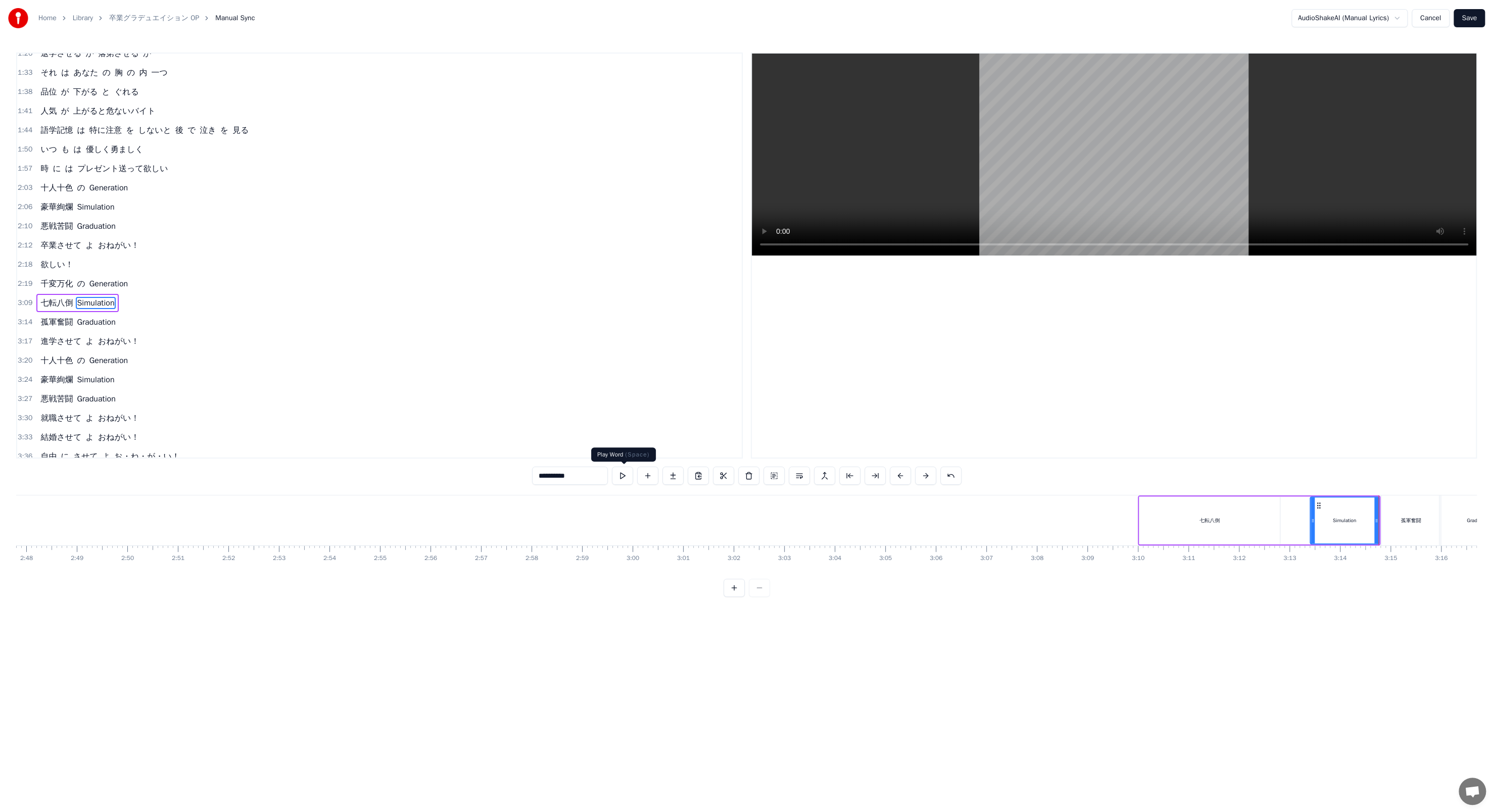 click at bounding box center [622, 476] 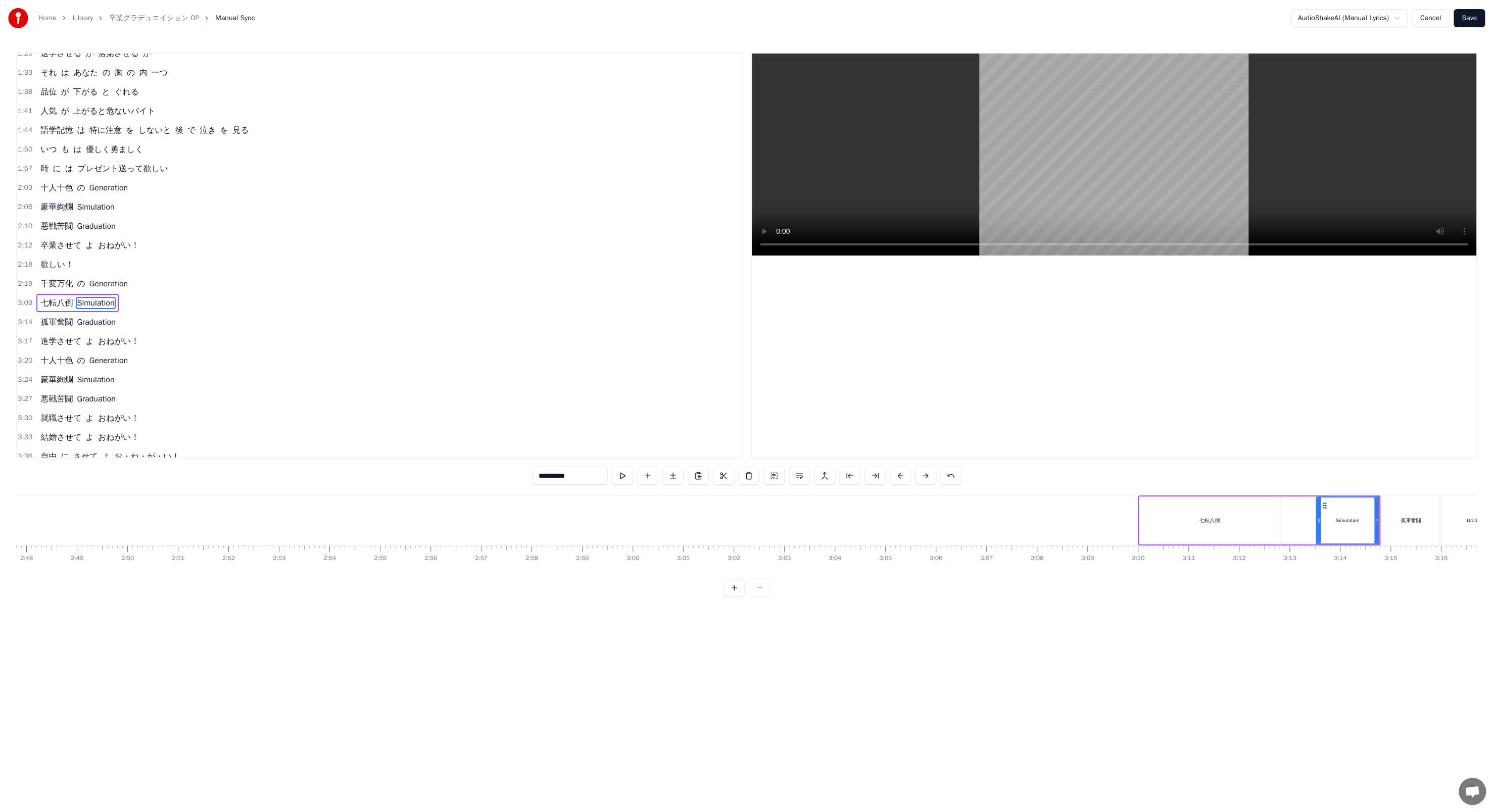 drag, startPoint x: 1312, startPoint y: 523, endPoint x: 1318, endPoint y: 522, distance: 6.082763 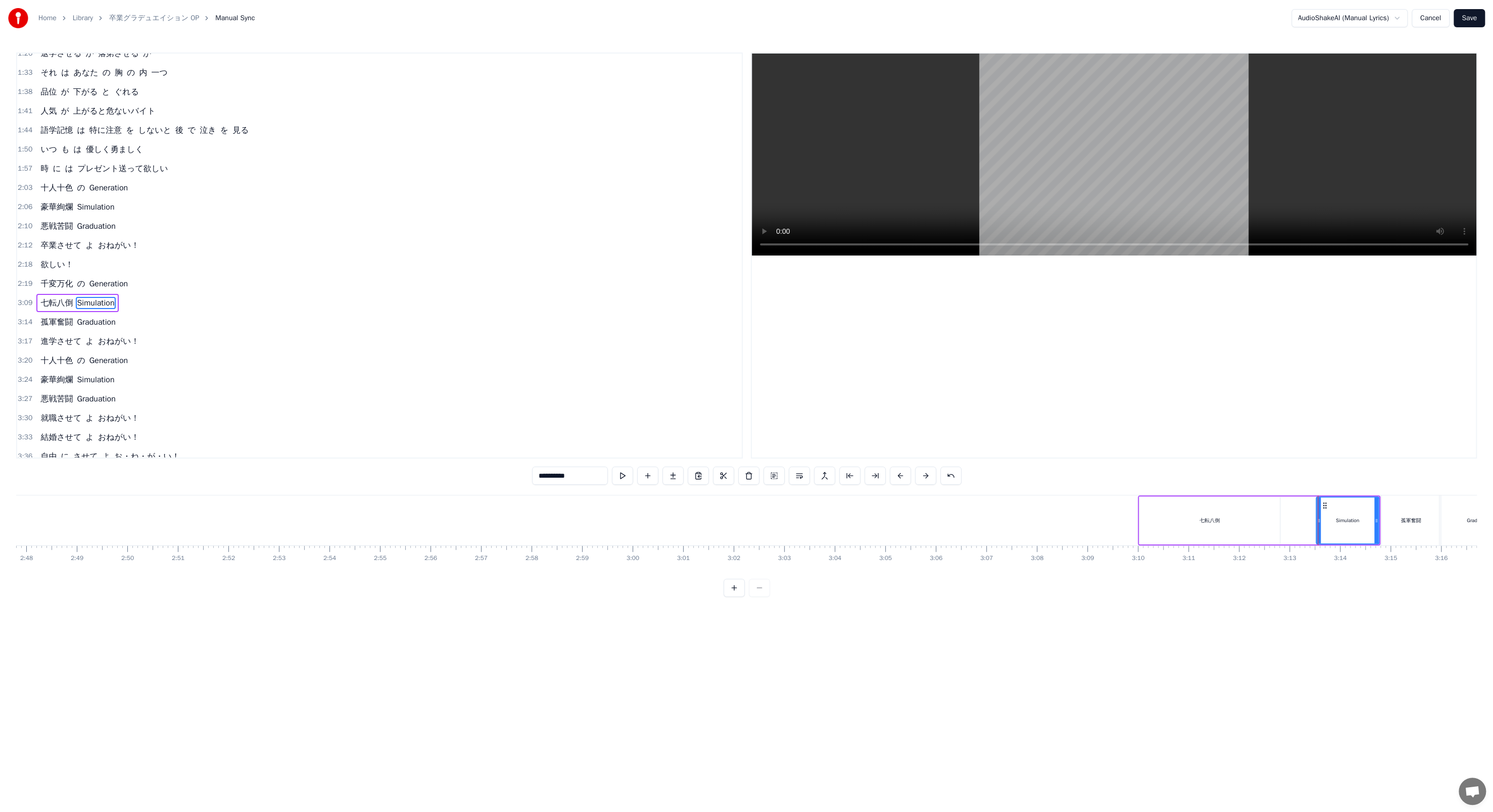 click at bounding box center (622, 476) 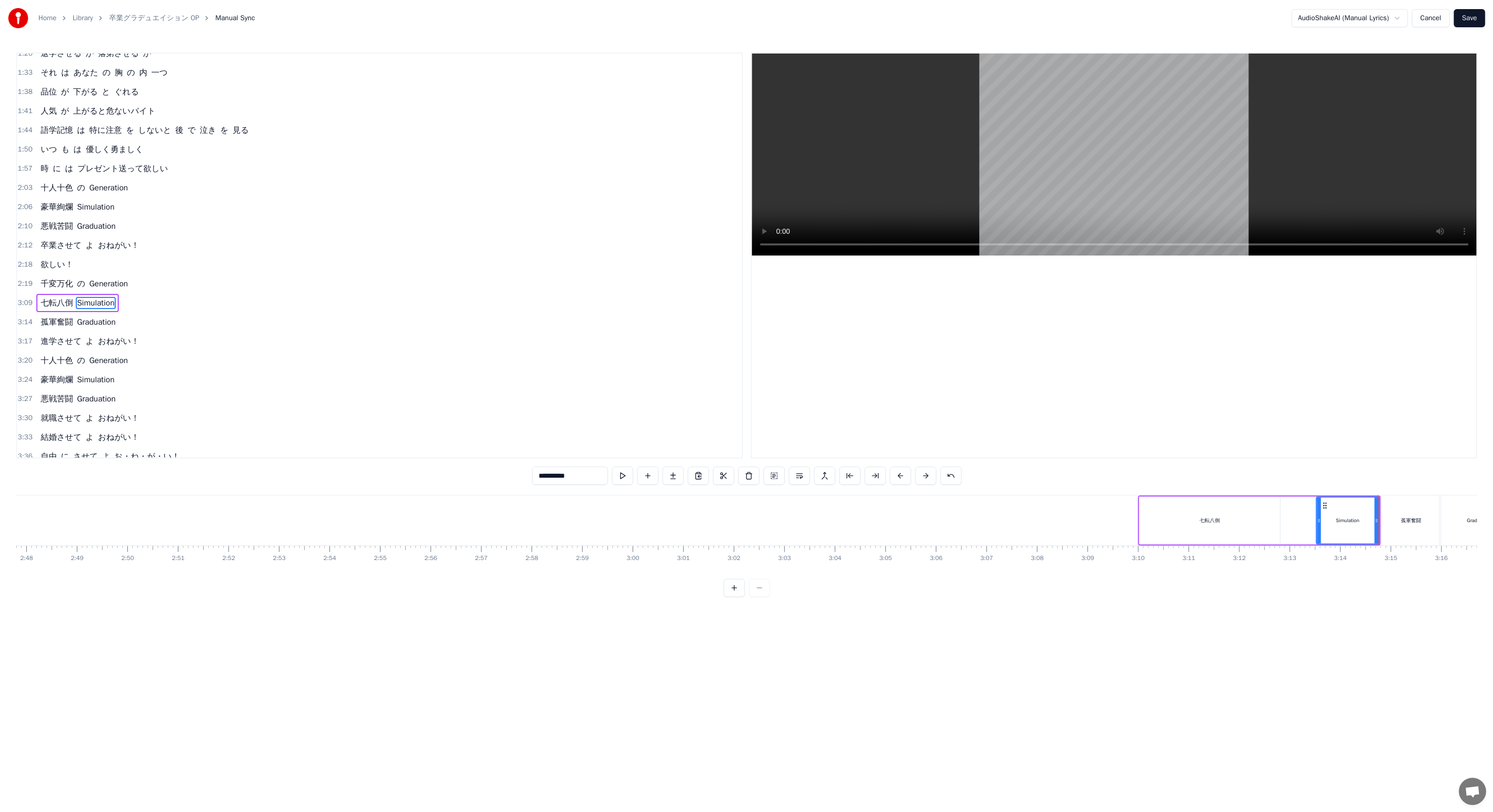 click on "七転八倒" at bounding box center (1210, 520) 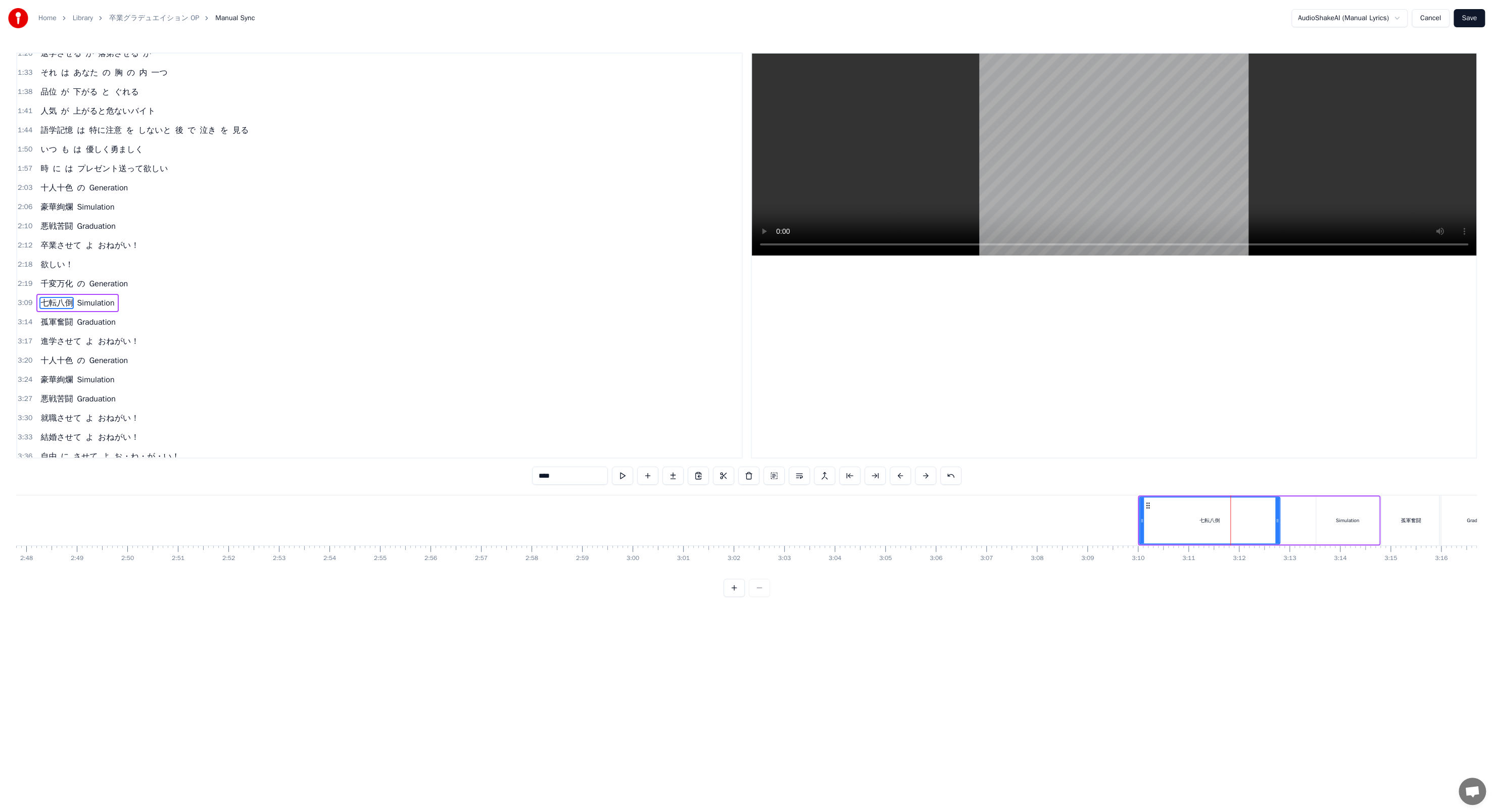 click on "七転八倒 Simulation" at bounding box center [1259, 520] 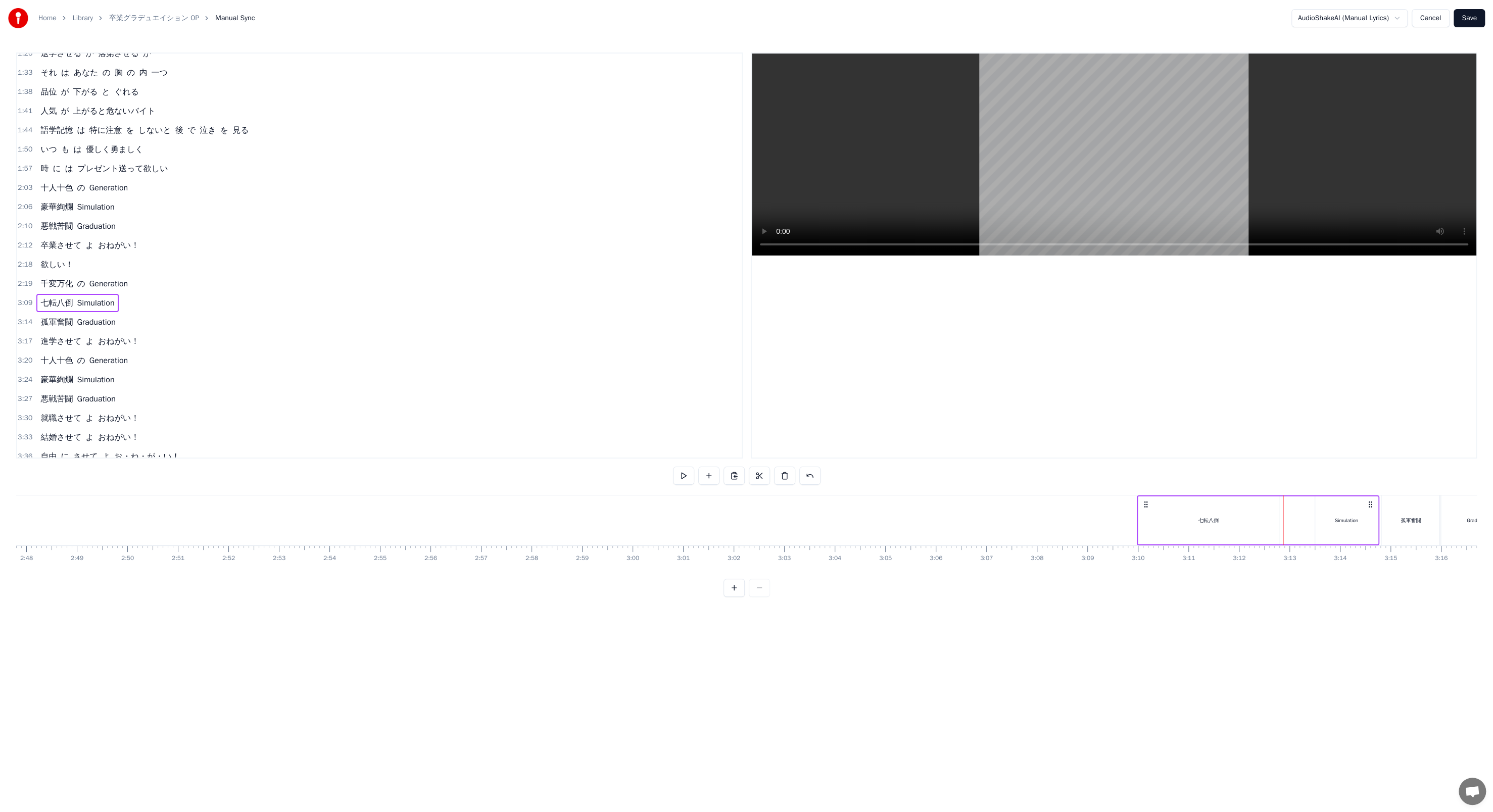 click 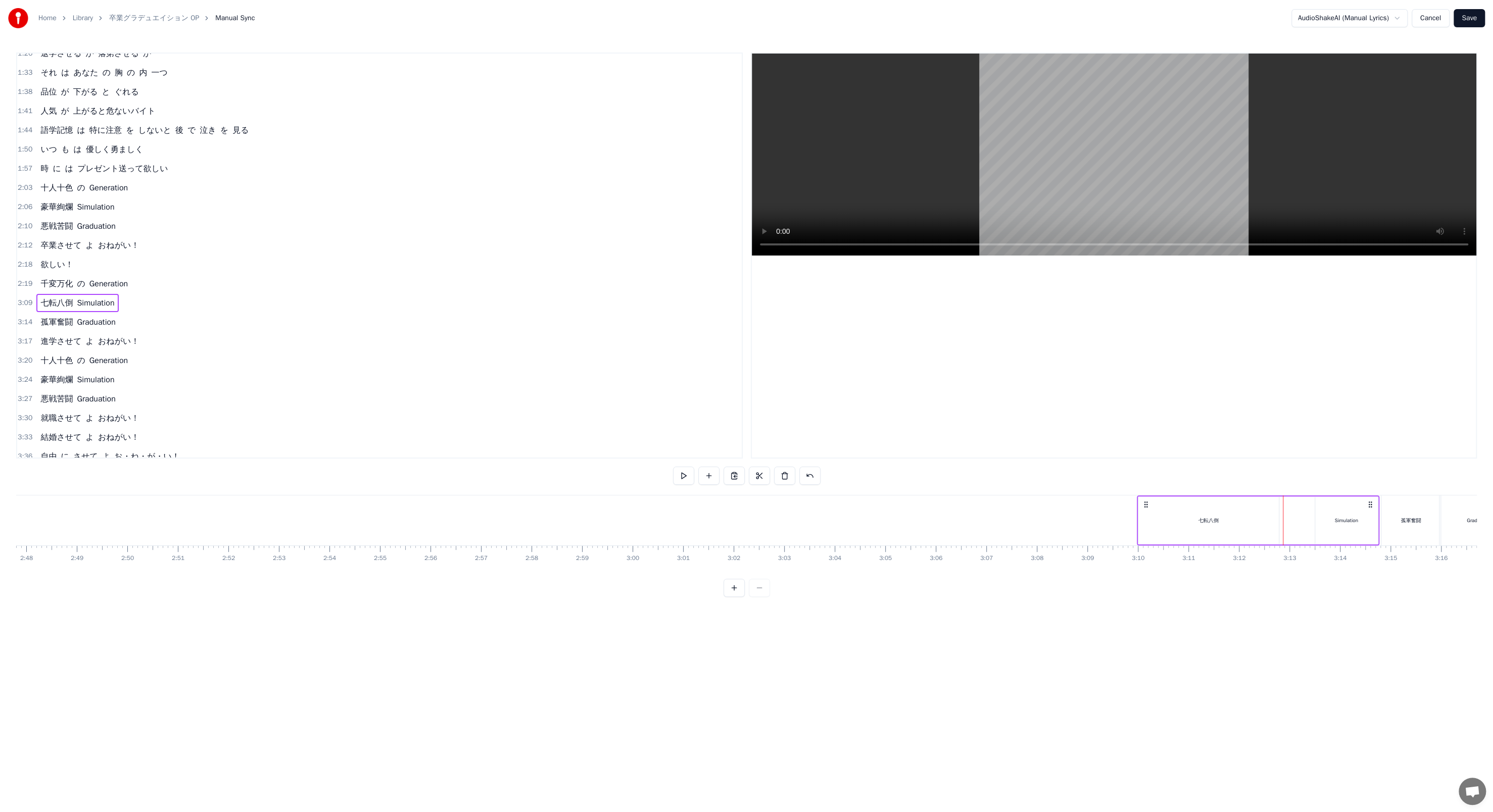 click on "Simulation" at bounding box center [1346, 520] 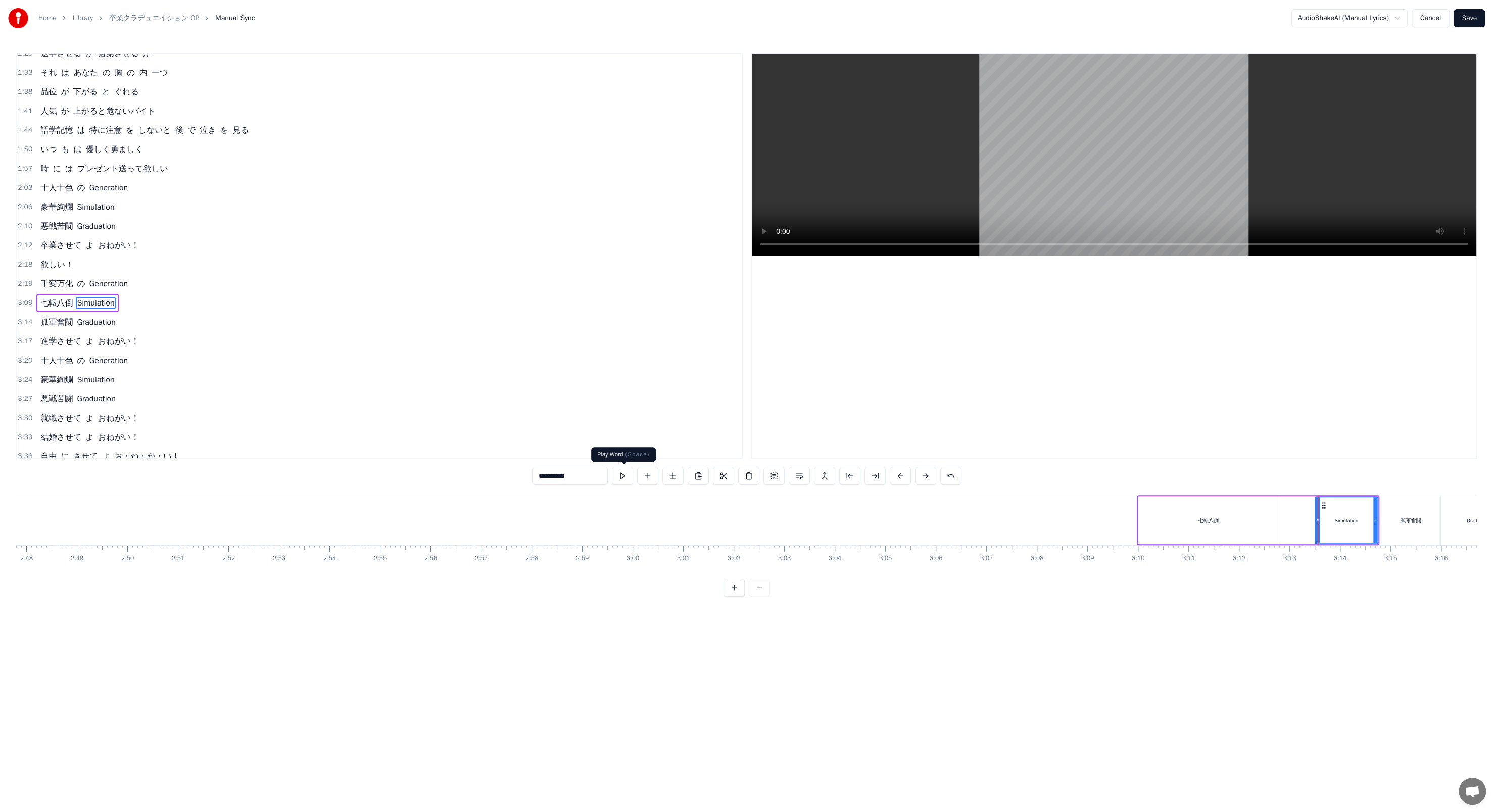 click at bounding box center [622, 476] 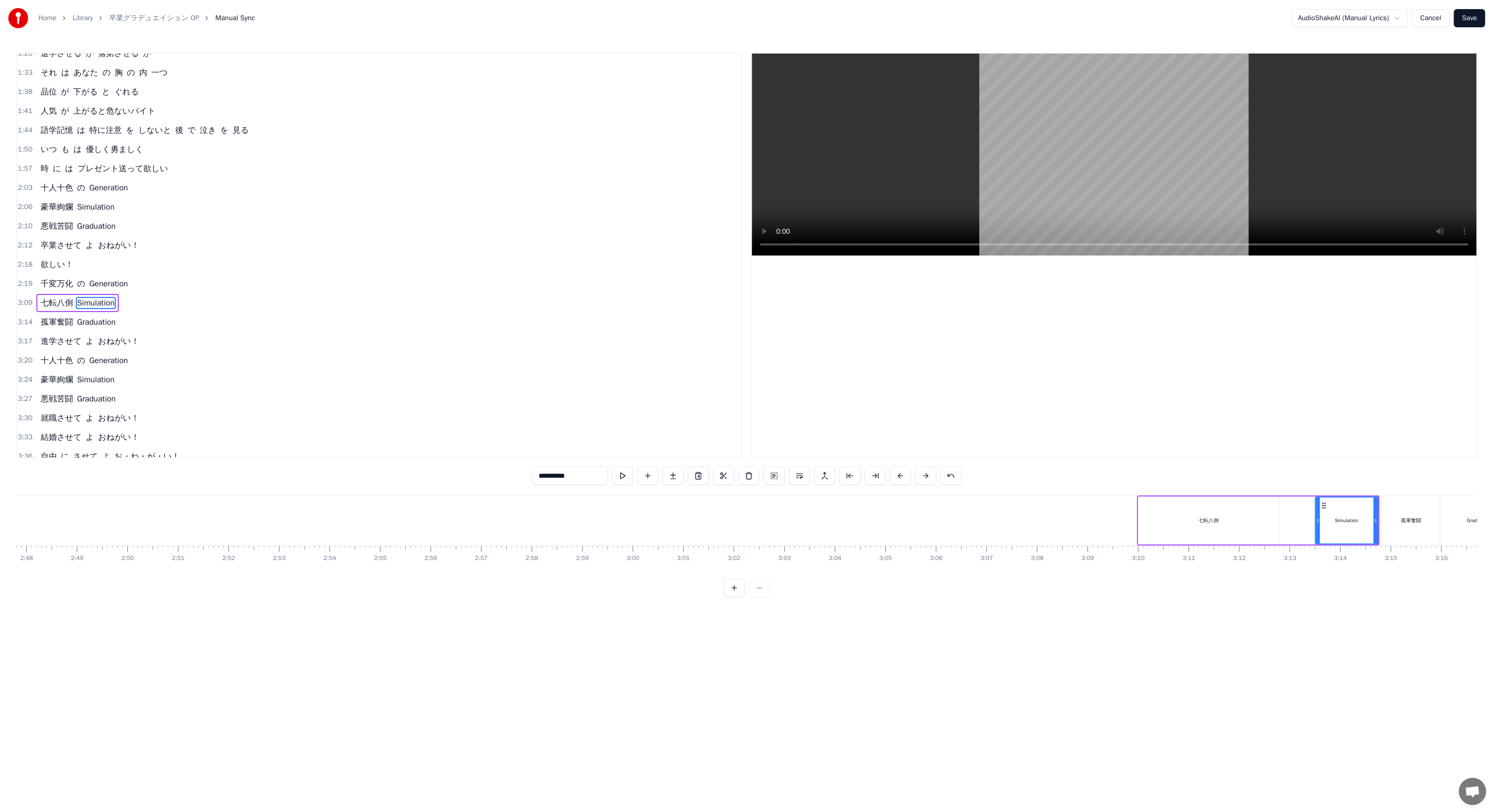 click on "七転八倒" at bounding box center (1209, 520) 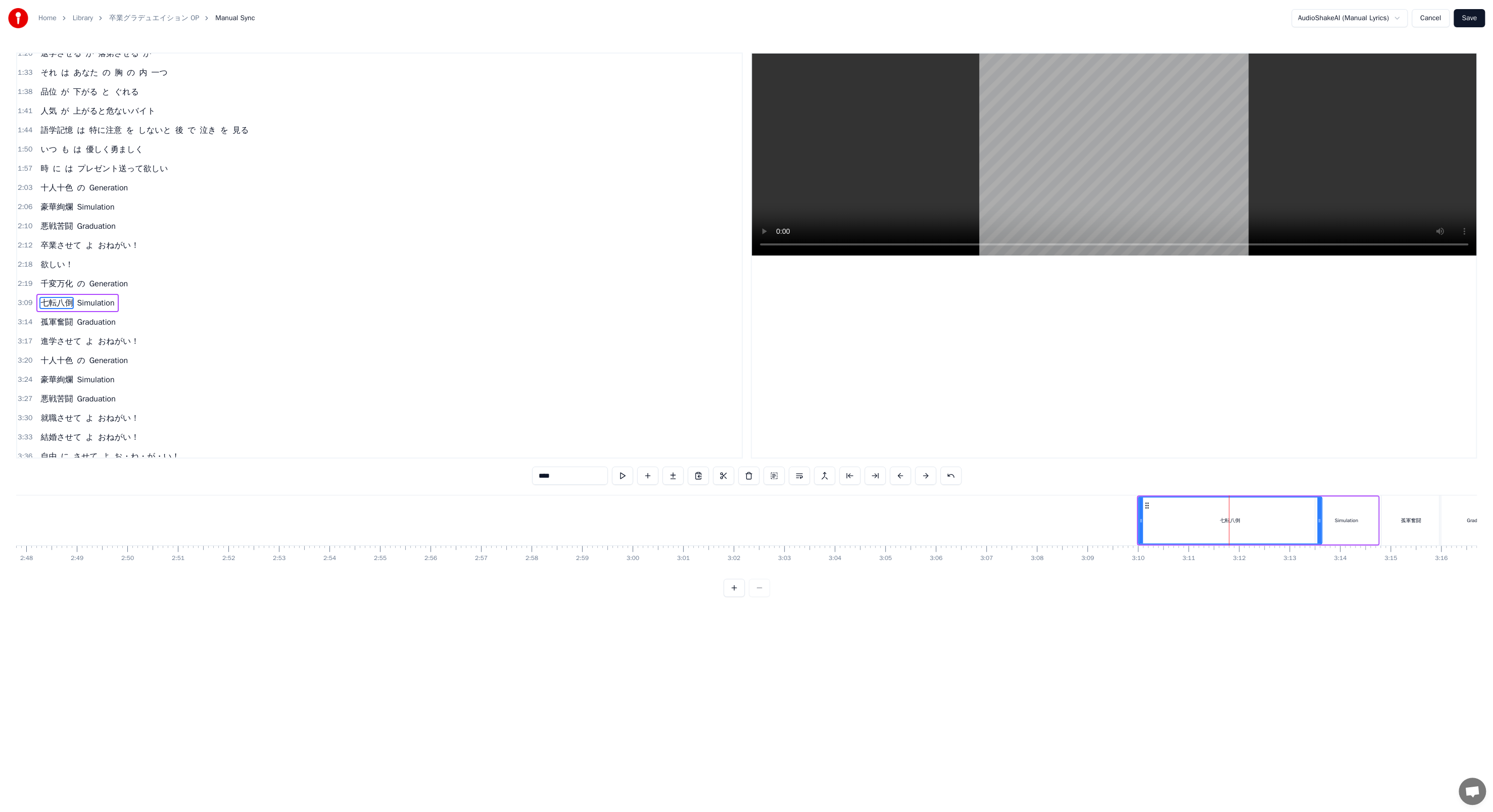 drag, startPoint x: 1275, startPoint y: 520, endPoint x: 1318, endPoint y: 522, distance: 43.04649 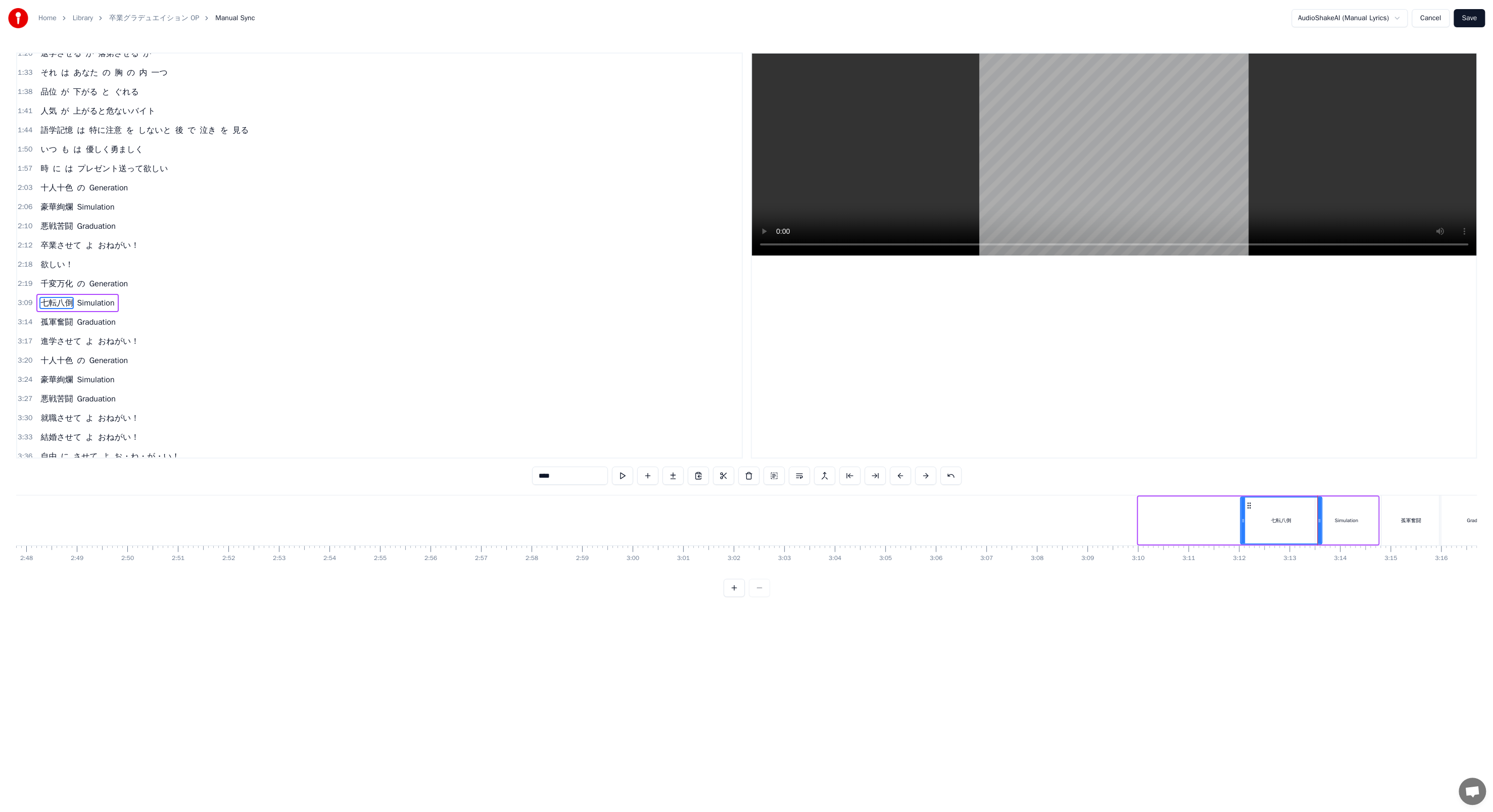 drag, startPoint x: 1137, startPoint y: 514, endPoint x: 1239, endPoint y: 518, distance: 102.0784 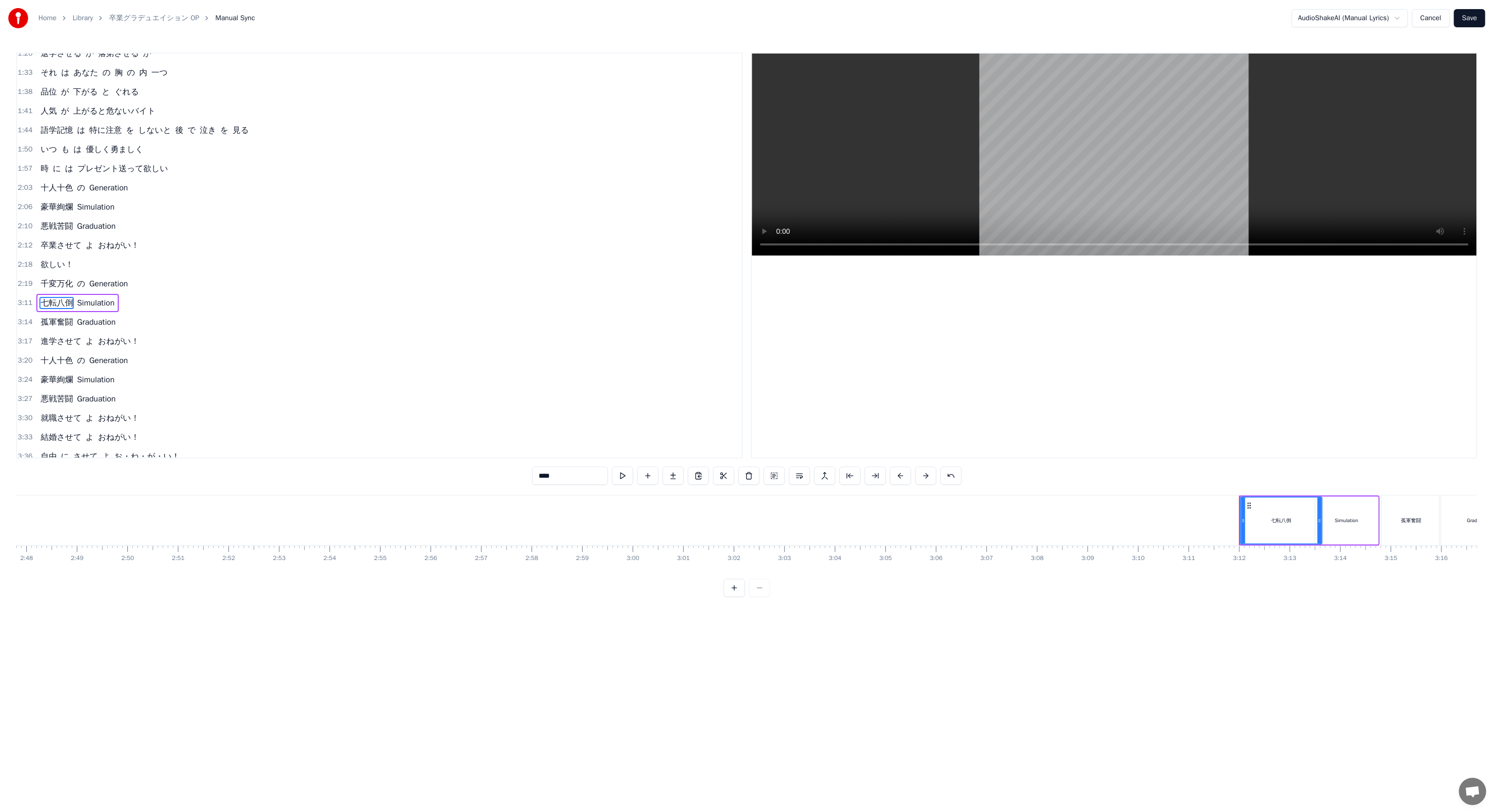 click on "七転八倒" at bounding box center [1281, 520] 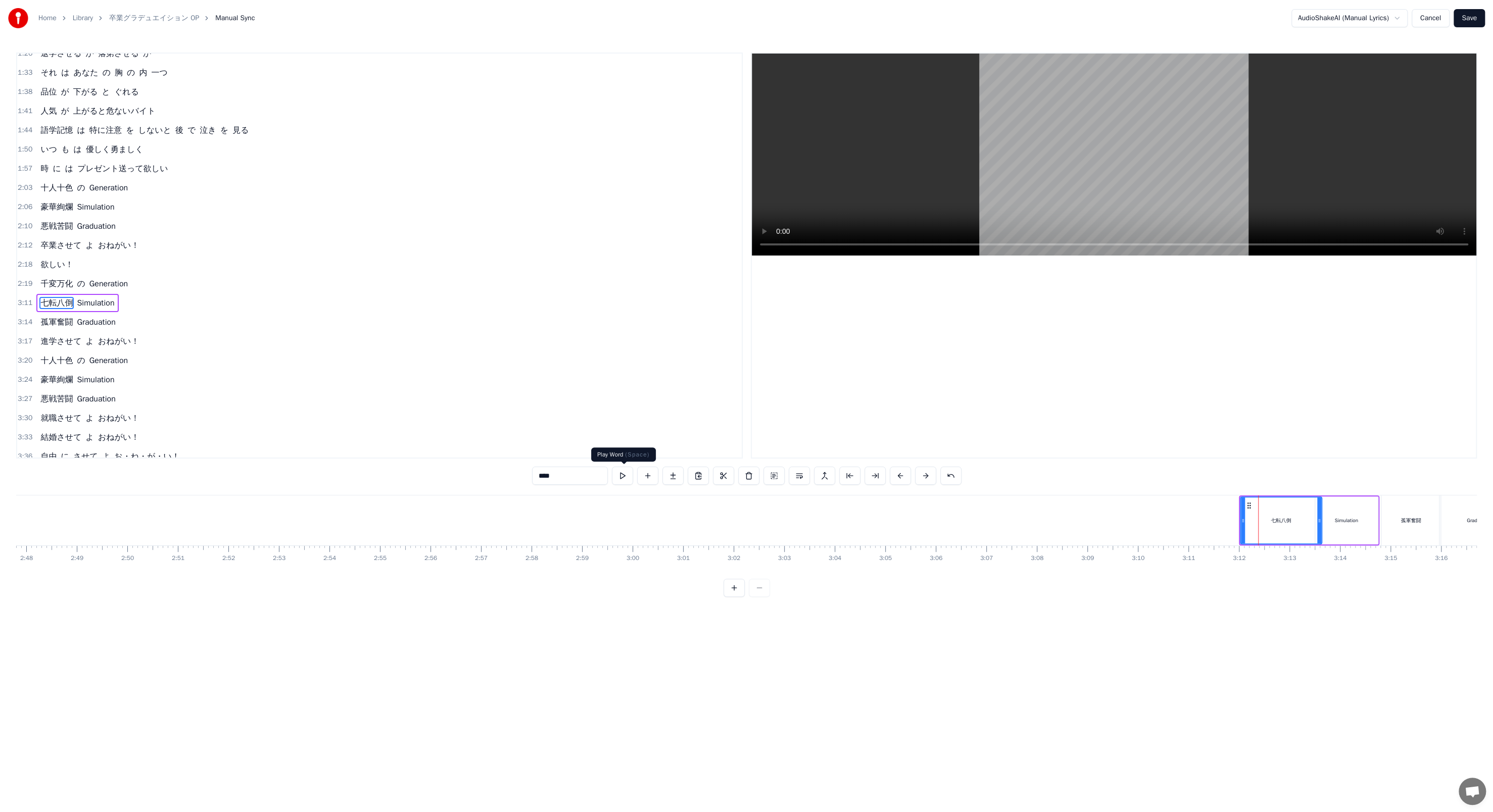 click at bounding box center (622, 476) 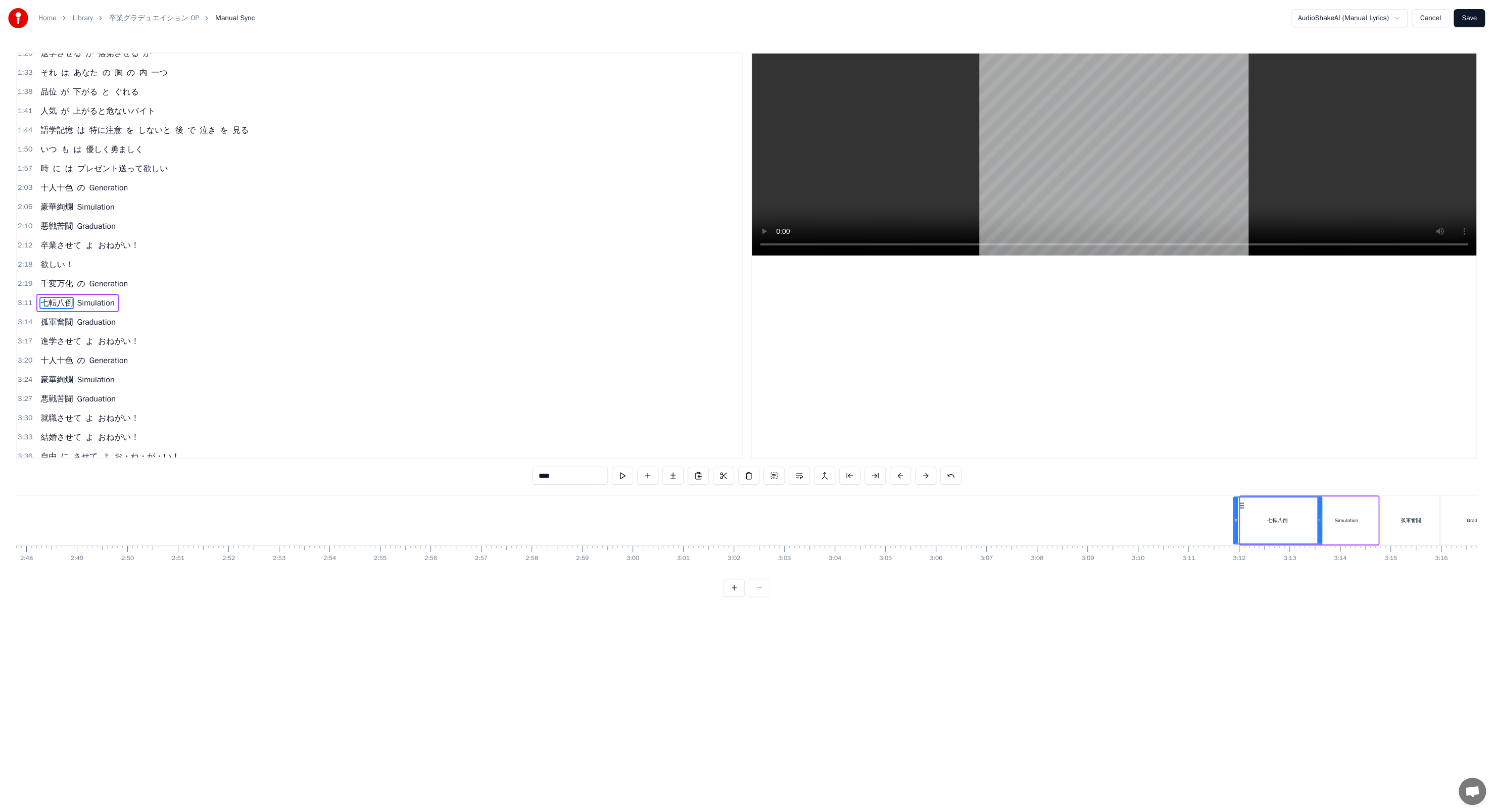 drag, startPoint x: 1240, startPoint y: 517, endPoint x: 1233, endPoint y: 518, distance: 7.071068 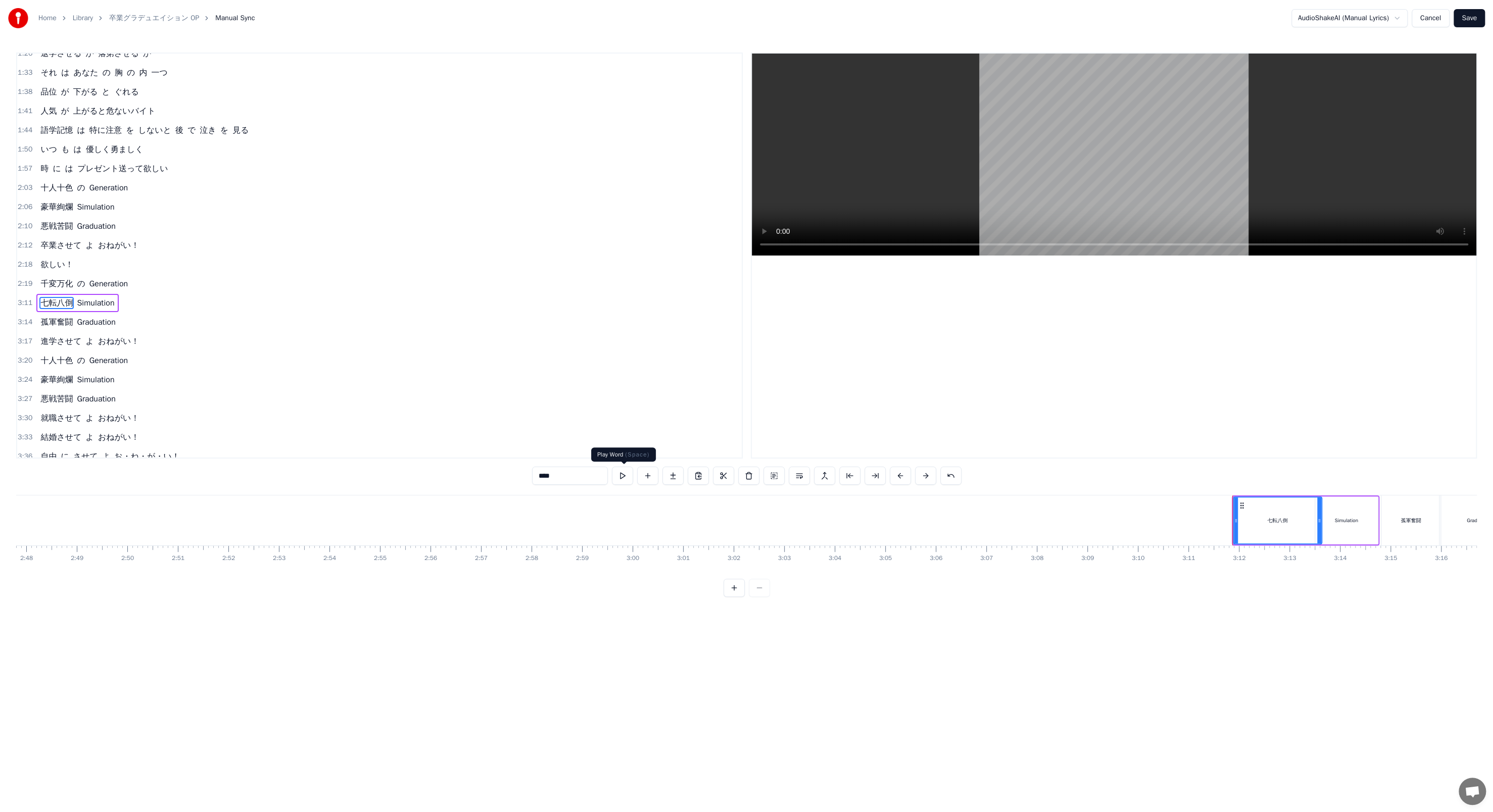 click at bounding box center [622, 476] 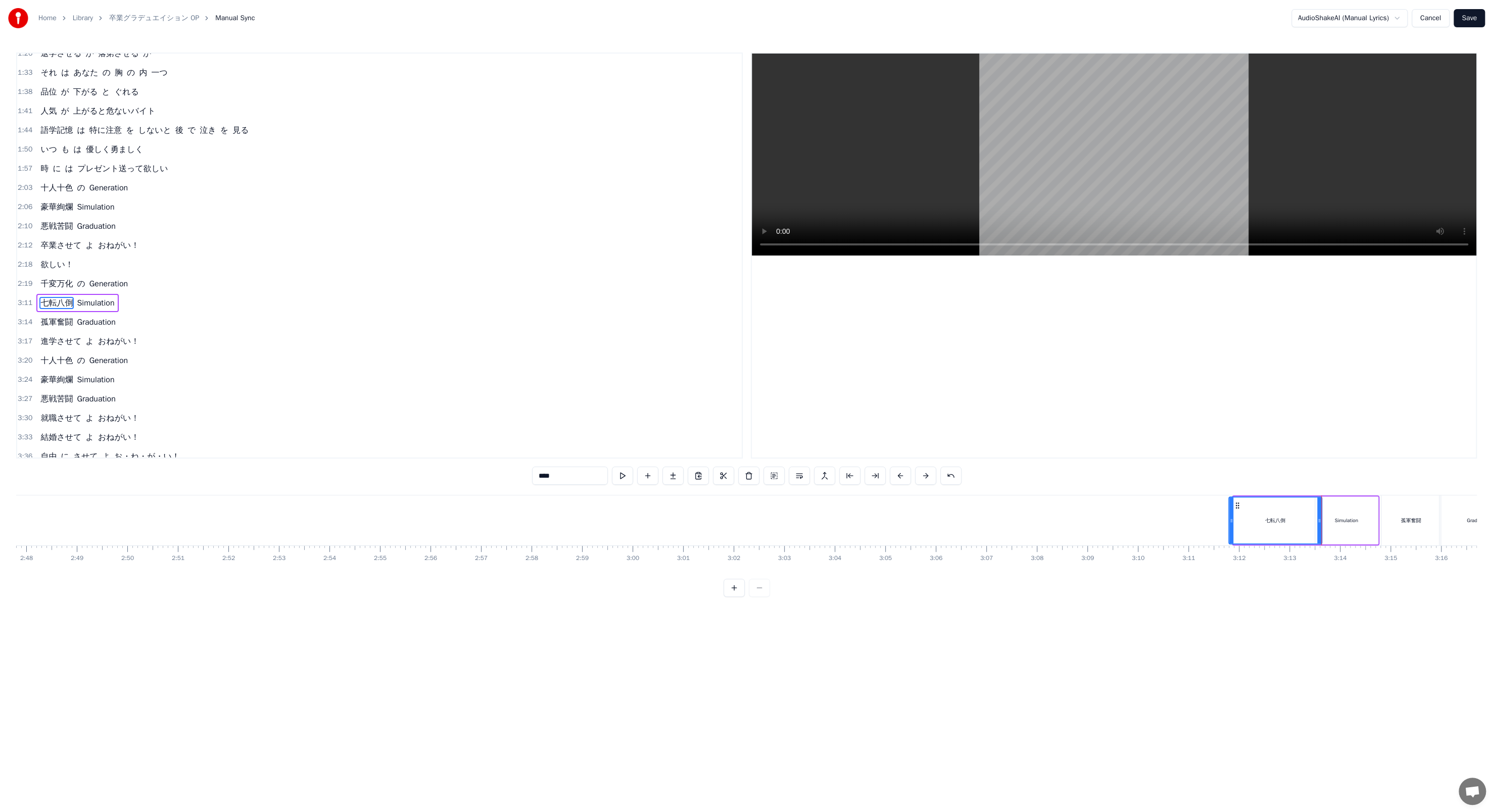 click at bounding box center (1231, 520) 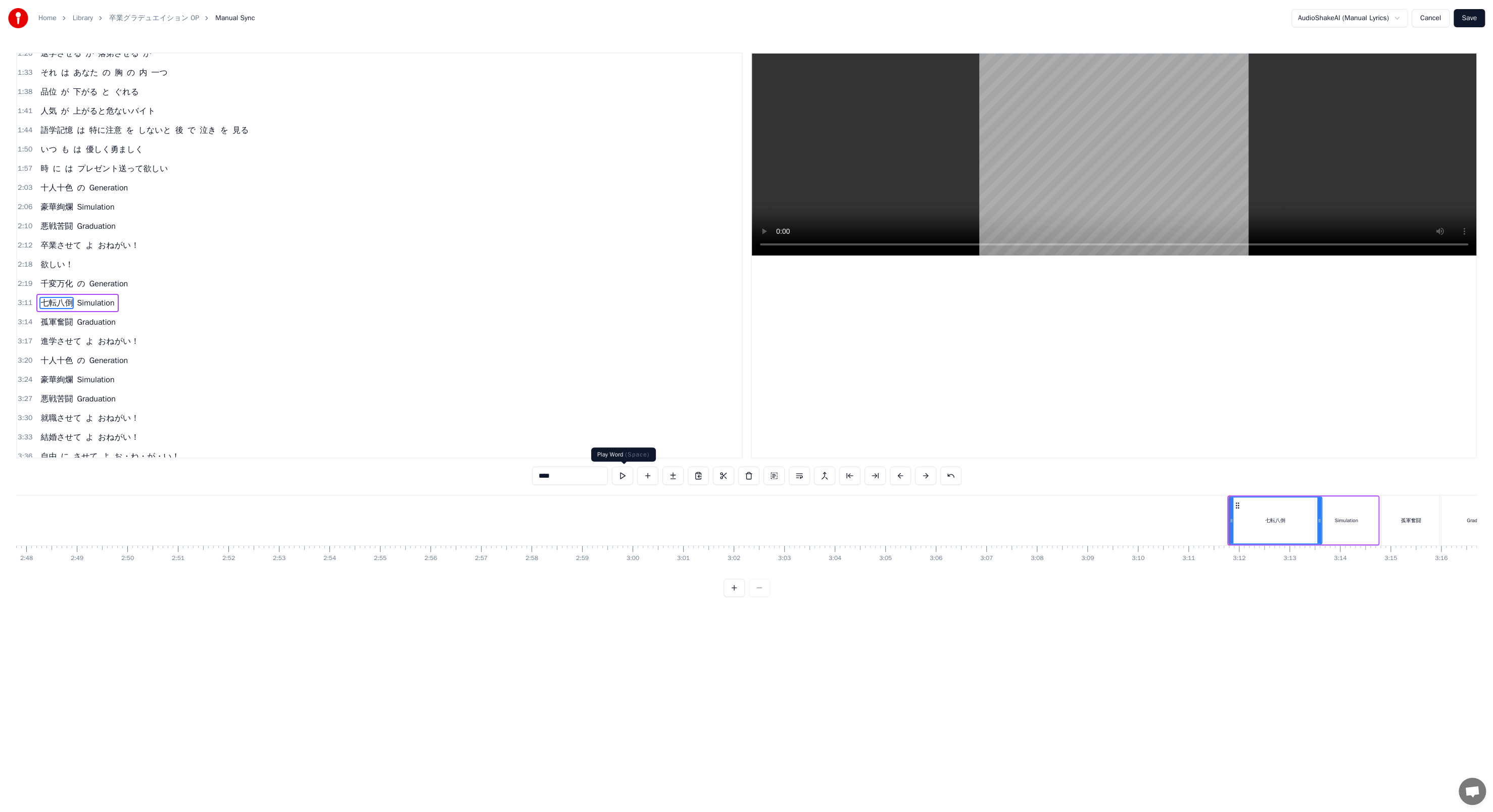 click at bounding box center [622, 476] 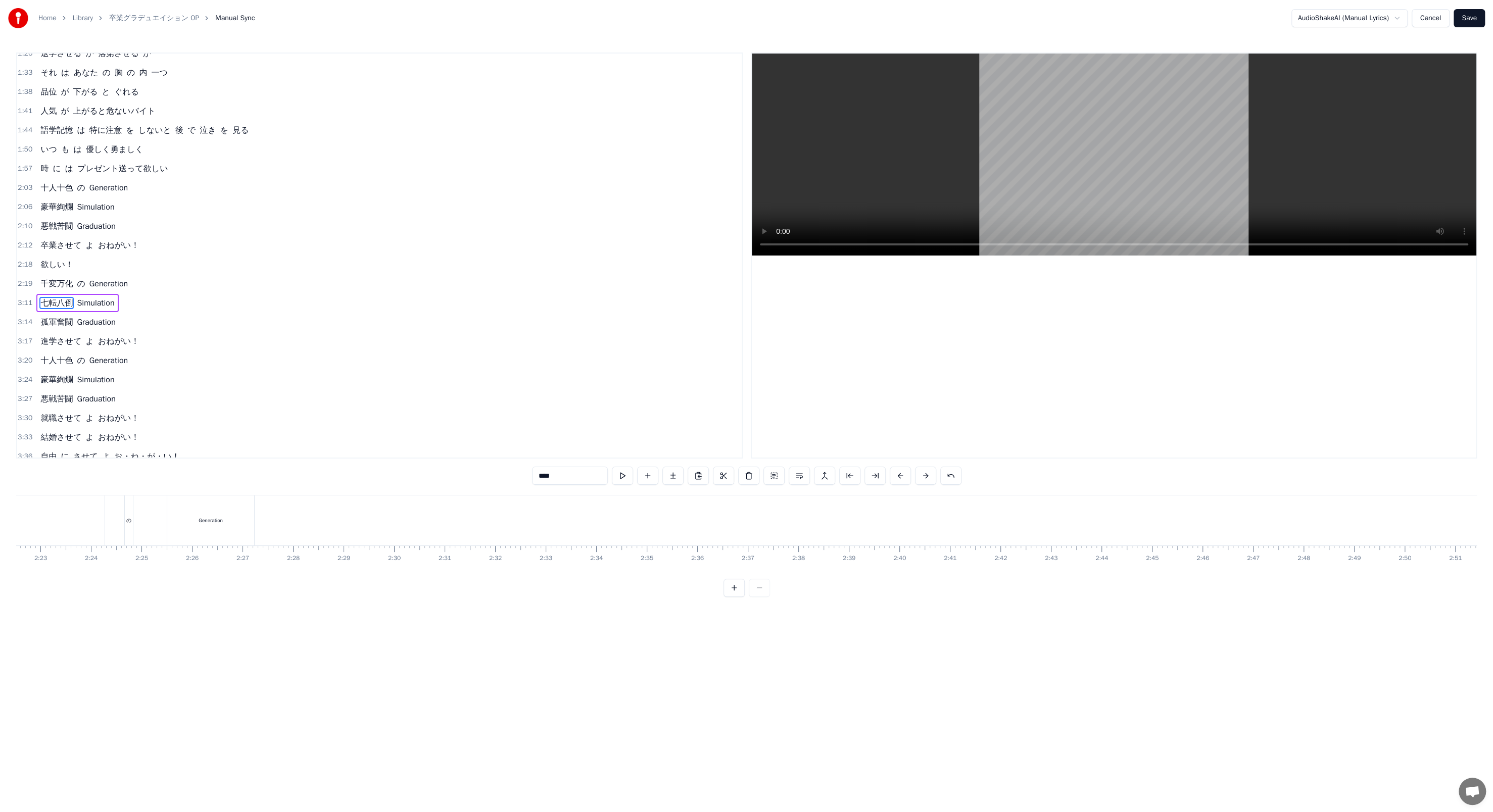 scroll, scrollTop: 0, scrollLeft: 5923, axis: horizontal 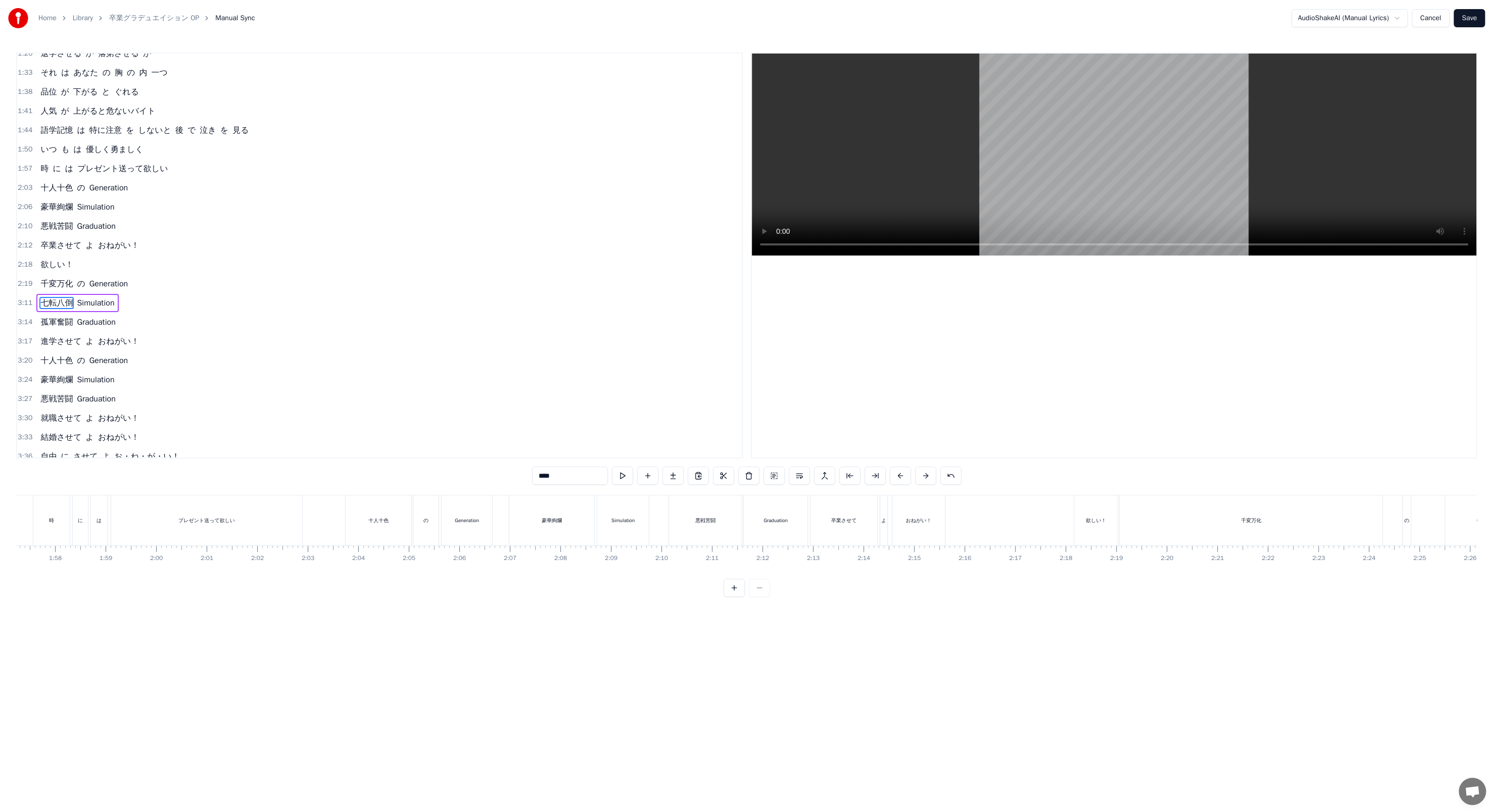 click on "2:19" at bounding box center (25, 284) 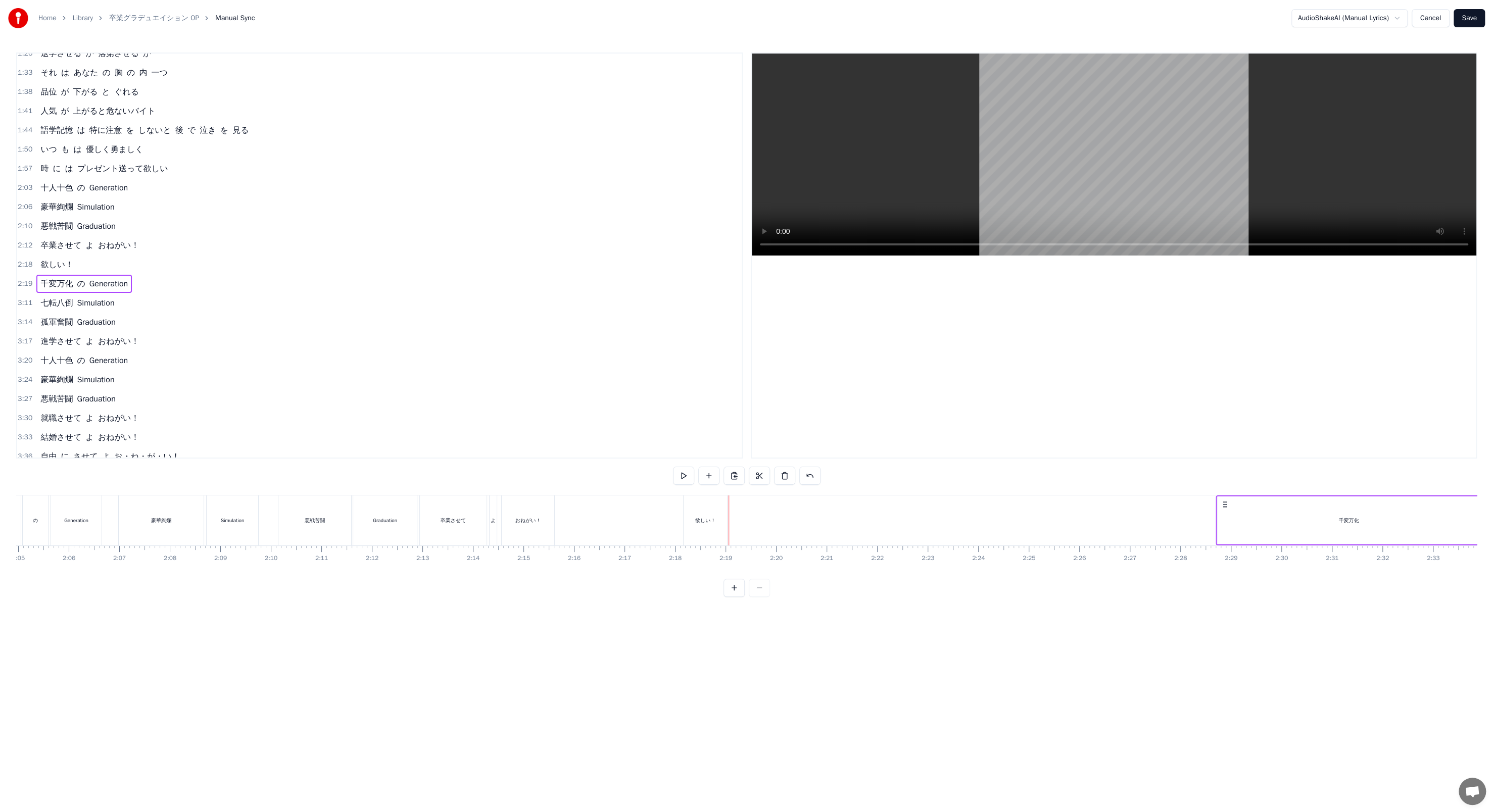 scroll, scrollTop: 0, scrollLeft: 6318, axis: horizontal 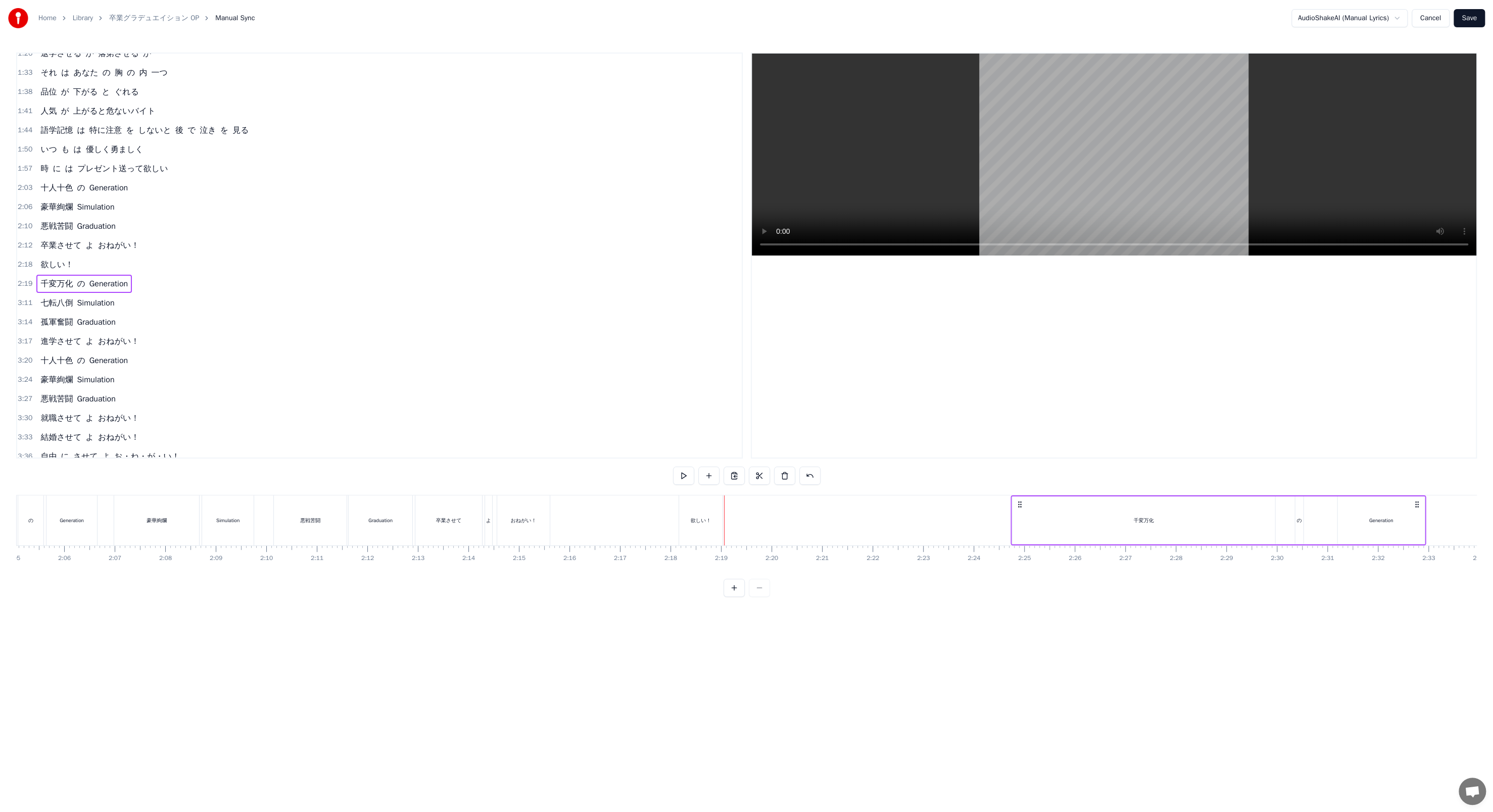 drag, startPoint x: 1129, startPoint y: 505, endPoint x: 1021, endPoint y: 489, distance: 109.17875 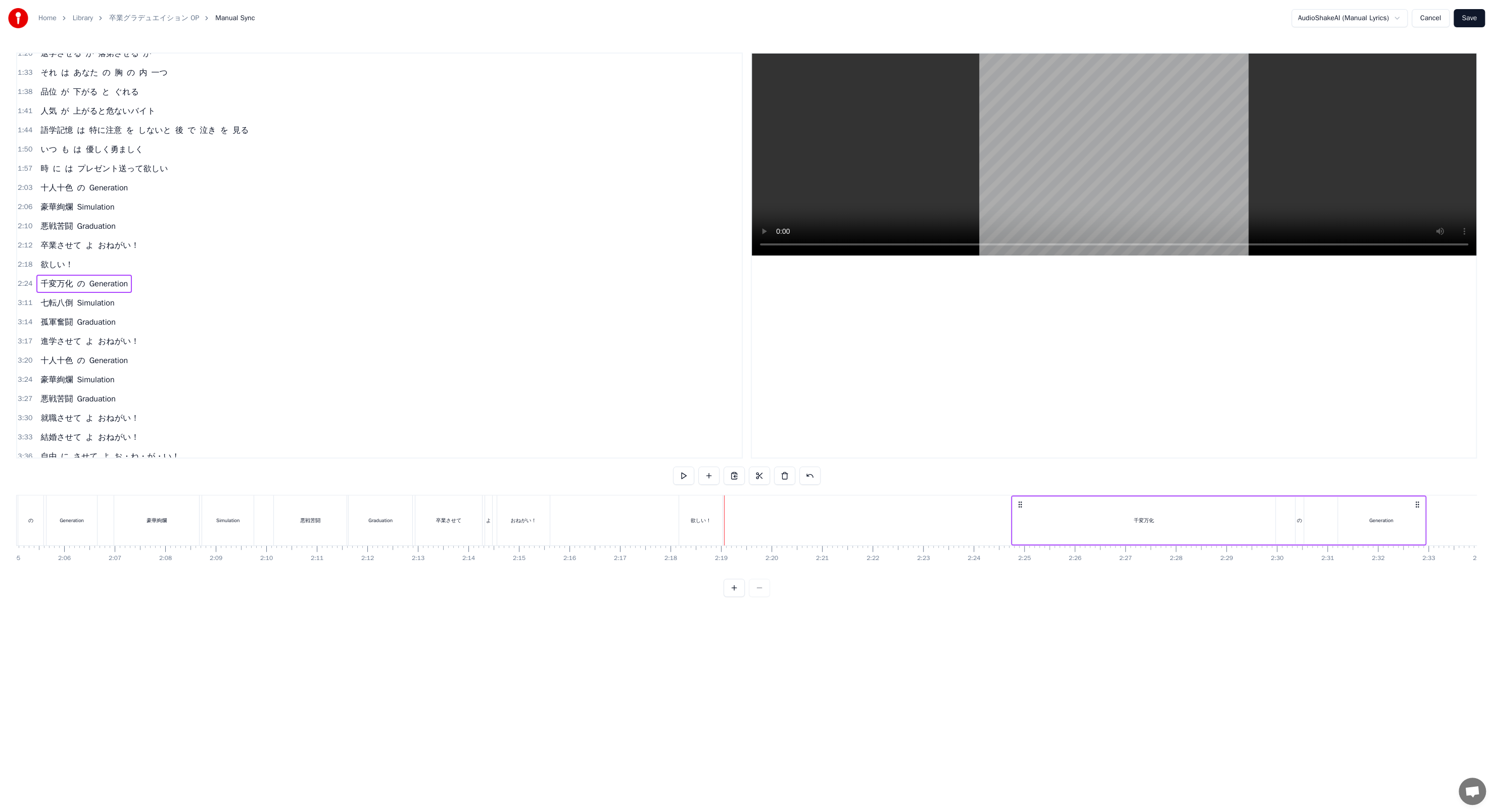 scroll, scrollTop: 0, scrollLeft: 7596, axis: horizontal 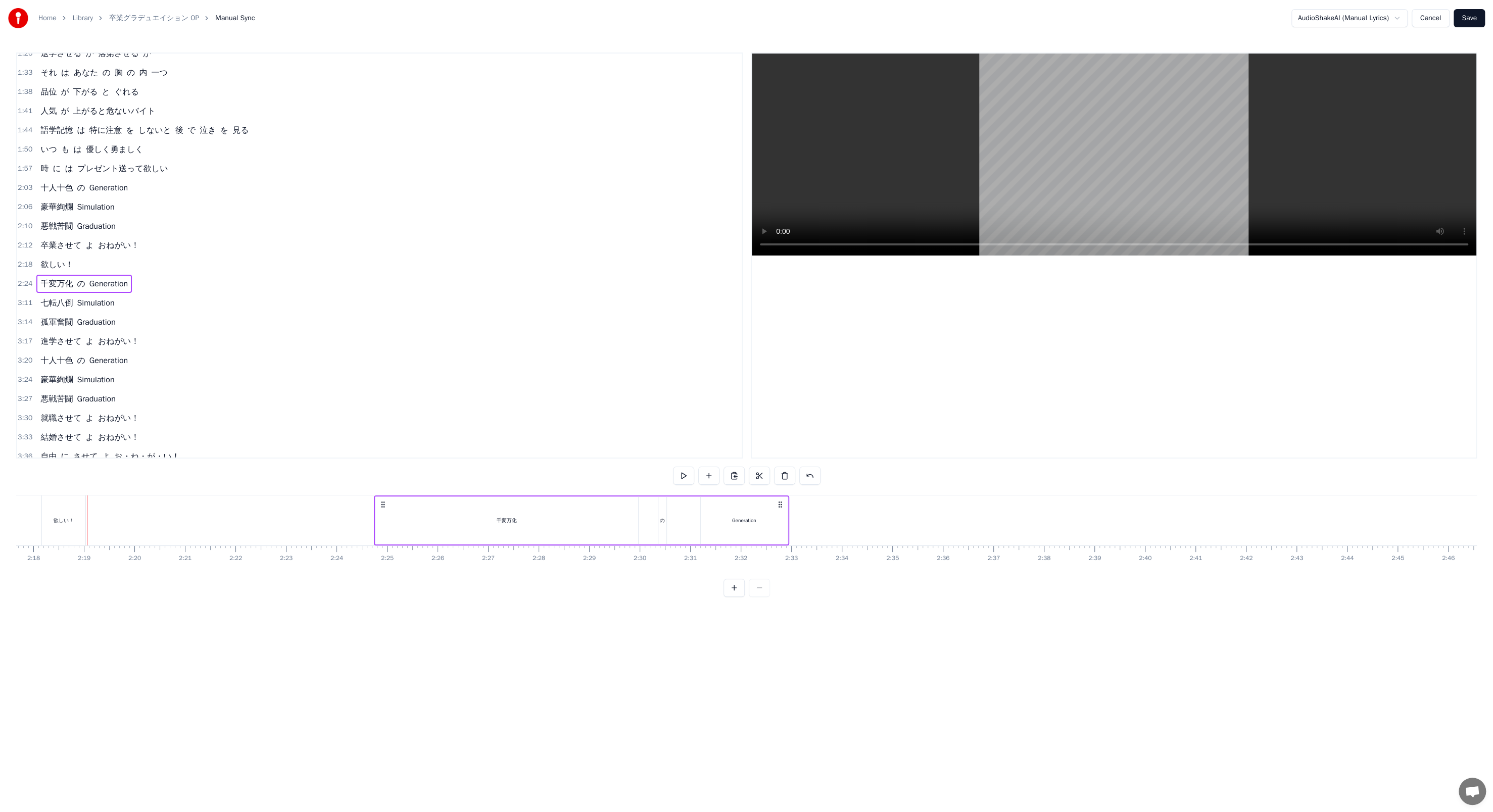 click on "の" at bounding box center (662, 520) 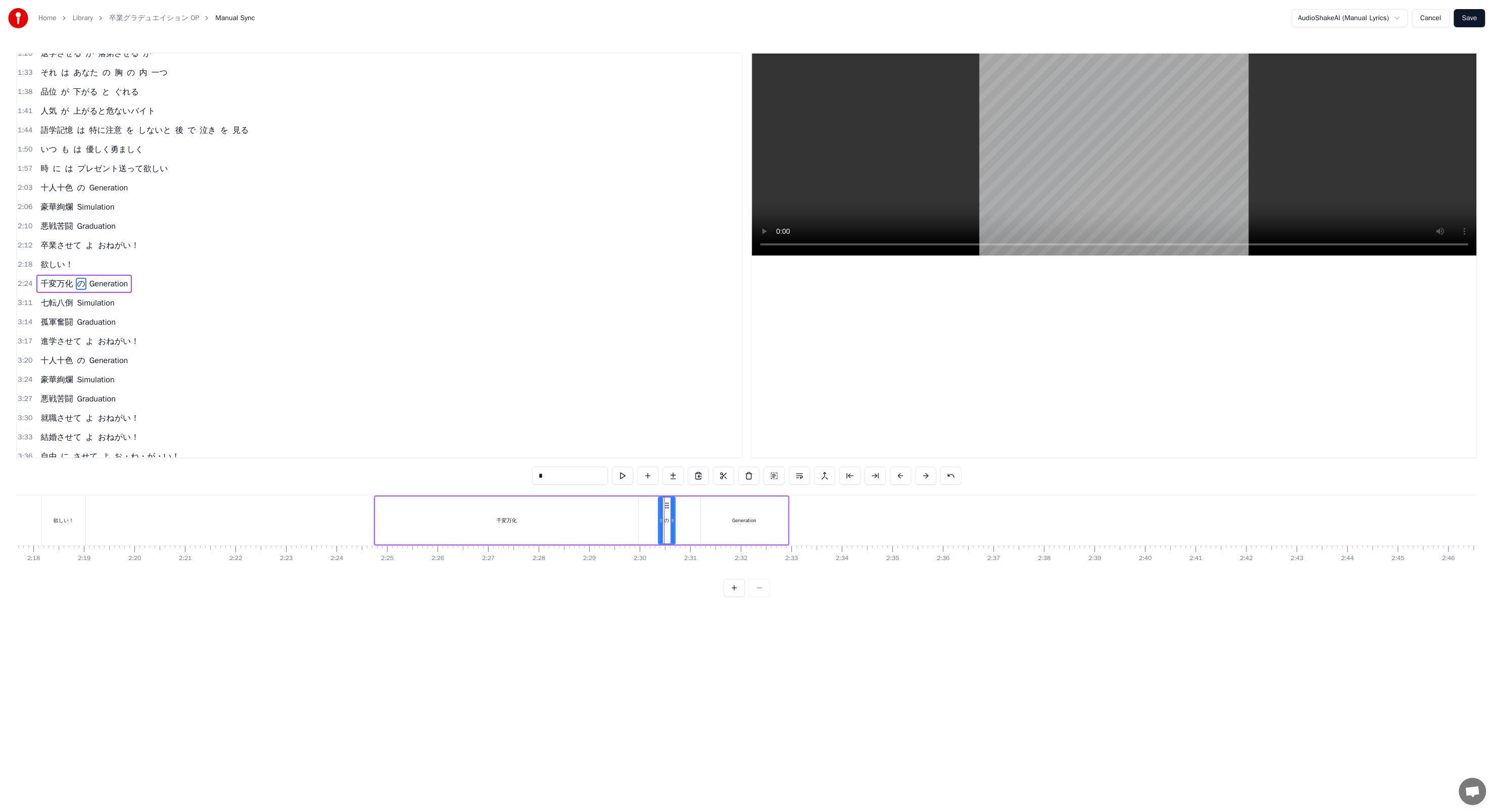 drag, startPoint x: 663, startPoint y: 502, endPoint x: 671, endPoint y: 503, distance: 8.062258 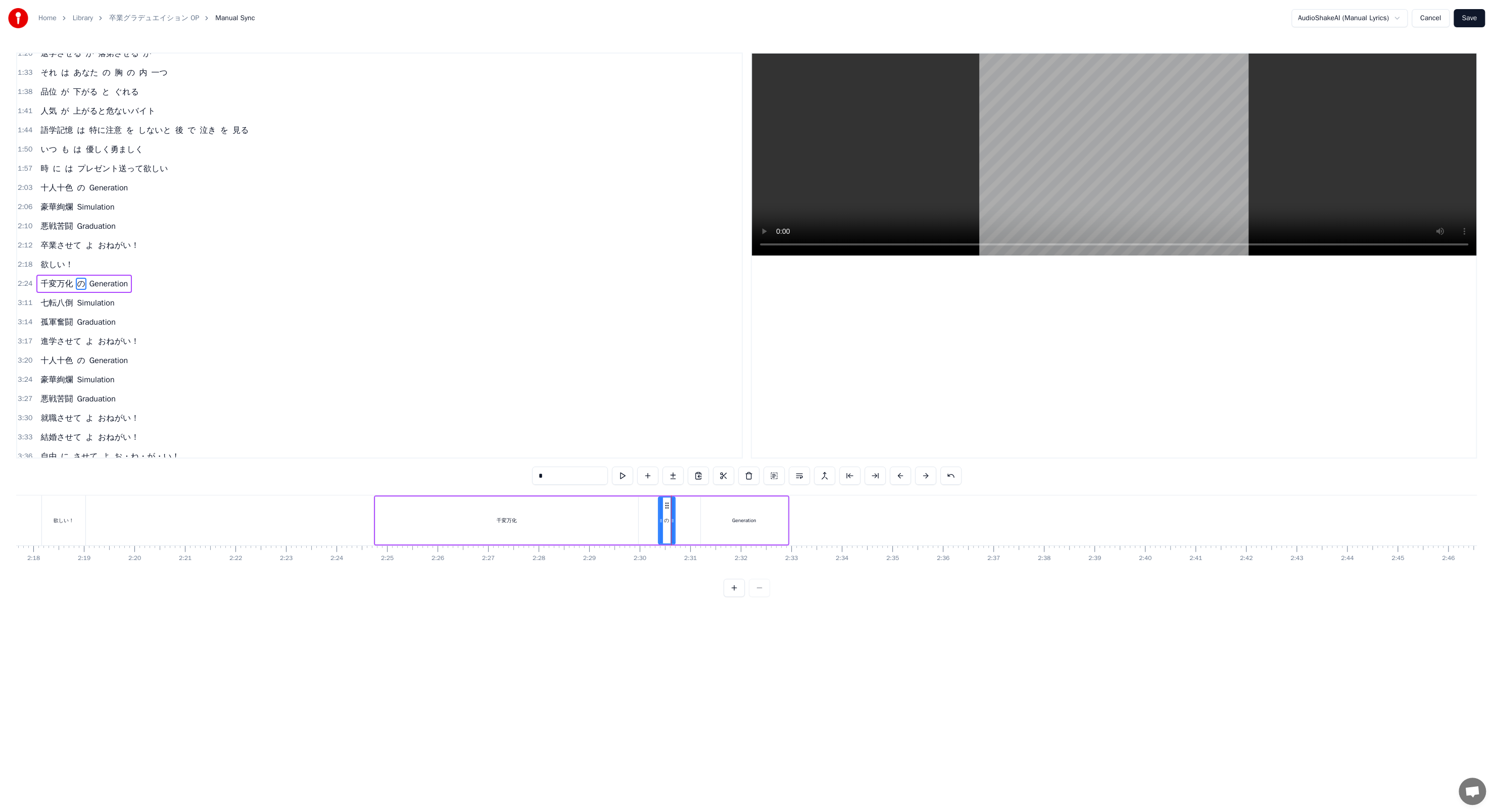 click at bounding box center [672, 520] 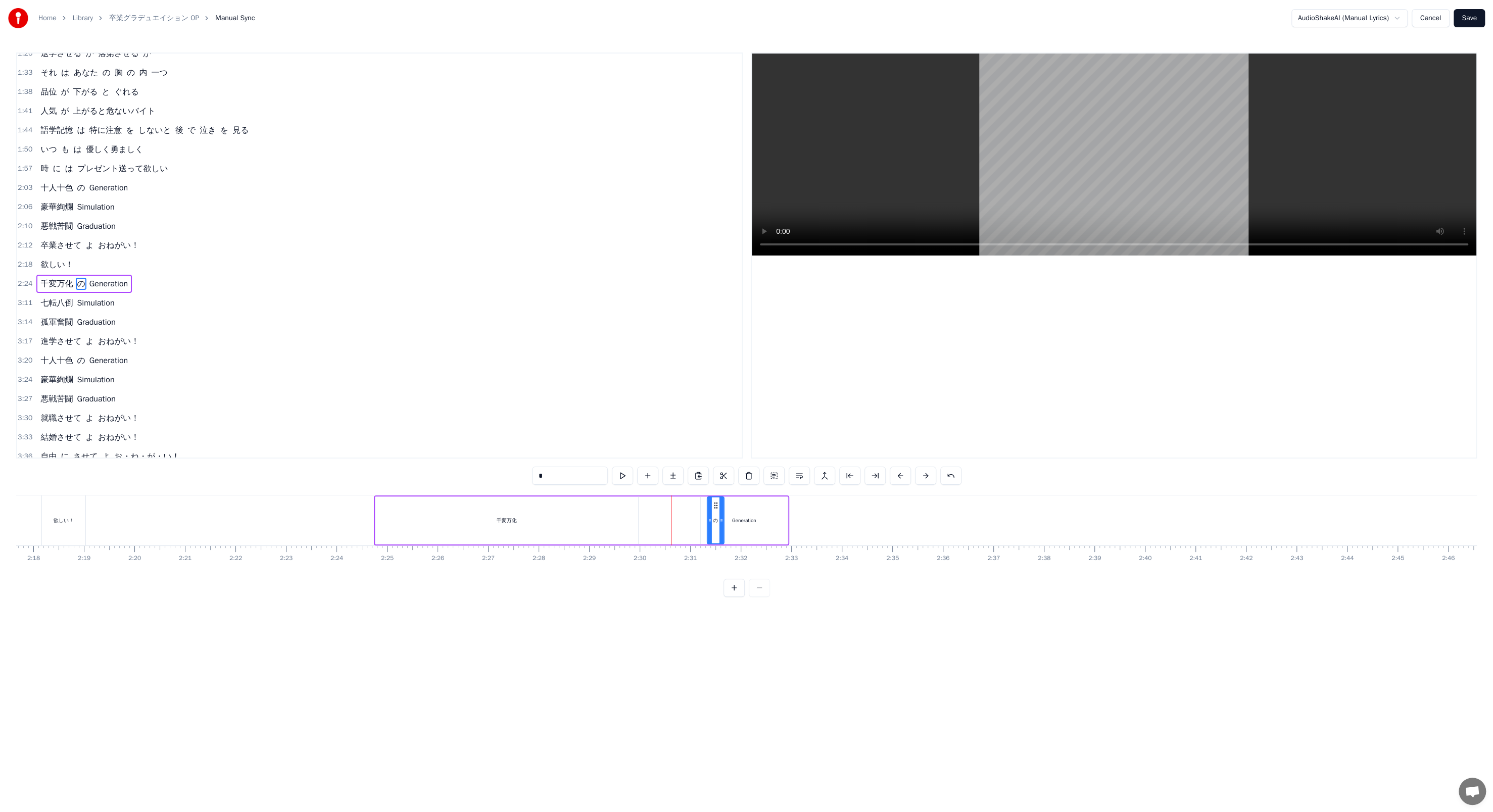drag, startPoint x: 668, startPoint y: 504, endPoint x: 715, endPoint y: 504, distance: 47 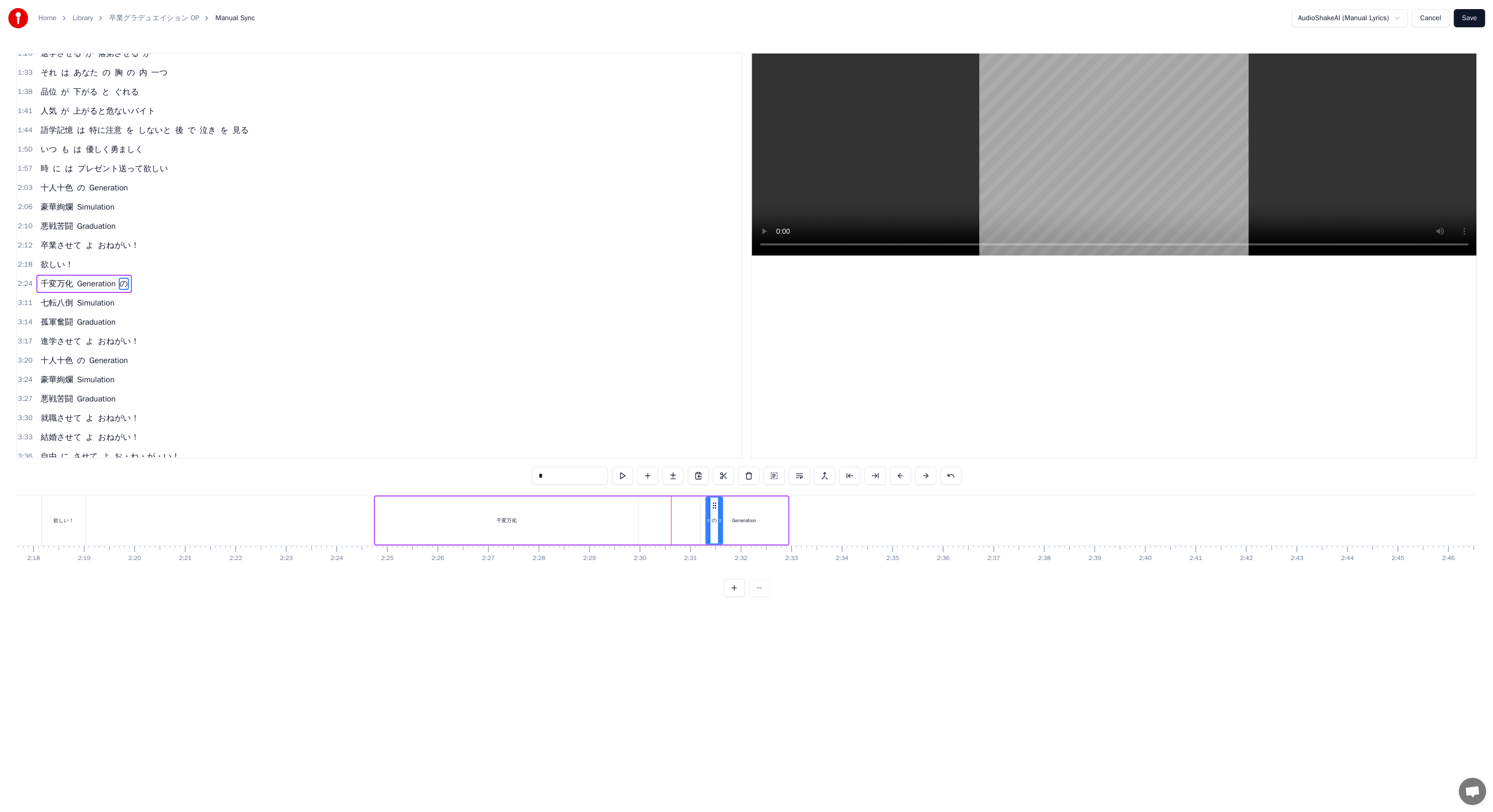 click on "Generation" at bounding box center [744, 520] 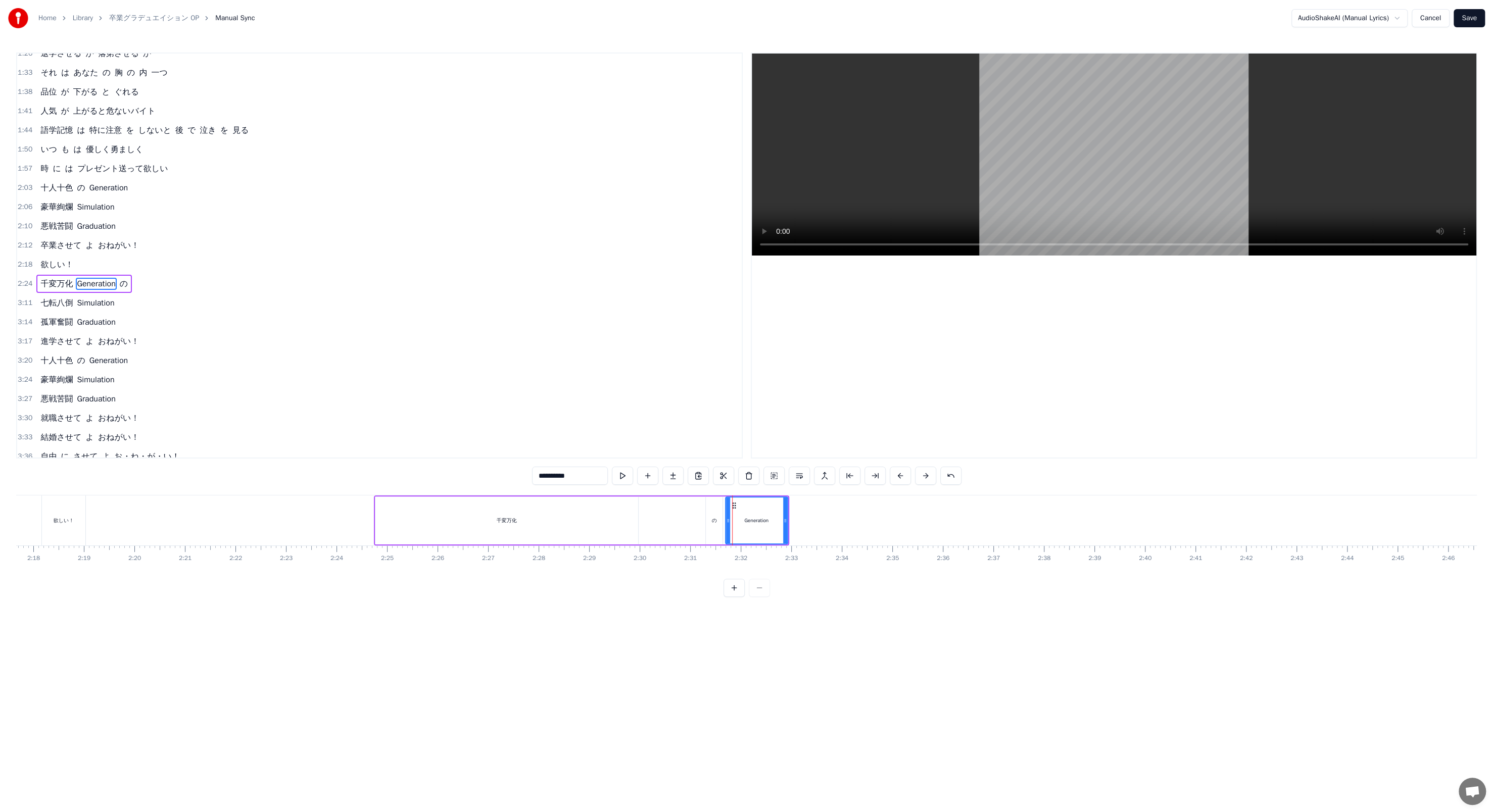 drag, startPoint x: 701, startPoint y: 513, endPoint x: 726, endPoint y: 515, distance: 25.079872 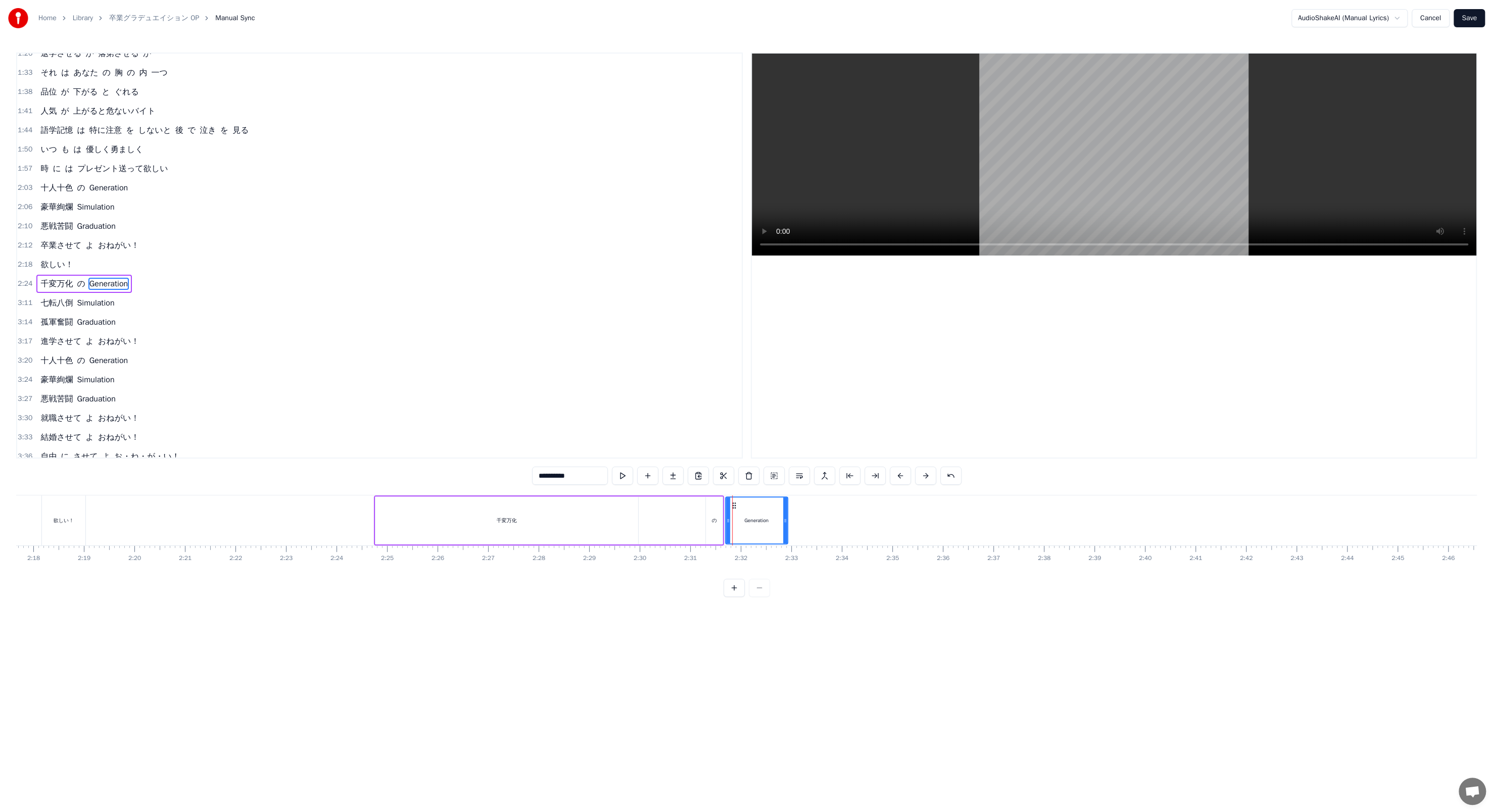 click on "千変万化" at bounding box center (507, 520) 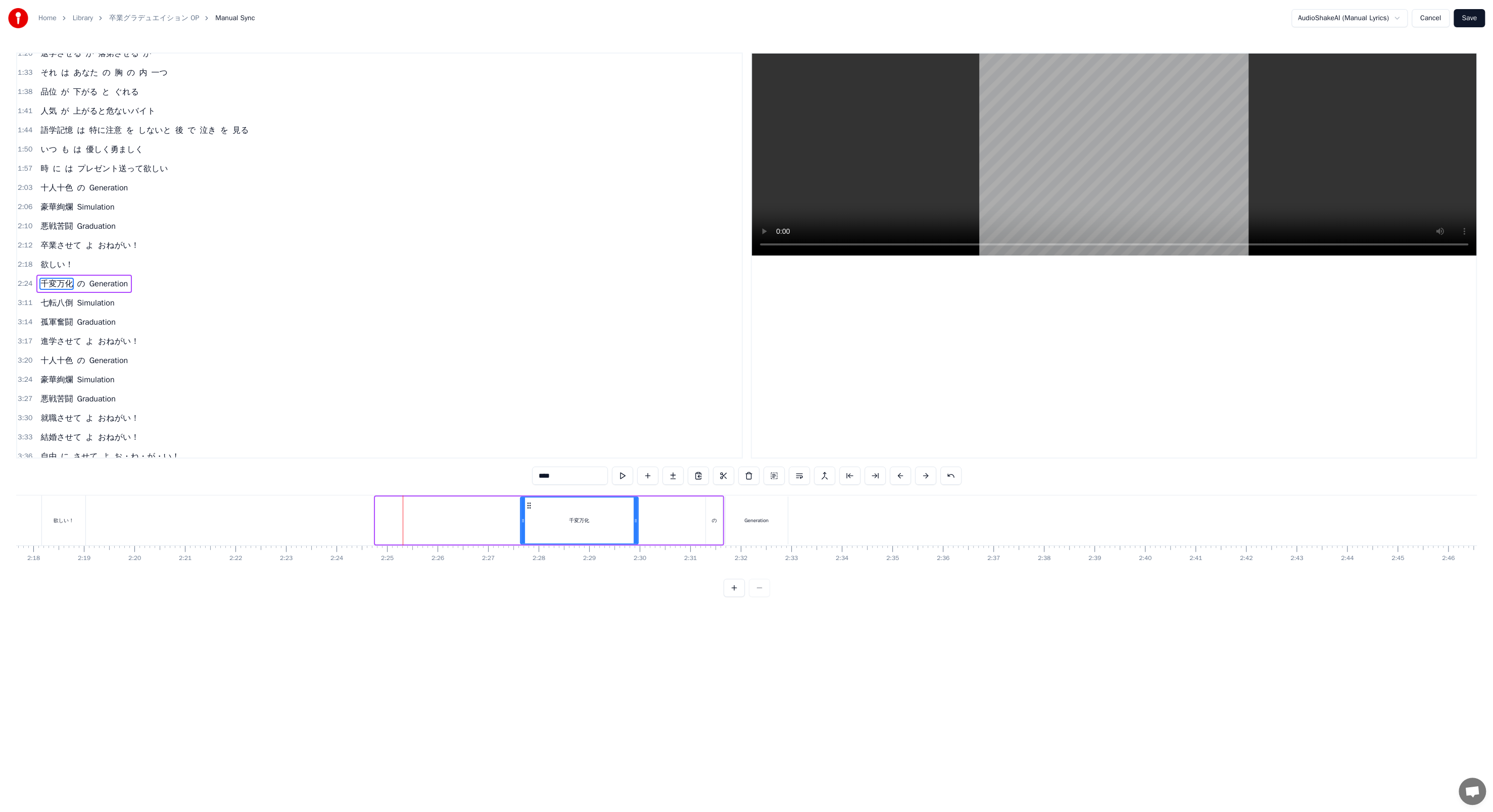 drag, startPoint x: 377, startPoint y: 512, endPoint x: 522, endPoint y: 512, distance: 145 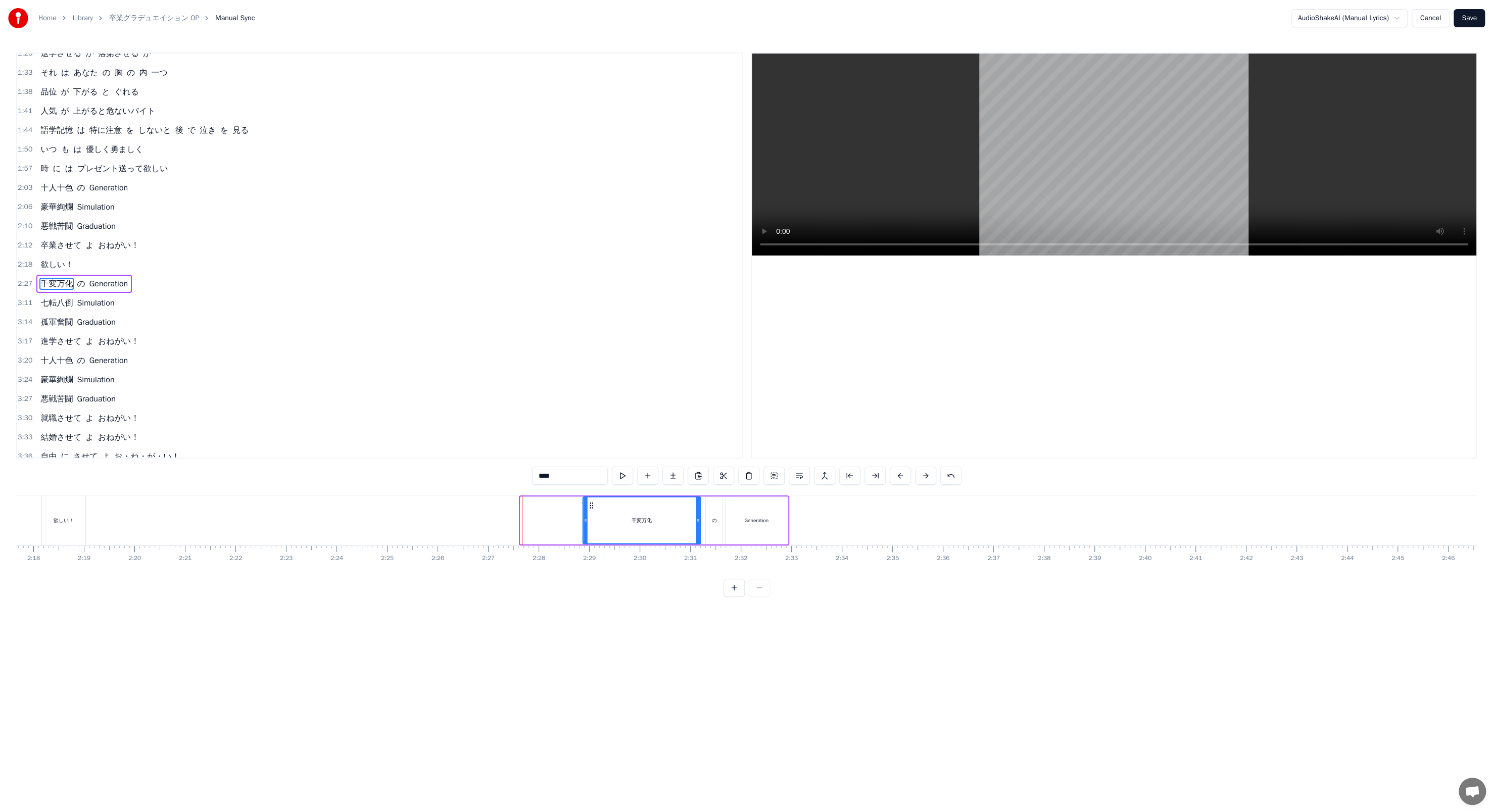 drag, startPoint x: 527, startPoint y: 501, endPoint x: 590, endPoint y: 501, distance: 63 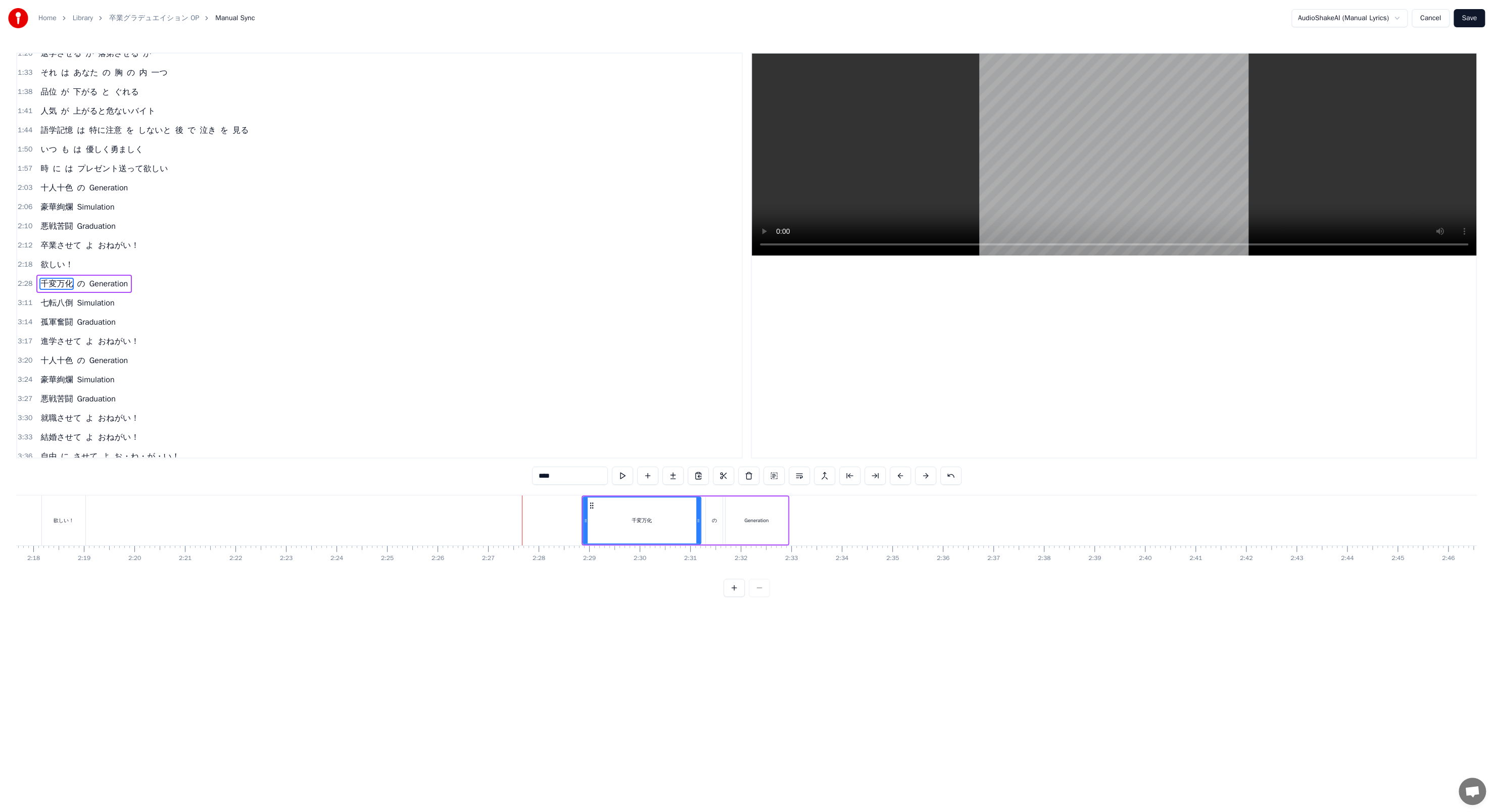 click on "2:28" at bounding box center (25, 284) 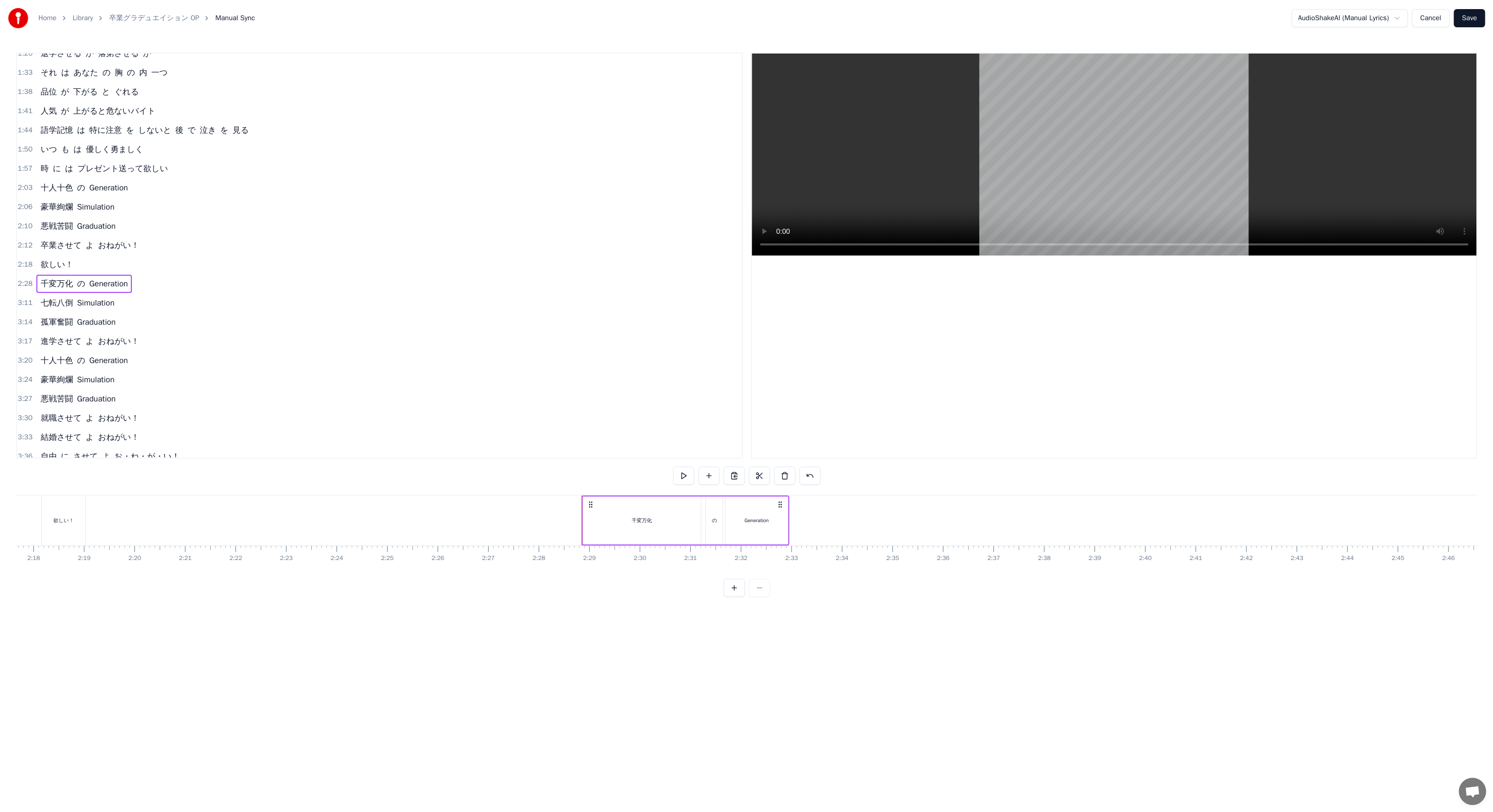 click on "2:28" at bounding box center [25, 284] 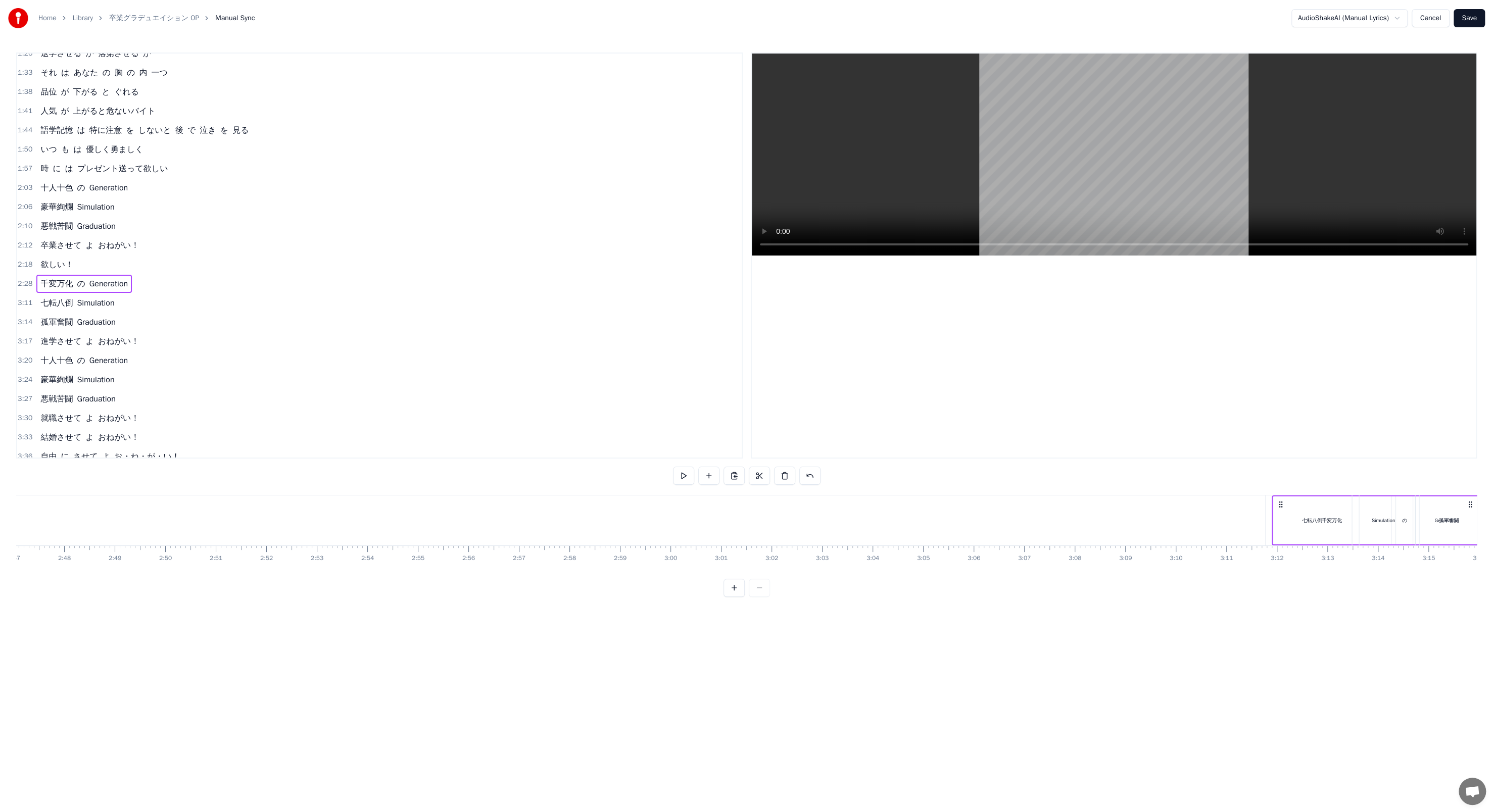 scroll, scrollTop: 0, scrollLeft: 8466, axis: horizontal 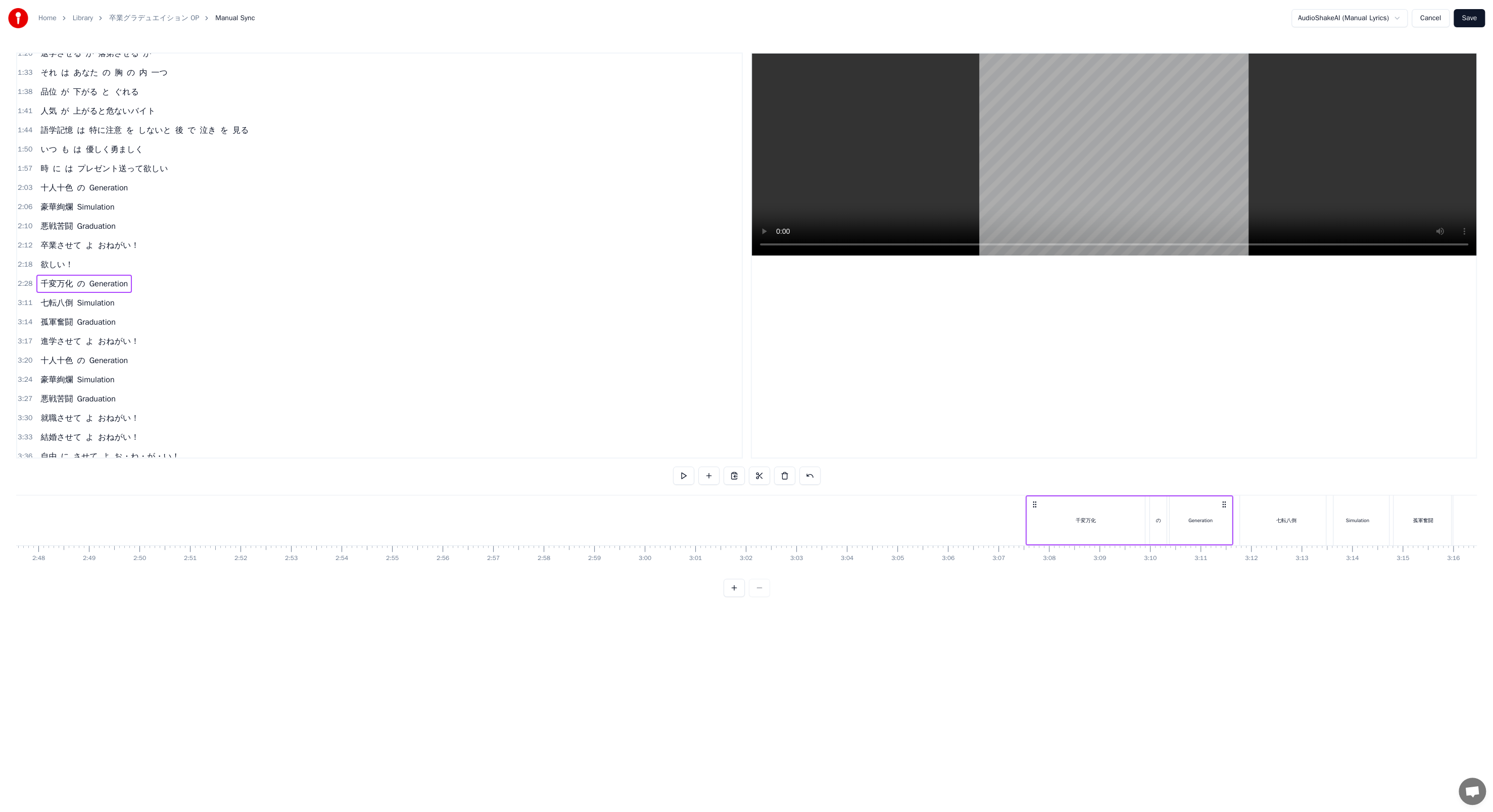 drag, startPoint x: 591, startPoint y: 503, endPoint x: 1035, endPoint y: 506, distance: 444.0101 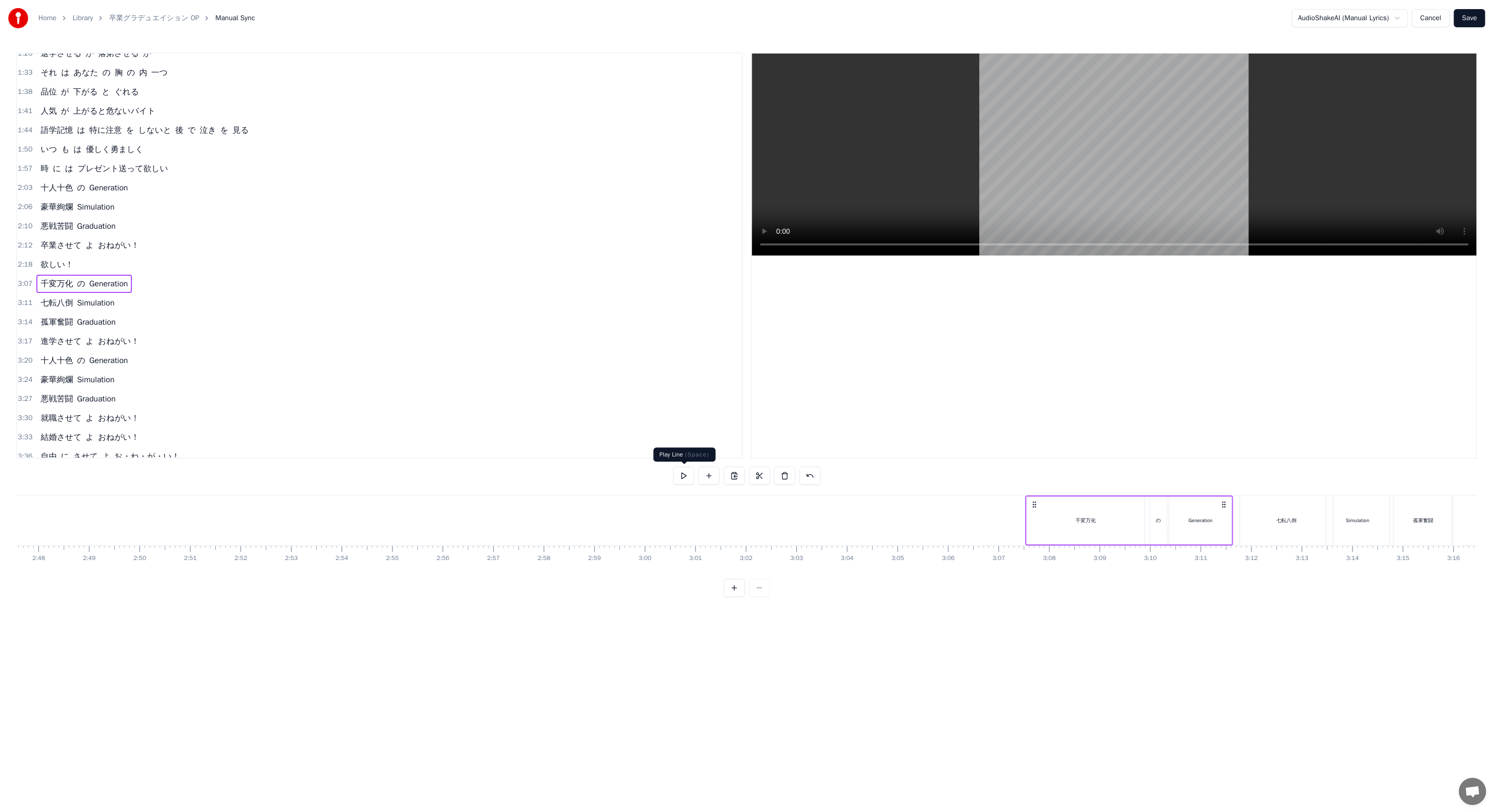 click at bounding box center (684, 476) 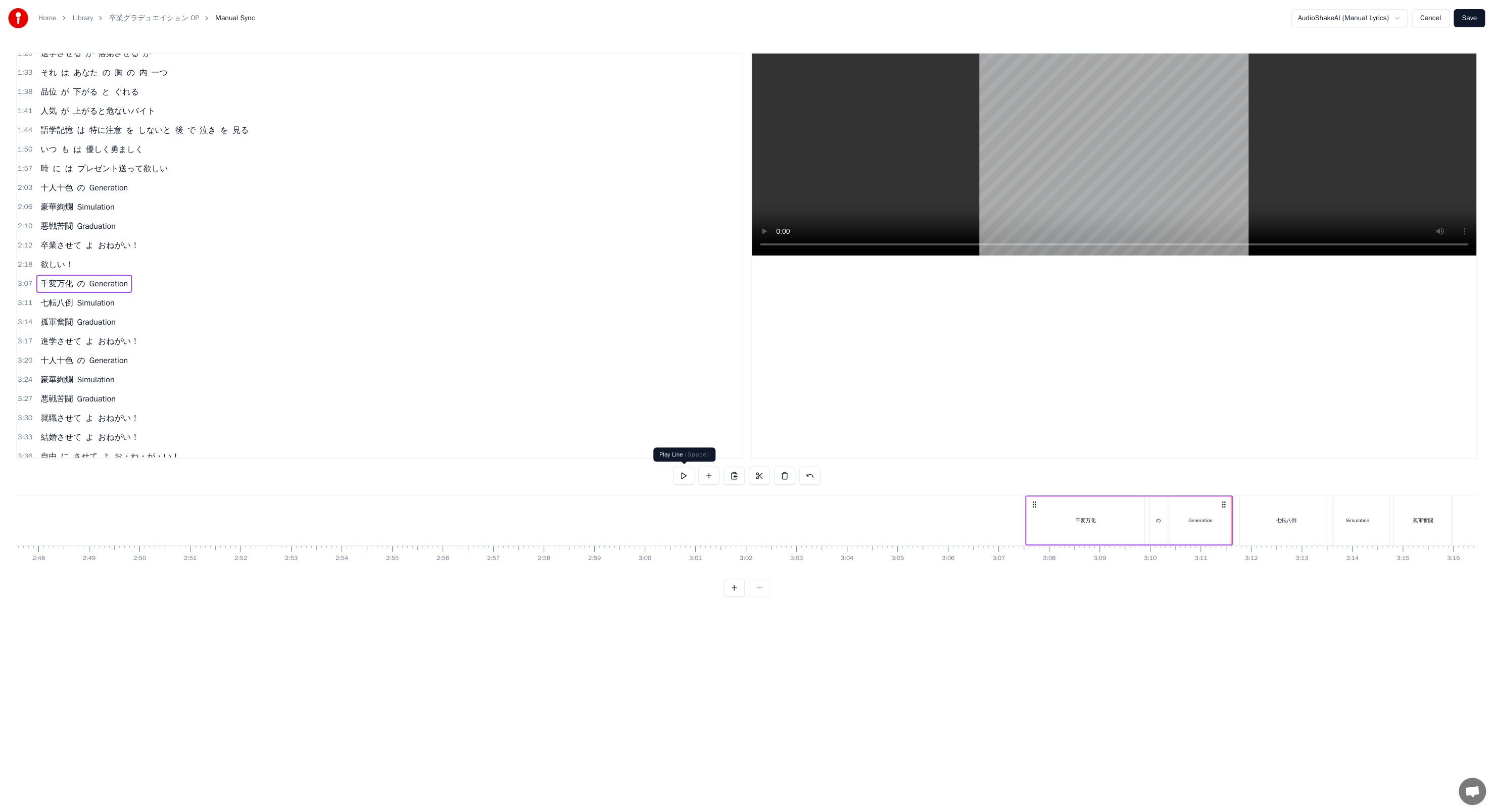 click at bounding box center [684, 476] 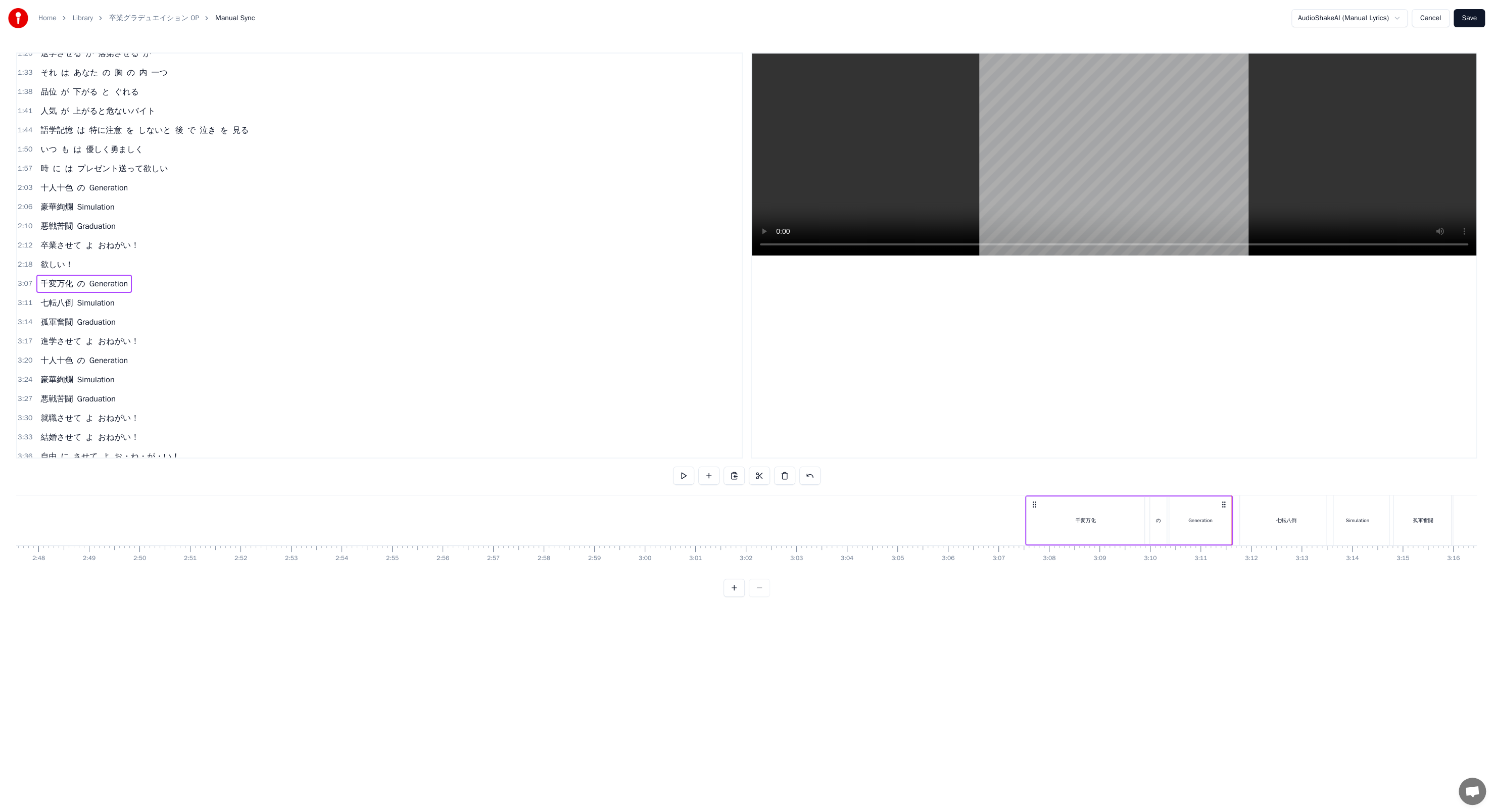 click on "千変万化" at bounding box center [1085, 520] 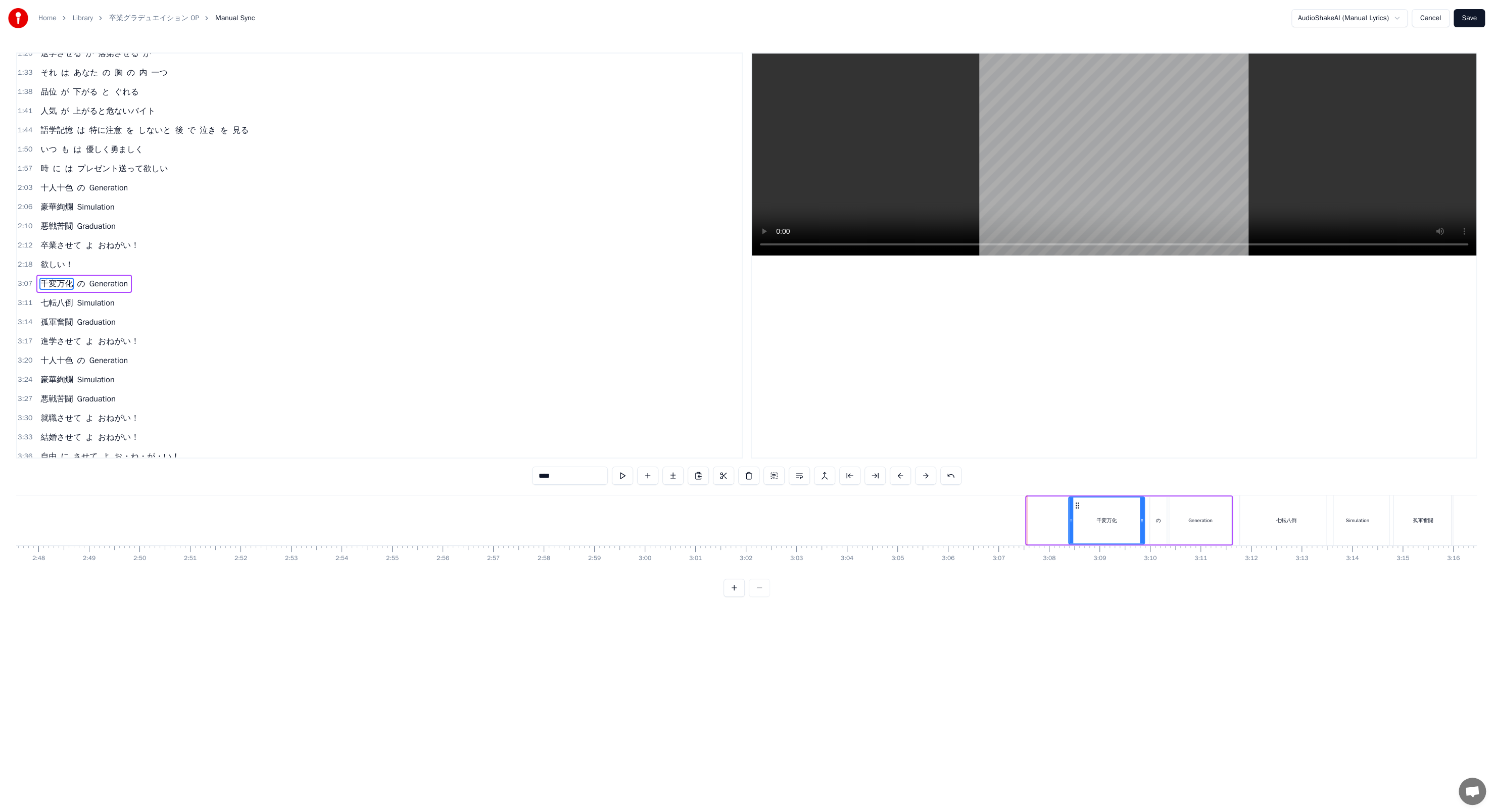 drag, startPoint x: 1027, startPoint y: 515, endPoint x: 1069, endPoint y: 515, distance: 42 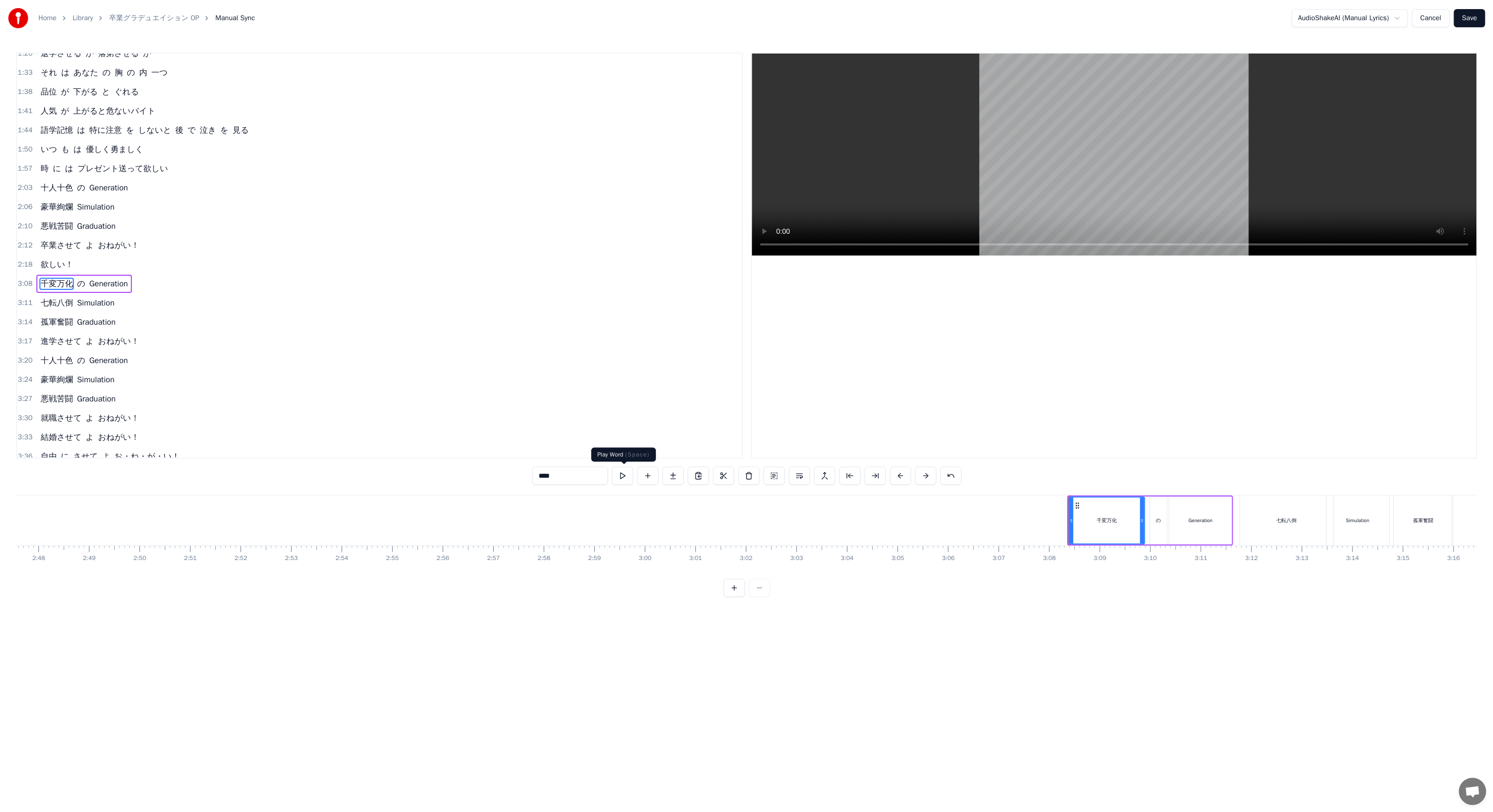 click at bounding box center (622, 476) 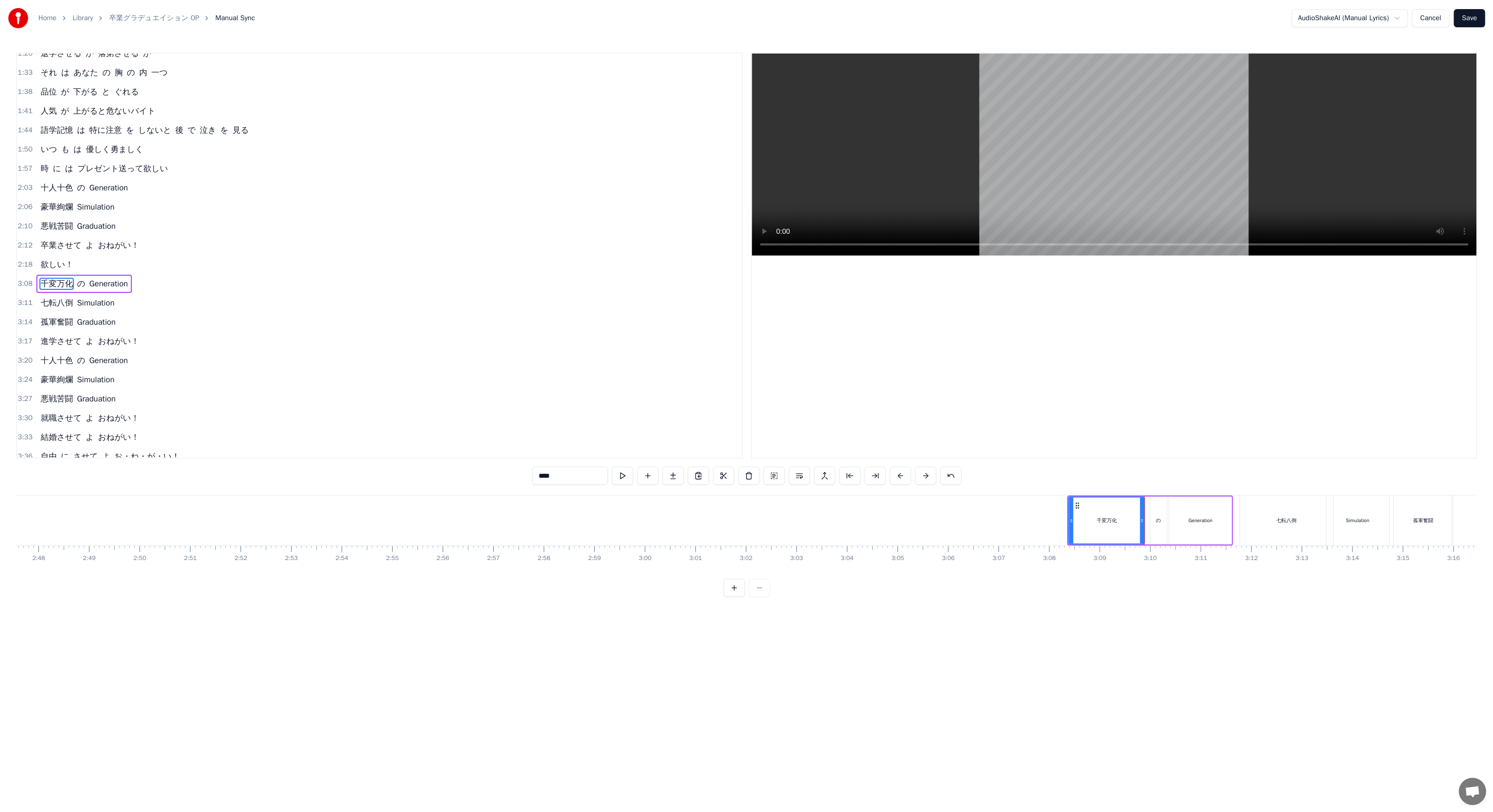 click at bounding box center (-2332, 520) 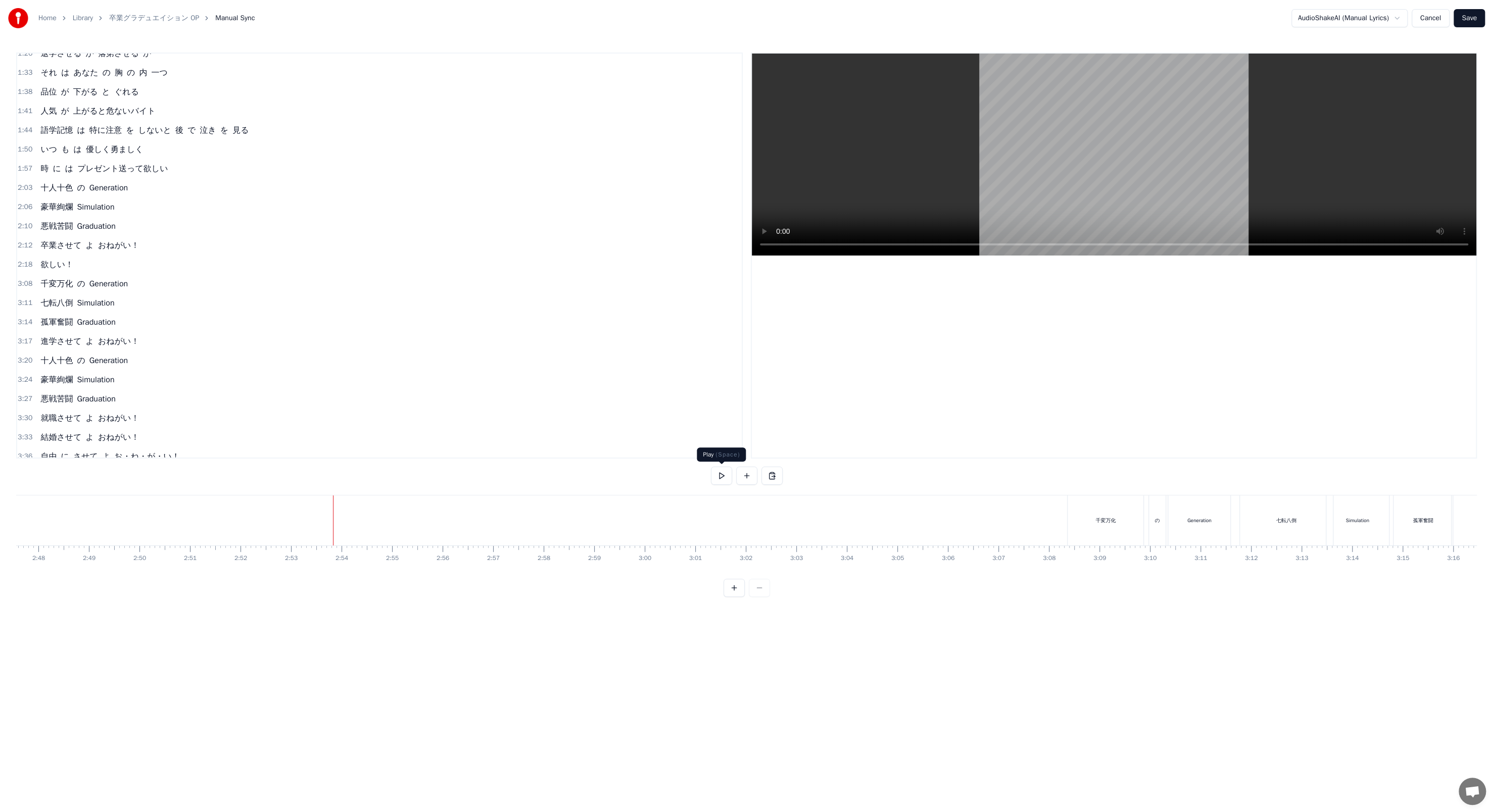 click at bounding box center [721, 476] 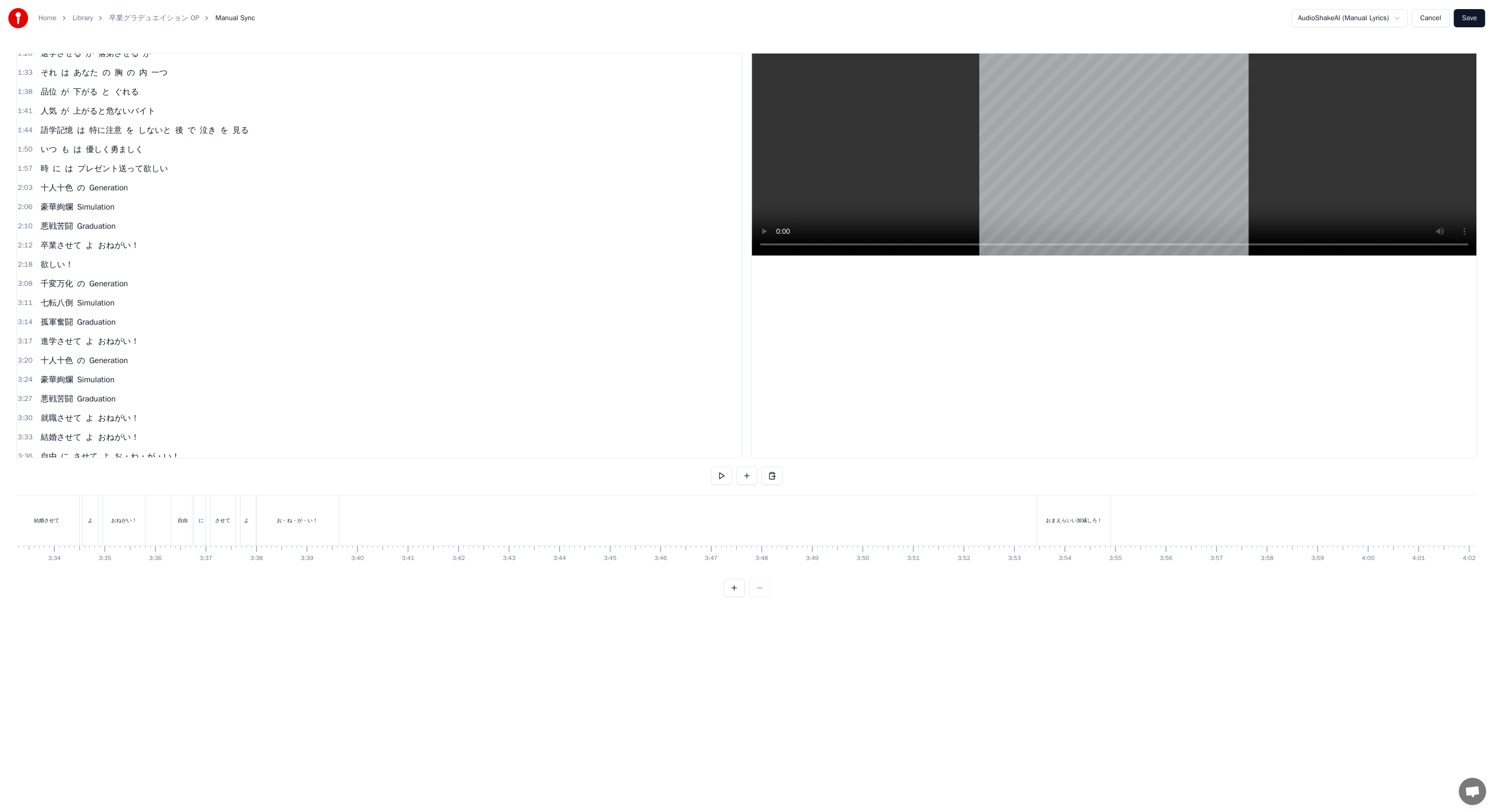 scroll, scrollTop: 0, scrollLeft: 10775, axis: horizontal 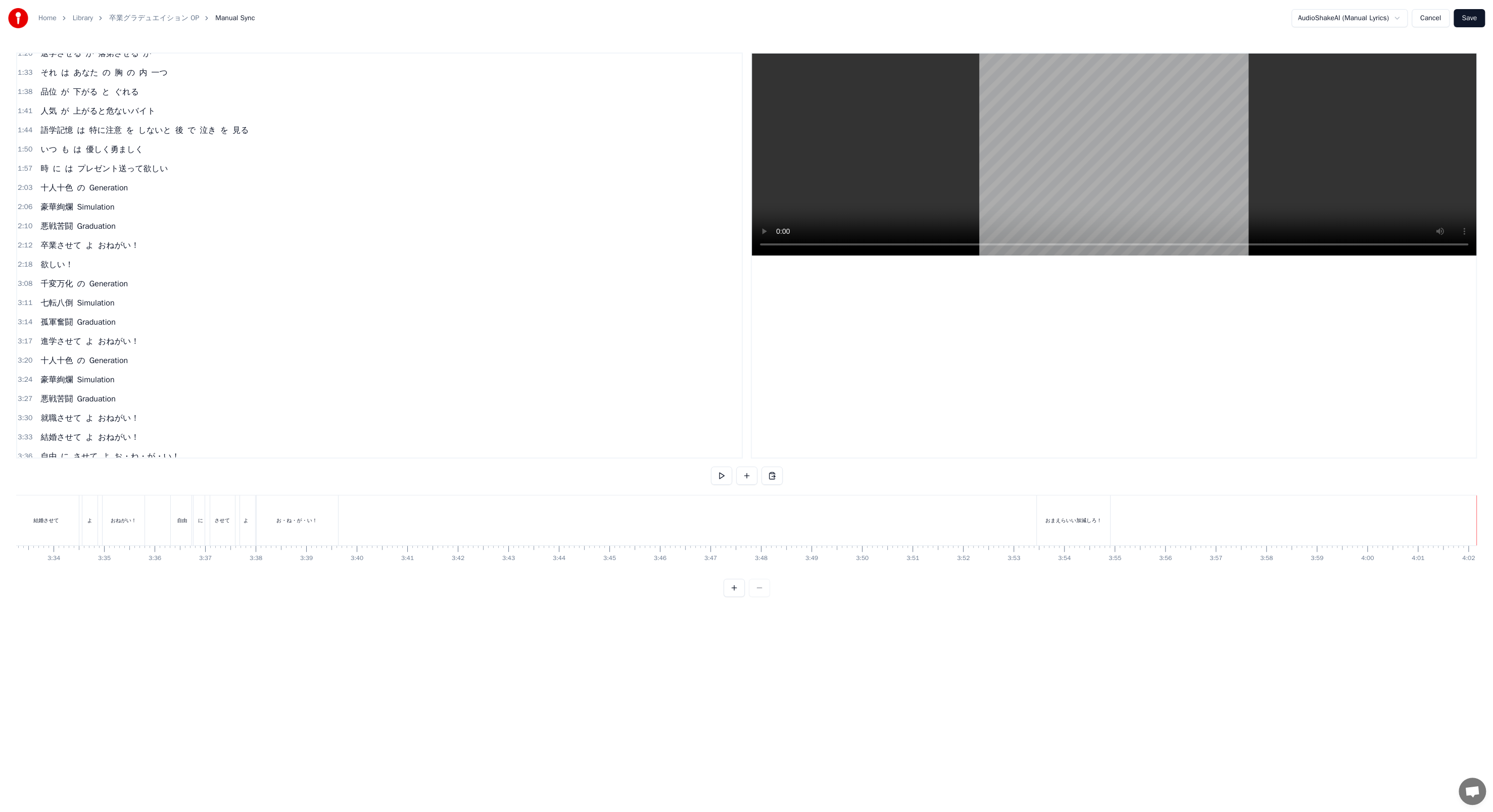 click on "欲しい！" at bounding box center [57, 265] 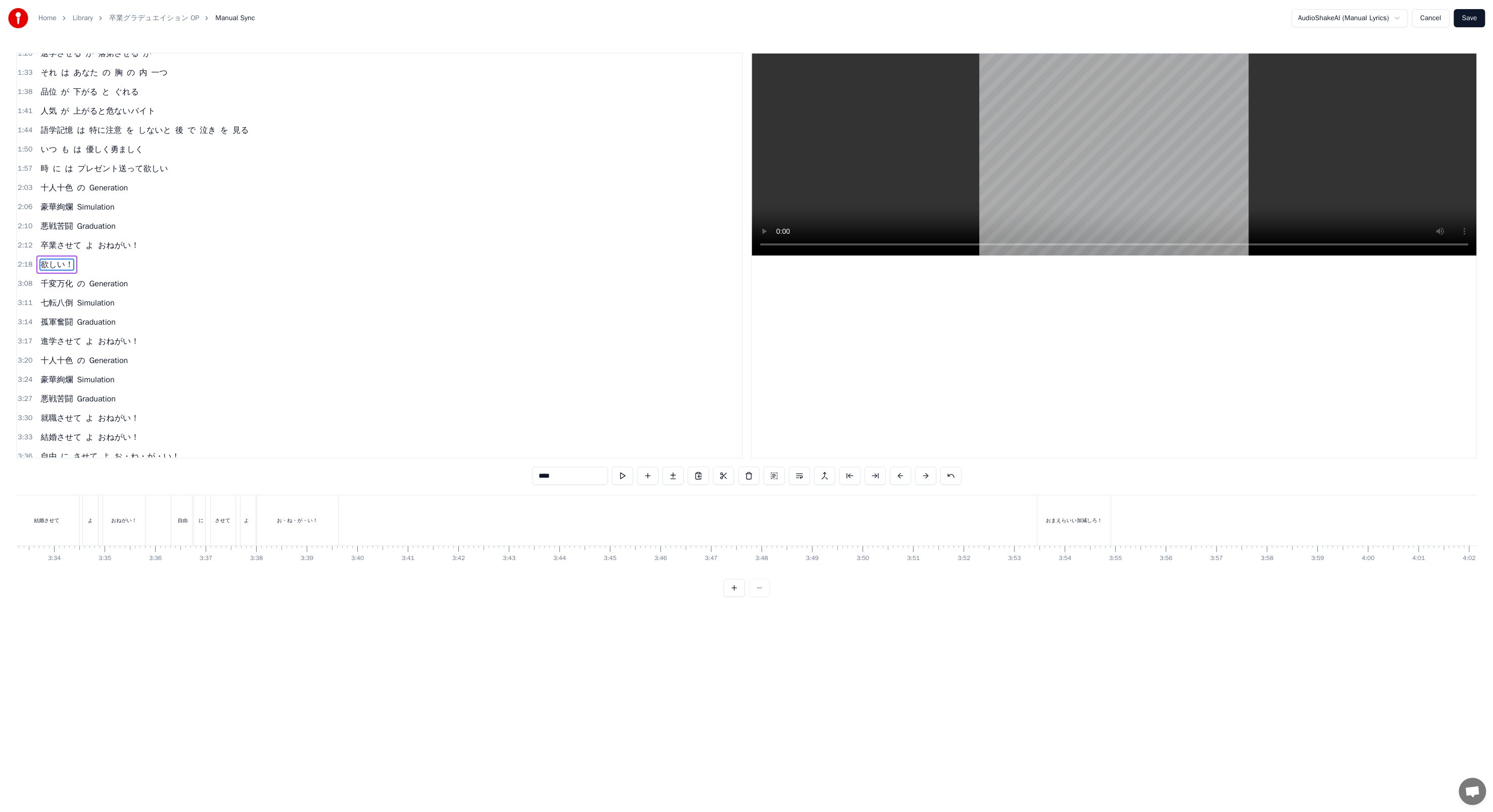 scroll, scrollTop: 0, scrollLeft: 10558, axis: horizontal 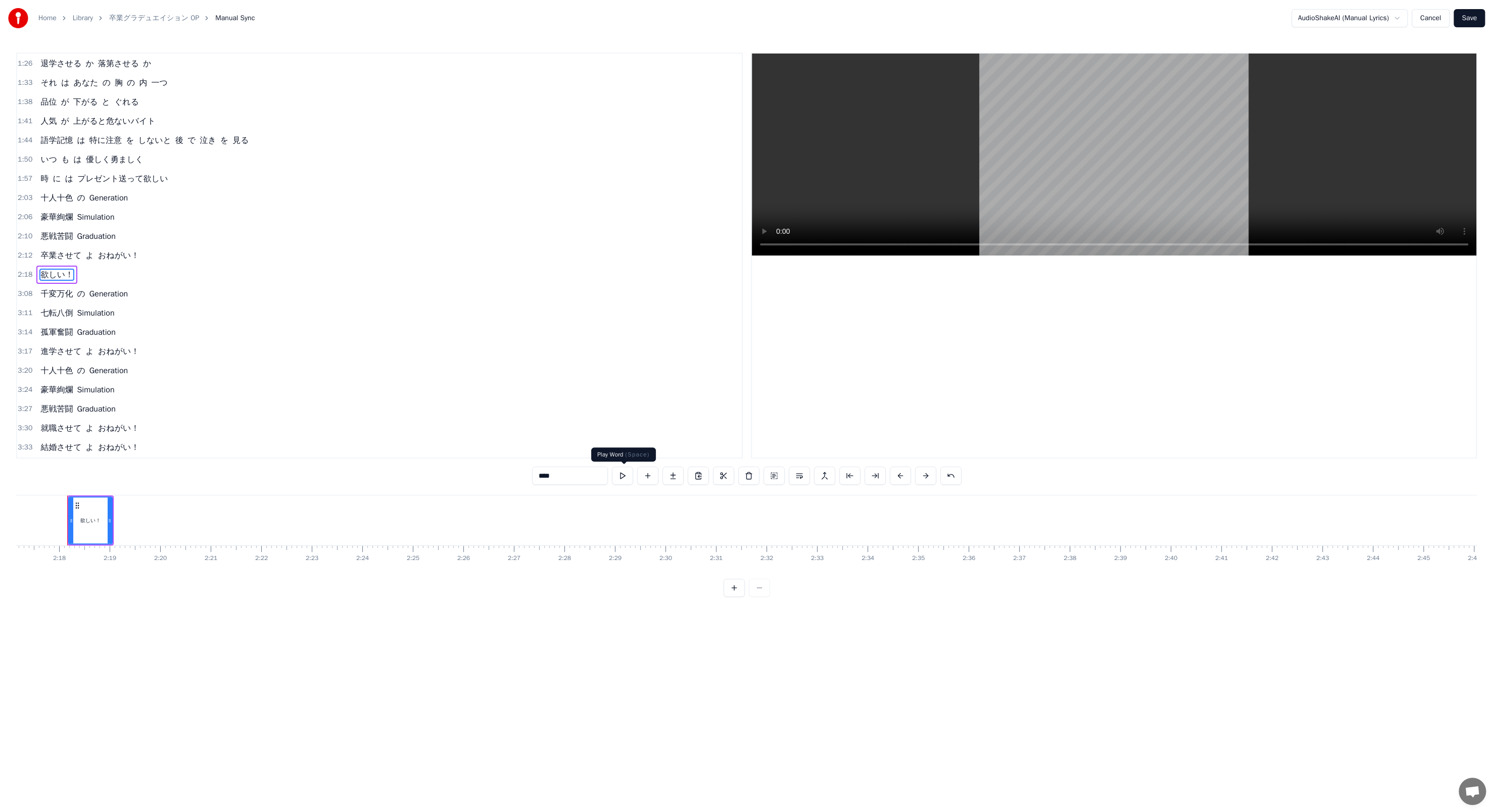 click at bounding box center [622, 476] 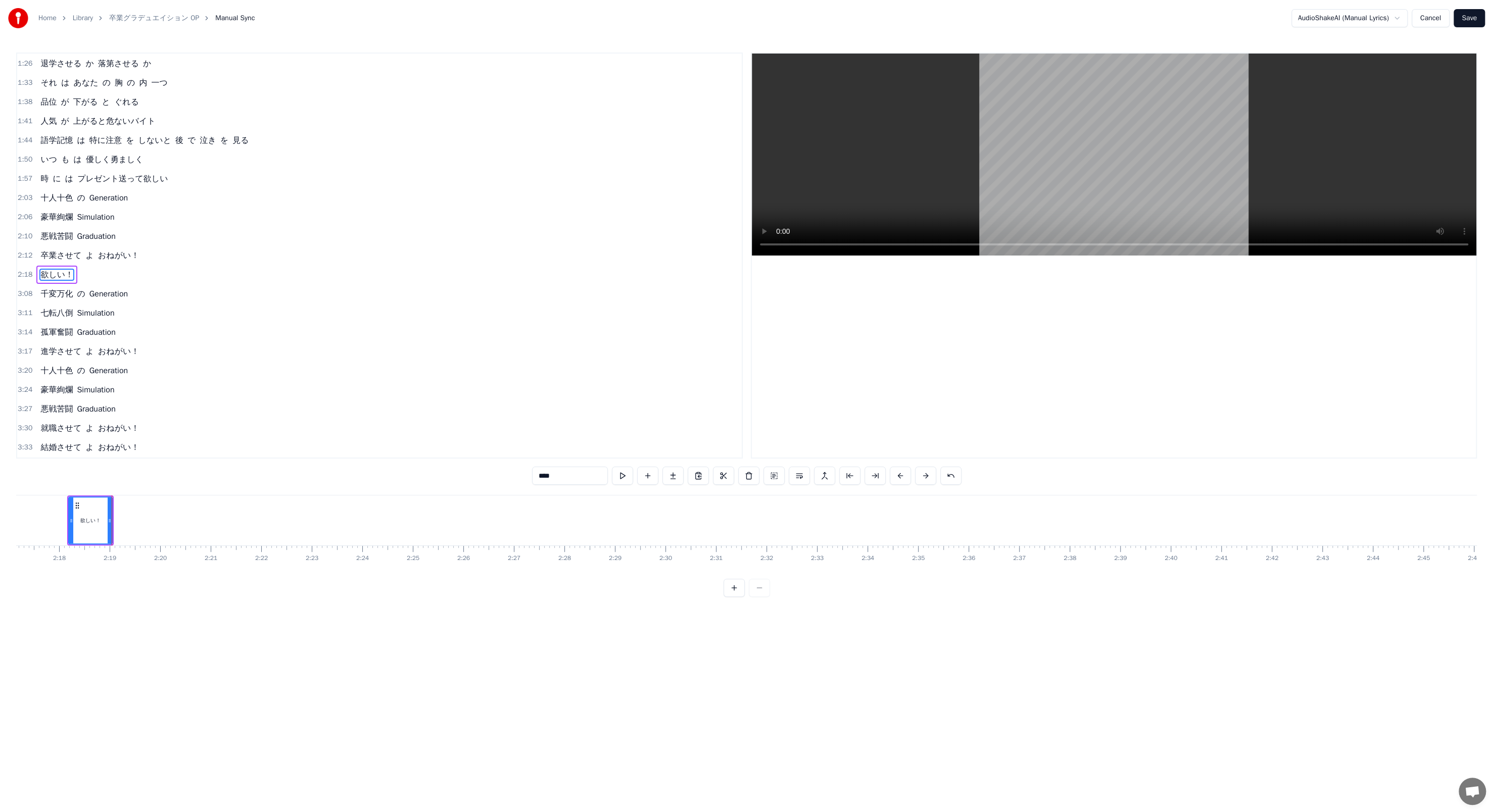 drag, startPoint x: 76, startPoint y: 500, endPoint x: 45, endPoint y: 502, distance: 31.064449 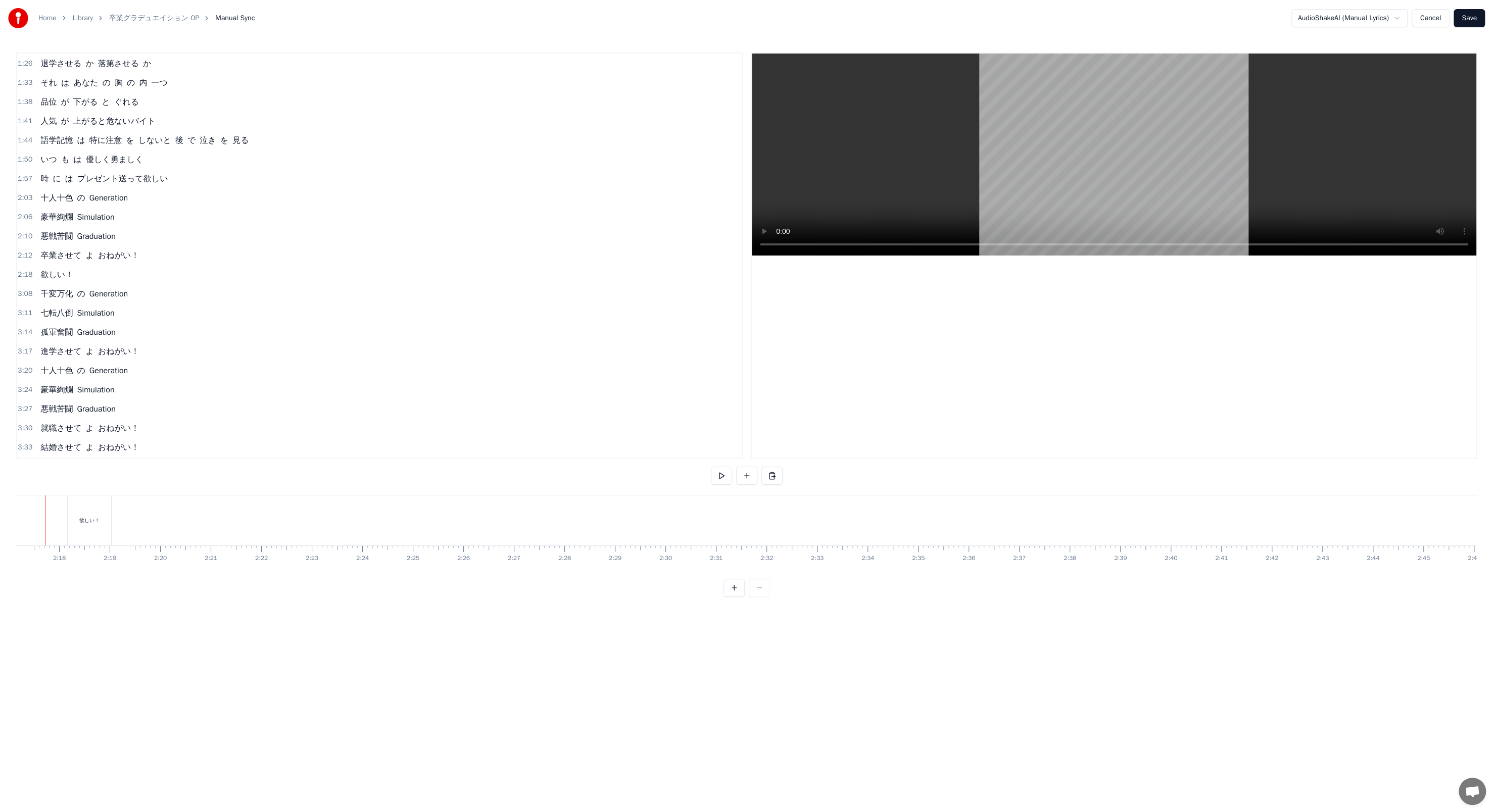 scroll, scrollTop: 0, scrollLeft: 6908, axis: horizontal 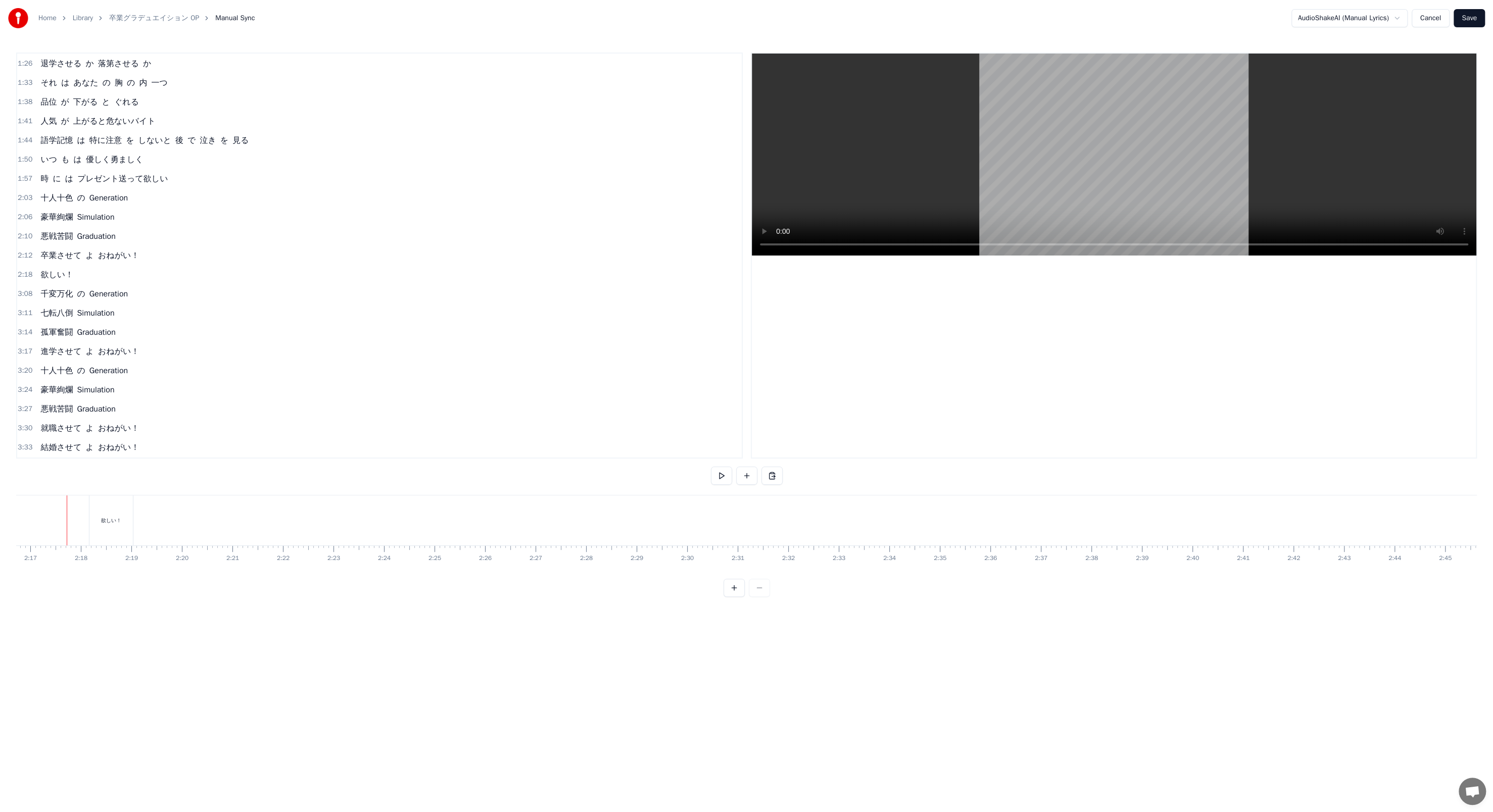click on "0:00 千変万化 の Generation 0:03 七転八倒 Simulation 0:06 孤軍奮闘 Graduation 0:09 合格させて よ おねがい！ 0:25 よい 子 に なる か 悪い 子 に なる か 0:31 それ は あなた の さじ加減一つ 0:37 体力下がる と 倒れる 0:39 魅力 が 上がるとすぐ 図 に 乗る 0:42 基礎 と 応用次第 に たかめて絶対無理しないで ね 0:48 いつ も は 凛々しく逞しく 0:55 とき に は 厳しく叱って欲しい 1:01 千変万化 の Generation 1:04 七転八倒 Simulation 1:08 孤軍奮闘 Graduation 1:11 合格させて よ おねがい！ 1:26 退学させる か 落第させる か 1:33 それ は あなた の 胸 の 内 一つ 1:38 品位 が 下がる と ぐれる 1:41 人気 が 上がると危ないバイト 1:44 語学記憶 は 特に注意 を しないと 後 で 泣き を 見る 1:50 いつ も は 優しく勇ましく 1:57 時 に は プレゼント送って欲しい 2:03 十人十色 の Generation 2:06 豪華絢爛 0" at bounding box center [746, 325] 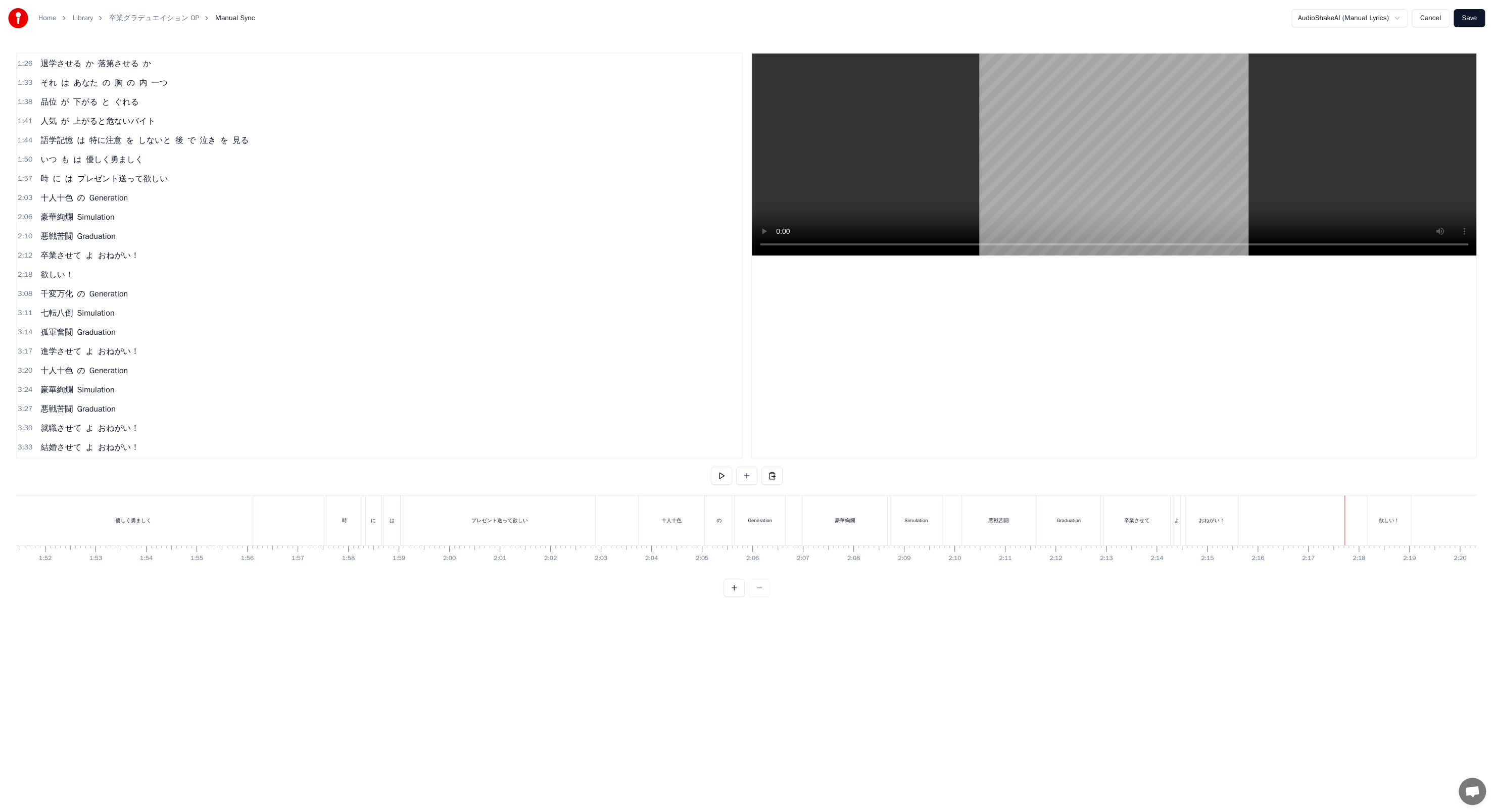 click on "欲しい！" at bounding box center (1389, 520) 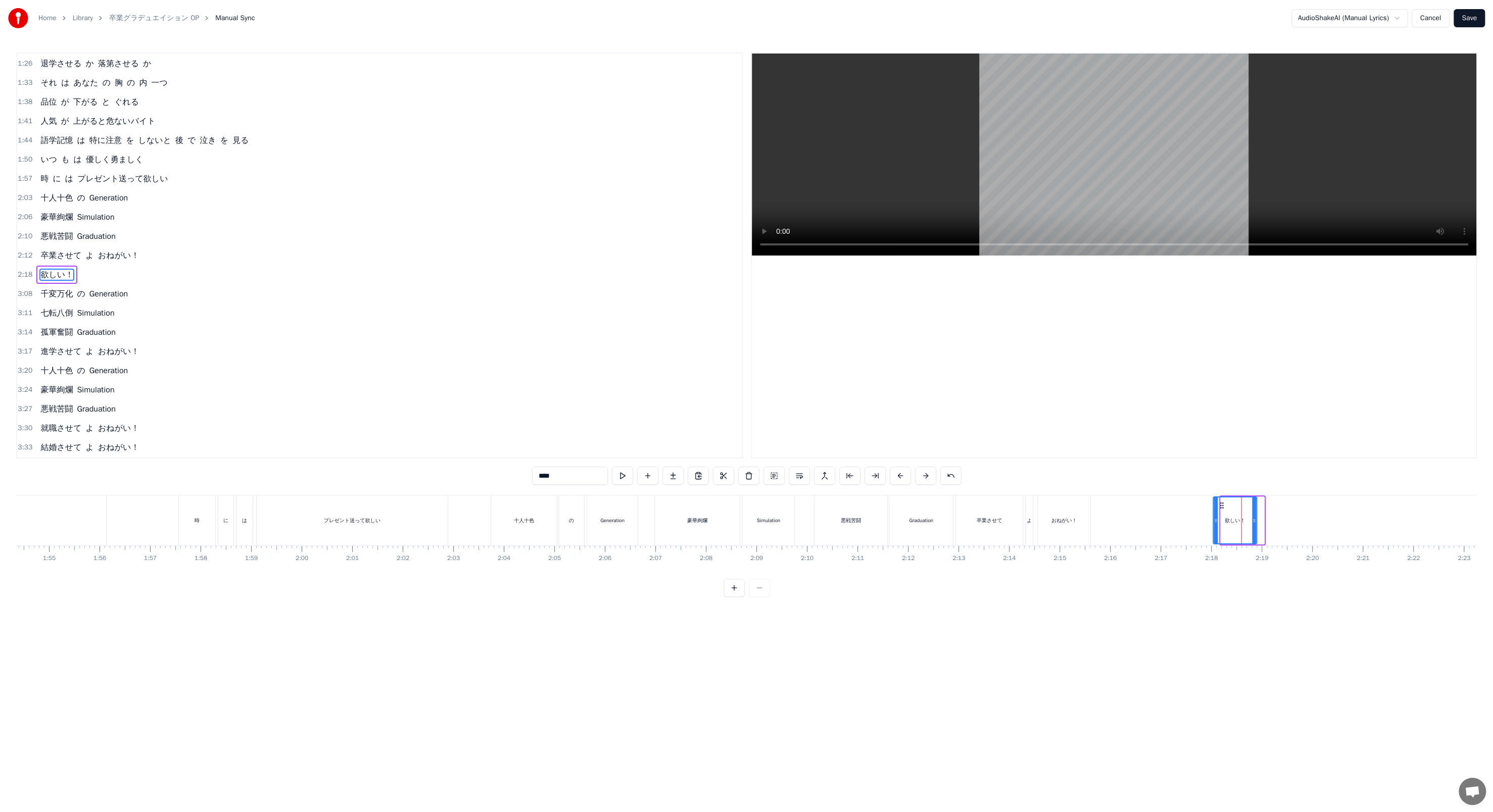 scroll, scrollTop: 0, scrollLeft: 5780, axis: horizontal 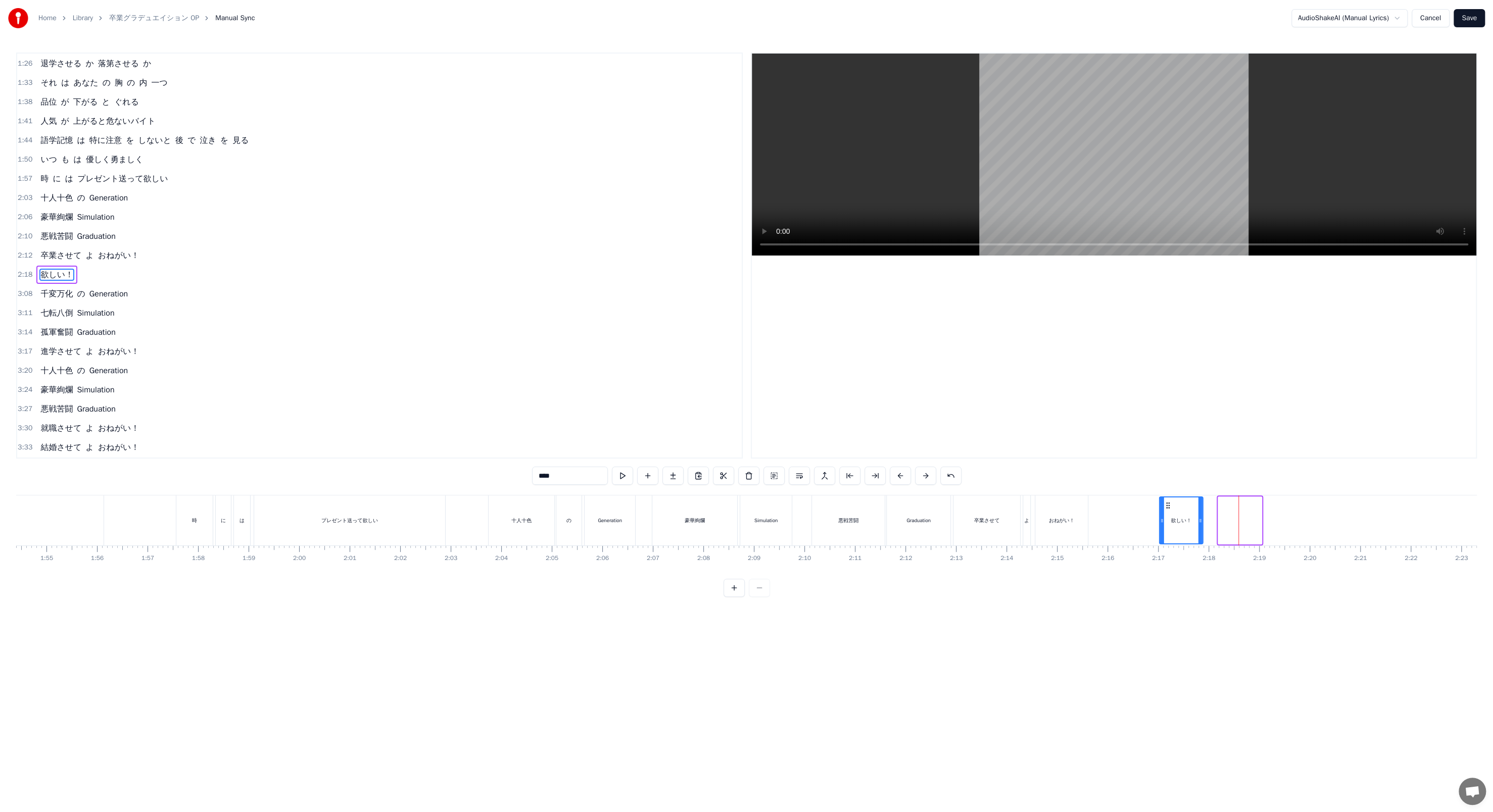 drag, startPoint x: 1377, startPoint y: 501, endPoint x: 1169, endPoint y: 493, distance: 208.1538 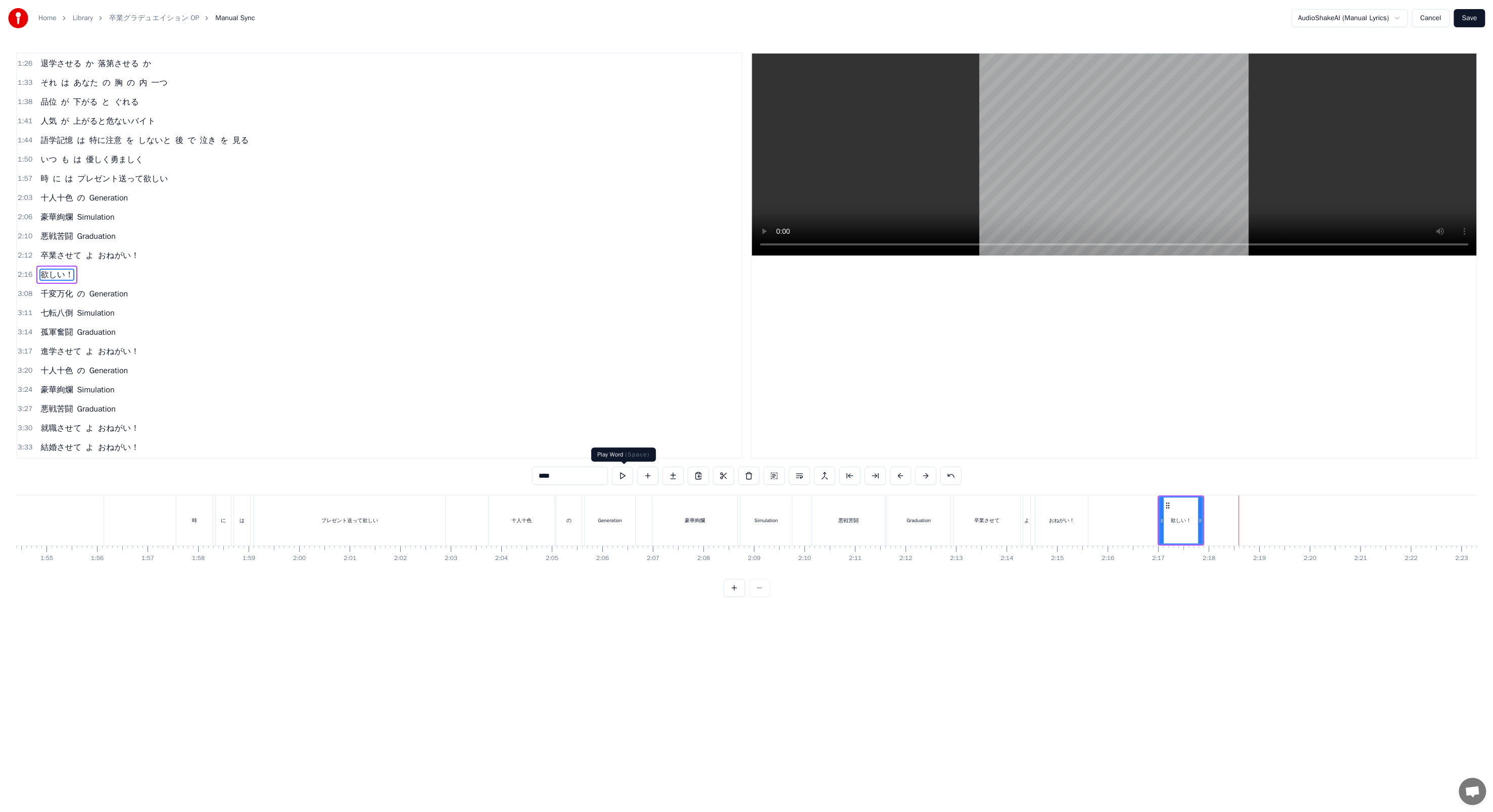 click at bounding box center (622, 476) 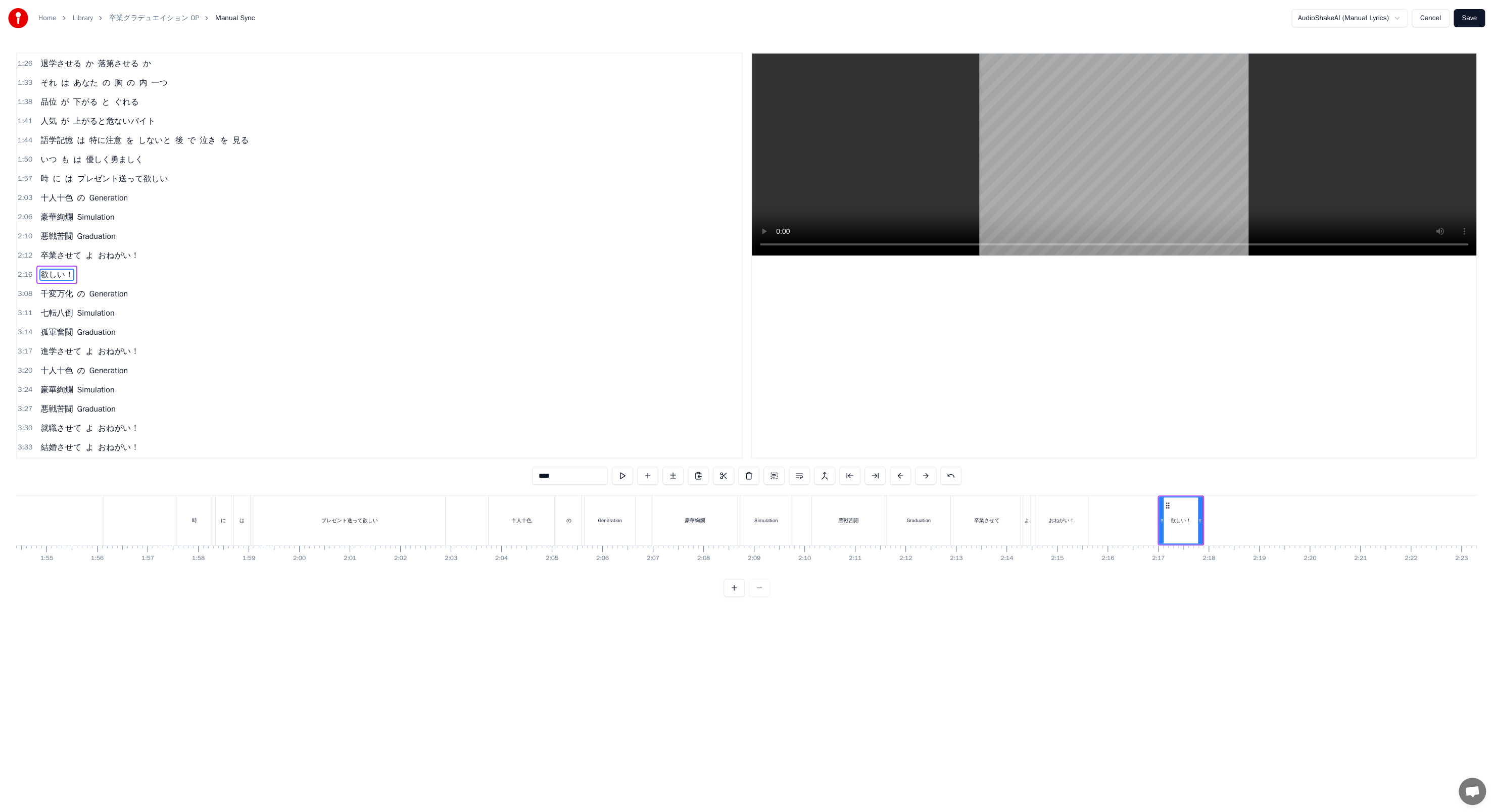 click on "卒業させて" at bounding box center [987, 520] 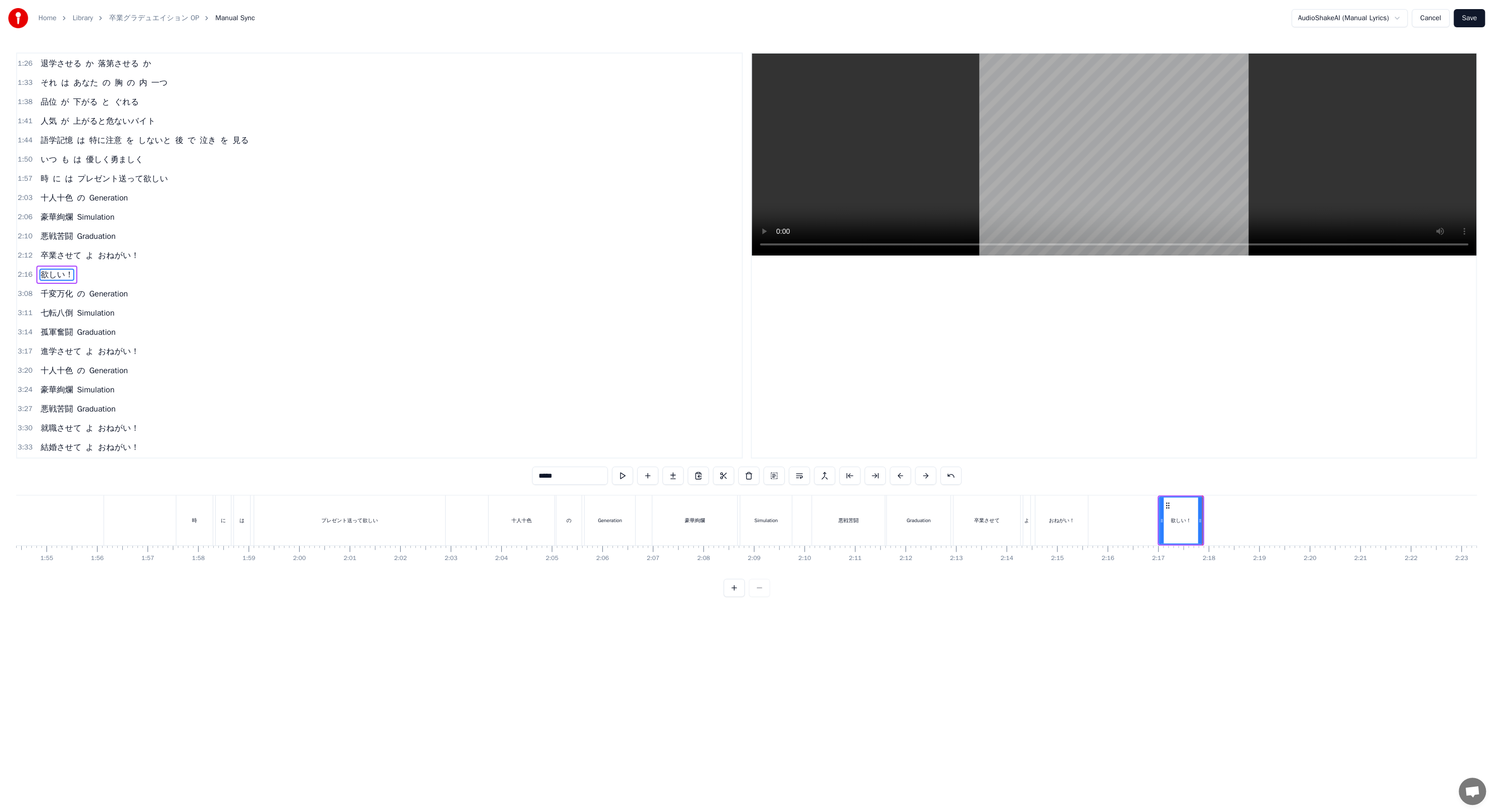 scroll, scrollTop: 269, scrollLeft: 0, axis: vertical 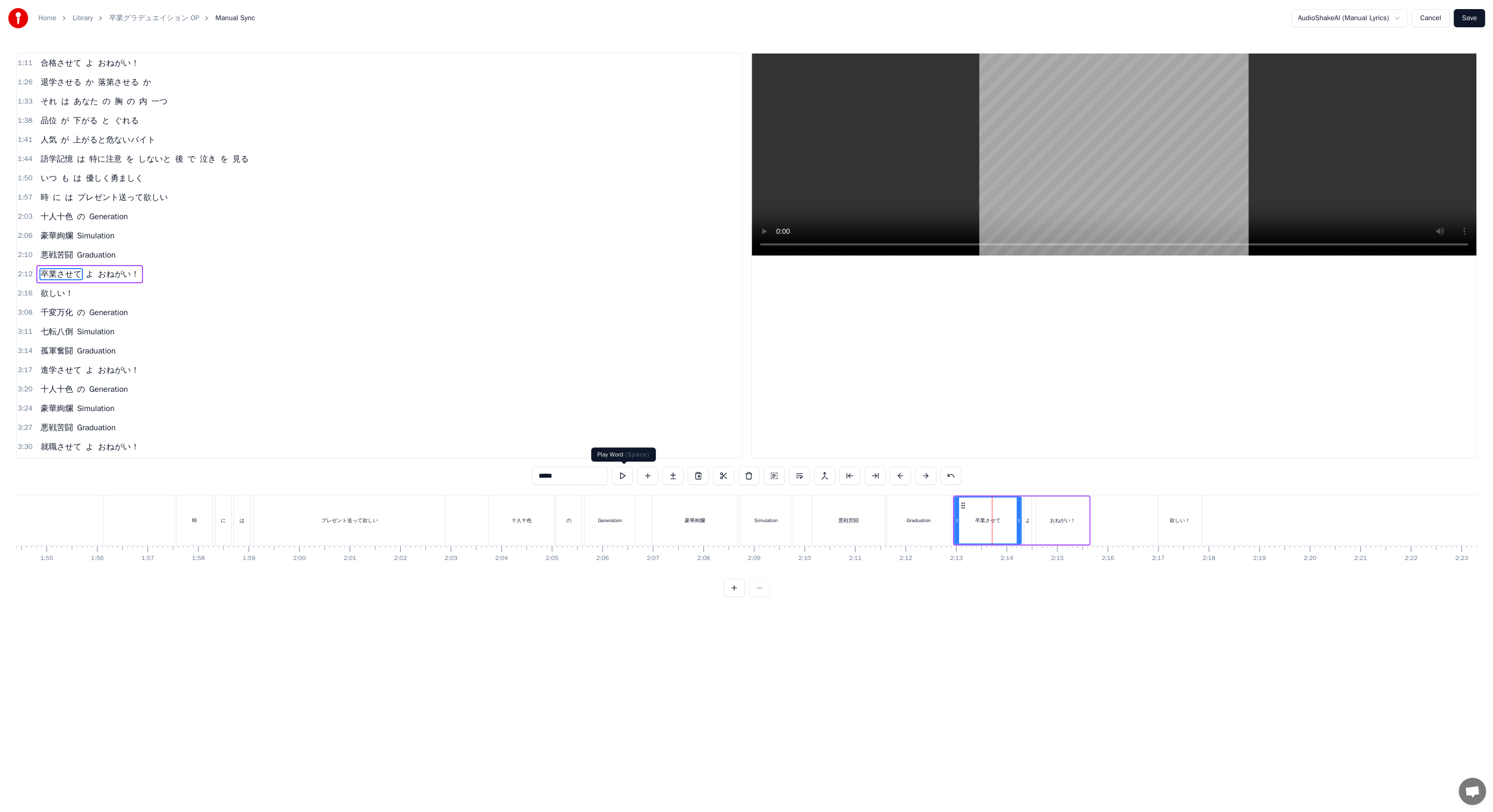 click at bounding box center (622, 476) 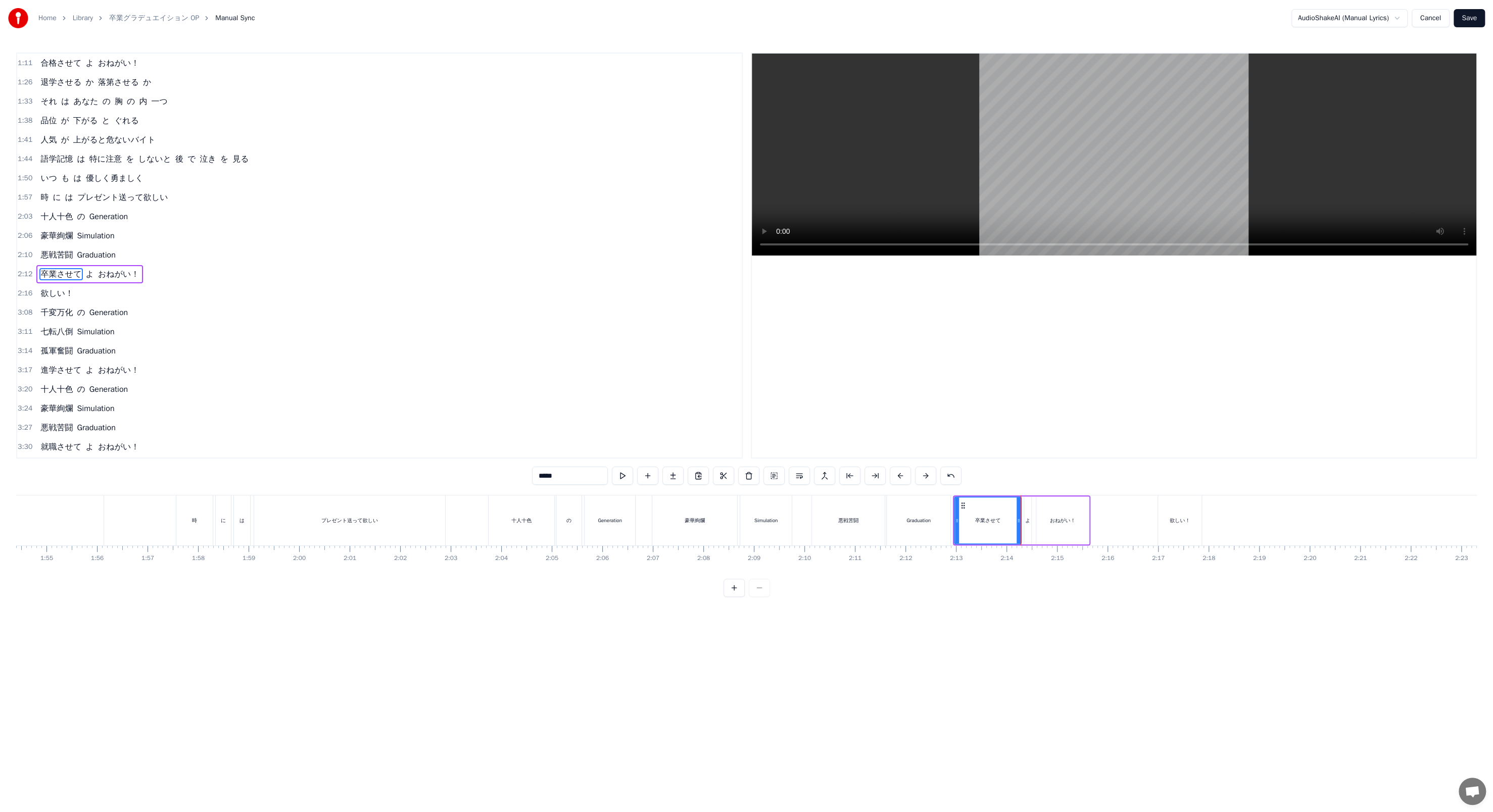 click on "おねがい！" at bounding box center (1063, 520) 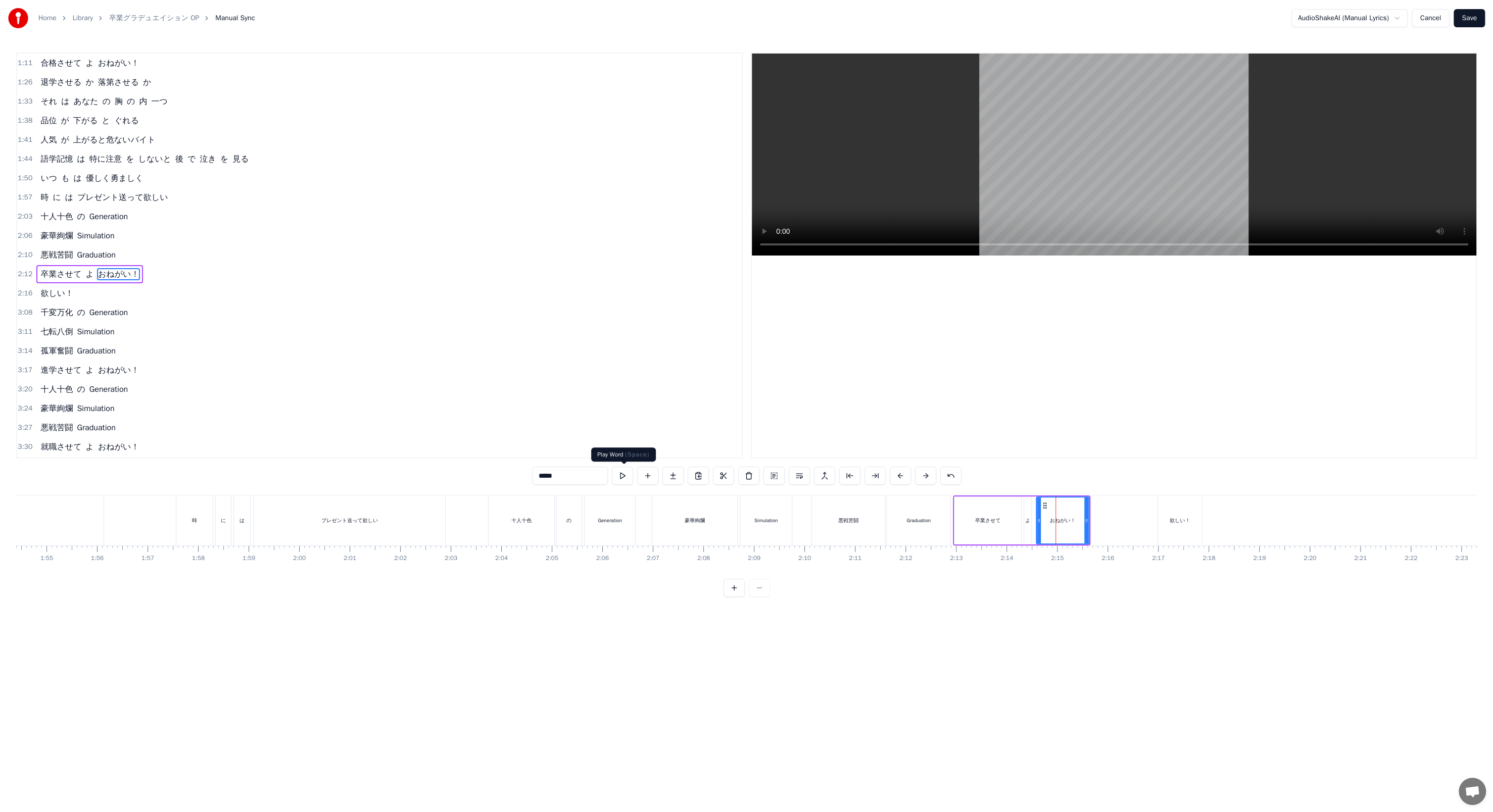 click at bounding box center [622, 476] 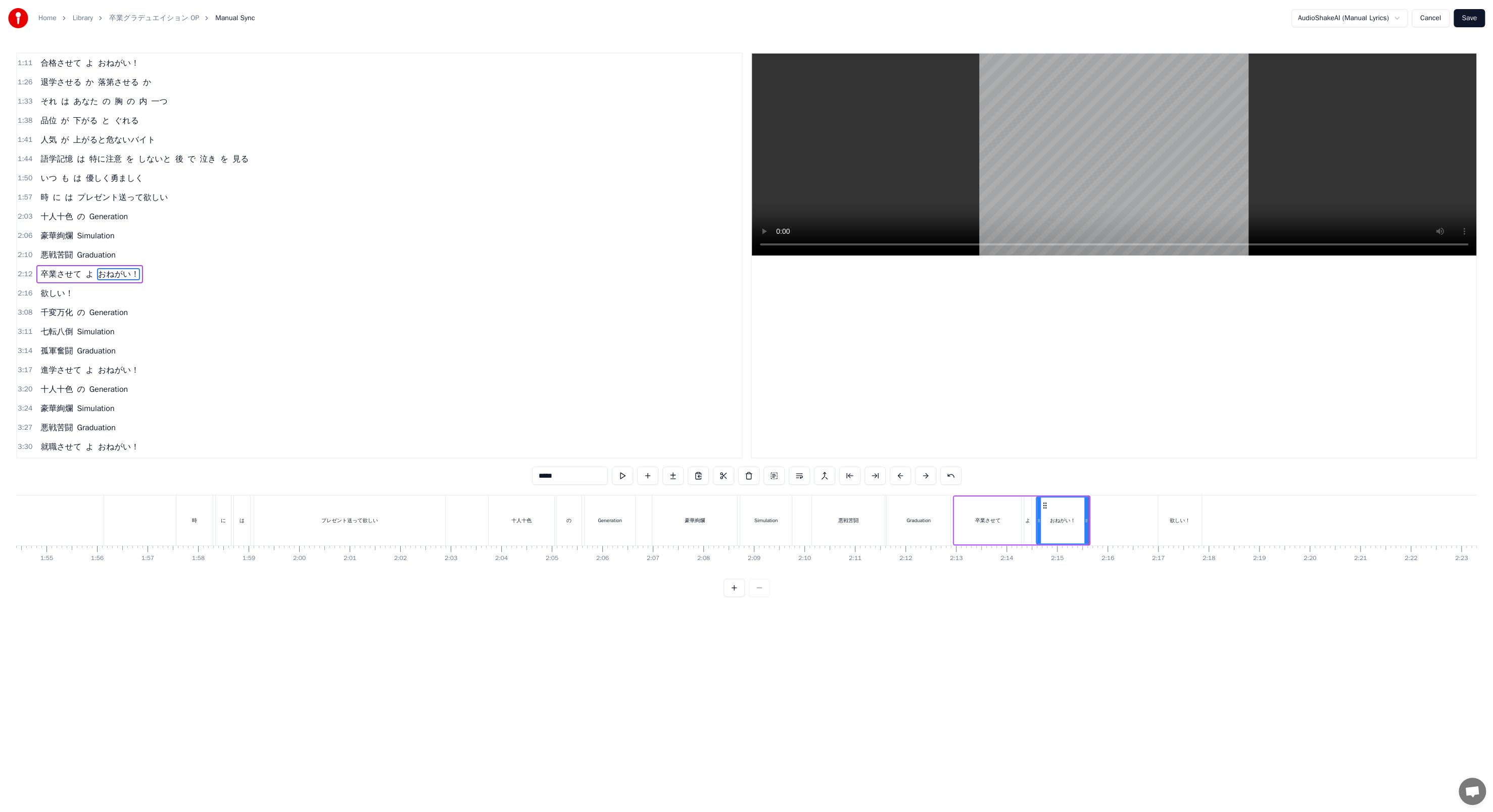 click on "欲しい！" at bounding box center [1180, 520] 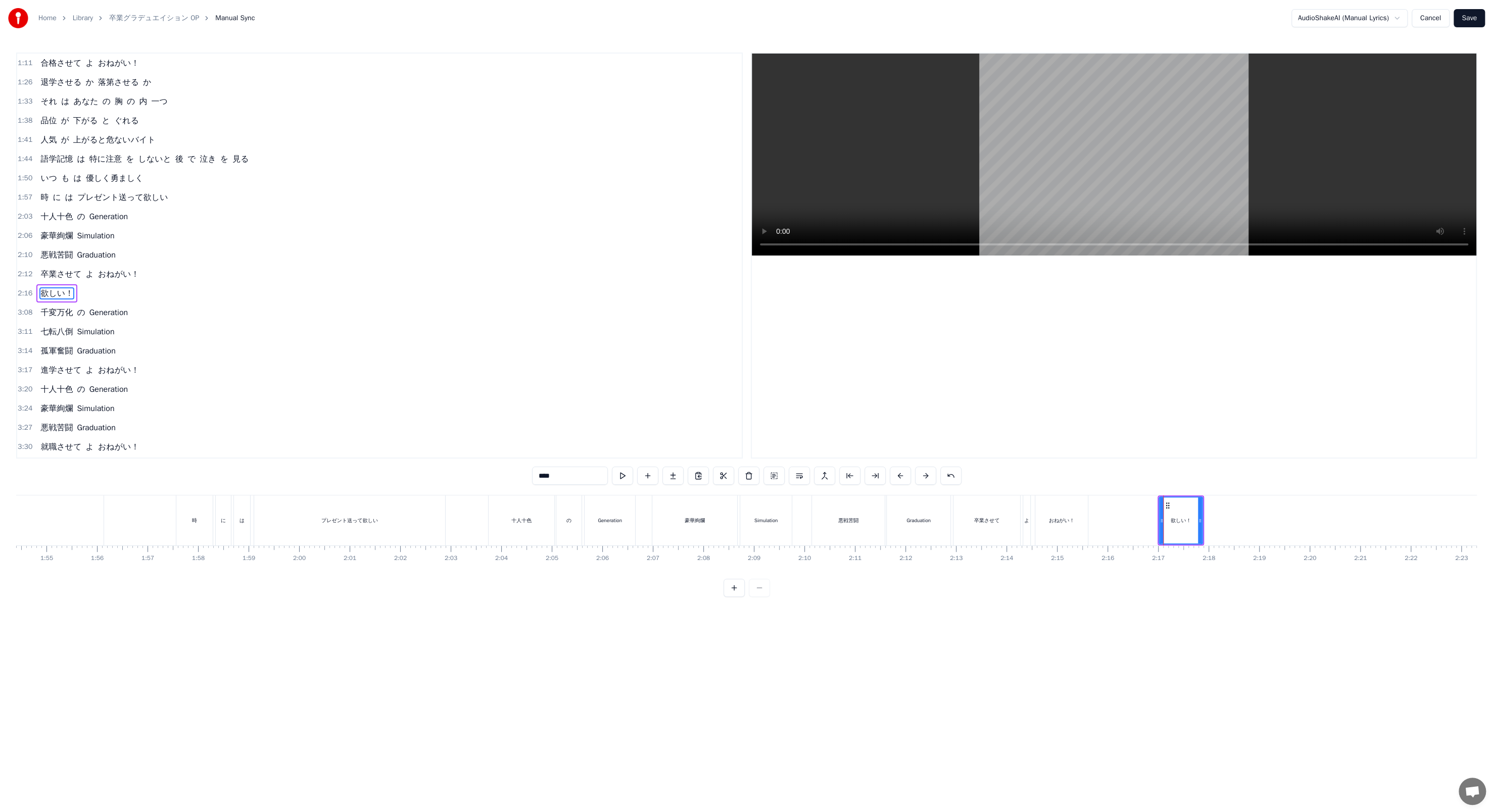 scroll, scrollTop: 287, scrollLeft: 0, axis: vertical 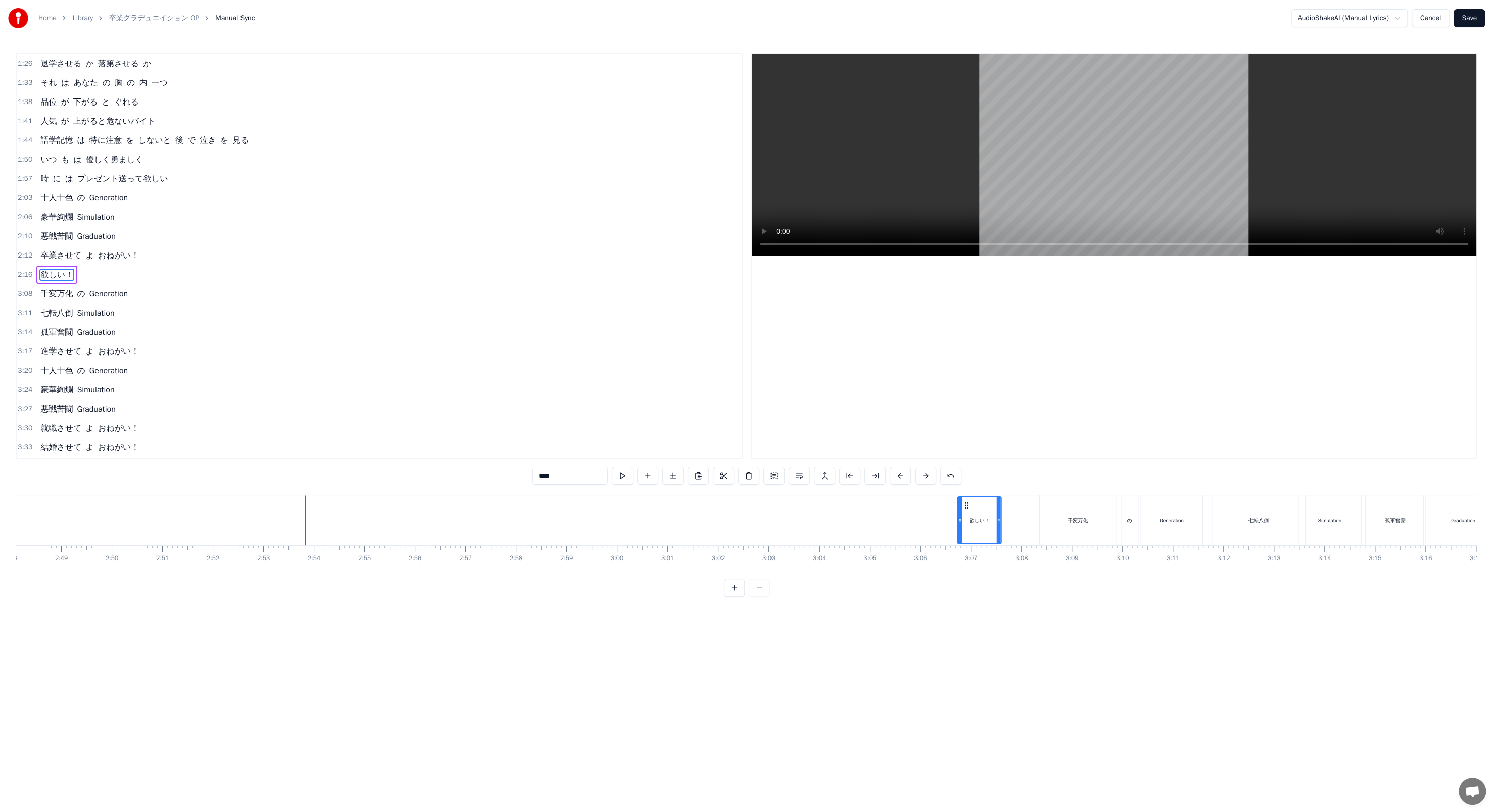 drag, startPoint x: 1170, startPoint y: 505, endPoint x: 968, endPoint y: 494, distance: 202.29928 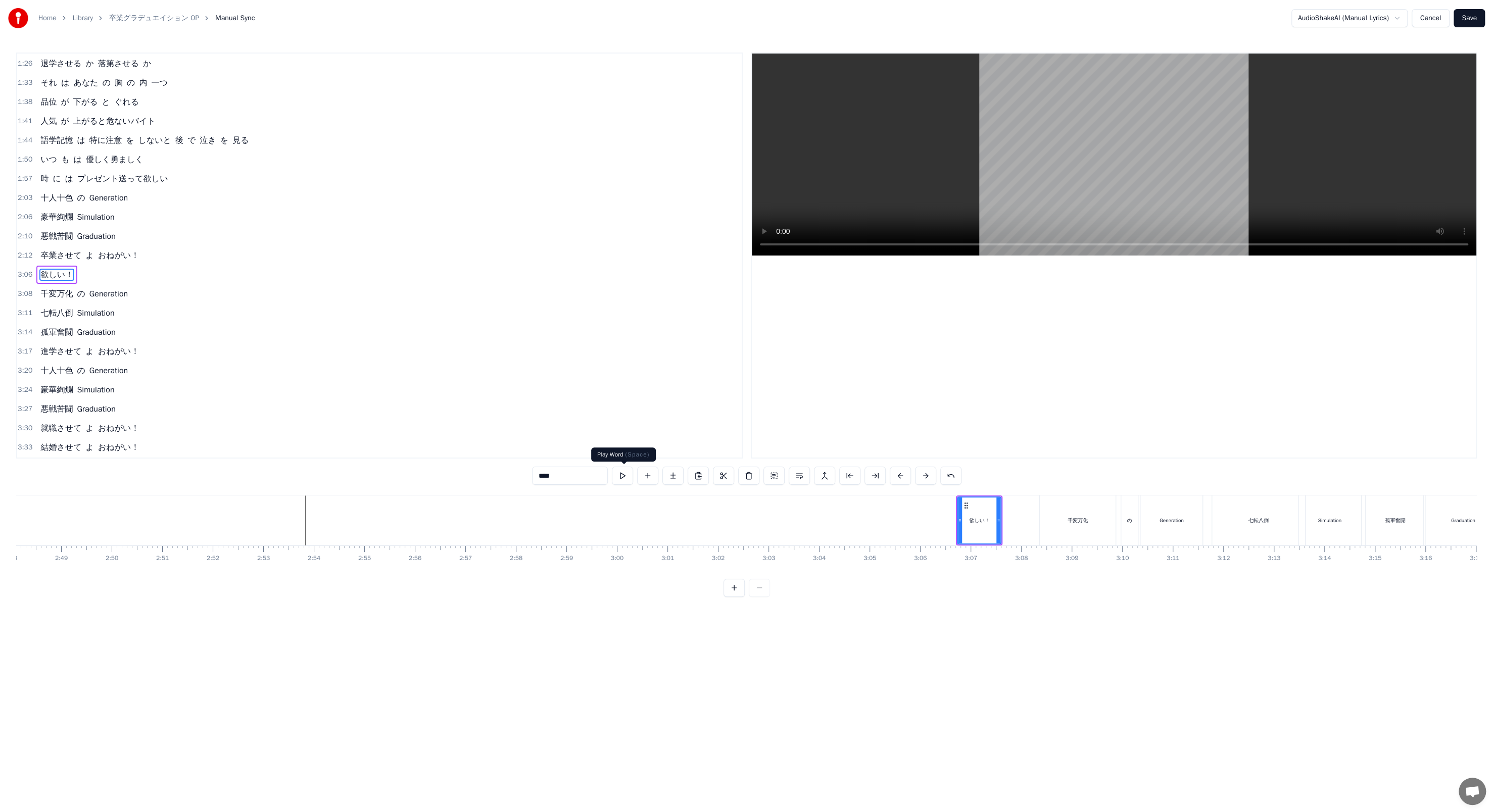 click at bounding box center [622, 476] 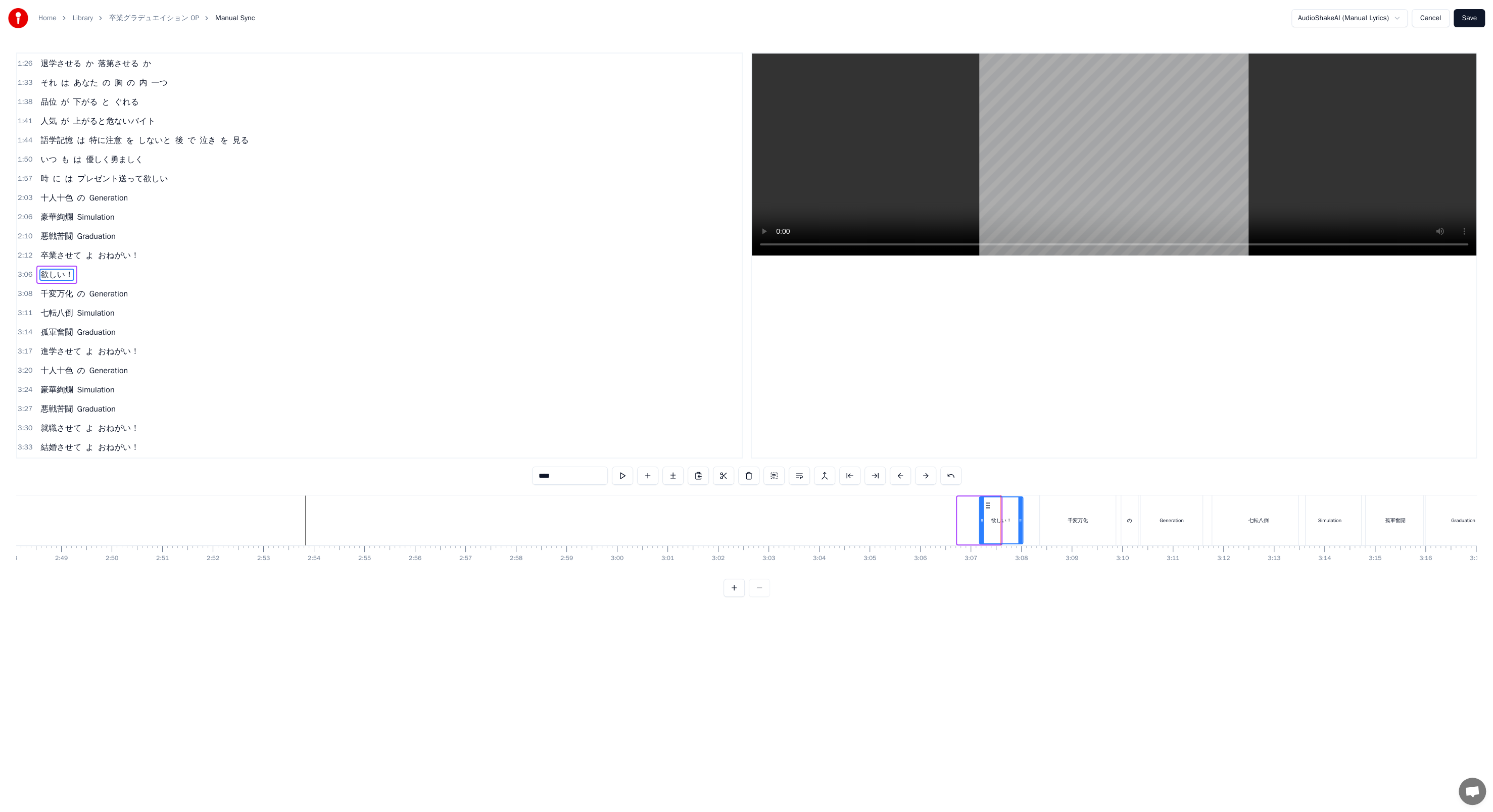 drag, startPoint x: 964, startPoint y: 502, endPoint x: 986, endPoint y: 502, distance: 22 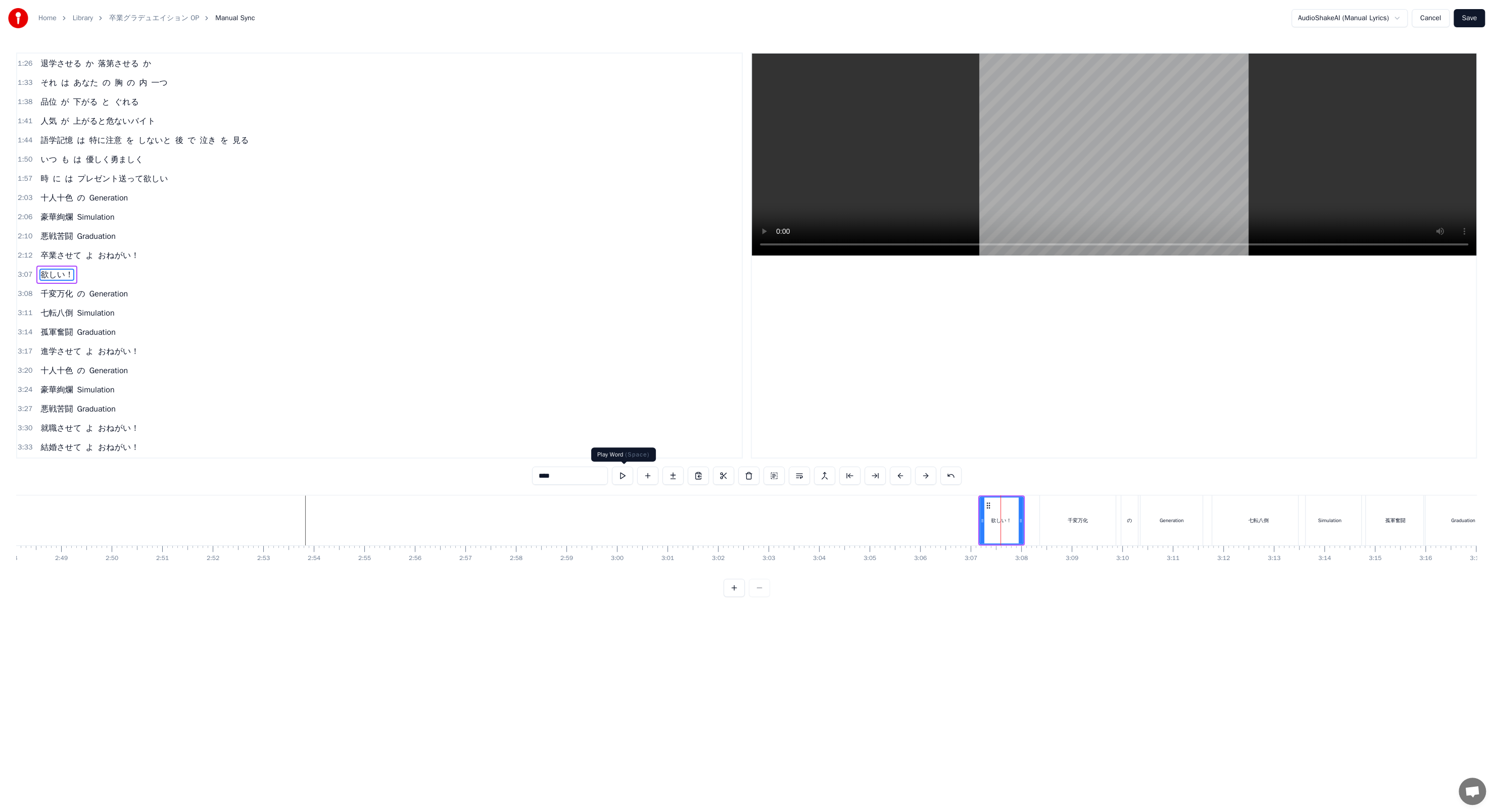 click at bounding box center (622, 476) 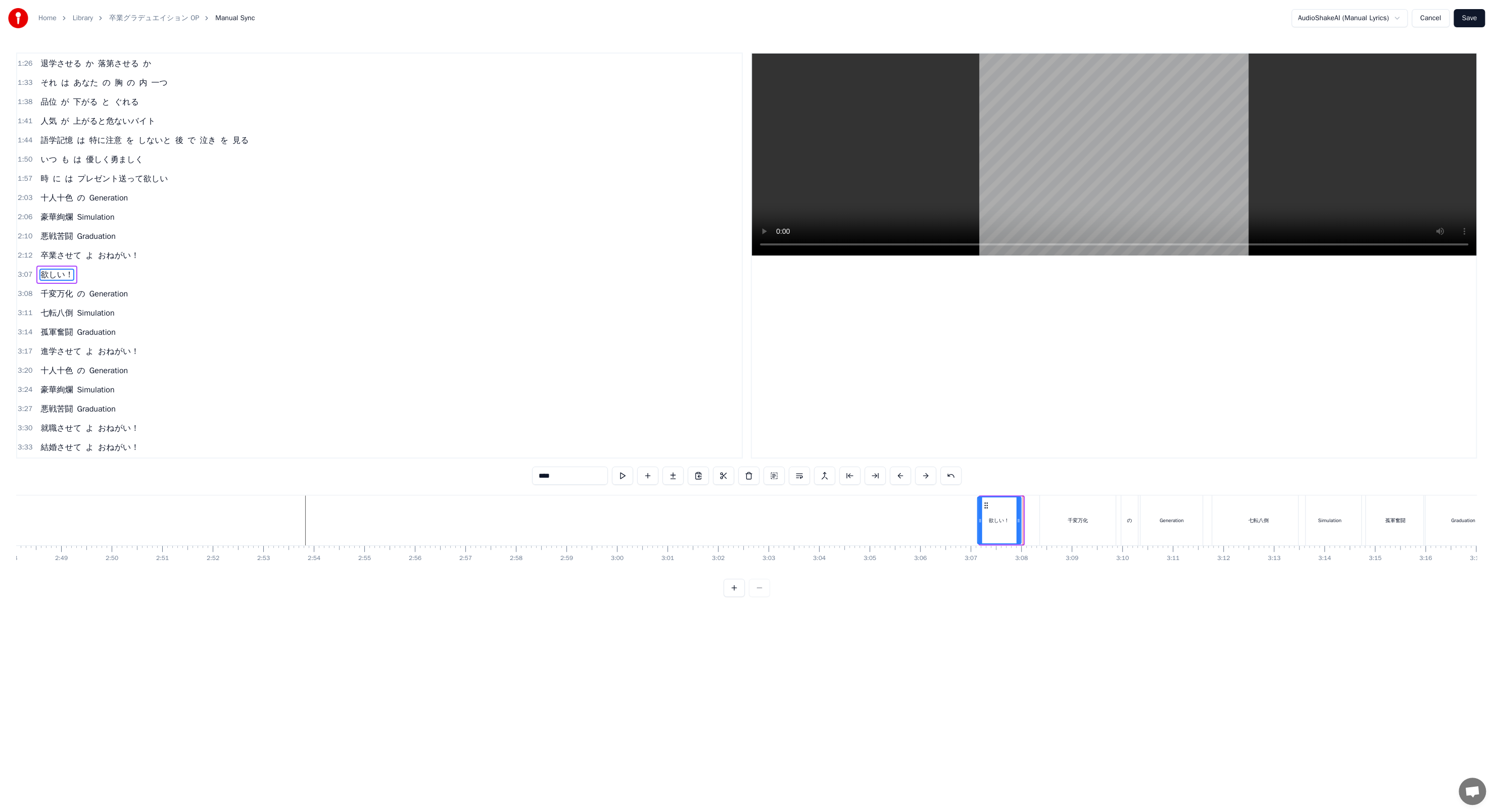 click 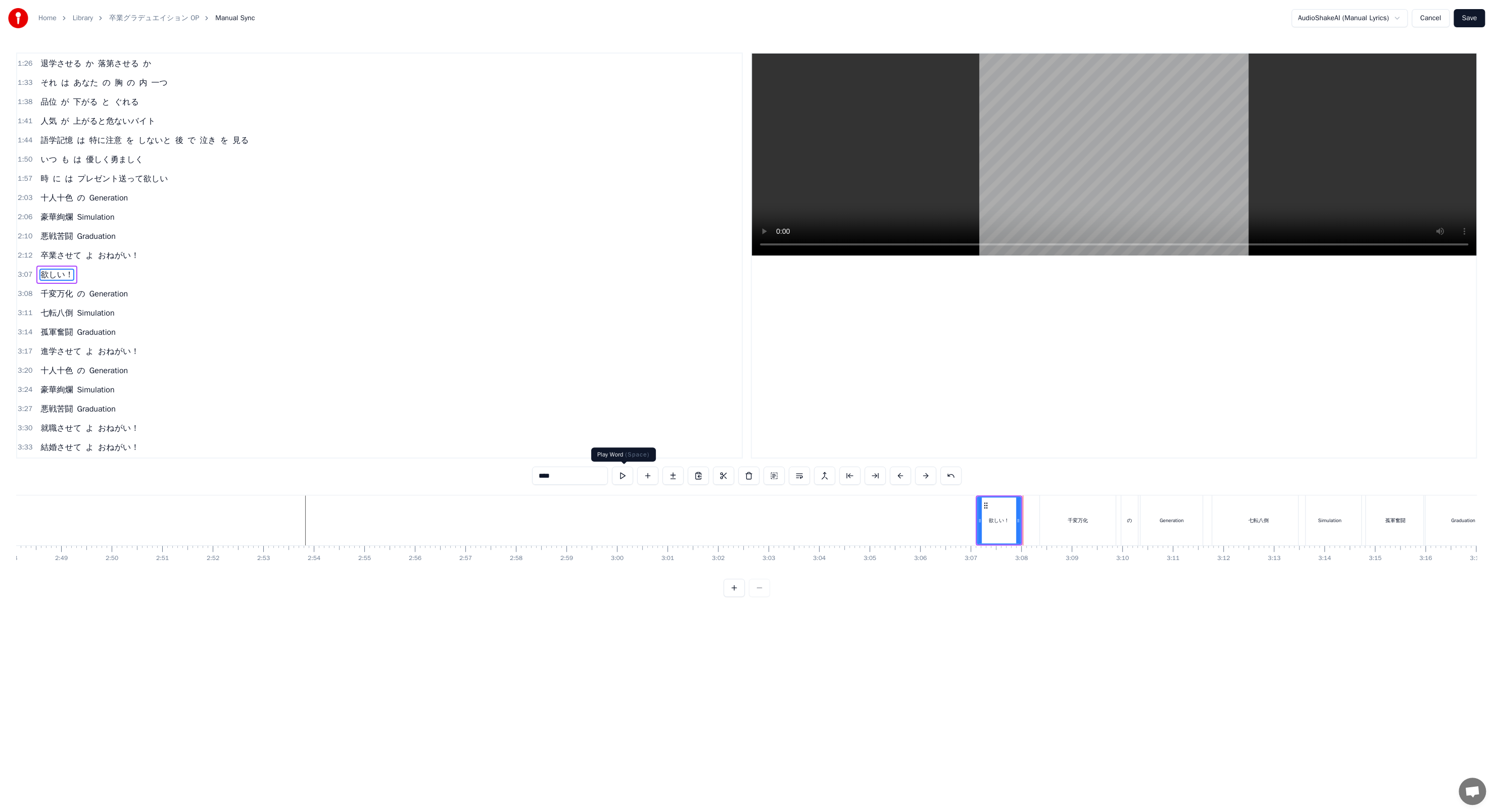 click at bounding box center [622, 476] 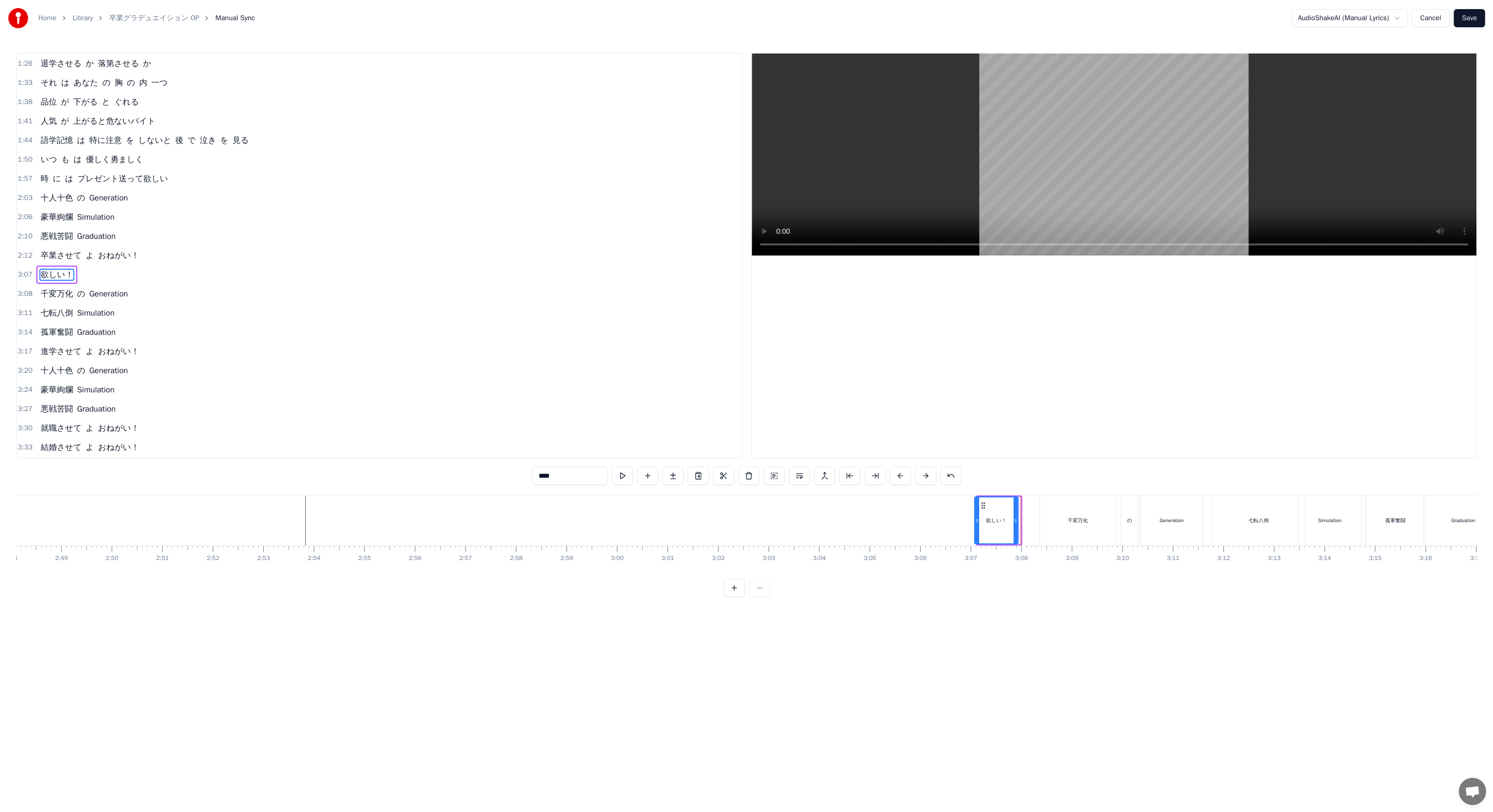 click 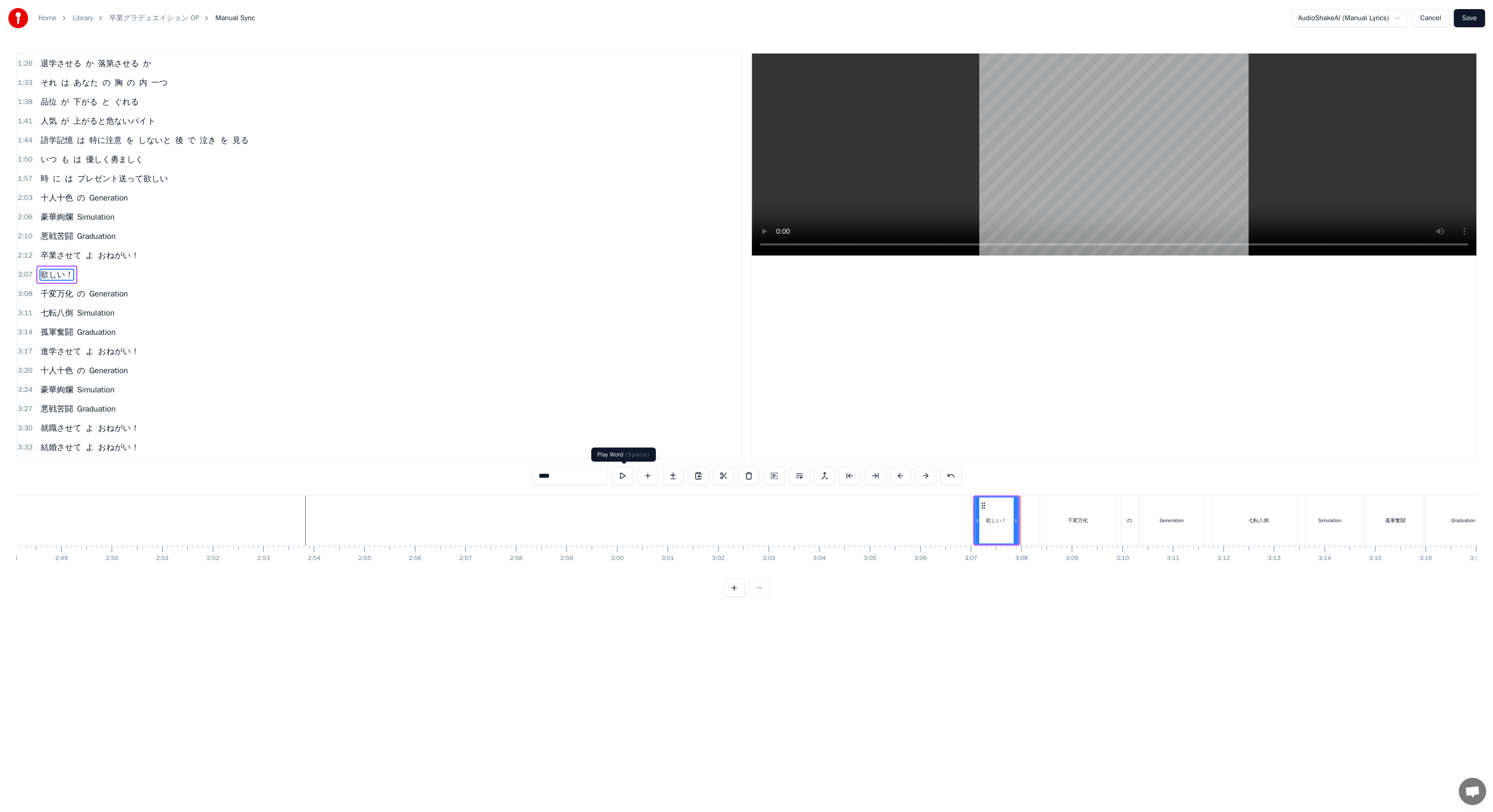 click at bounding box center (622, 476) 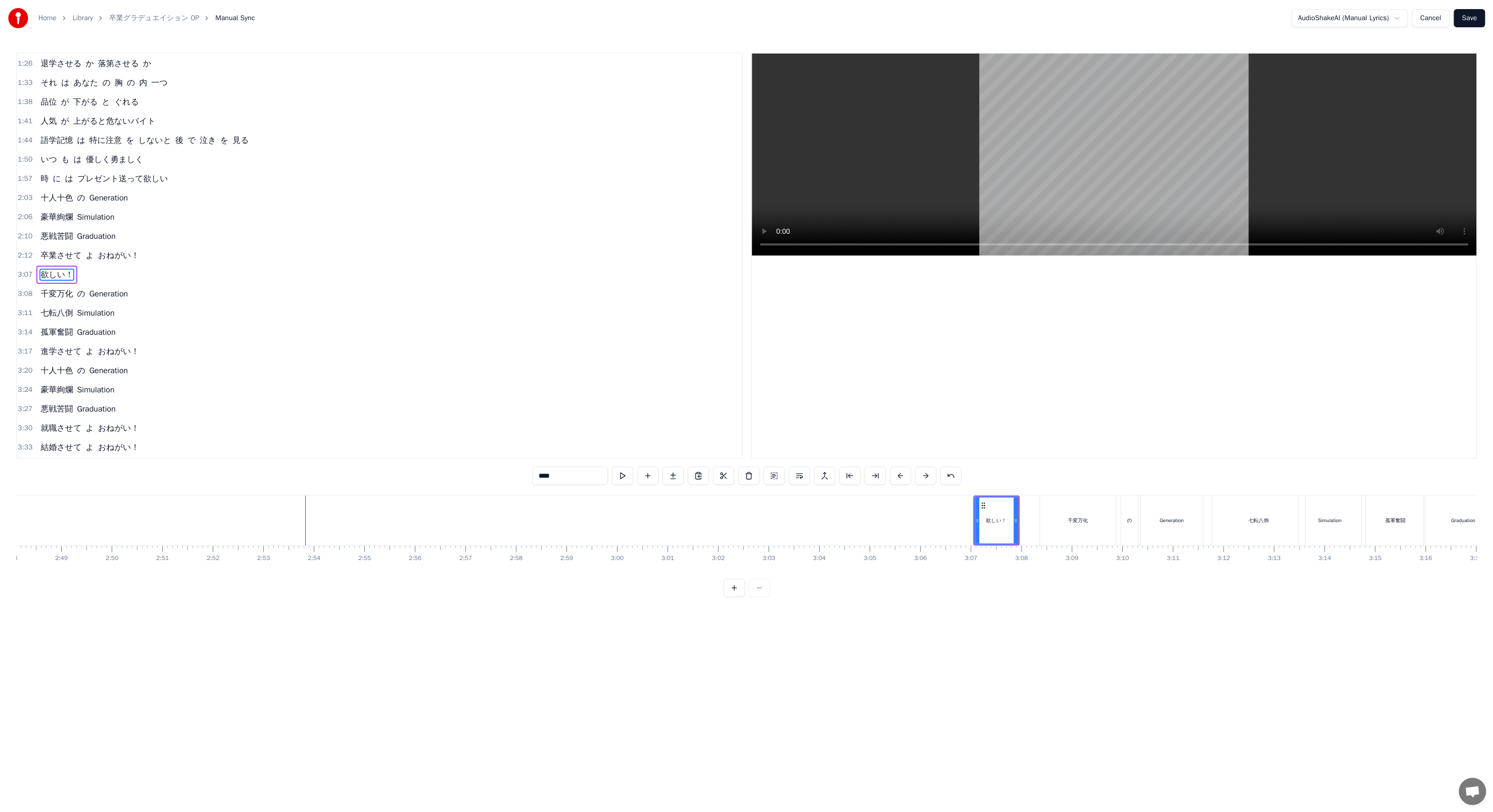 click on "Home Library 卒業グラデュエイション OP Manual Sync AudioShakeAI (Manual Lyrics) Cancel Save 0:00 千変万化 の Generation 0:03 七転八倒 Simulation 0:06 孤軍奮闘 Graduation 0:09 合格させて よ おねがい！ 0:25 よい 子 に なる か 悪い 子 に なる か 0:31 それ は あなた の さじ加減一つ 0:37 体力下がる と 倒れる 0:39 魅力 が 上がるとすぐ 図 に 乗る 0:42 基礎 と 応用次第 に たかめて絶対無理しないで ね 0:48 いつ も は 凛々しく逞しく 0:55 とき に は 厳しく叱って欲しい 1:01 千変万化 の Generation 1:04 七転八倒 Simulation 1:08 孤軍奮闘 Graduation 1:11 合格させて よ おねがい！ 1:26 退学させる か 落第させる か 1:33 それ は あなた の 胸 の 内 一つ 1:38 品位 が 下がる と ぐれる 1:41 人気 が 上がると危ないバイト 1:44 語学記憶 は 特に注意 を しないと 後 で 泣き を 見る 1:50 いつ も は 優しく勇ましく 0" at bounding box center [746, 307] 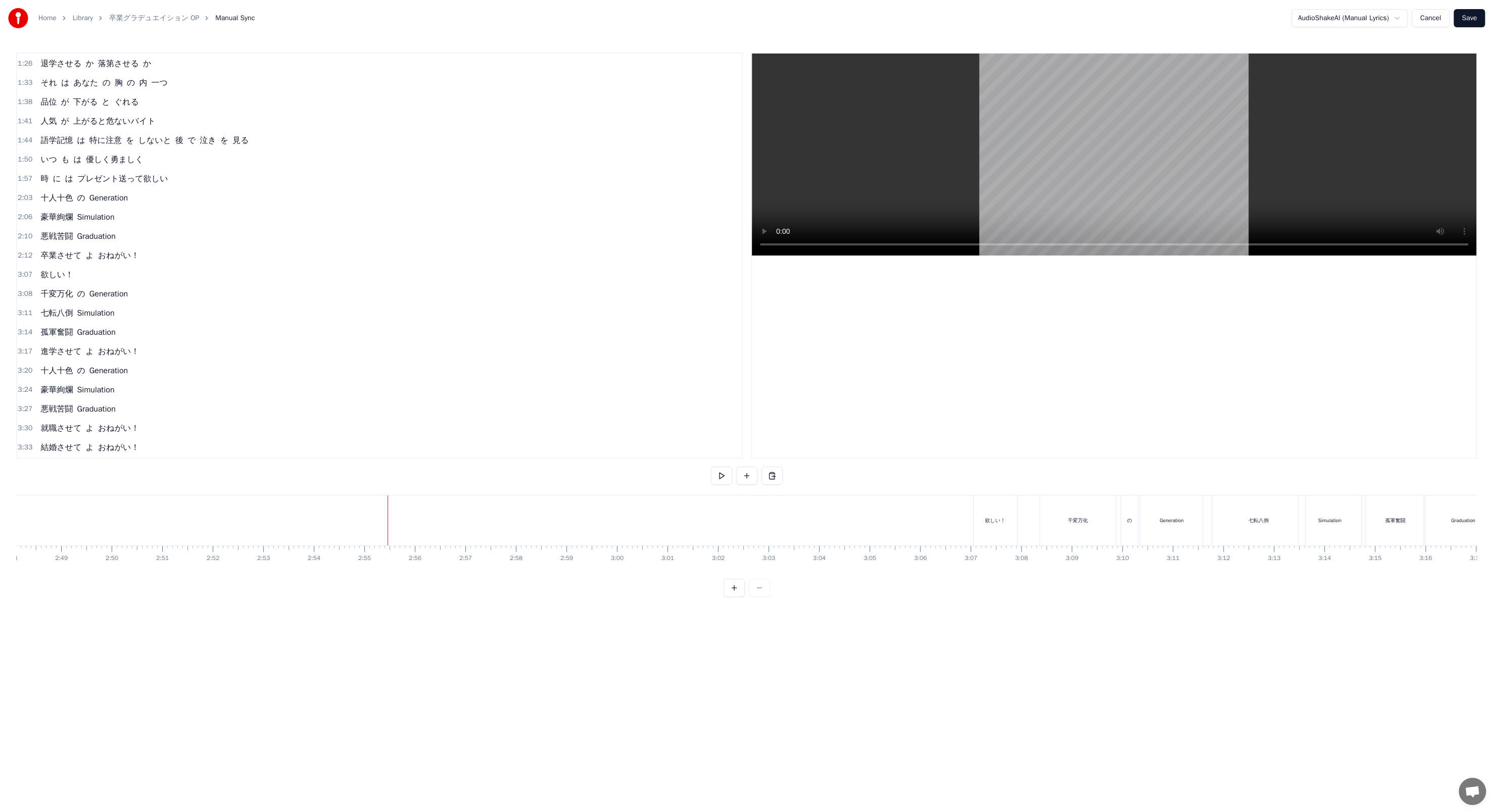 click on "Save" at bounding box center [1469, 18] 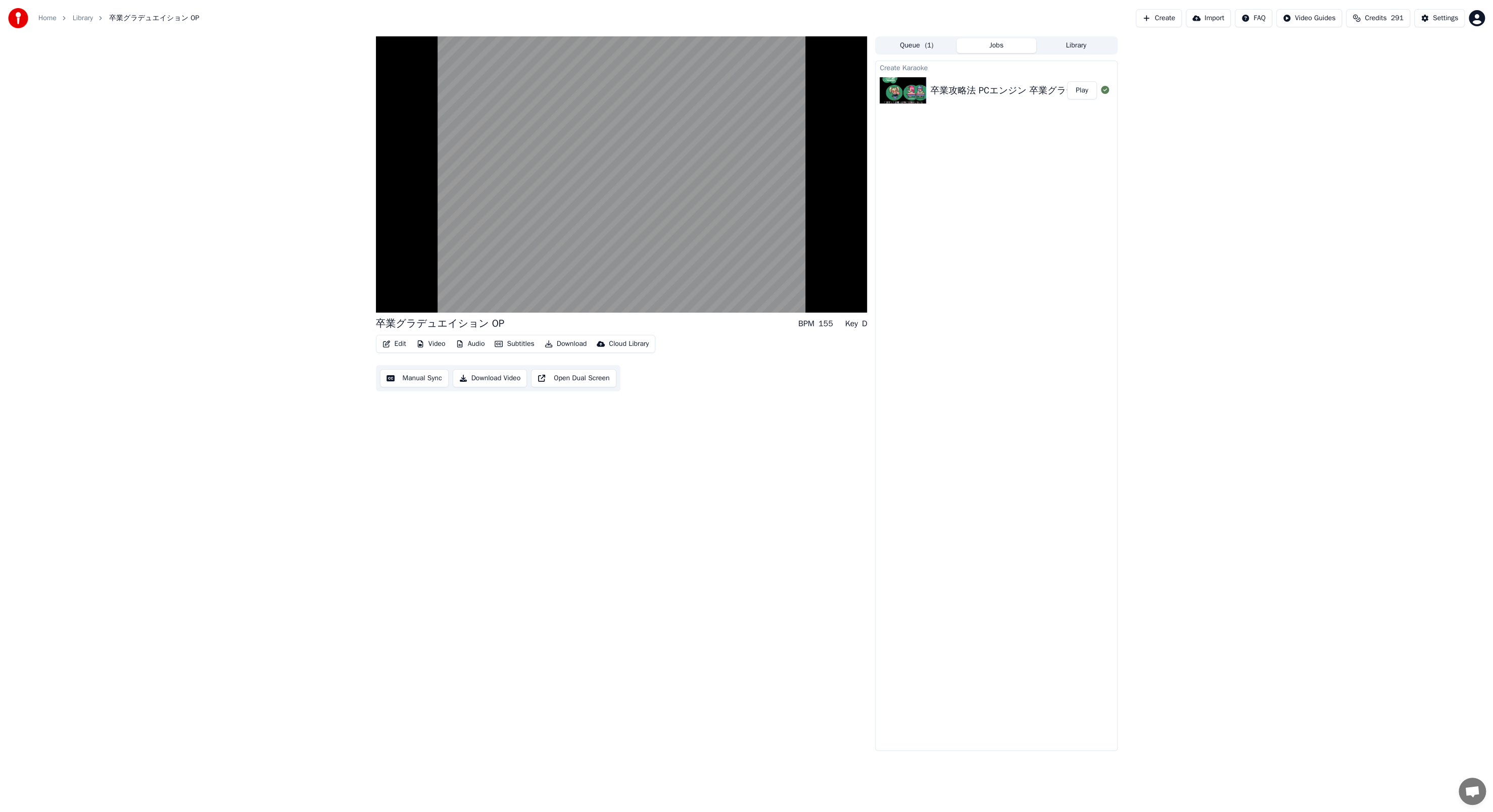 click 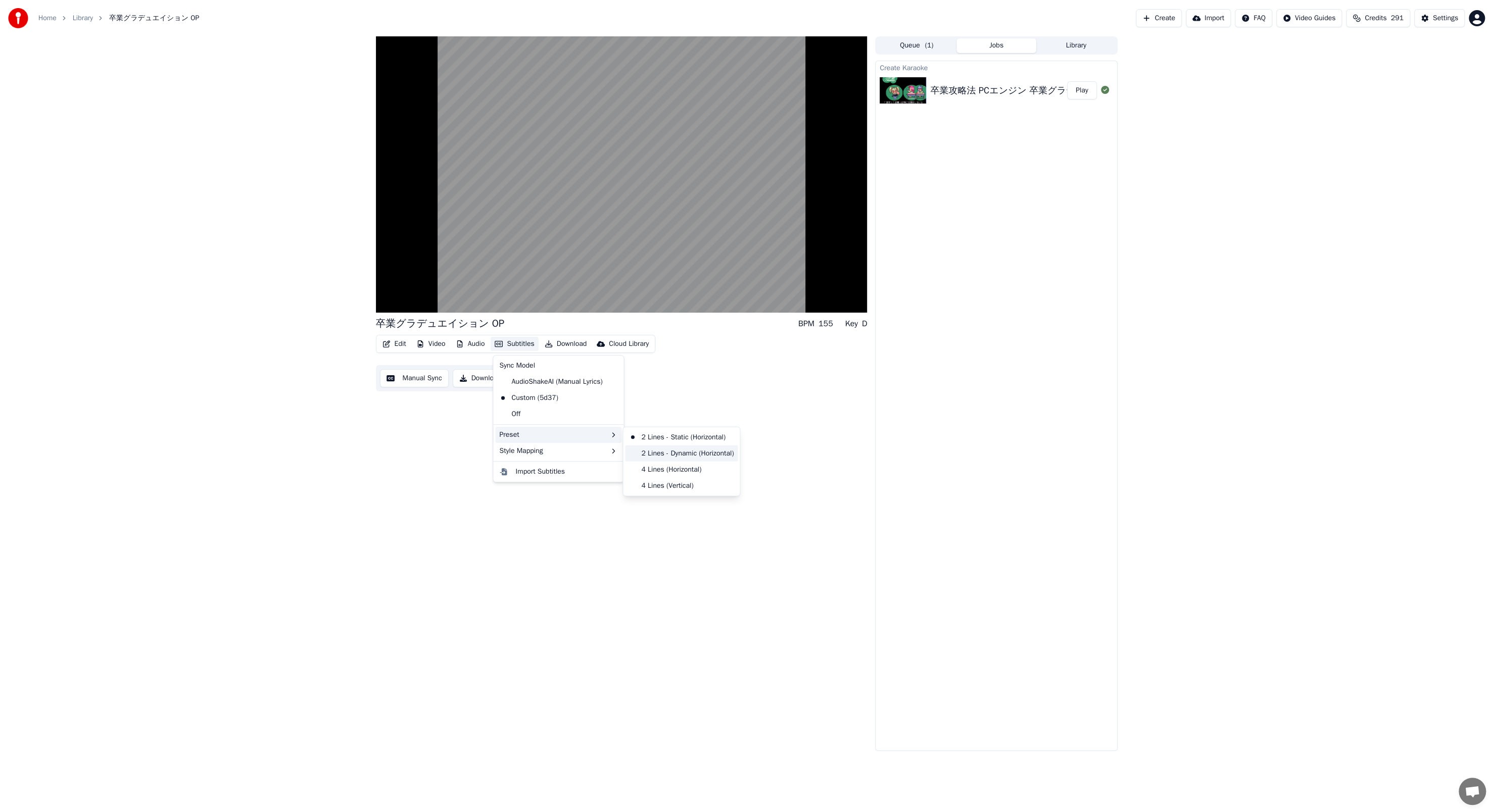 click on "2 Lines - Dynamic (Horizontal)" at bounding box center (681, 453) 